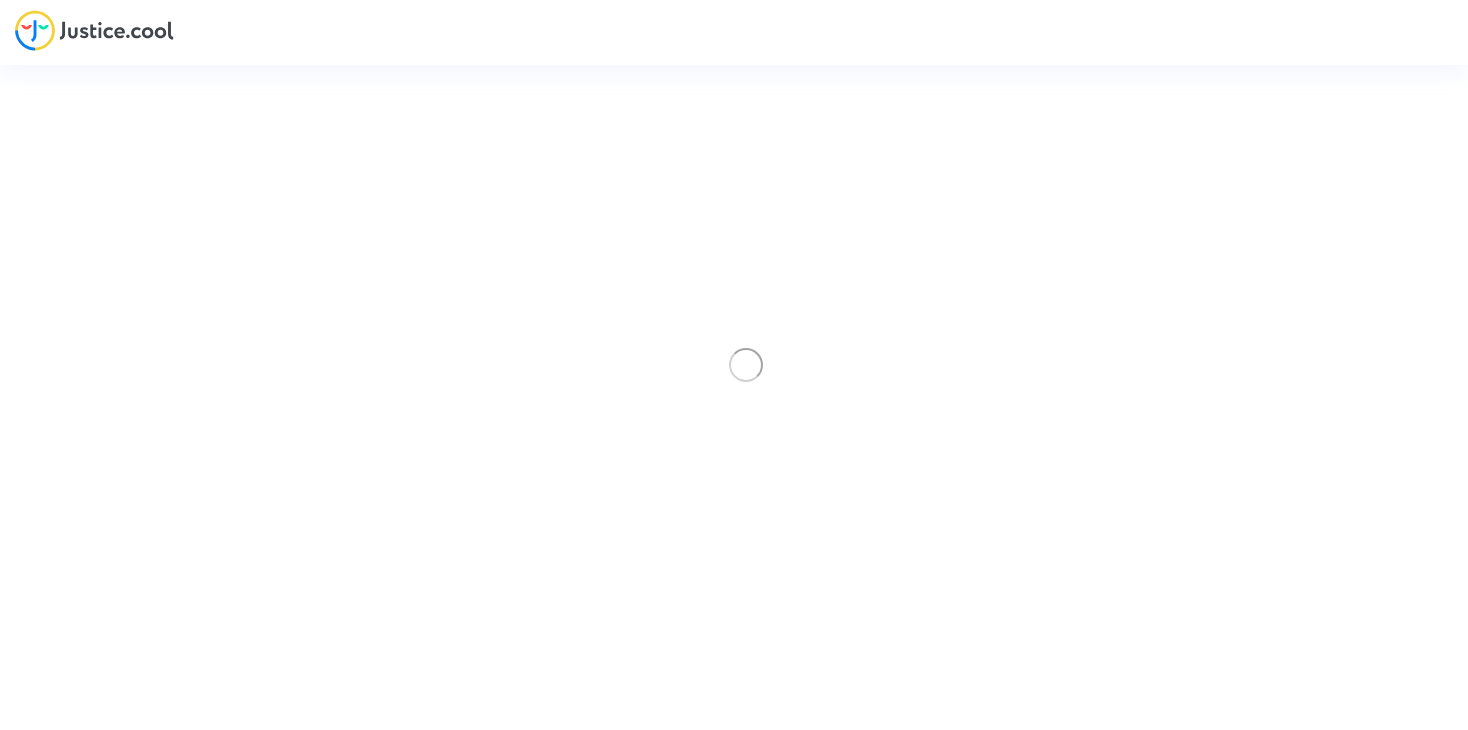 scroll, scrollTop: 0, scrollLeft: 0, axis: both 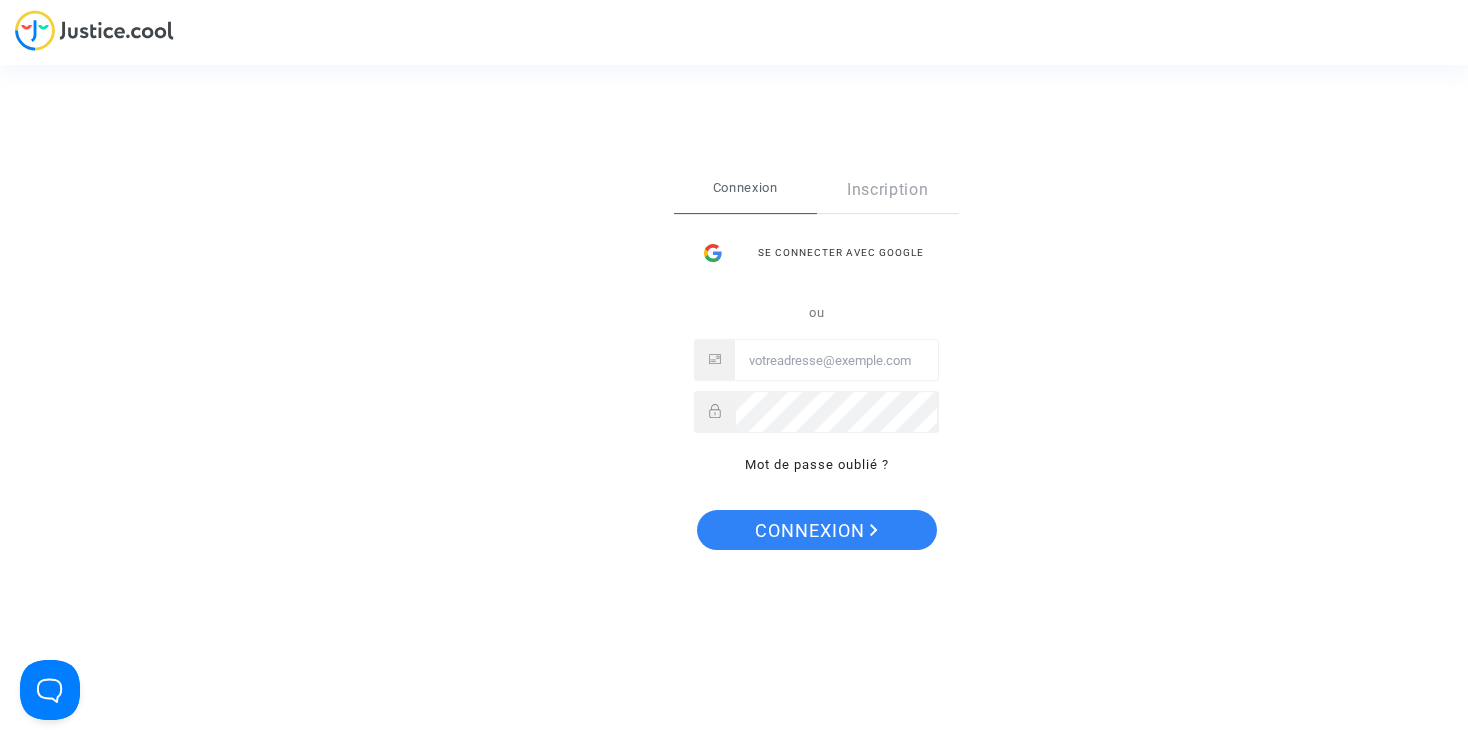 type on "hanane@pitcher-avocat.fr" 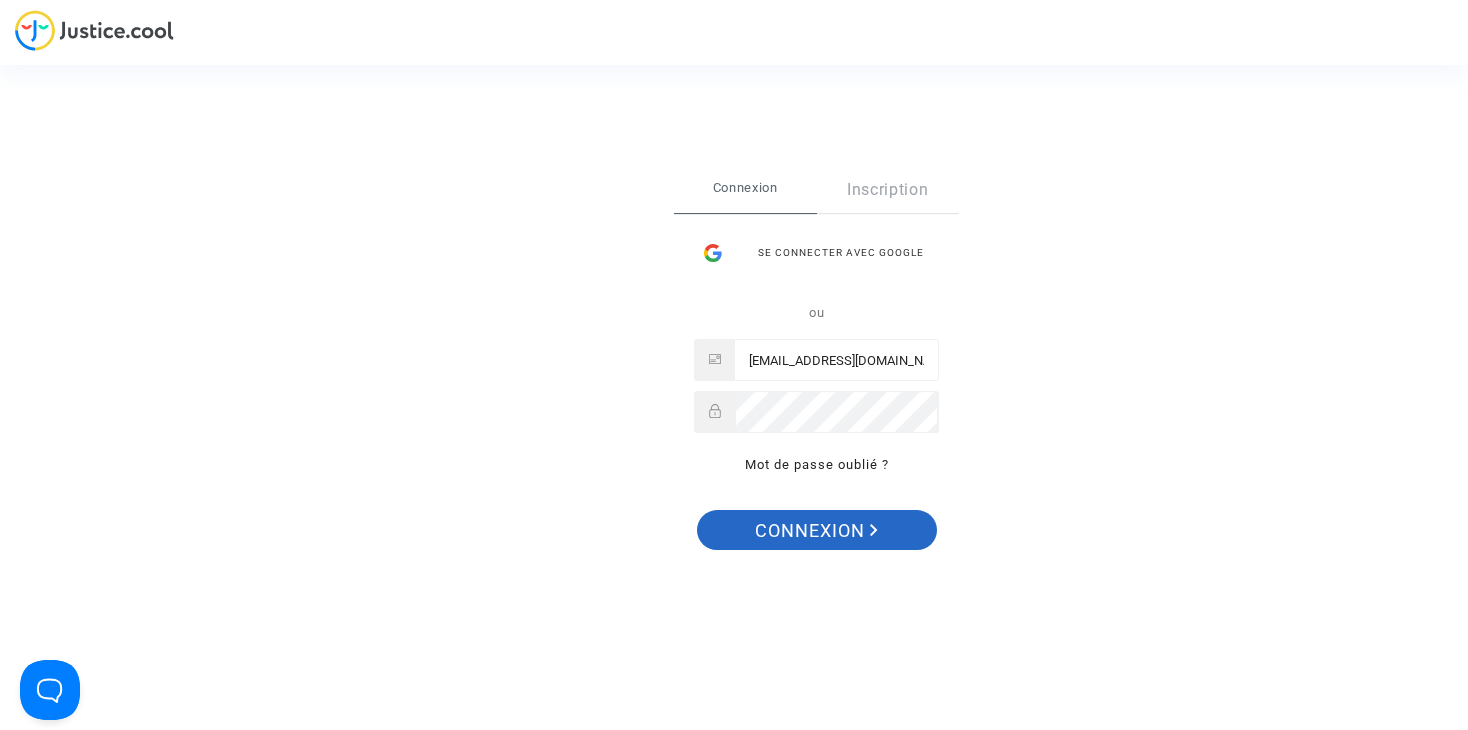 click on "Connexion" at bounding box center [816, 531] 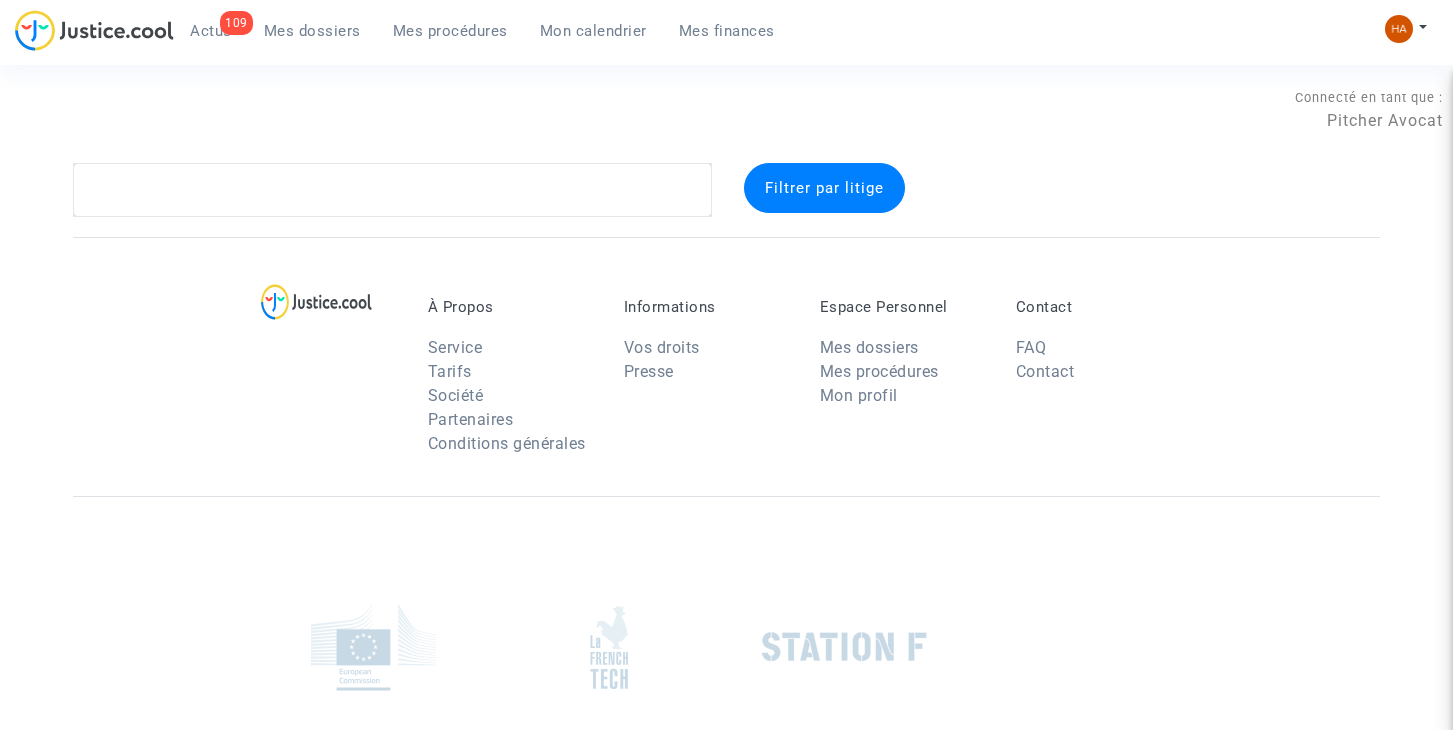 scroll, scrollTop: 0, scrollLeft: 0, axis: both 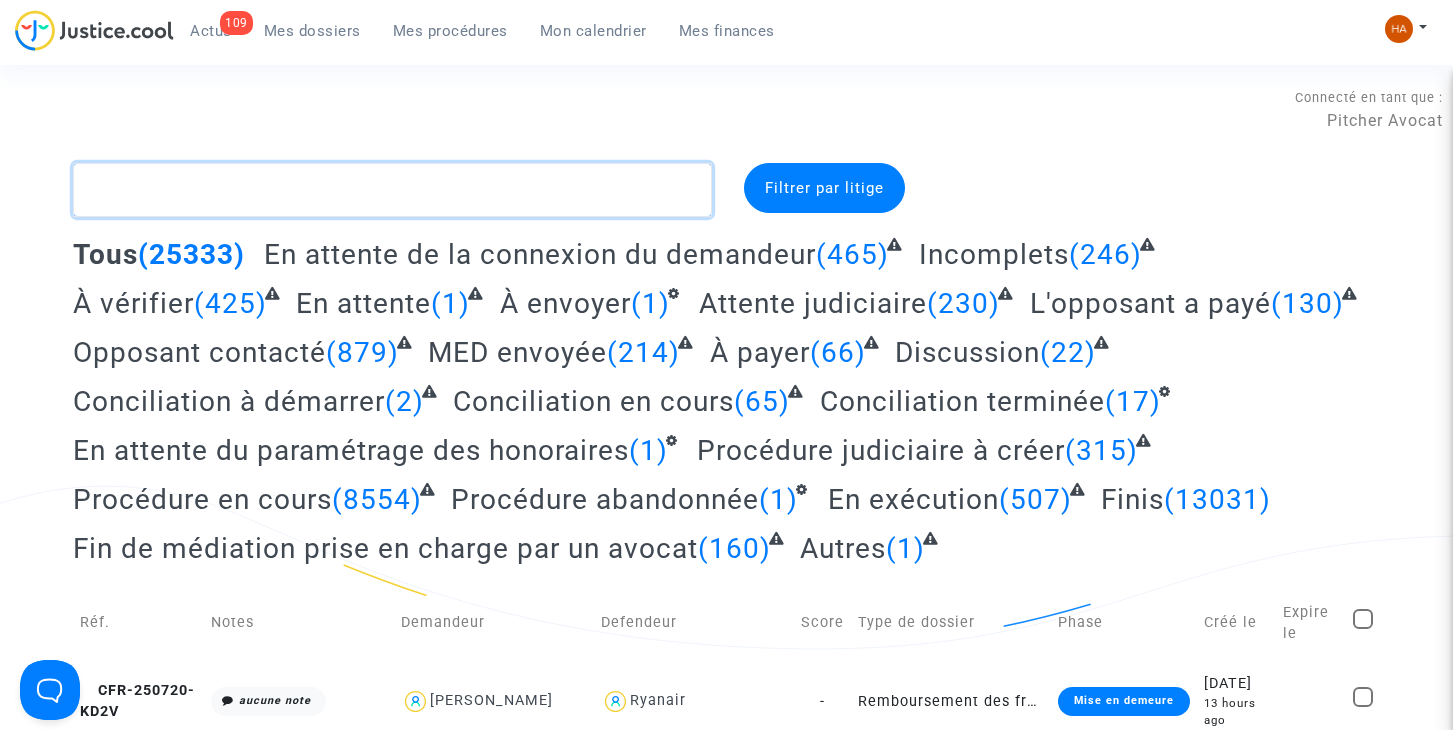 click 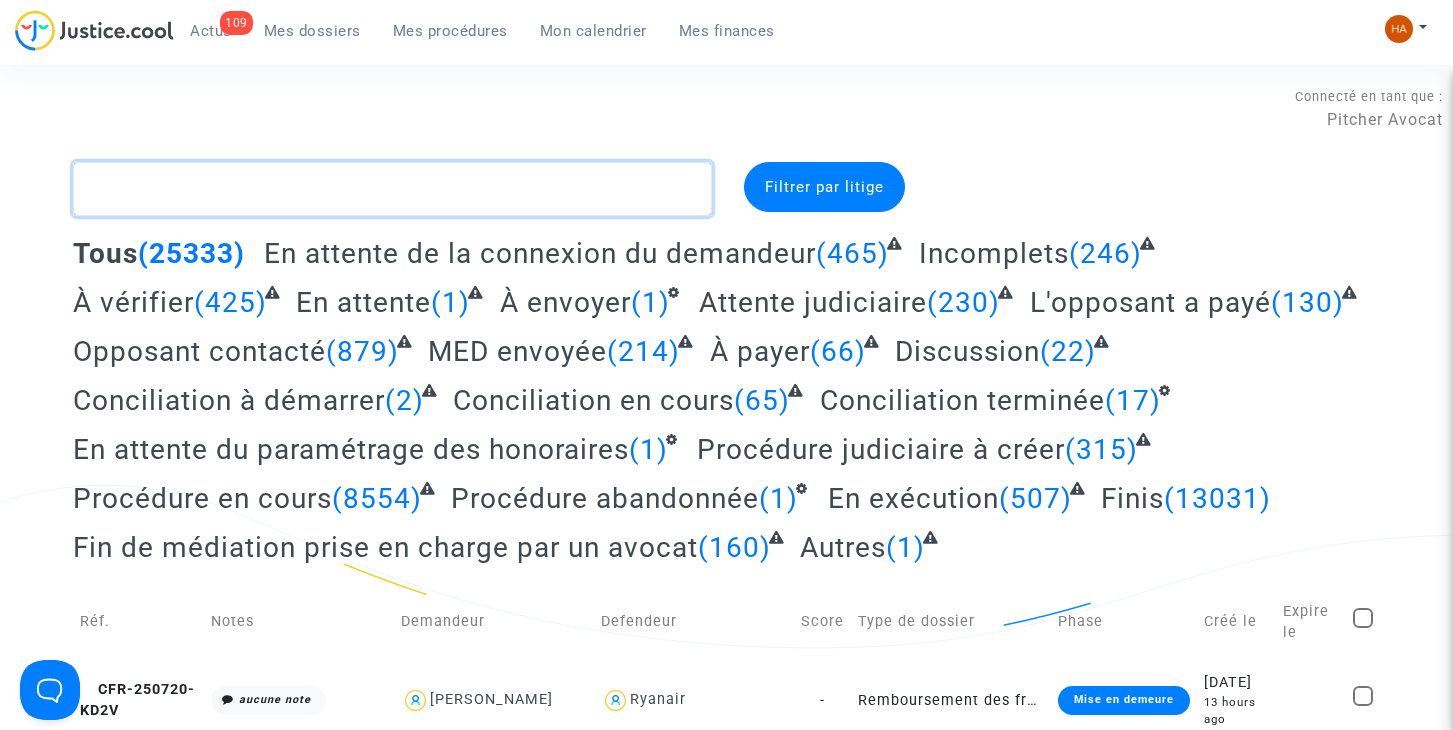 scroll, scrollTop: 0, scrollLeft: 0, axis: both 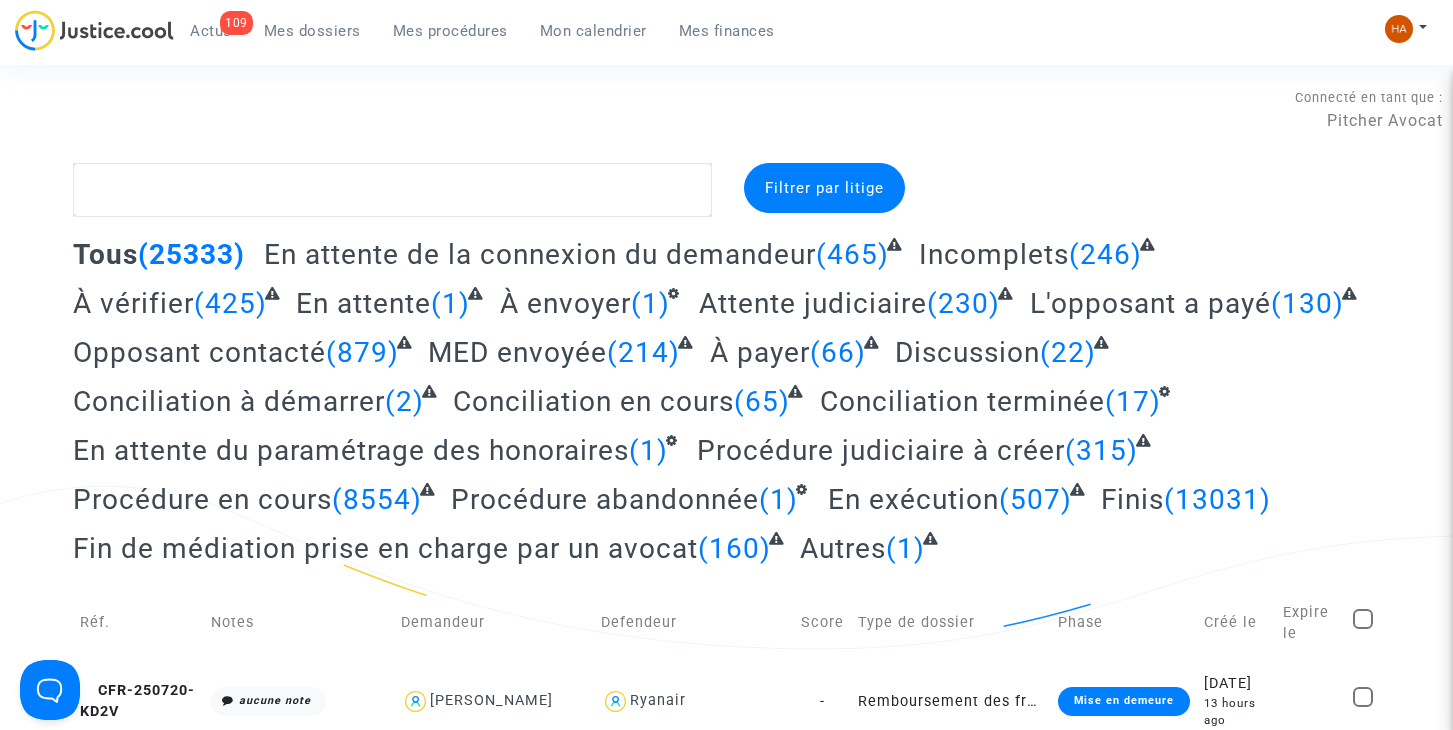 click on "(425)" 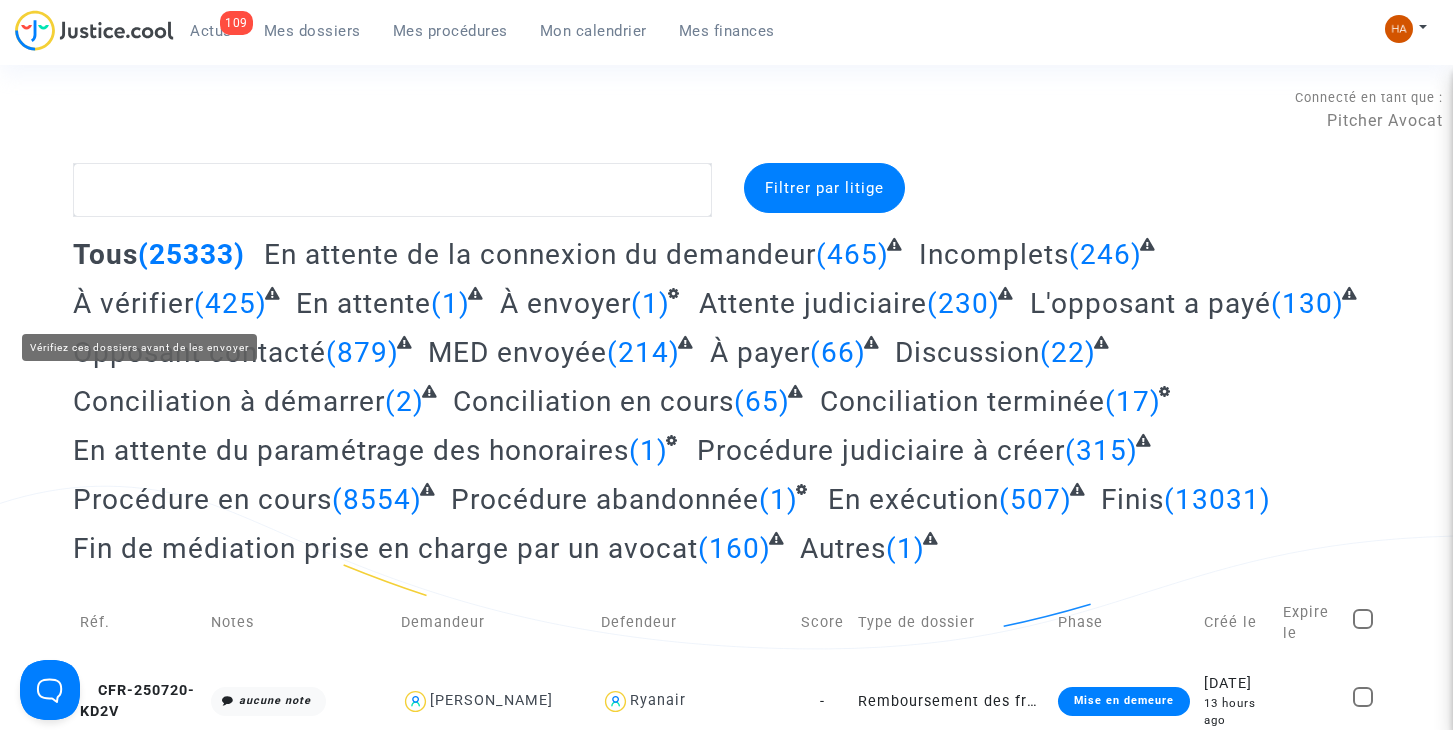 click on "À vérifier" 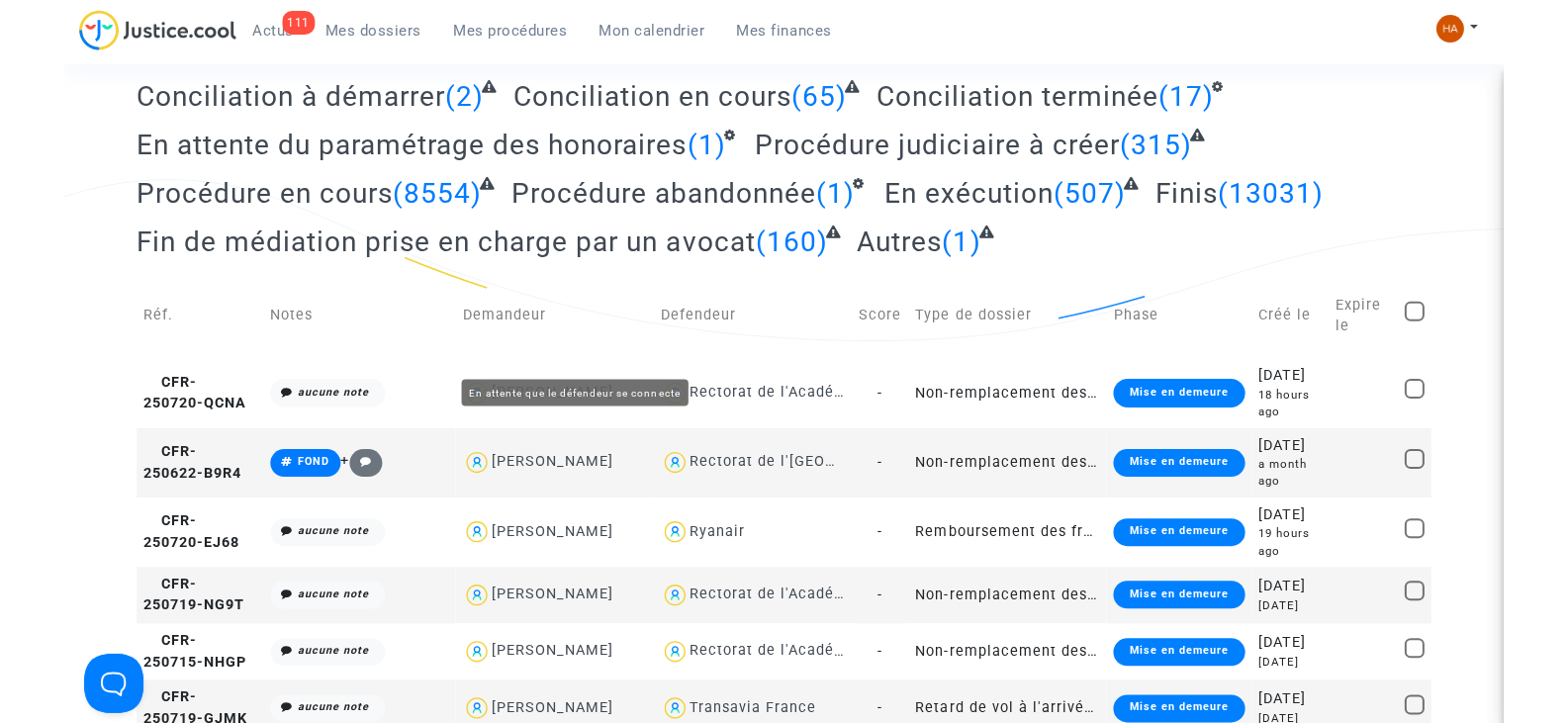 scroll, scrollTop: 0, scrollLeft: 0, axis: both 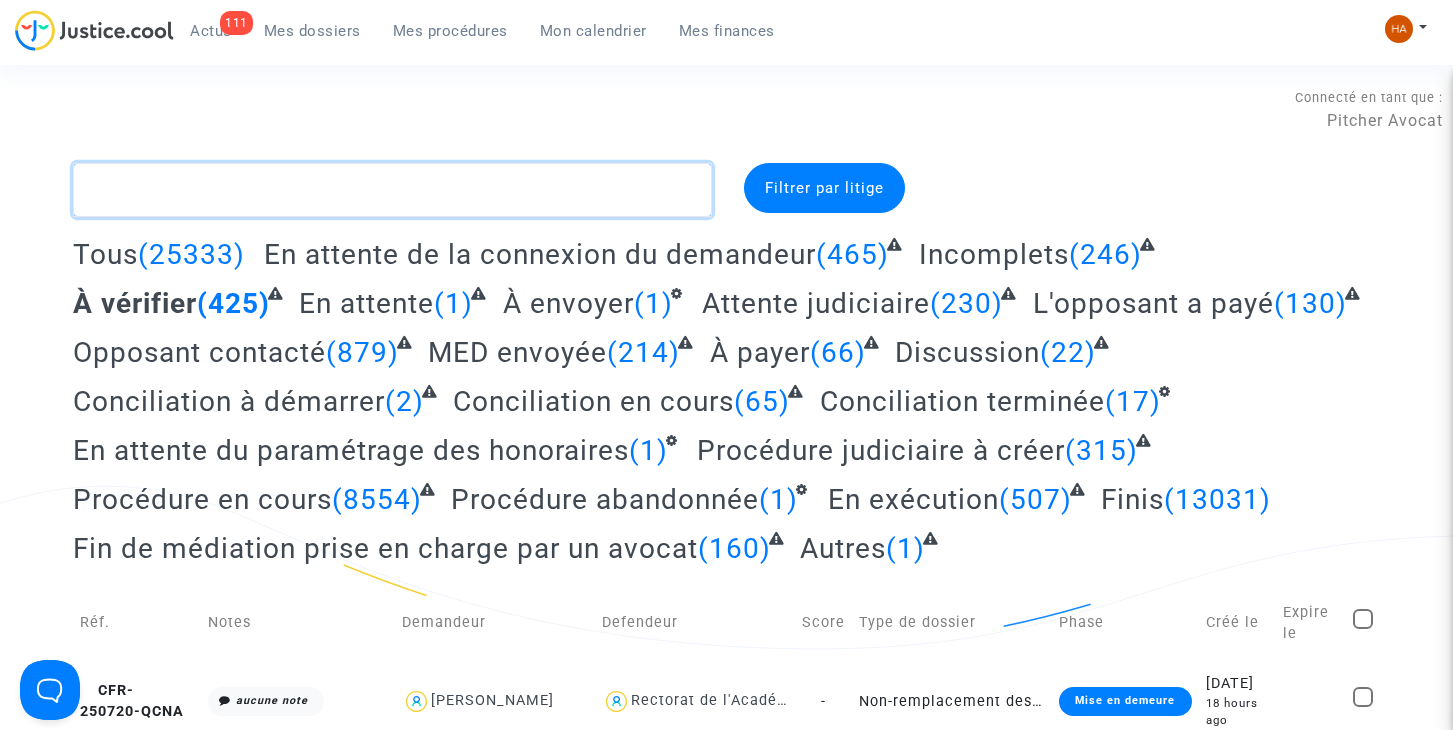 click 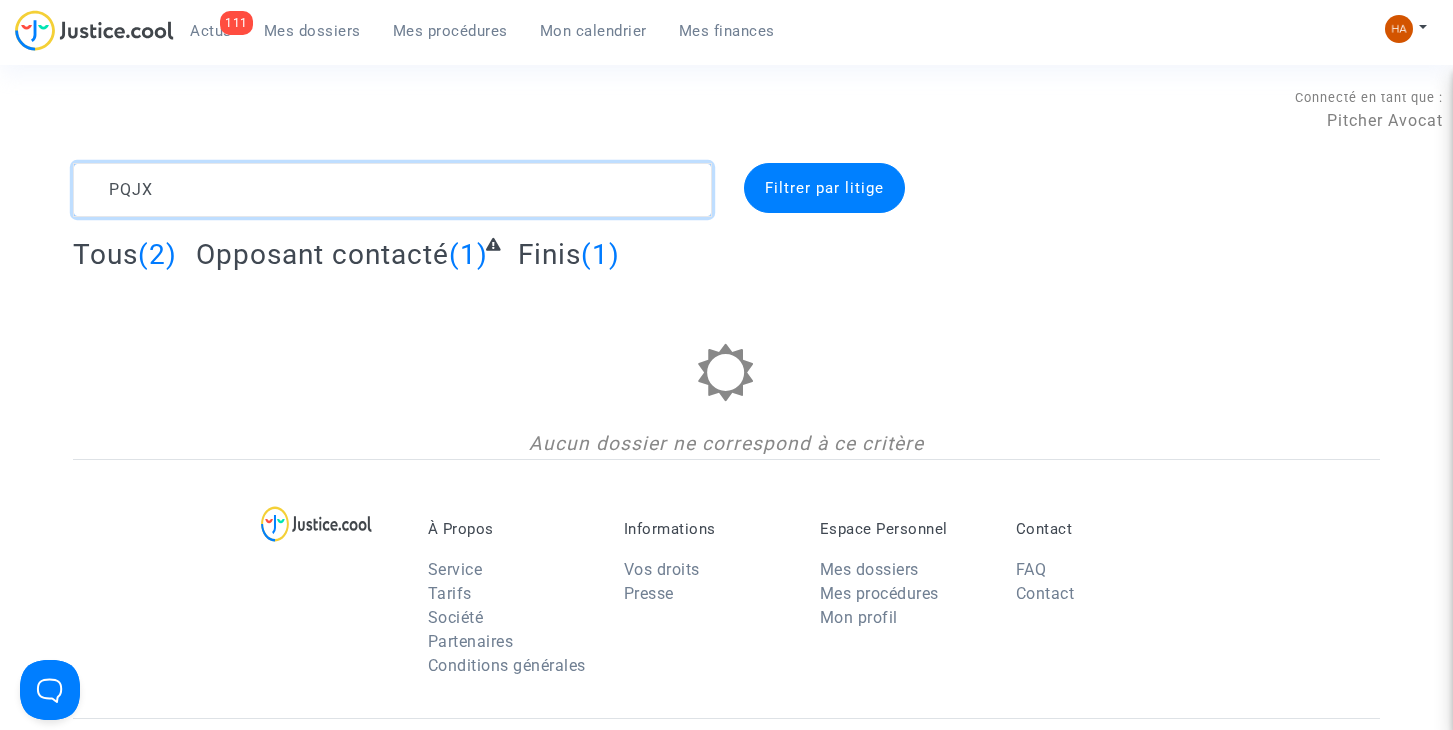 type on "PQJX" 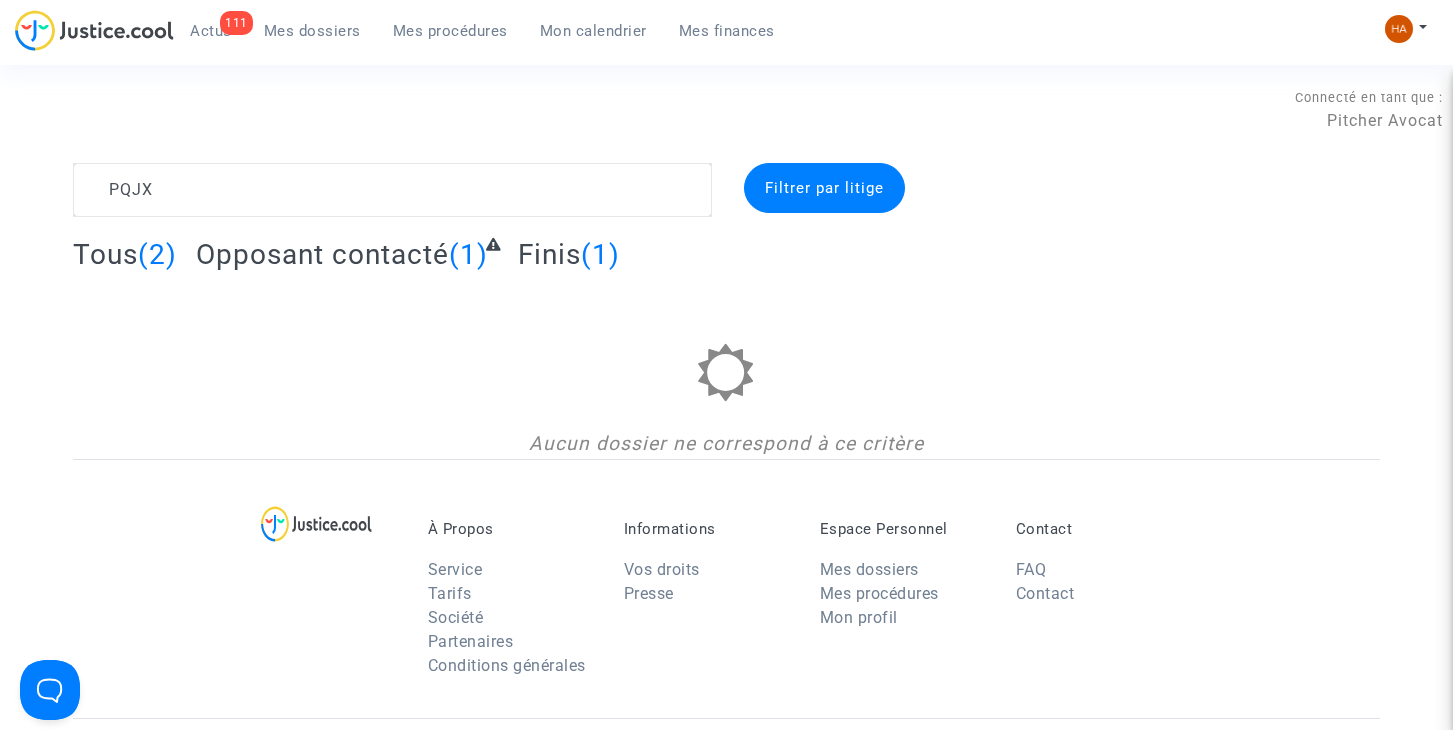 click on "Tous" 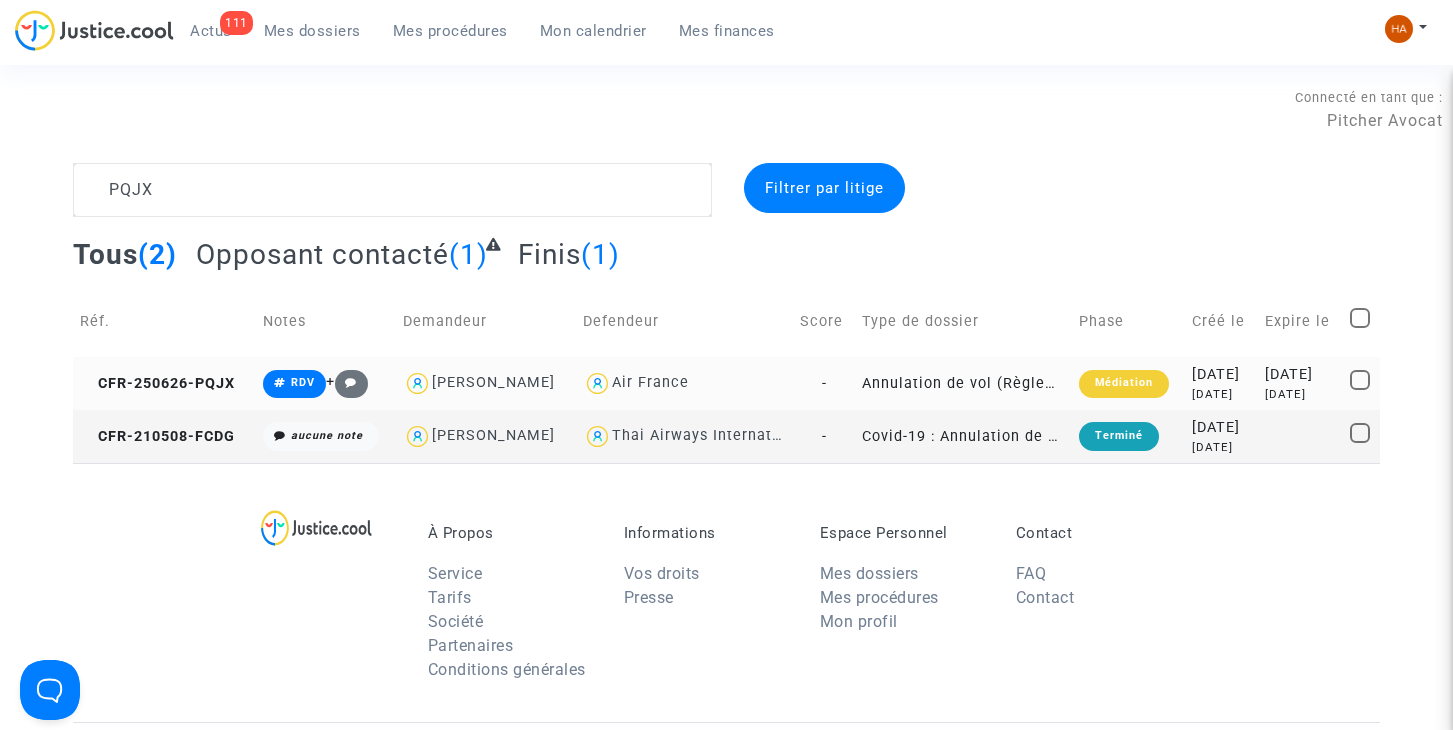 click on "Annulation de vol (Règlement CE n°261/2004)" 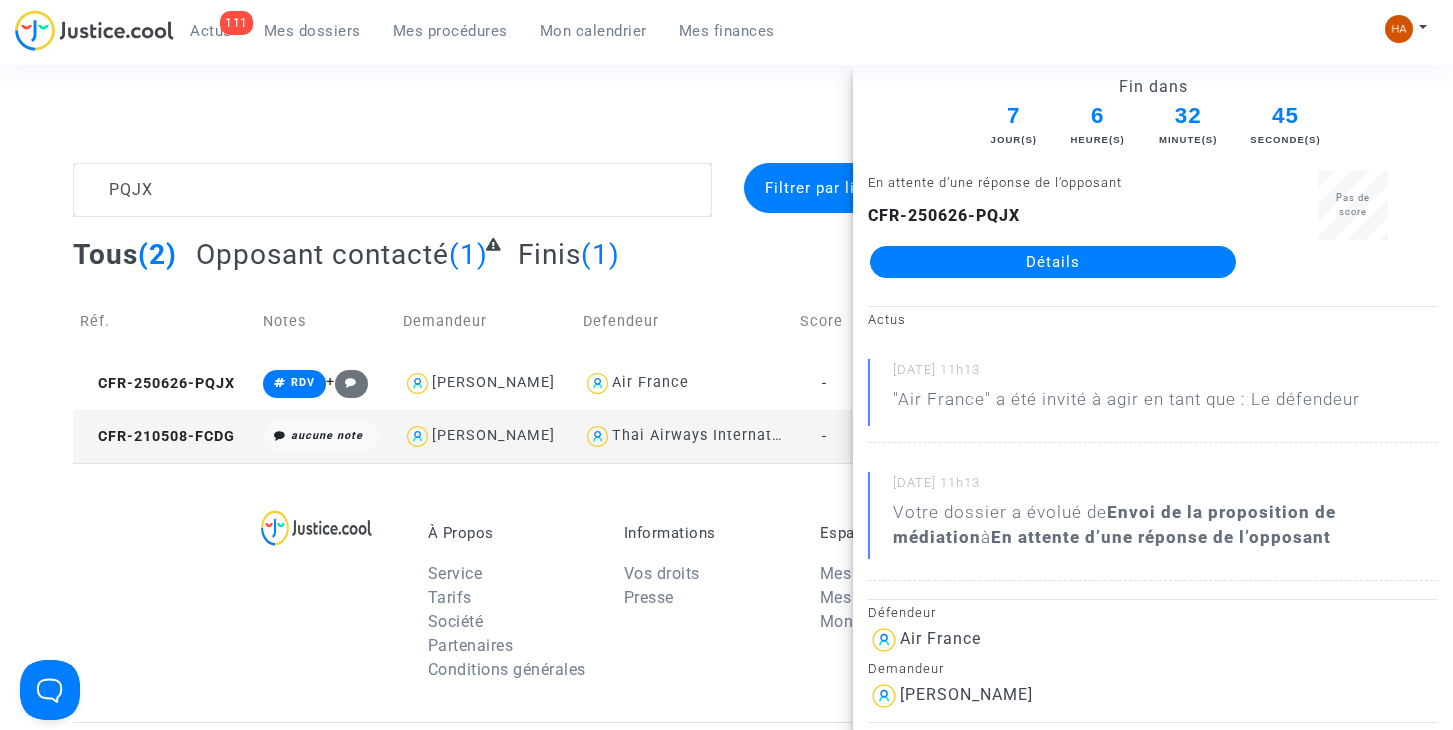 click on "Détails" 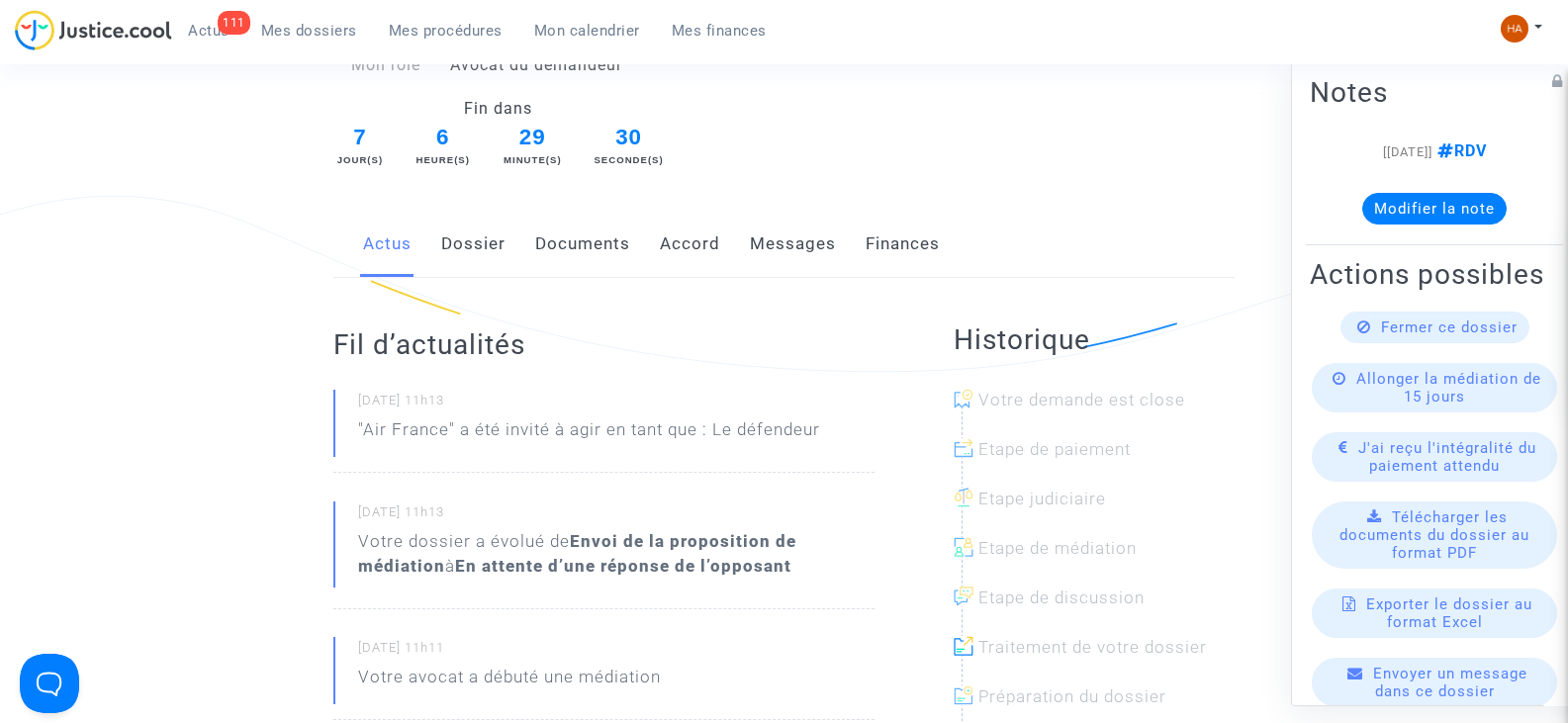 scroll, scrollTop: 315, scrollLeft: 0, axis: vertical 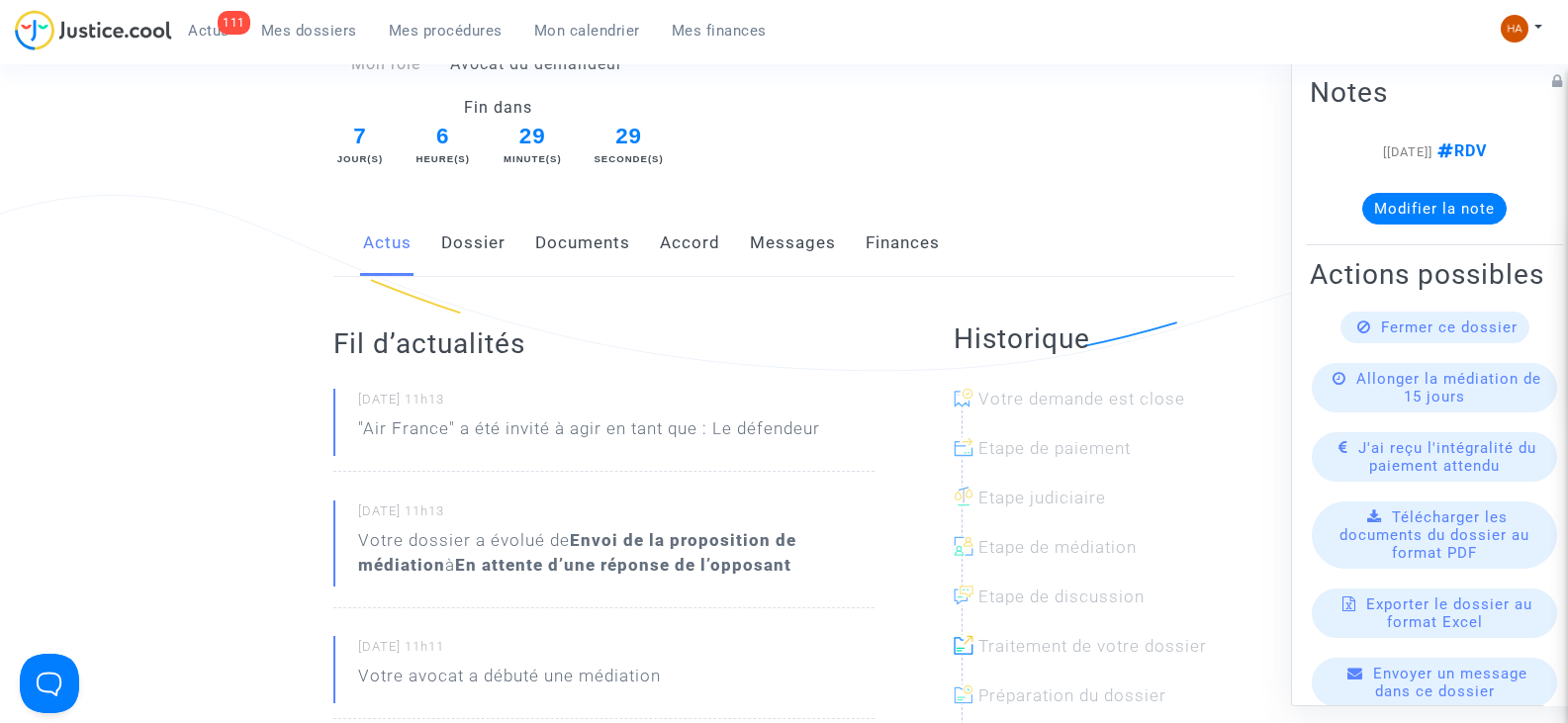 click on "Documents" 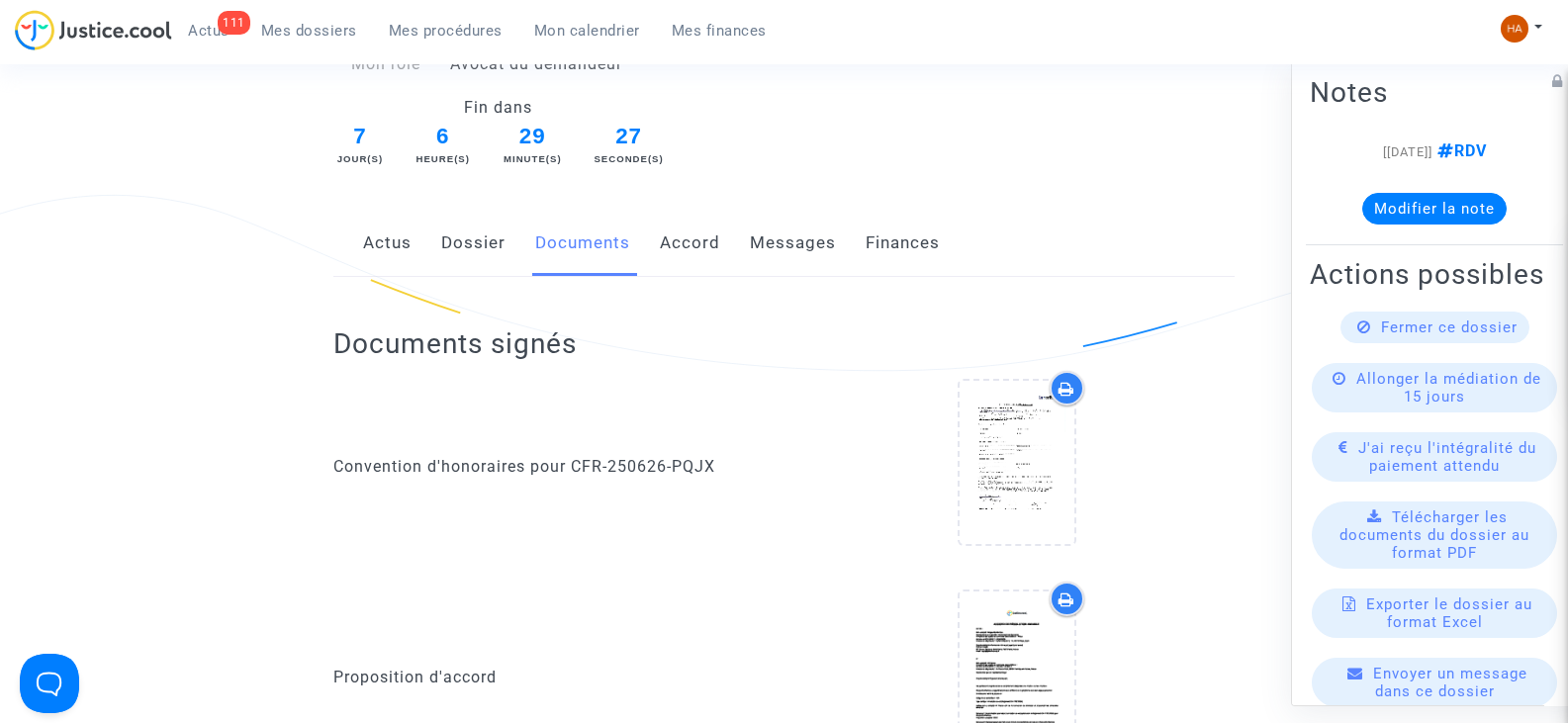 click on "Dossier" 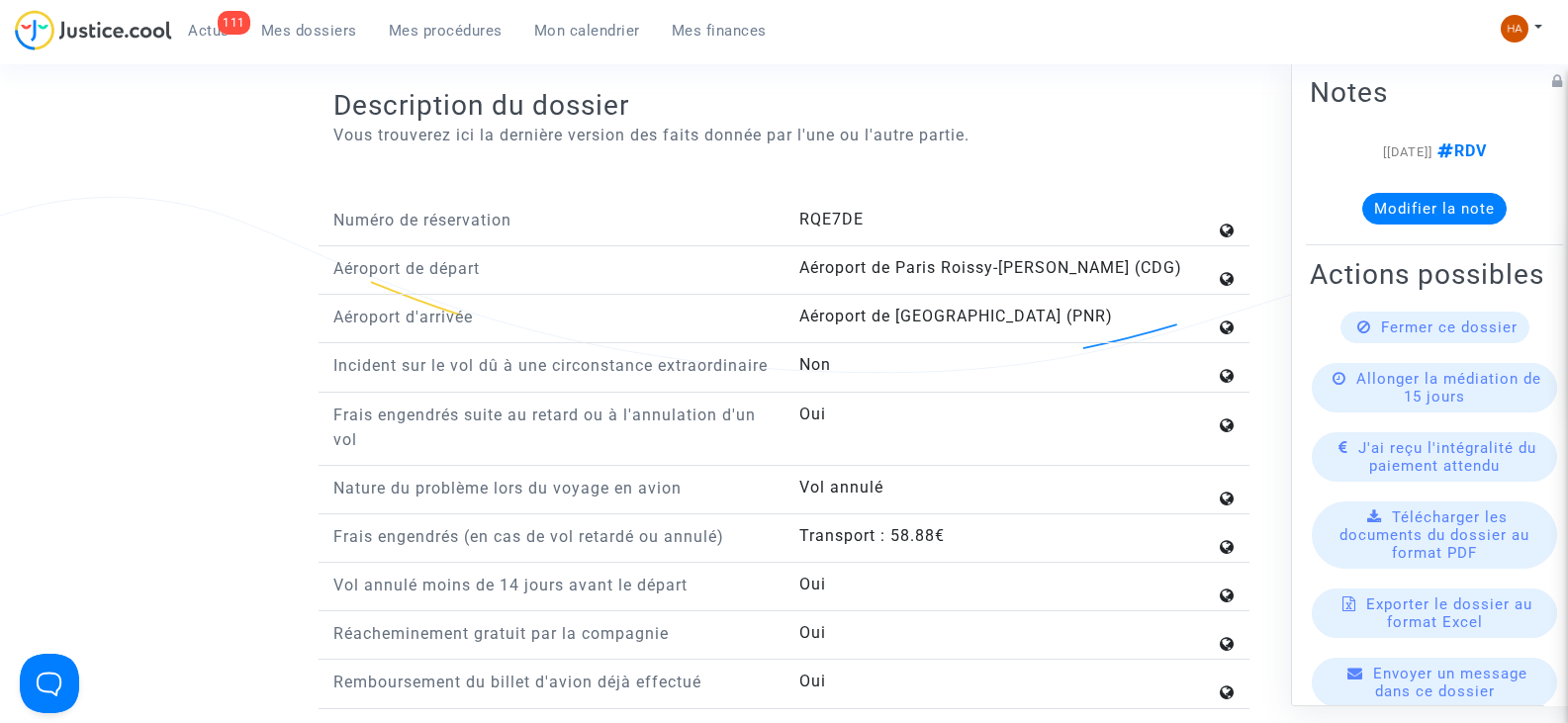 scroll, scrollTop: 2057, scrollLeft: 0, axis: vertical 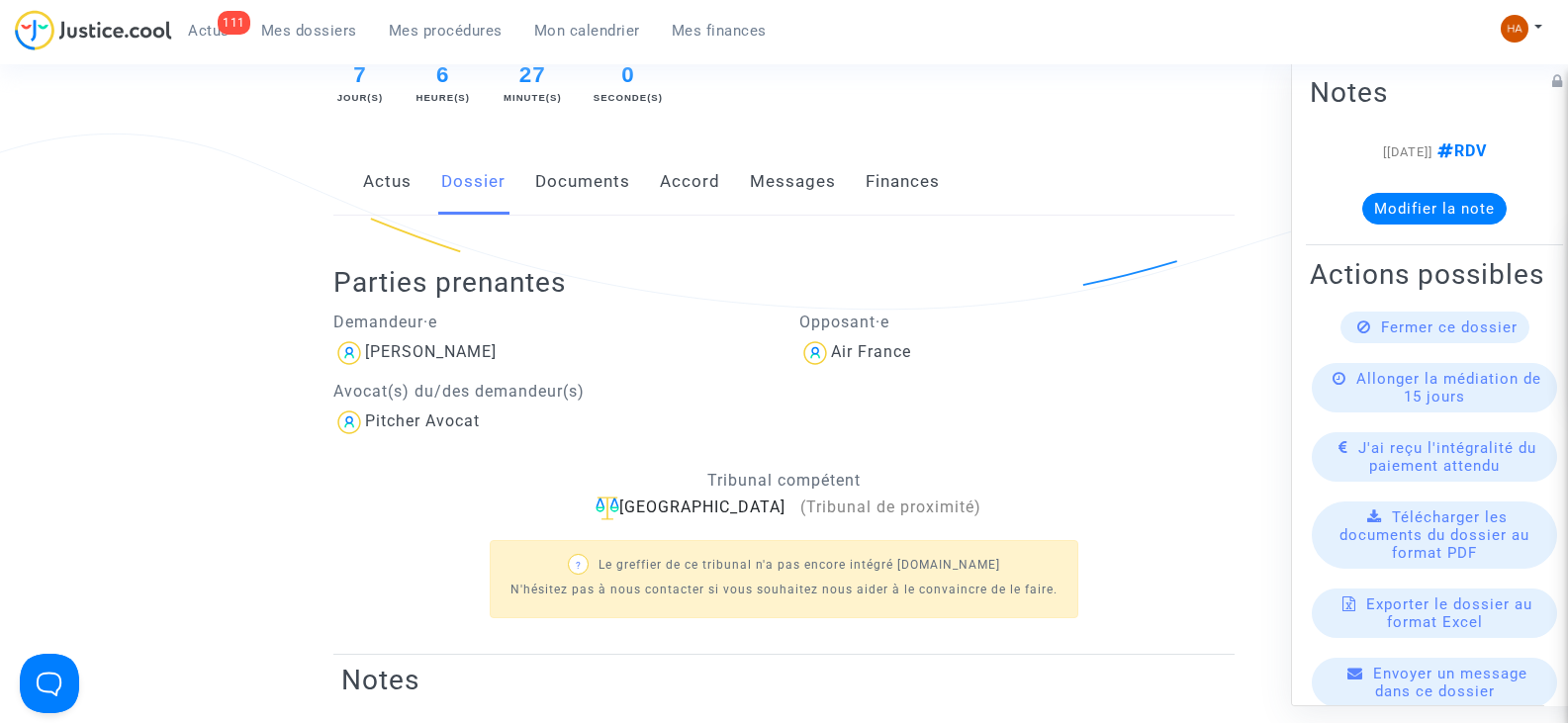 drag, startPoint x: 551, startPoint y: 189, endPoint x: 570, endPoint y: 206, distance: 25.495098 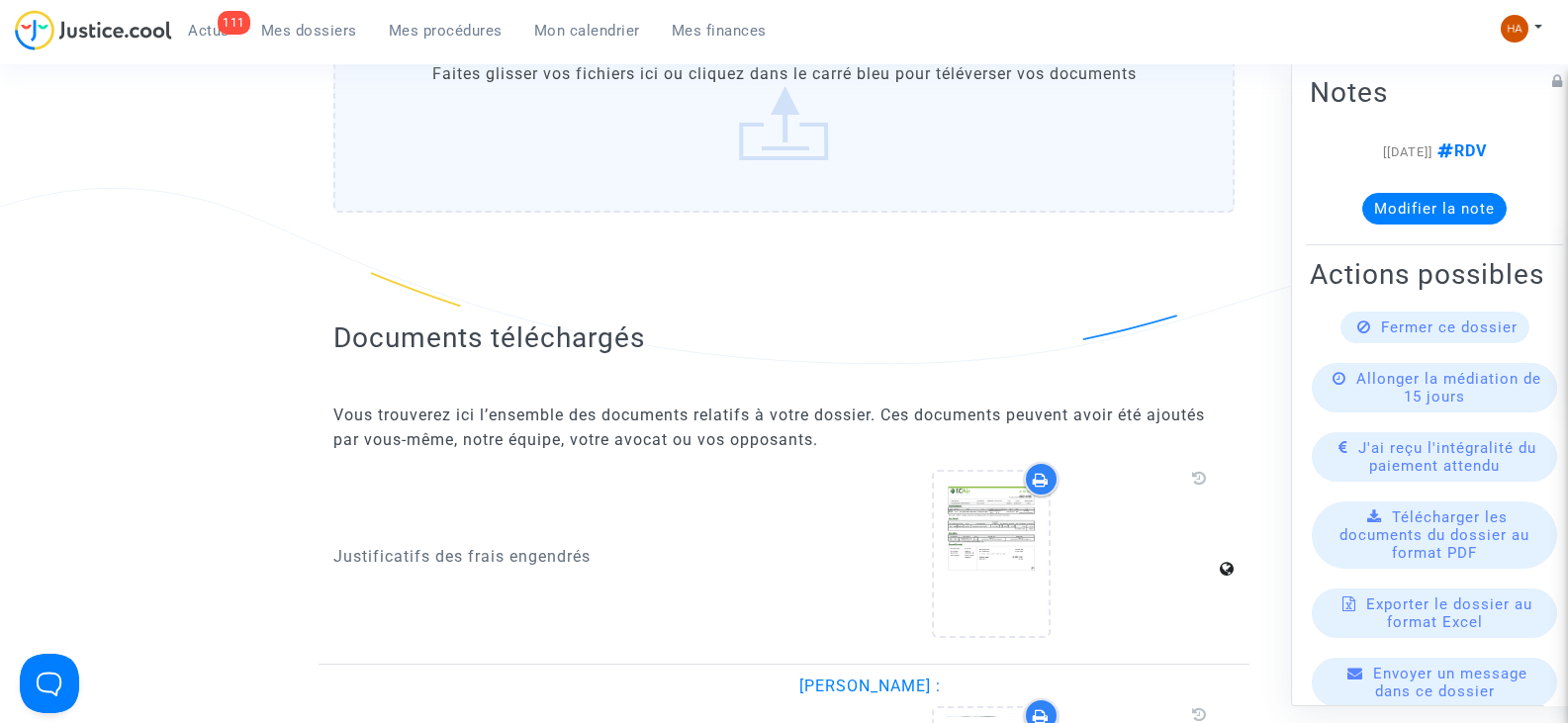 scroll, scrollTop: 2057, scrollLeft: 0, axis: vertical 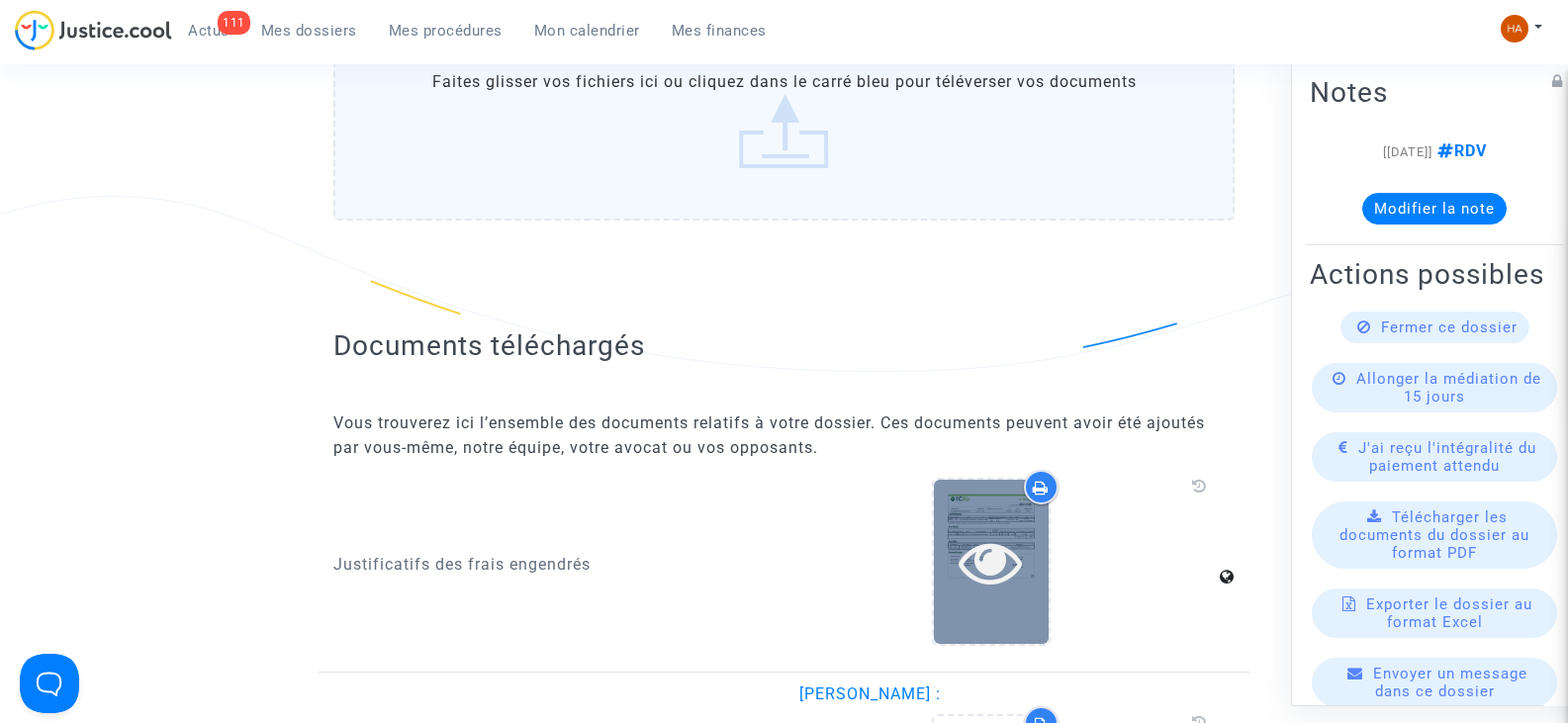click at bounding box center [990, 562] 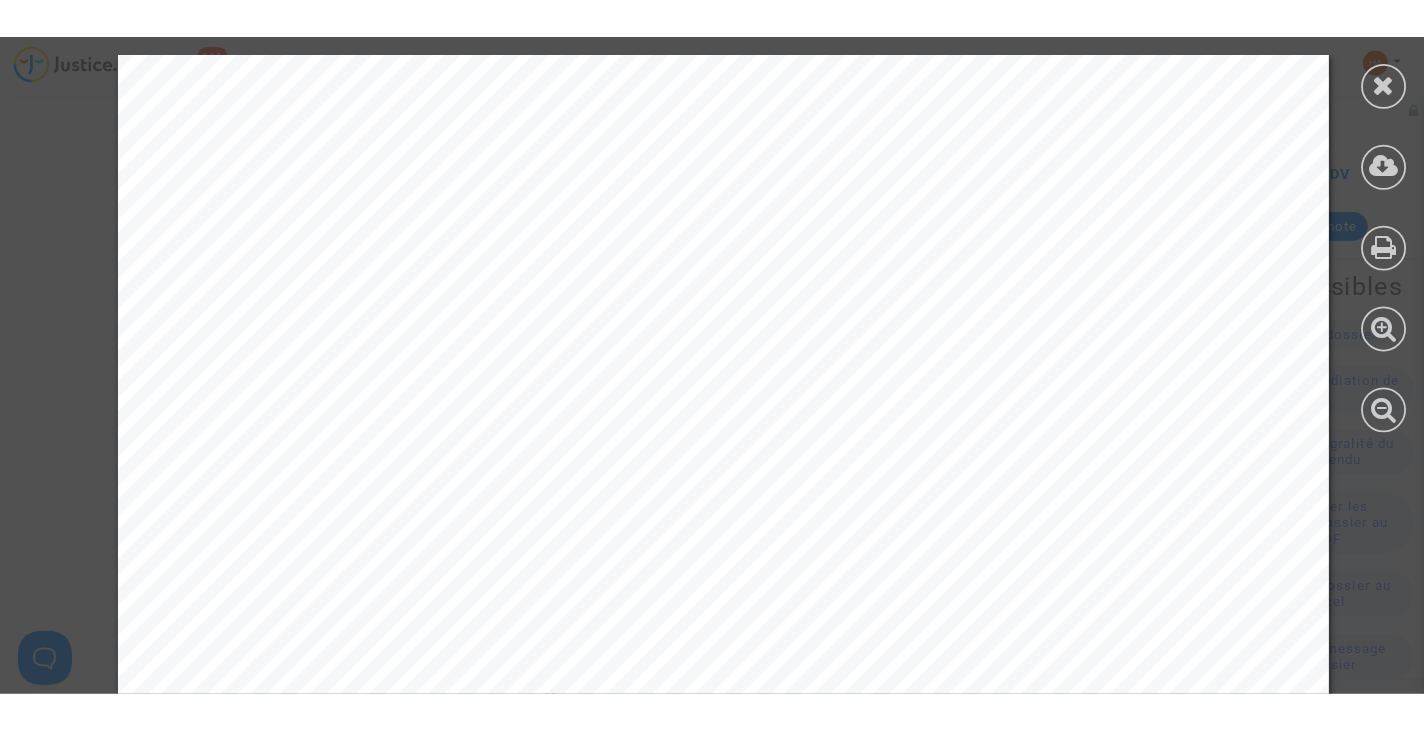 scroll, scrollTop: 1680, scrollLeft: 0, axis: vertical 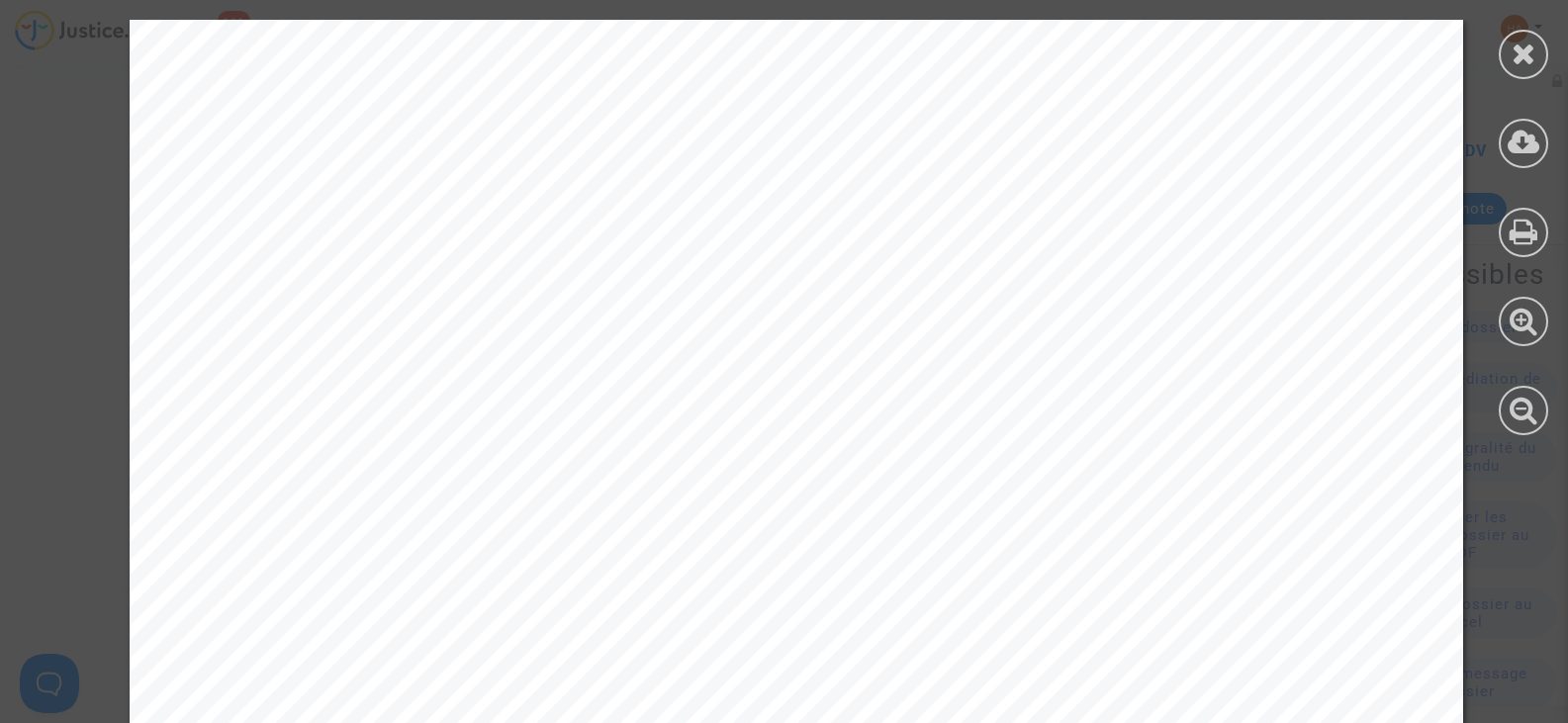 drag, startPoint x: 1237, startPoint y: 122, endPoint x: 1185, endPoint y: 119, distance: 52.086467 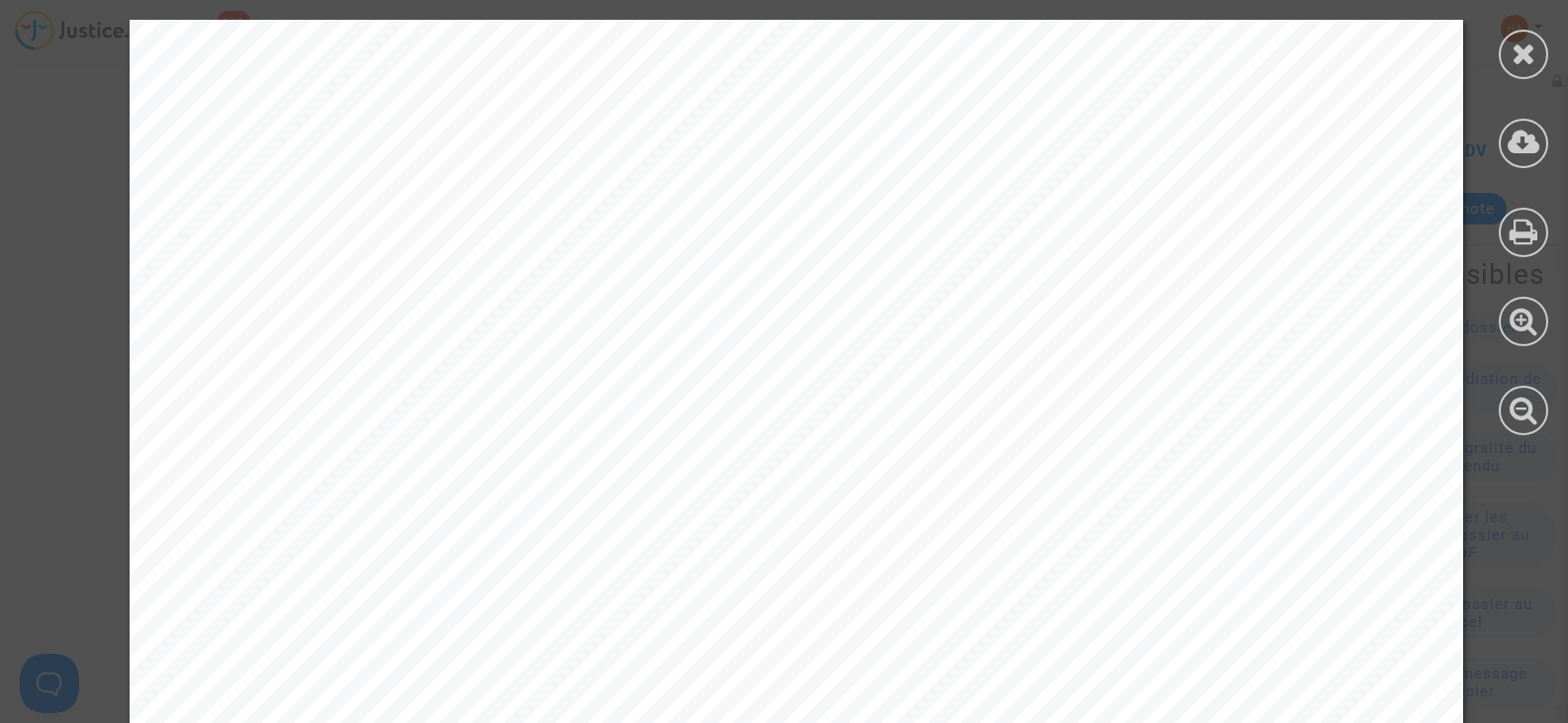 drag, startPoint x: 32, startPoint y: 195, endPoint x: 58, endPoint y: 198, distance: 26.172505 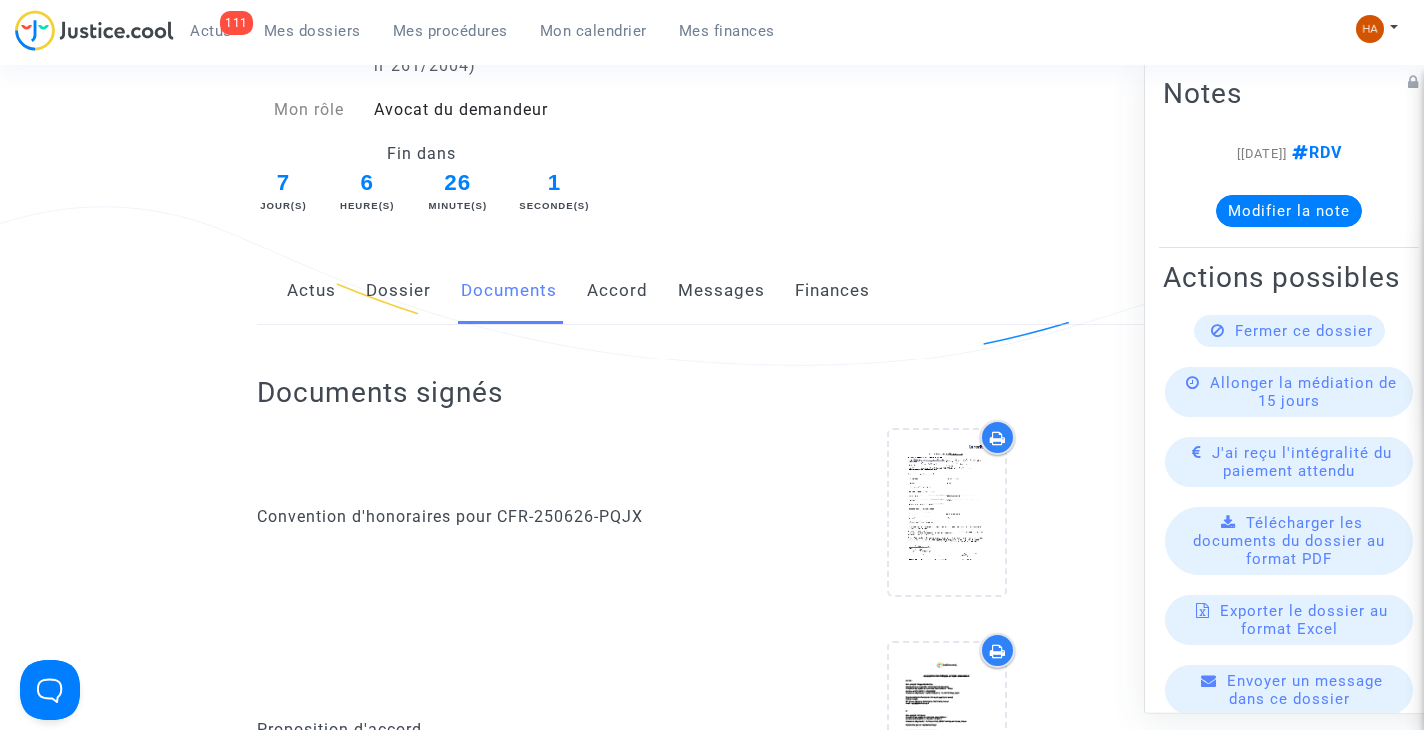 scroll, scrollTop: 0, scrollLeft: 0, axis: both 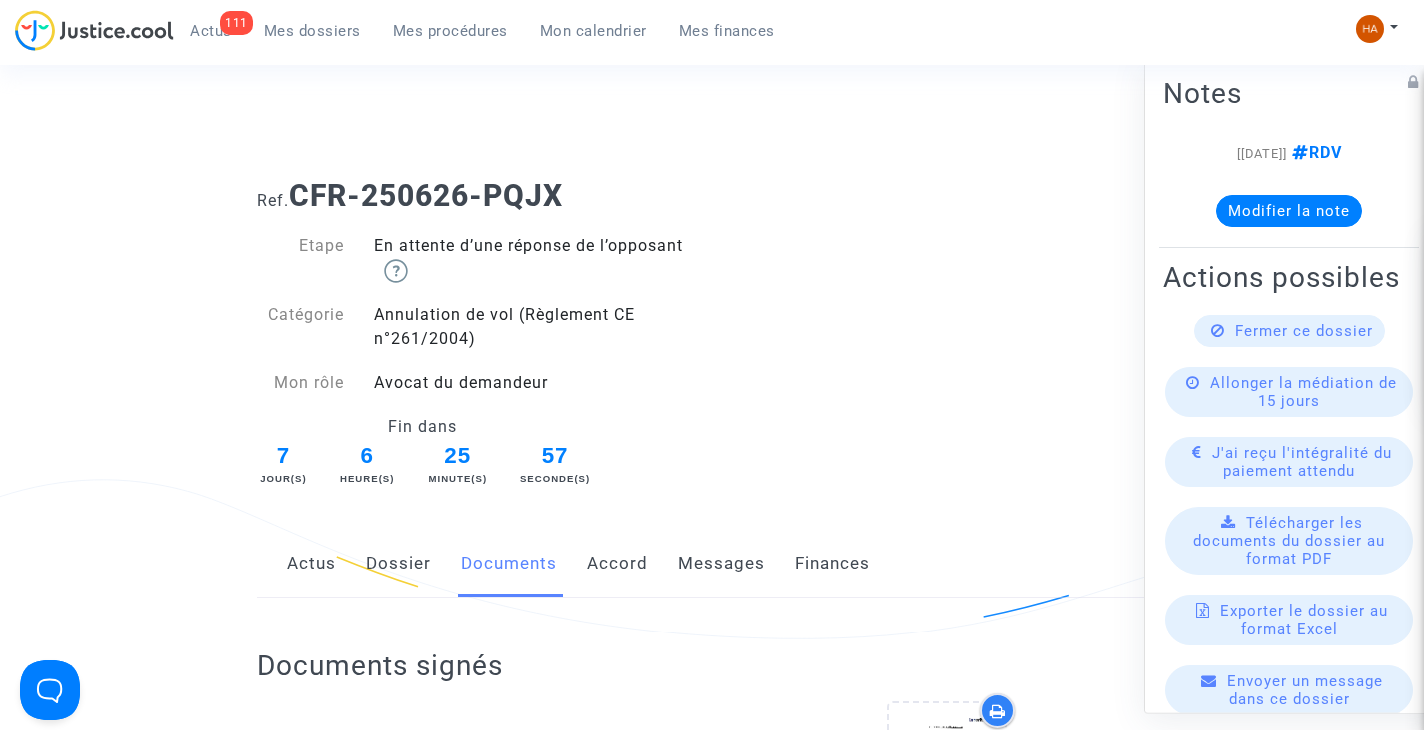 click on "Messages" 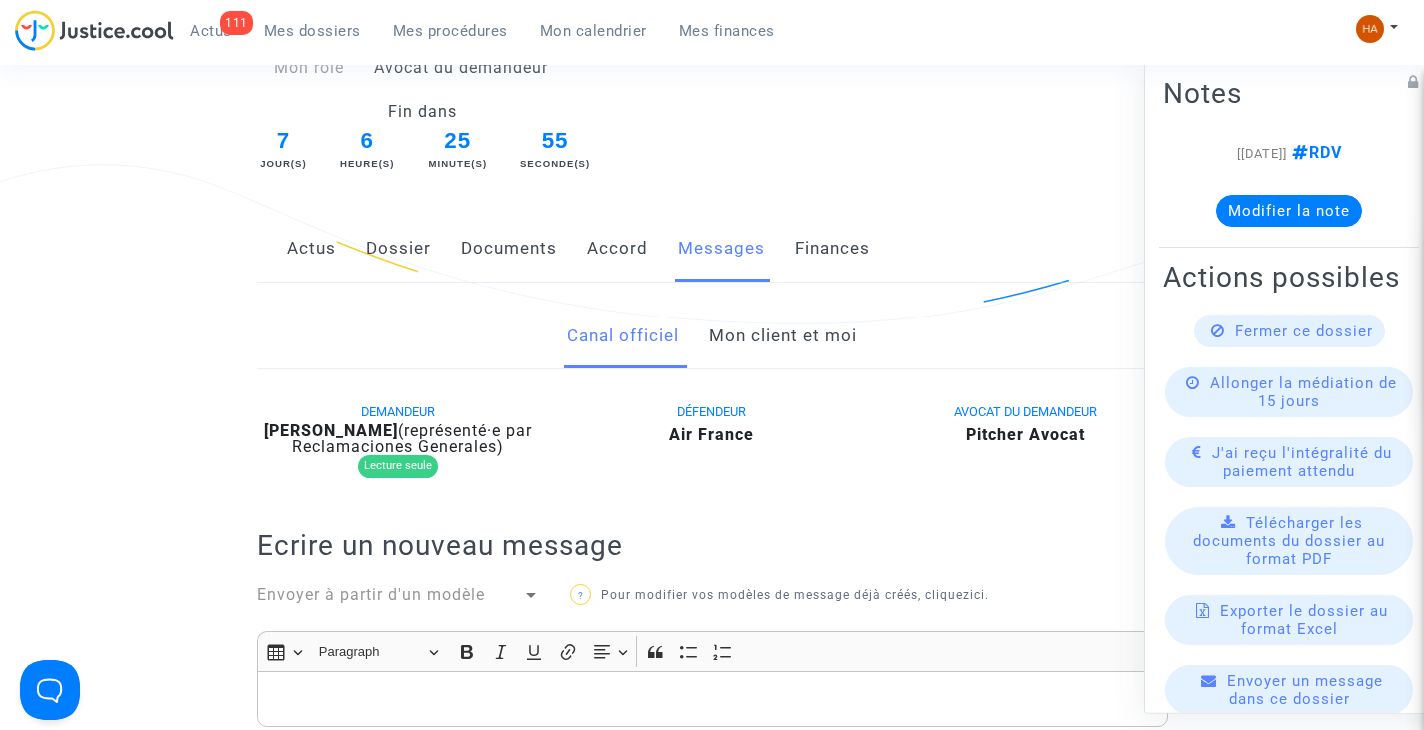 scroll, scrollTop: 300, scrollLeft: 0, axis: vertical 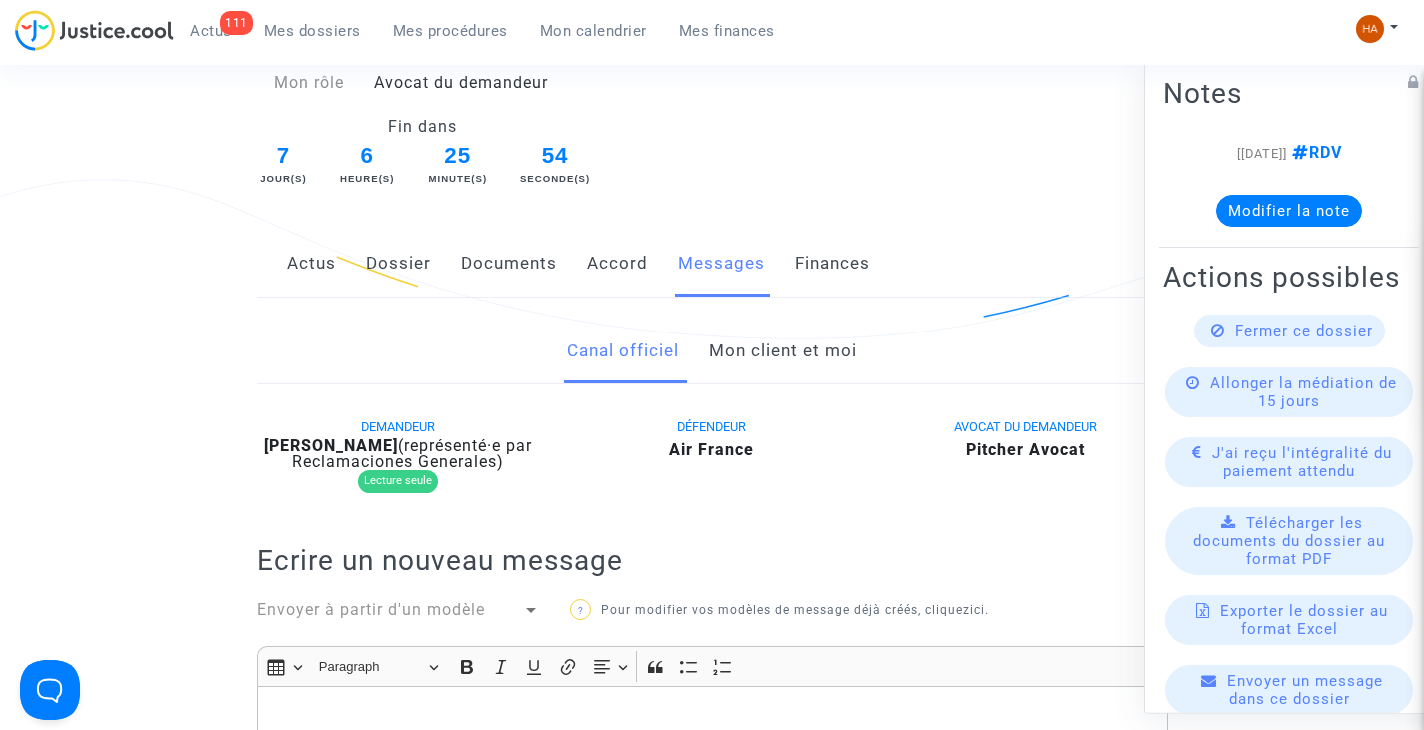 click on "Mon client et moi" 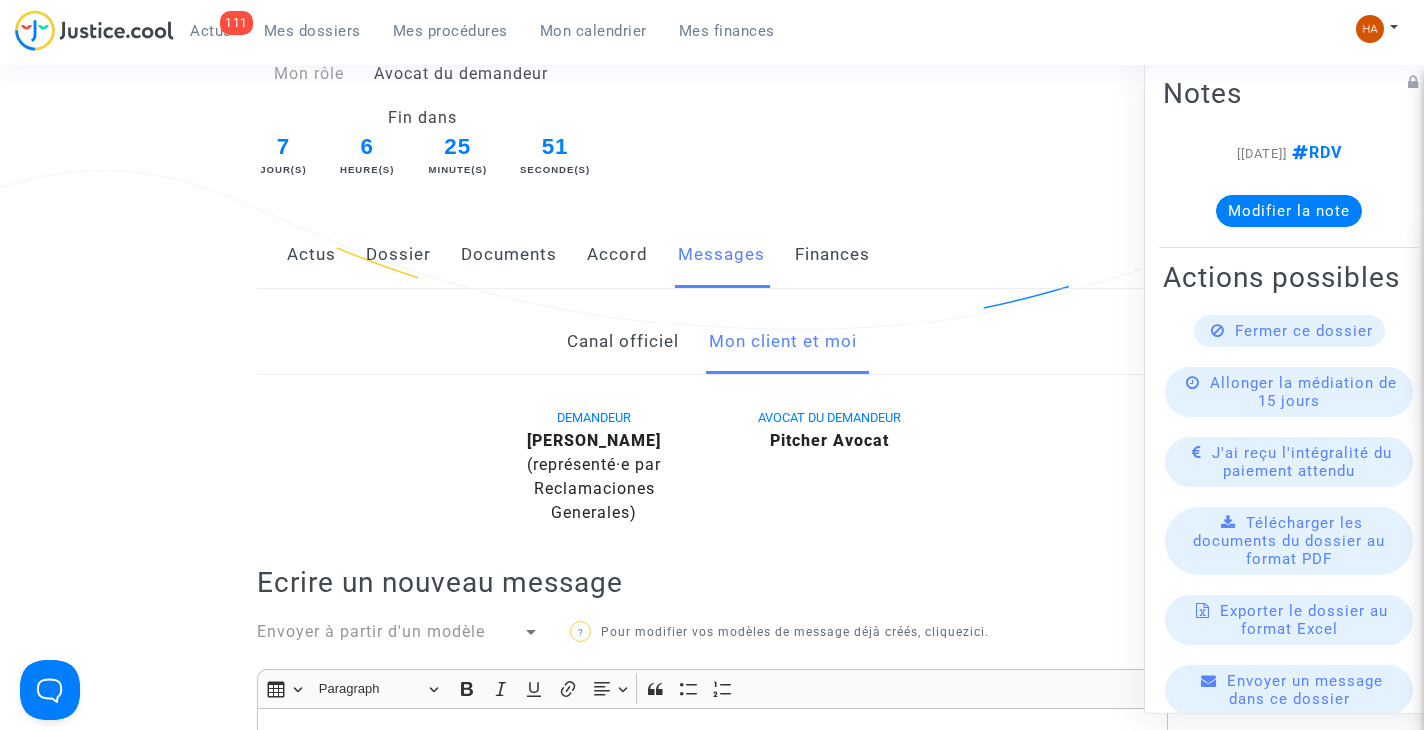 scroll, scrollTop: 300, scrollLeft: 0, axis: vertical 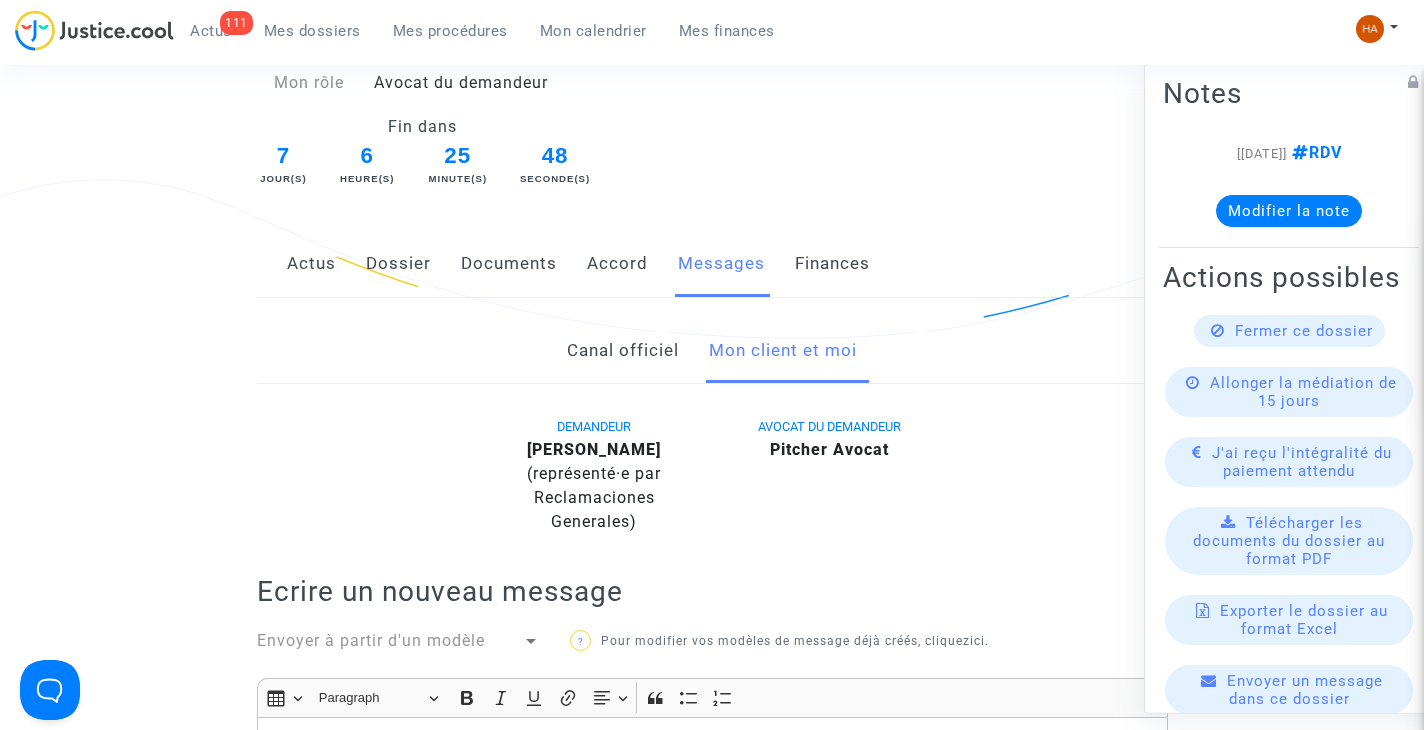 click on "Actus" 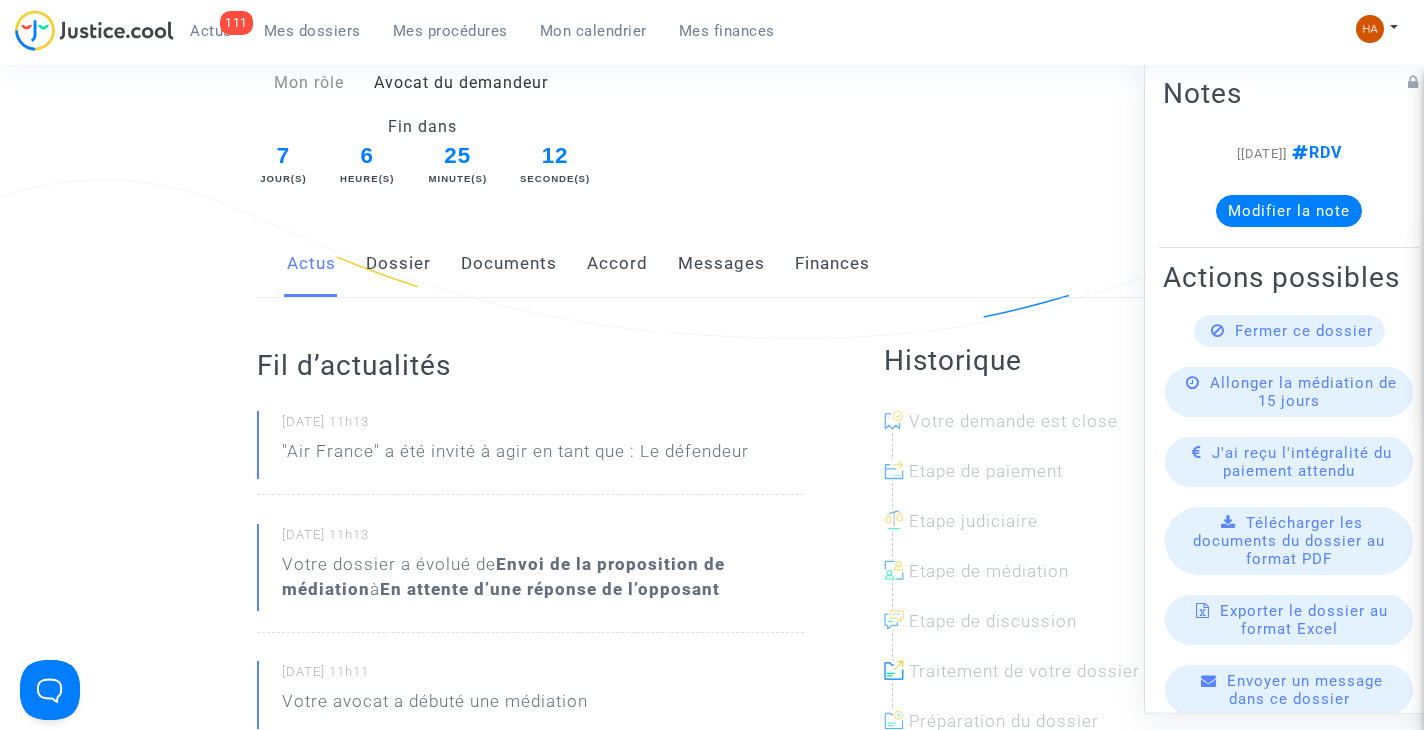 click on "Messages" 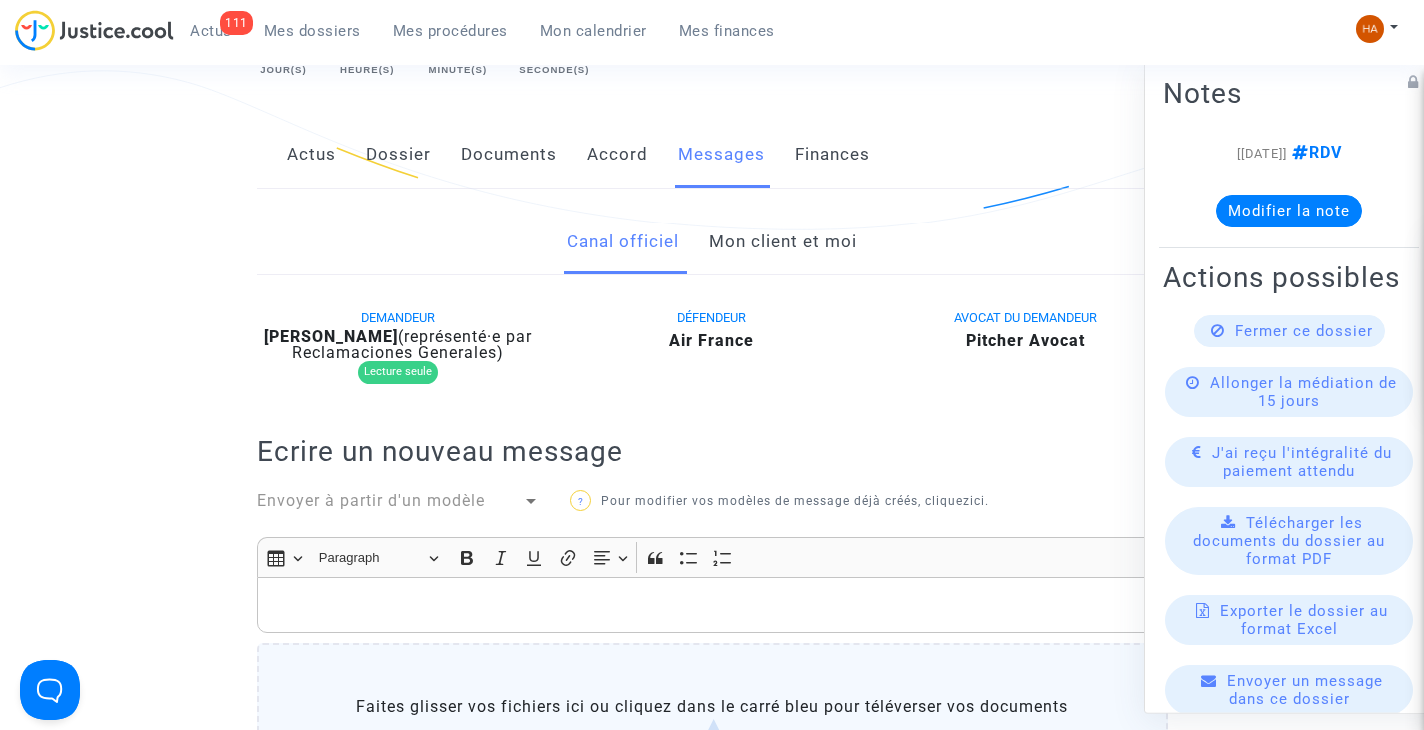 scroll, scrollTop: 408, scrollLeft: 0, axis: vertical 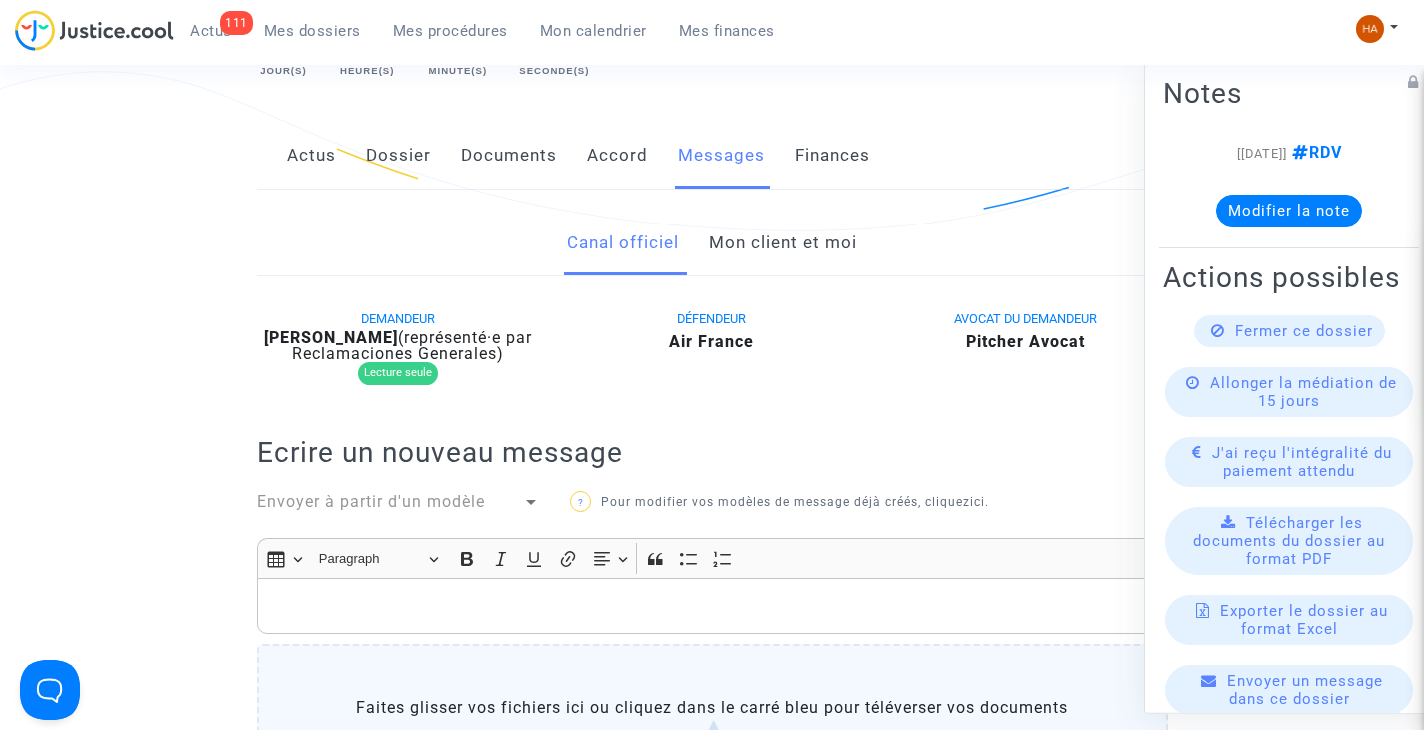 click on "Mon client et moi" 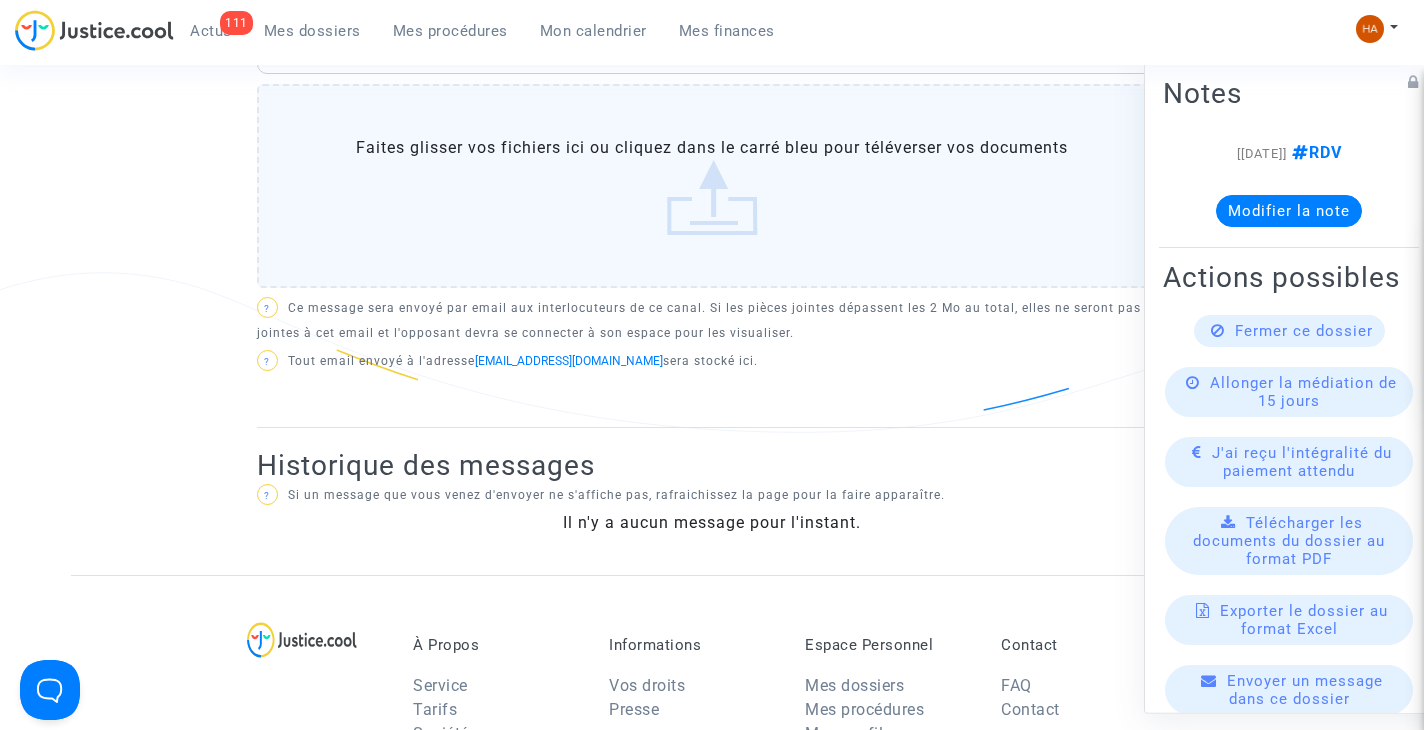 scroll, scrollTop: 998, scrollLeft: 0, axis: vertical 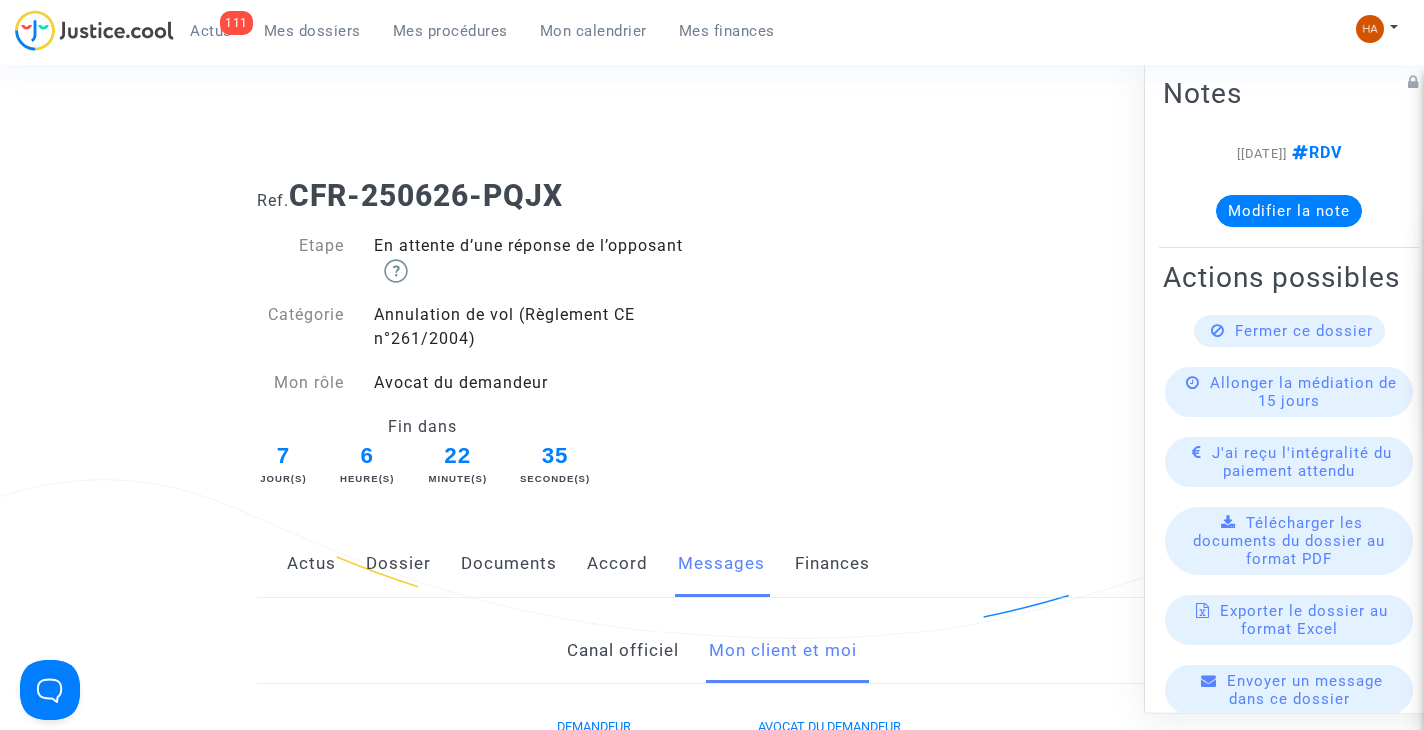 click on "Documents" 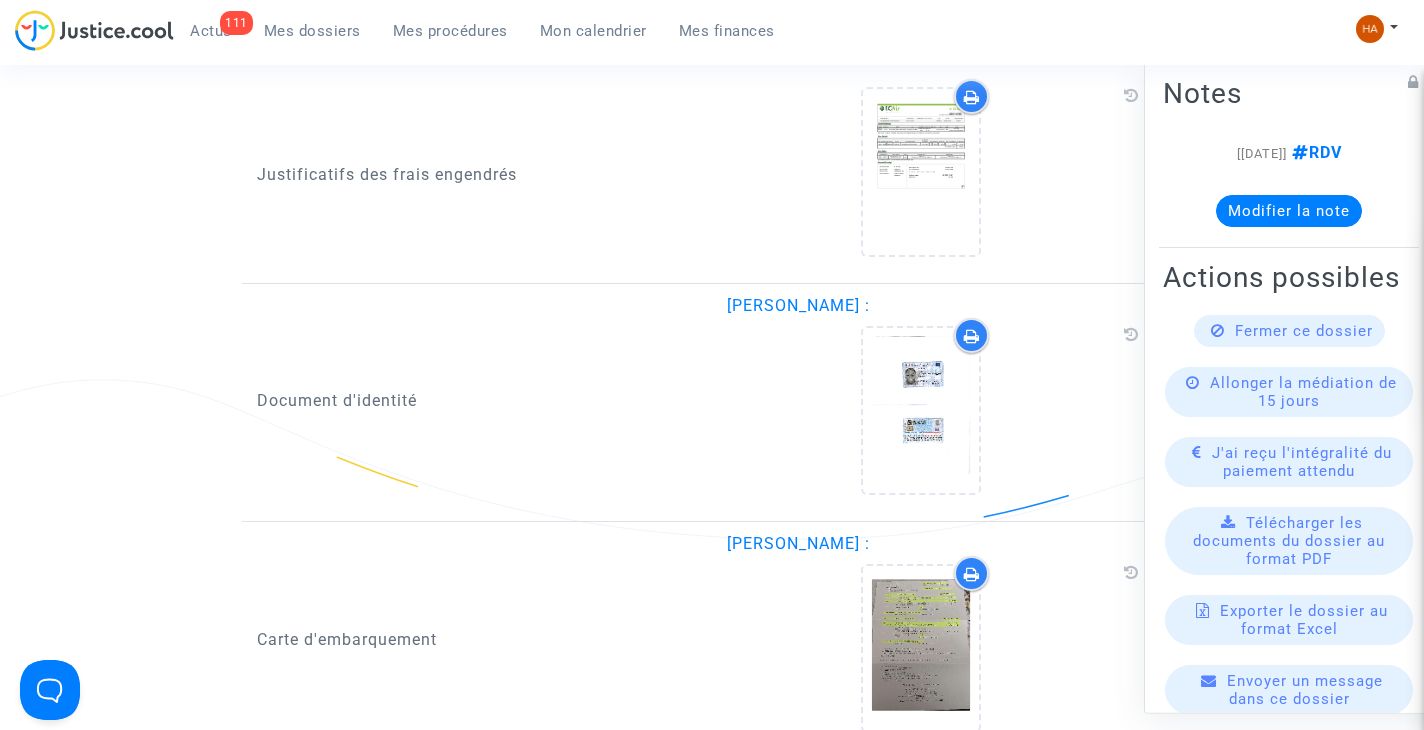 scroll, scrollTop: 2593, scrollLeft: 0, axis: vertical 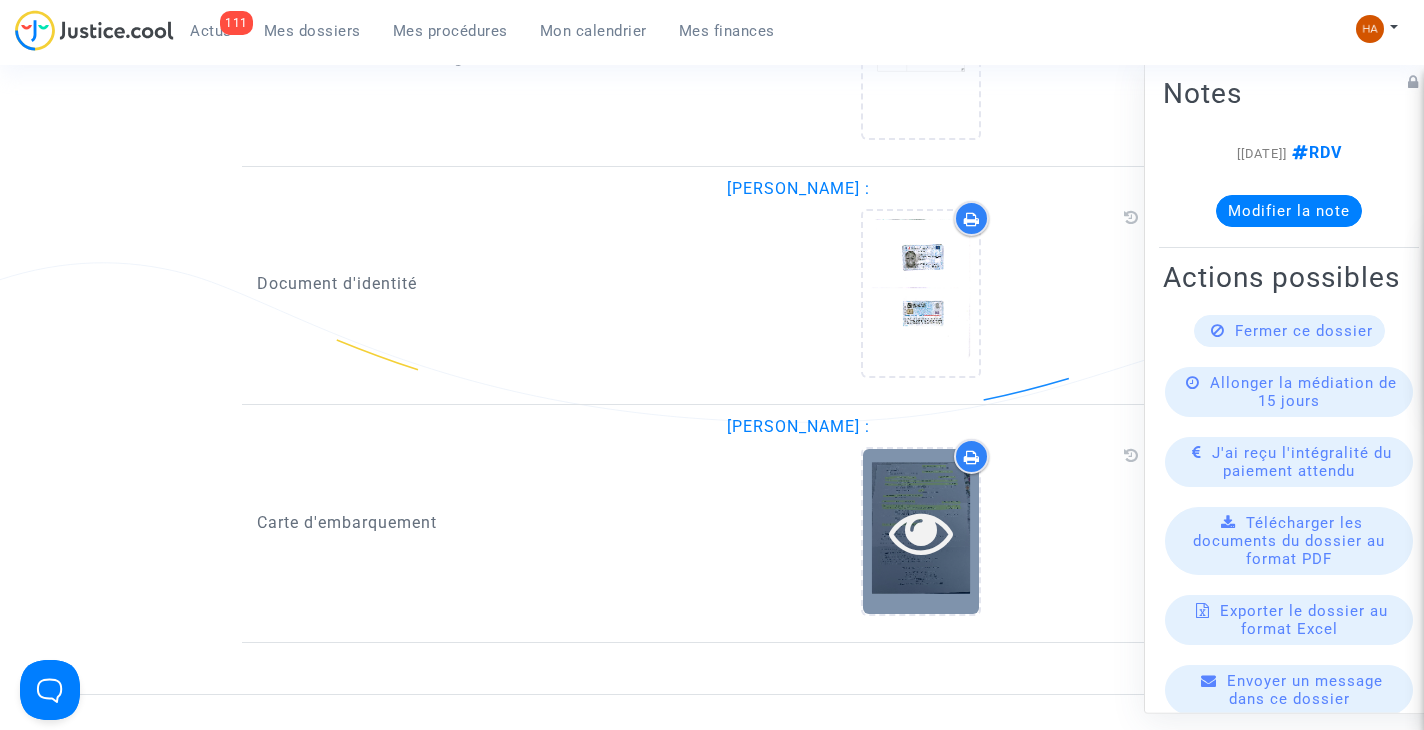 click at bounding box center (921, 532) 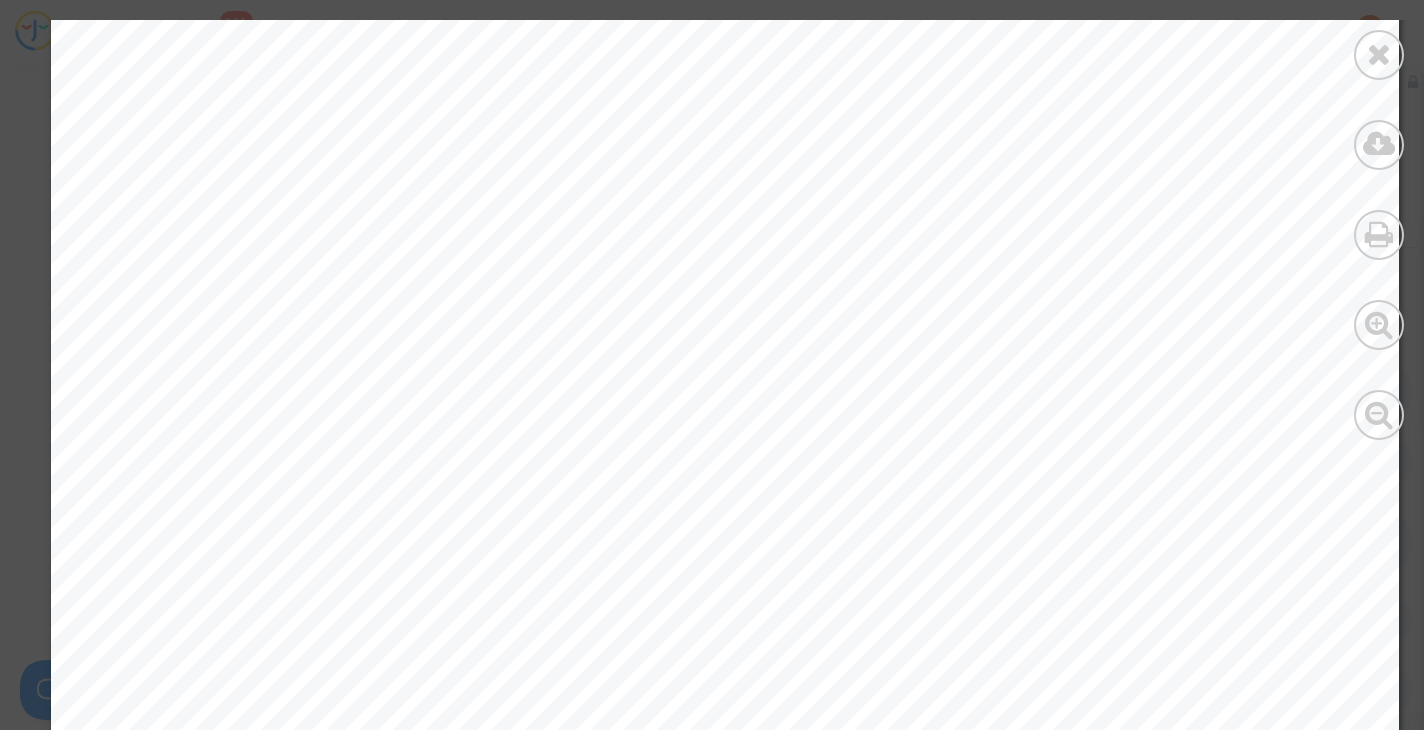 scroll, scrollTop: 69, scrollLeft: 0, axis: vertical 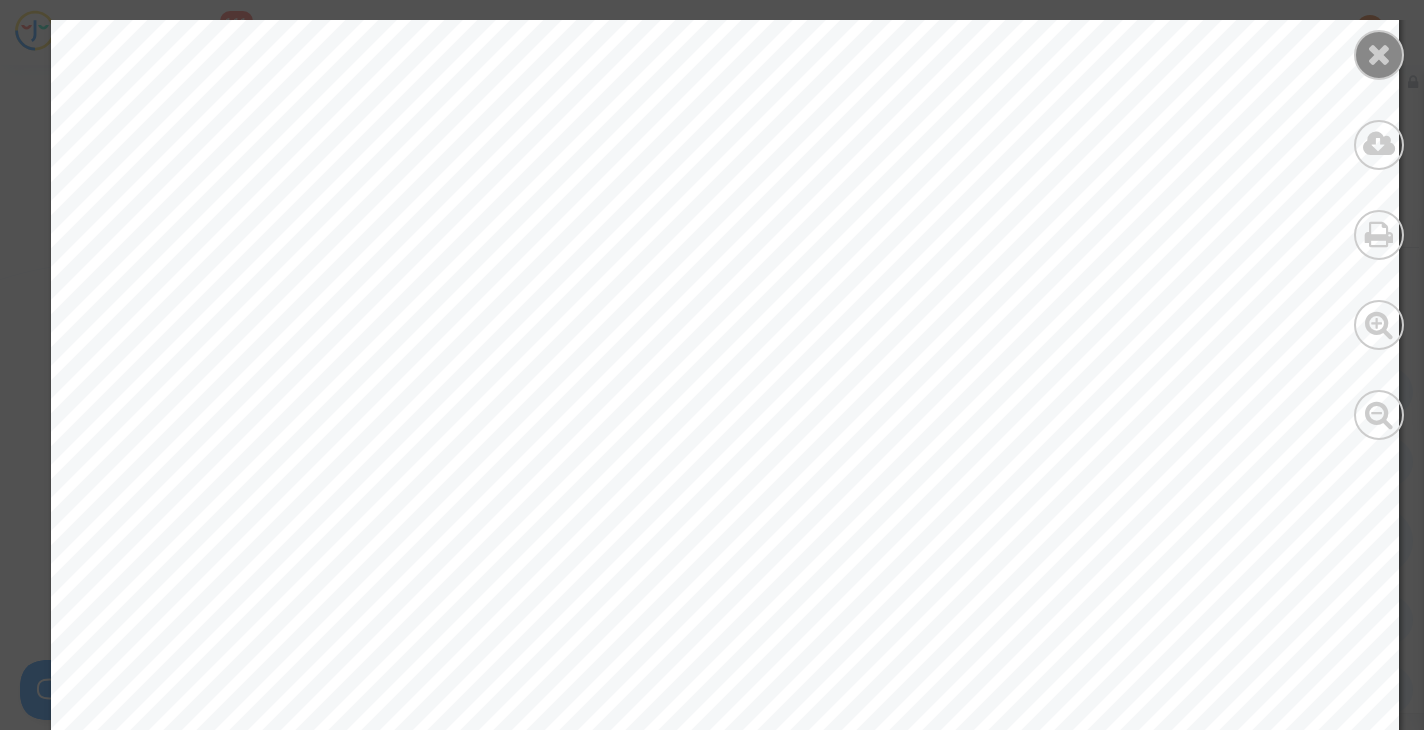 click at bounding box center [1379, 54] 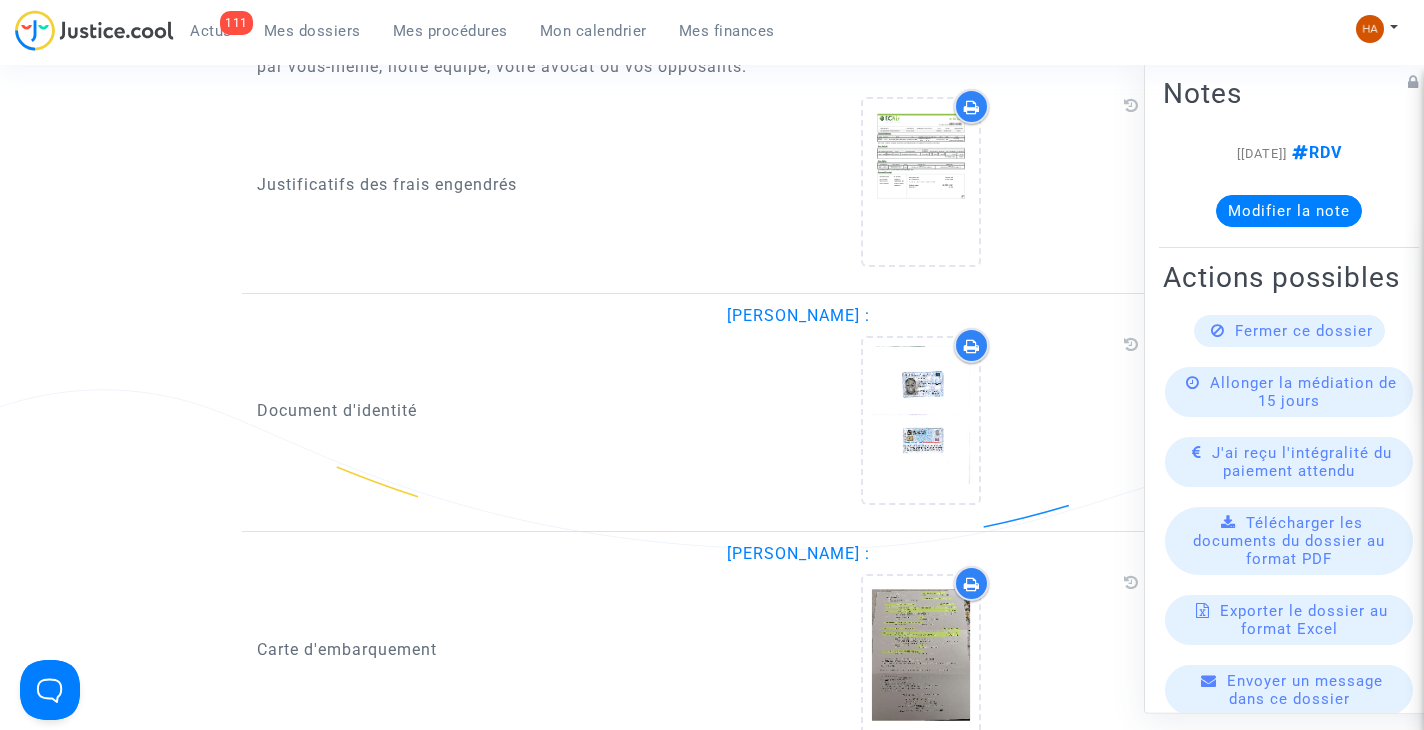 scroll, scrollTop: 2465, scrollLeft: 0, axis: vertical 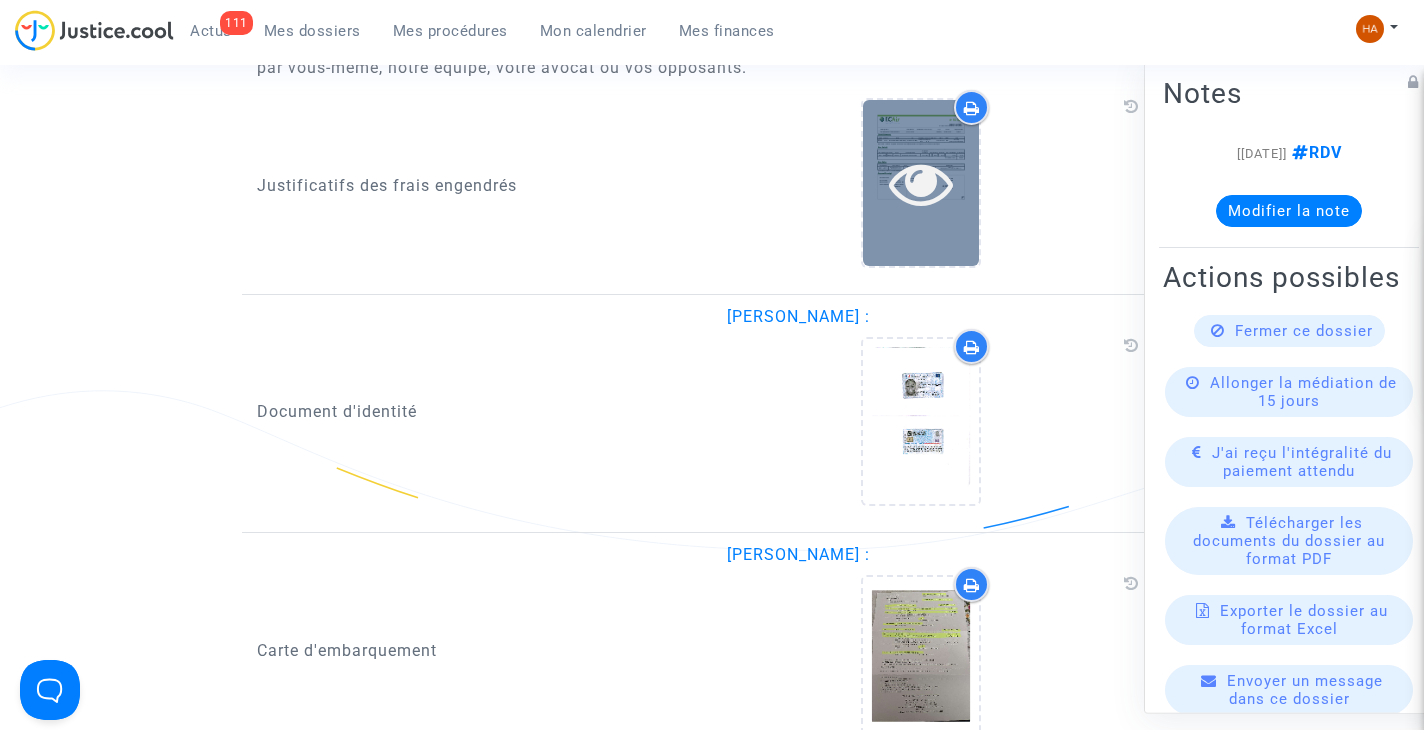 click at bounding box center [921, 182] 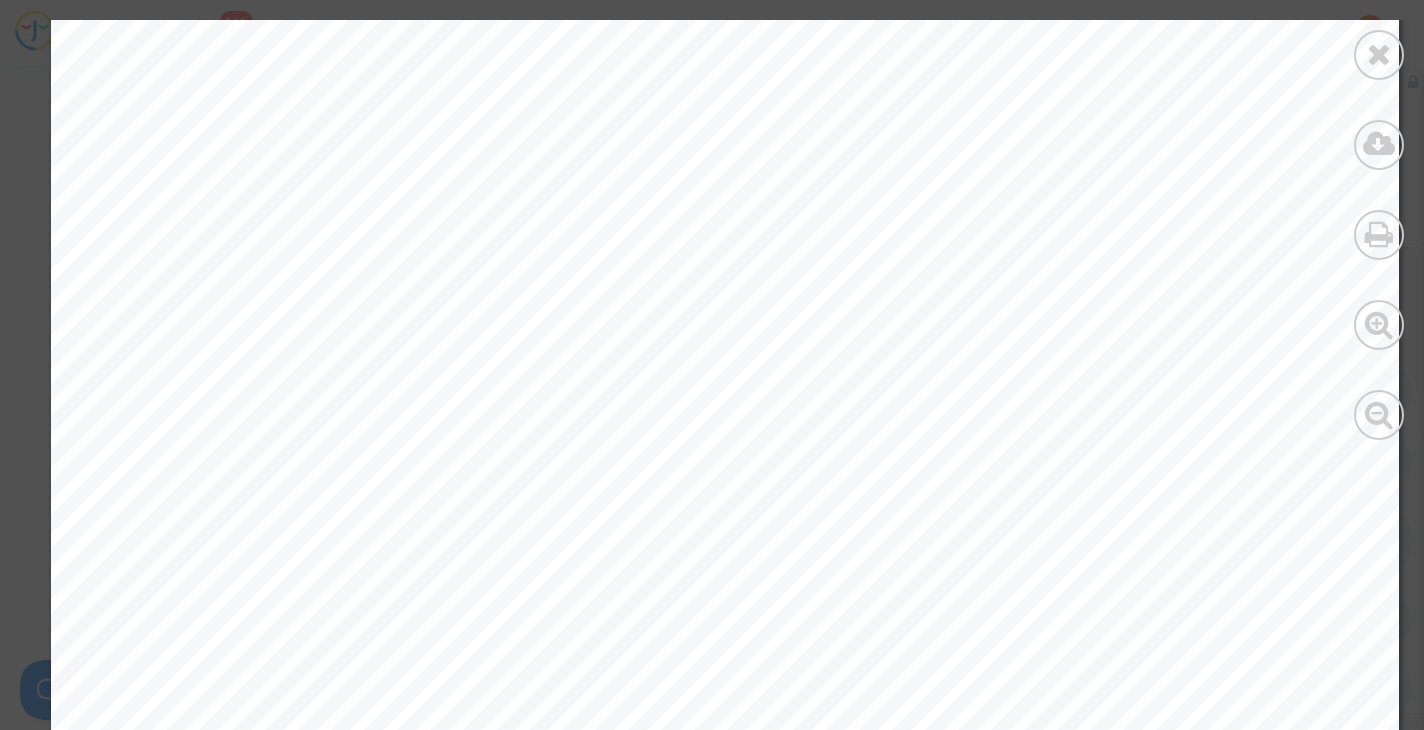 scroll, scrollTop: 496, scrollLeft: 0, axis: vertical 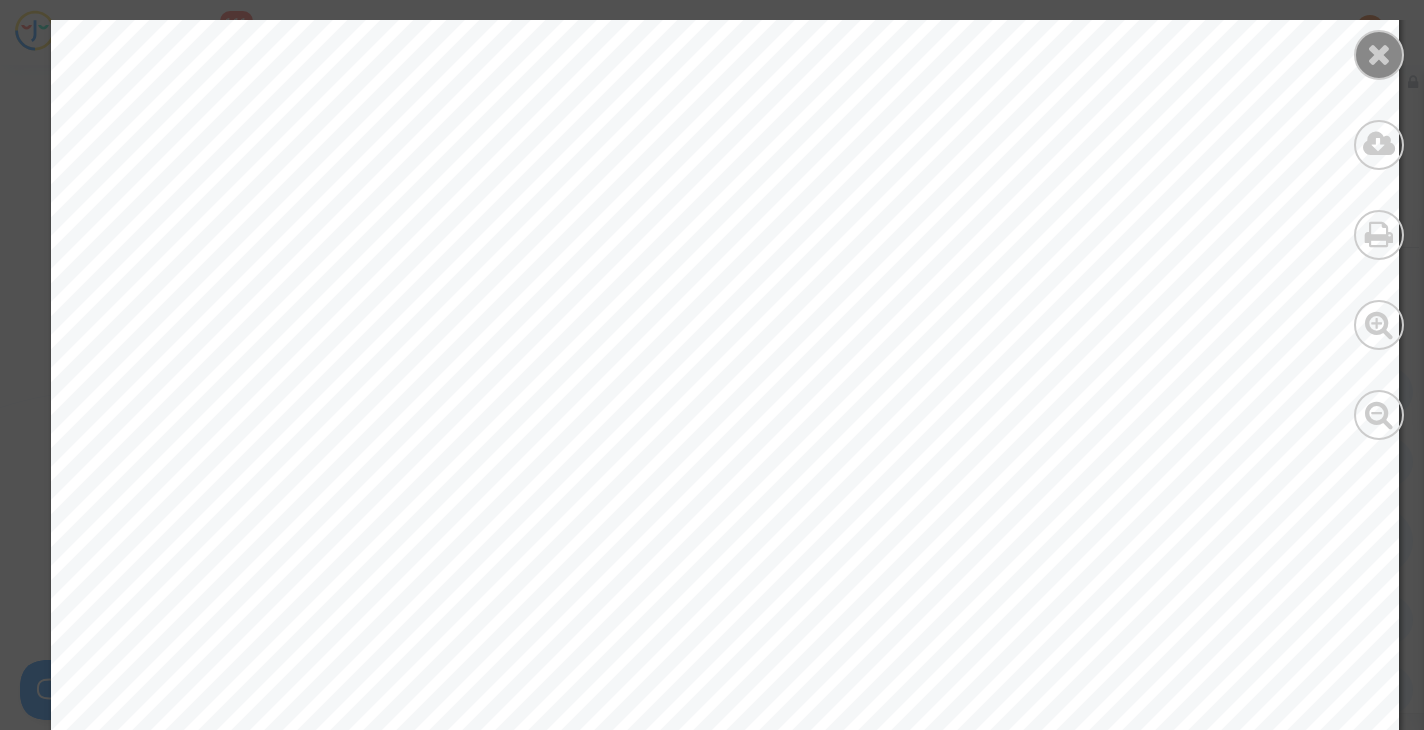 click at bounding box center [1379, 54] 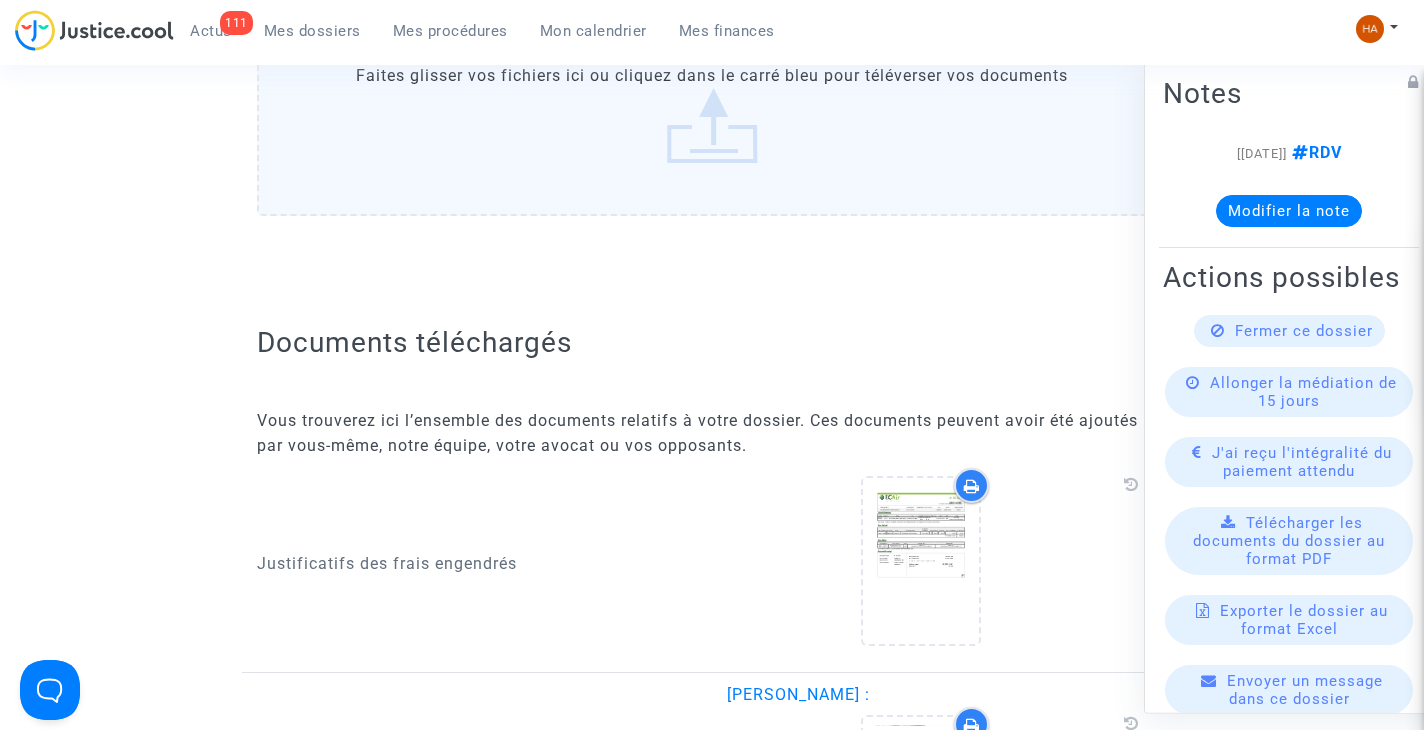 scroll, scrollTop: 2086, scrollLeft: 0, axis: vertical 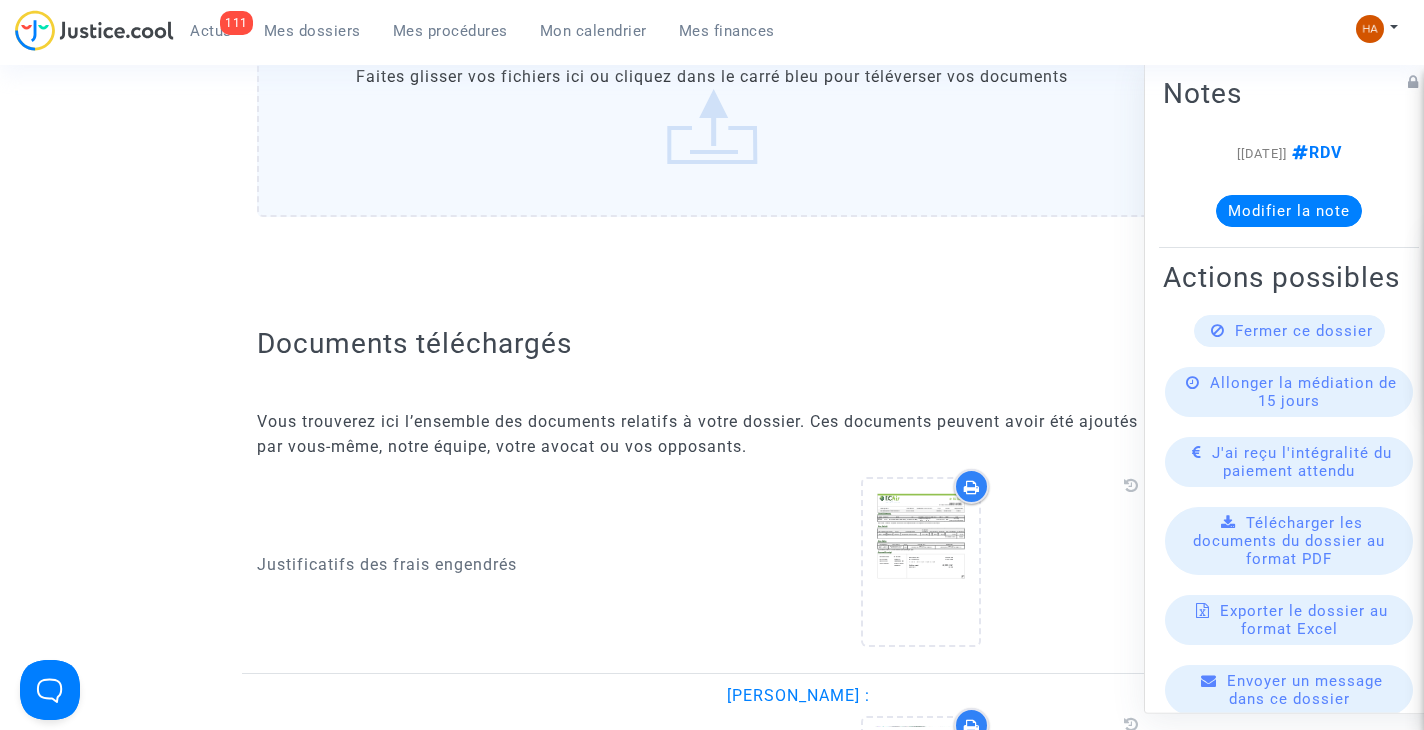 click on "Mes dossiers" at bounding box center (312, 31) 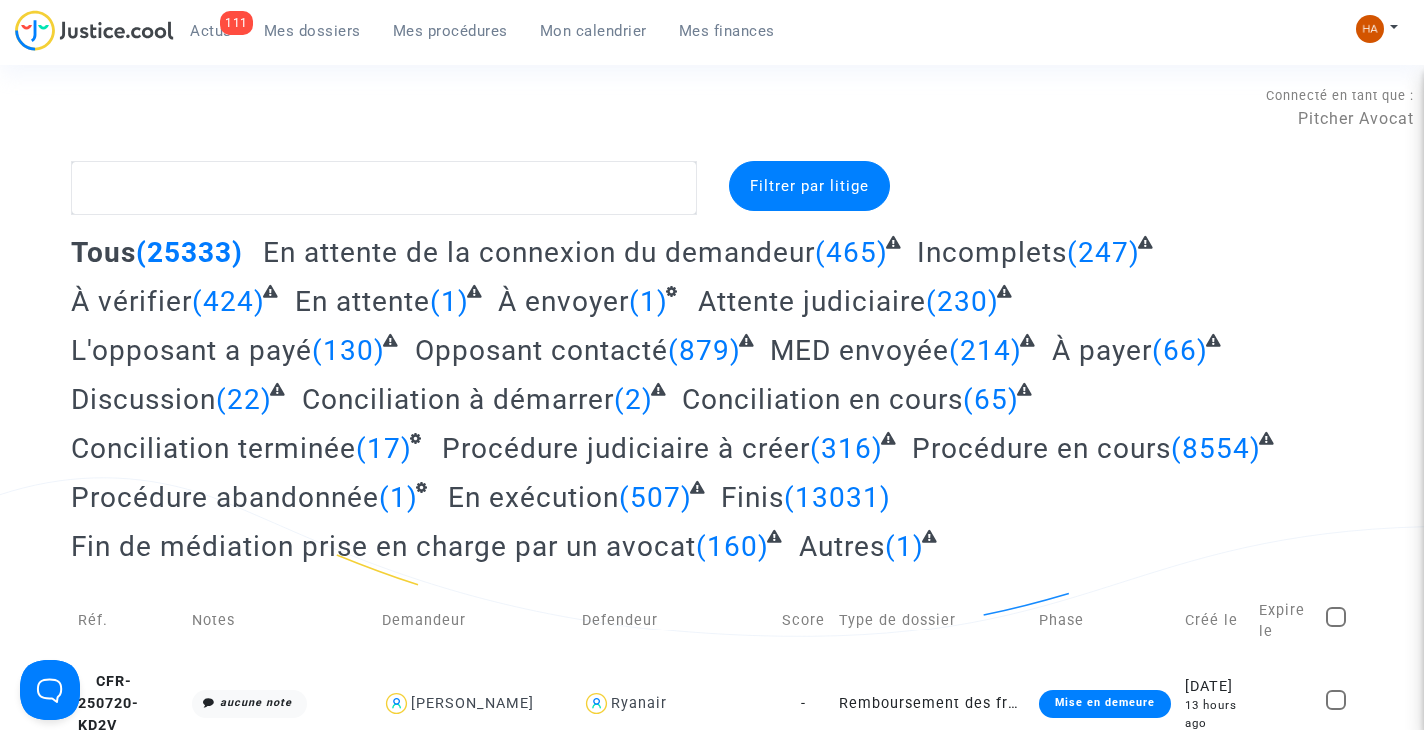 scroll, scrollTop: 0, scrollLeft: 0, axis: both 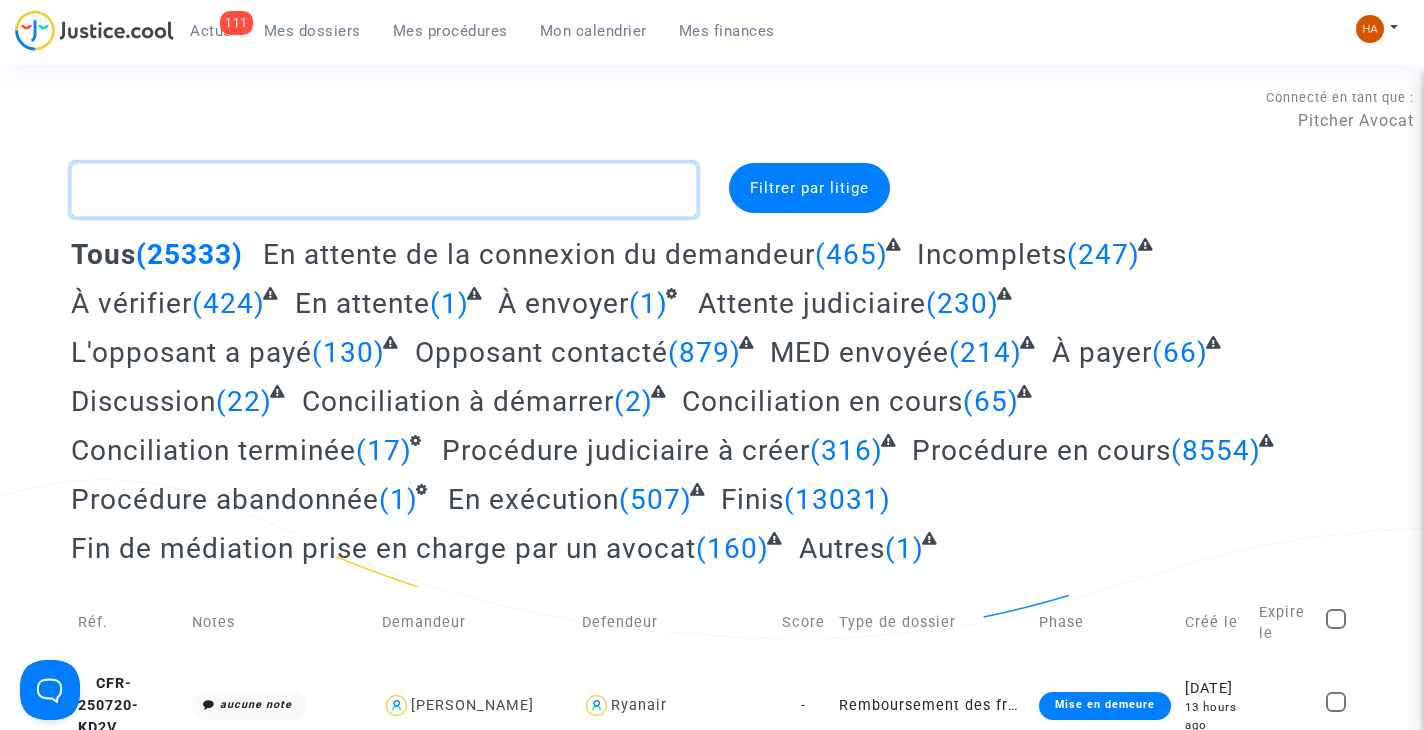 click 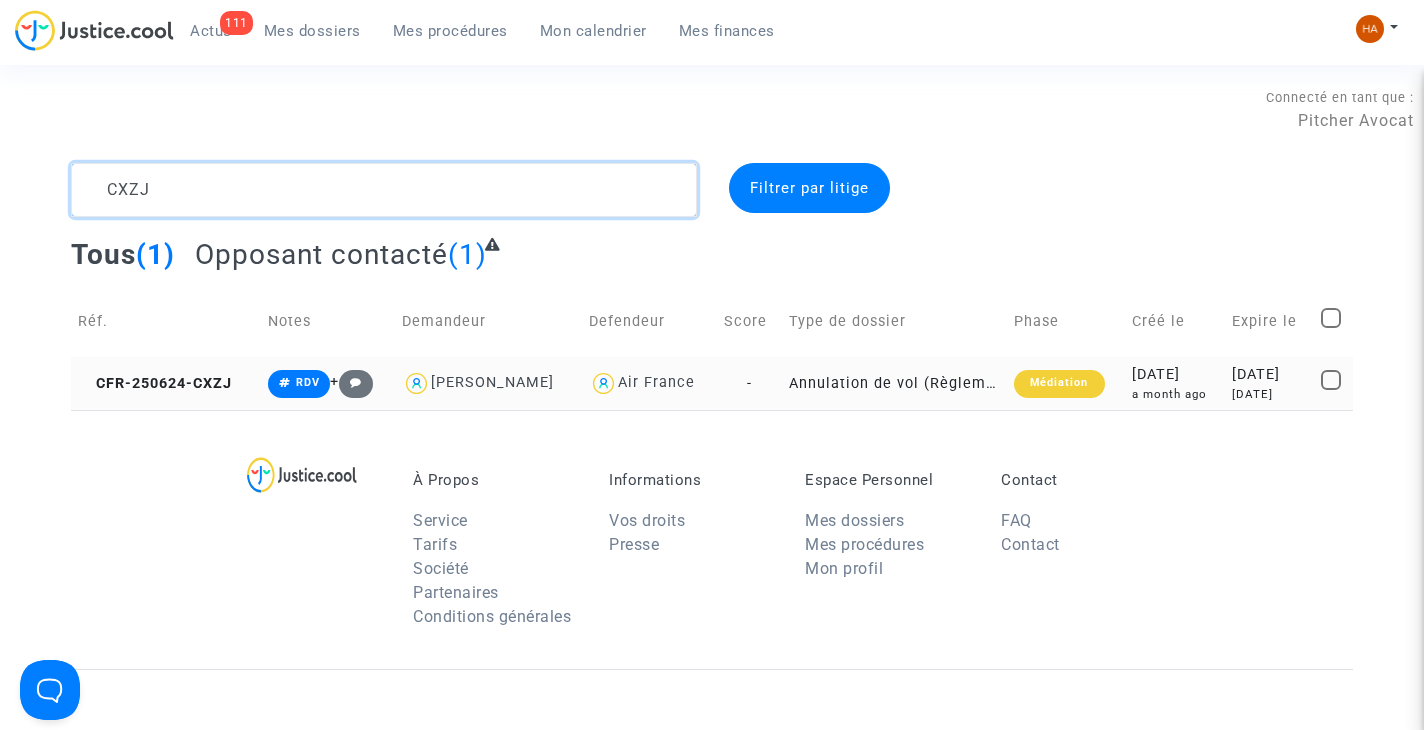 type on "CXZJ" 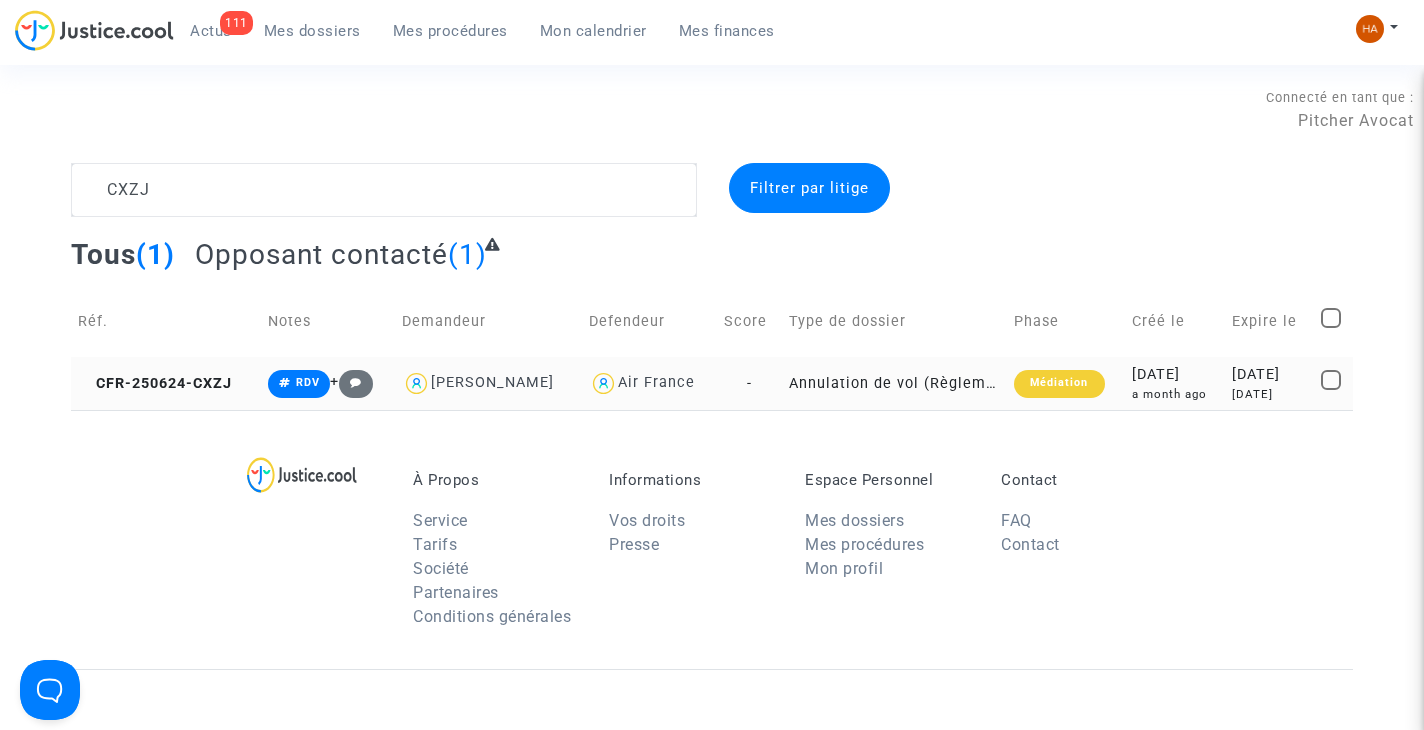 click on "Annulation de vol (Règlement CE n°261/2004)" 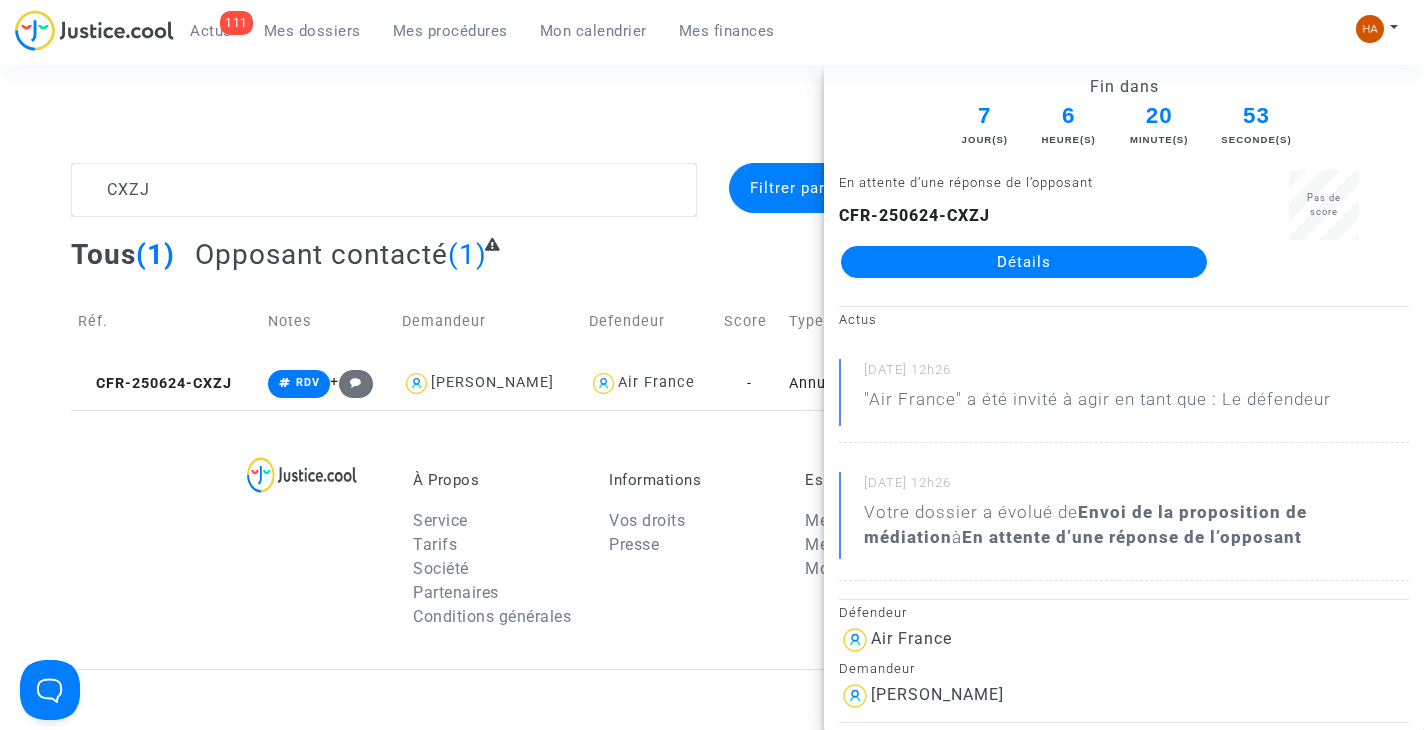 click on "Détails" 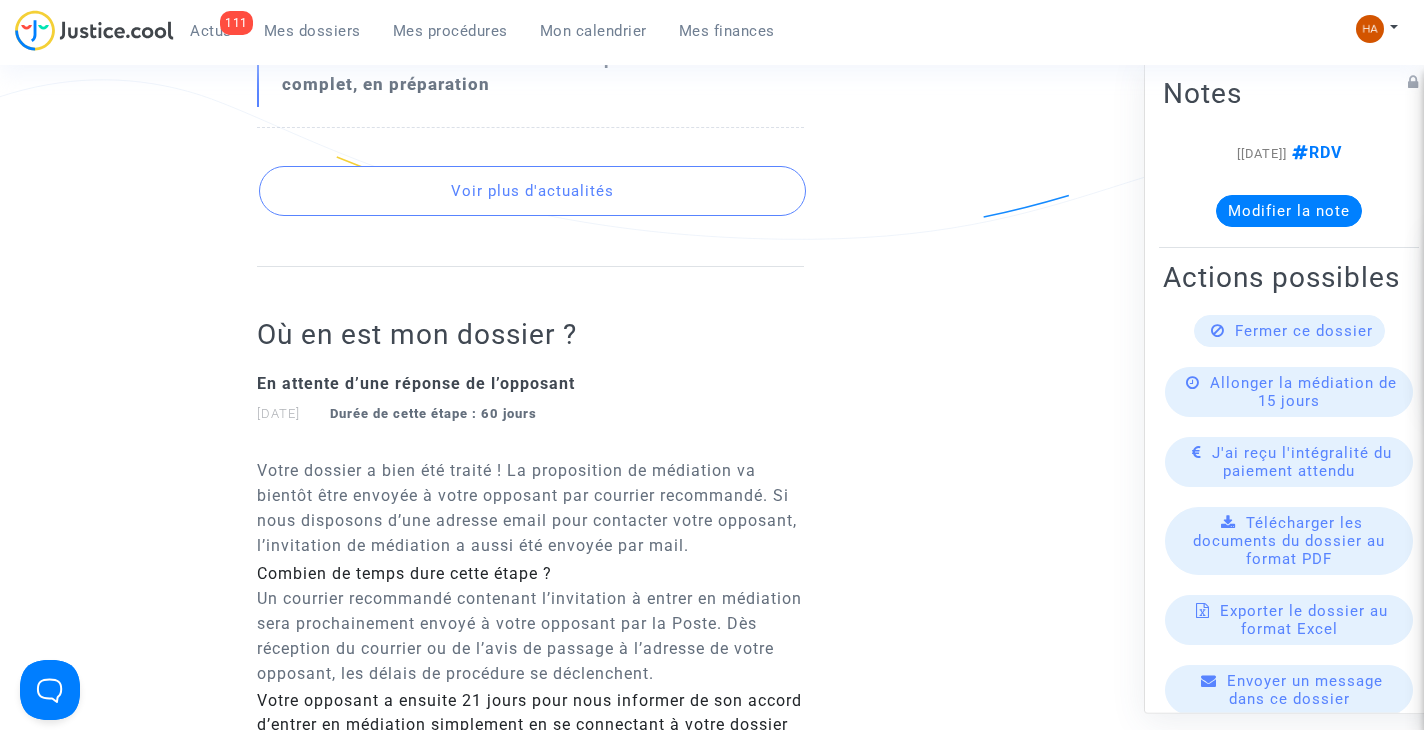 scroll, scrollTop: 1200, scrollLeft: 0, axis: vertical 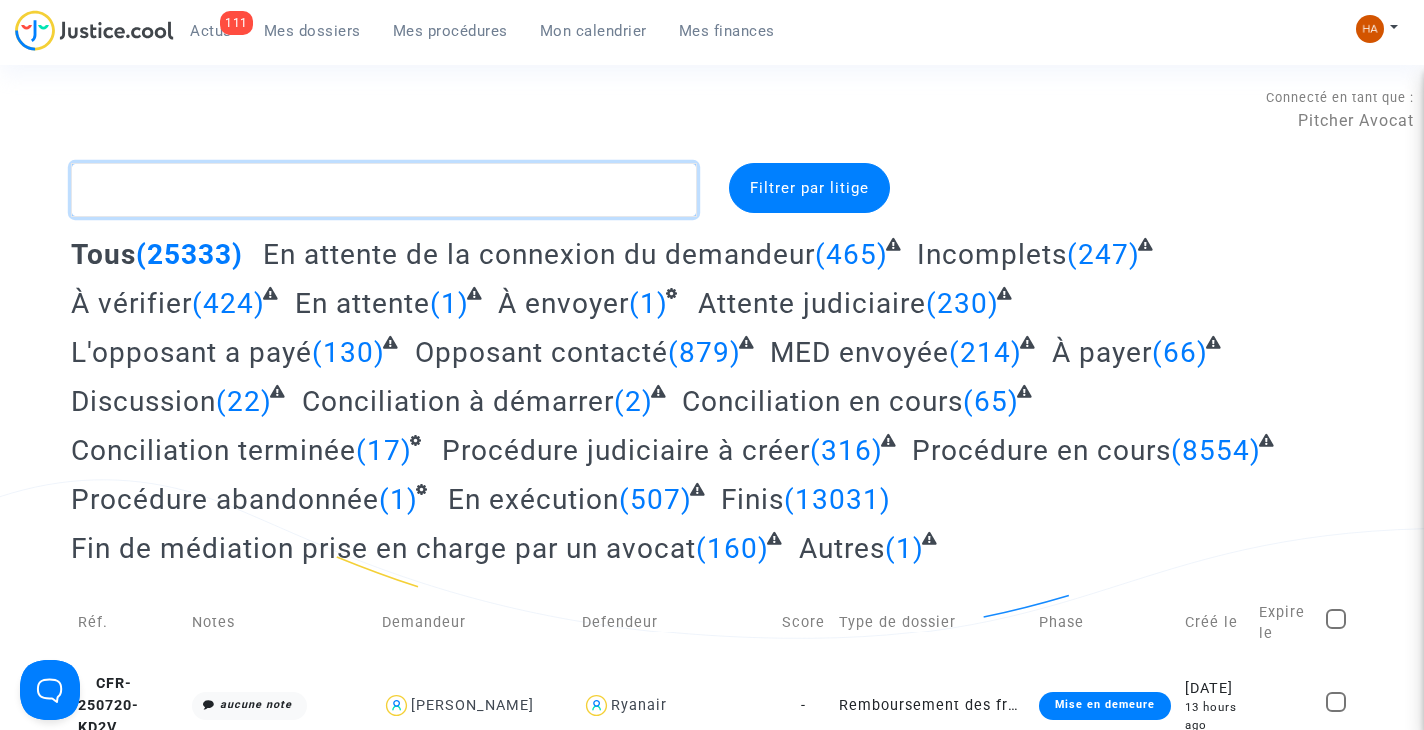 click 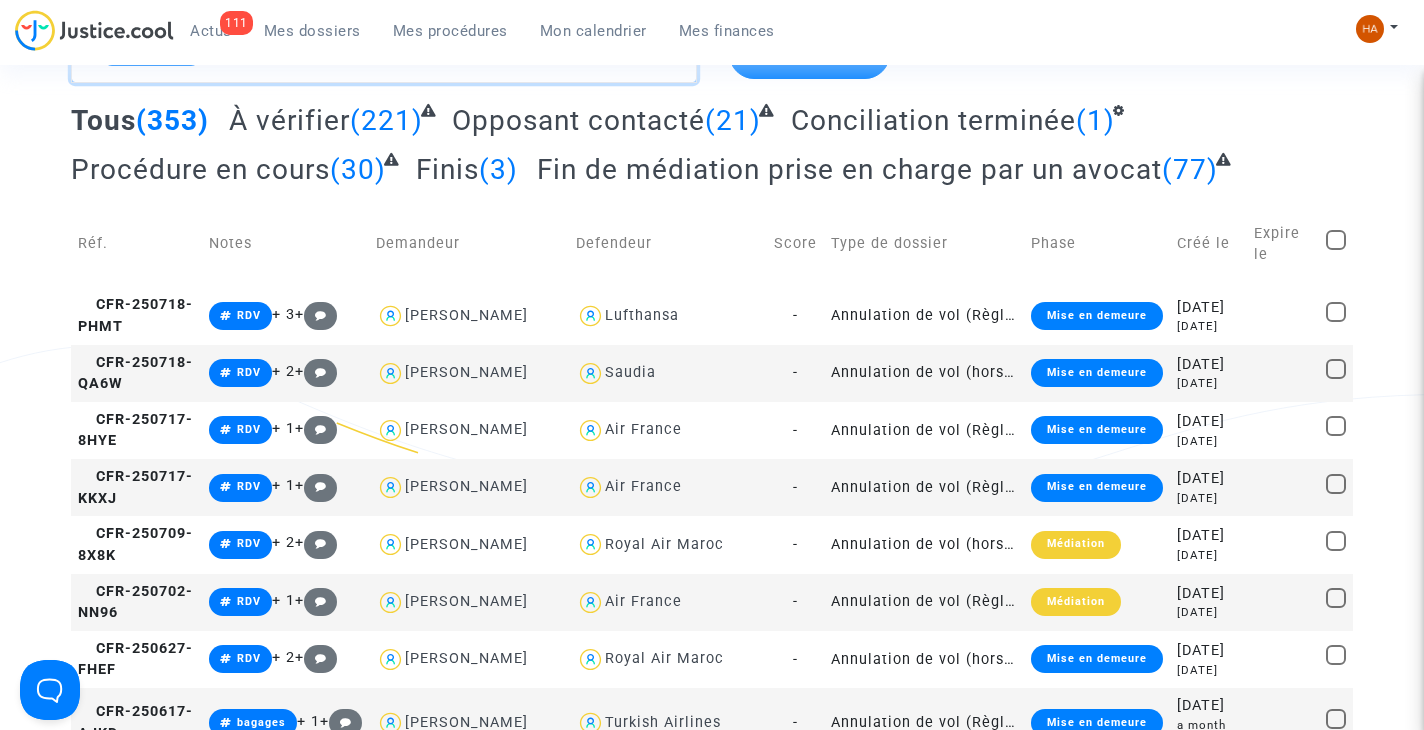 scroll, scrollTop: 0, scrollLeft: 0, axis: both 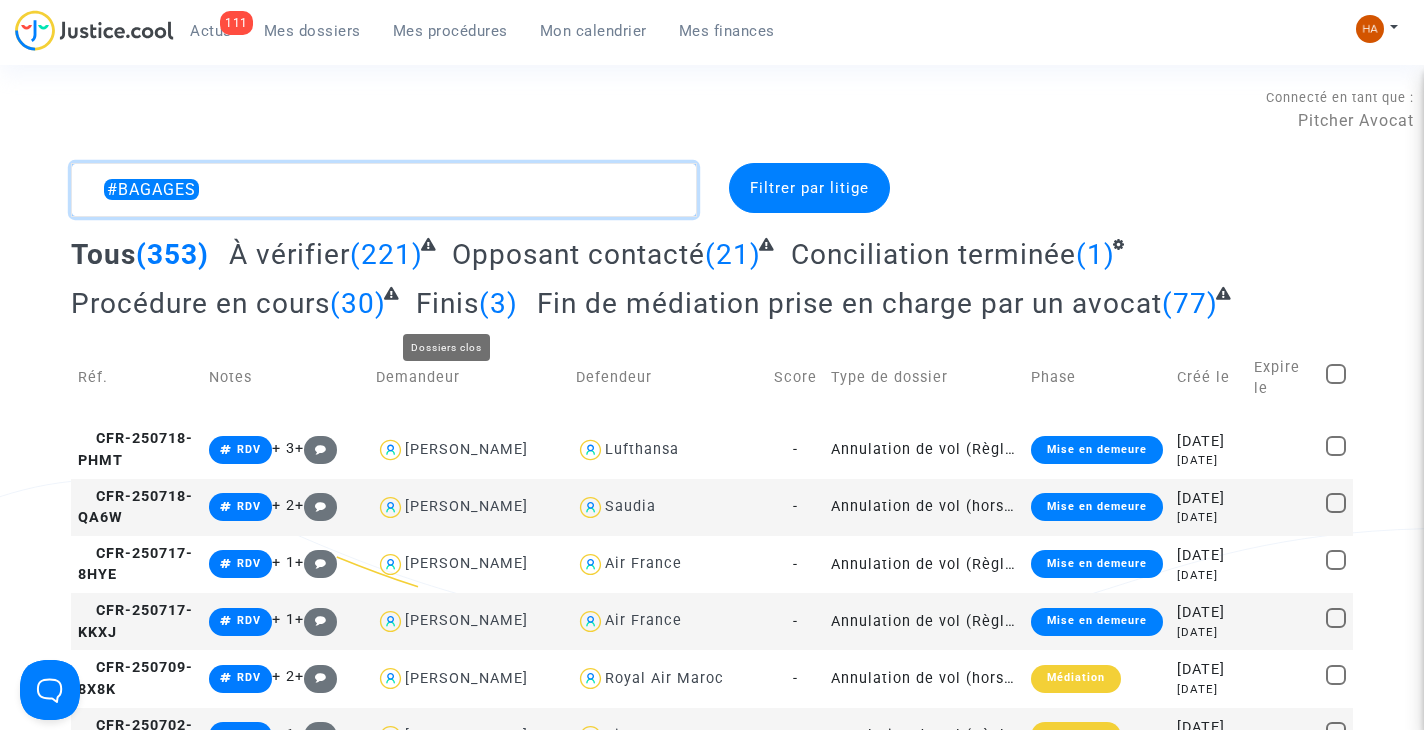 type on "#BAGAGES" 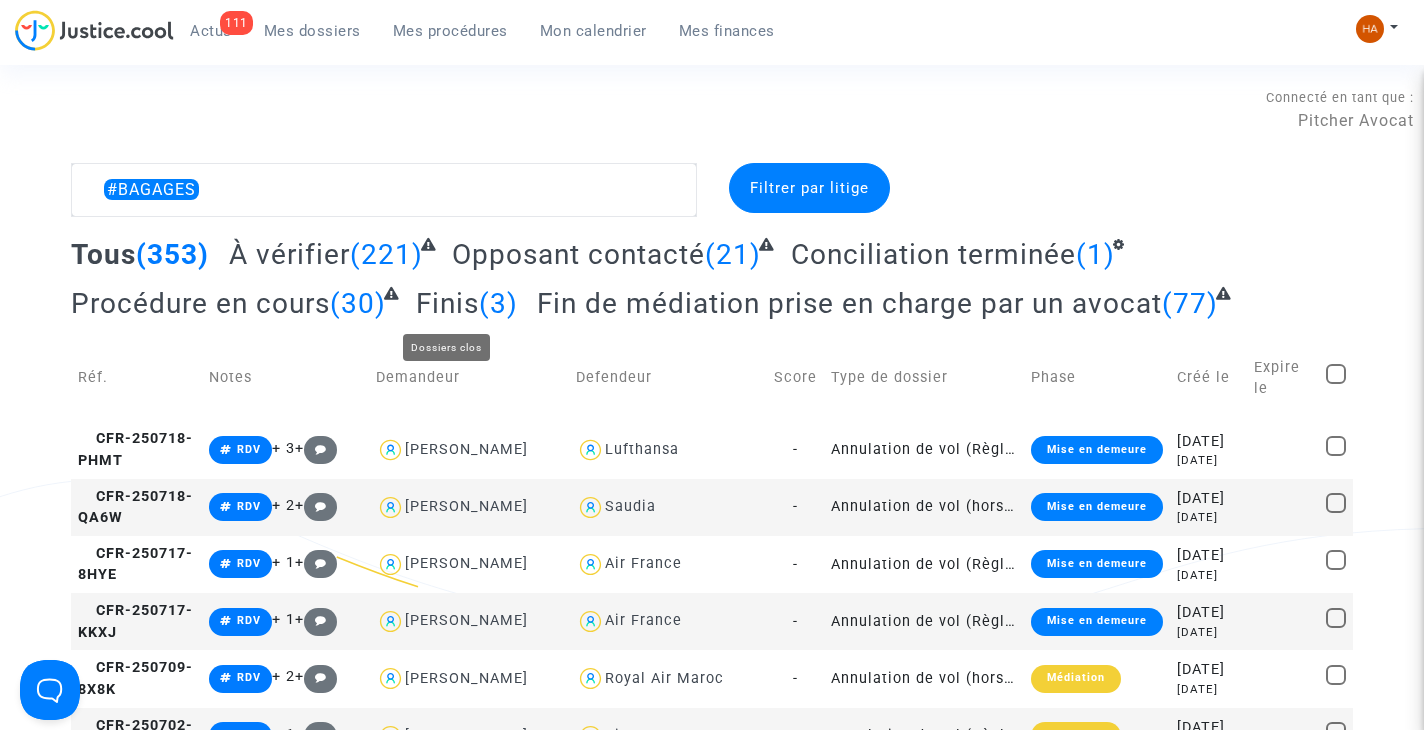 click on "Finis" 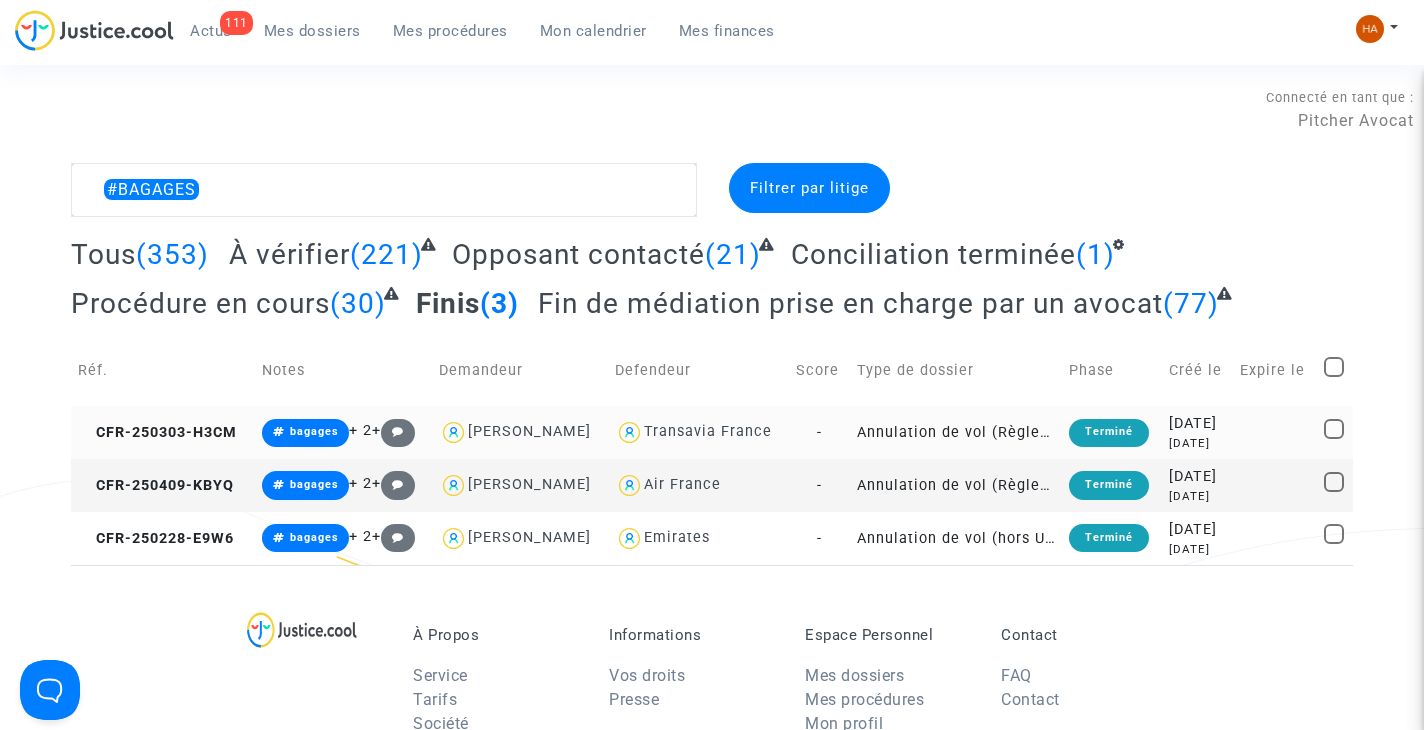 click on "Annulation de vol (Règlement CE n°261/2004)" 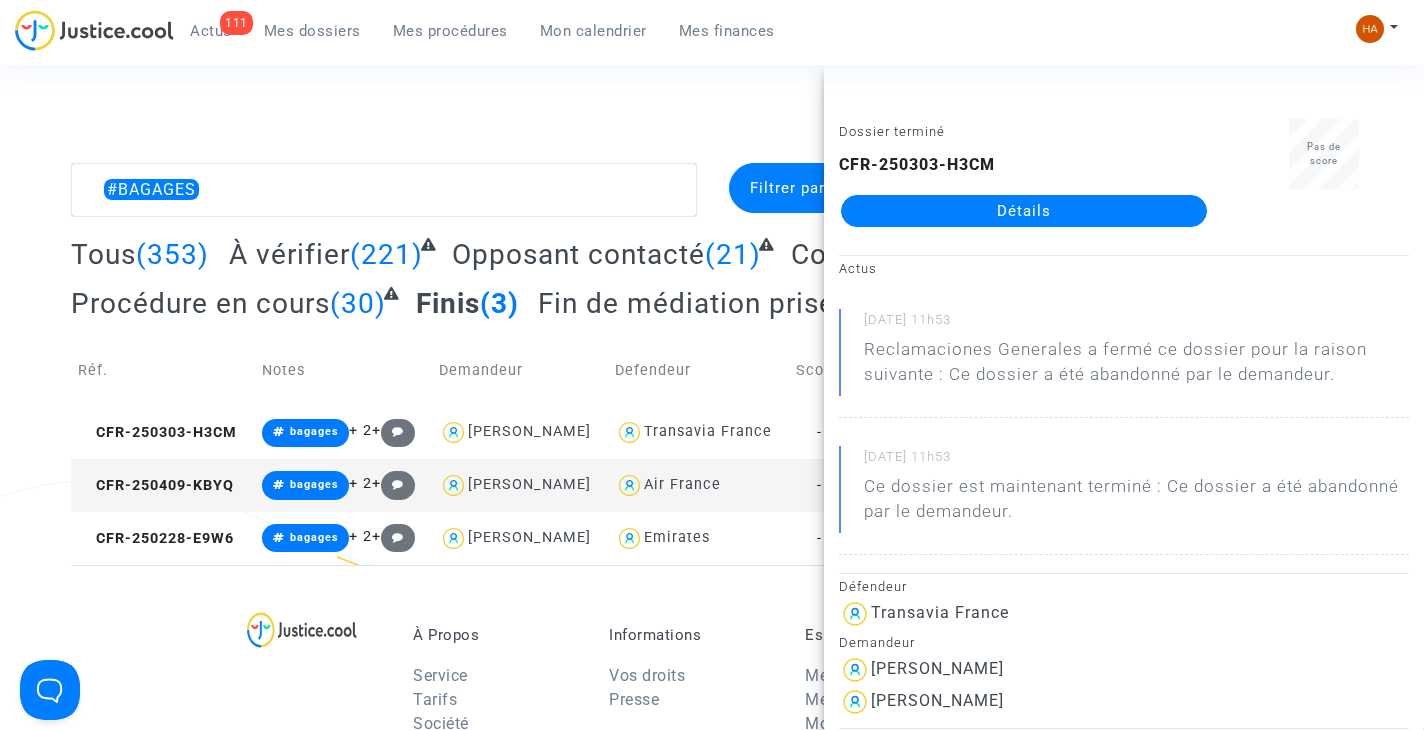 drag, startPoint x: 746, startPoint y: 606, endPoint x: 744, endPoint y: 572, distance: 34.058773 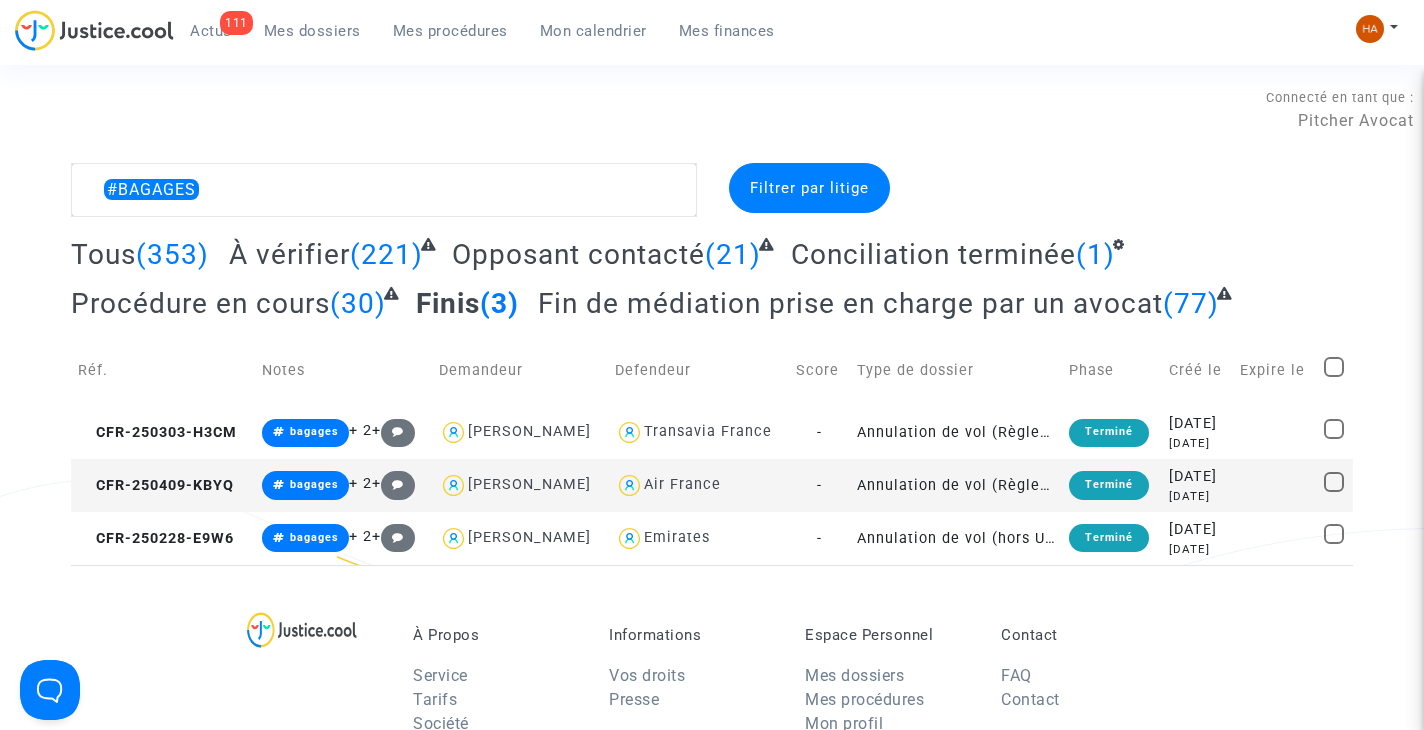 click on "Annulation de vol (Règlement CE n°261/2004)" 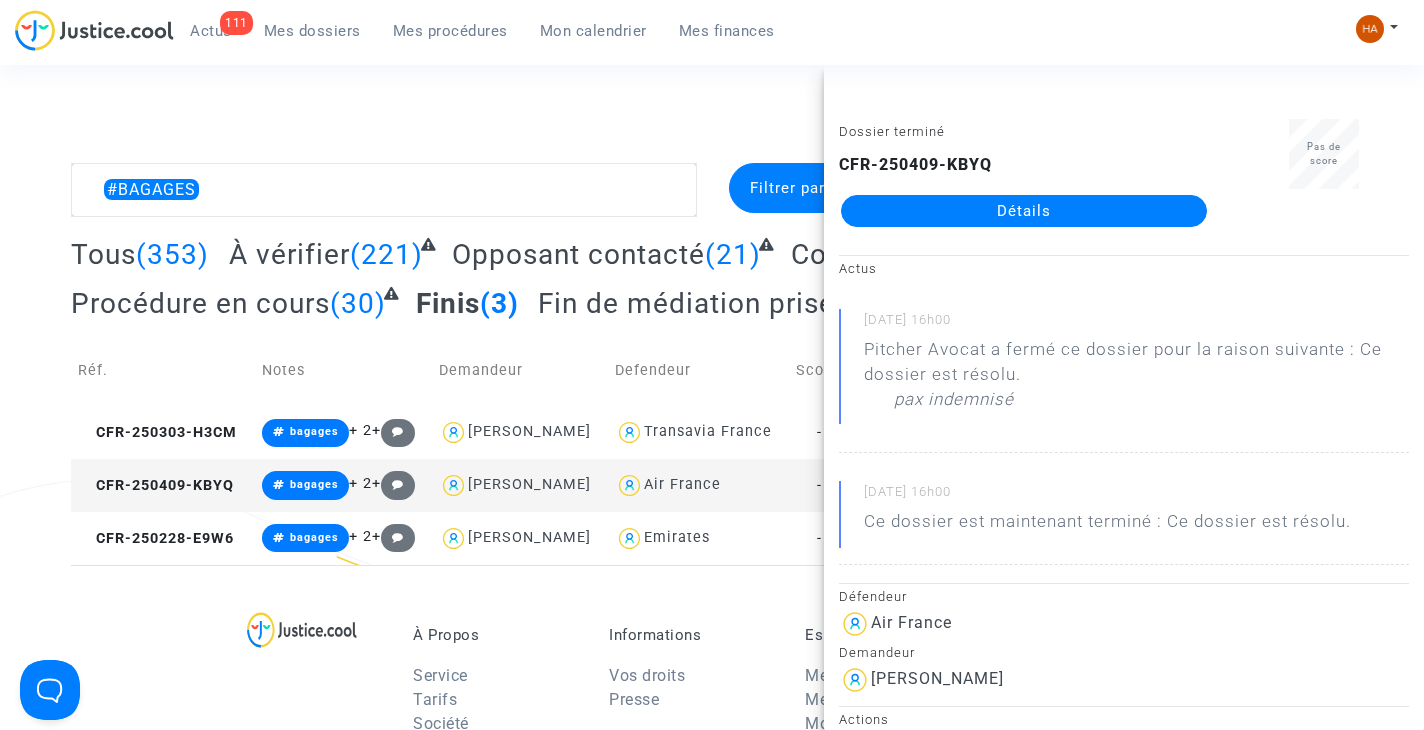 click on "Détails" 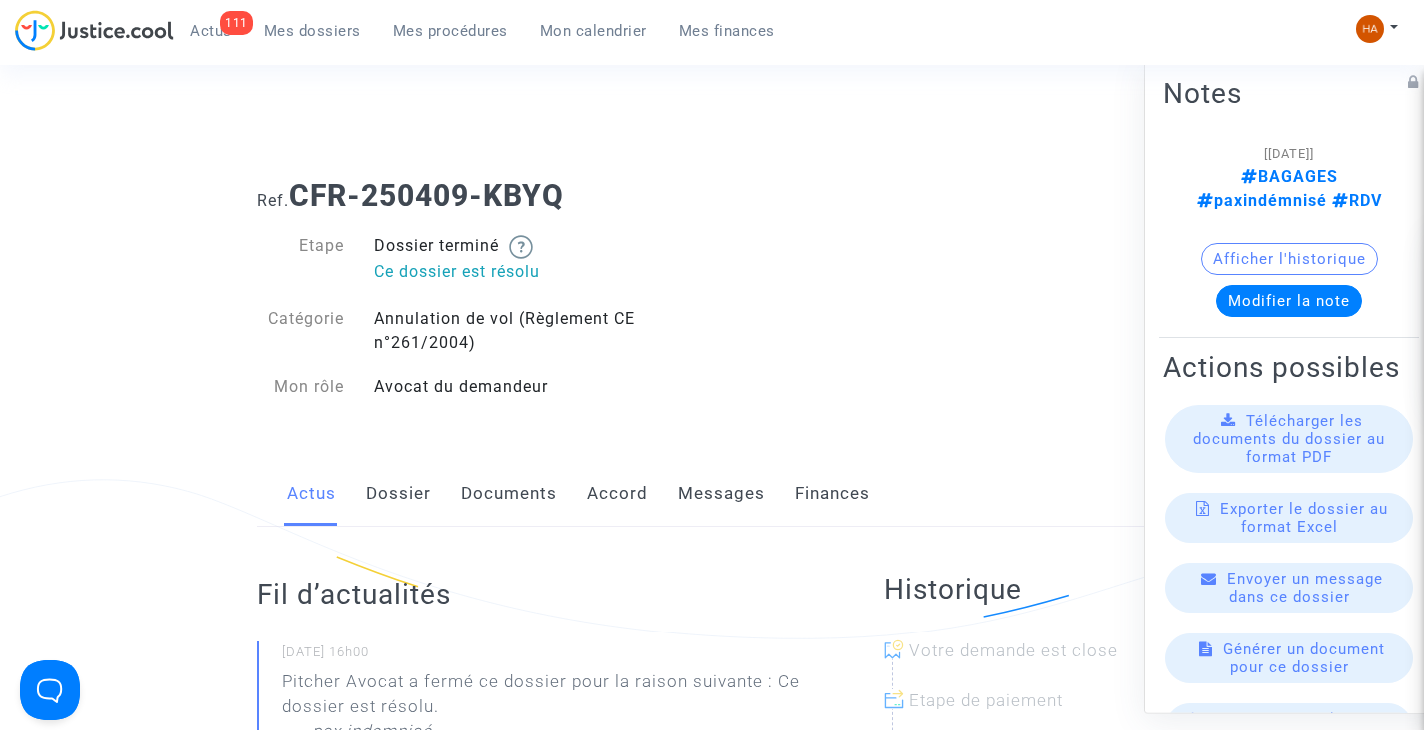 click on "Messages" 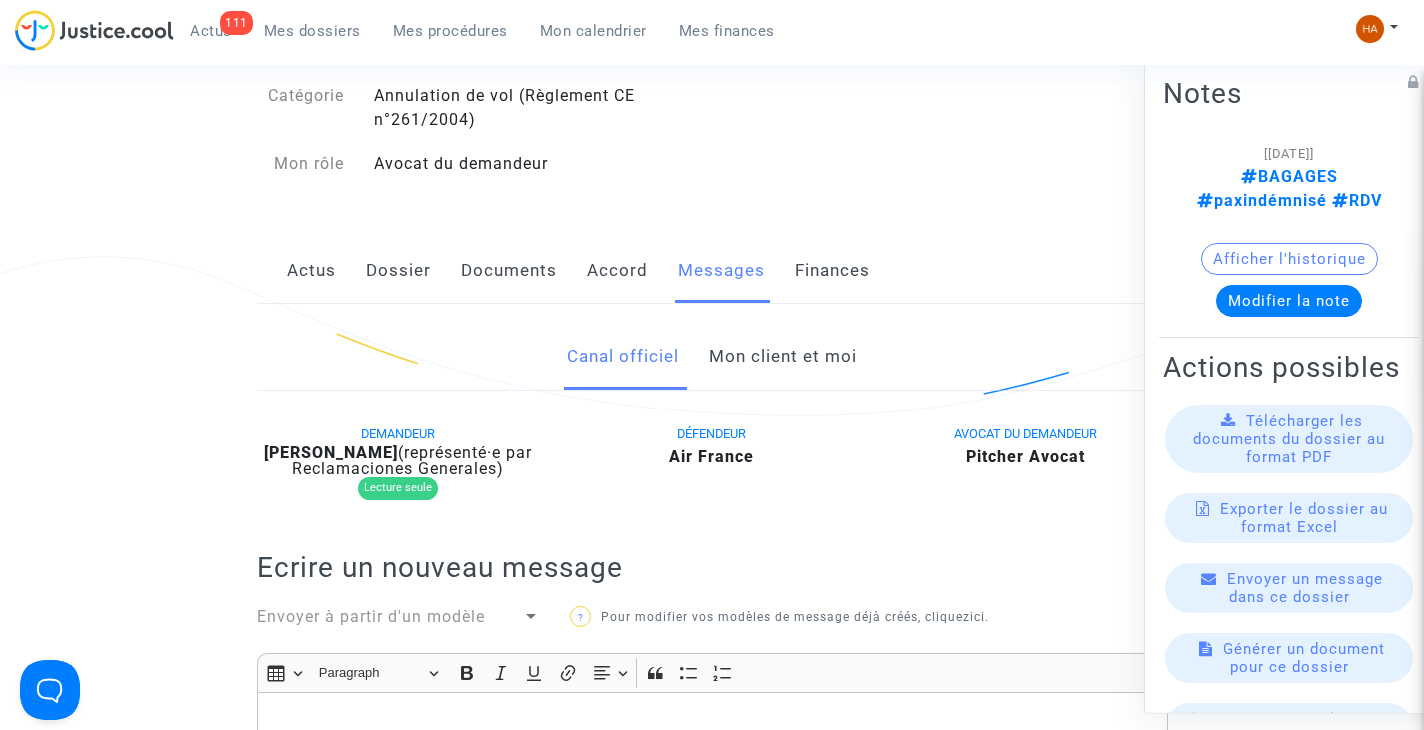 scroll, scrollTop: 200, scrollLeft: 0, axis: vertical 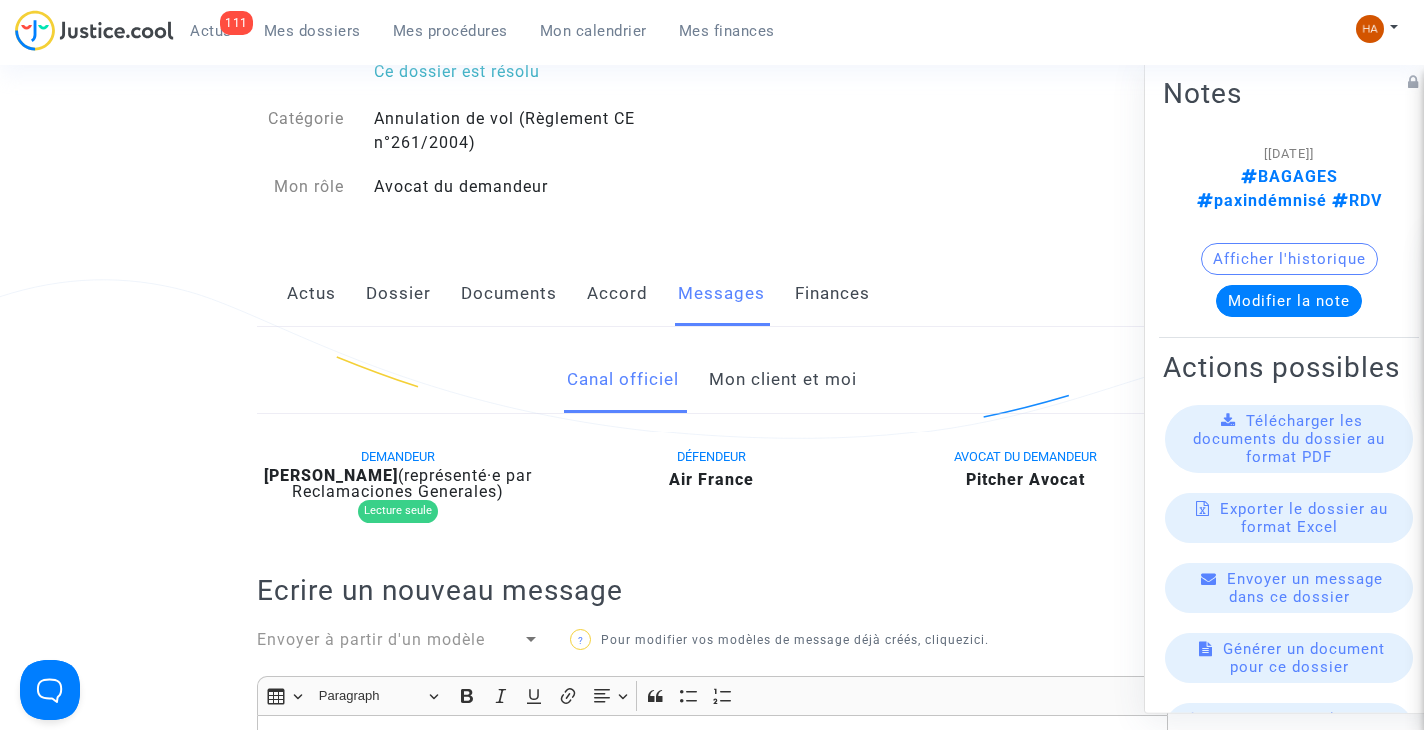 click on "Mon client et moi" 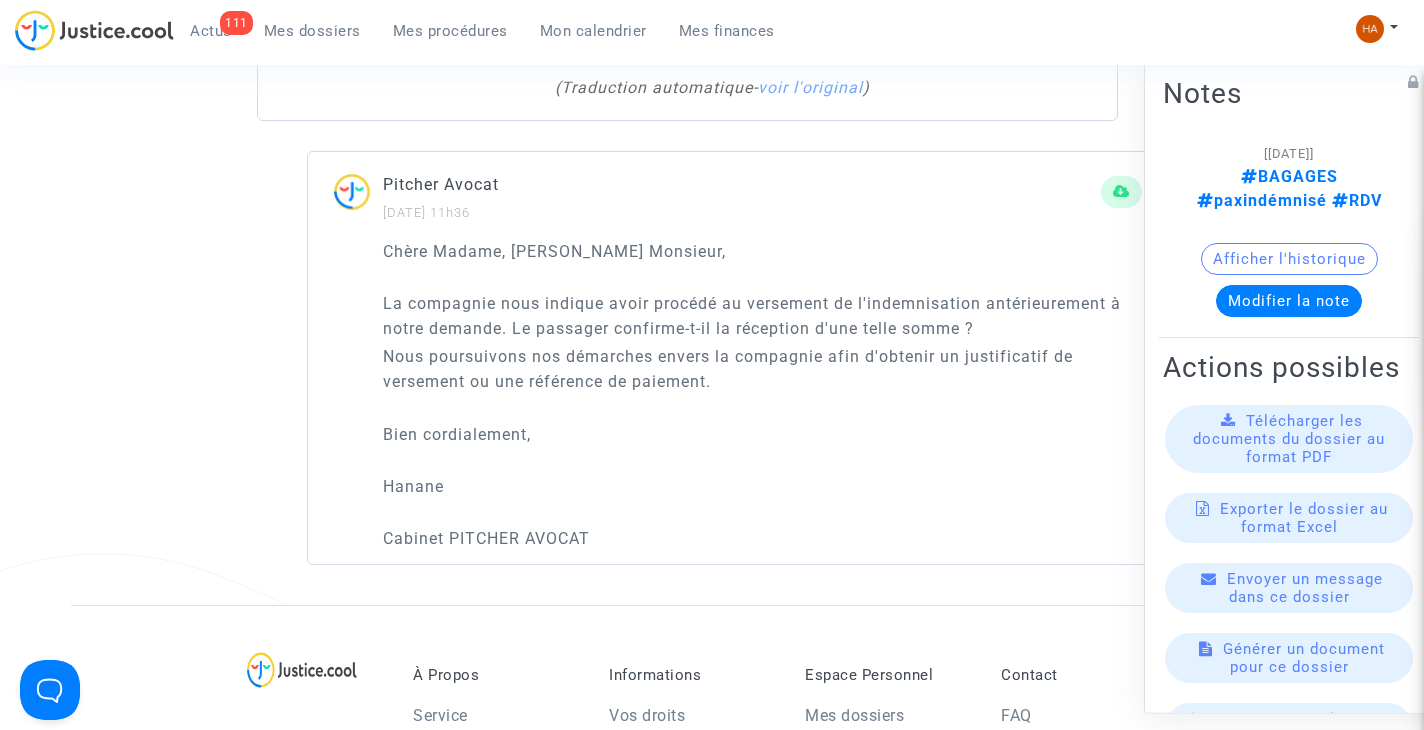 scroll, scrollTop: 2300, scrollLeft: 0, axis: vertical 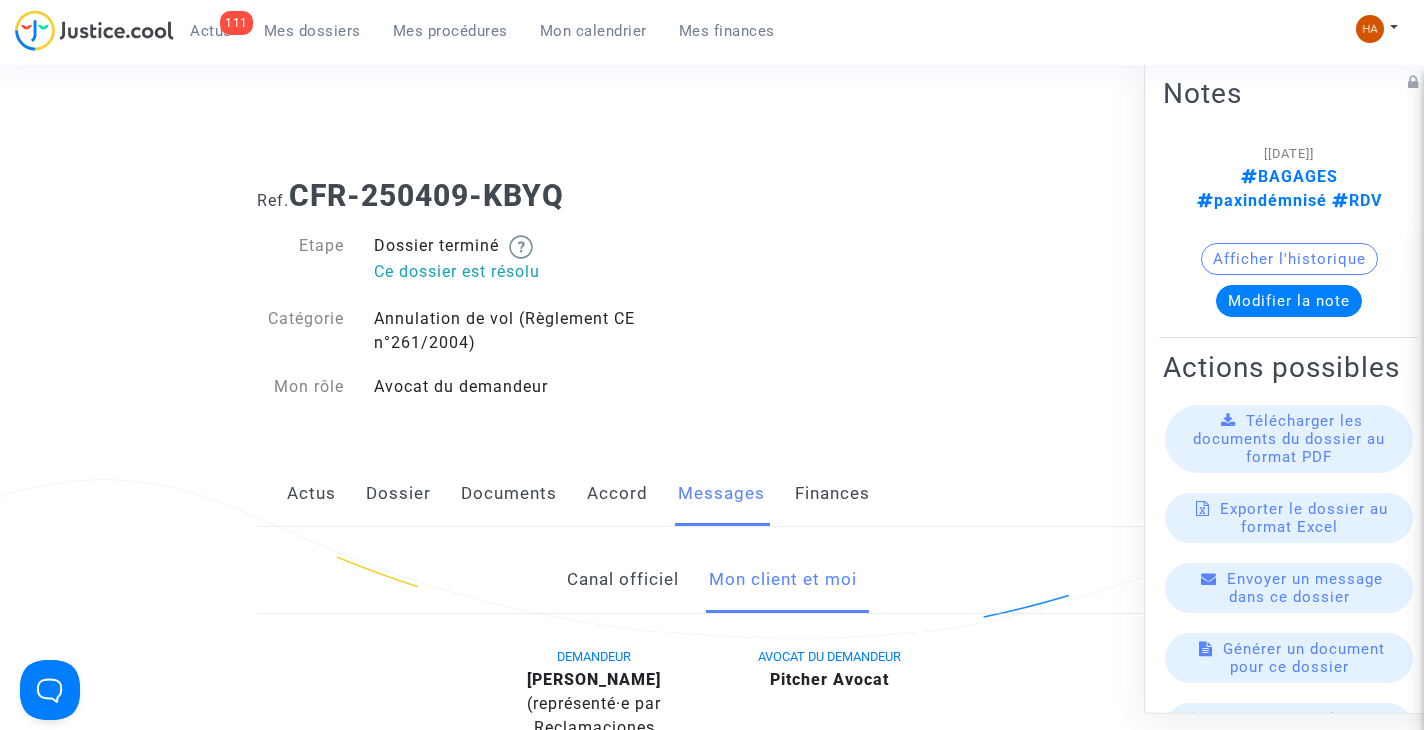 drag, startPoint x: 583, startPoint y: 194, endPoint x: 486, endPoint y: 183, distance: 97.62172 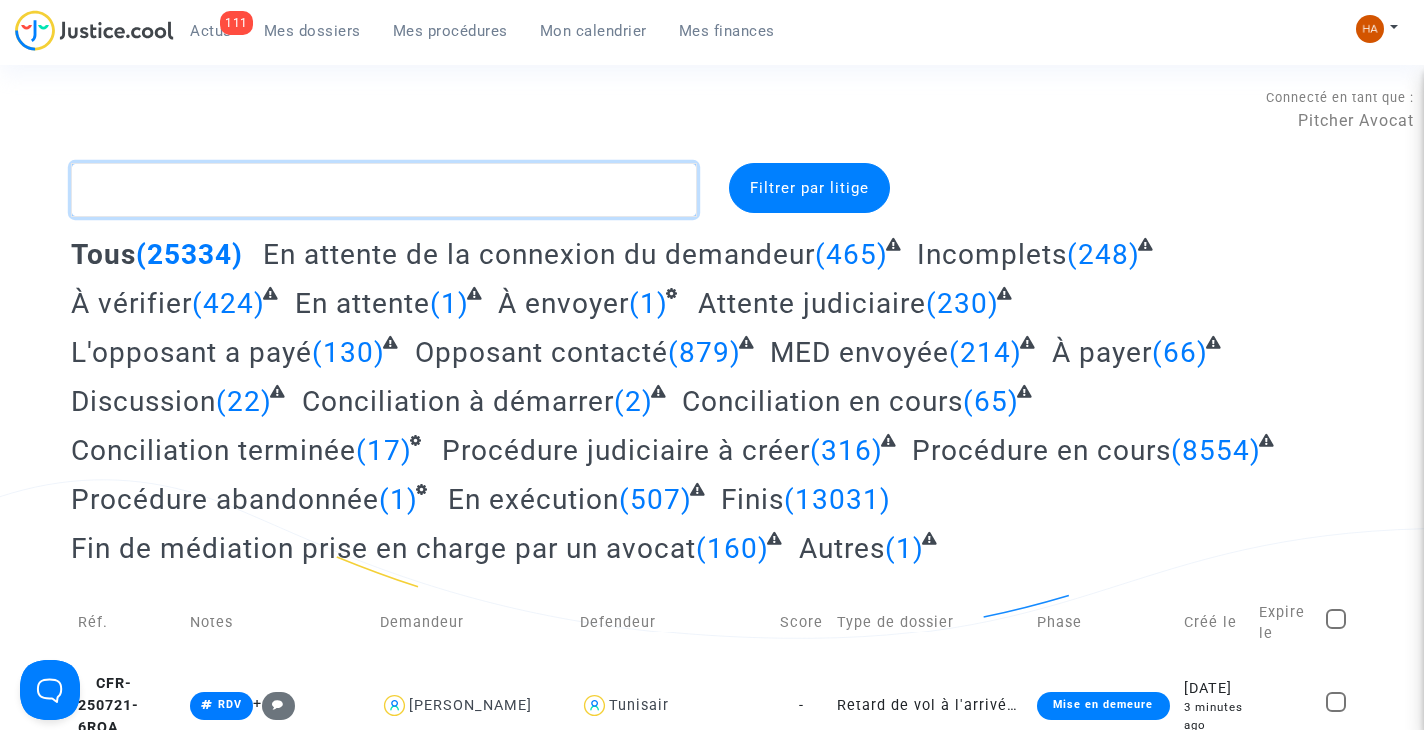 click 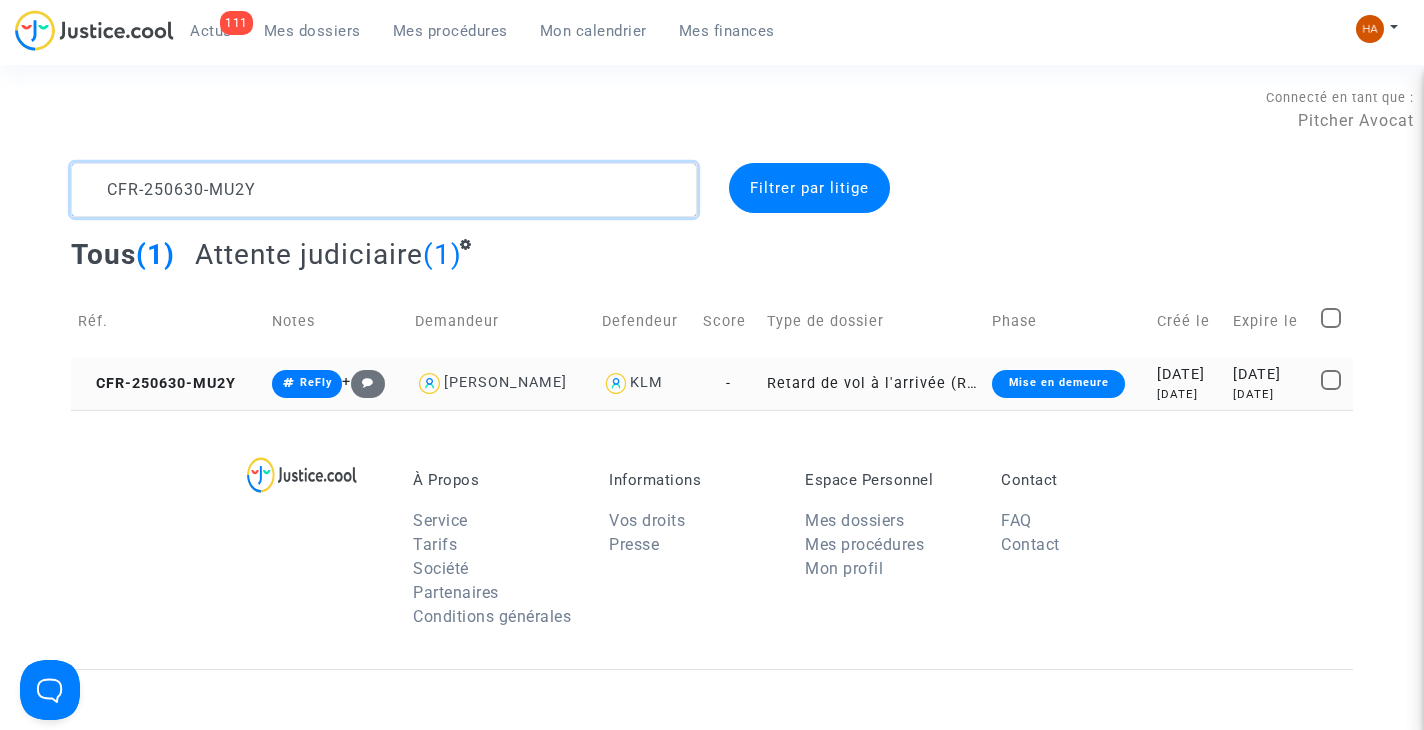 type on "CFR-250630-MU2Y" 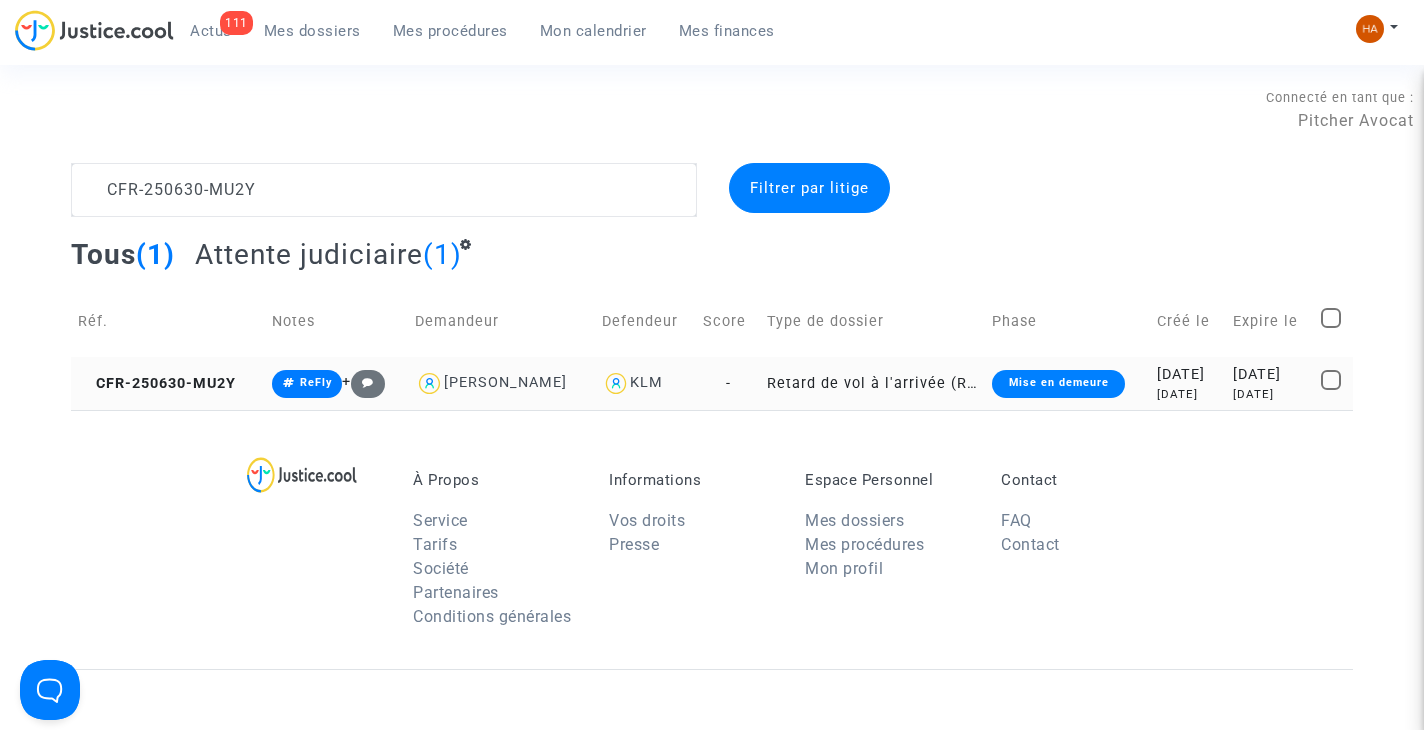 click on "Retard de vol à l'arrivée (Règlement CE n°261/2004)" 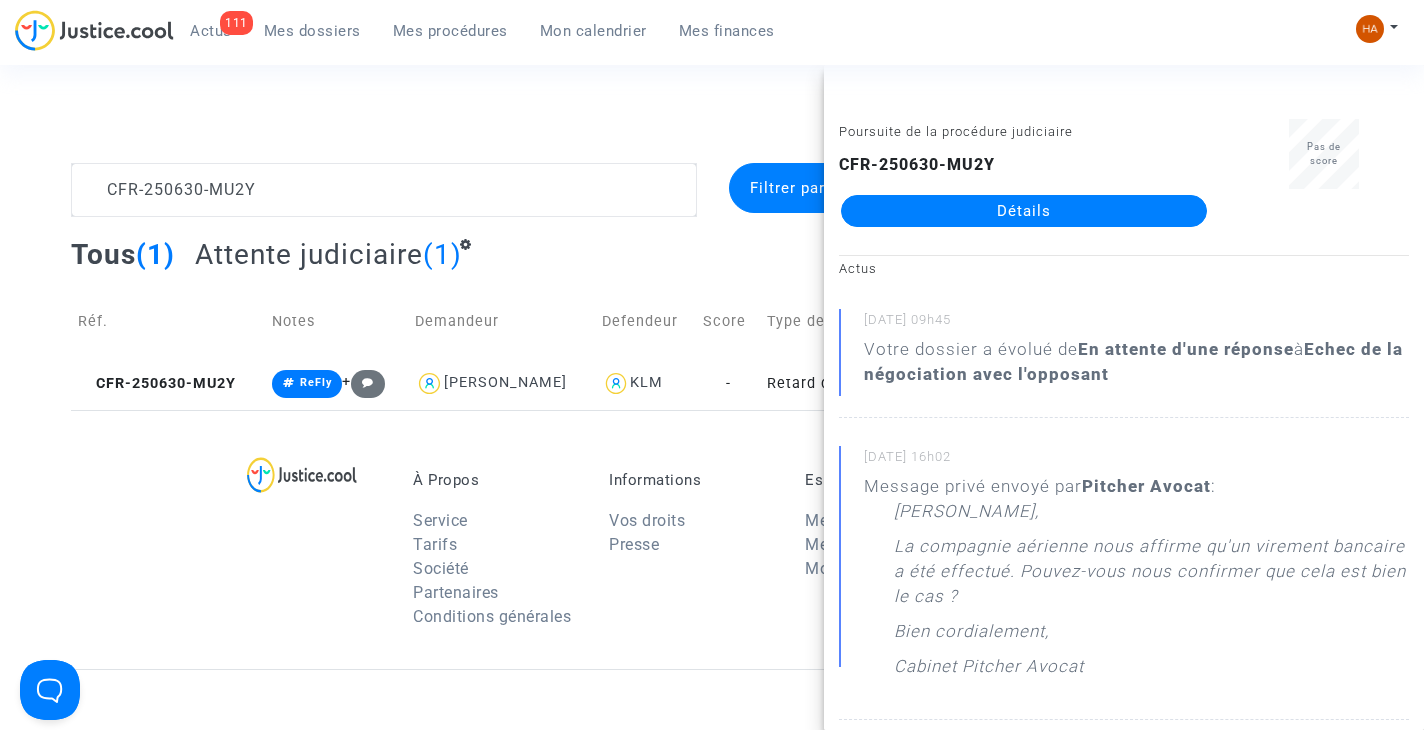 click on "Détails" 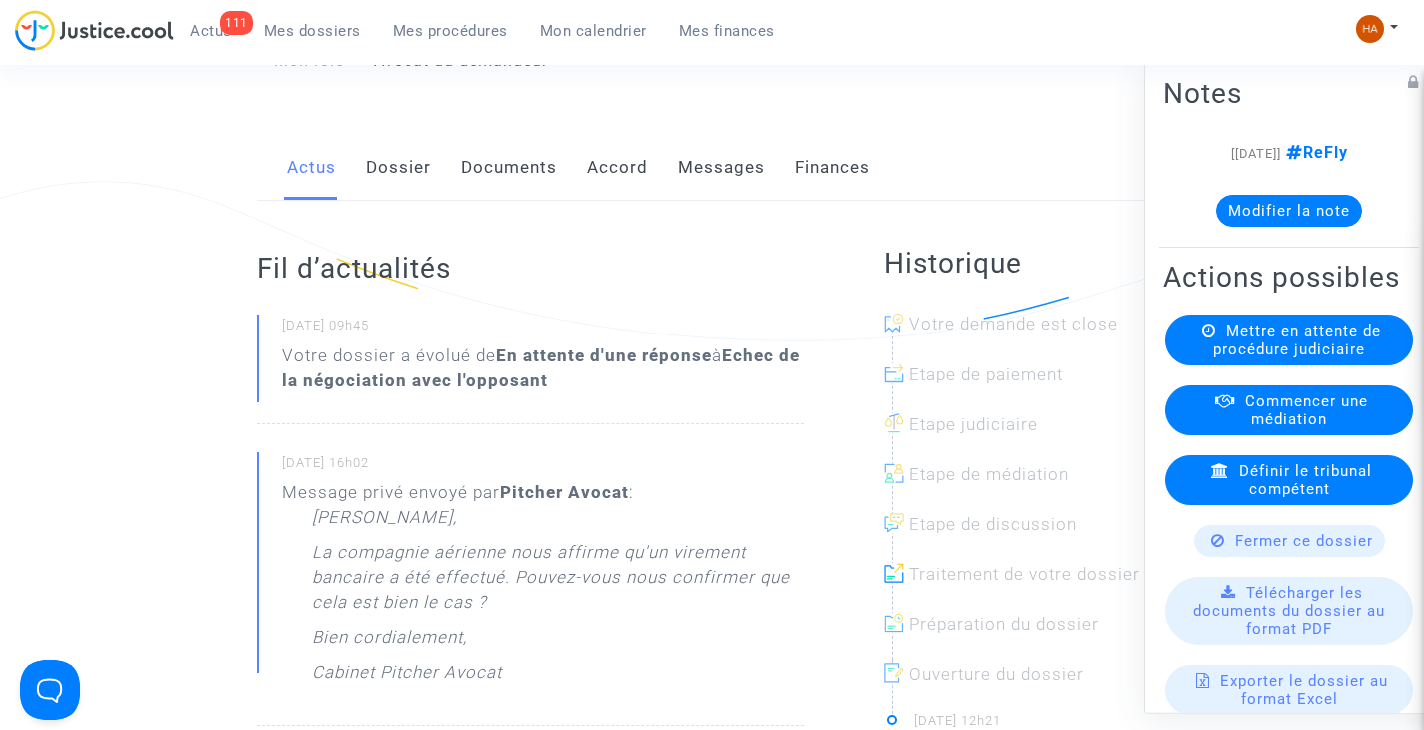 scroll, scrollTop: 300, scrollLeft: 0, axis: vertical 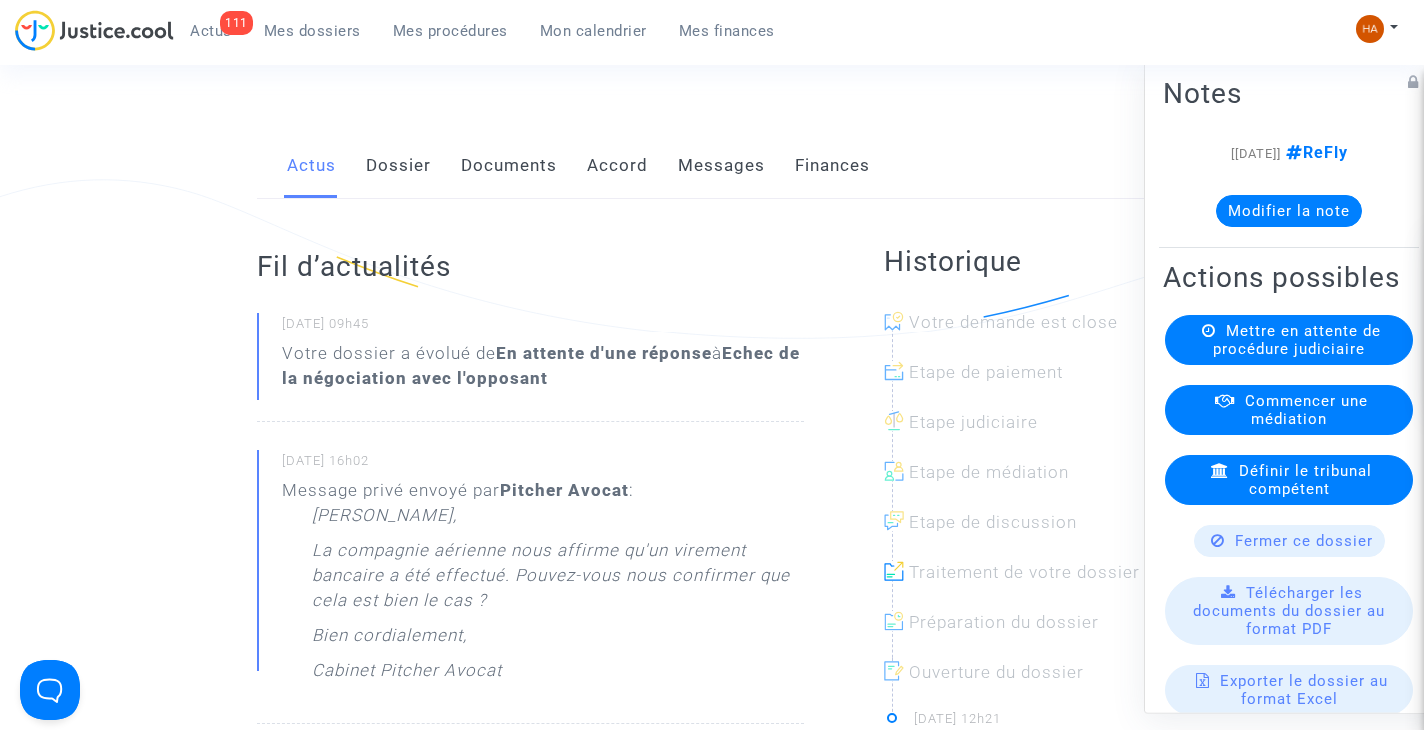 click on "Messages" 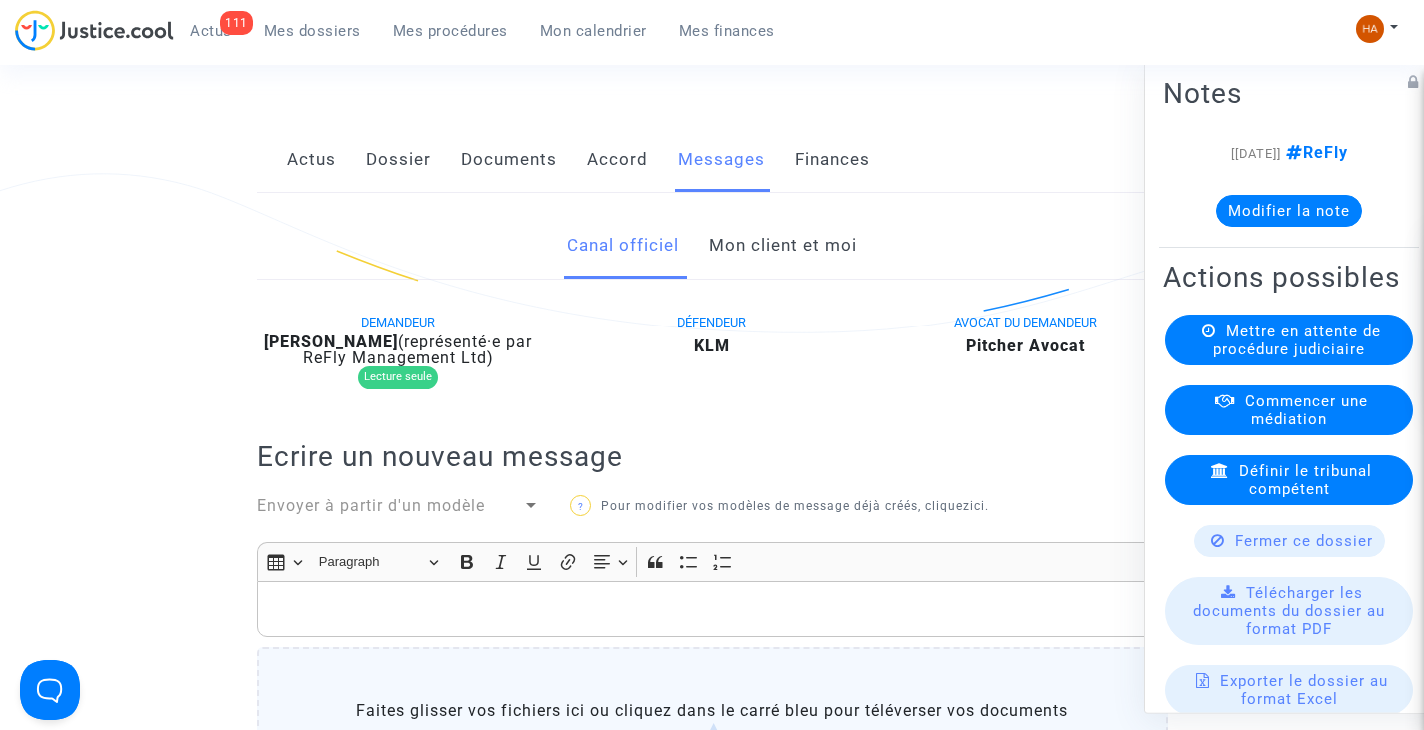 scroll, scrollTop: 300, scrollLeft: 0, axis: vertical 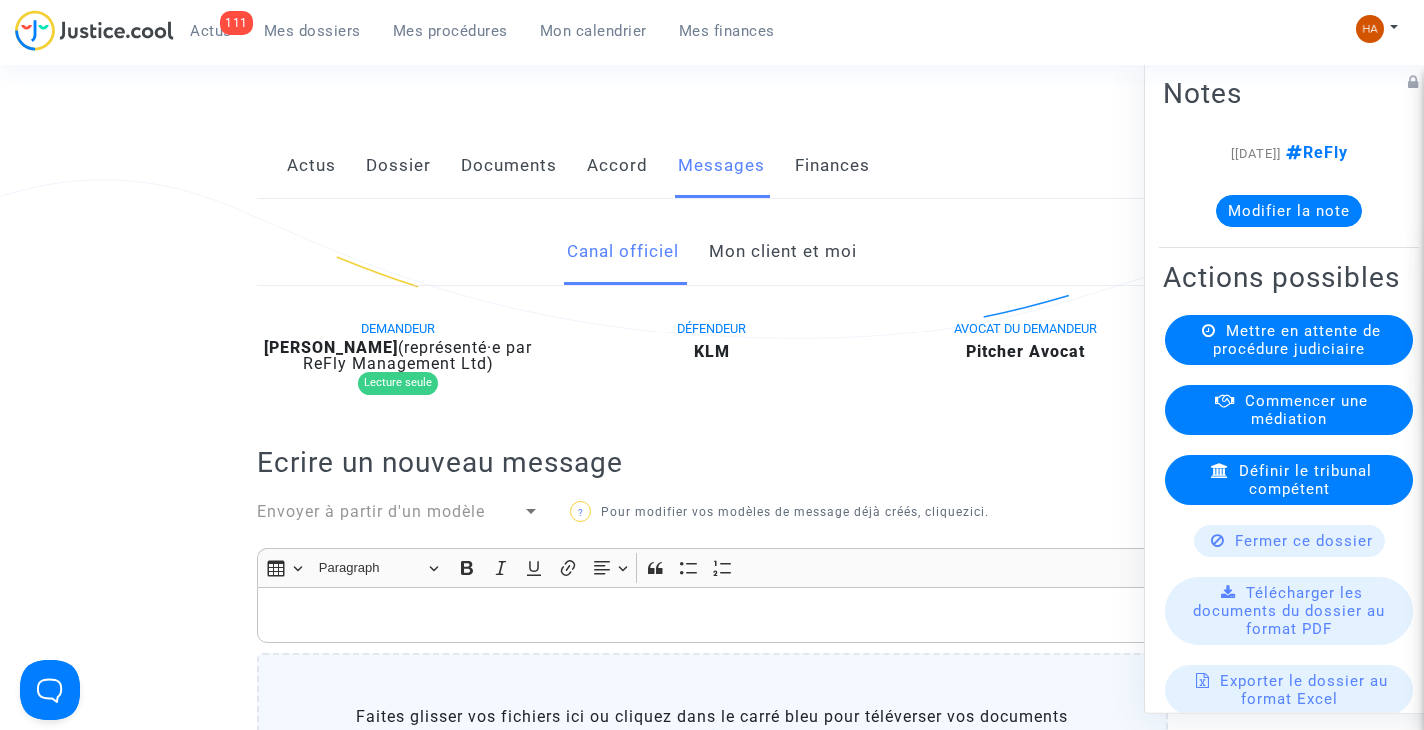 click on "Mon client et moi" 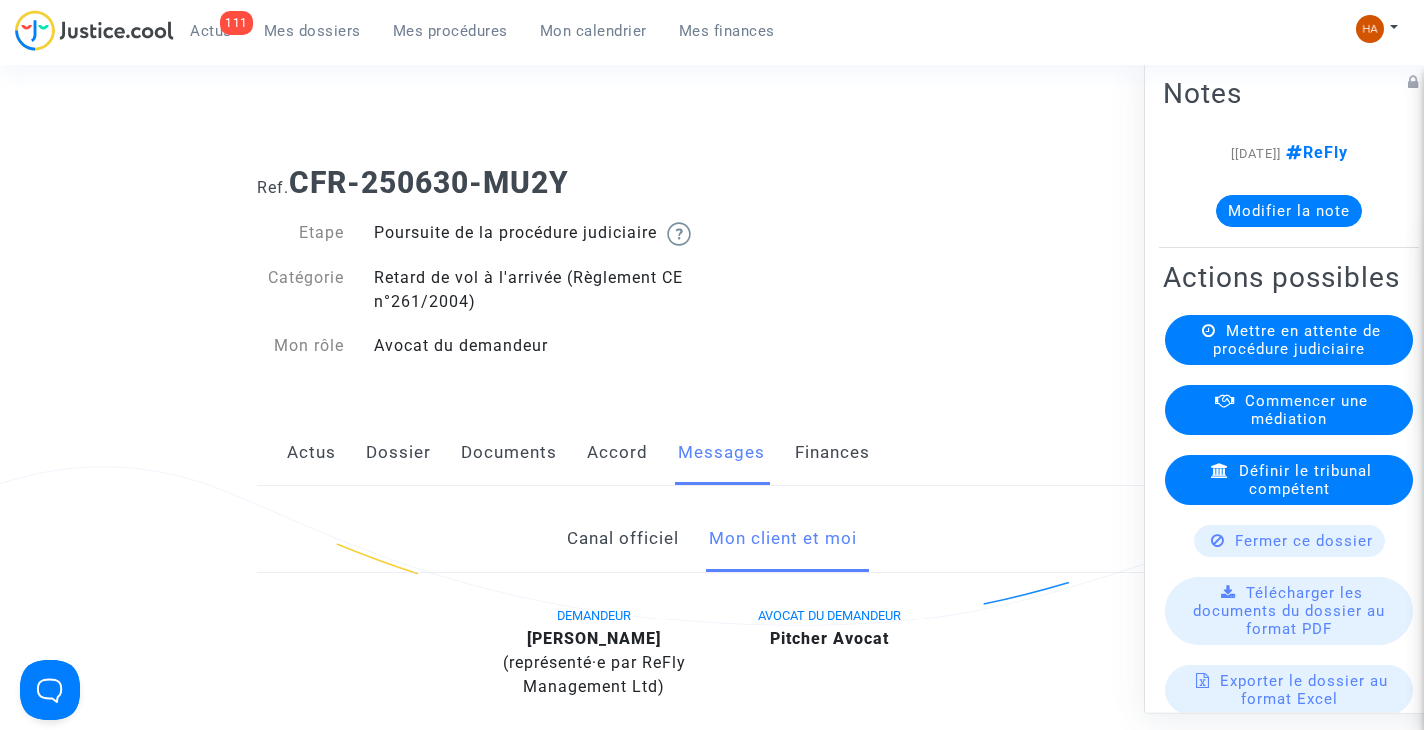 scroll, scrollTop: 0, scrollLeft: 0, axis: both 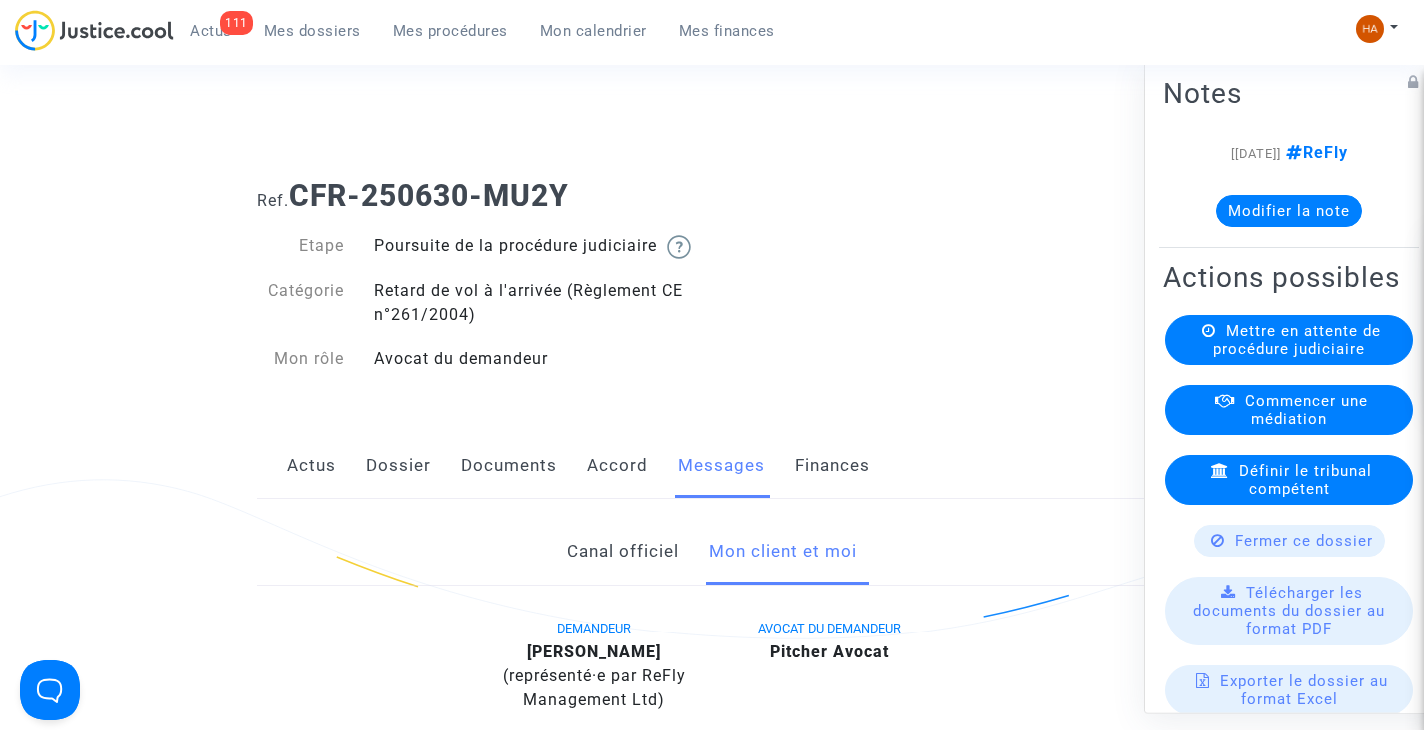 click on "Documents" 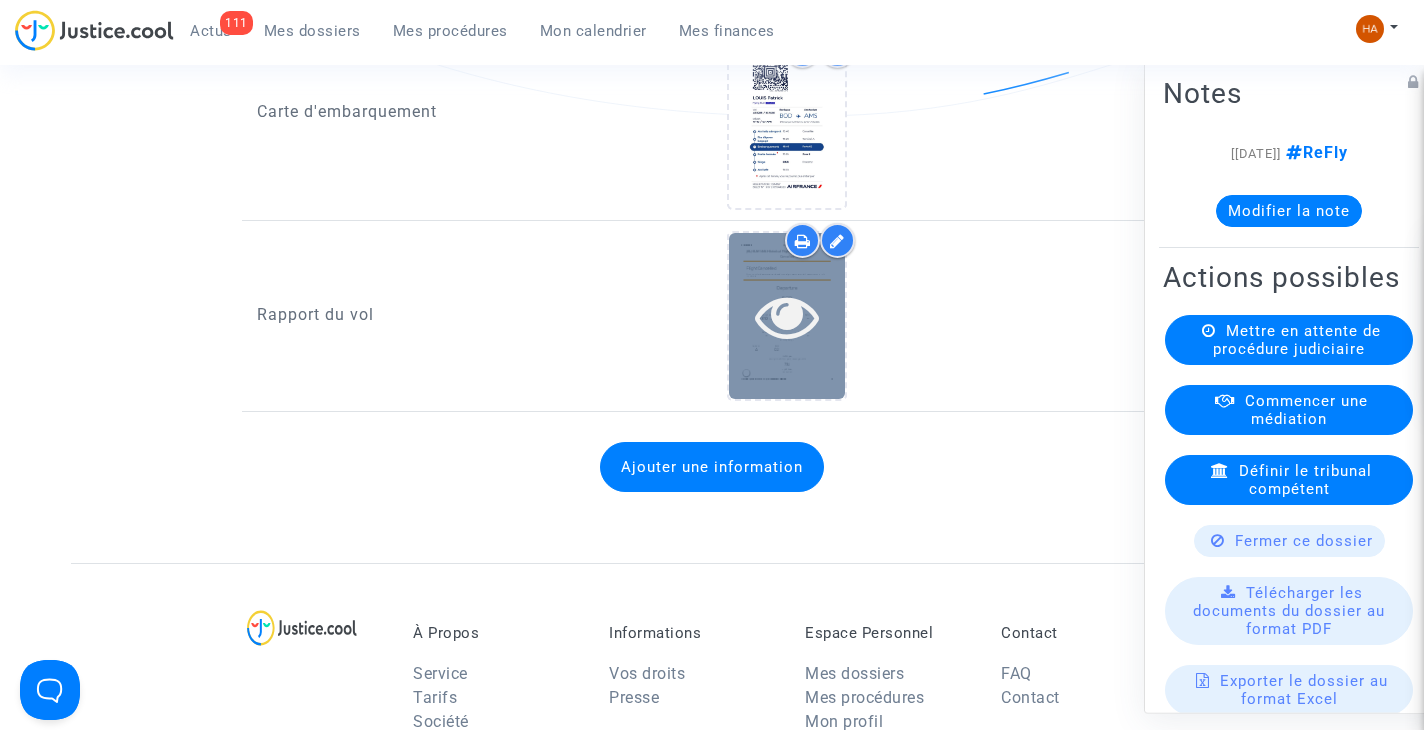 scroll, scrollTop: 2900, scrollLeft: 0, axis: vertical 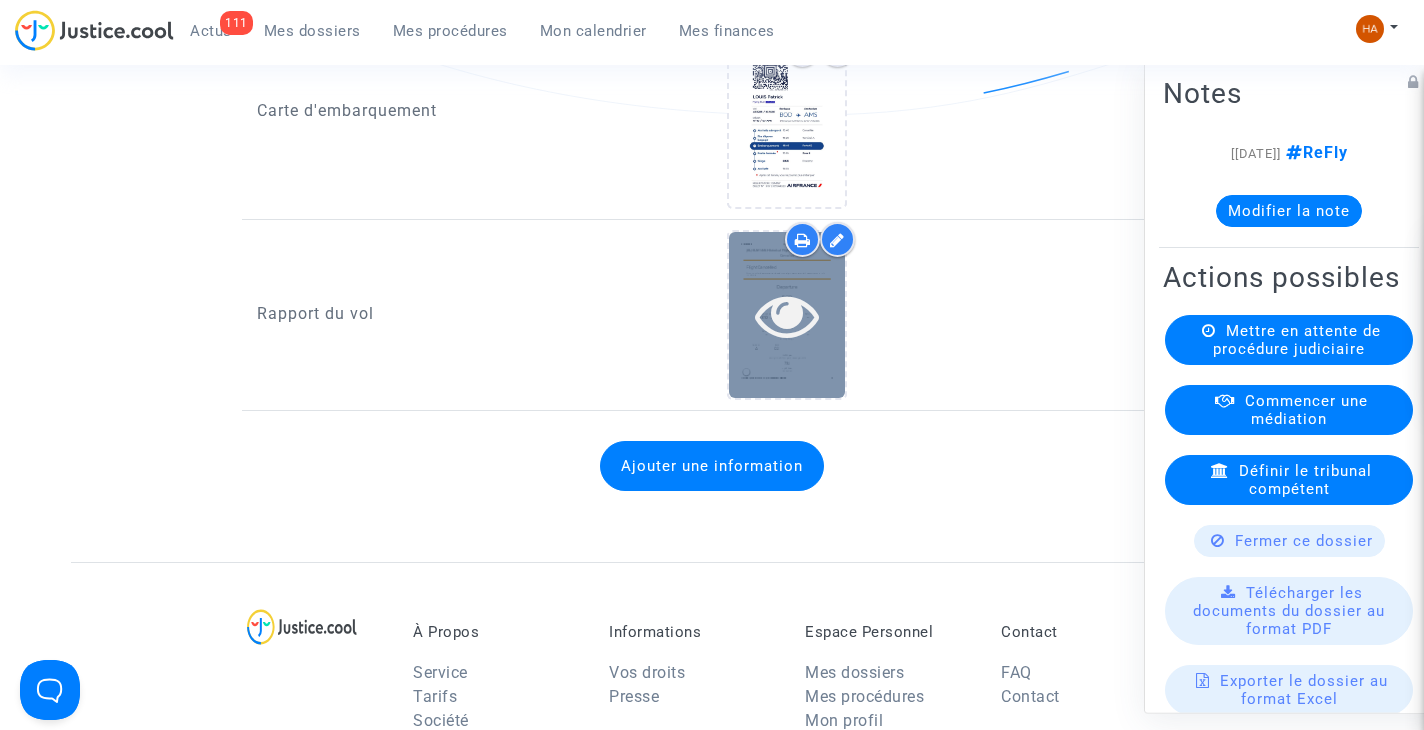 click at bounding box center (787, 314) 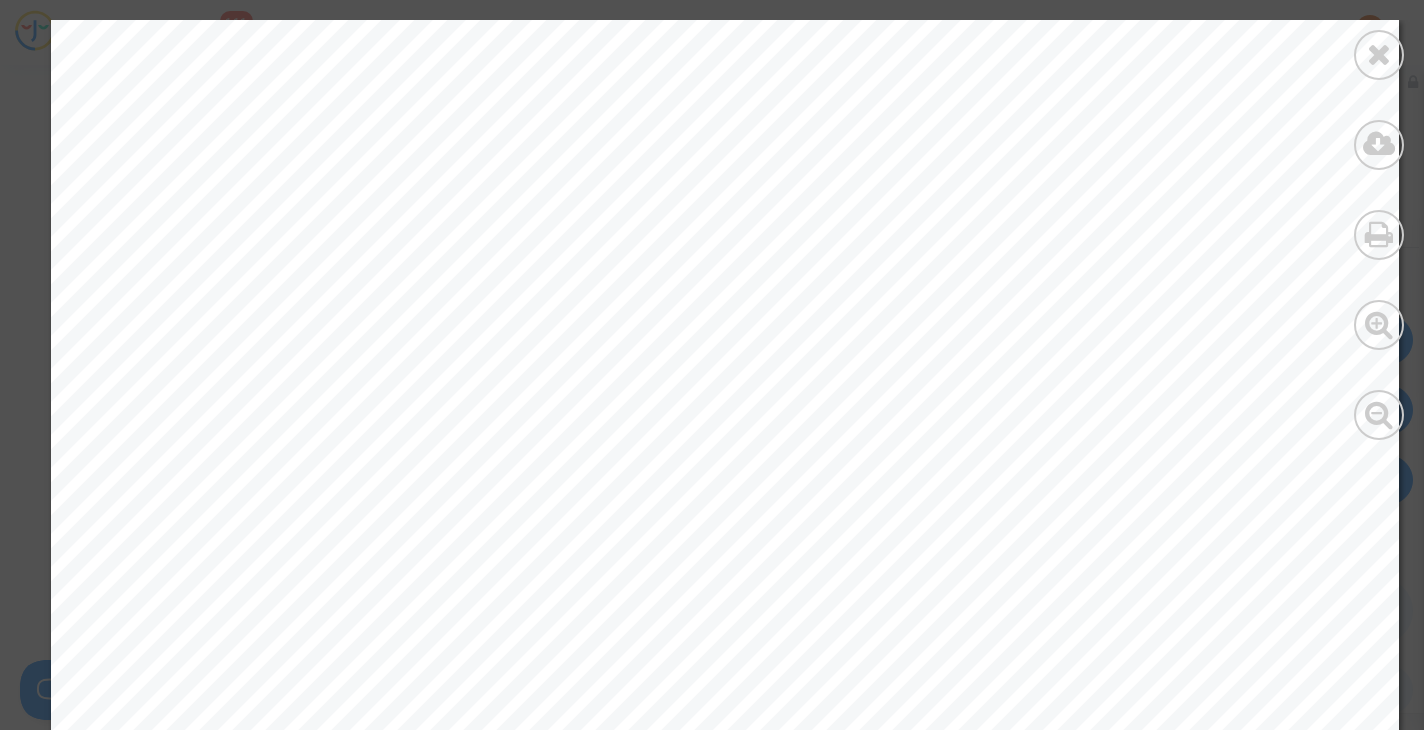 drag, startPoint x: 1361, startPoint y: 61, endPoint x: 708, endPoint y: 205, distance: 668.689 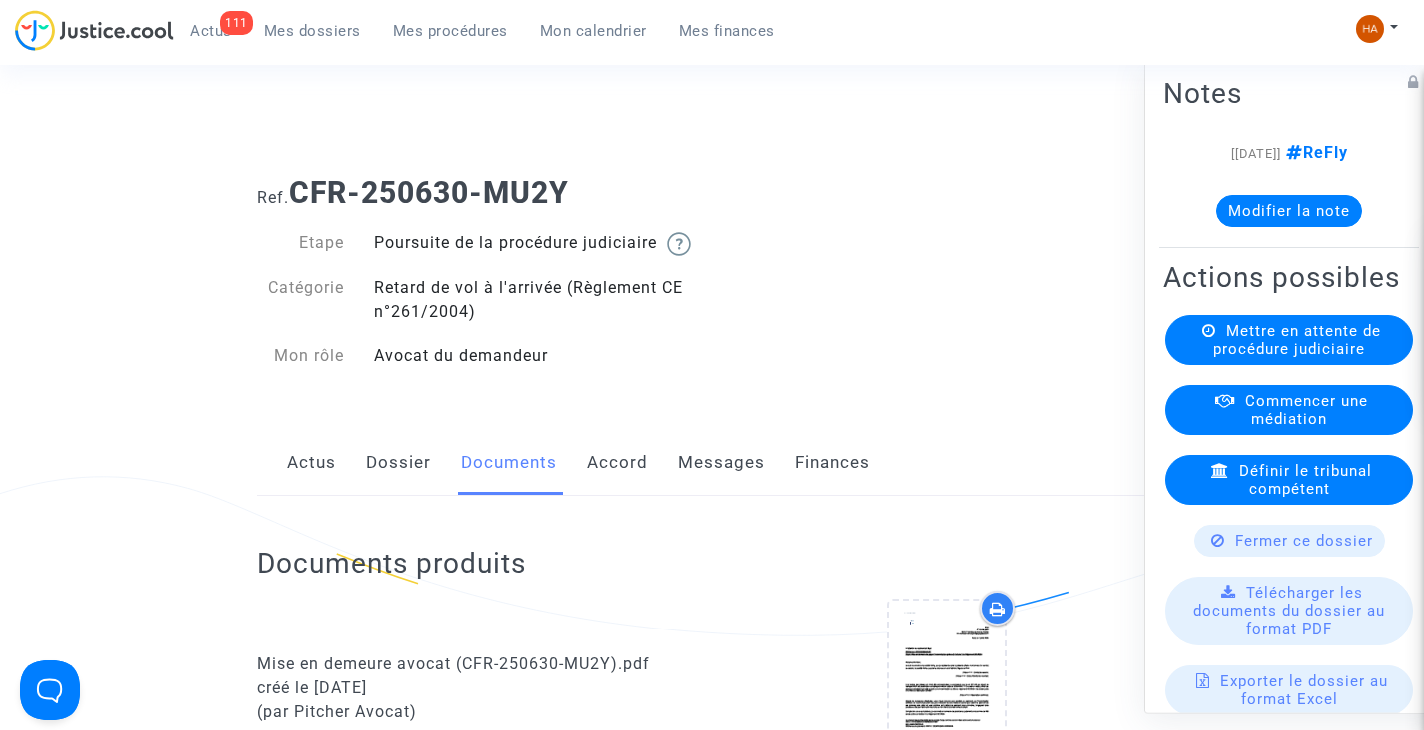 scroll, scrollTop: 0, scrollLeft: 0, axis: both 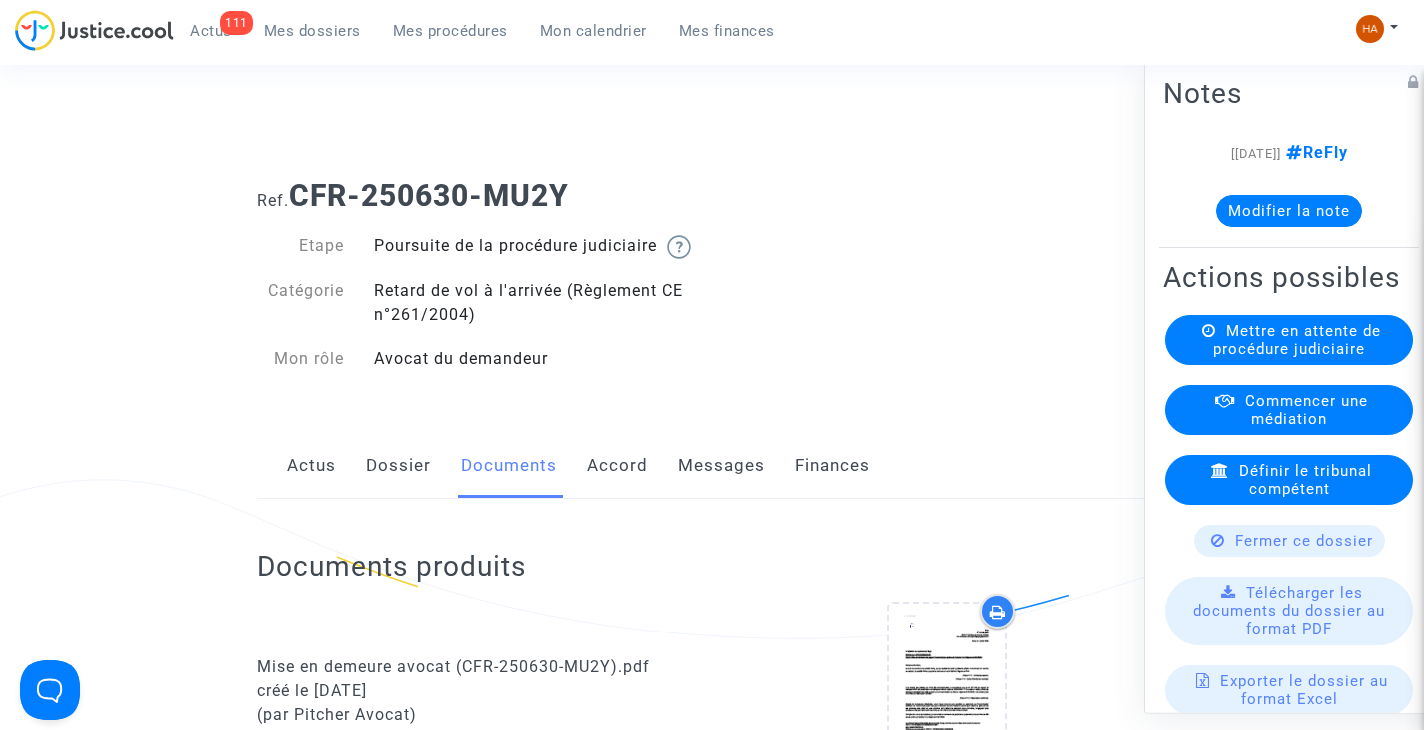 click on "Messages" 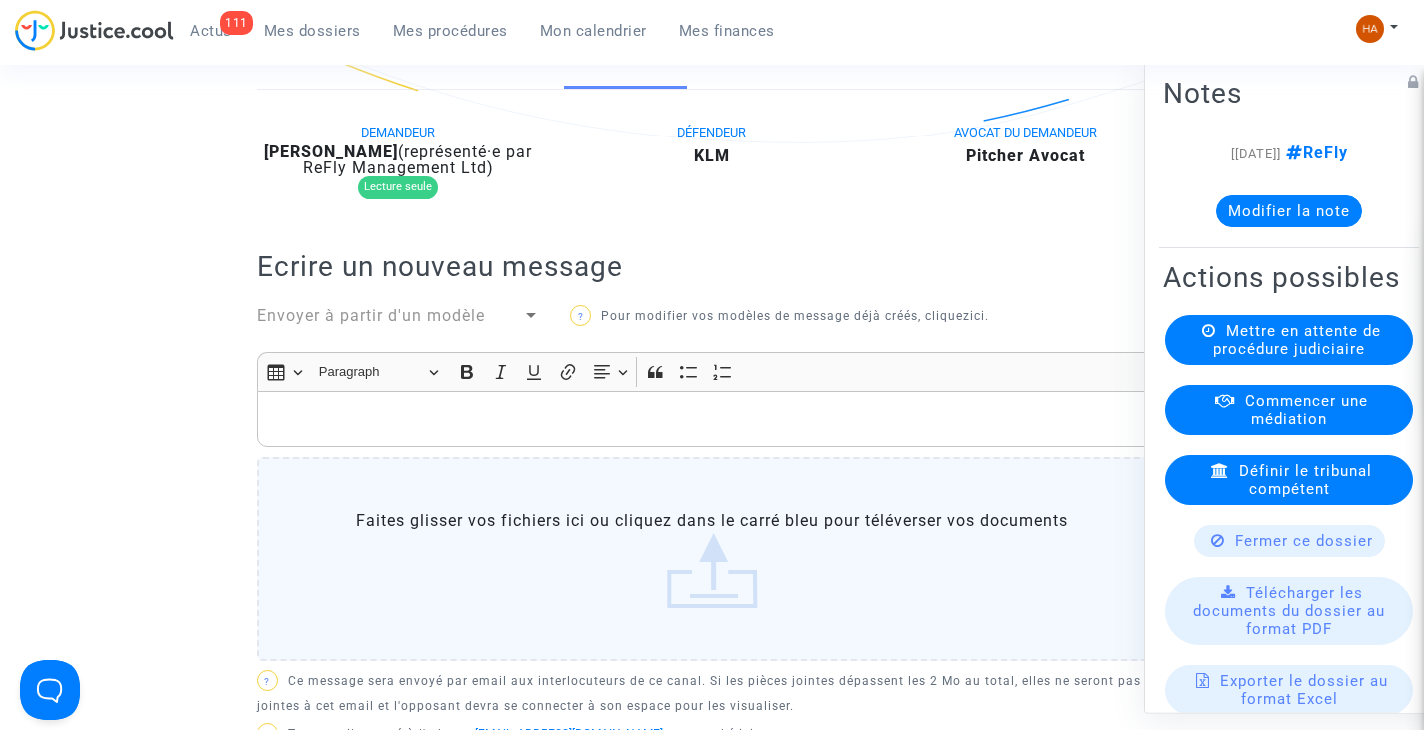 scroll, scrollTop: 500, scrollLeft: 0, axis: vertical 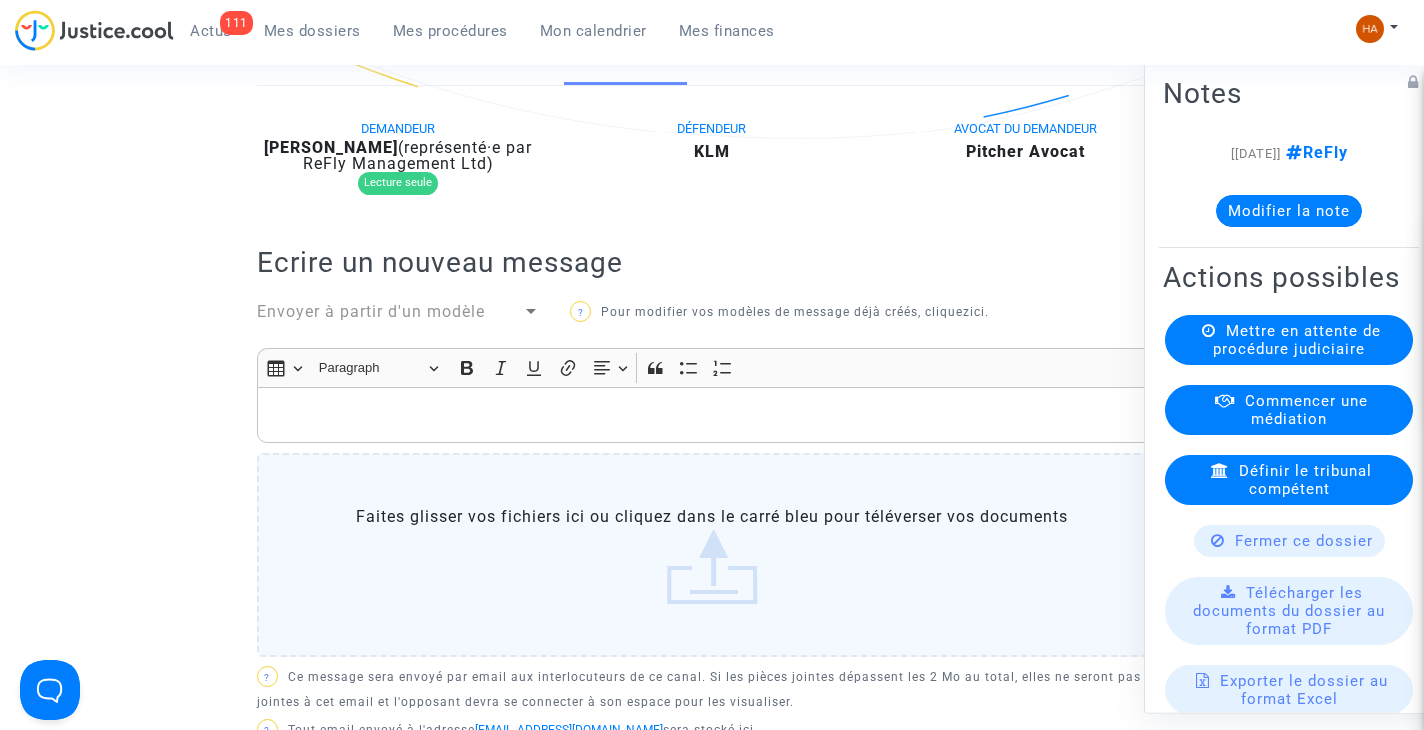 click on "Mon client et moi" 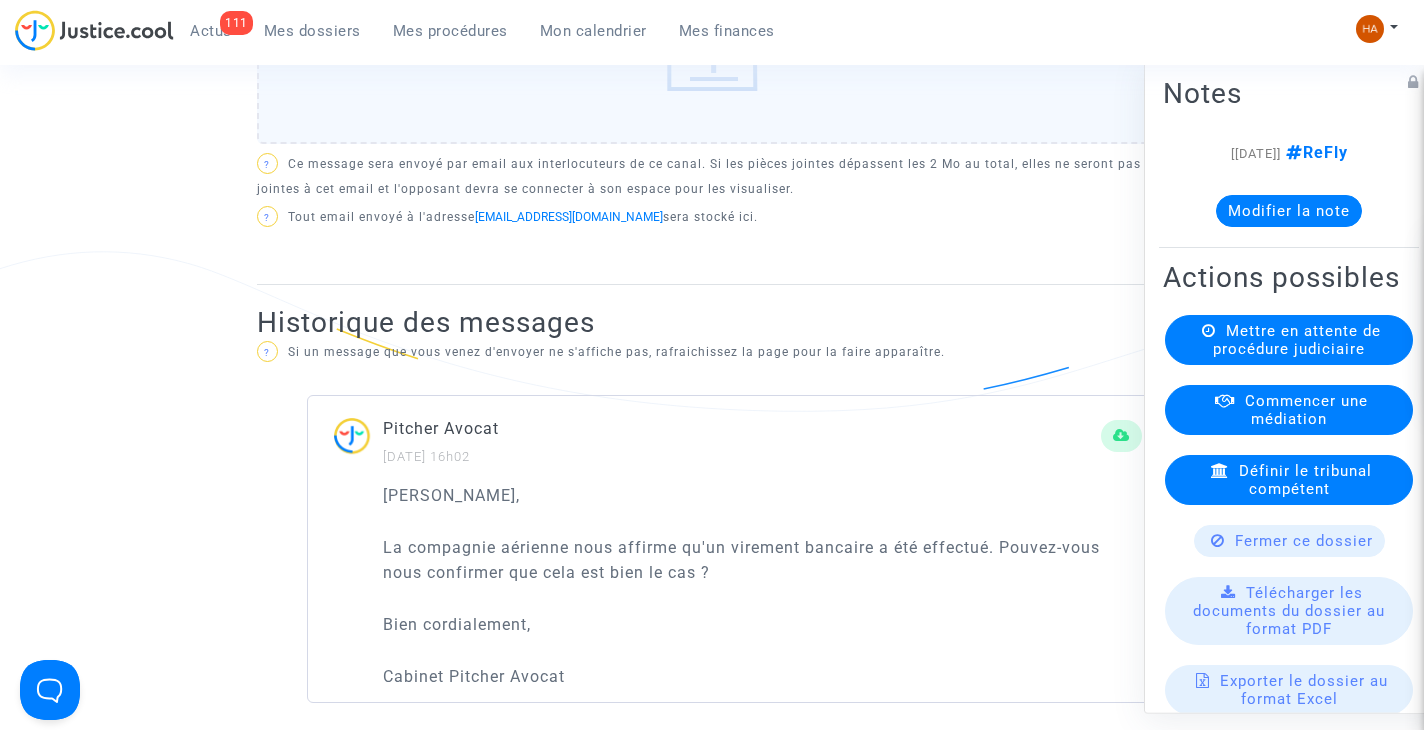 scroll, scrollTop: 1200, scrollLeft: 0, axis: vertical 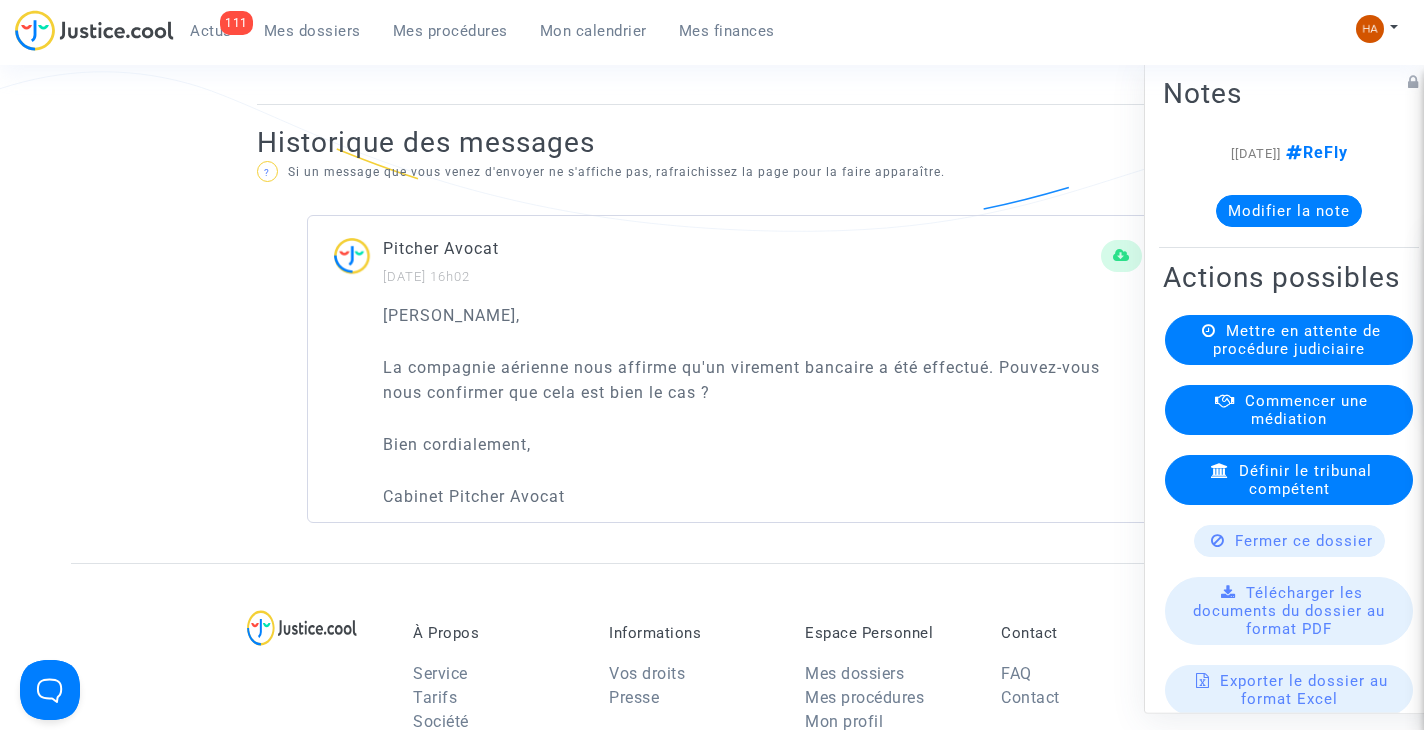 drag, startPoint x: 587, startPoint y: 507, endPoint x: 577, endPoint y: 516, distance: 13.453624 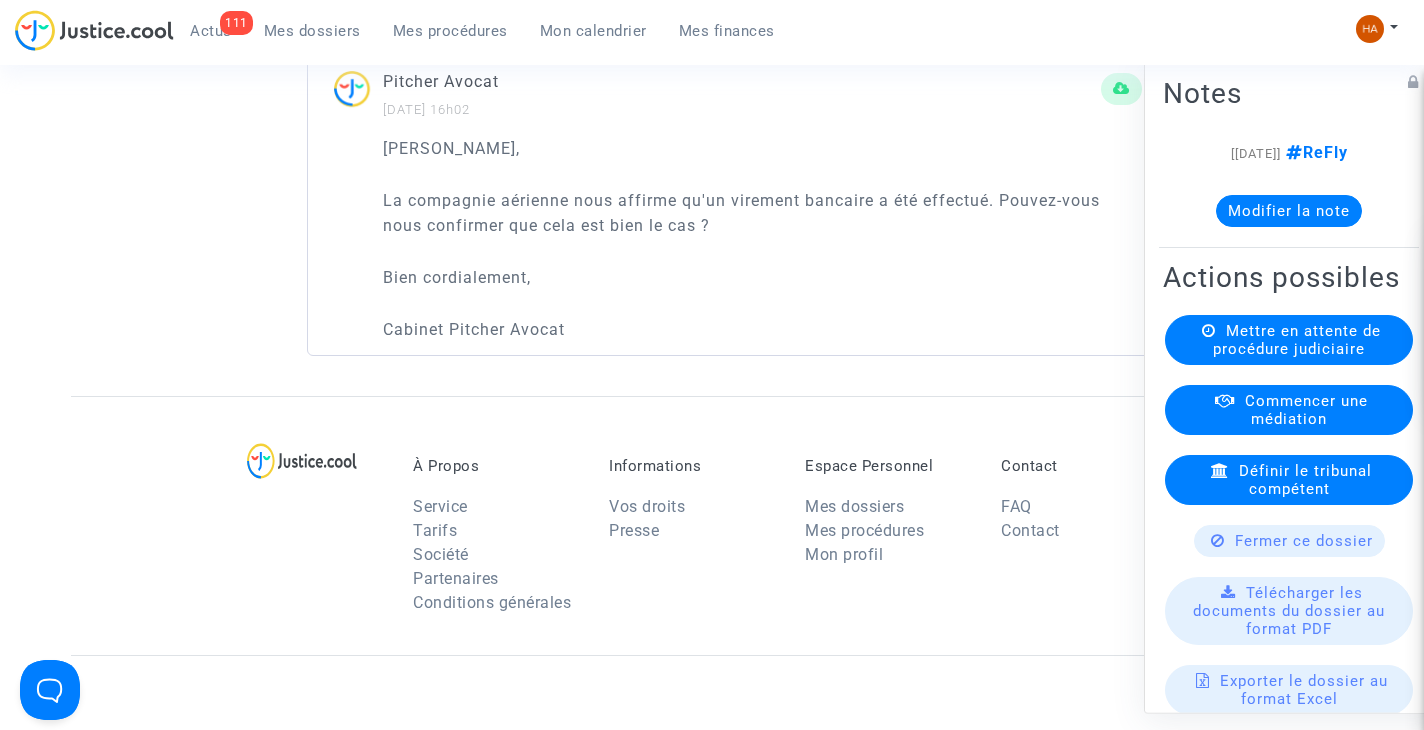 scroll, scrollTop: 1383, scrollLeft: 0, axis: vertical 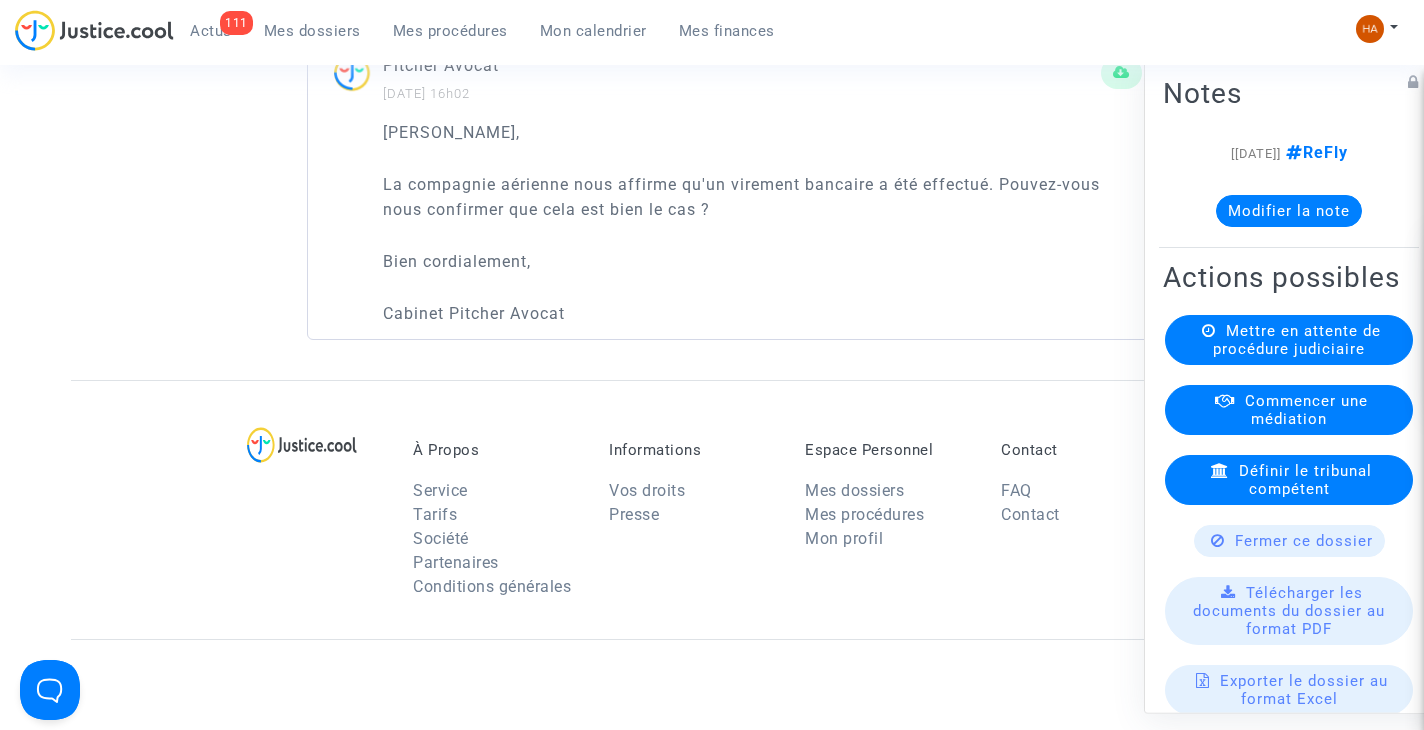 click on "Bien cordialement," 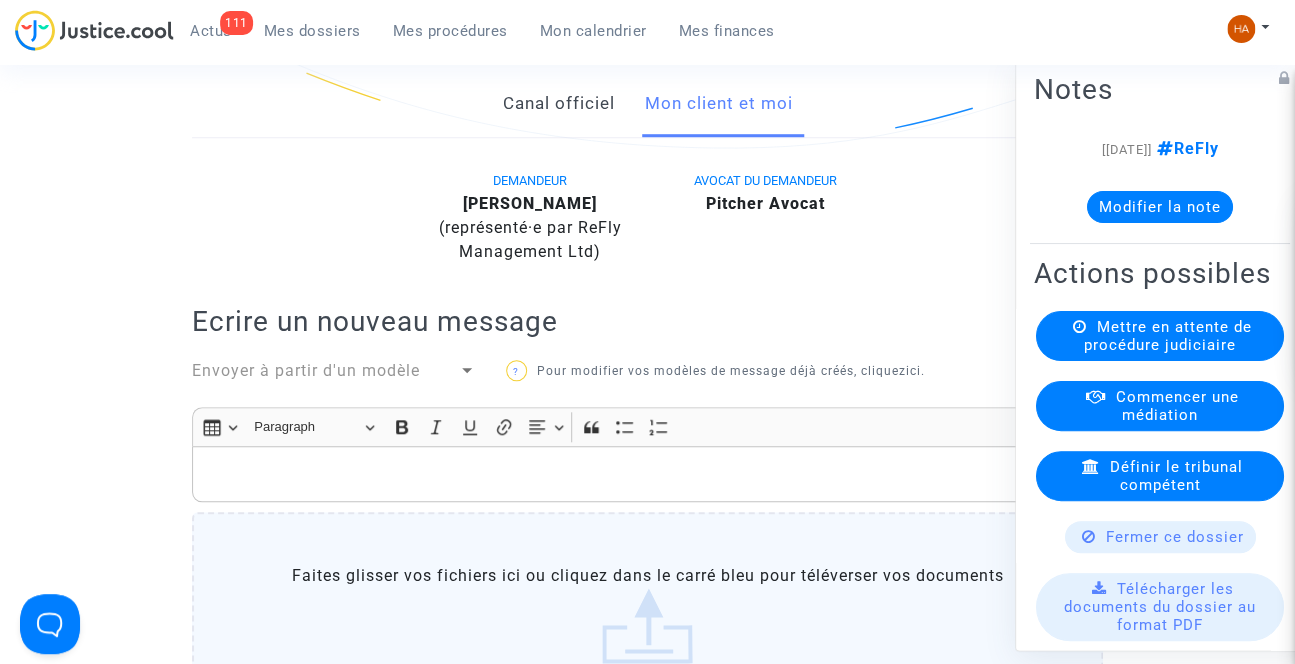 scroll, scrollTop: 439, scrollLeft: 0, axis: vertical 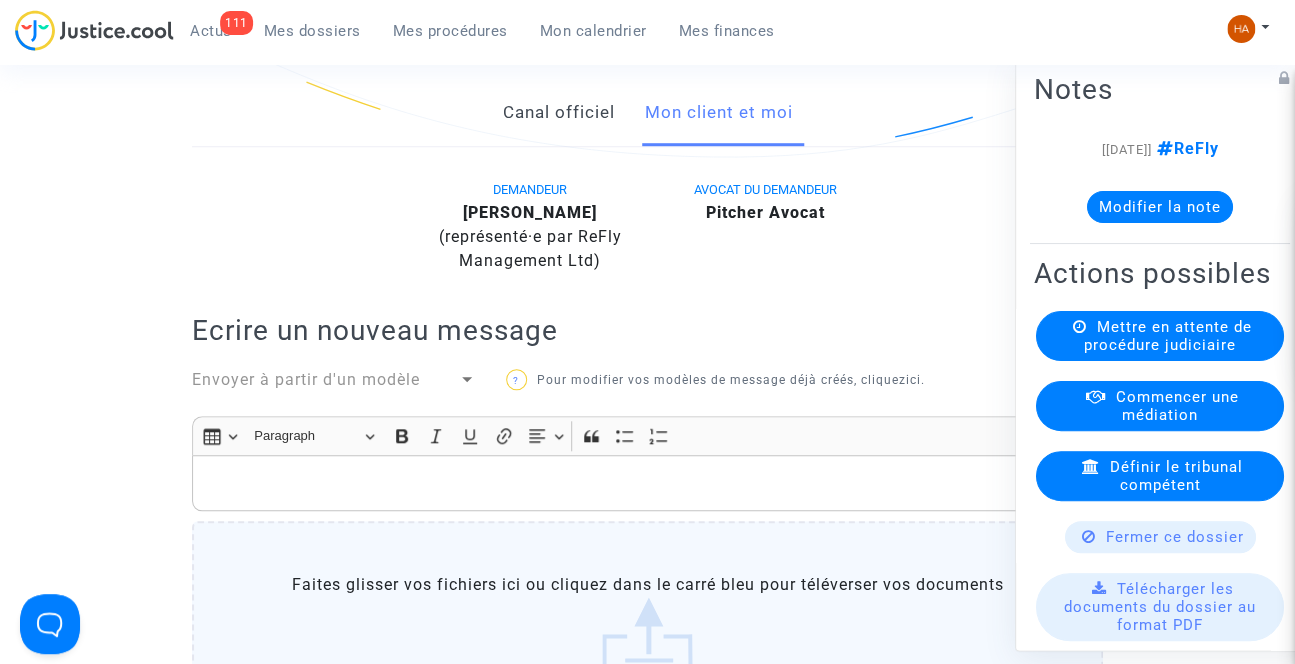 click 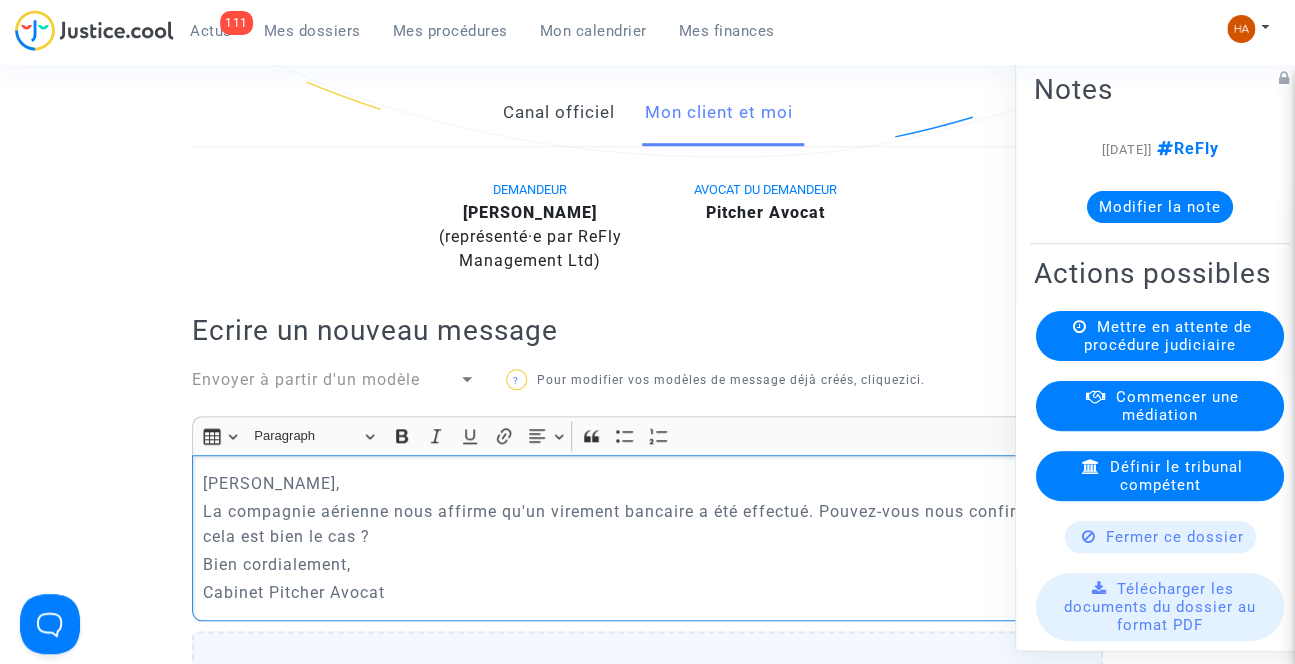 click on "[PERSON_NAME]," 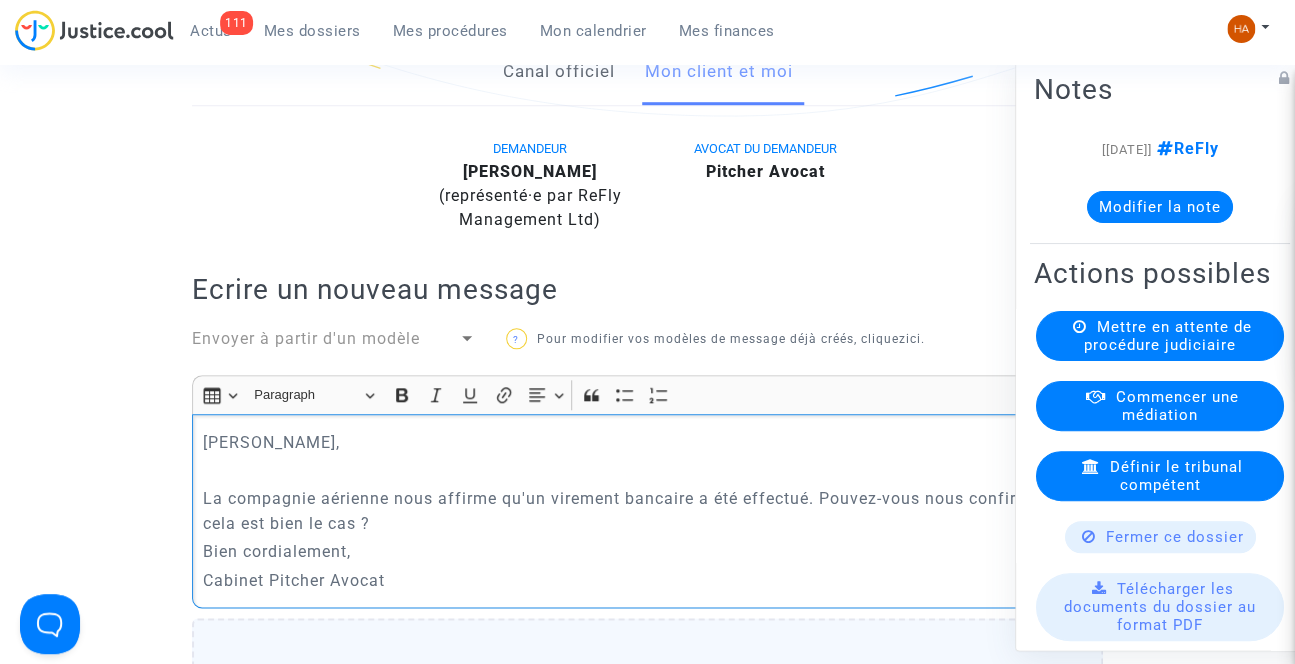 scroll, scrollTop: 620, scrollLeft: 0, axis: vertical 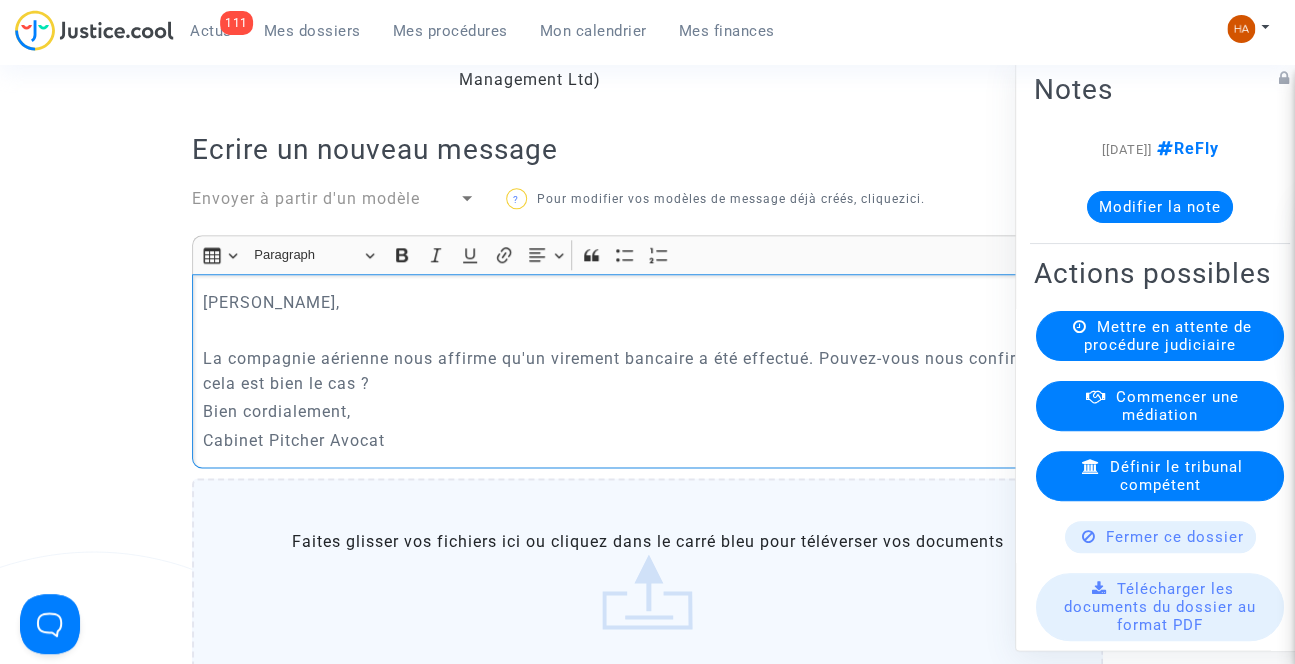 click on "La compagnie aérienne nous affirme qu'un virement bancaire a été effectué. Pouvez-vous nous confirmer que cela est bien le cas ?" 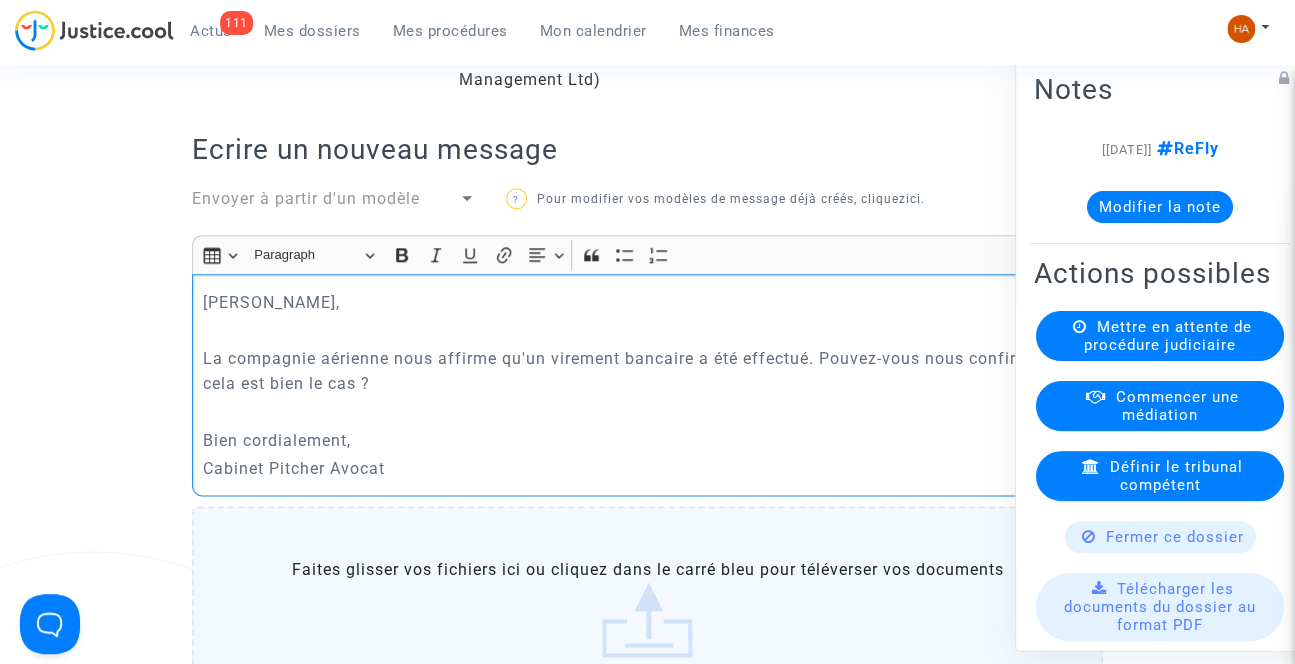click on "Bien cordialement," 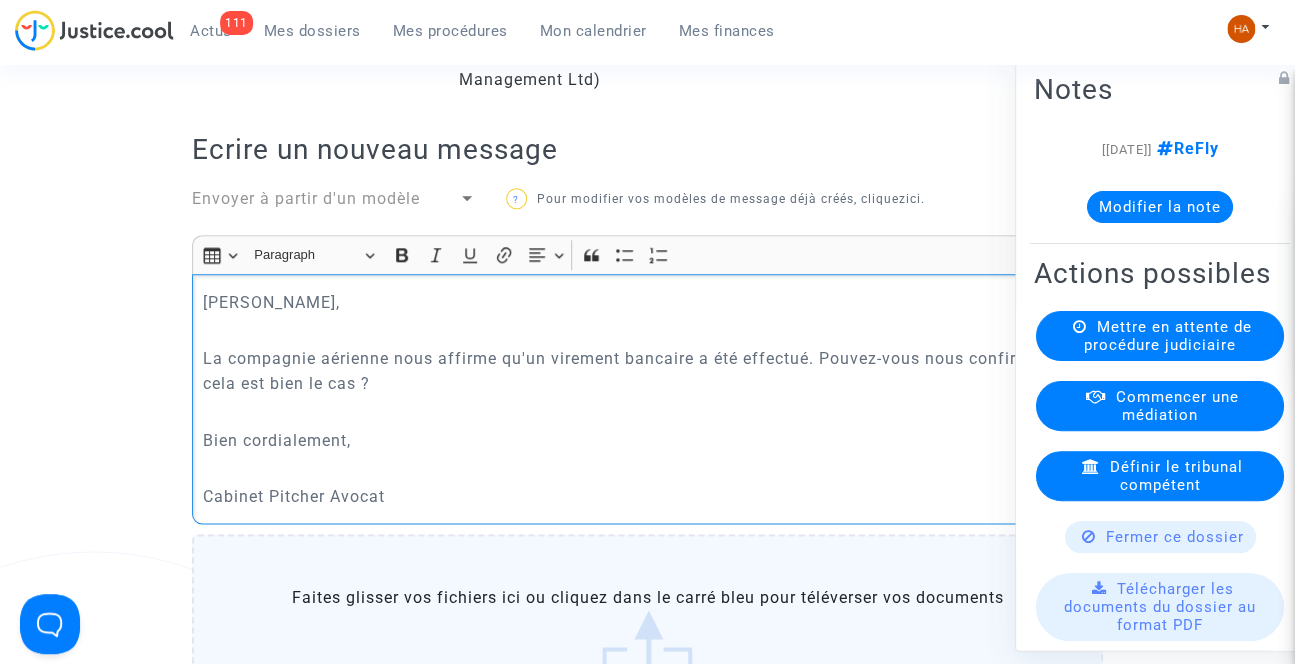 drag, startPoint x: 813, startPoint y: 384, endPoint x: 170, endPoint y: 383, distance: 643.0008 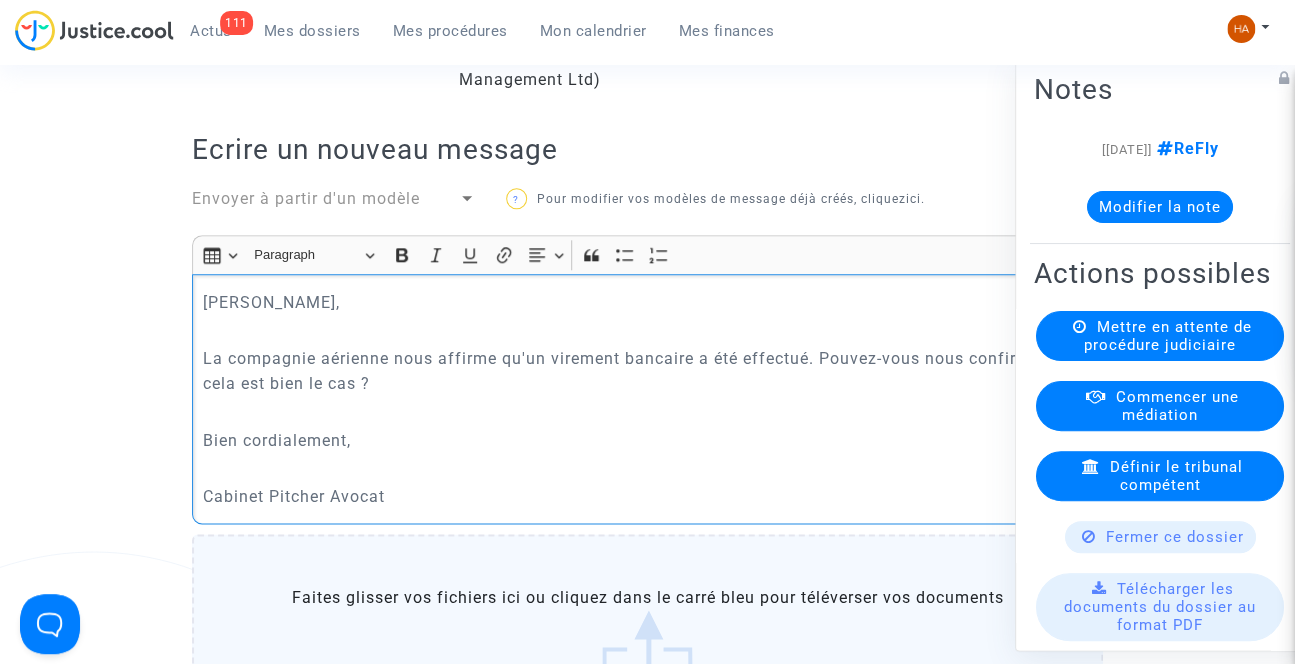 click on "Ref.  CFR-250630-MU2Y  Etape   Poursuite de la procédure judiciaire       Catégorie   Retard de vol à l'arrivée (Règlement CE n°261/2004)   Mon rôle   Avocat du demandeur   Actus   Dossier   Documents   Accord   Messages   Finances   Canal officiel   Mon client et moi   DEMANDEUR  Louis Patrick  (représenté·e par ReFly Management Ltd)  AVOCAT DU DEMANDEUR  Pitcher Avocat Ecrire un nouveau message Envoyer à partir d'un modèle ?  Pour modifier vos modèles de message déjà créés, cliquez  ici .  Rich Text Editor Insert table Insert table Heading Paragraph Paragraph Heading 1 Heading 2 Heading 3 Bold (CTRL+B) Bold Italic (CTRL+I) Italic Underline (CTRL+U) Underline Link (Ctrl+K) Link Text alignment Text alignment Align left Align left Align right Align right Align center Align center Justify Justify Block quote Block quote Bulleted List Bulleted List Numbered List Numbered List Cher Monsieur,  Bien cordialement,  Cabinet Pitcher Avocat ? ?  Tout email envoyé à l'adresse   sera stocké ici.  ?" 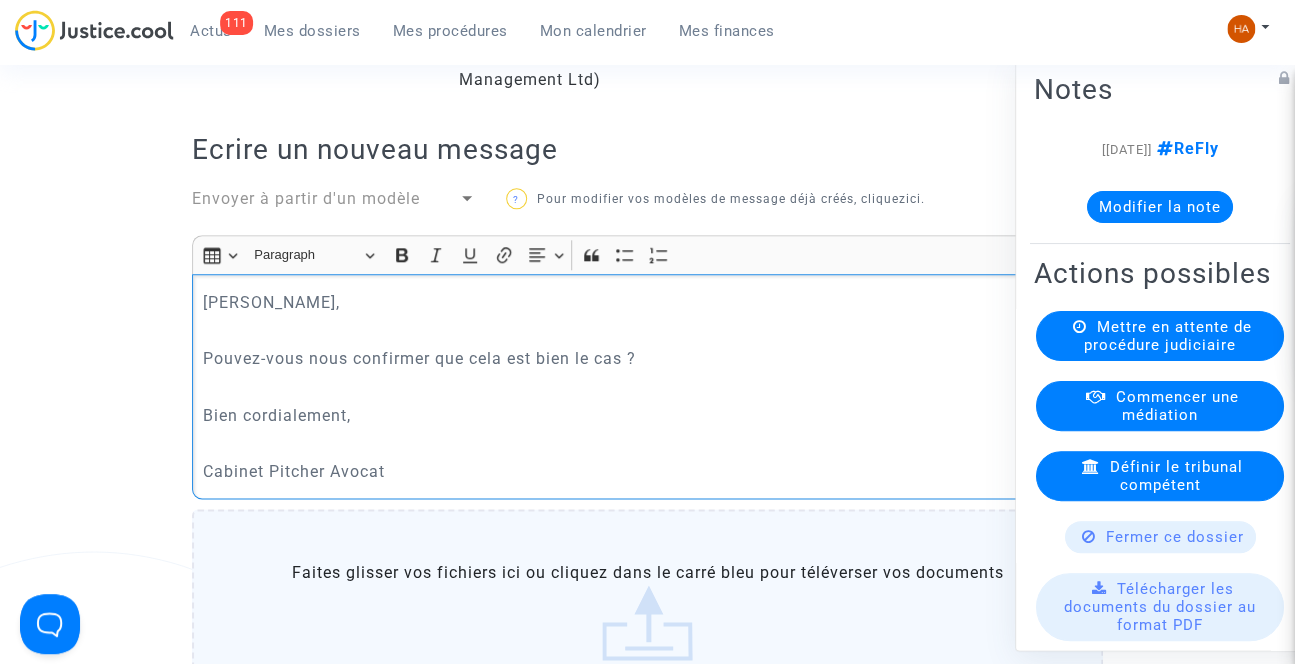 type 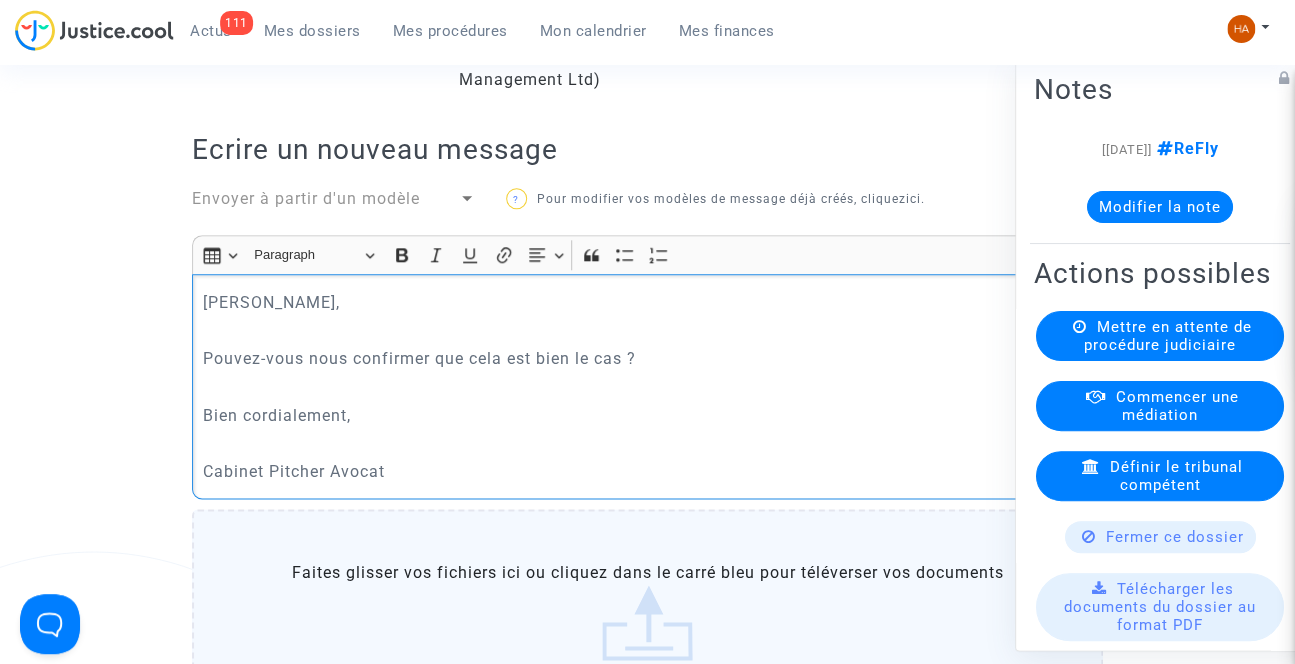 click on "Pouvez-vous nous confirmer que cela est bien le cas ?" 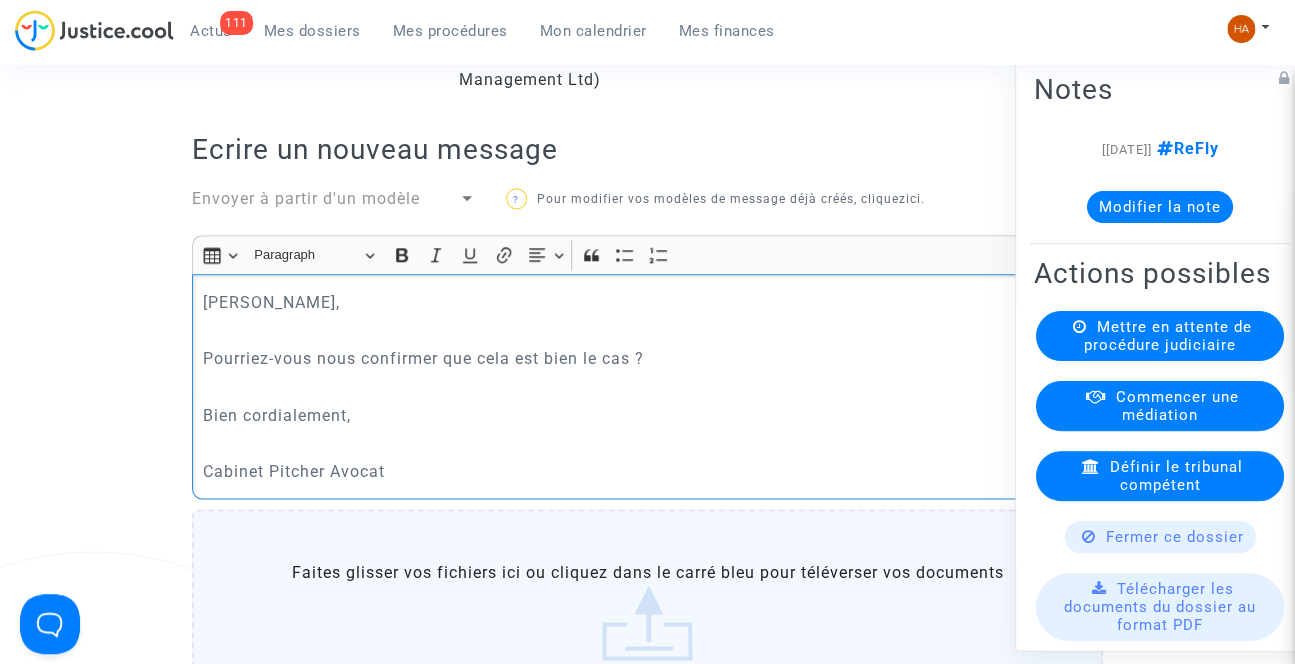 click on "Pourriez-vous nous confirmer que cela est bien le cas ?" 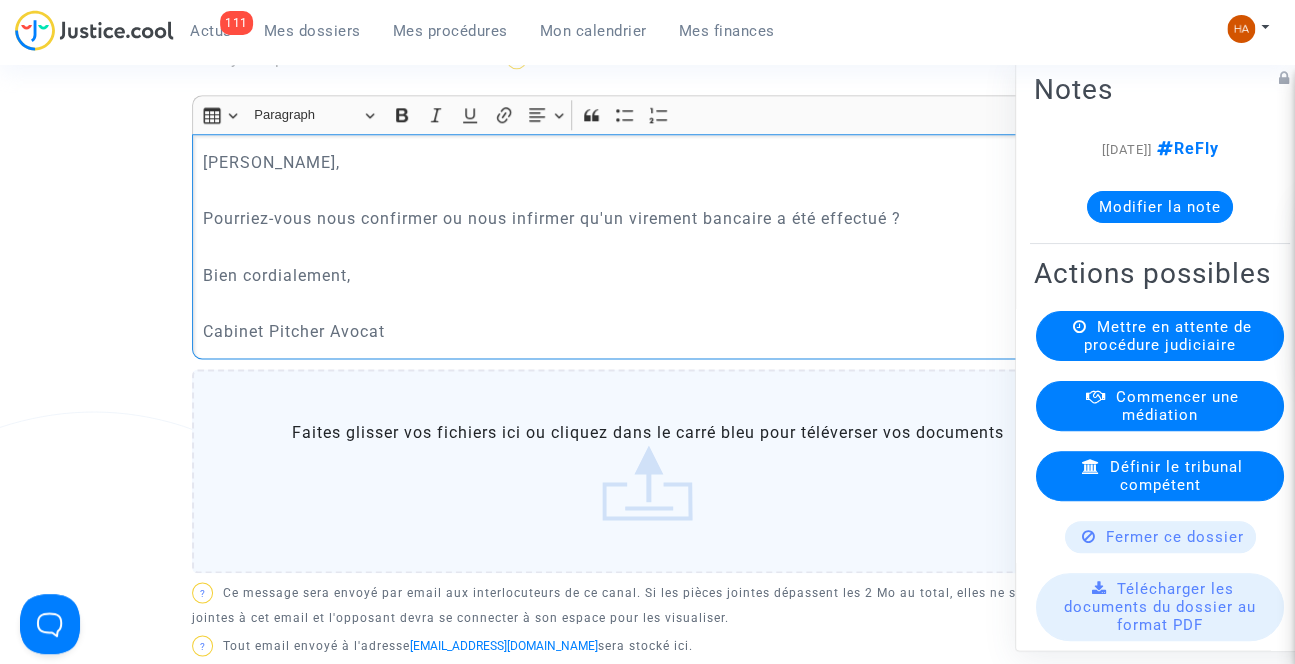 scroll, scrollTop: 986, scrollLeft: 0, axis: vertical 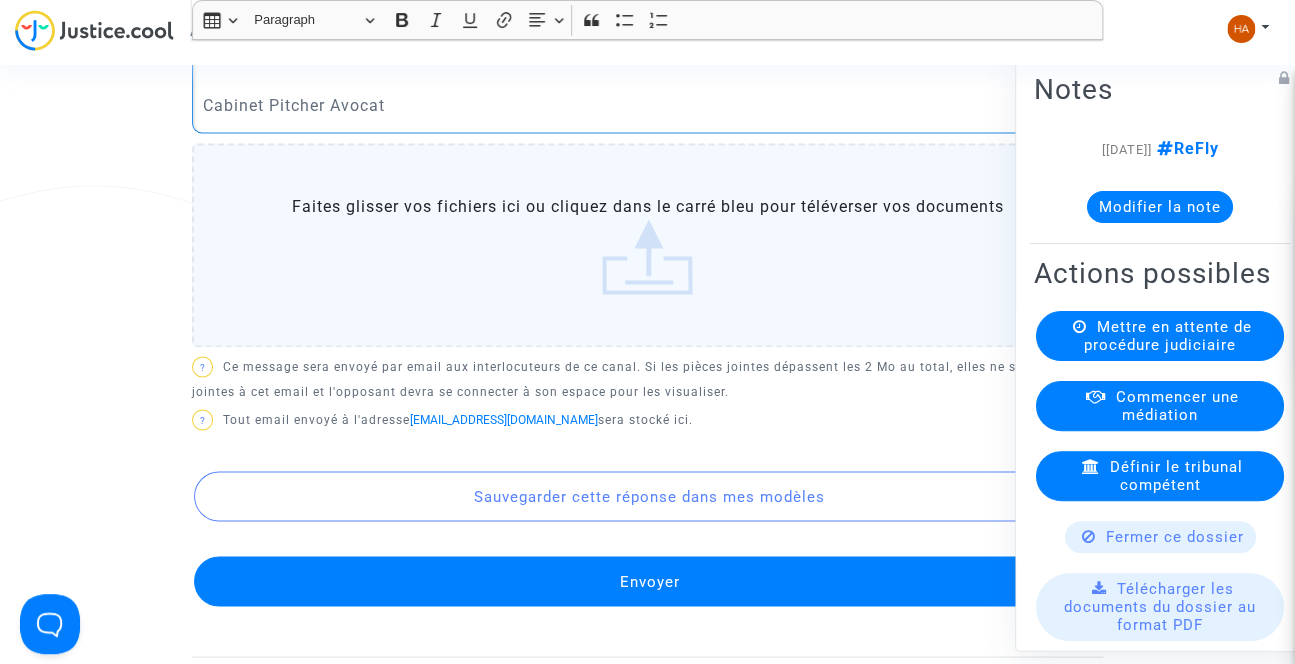 click on "Envoyer" 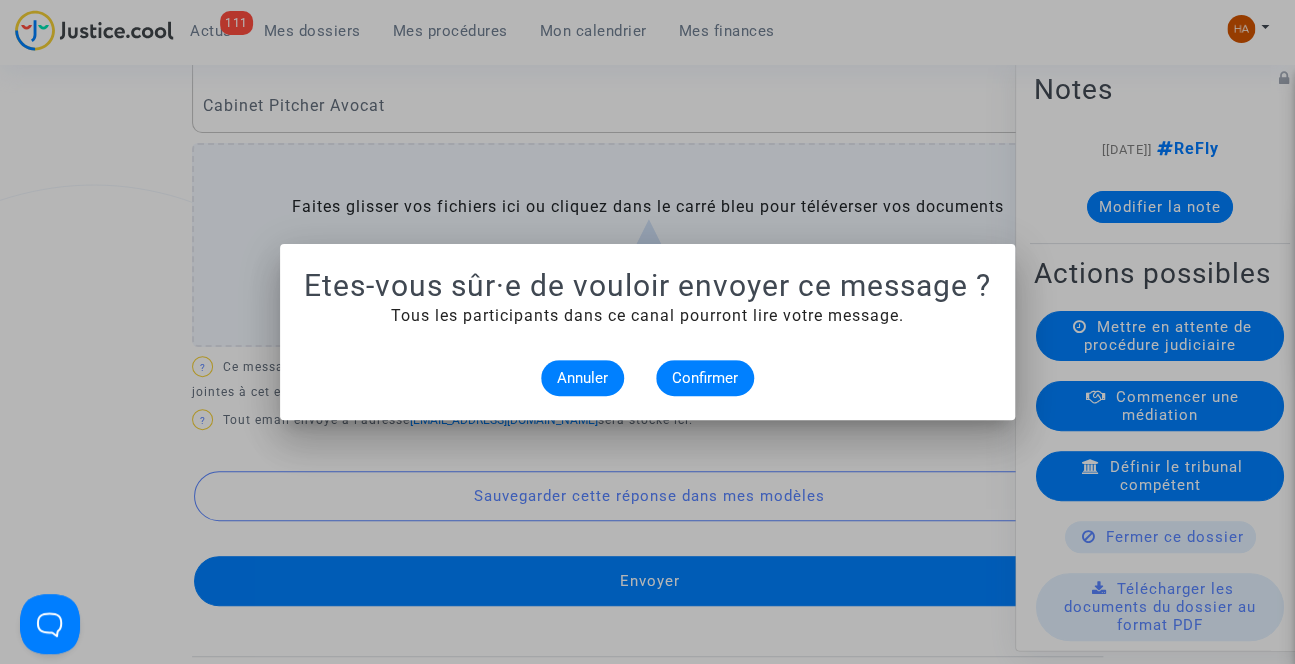scroll, scrollTop: 0, scrollLeft: 0, axis: both 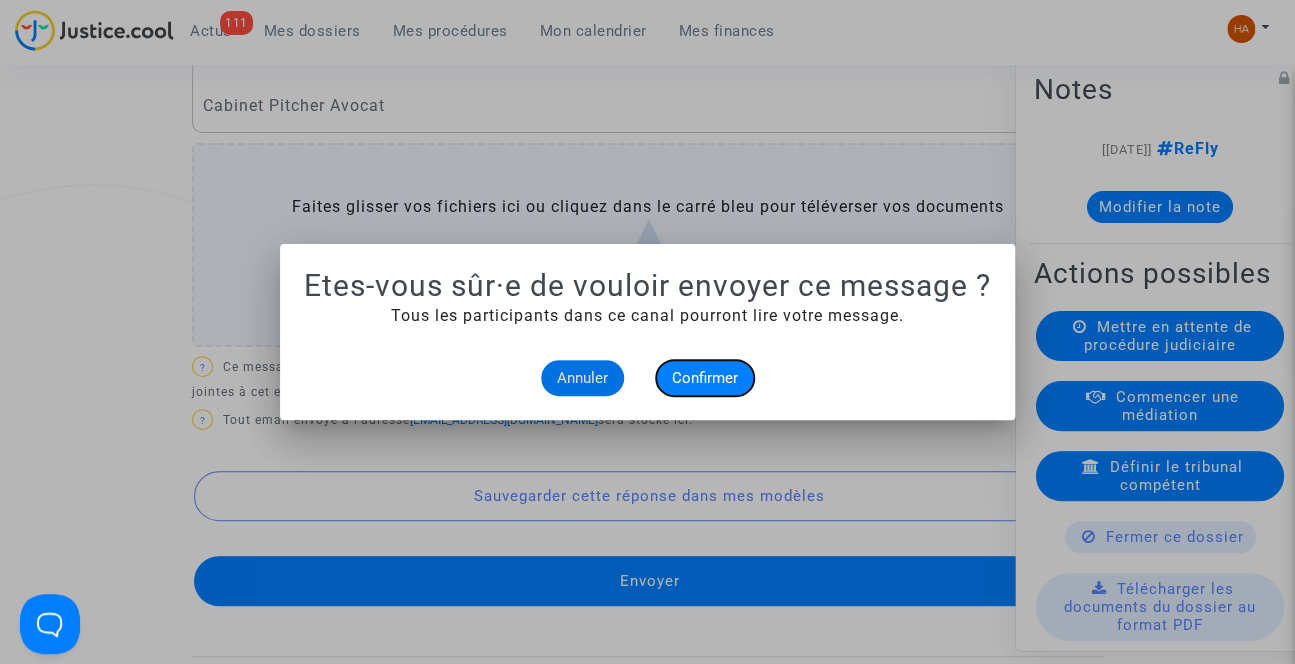 click on "Confirmer" at bounding box center [705, 378] 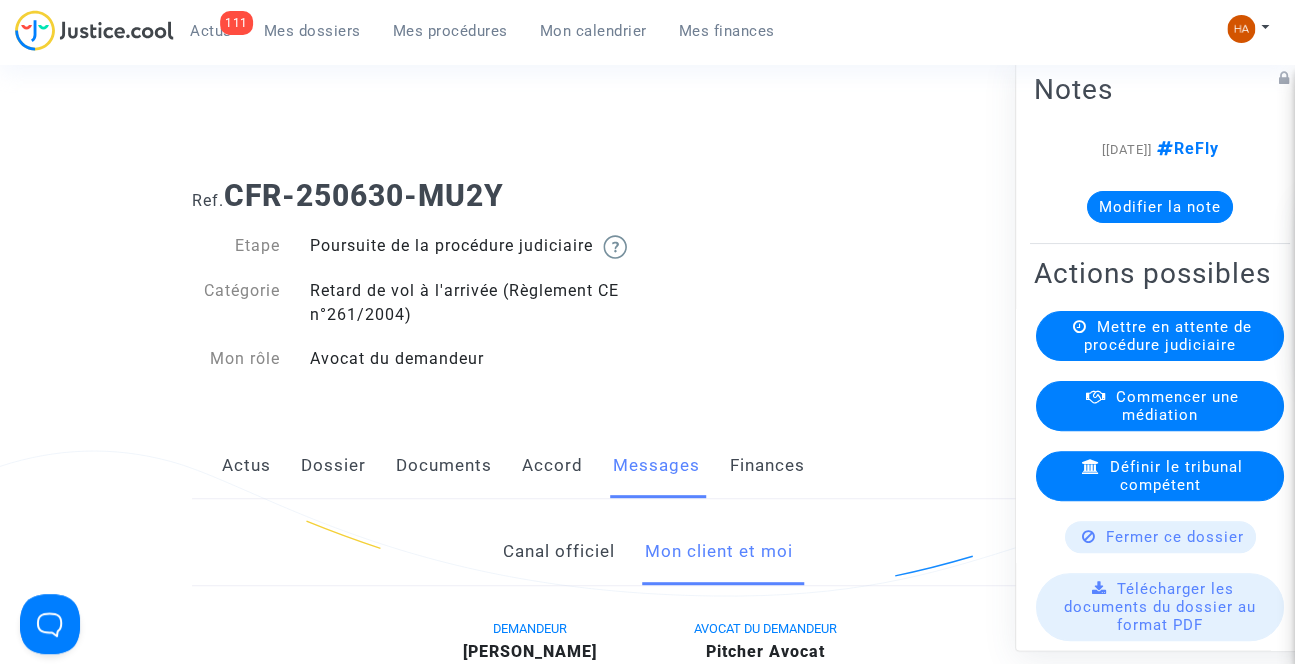 scroll, scrollTop: 986, scrollLeft: 0, axis: vertical 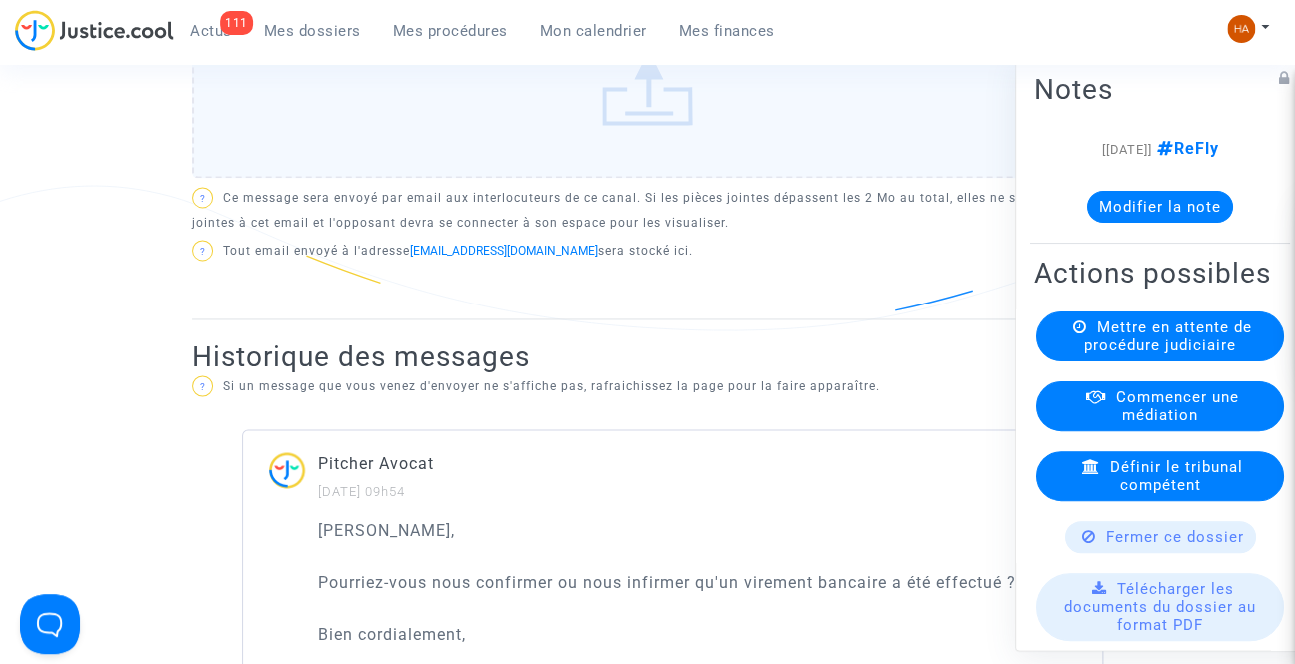 click on "Mes dossiers" at bounding box center (312, 31) 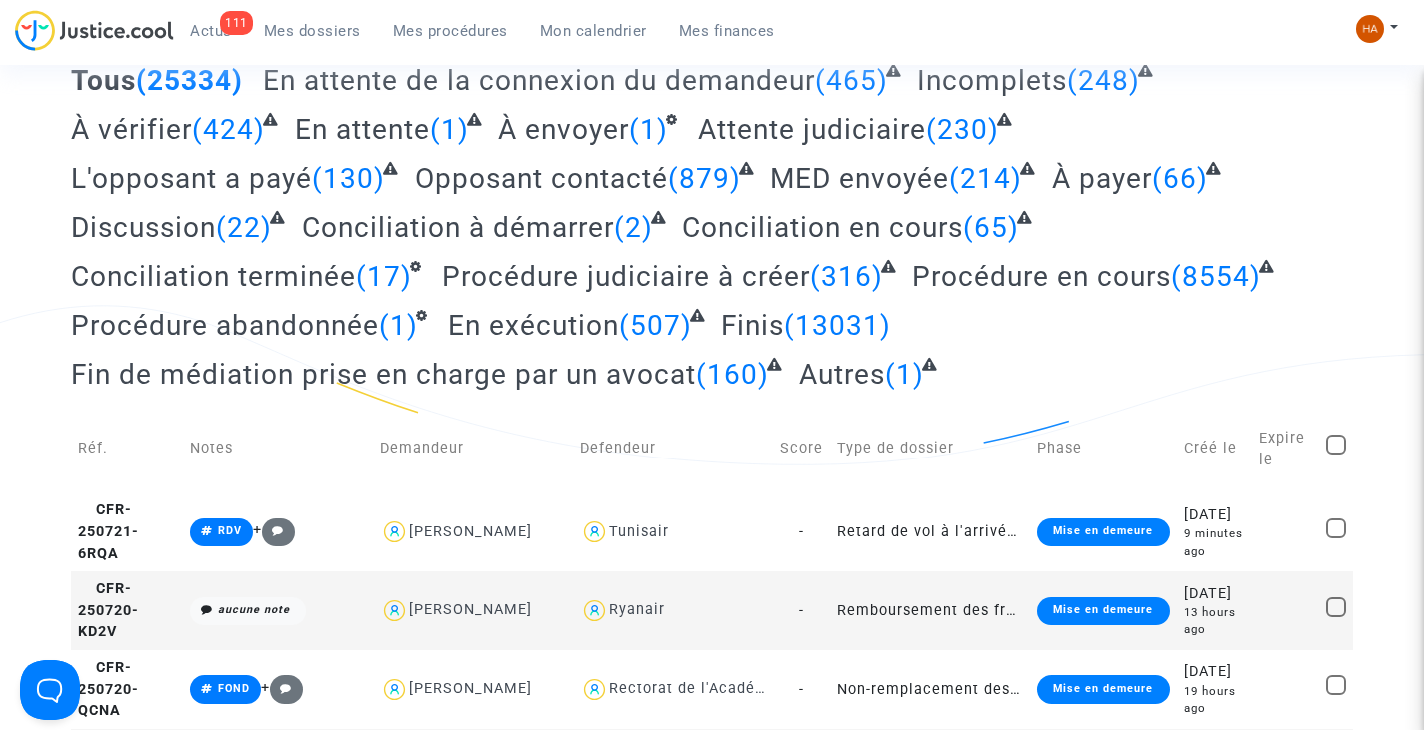 scroll, scrollTop: 0, scrollLeft: 0, axis: both 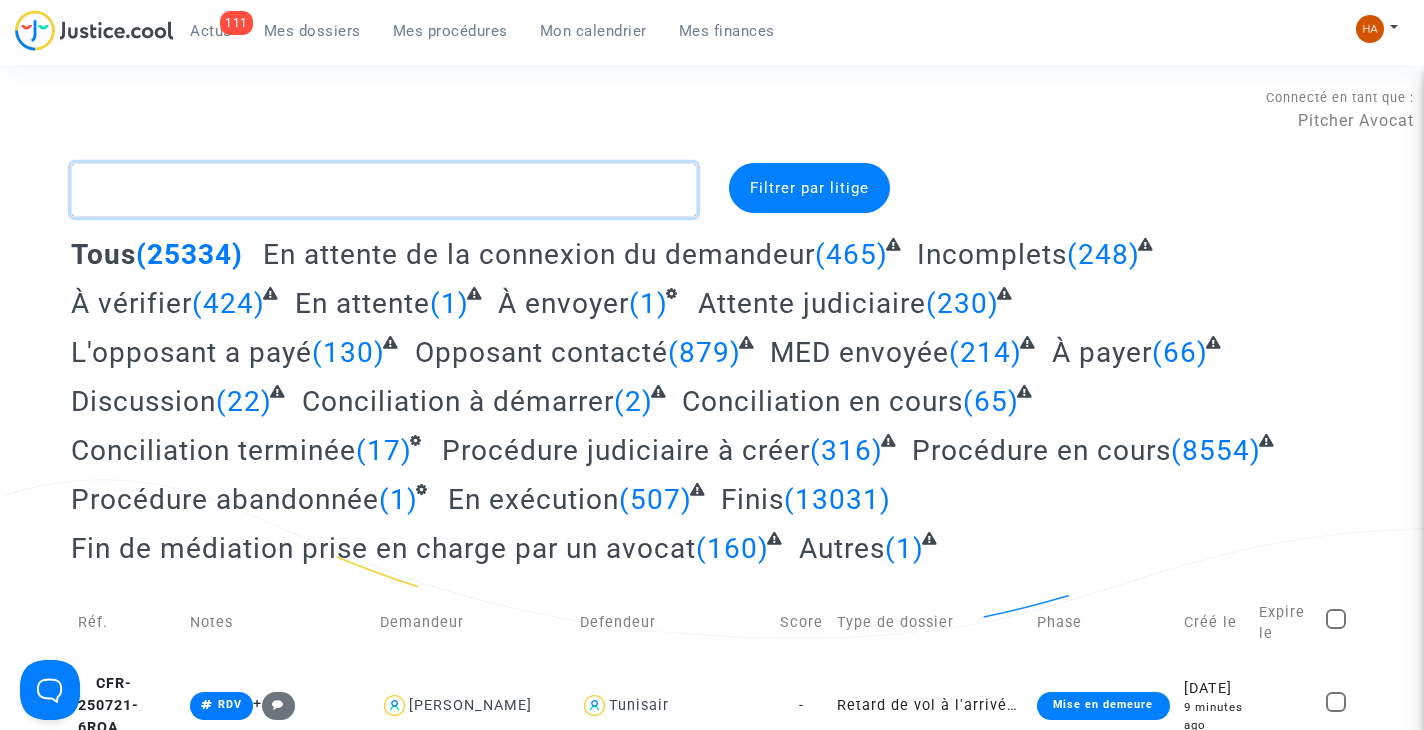 click 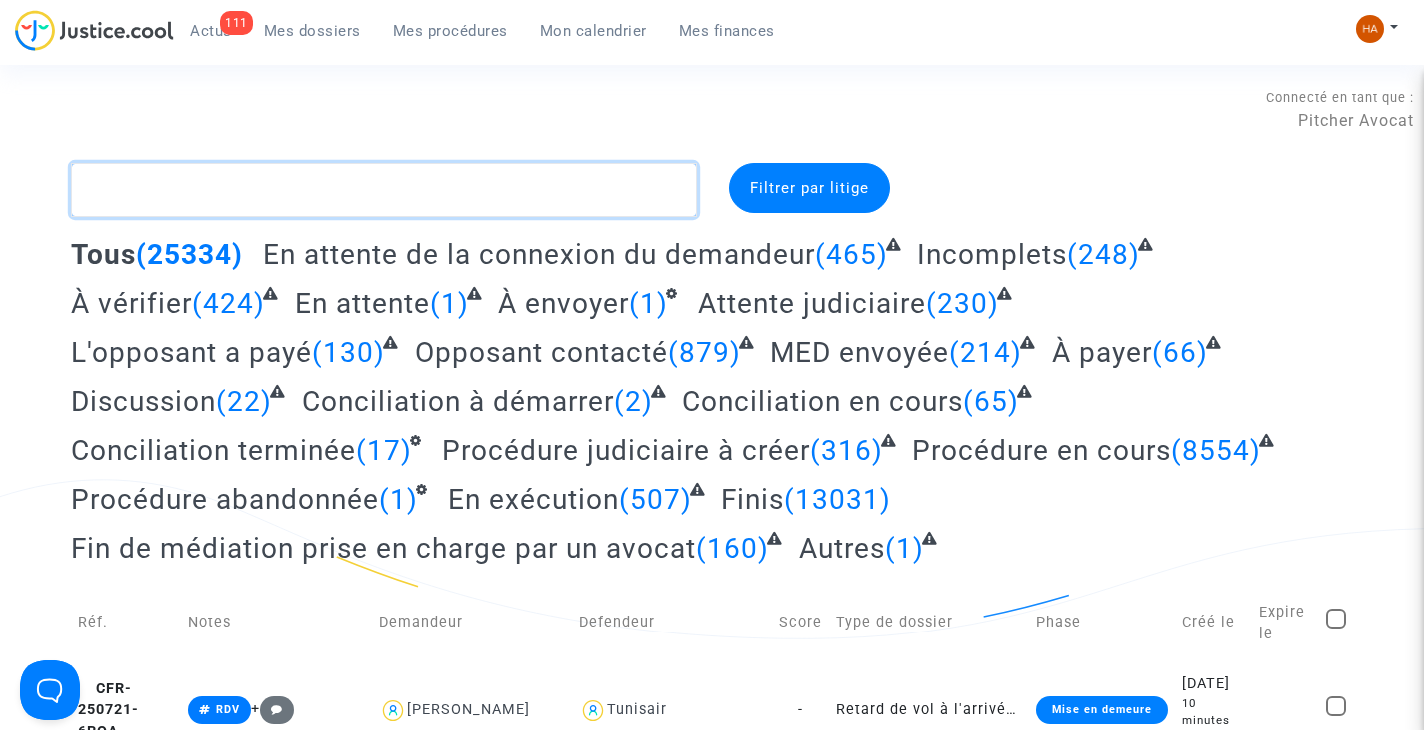 paste on "CFR-250512-ACWM" 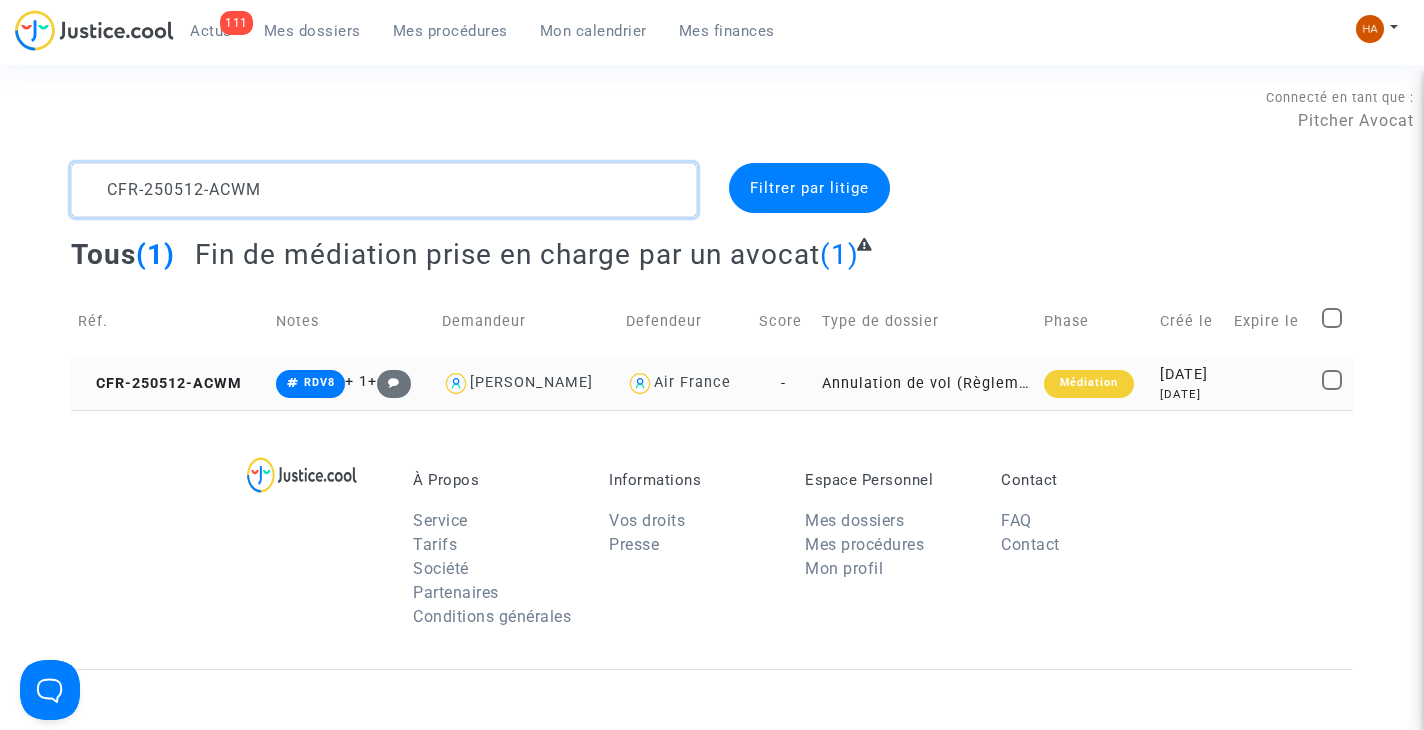 type on "CFR-250512-ACWM" 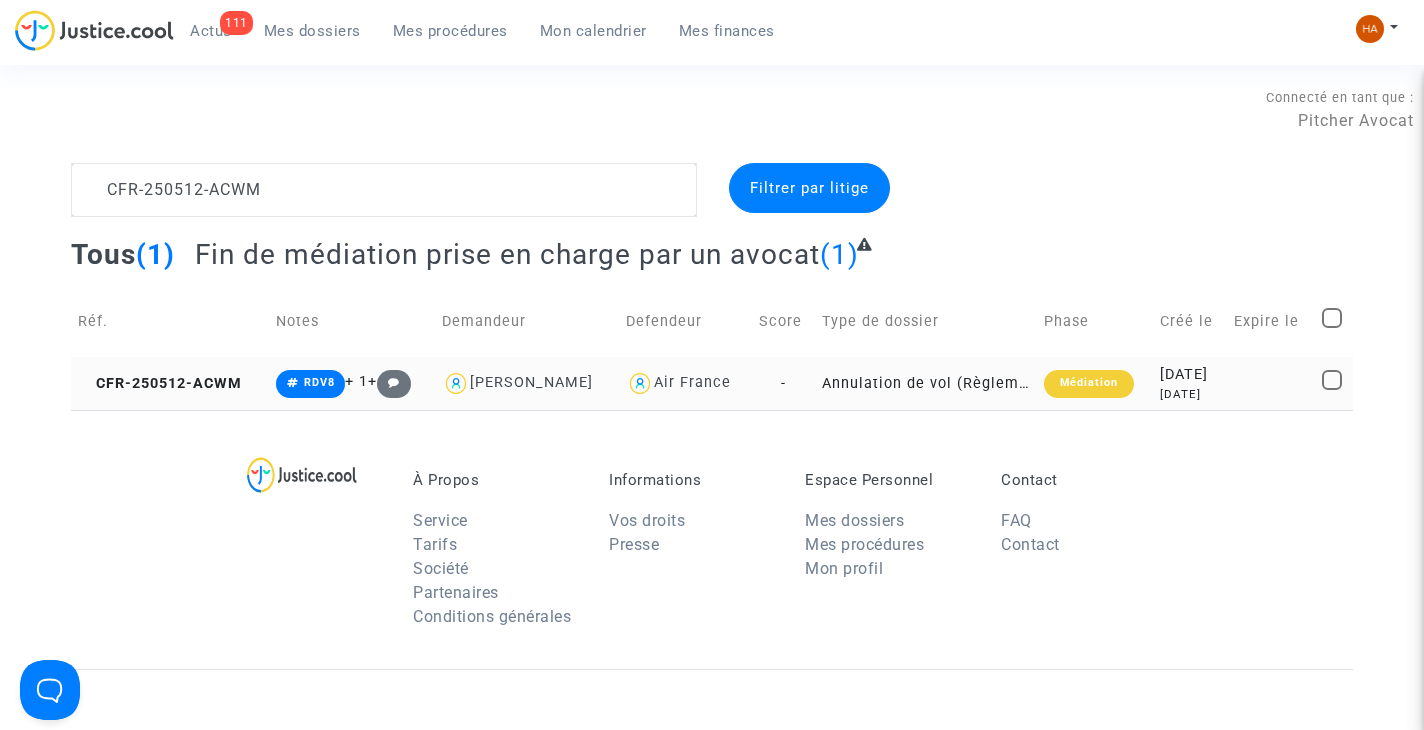 click on "Annulation de vol (Règlement CE n°261/2004)" 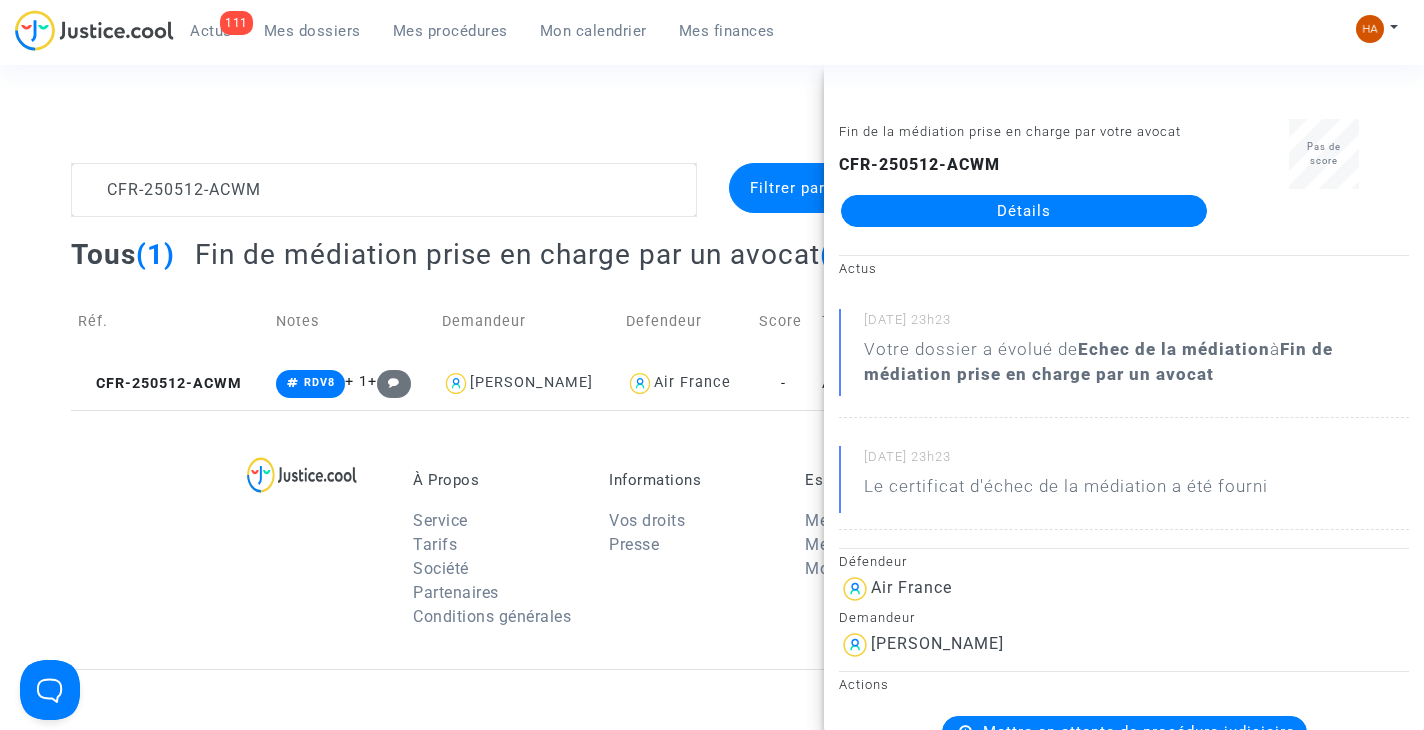 click on "Détails" 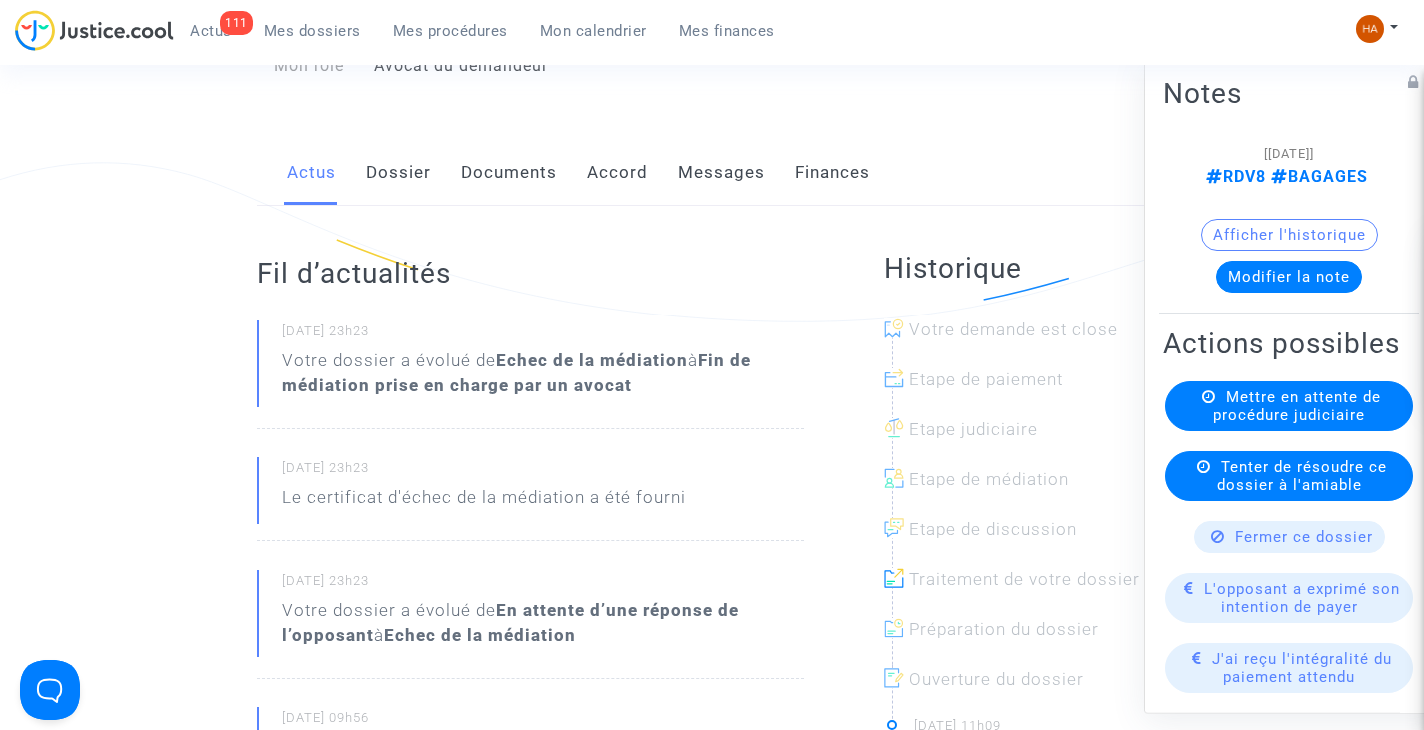 scroll, scrollTop: 318, scrollLeft: 0, axis: vertical 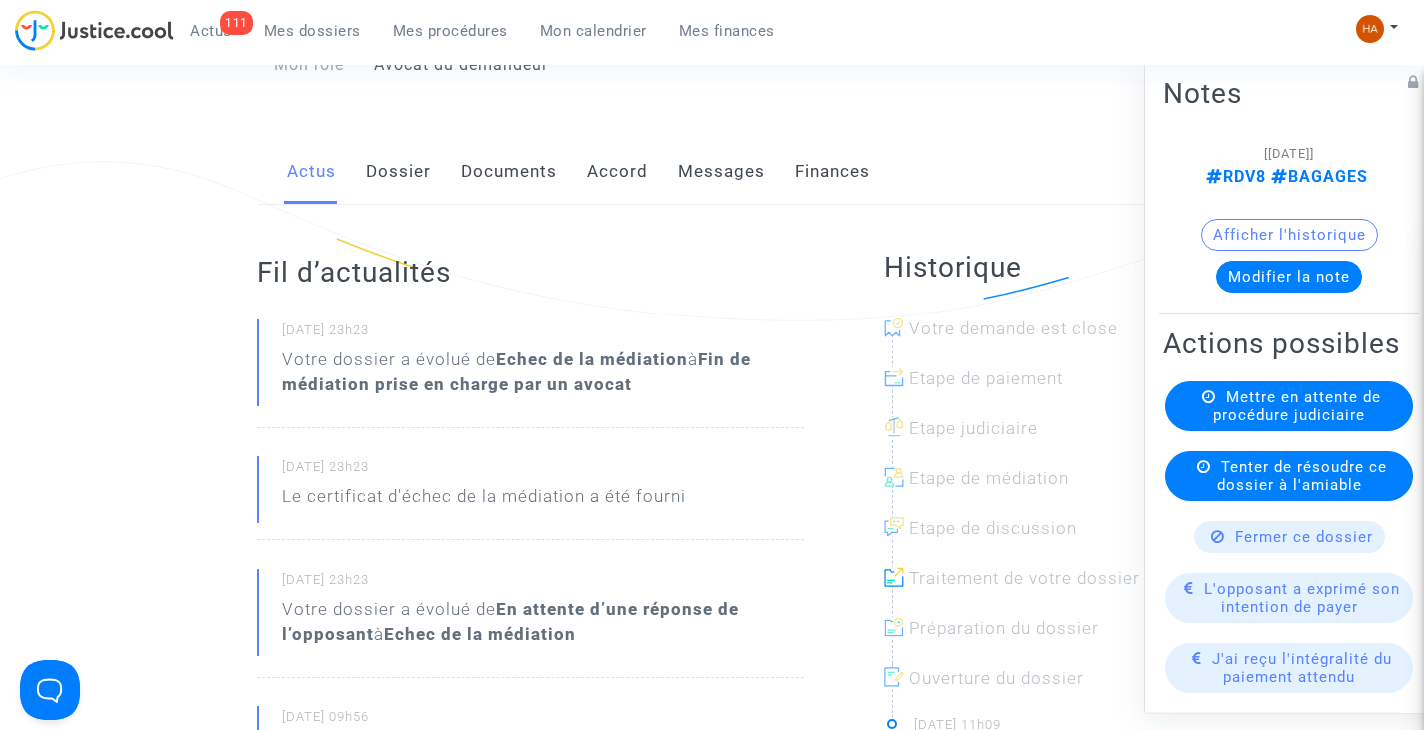 click on "Messages" 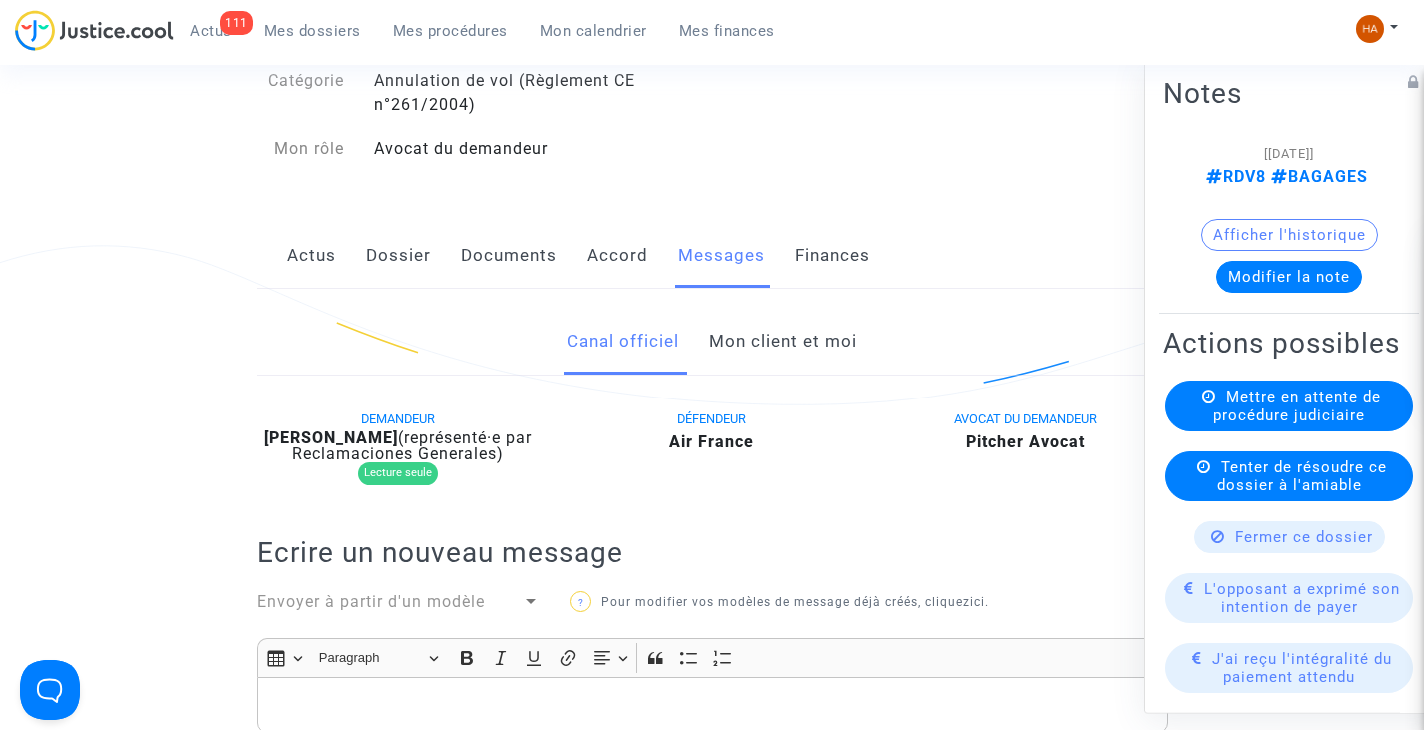 click on "Mon client et moi" 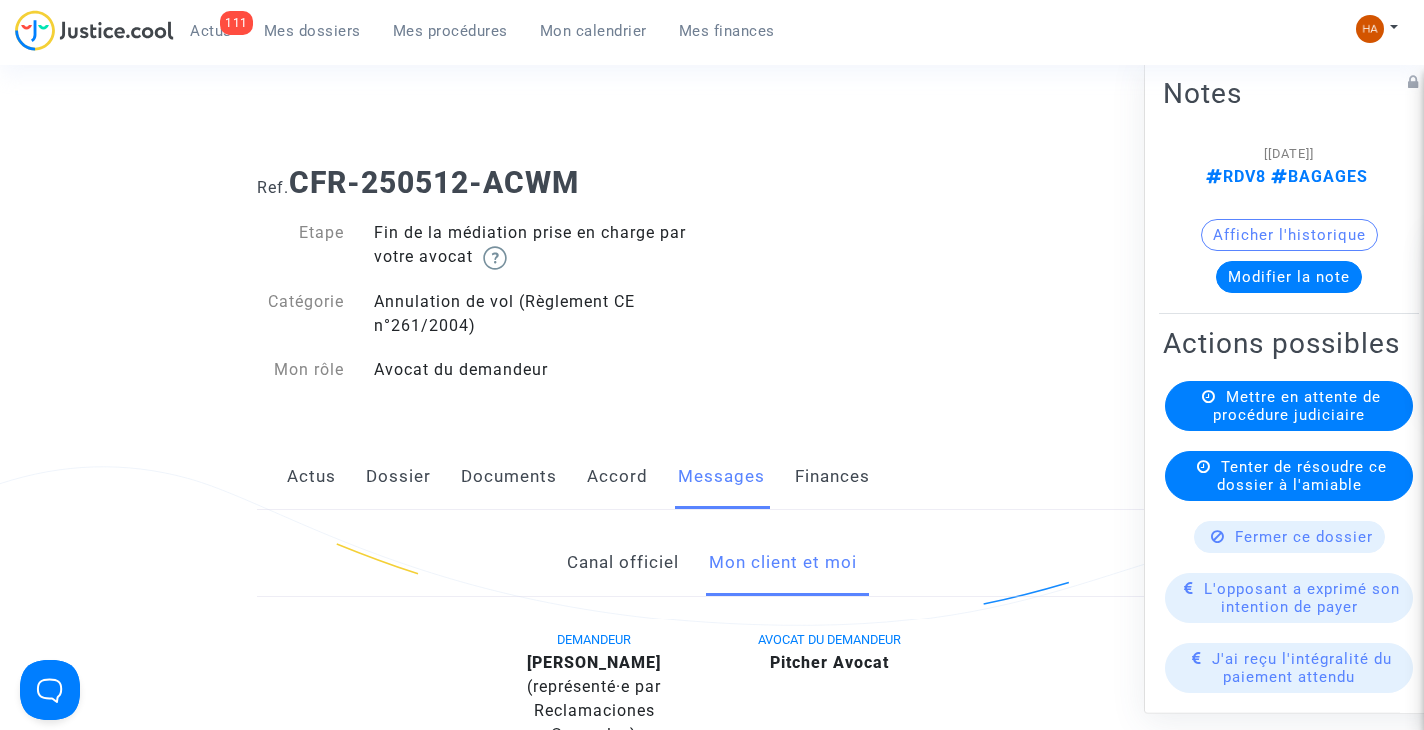 scroll, scrollTop: 0, scrollLeft: 0, axis: both 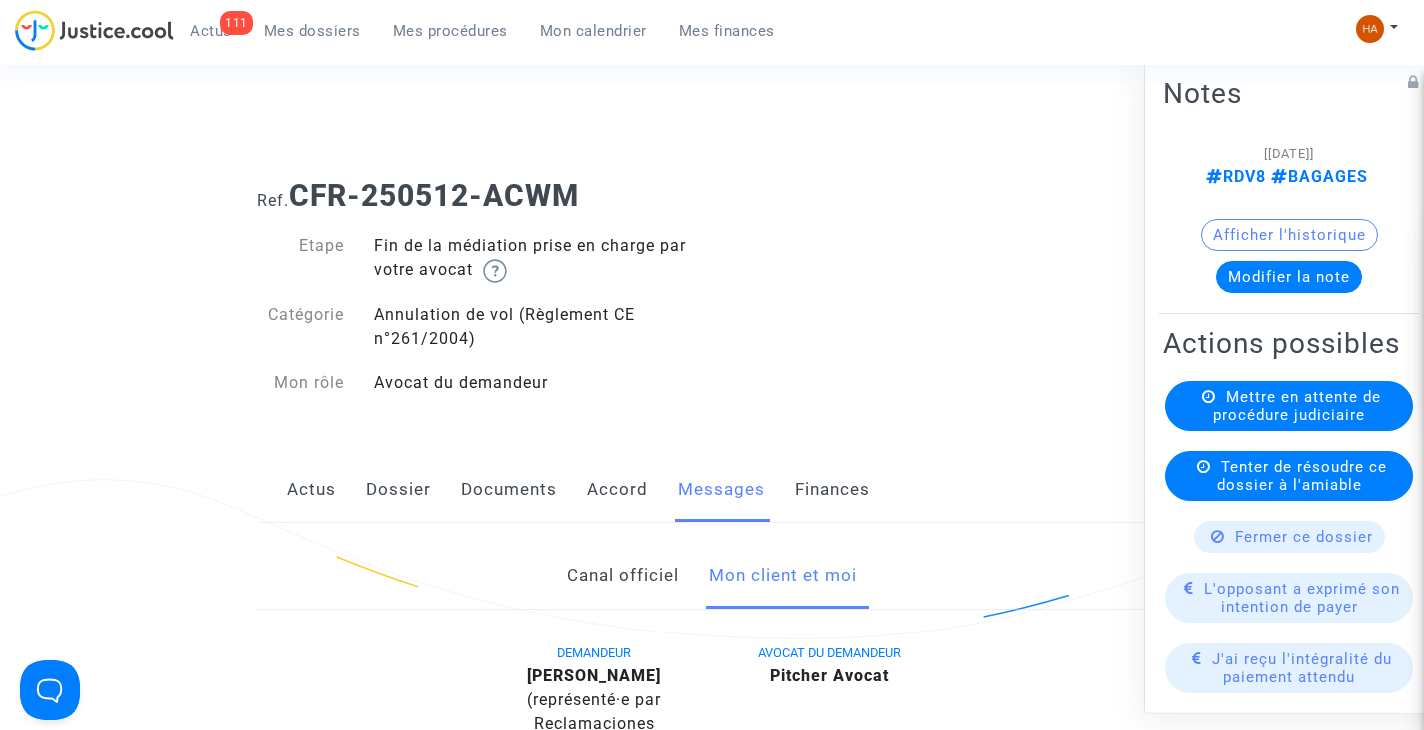 click on "Documents" 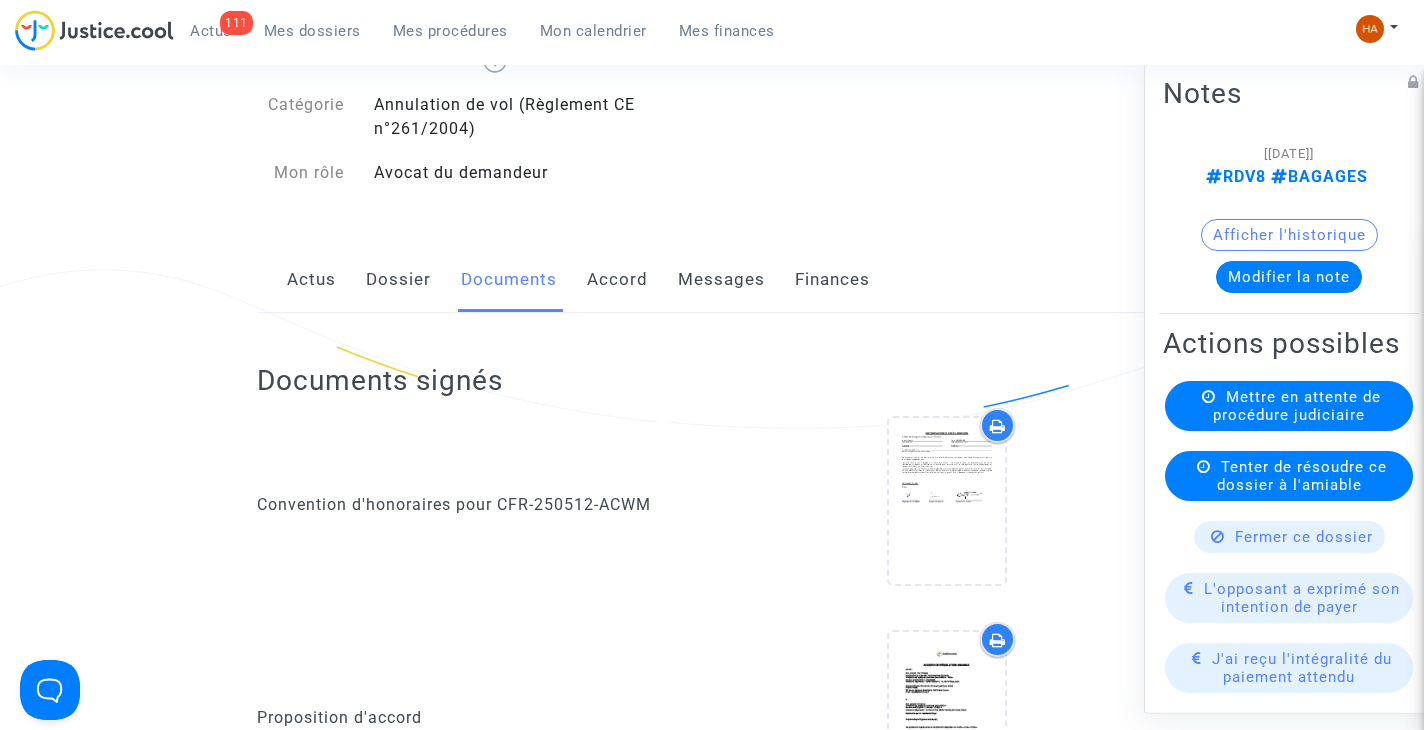 scroll, scrollTop: 205, scrollLeft: 0, axis: vertical 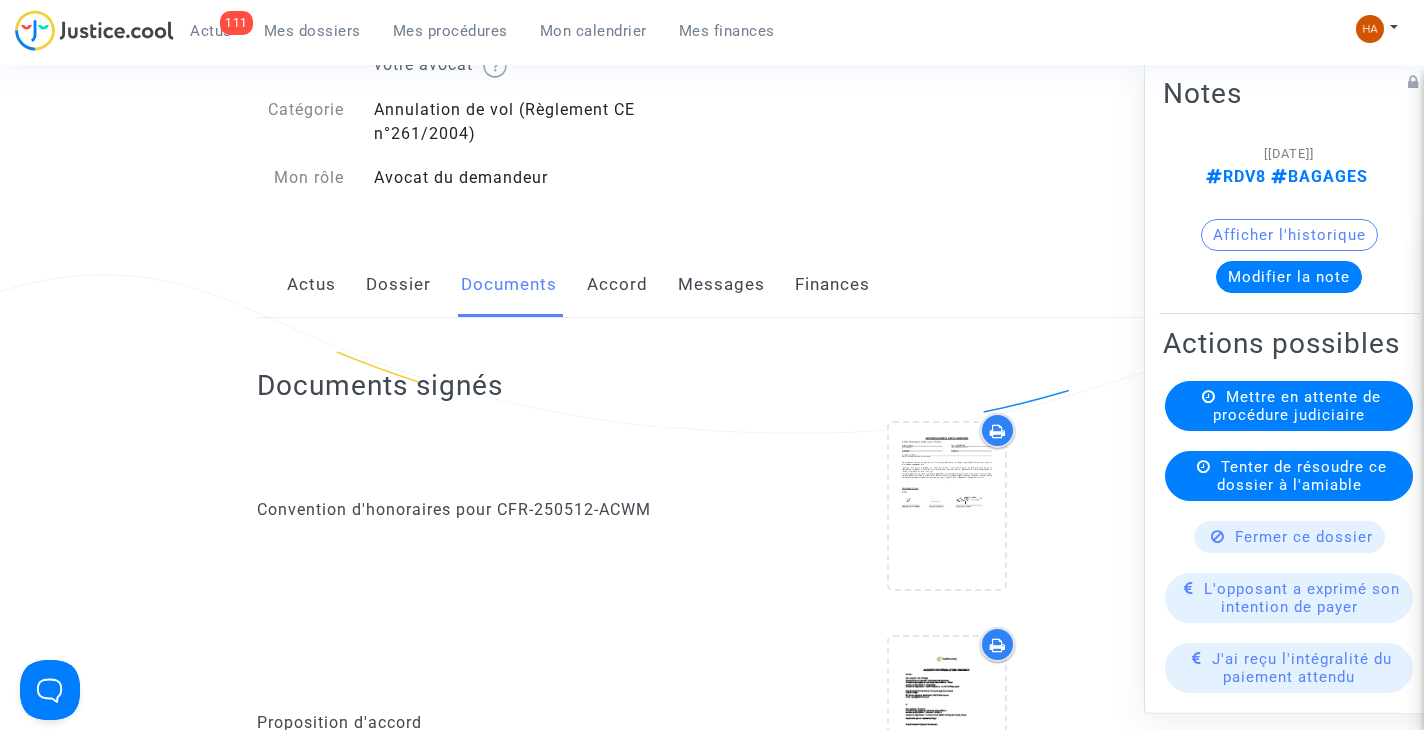 click on "Dossier" 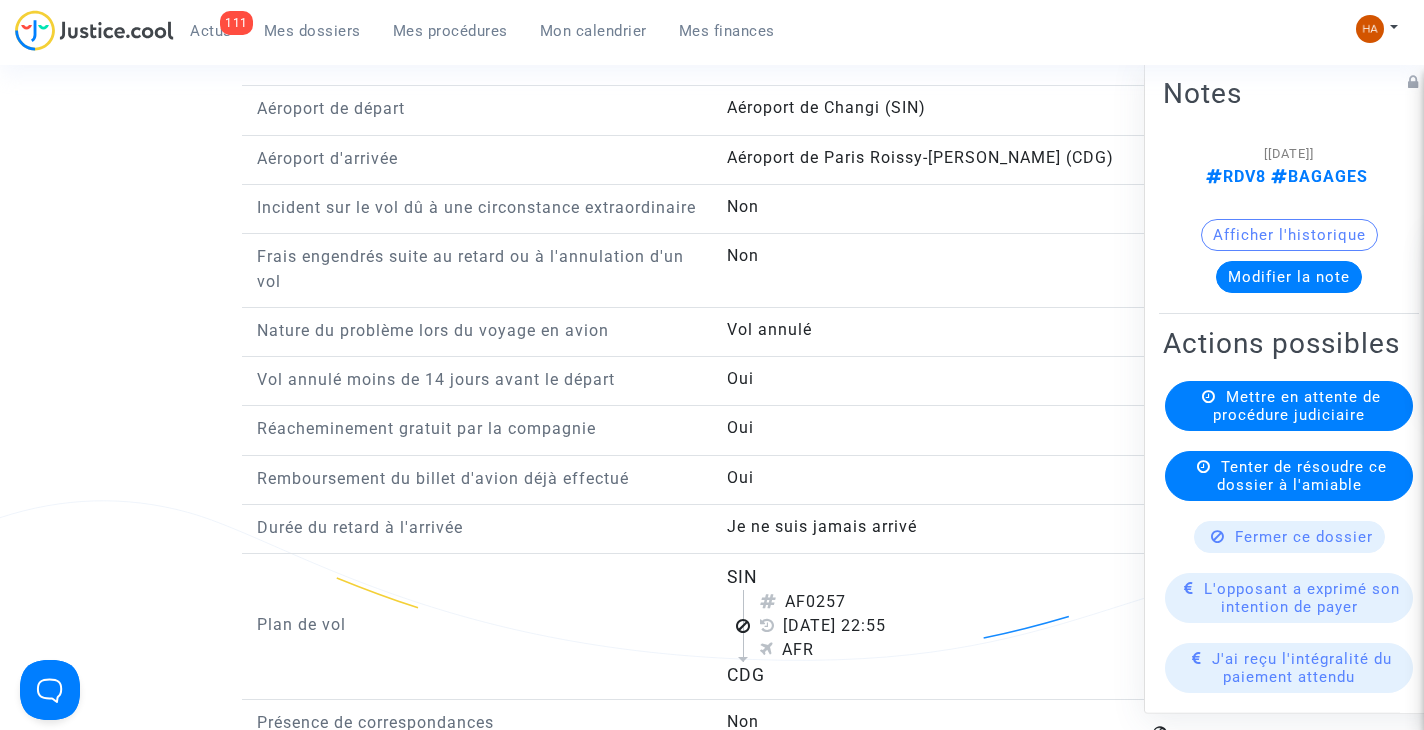 scroll, scrollTop: 2356, scrollLeft: 0, axis: vertical 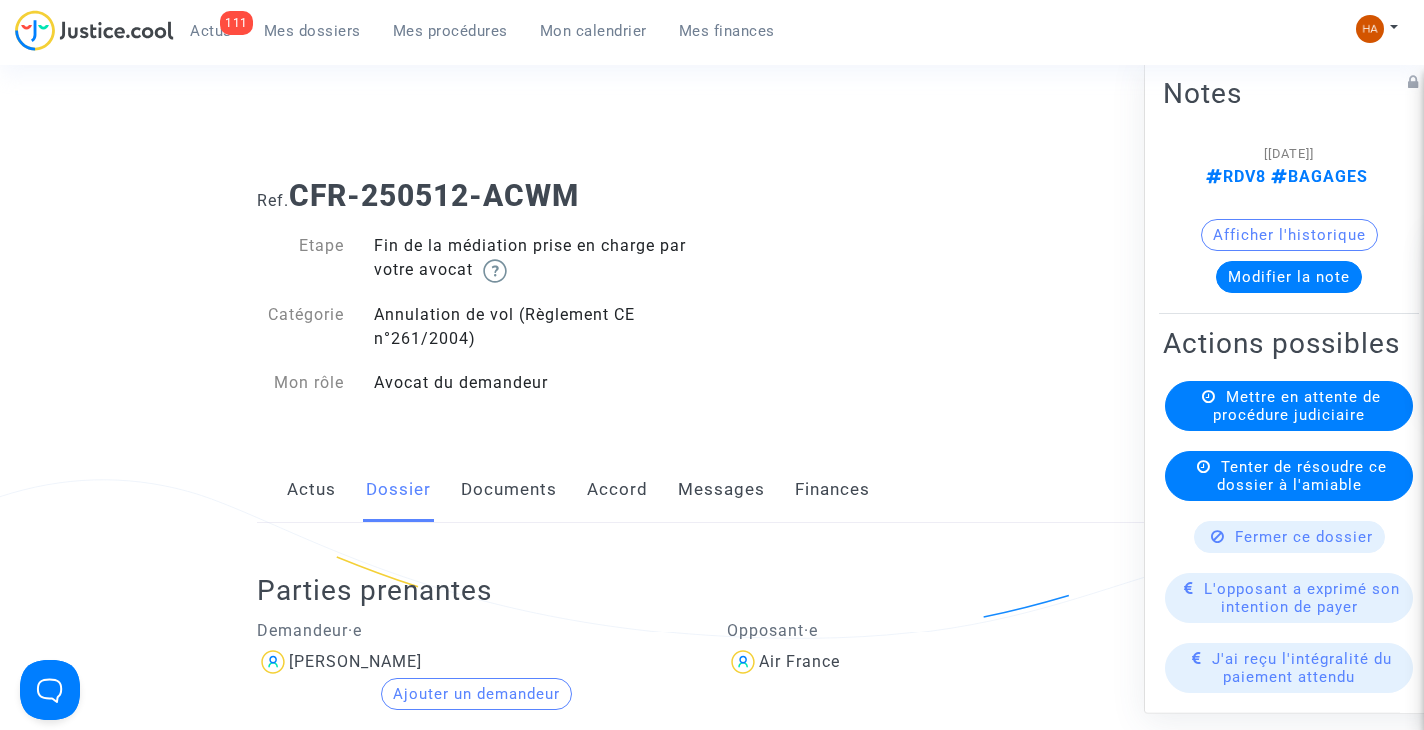 click on "Mes dossiers" at bounding box center (312, 31) 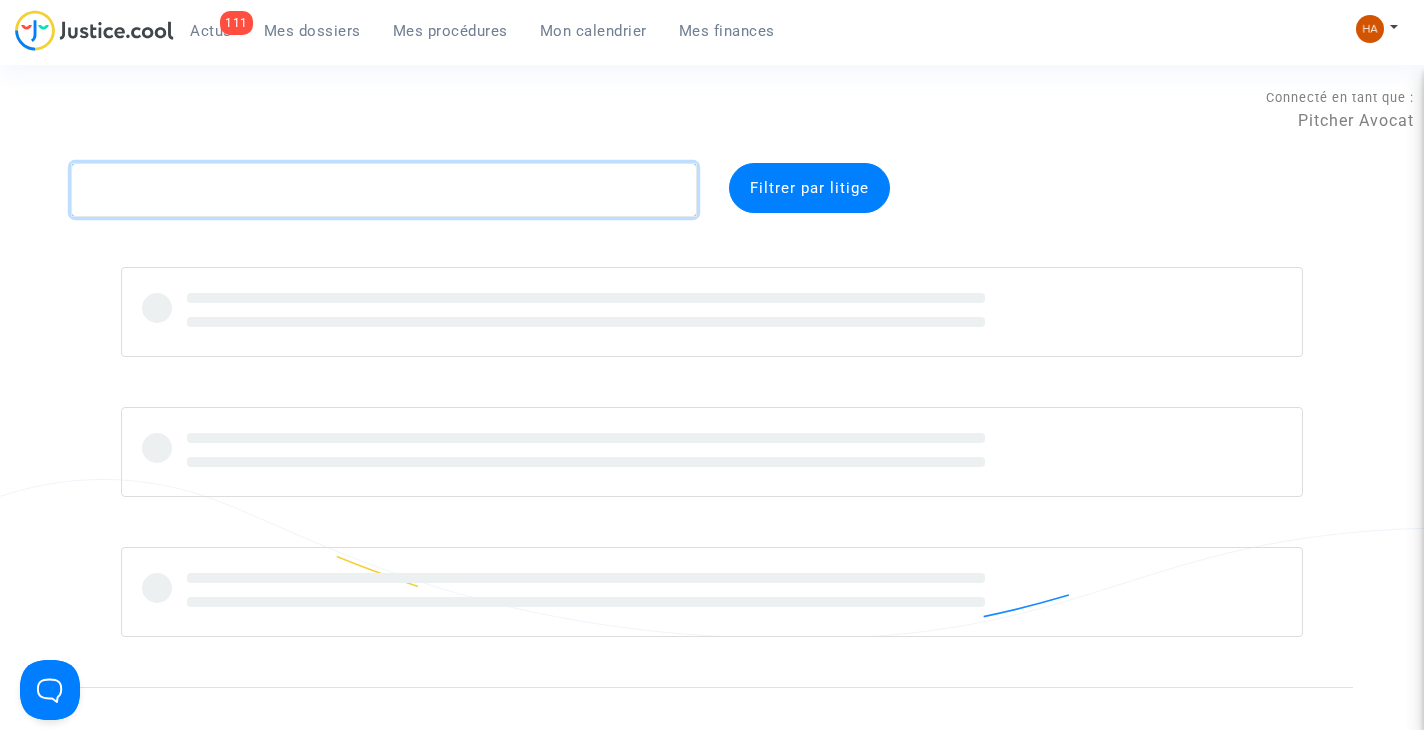 click 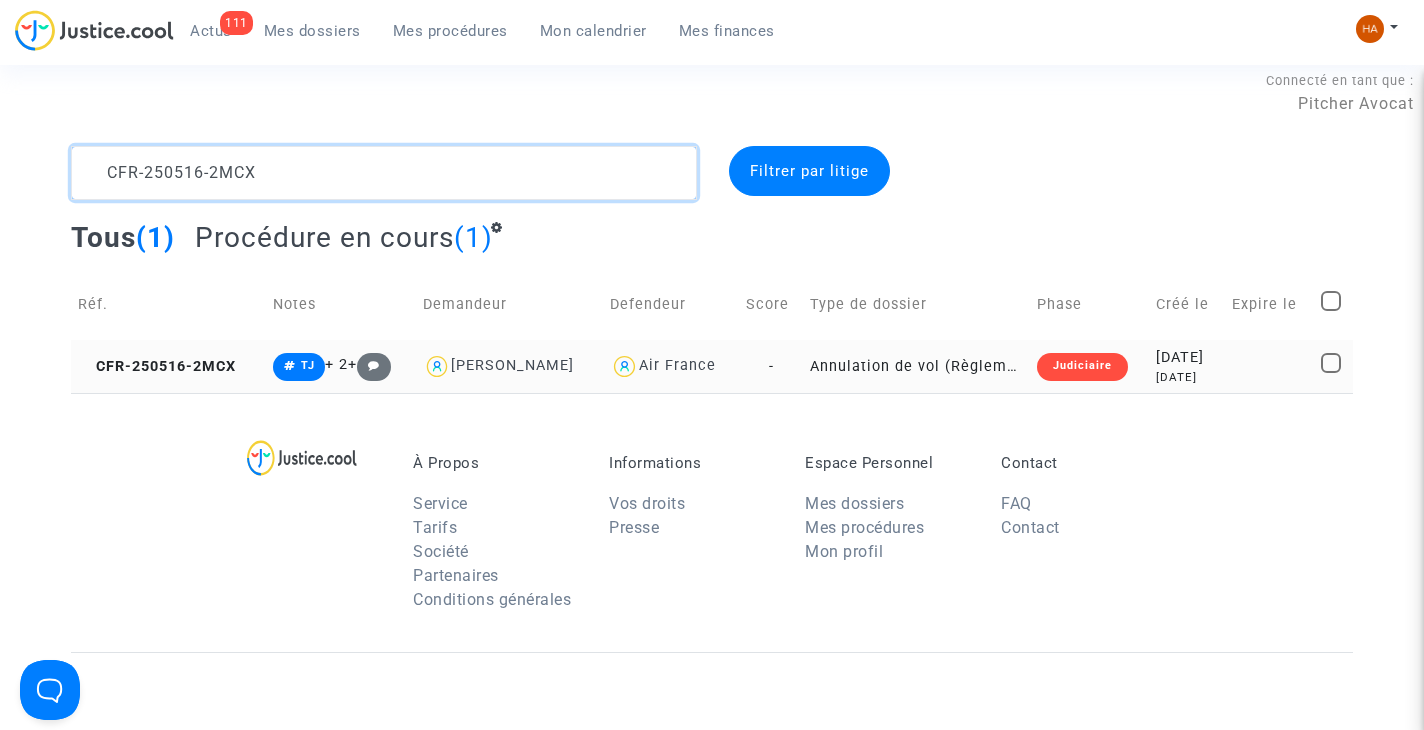 scroll, scrollTop: 0, scrollLeft: 0, axis: both 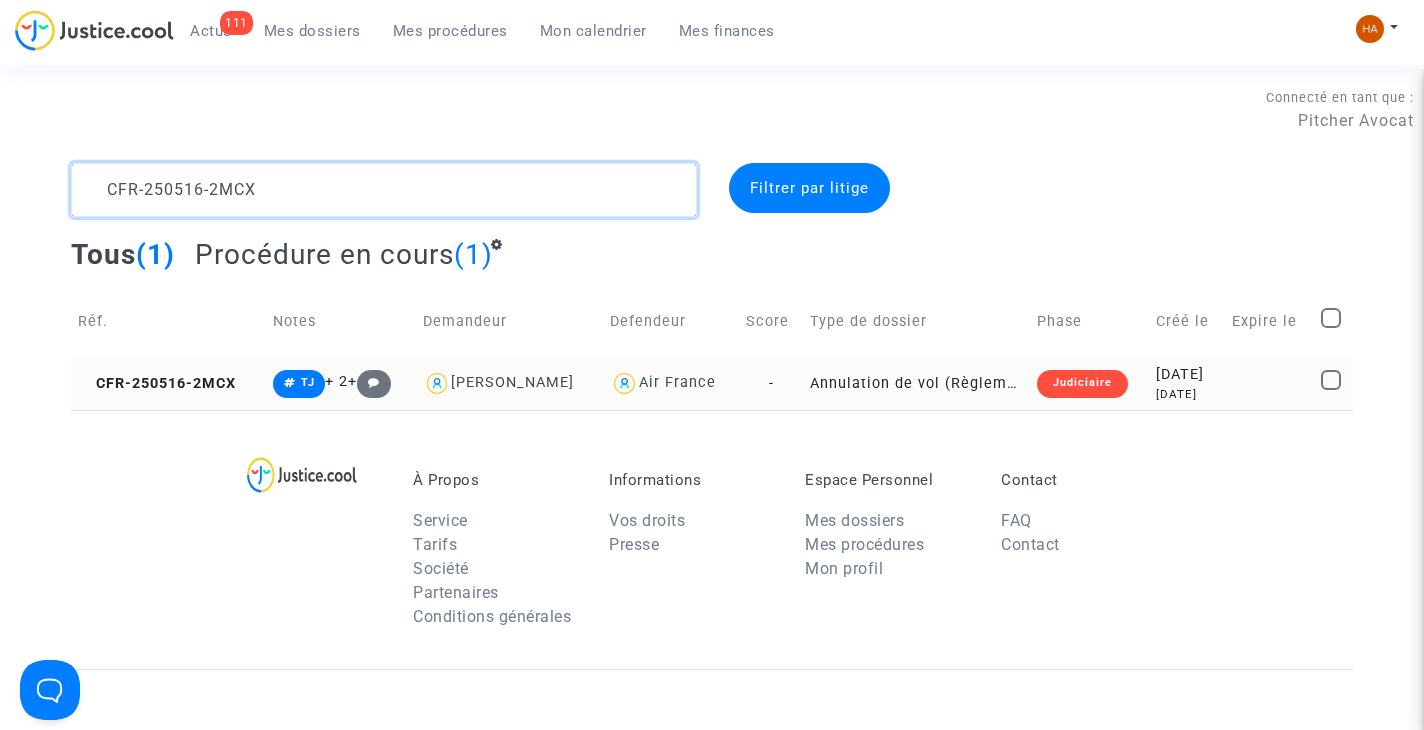 type on "CFR-250516-2MCX" 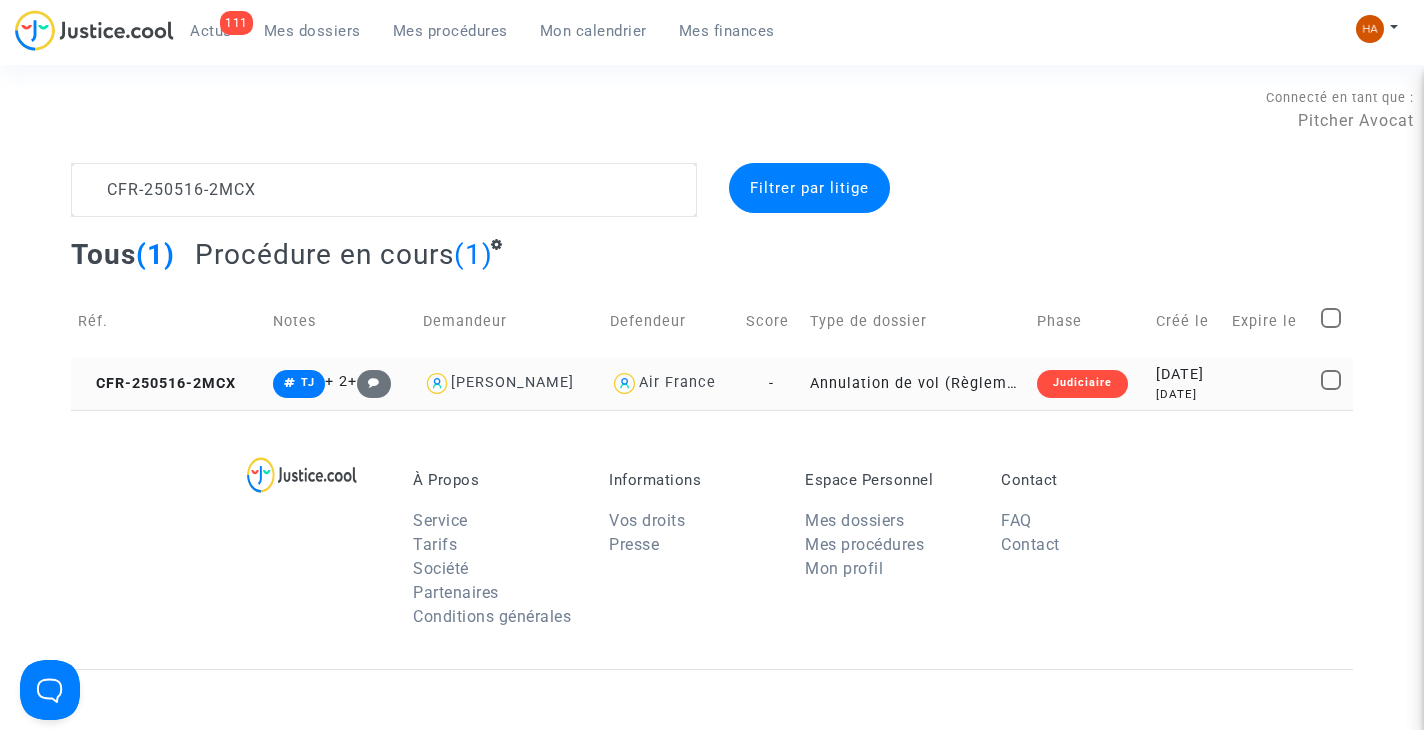 click on "-" 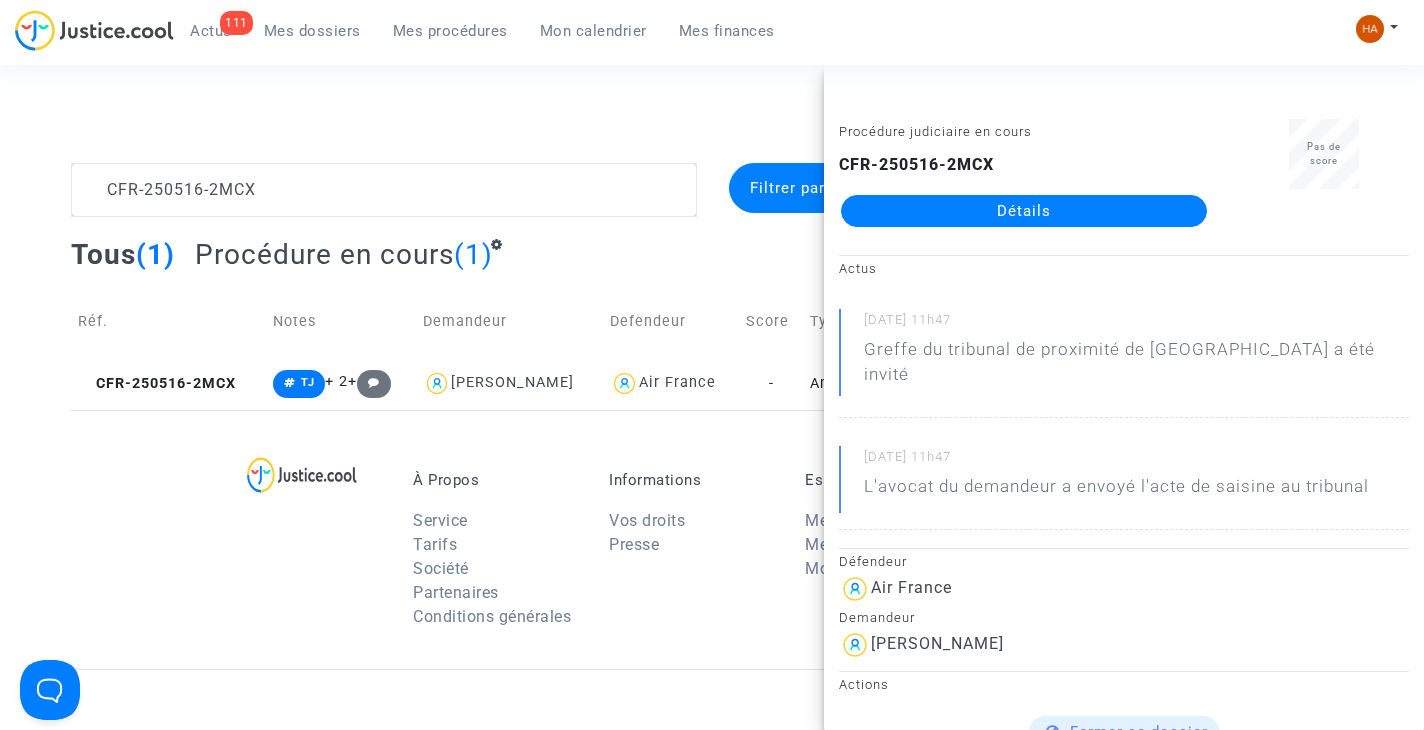 click on "Détails" 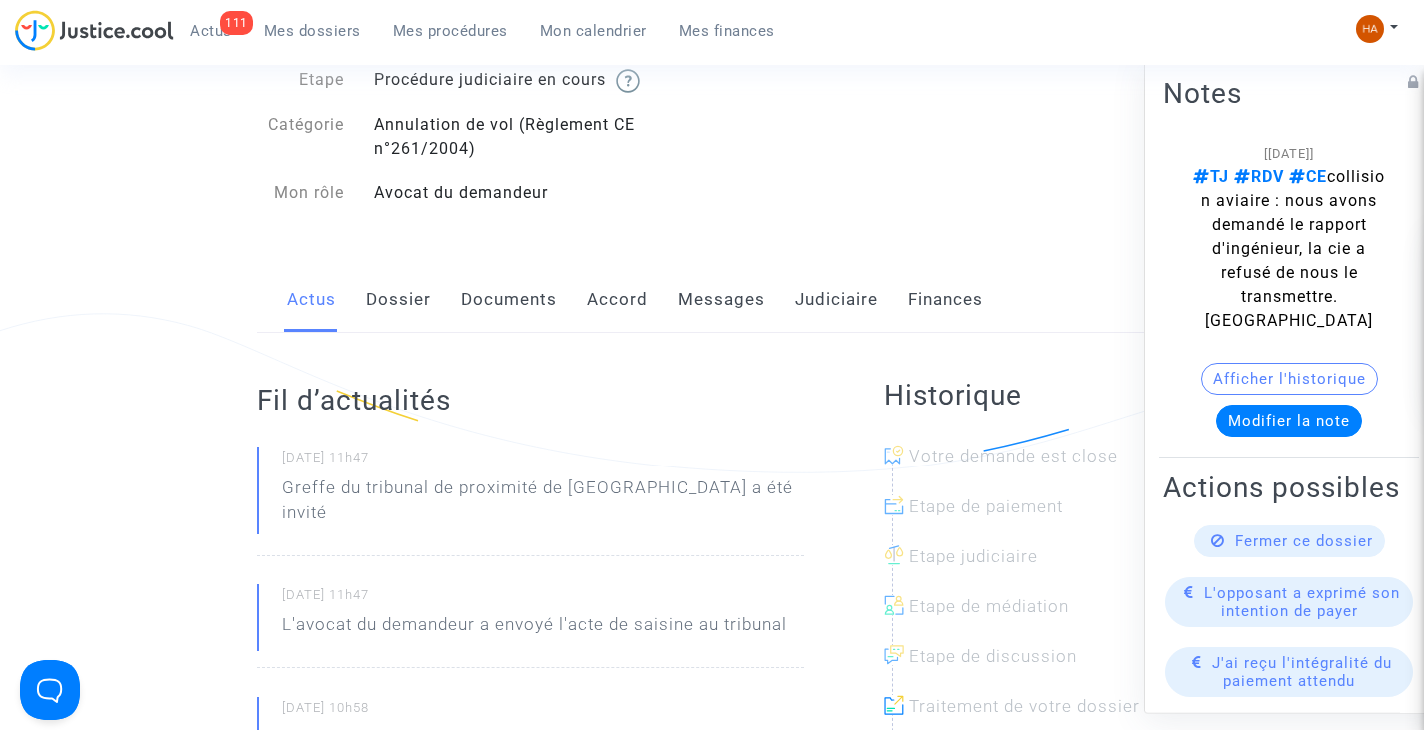 scroll, scrollTop: 100, scrollLeft: 0, axis: vertical 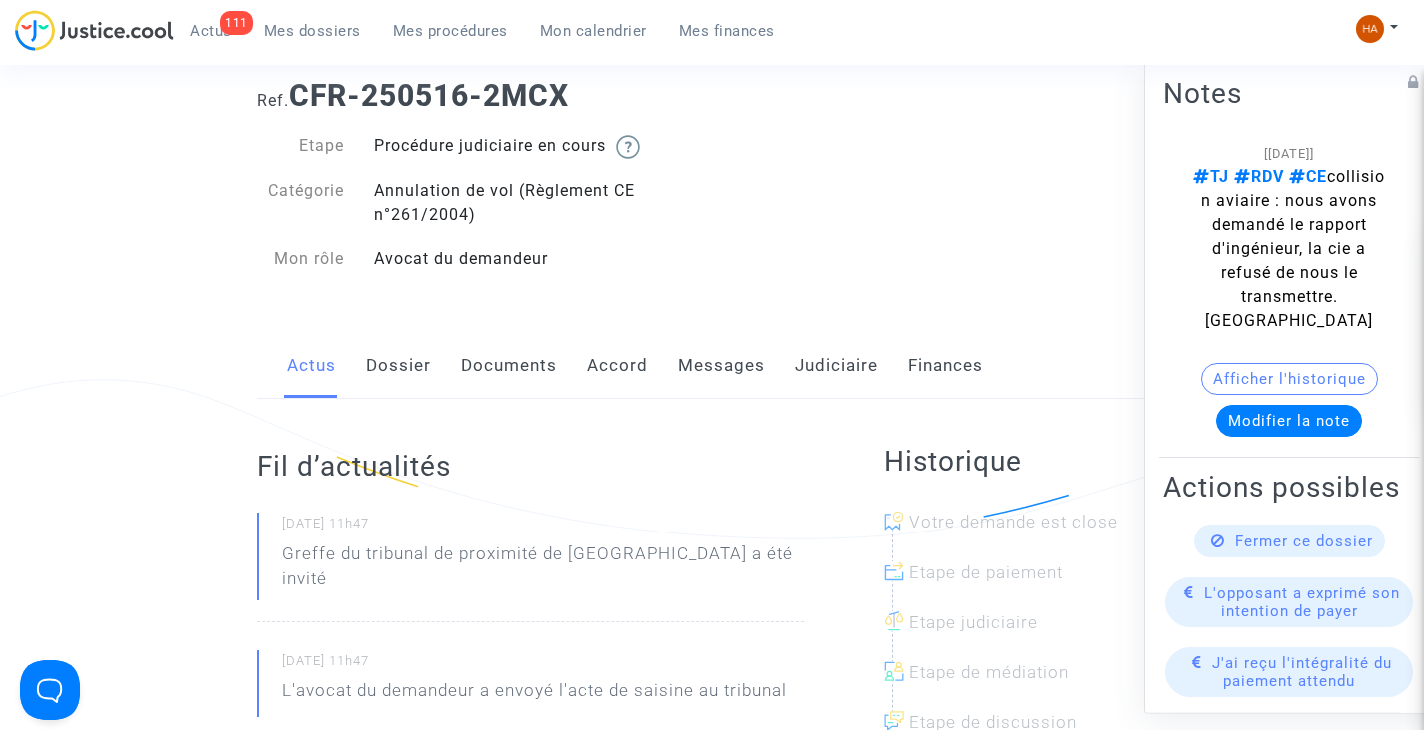 click on "Messages" 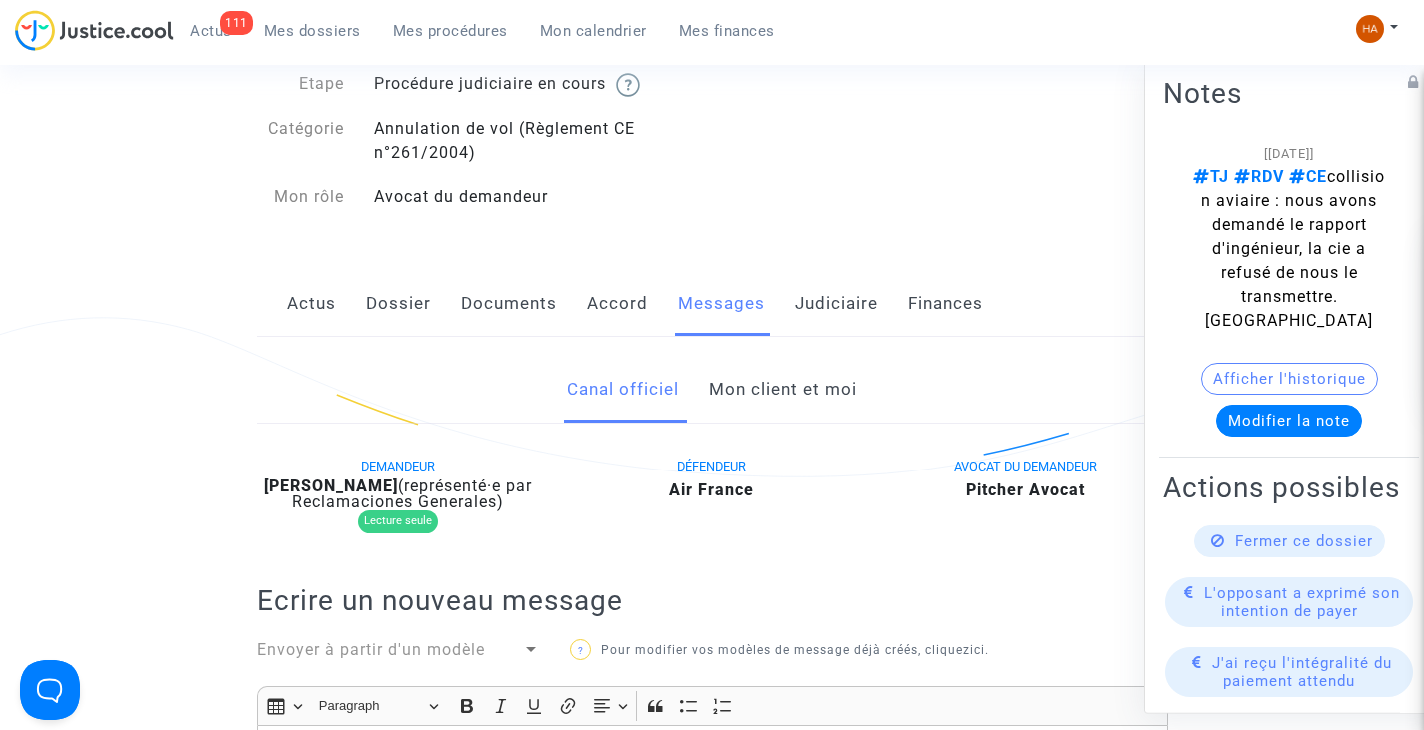 scroll, scrollTop: 100, scrollLeft: 0, axis: vertical 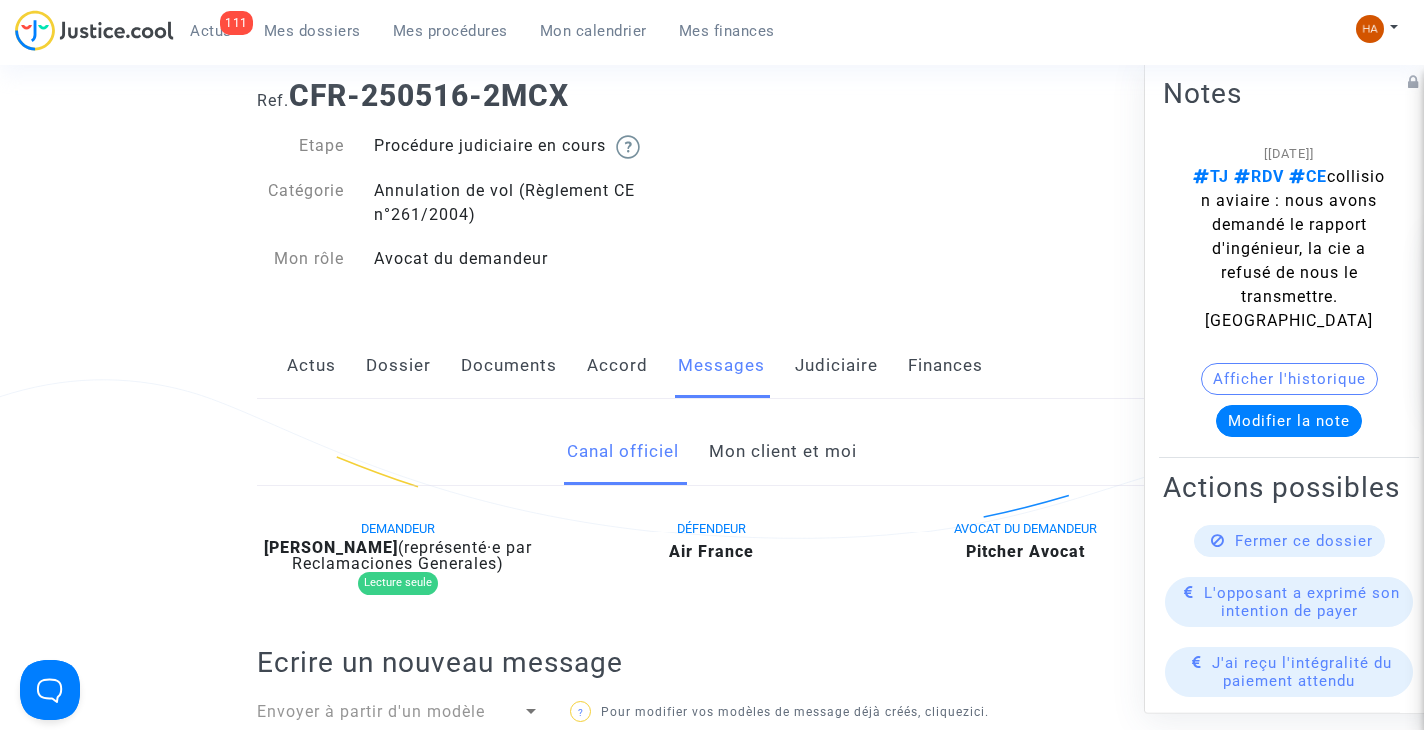 click on "Mon client et moi" 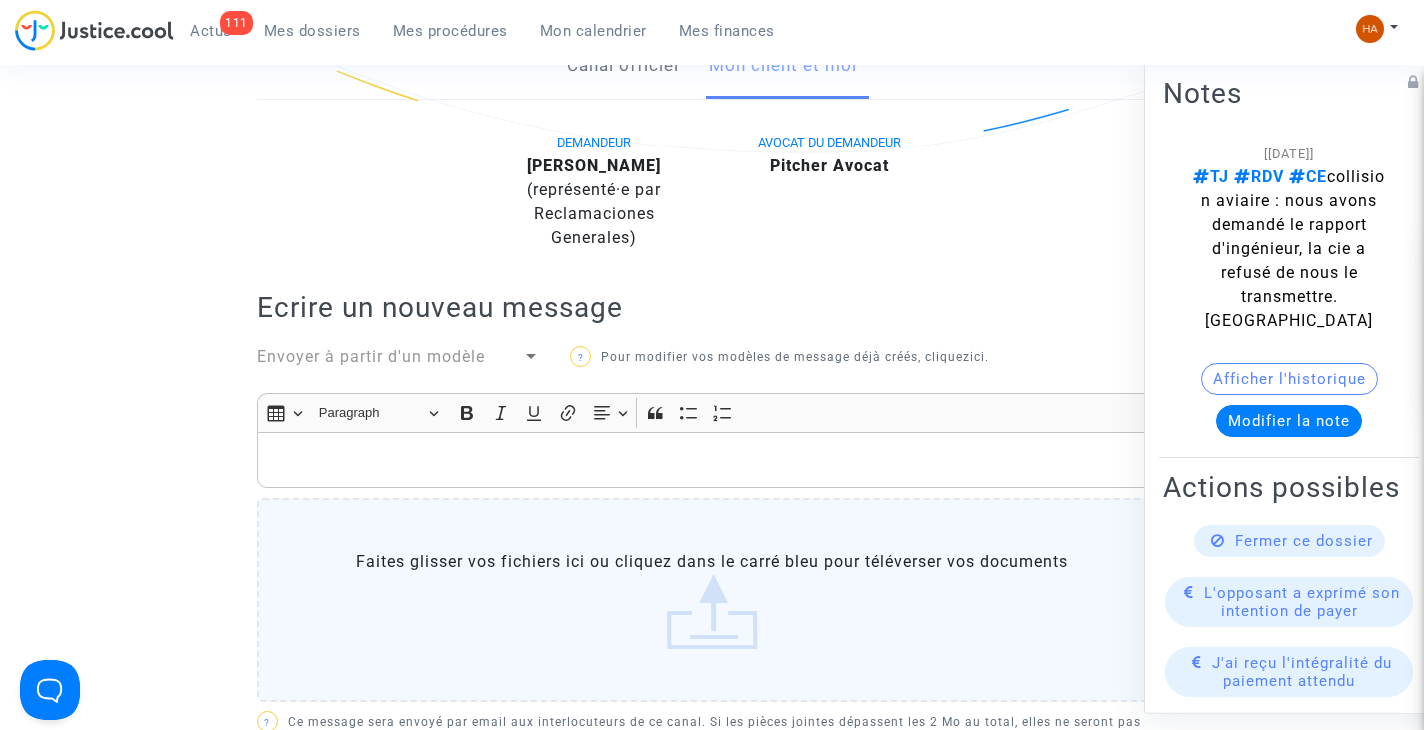 scroll, scrollTop: 0, scrollLeft: 0, axis: both 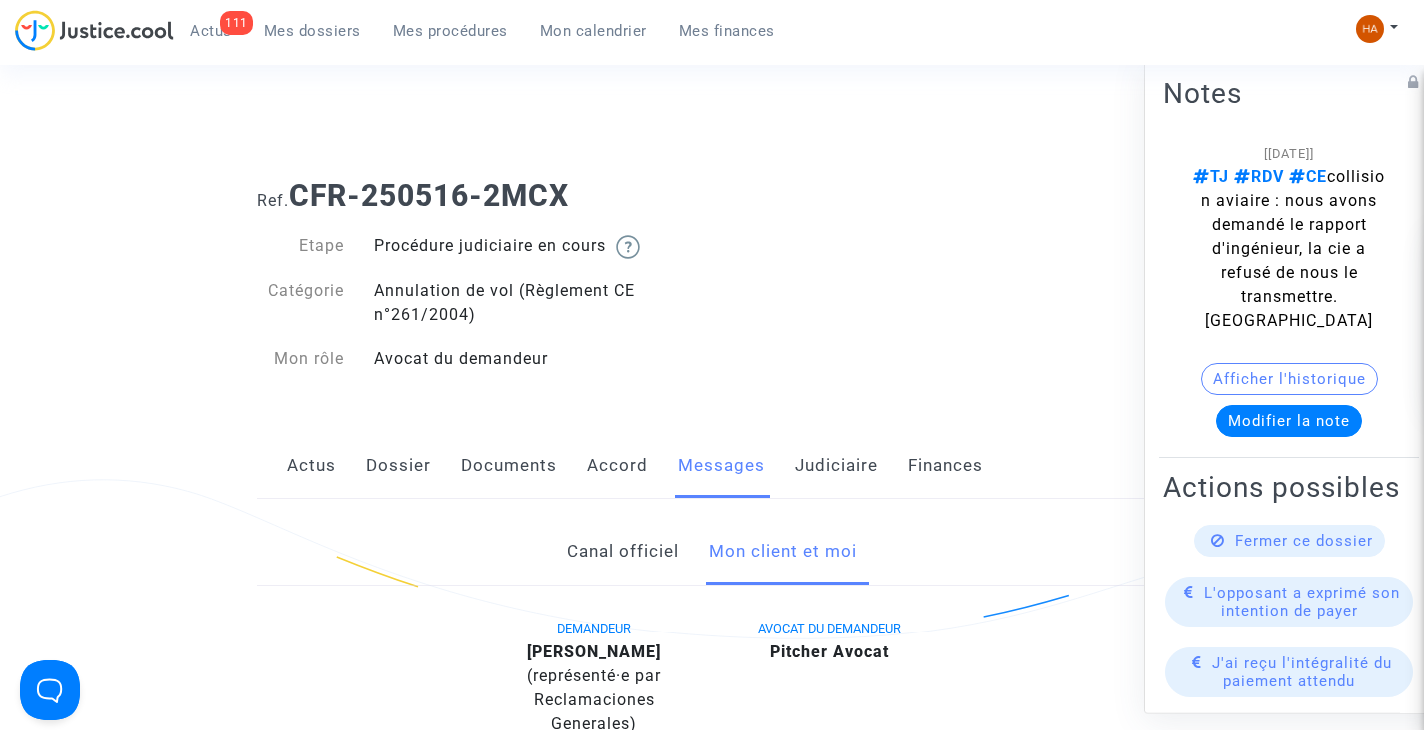 click on "Documents" 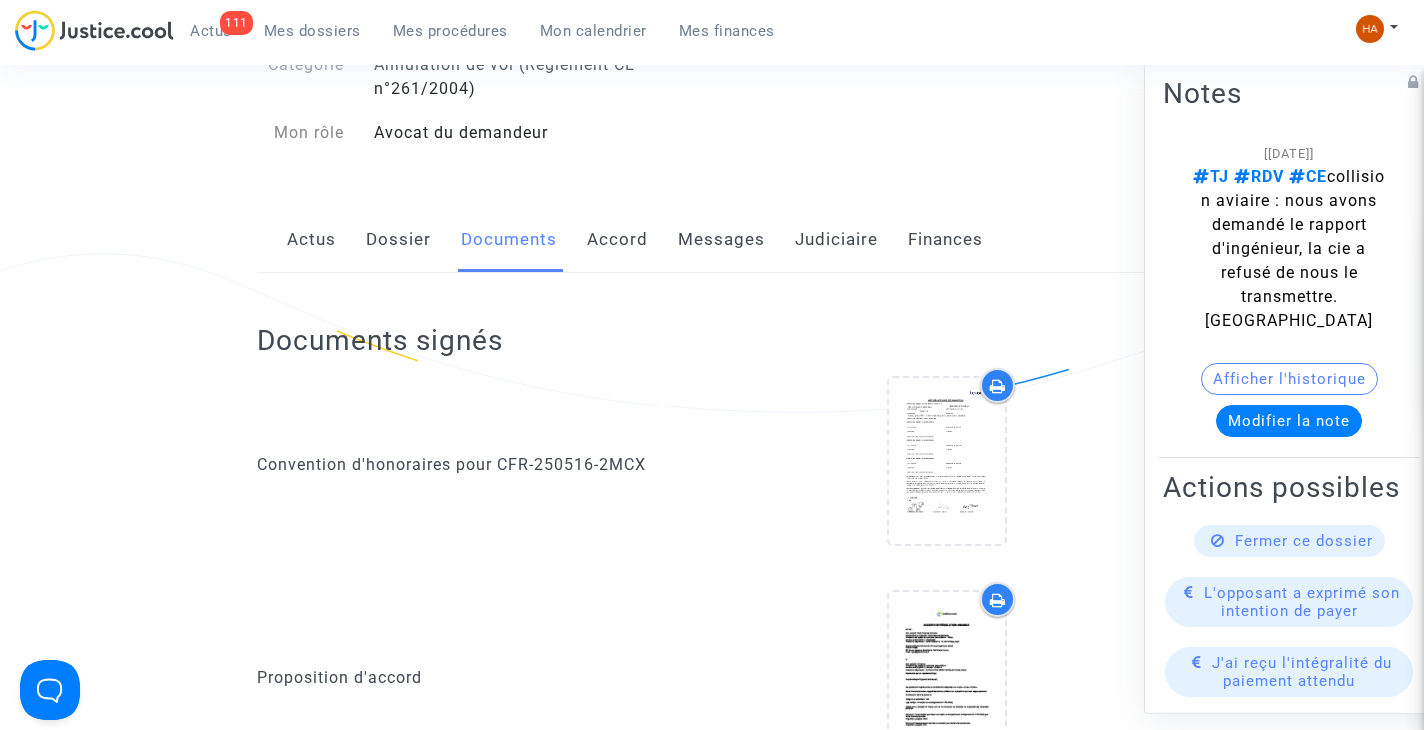 scroll, scrollTop: 223, scrollLeft: 0, axis: vertical 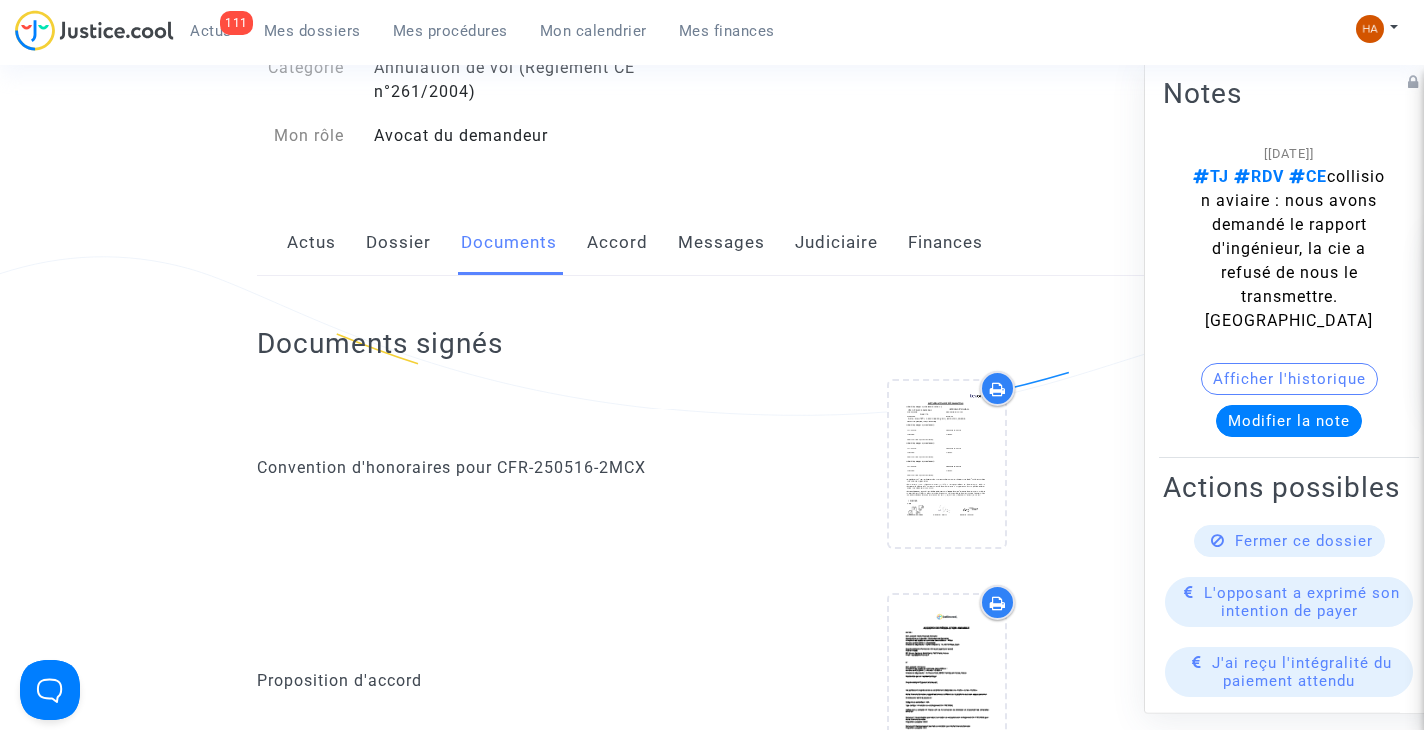 click on "Accord" 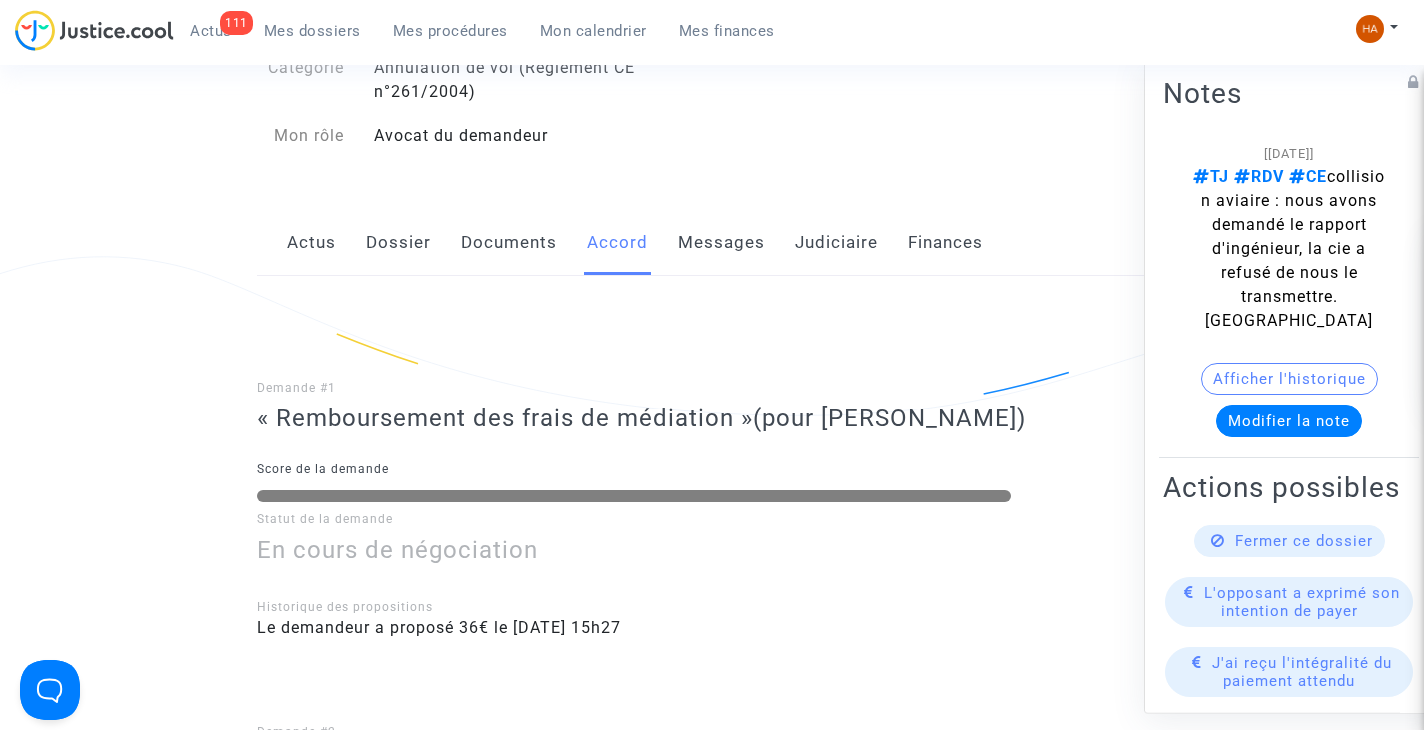 click on "Messages" 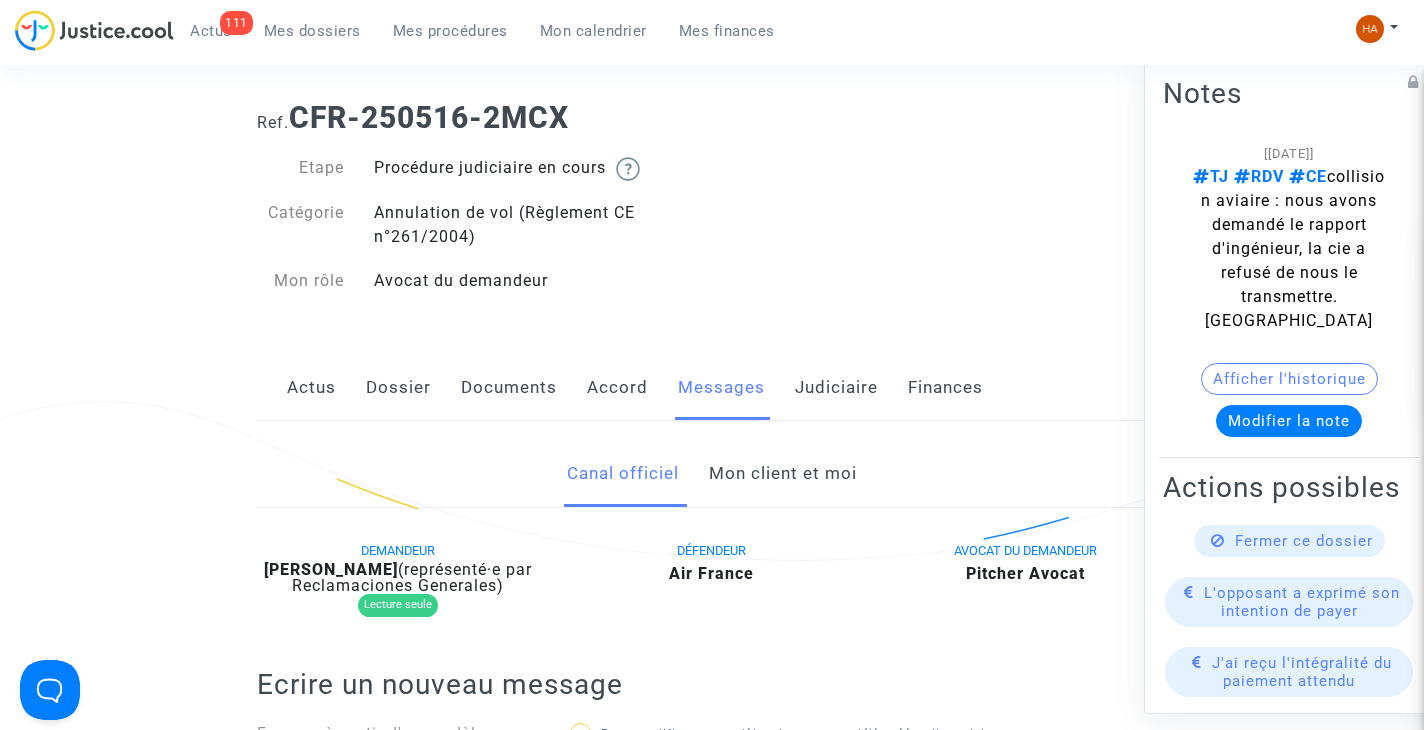 scroll, scrollTop: 0, scrollLeft: 0, axis: both 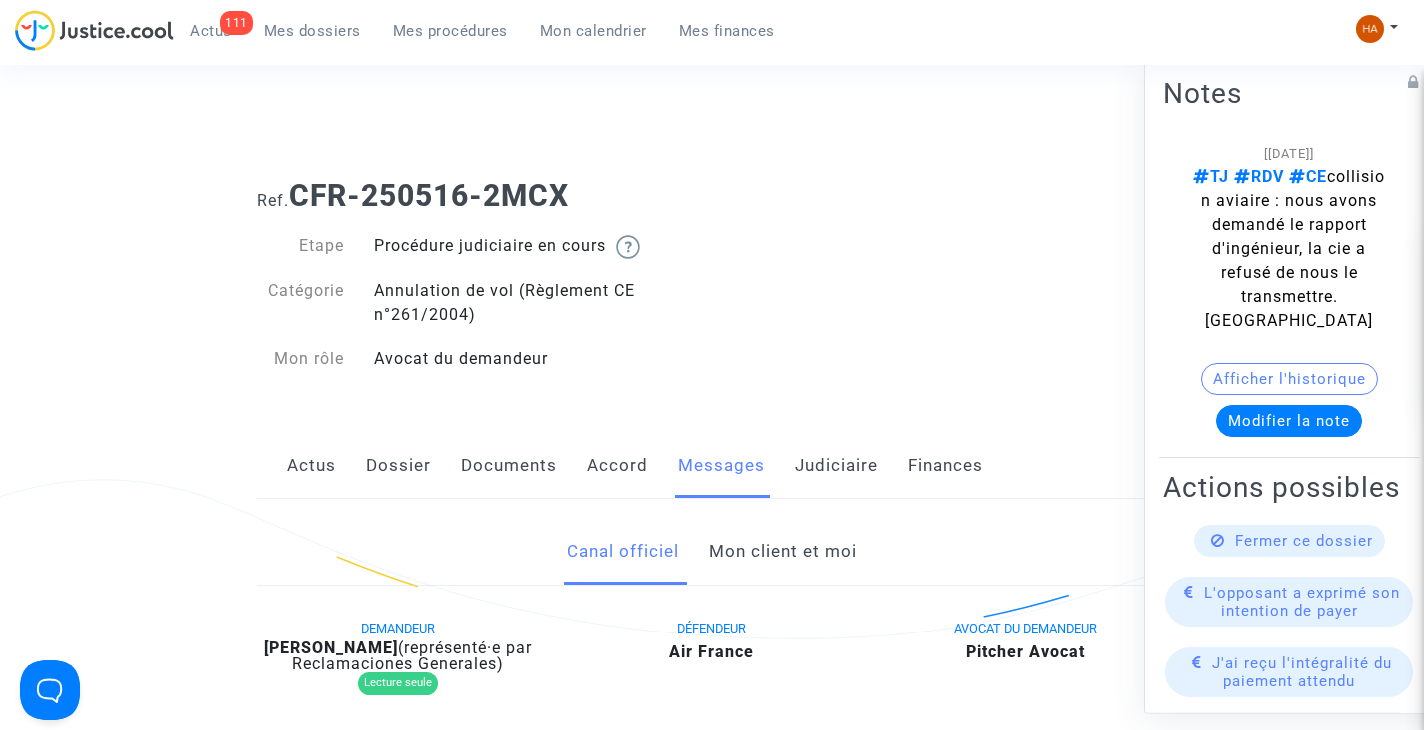 click on "Dossier" 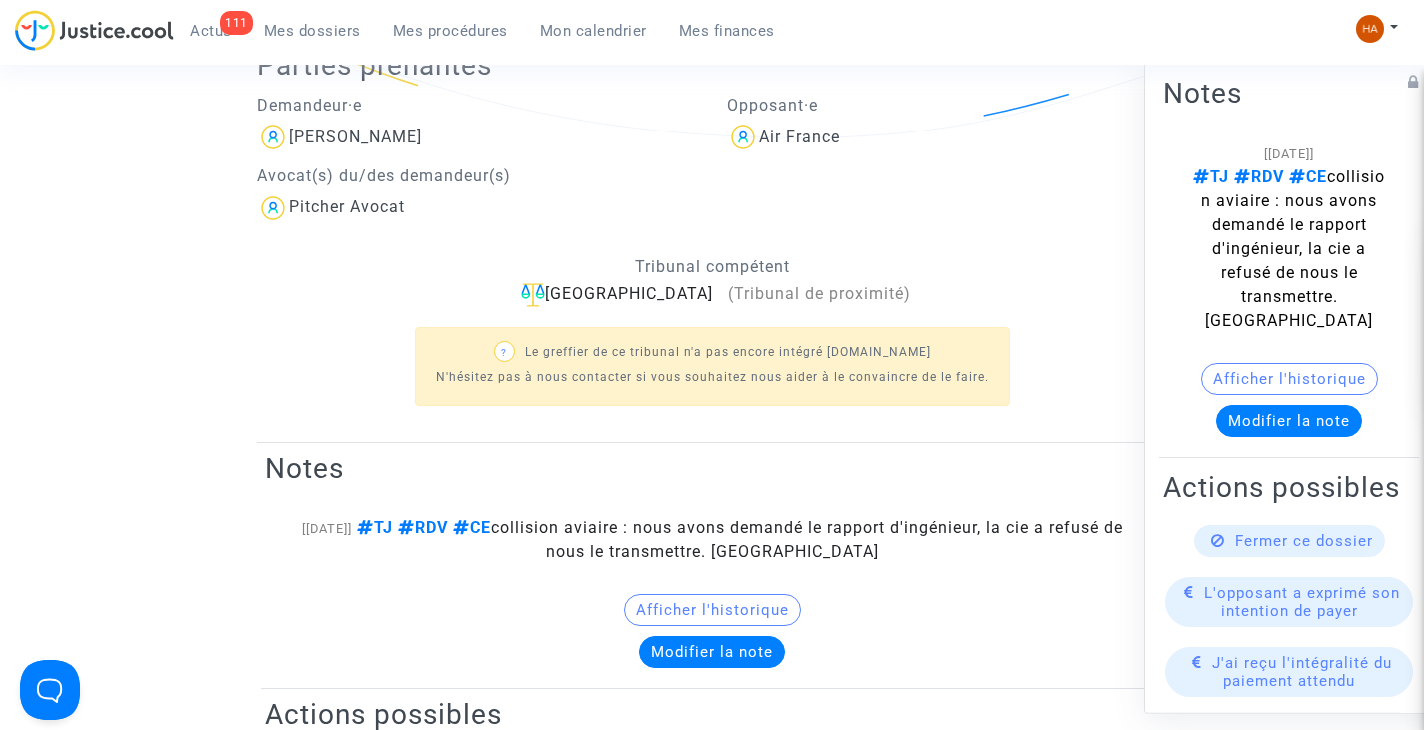 scroll, scrollTop: 504, scrollLeft: 0, axis: vertical 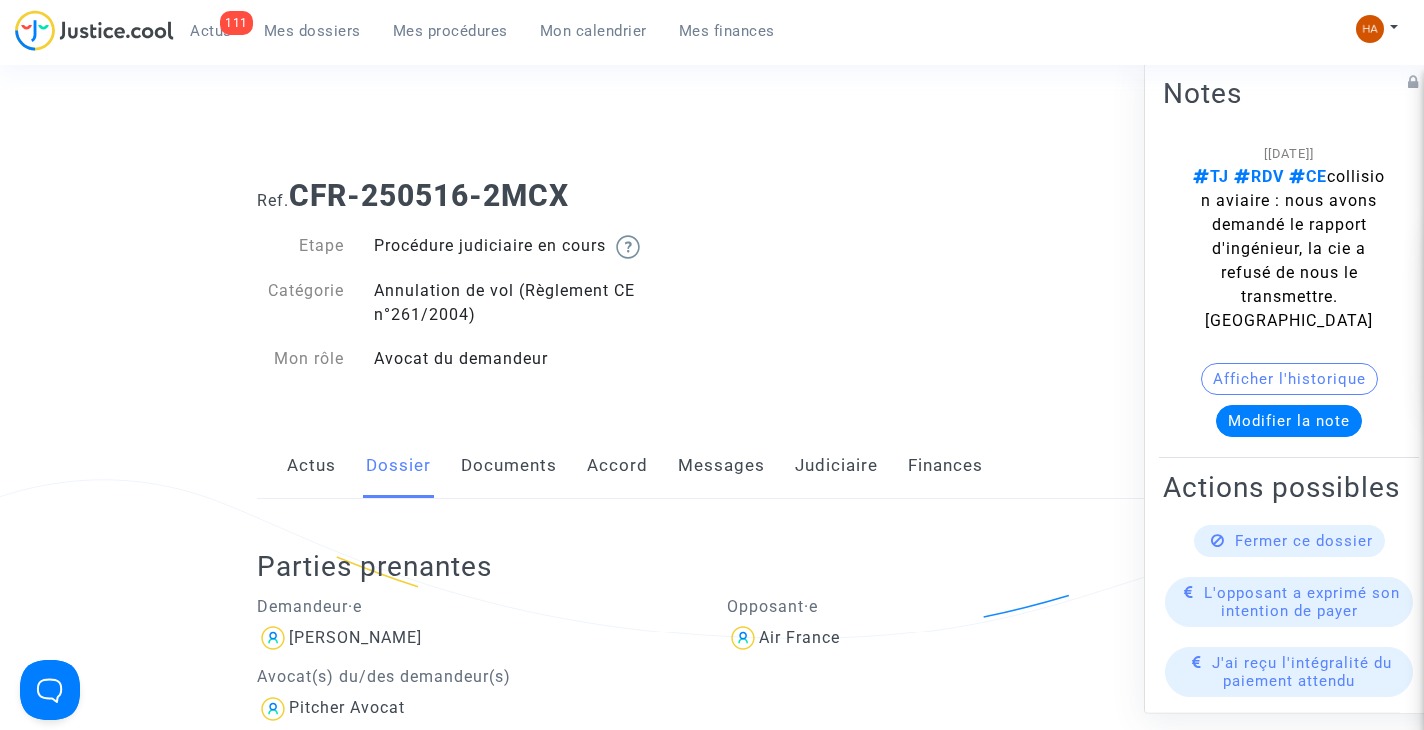 click on "Documents" 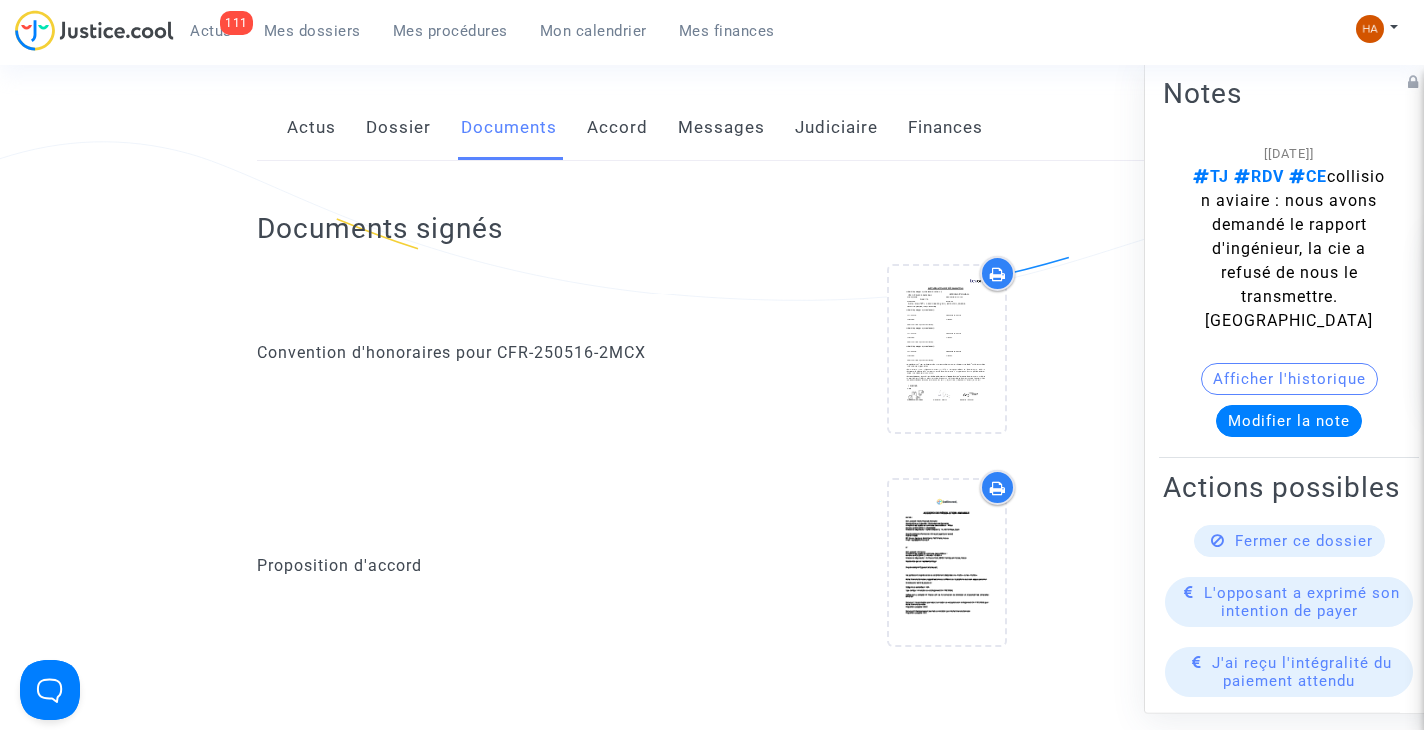 scroll, scrollTop: 0, scrollLeft: 0, axis: both 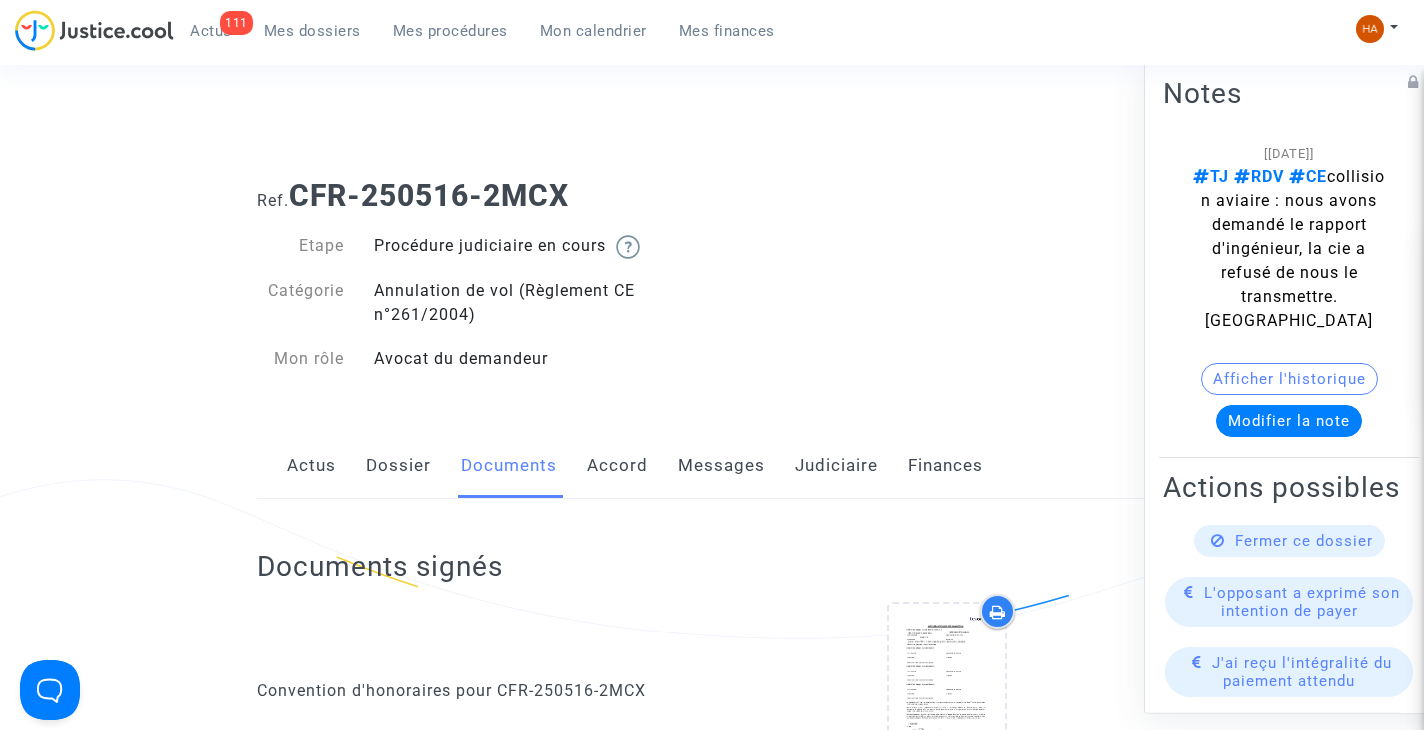 drag, startPoint x: 393, startPoint y: 460, endPoint x: 382, endPoint y: 468, distance: 13.601471 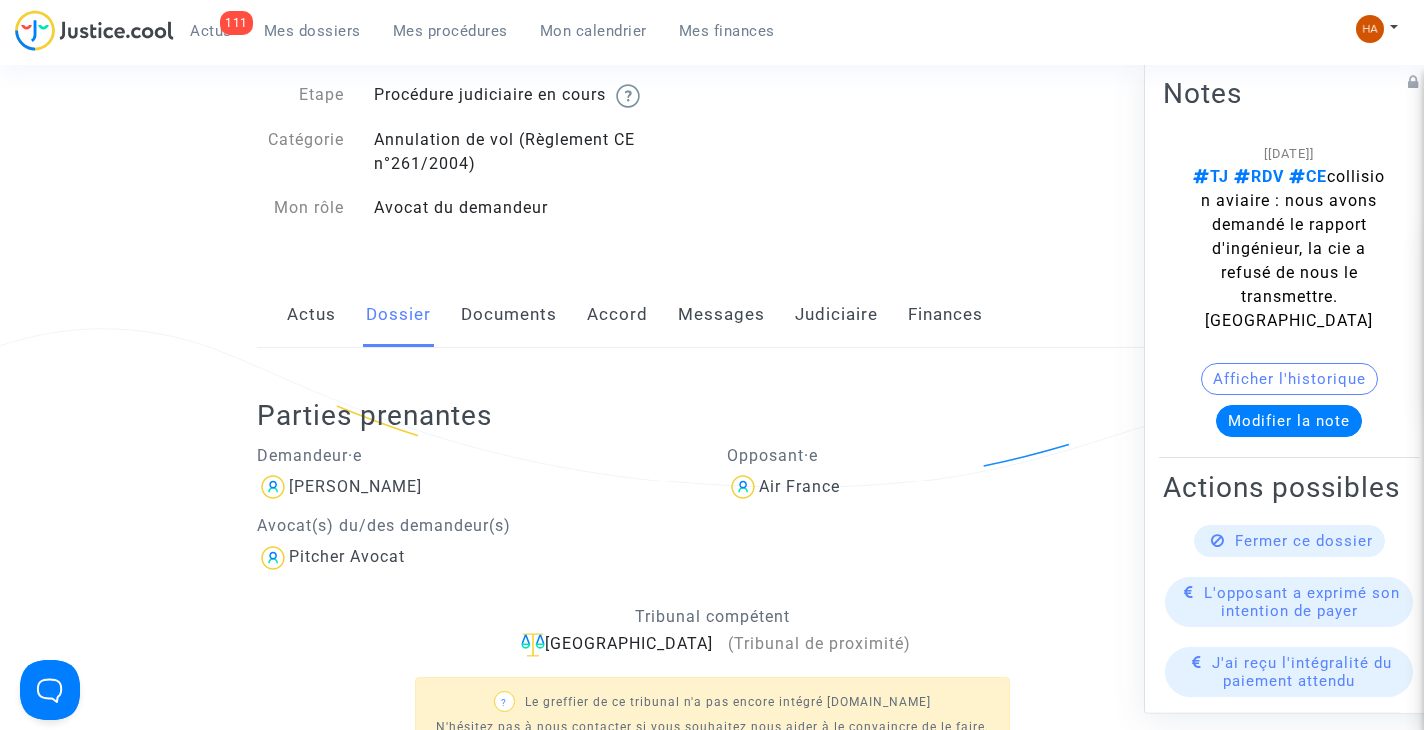 scroll, scrollTop: 146, scrollLeft: 0, axis: vertical 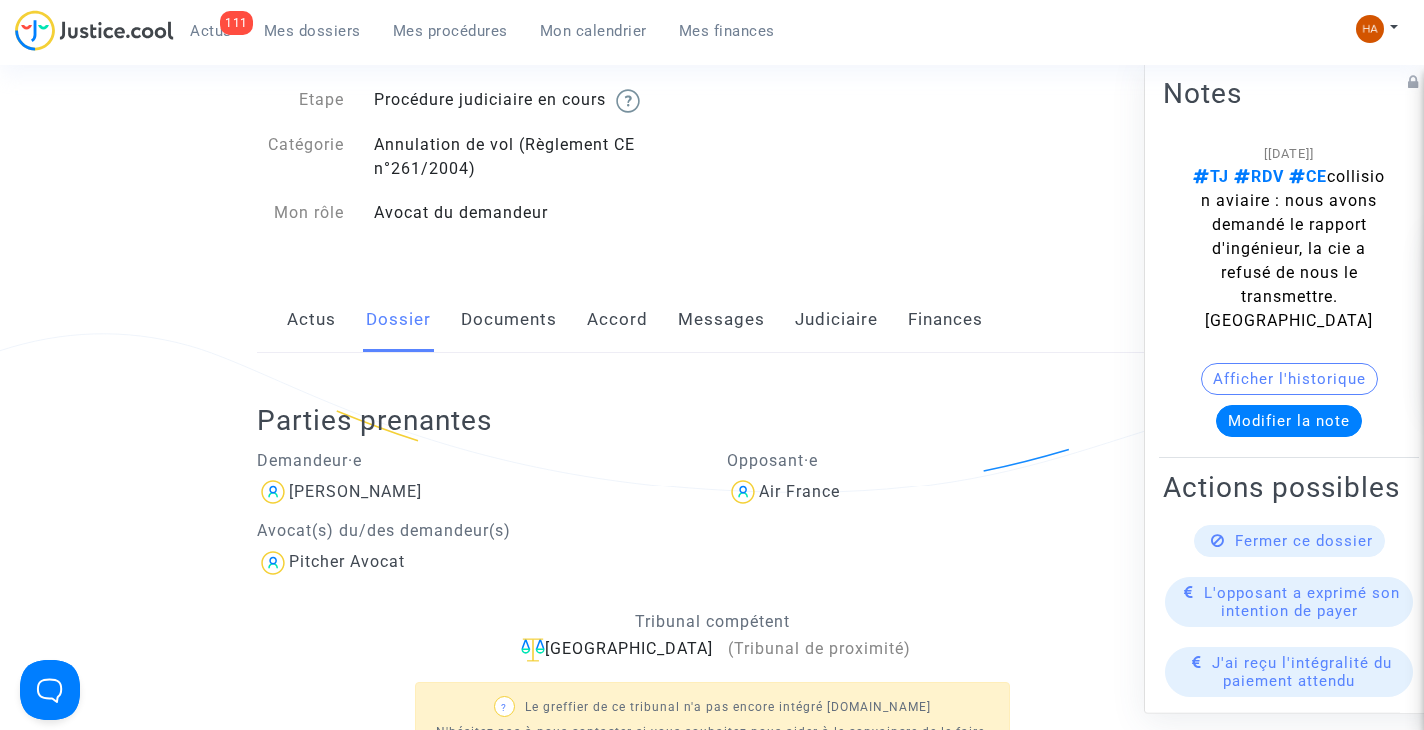 click on "Messages" 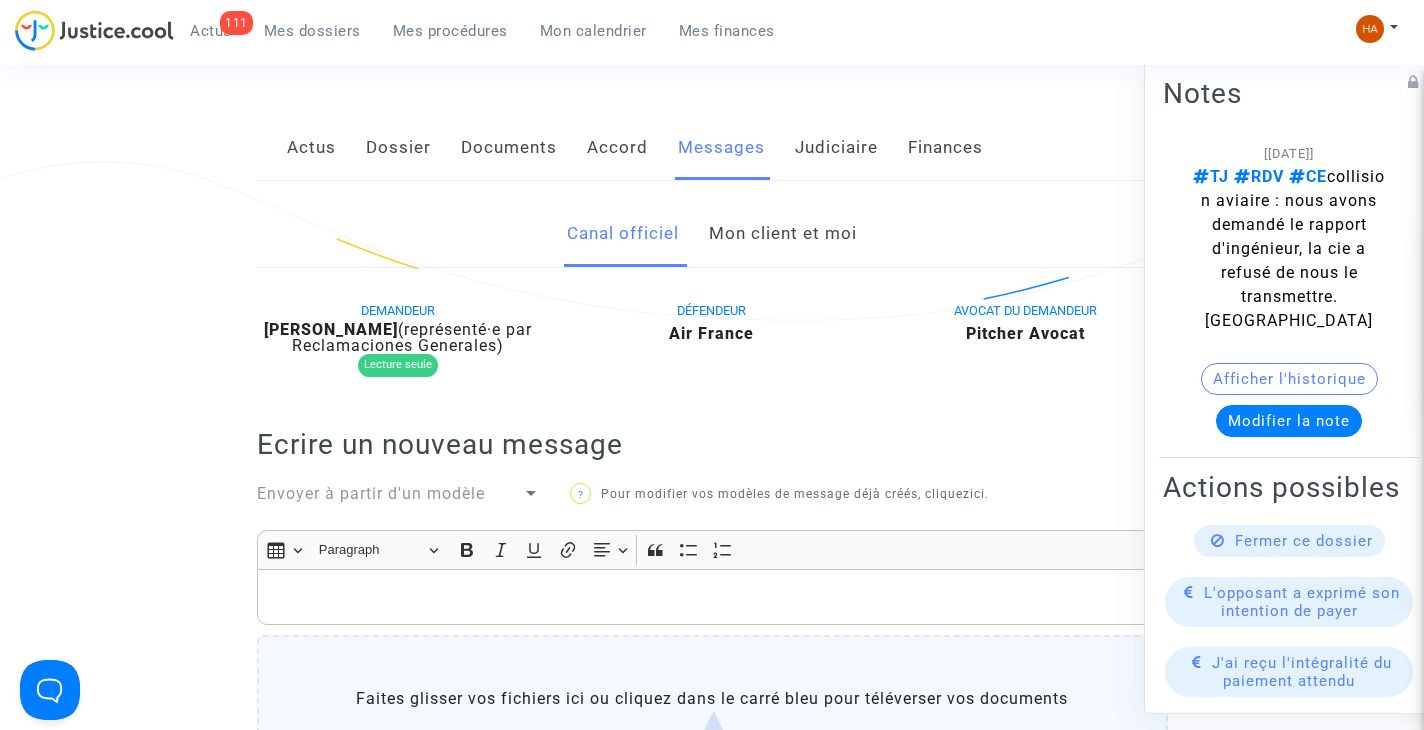 scroll, scrollTop: 0, scrollLeft: 0, axis: both 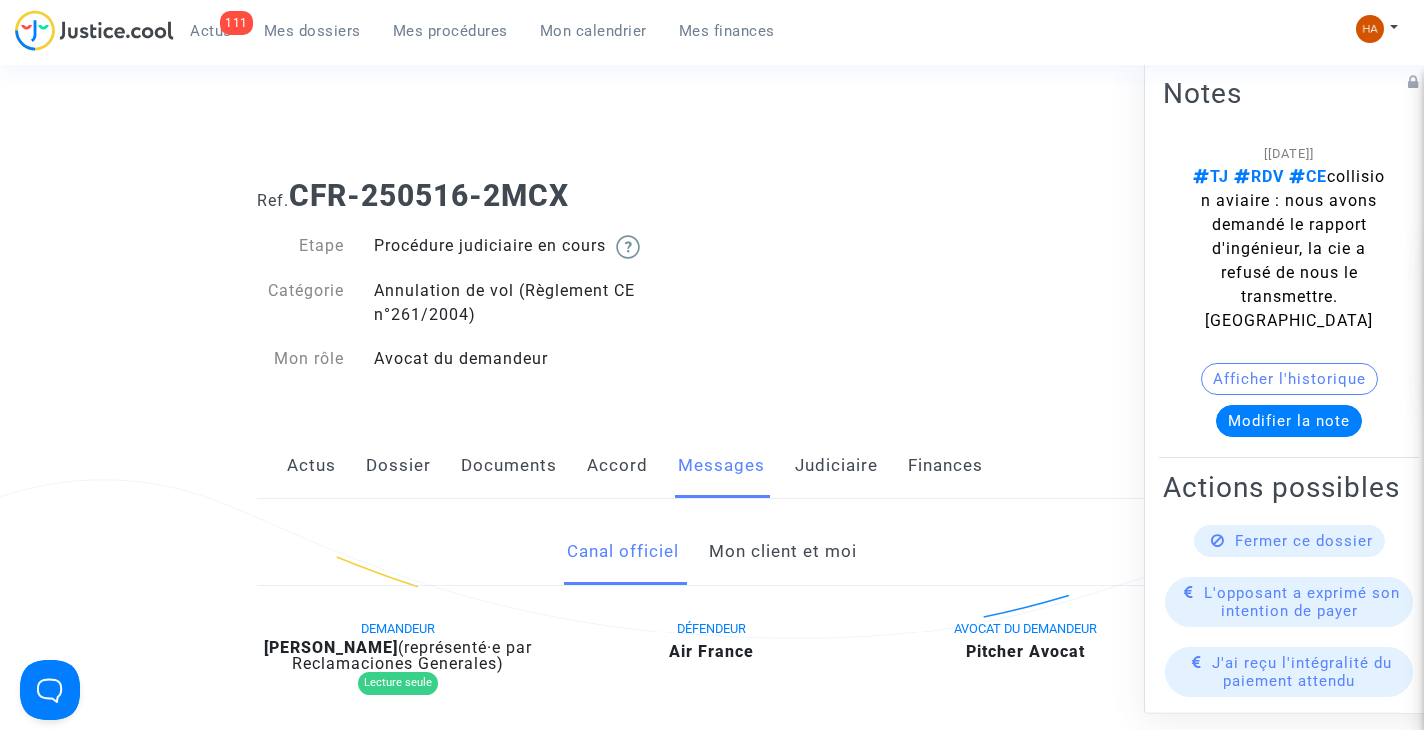 click on "Judiciaire" 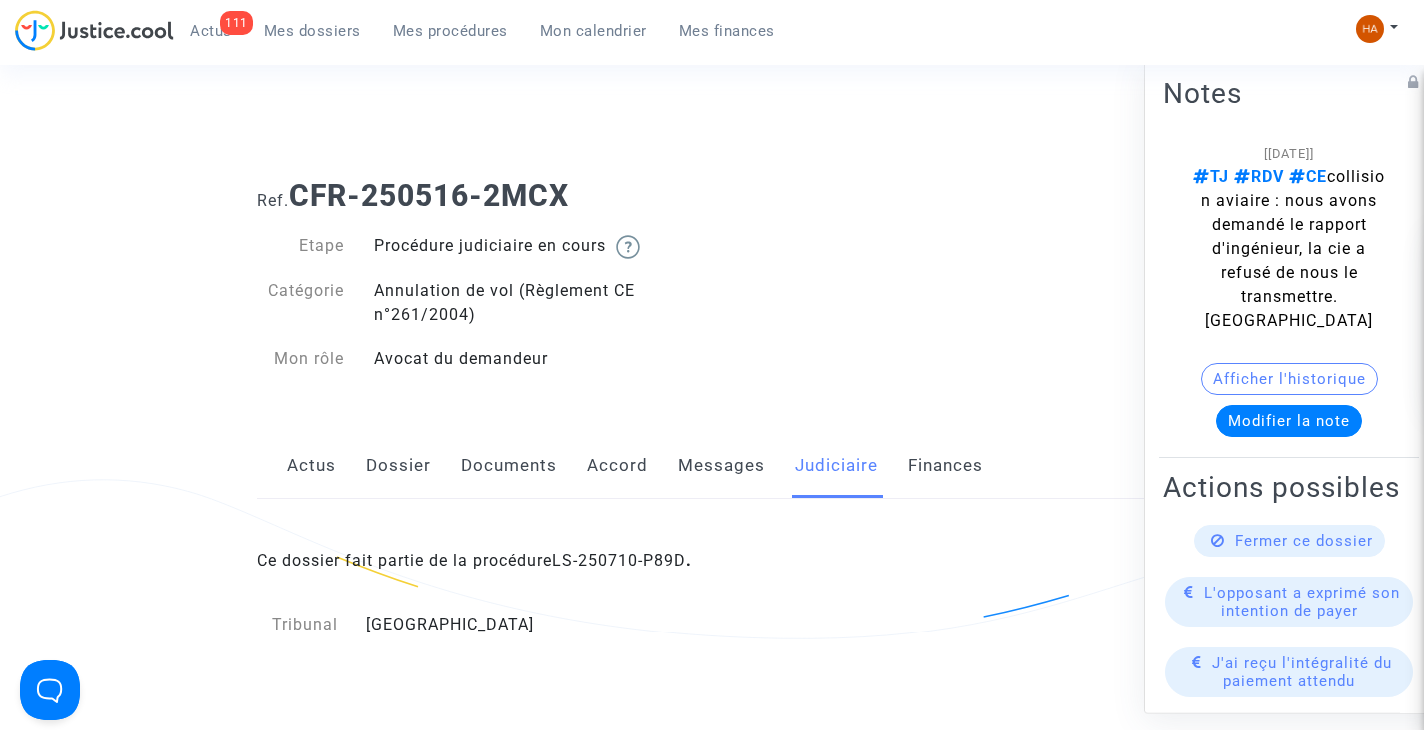 click on "Messages" 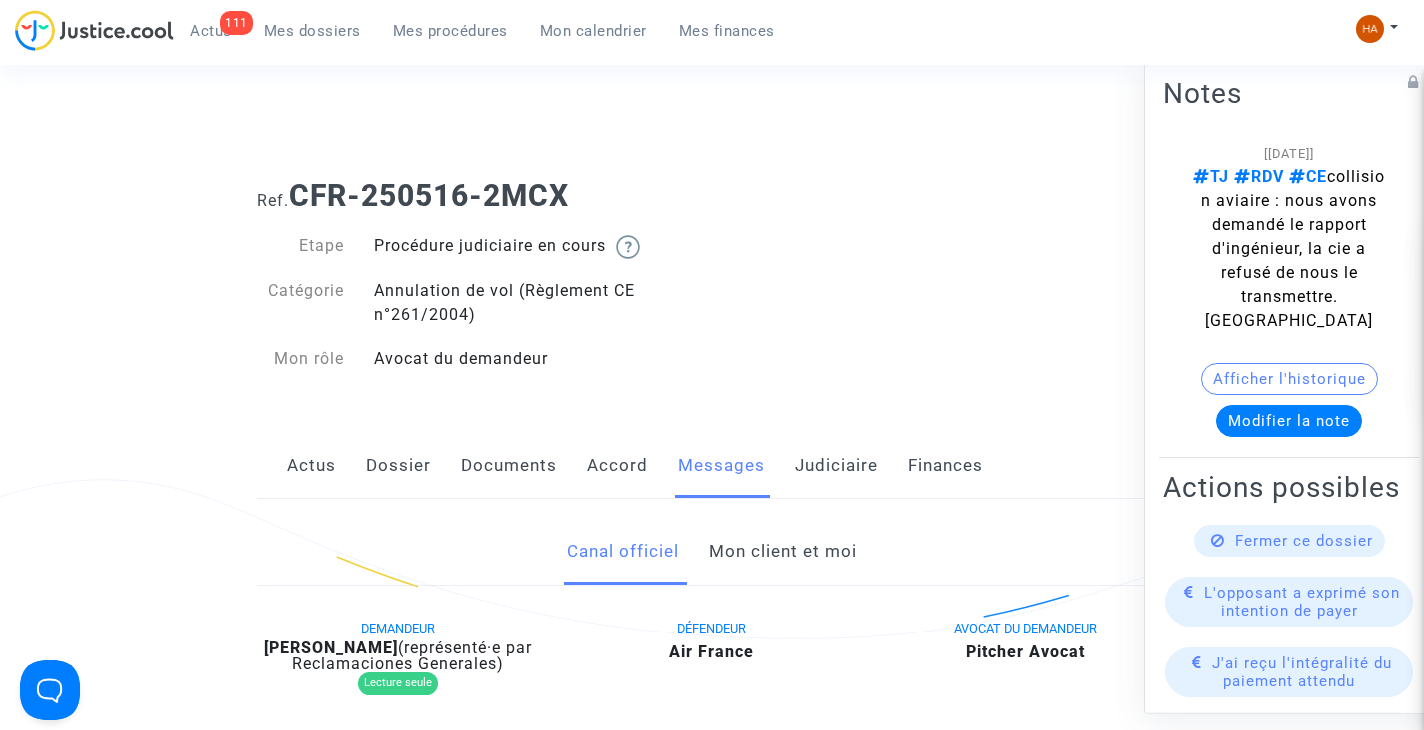 click on "Mon client et moi" 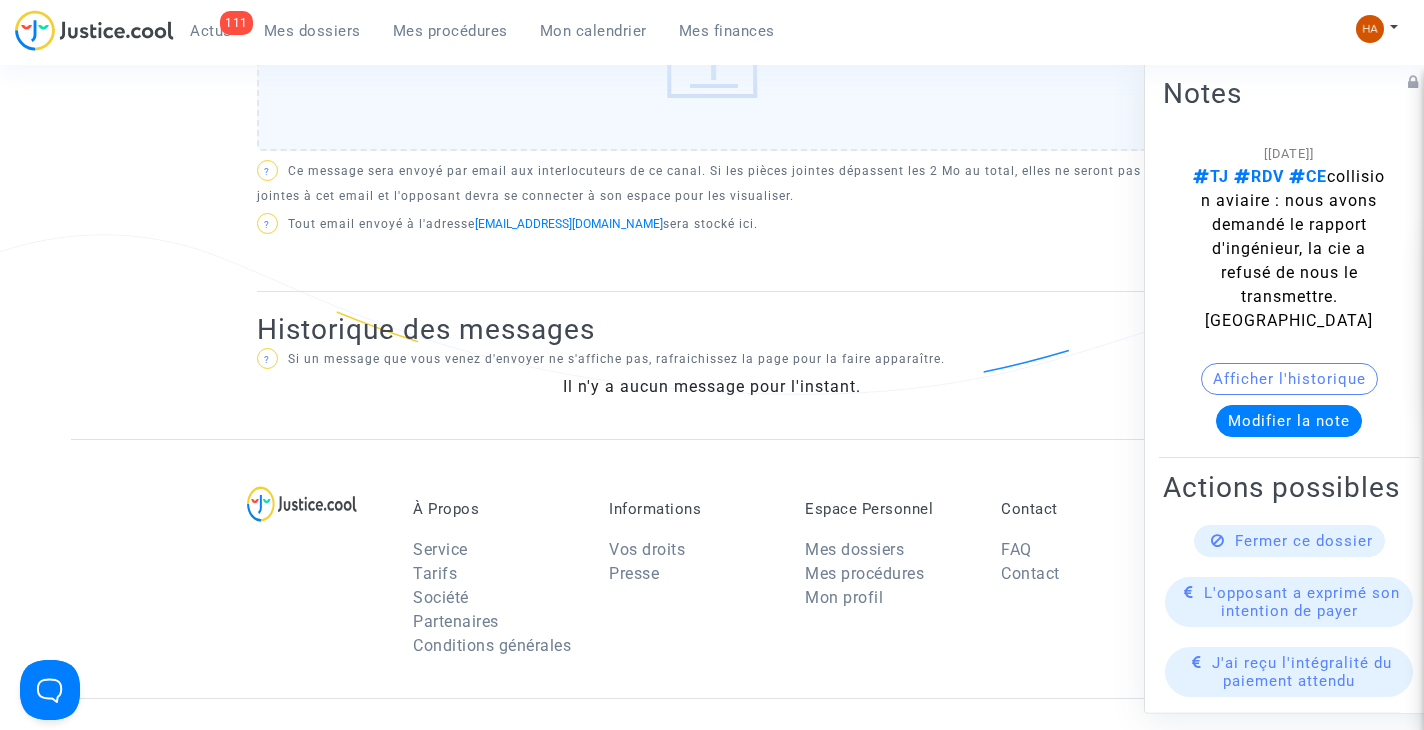 scroll, scrollTop: 1038, scrollLeft: 0, axis: vertical 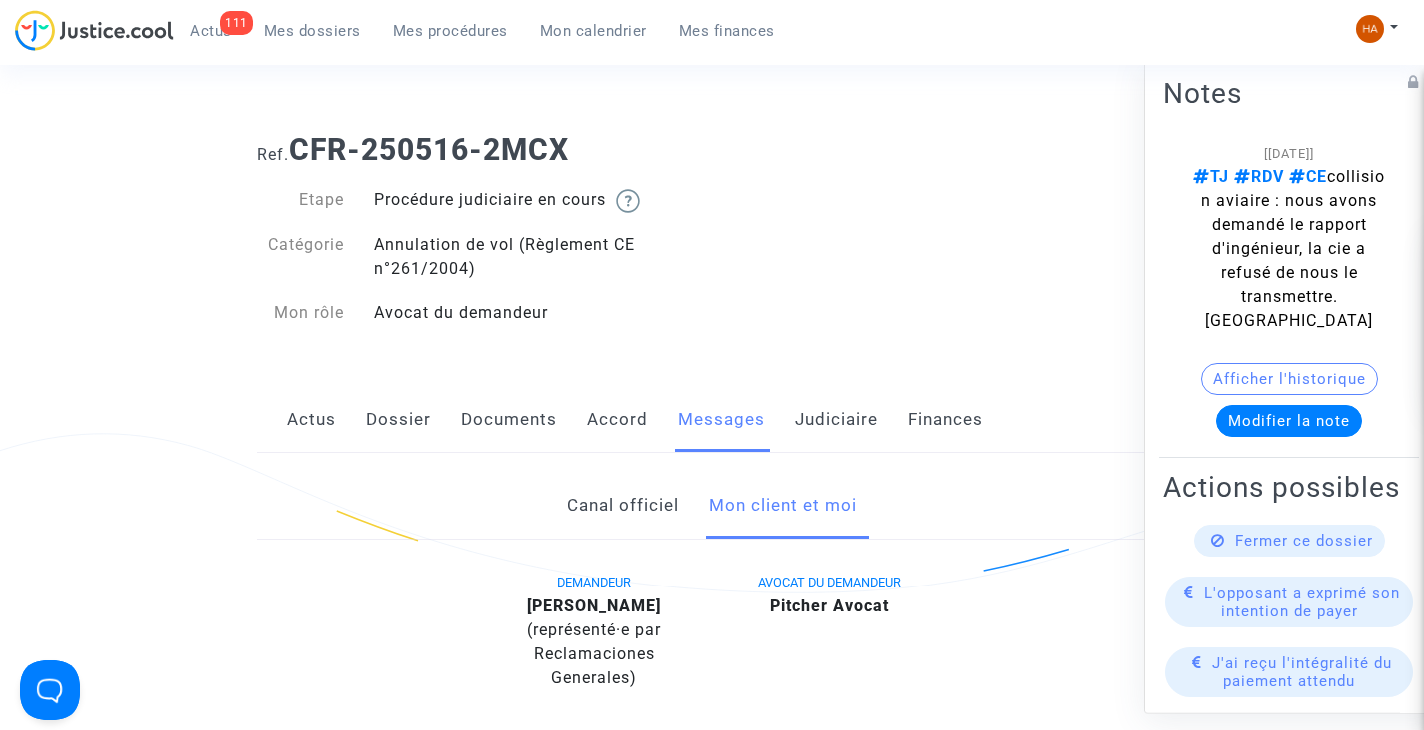 click on "Dossier" 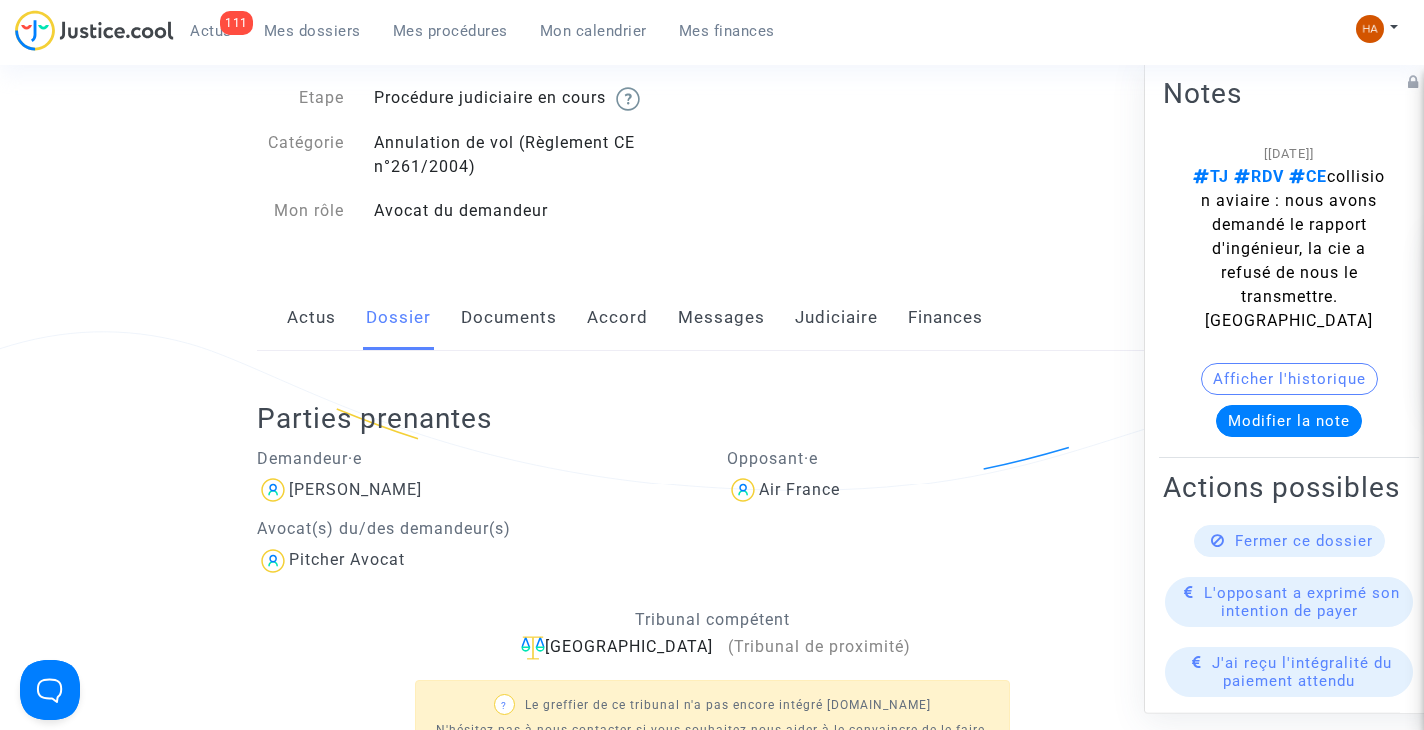 scroll, scrollTop: 134, scrollLeft: 0, axis: vertical 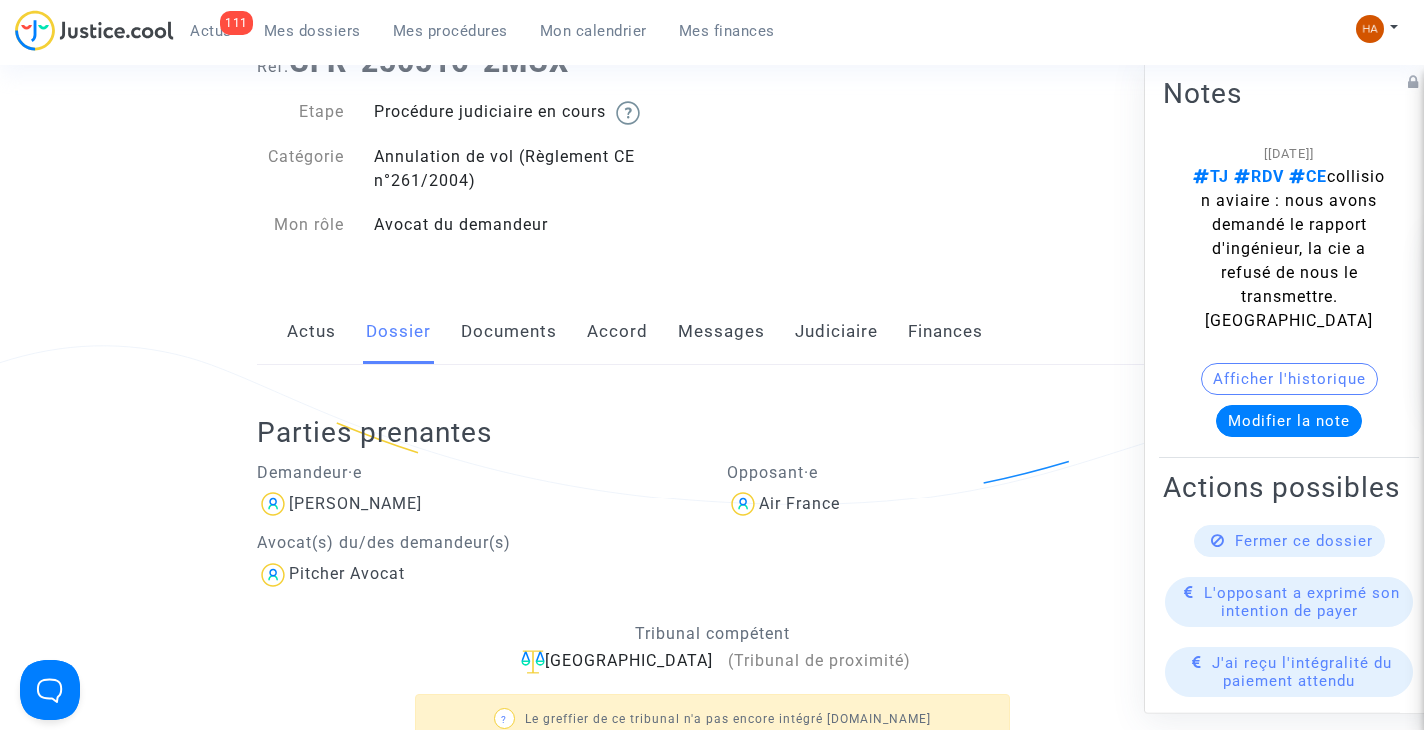 click on "Documents" 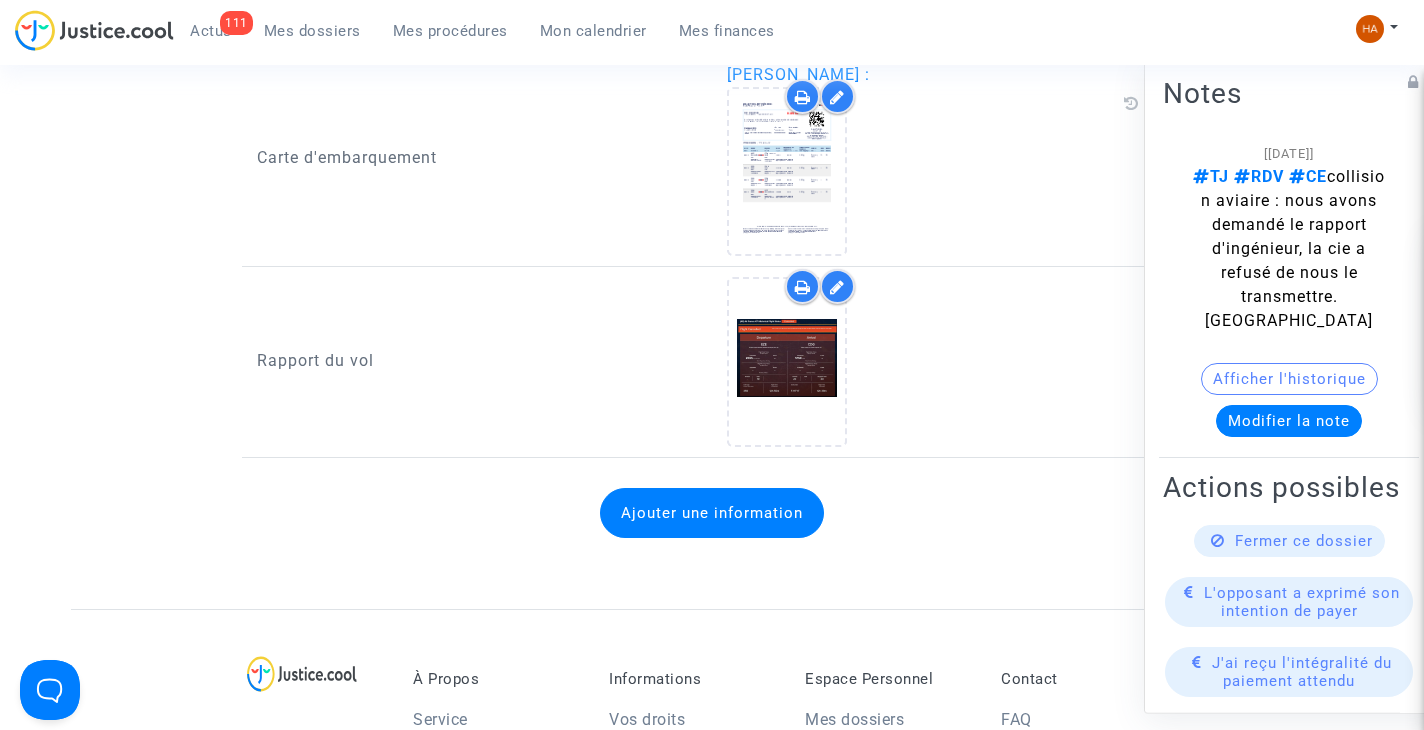 scroll, scrollTop: 3034, scrollLeft: 0, axis: vertical 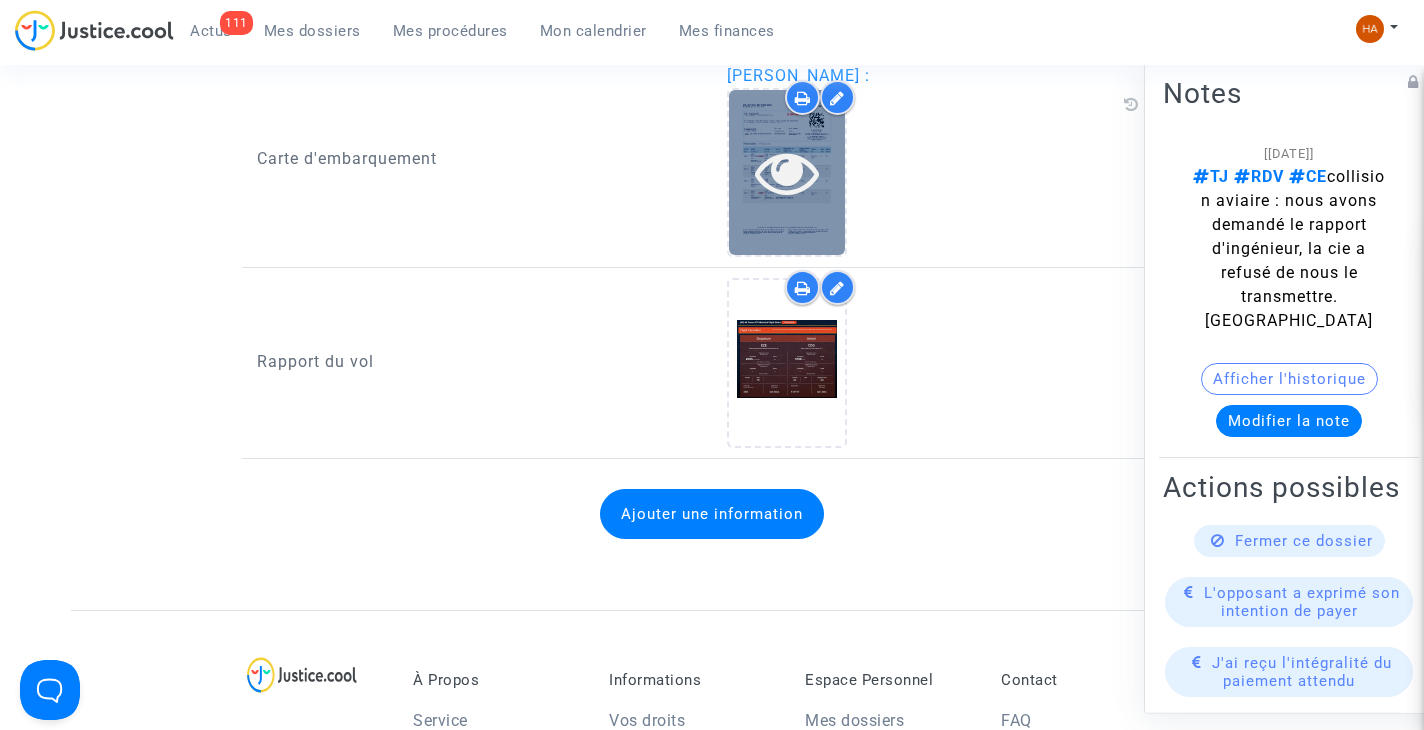 click at bounding box center (787, 172) 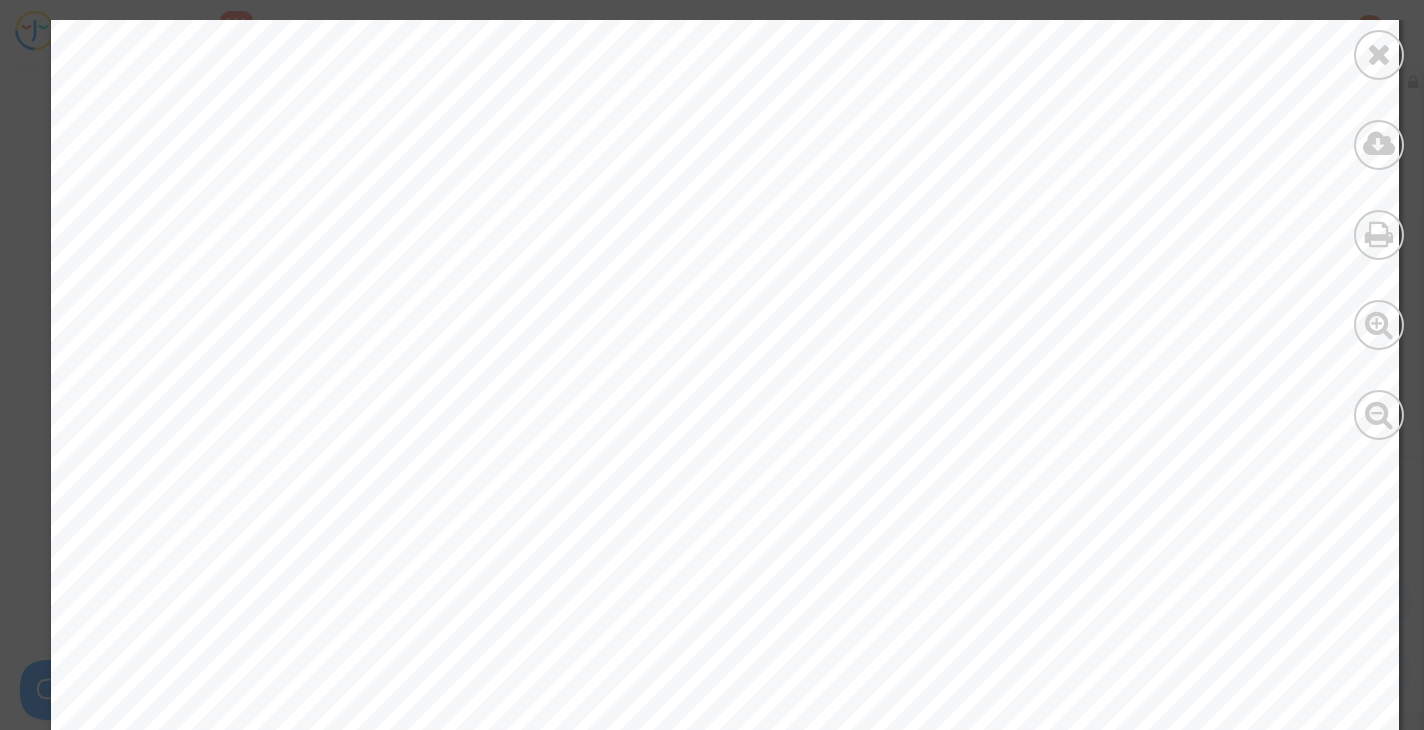 scroll, scrollTop: 41, scrollLeft: 0, axis: vertical 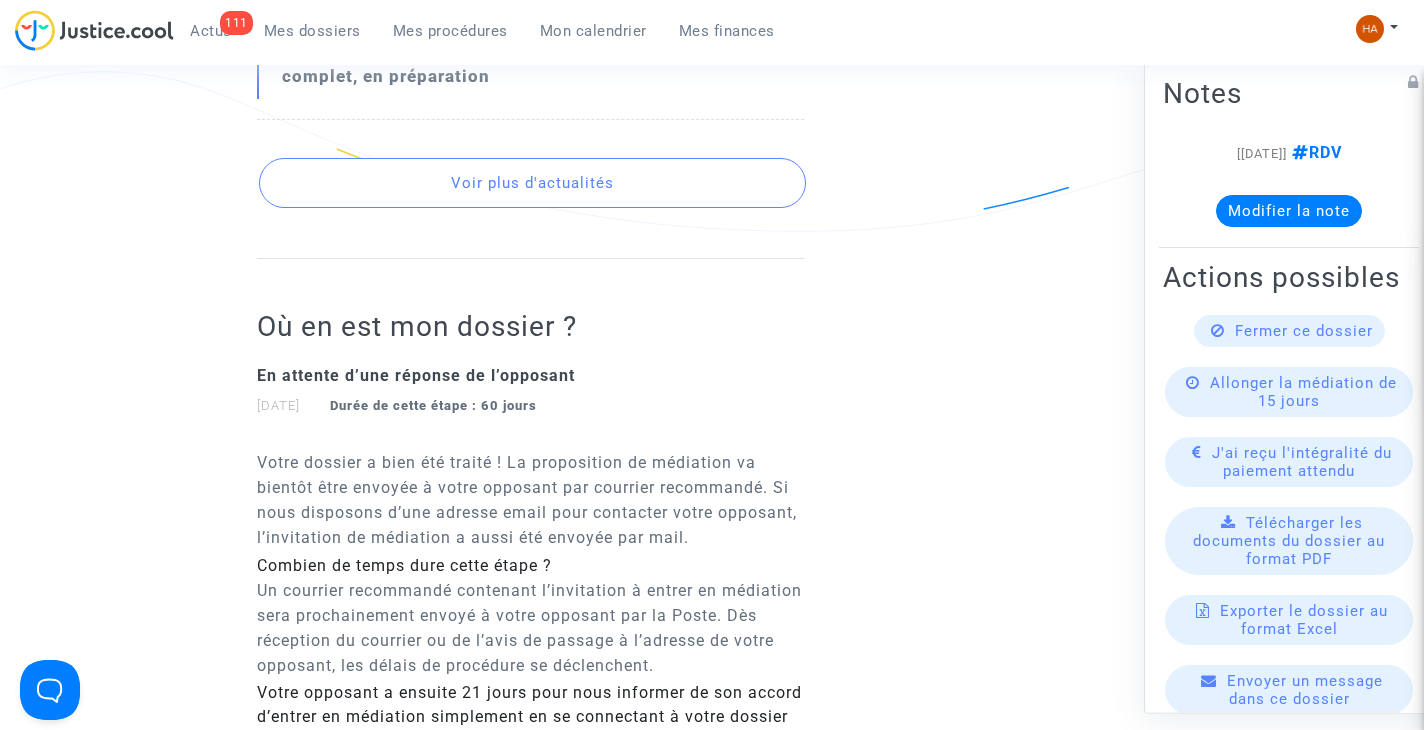 click on "Mes dossiers" at bounding box center (312, 31) 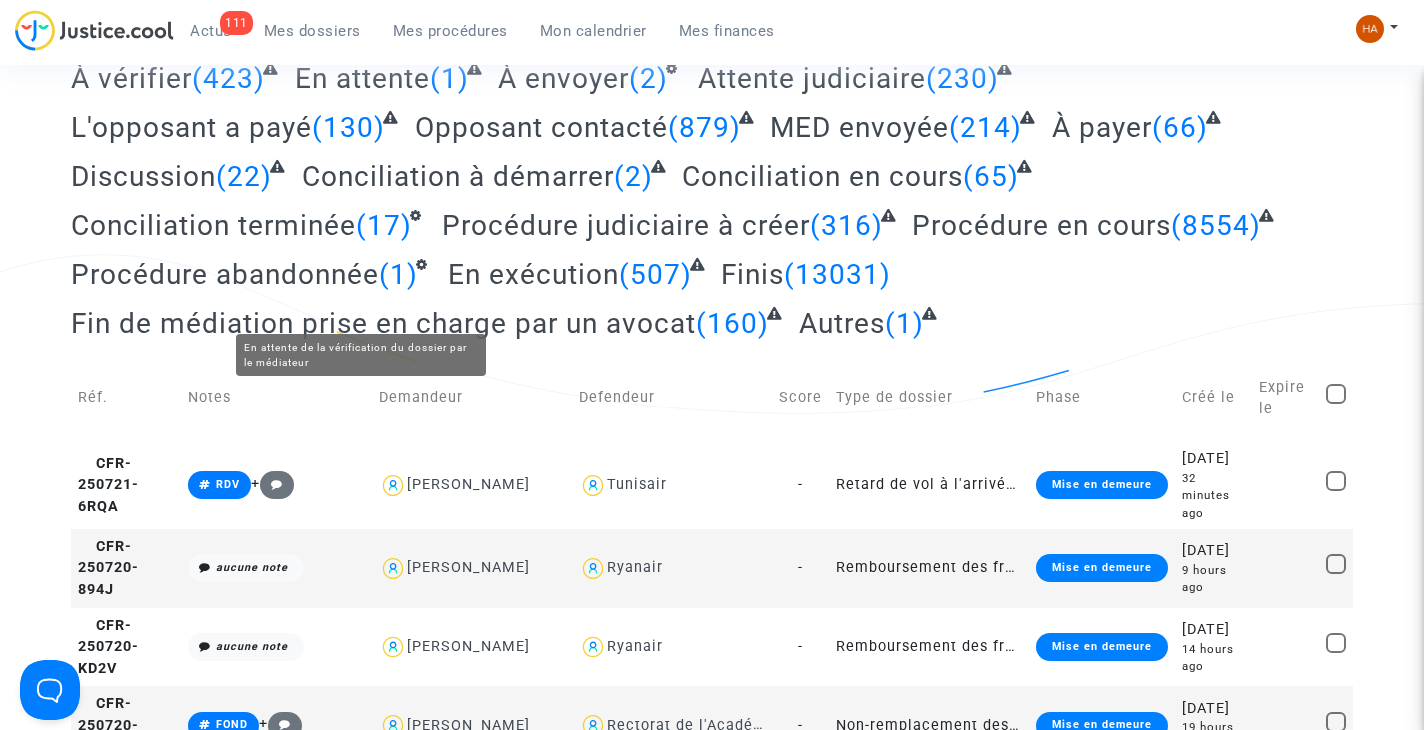scroll, scrollTop: 0, scrollLeft: 0, axis: both 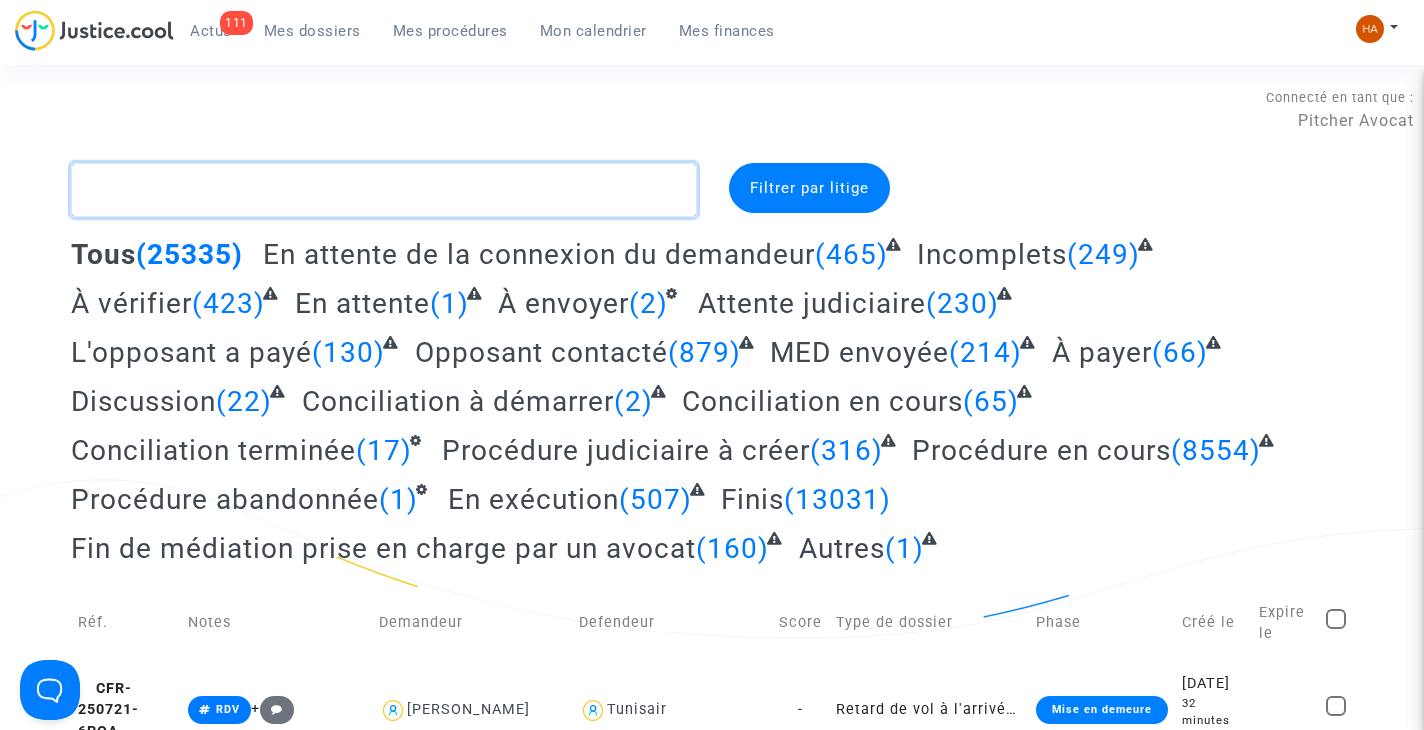 click 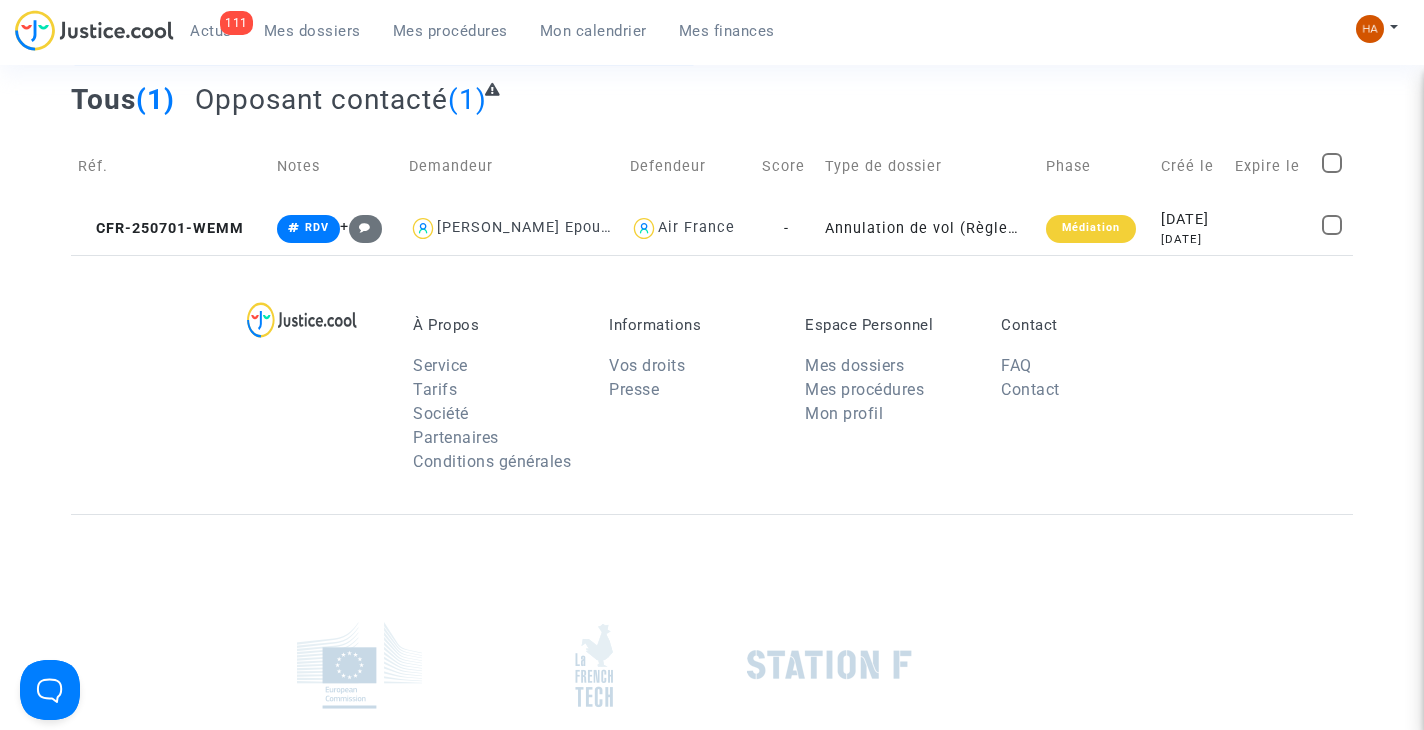 scroll, scrollTop: 100, scrollLeft: 0, axis: vertical 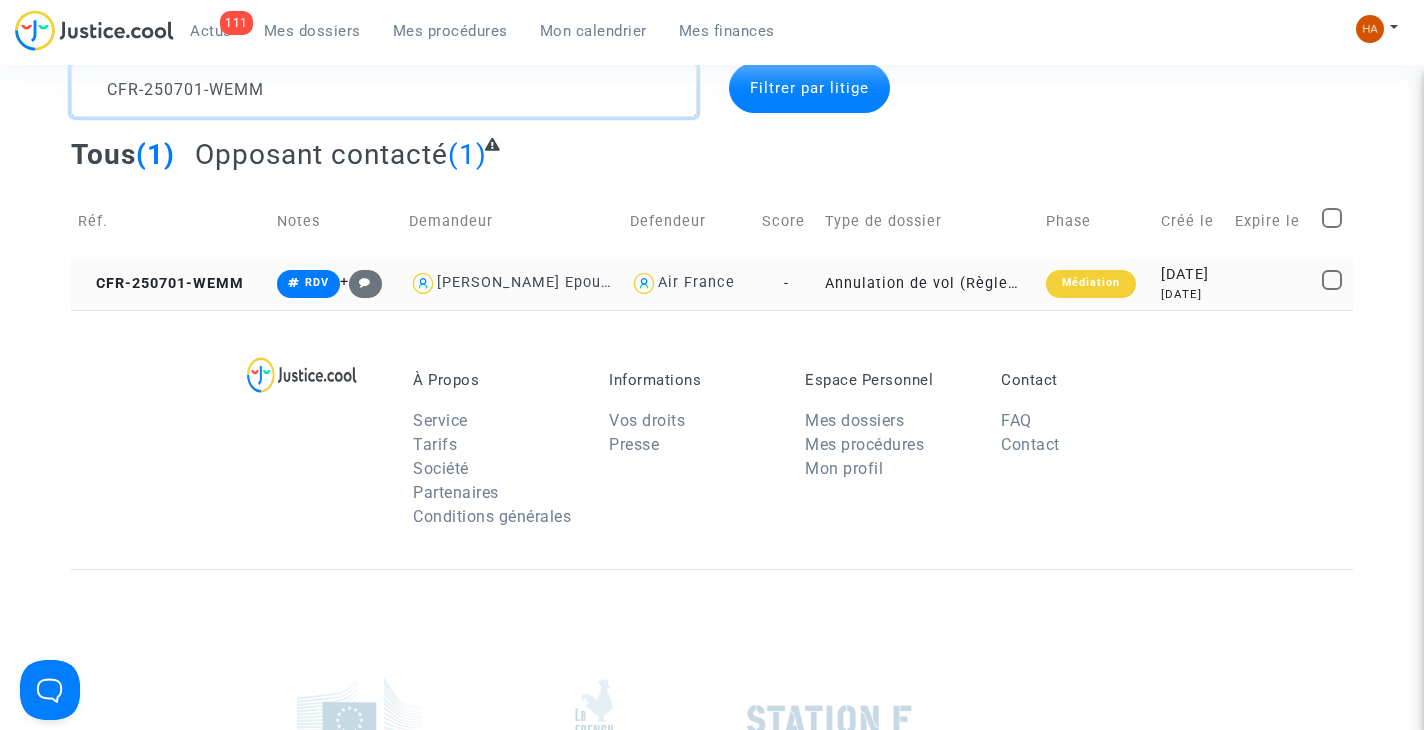 type on "CFR-250701-WEMM" 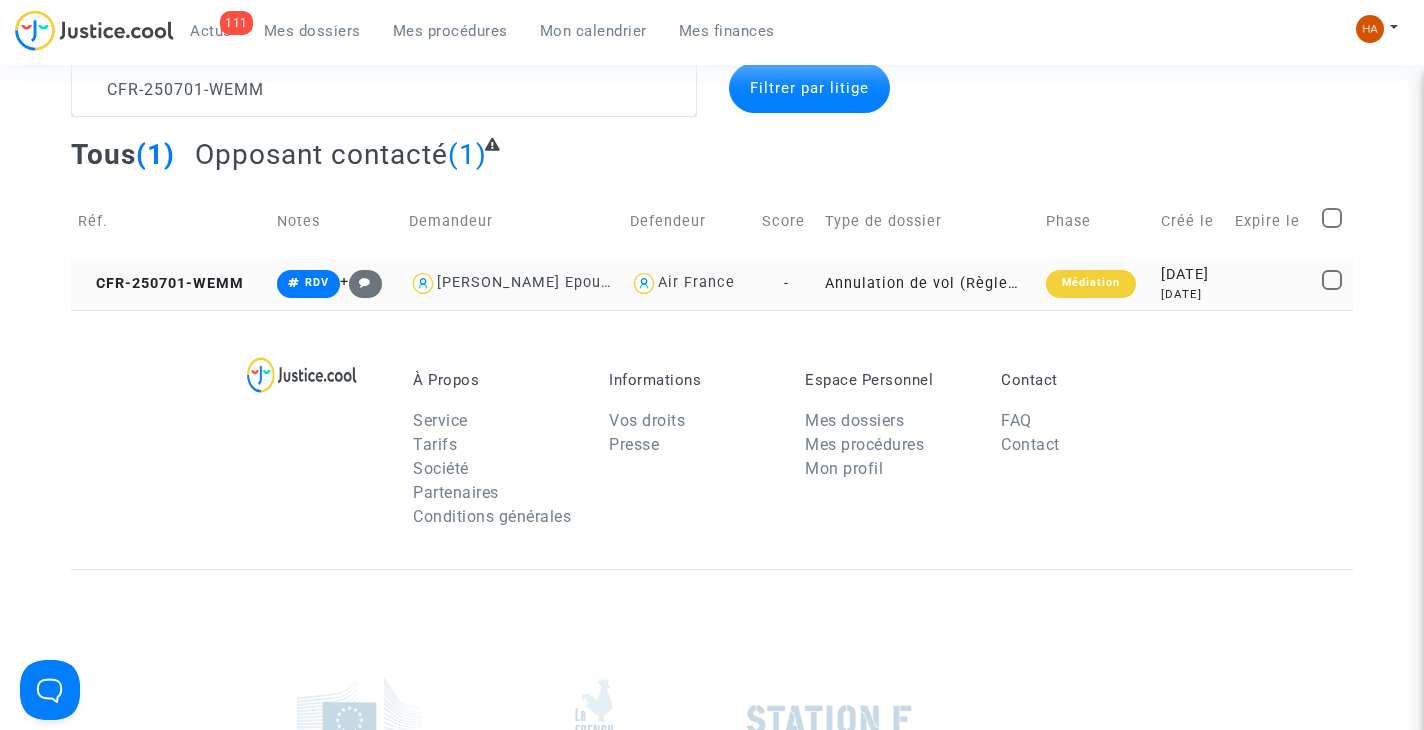 click on "-" 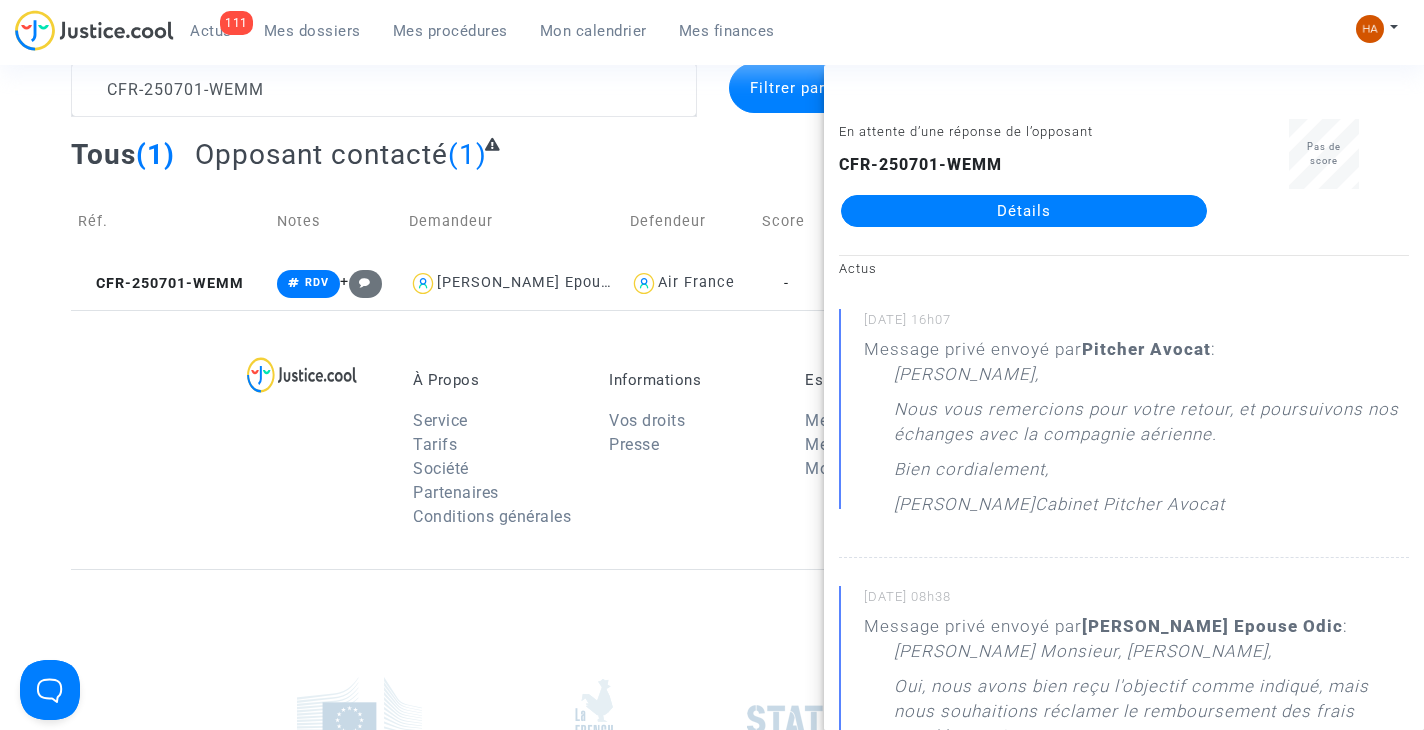 click on "Détails" 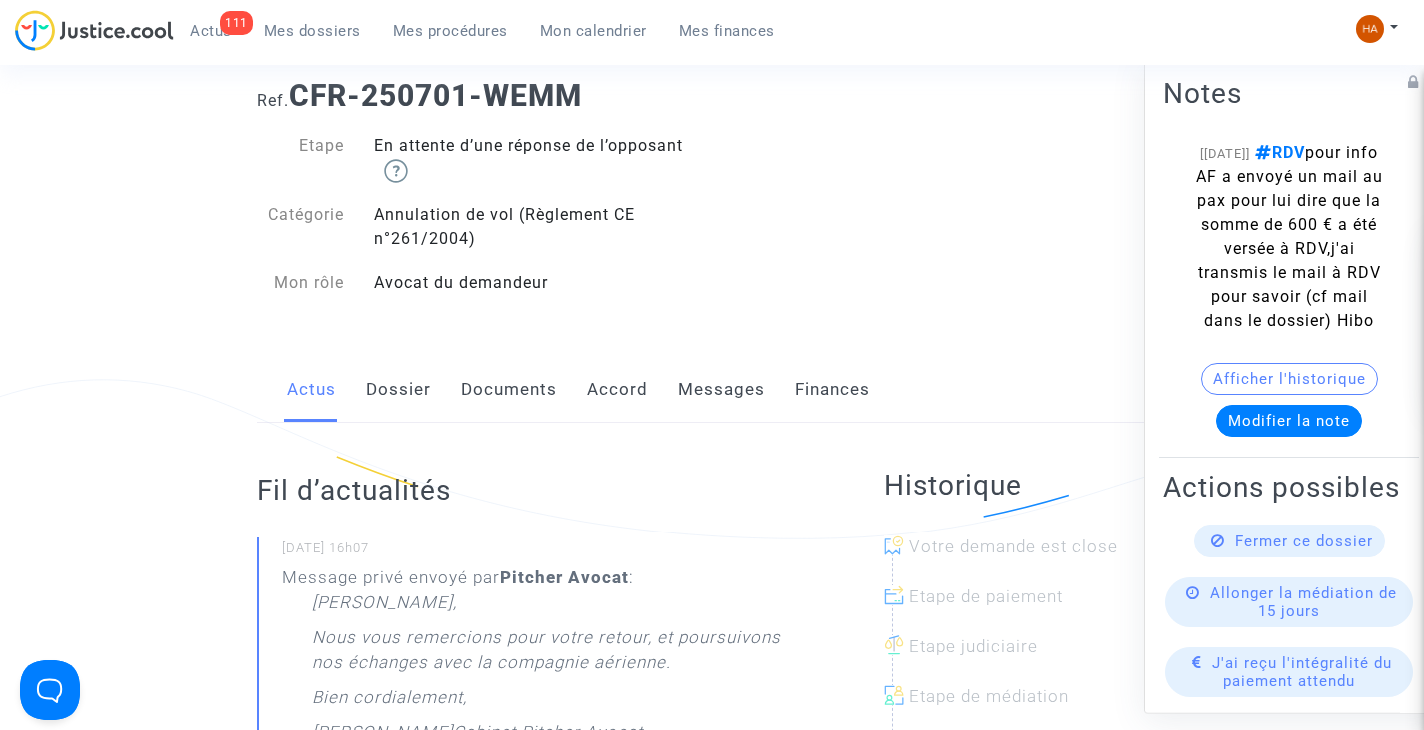 click on "Messages" 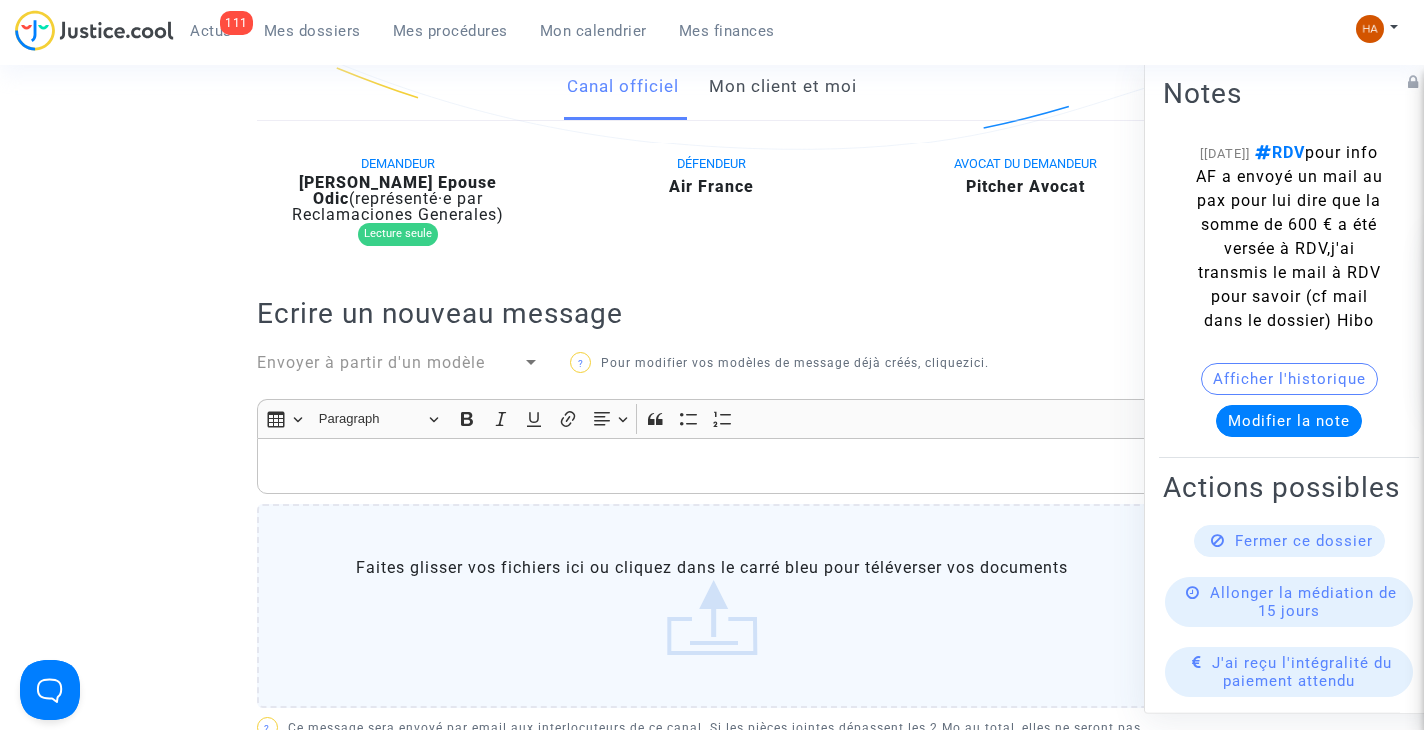 scroll, scrollTop: 100, scrollLeft: 0, axis: vertical 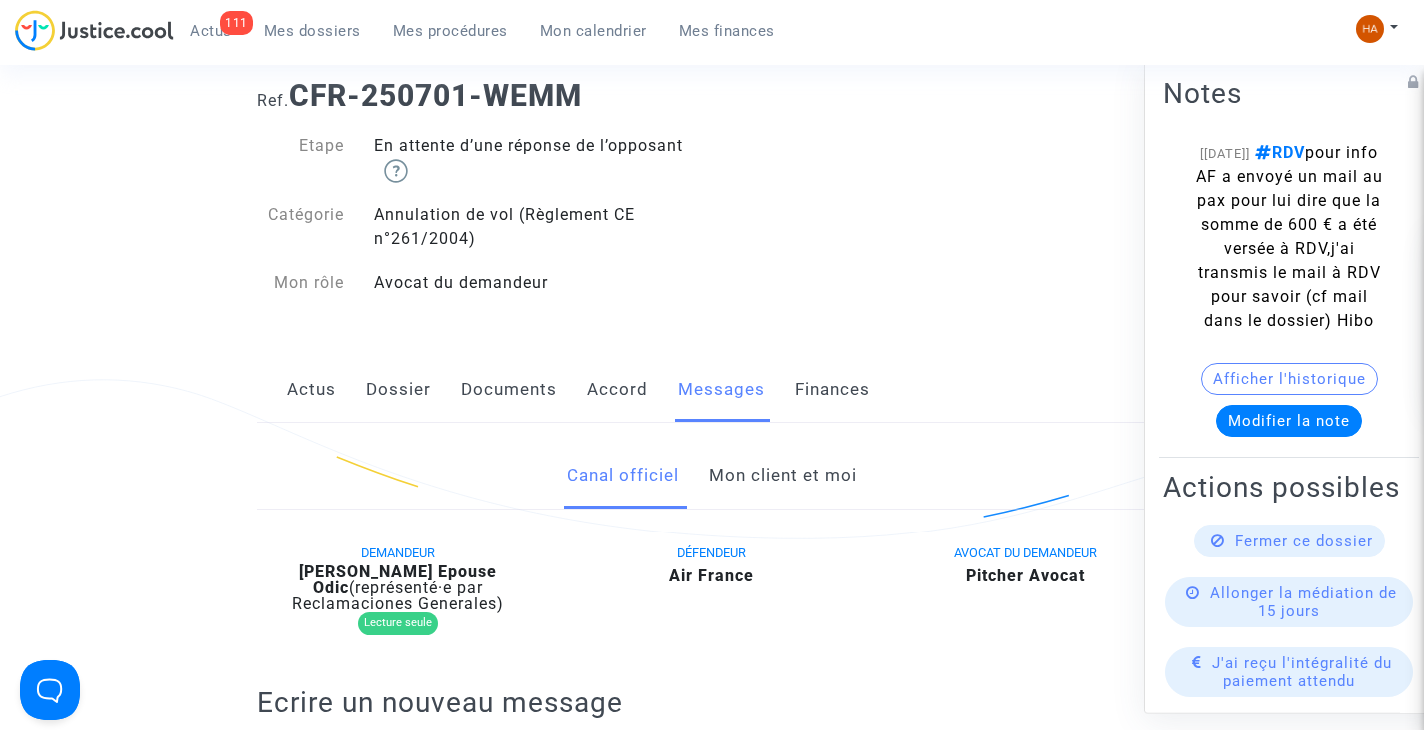 click on "Mon client et moi" 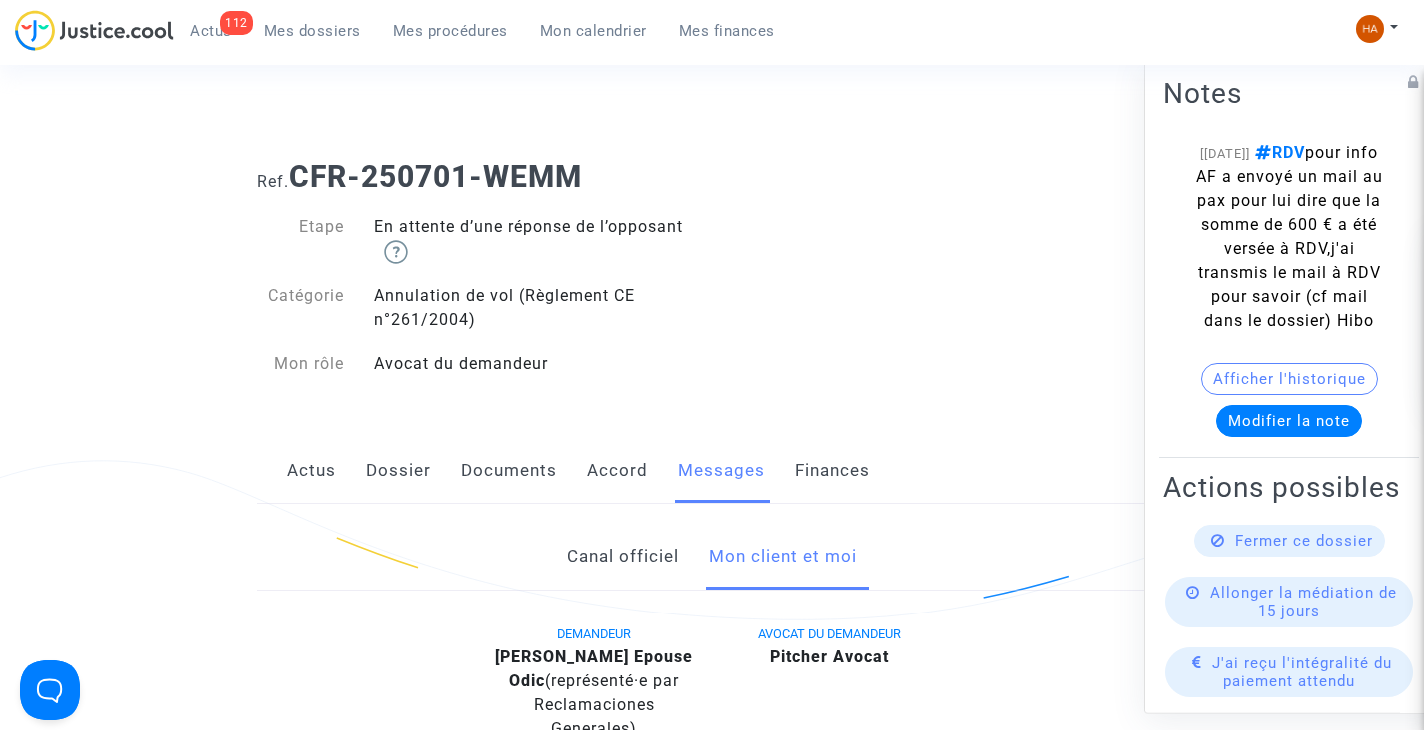 scroll, scrollTop: 0, scrollLeft: 0, axis: both 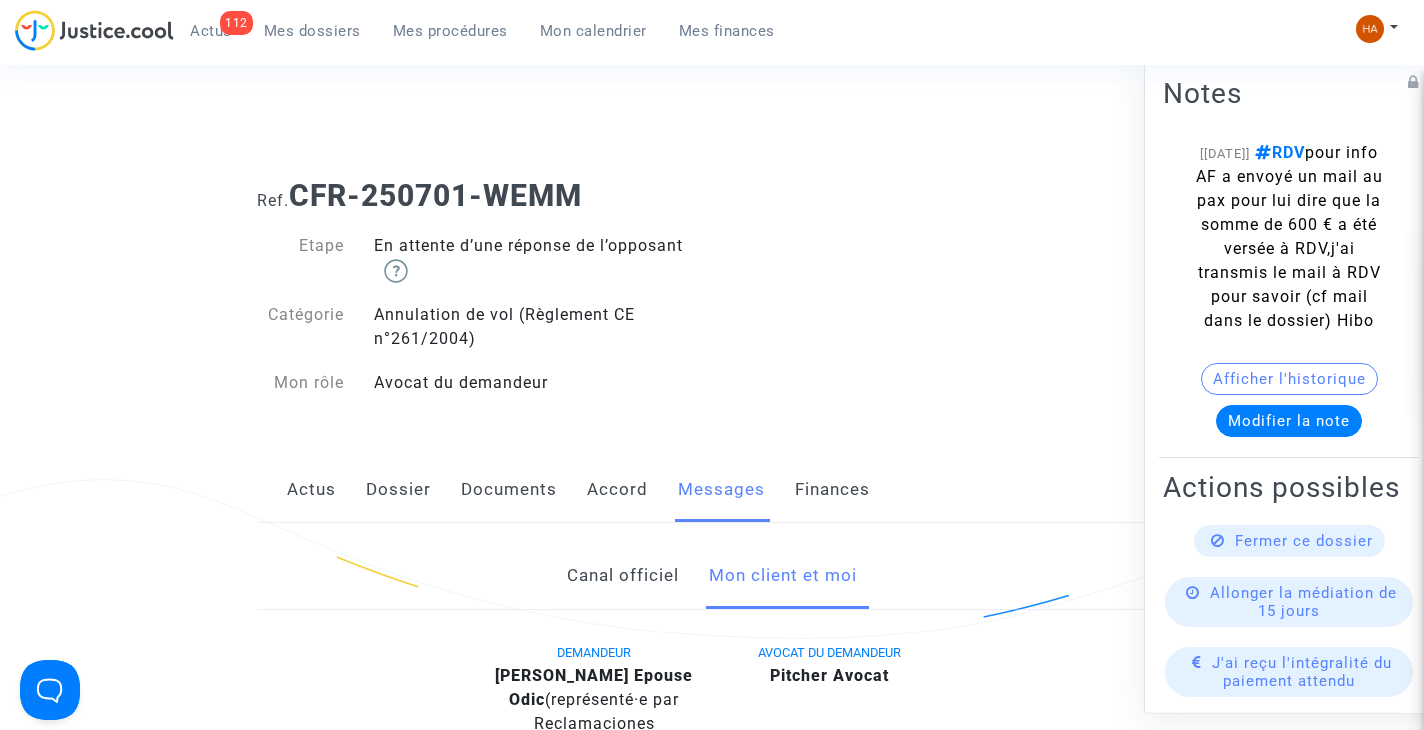 click on "Dossier" 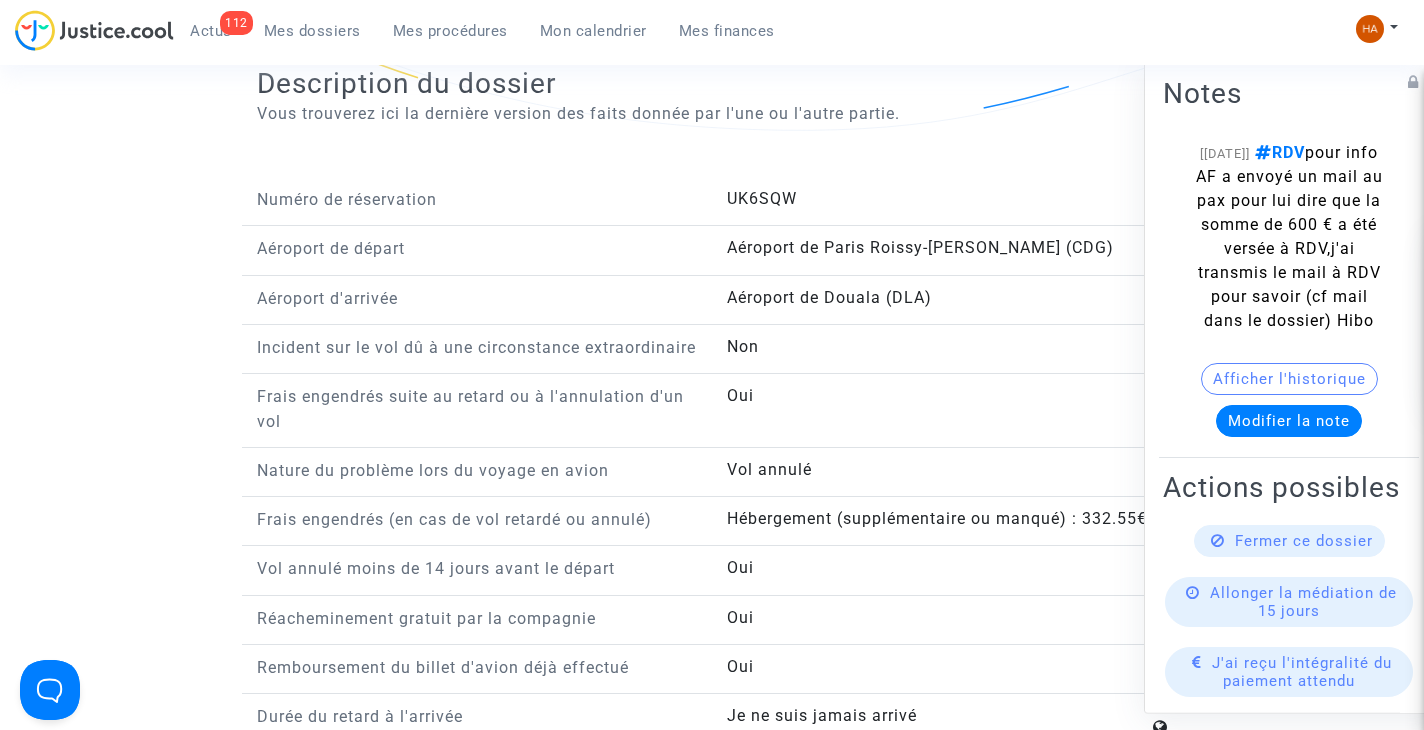 scroll, scrollTop: 2100, scrollLeft: 0, axis: vertical 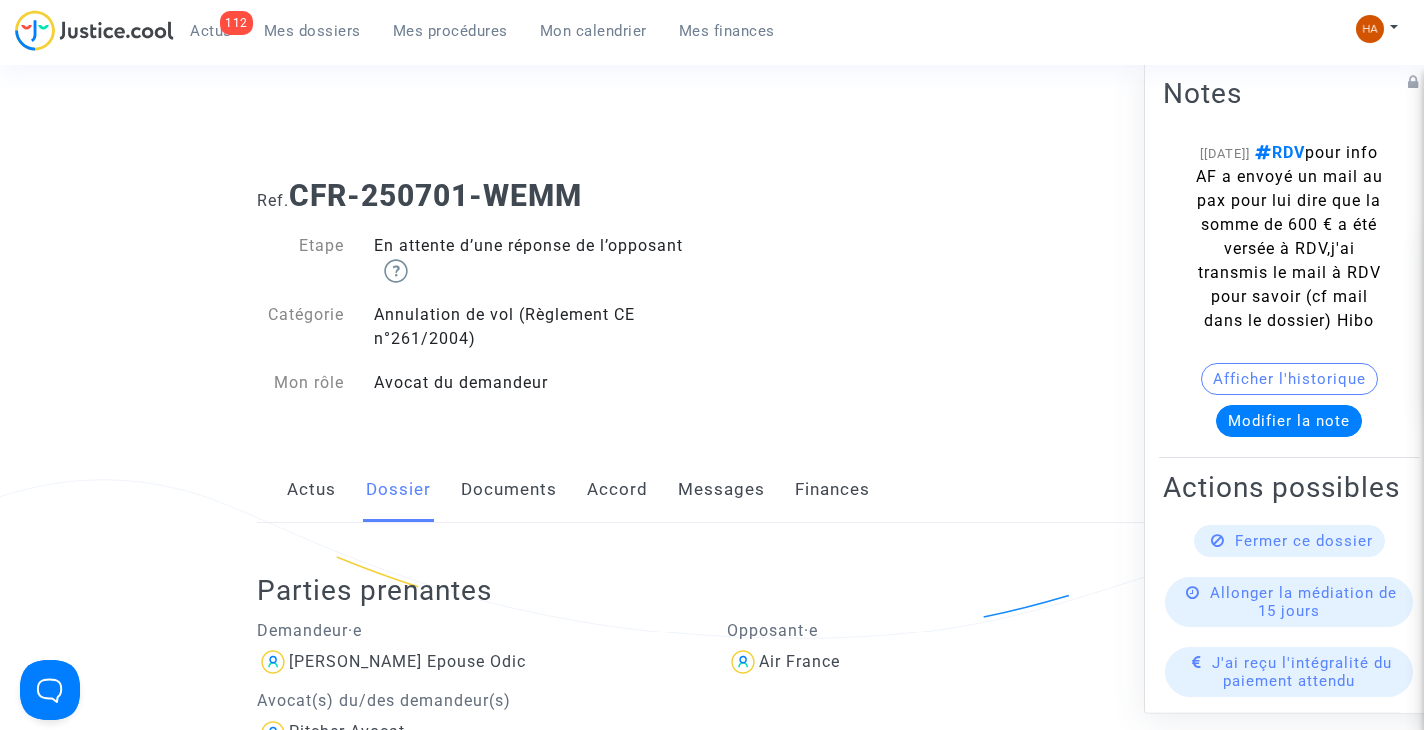 click on "Mes dossiers" at bounding box center (312, 31) 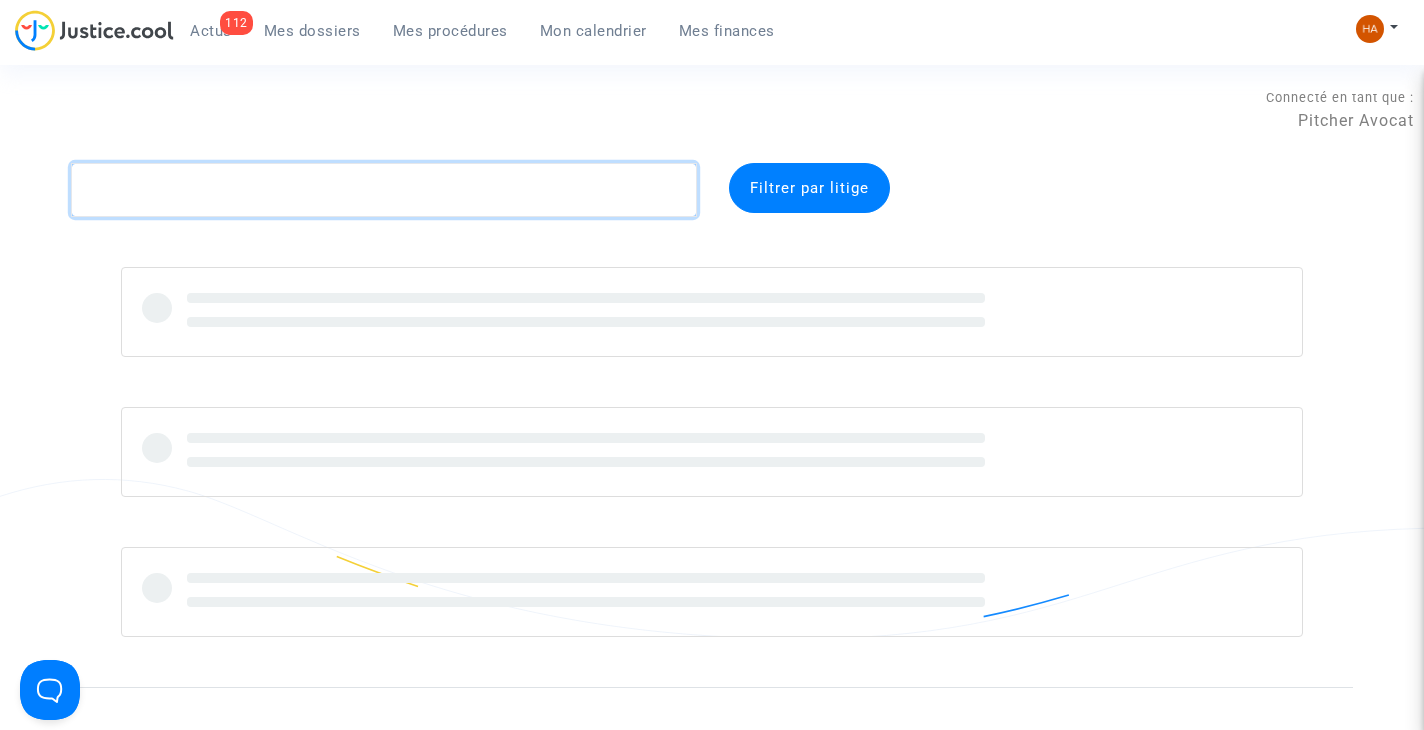 click 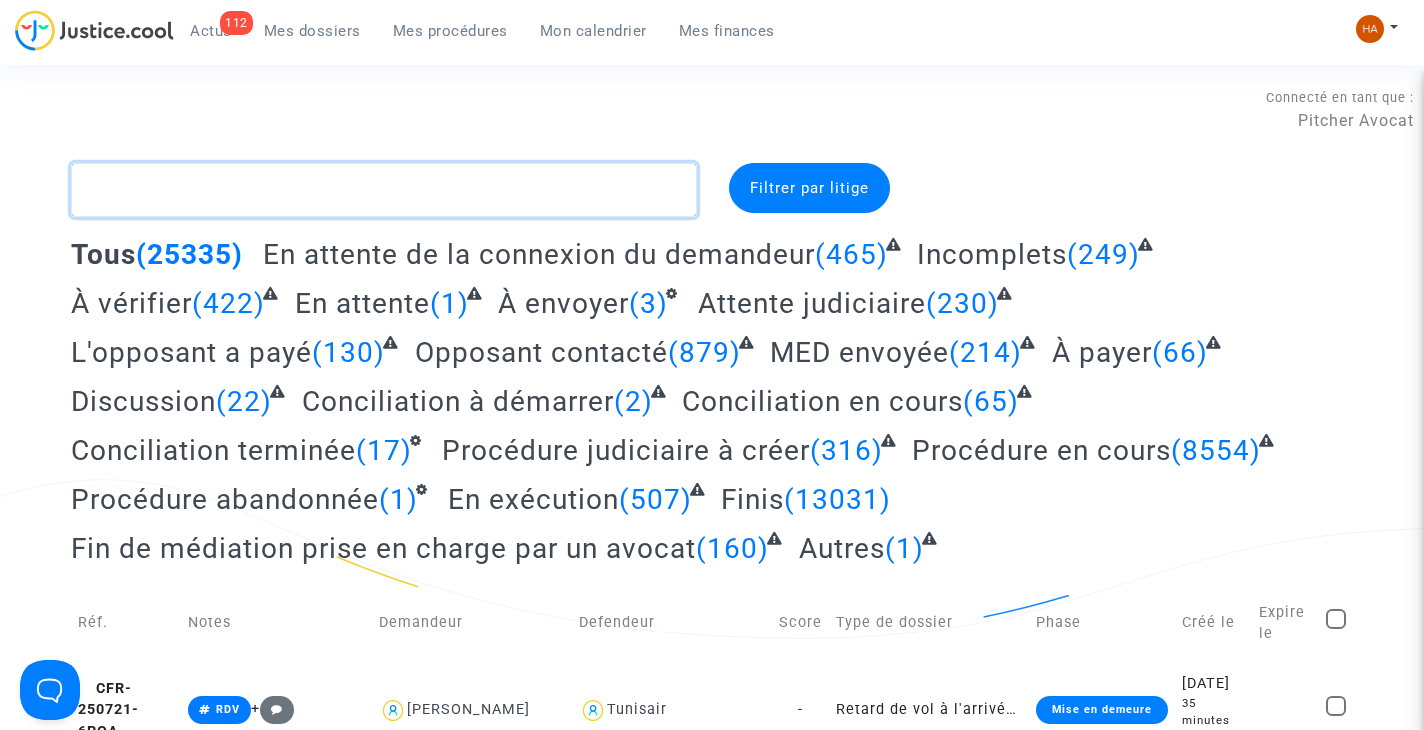 paste on "CFR-250620-ND3M" 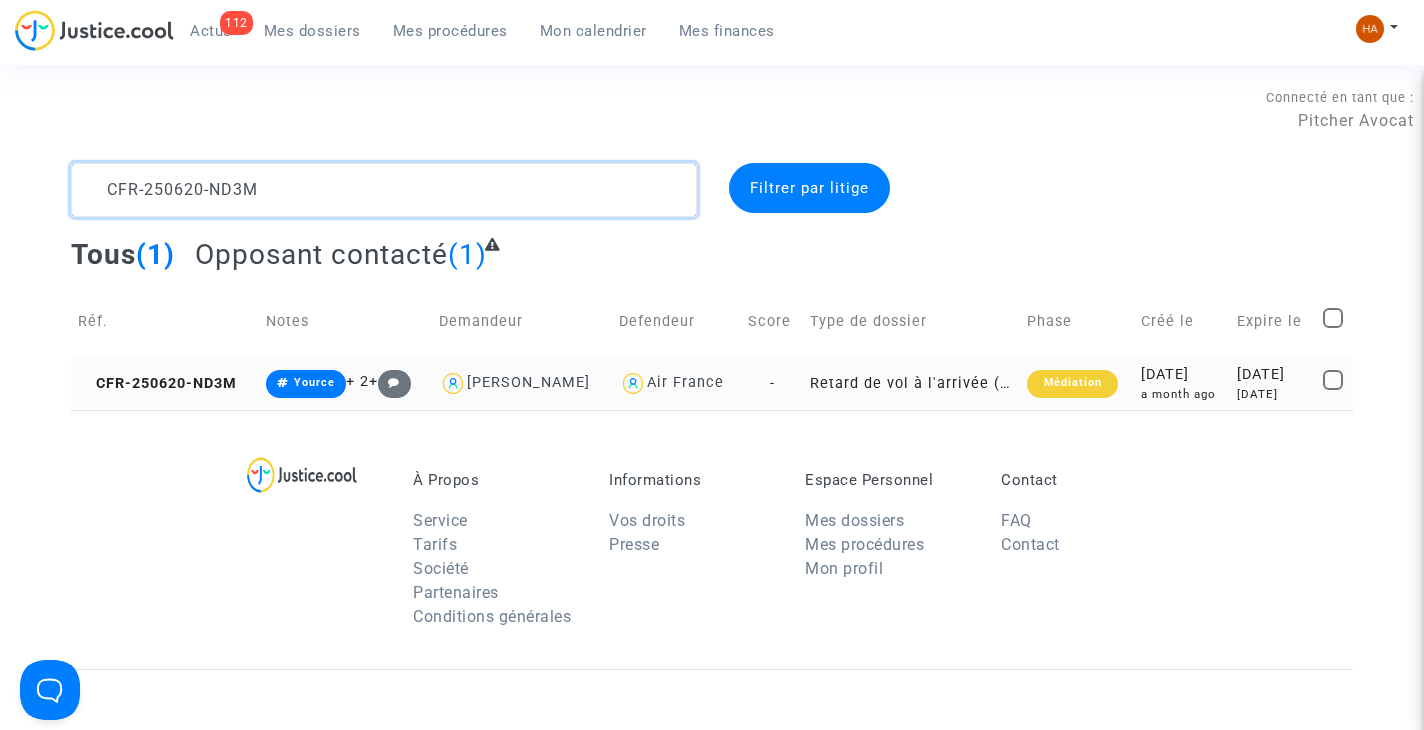 type on "CFR-250620-ND3M" 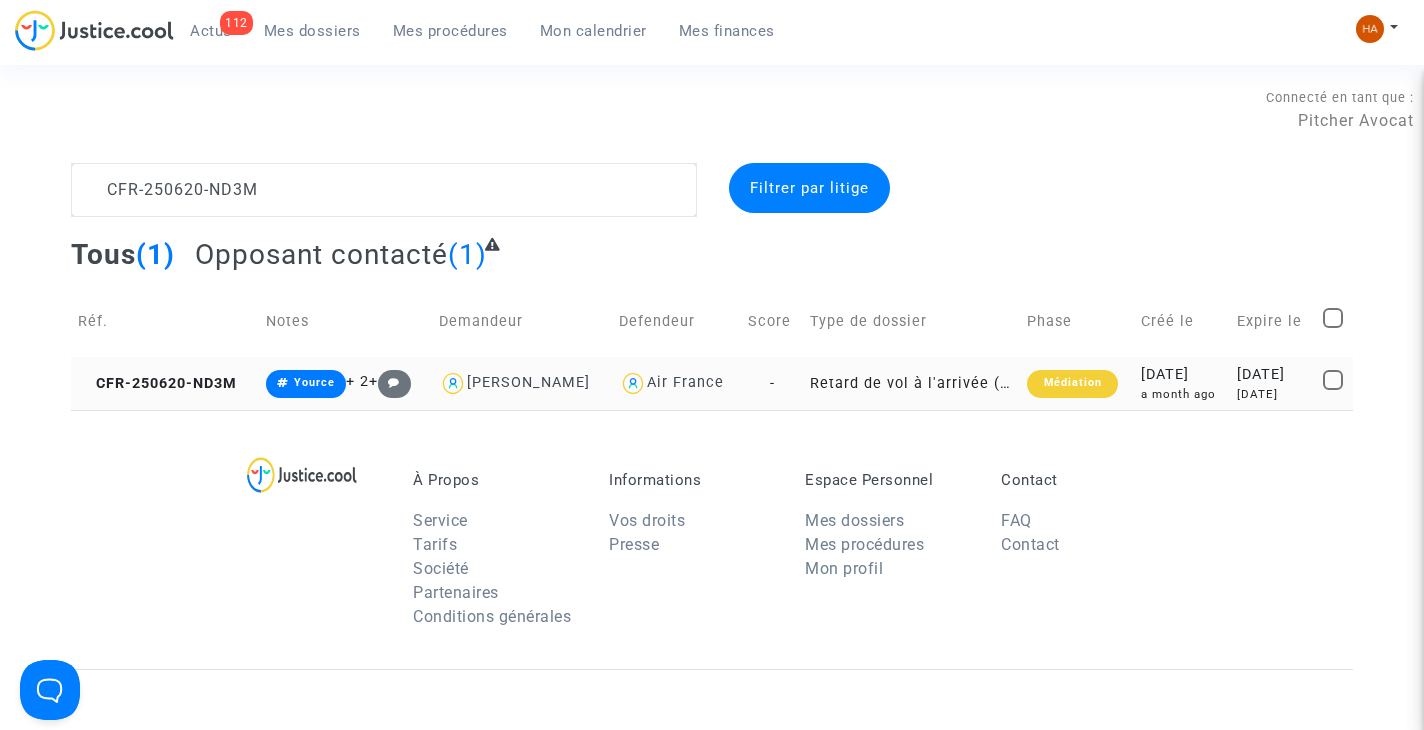click on "-" 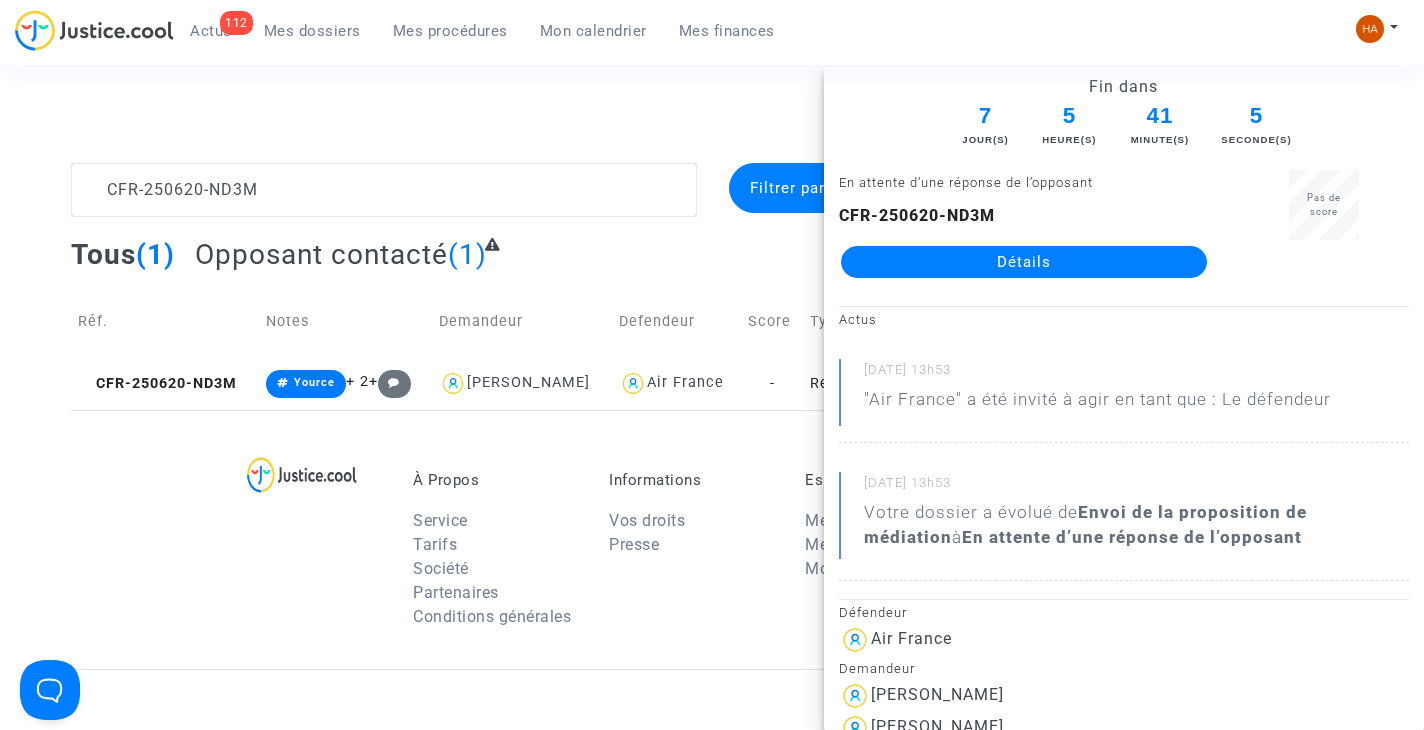 click on "Détails" 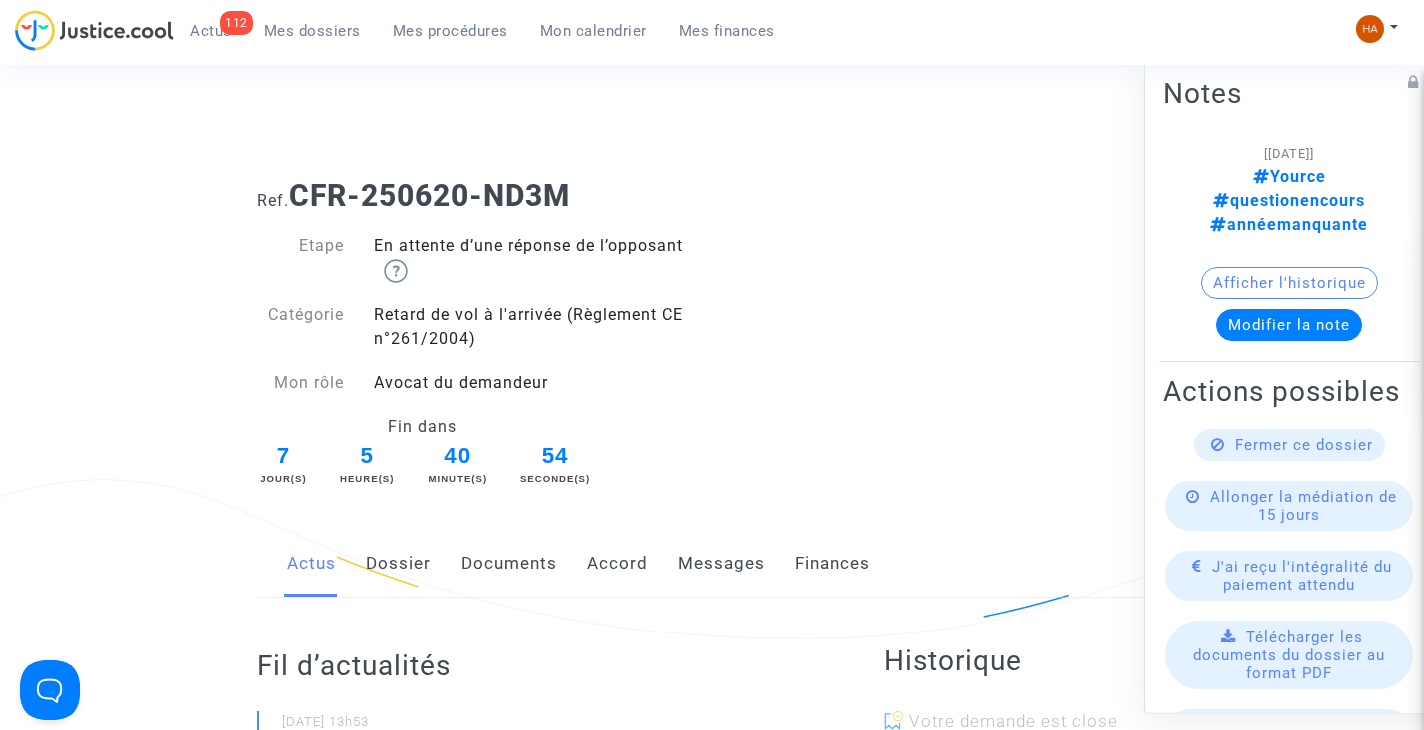 click on "Messages" 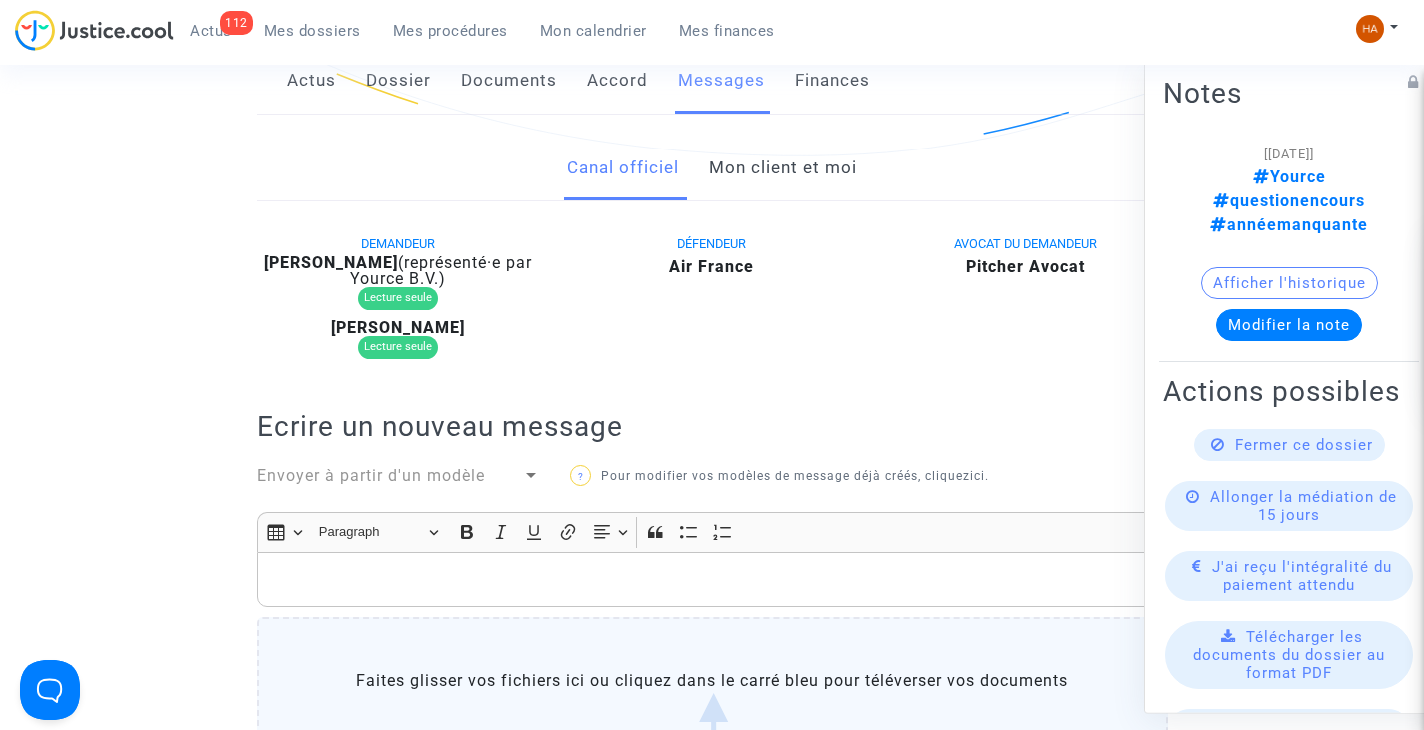 scroll, scrollTop: 478, scrollLeft: 0, axis: vertical 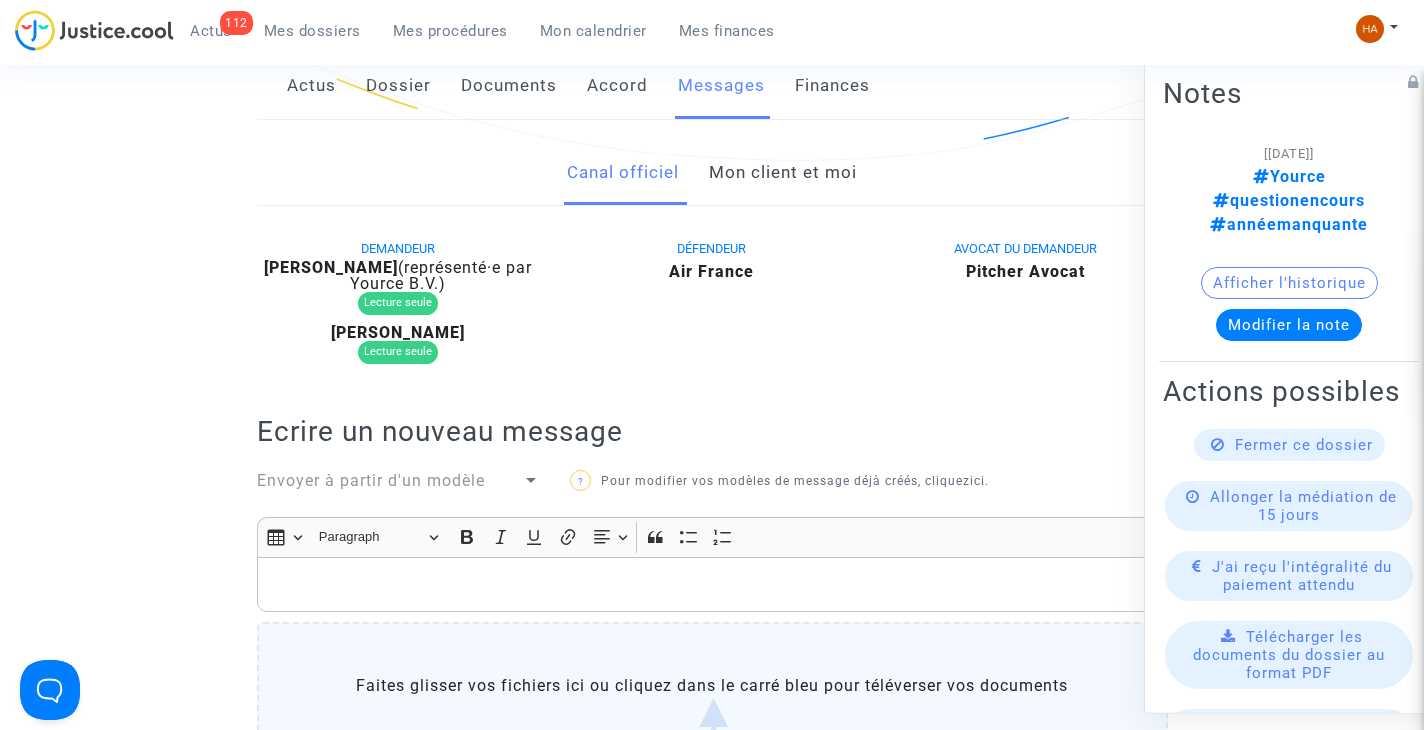 click on "Mon client et moi" 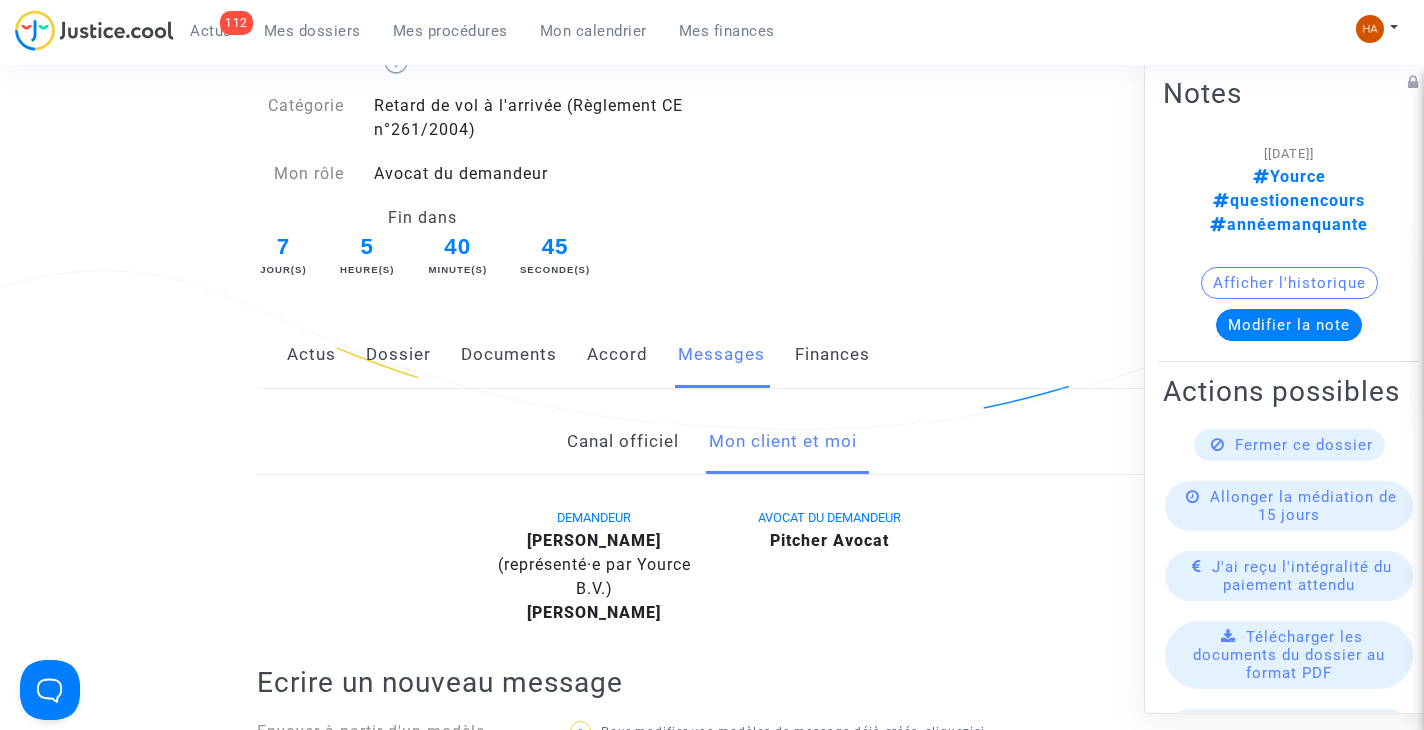 scroll, scrollTop: 0, scrollLeft: 0, axis: both 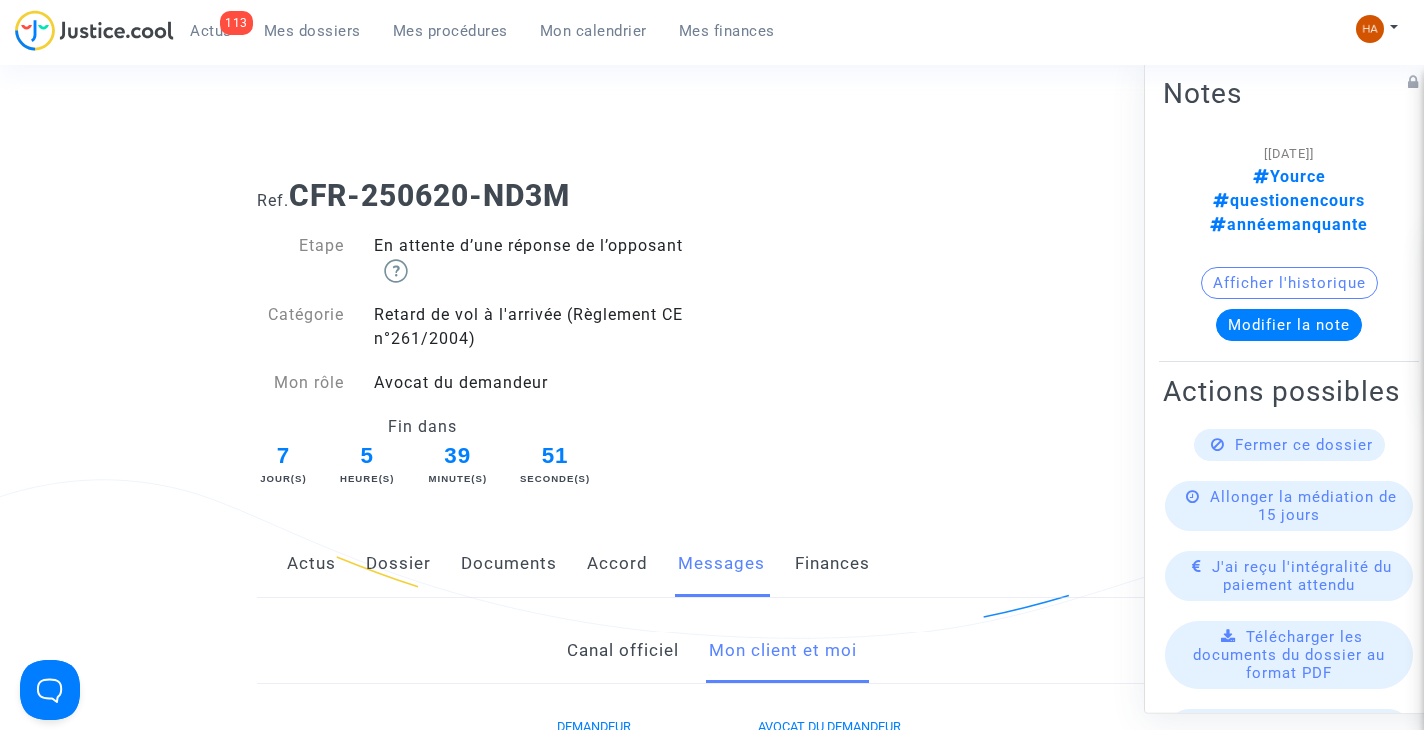 click on "Dossier" 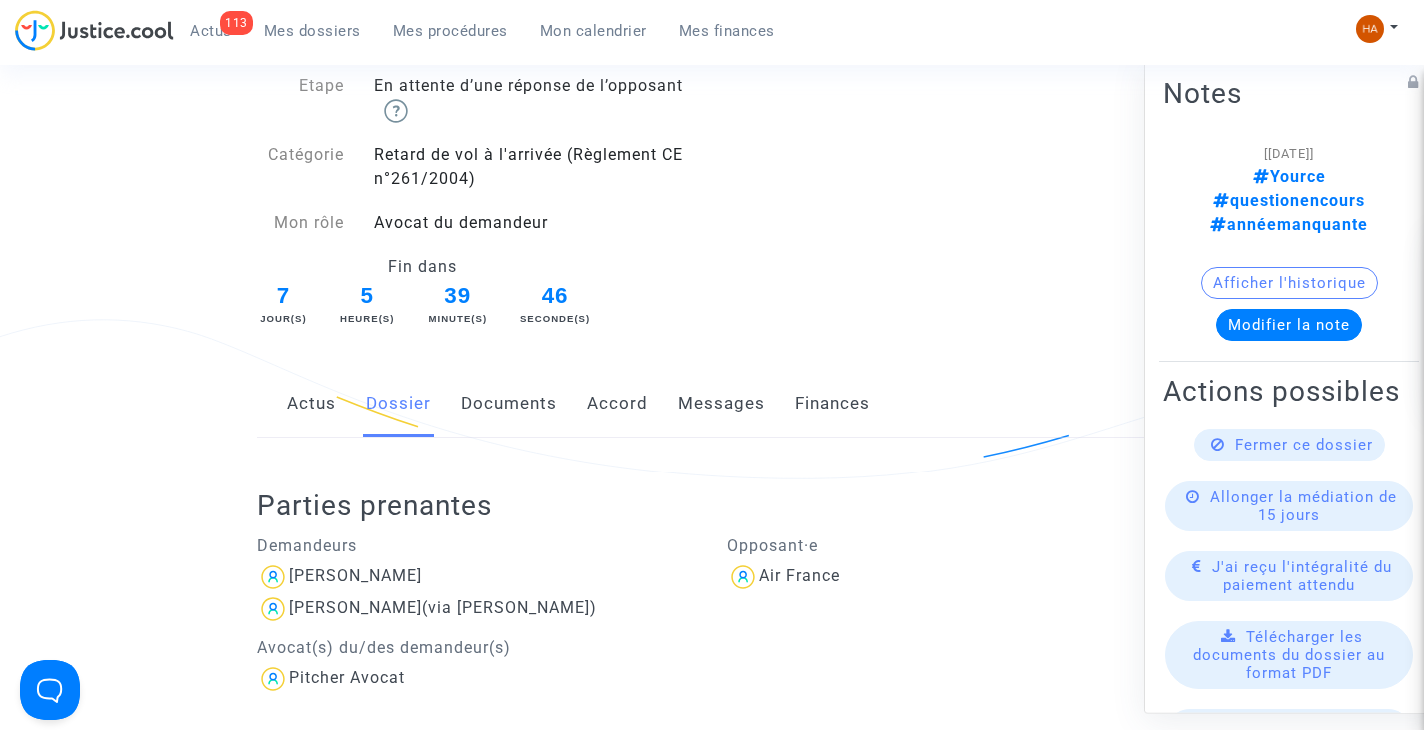 scroll, scrollTop: 133, scrollLeft: 0, axis: vertical 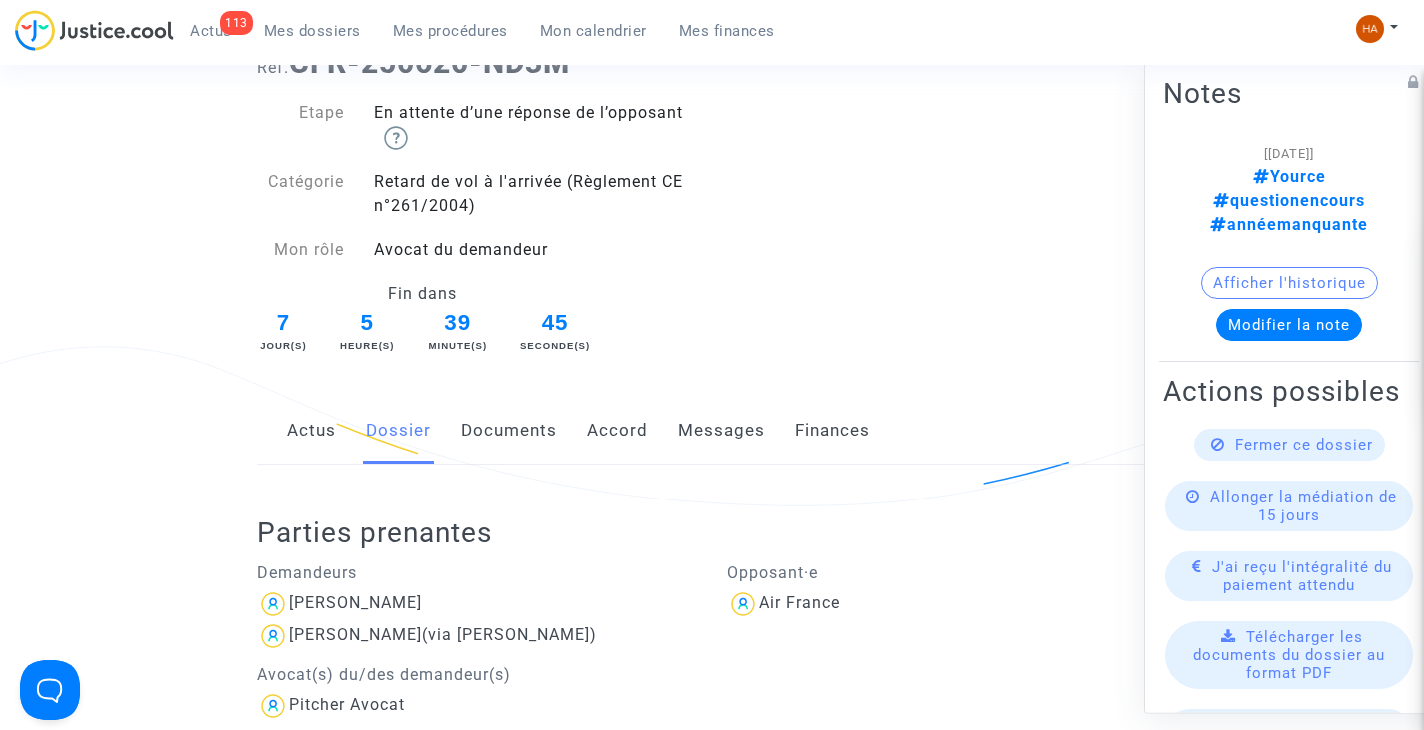 click on "Documents" 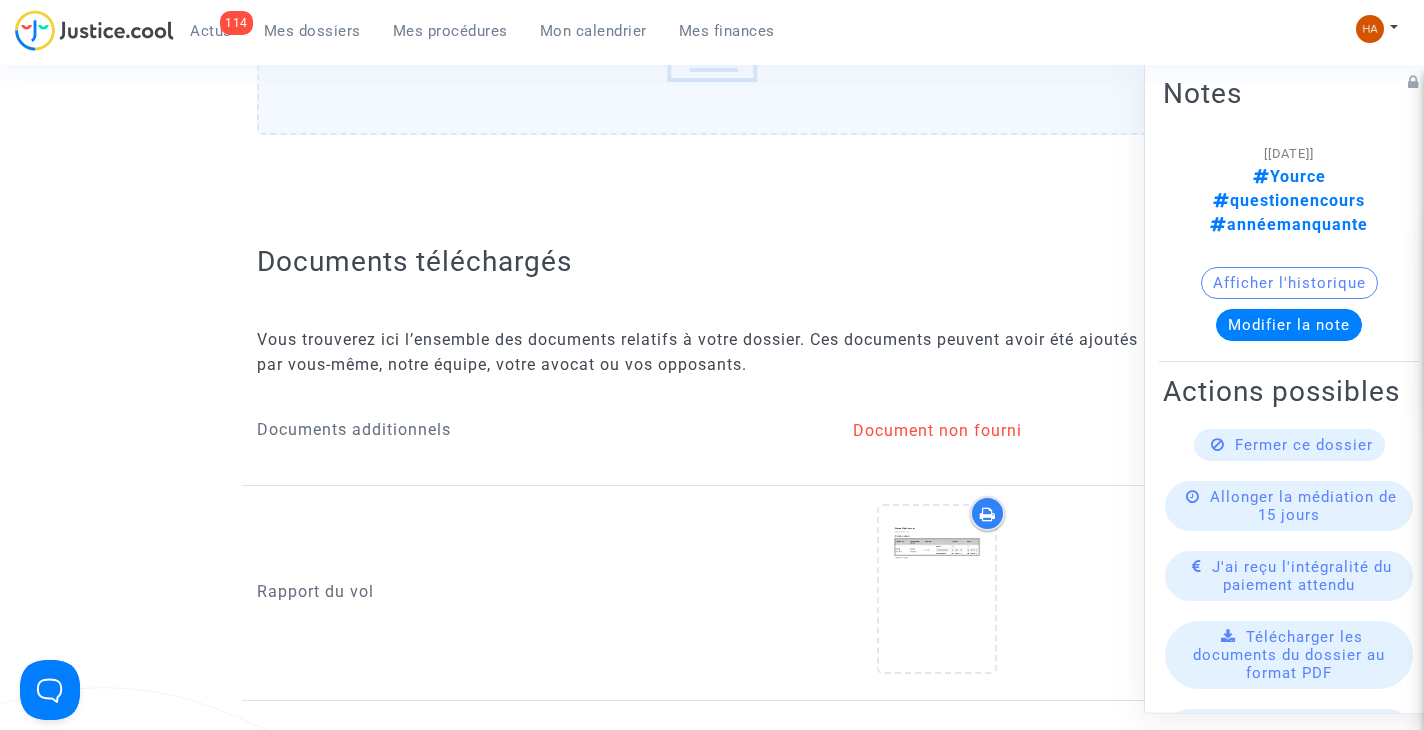 scroll, scrollTop: 2167, scrollLeft: 0, axis: vertical 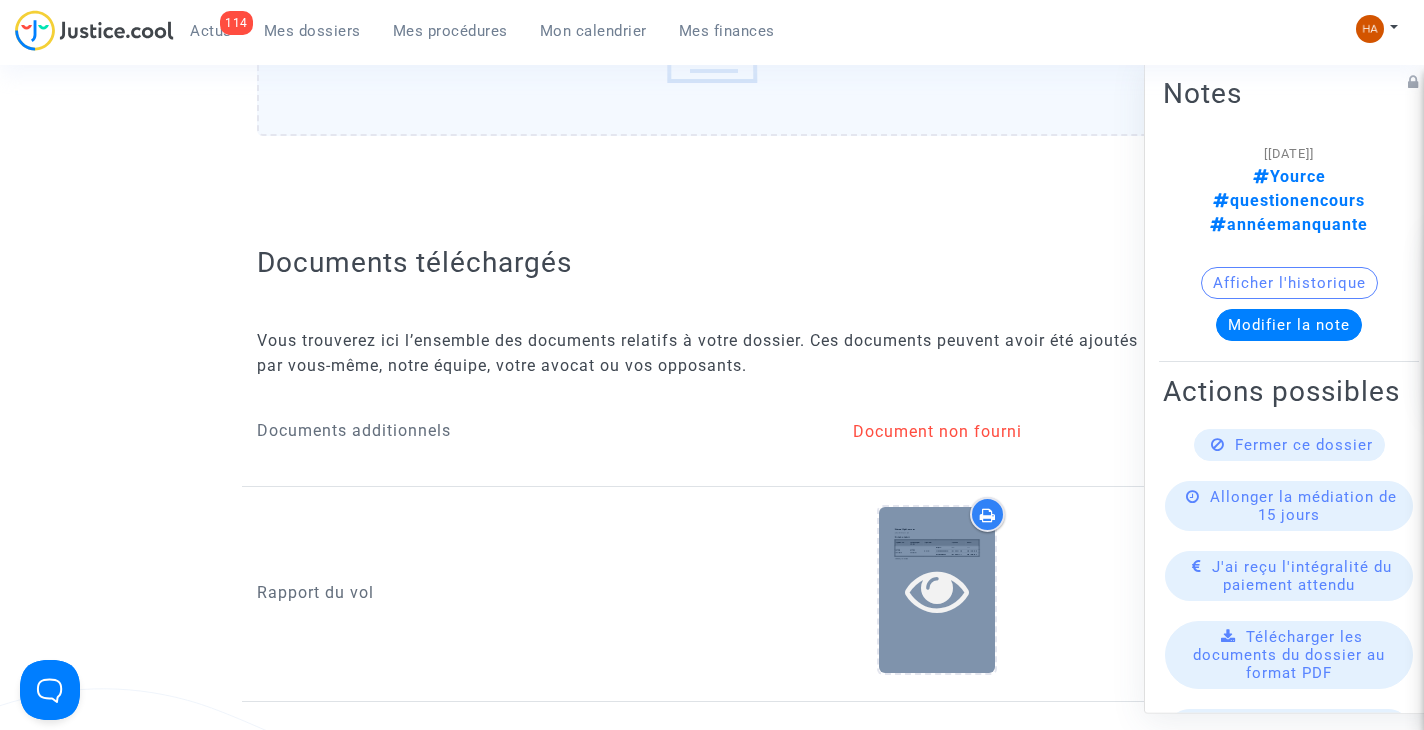 click at bounding box center (937, 590) 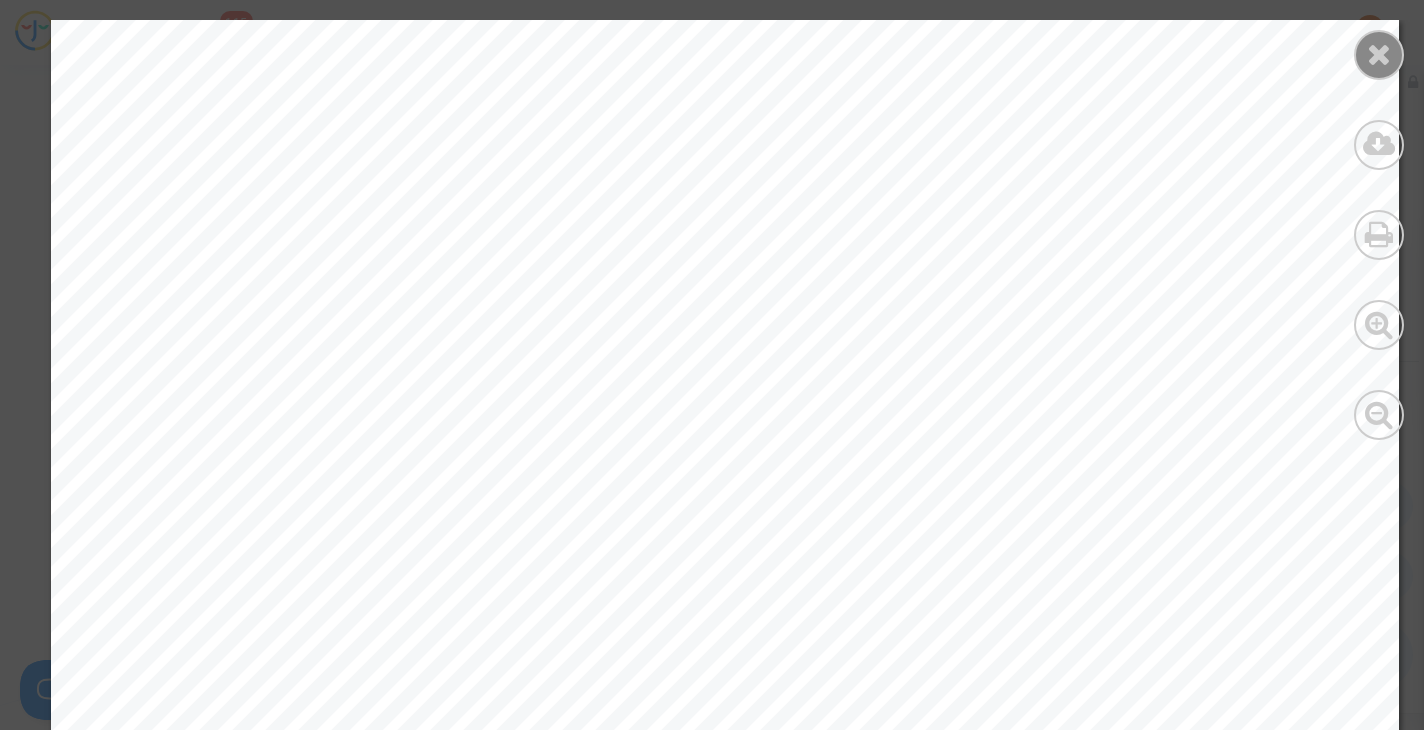 click at bounding box center (1379, 55) 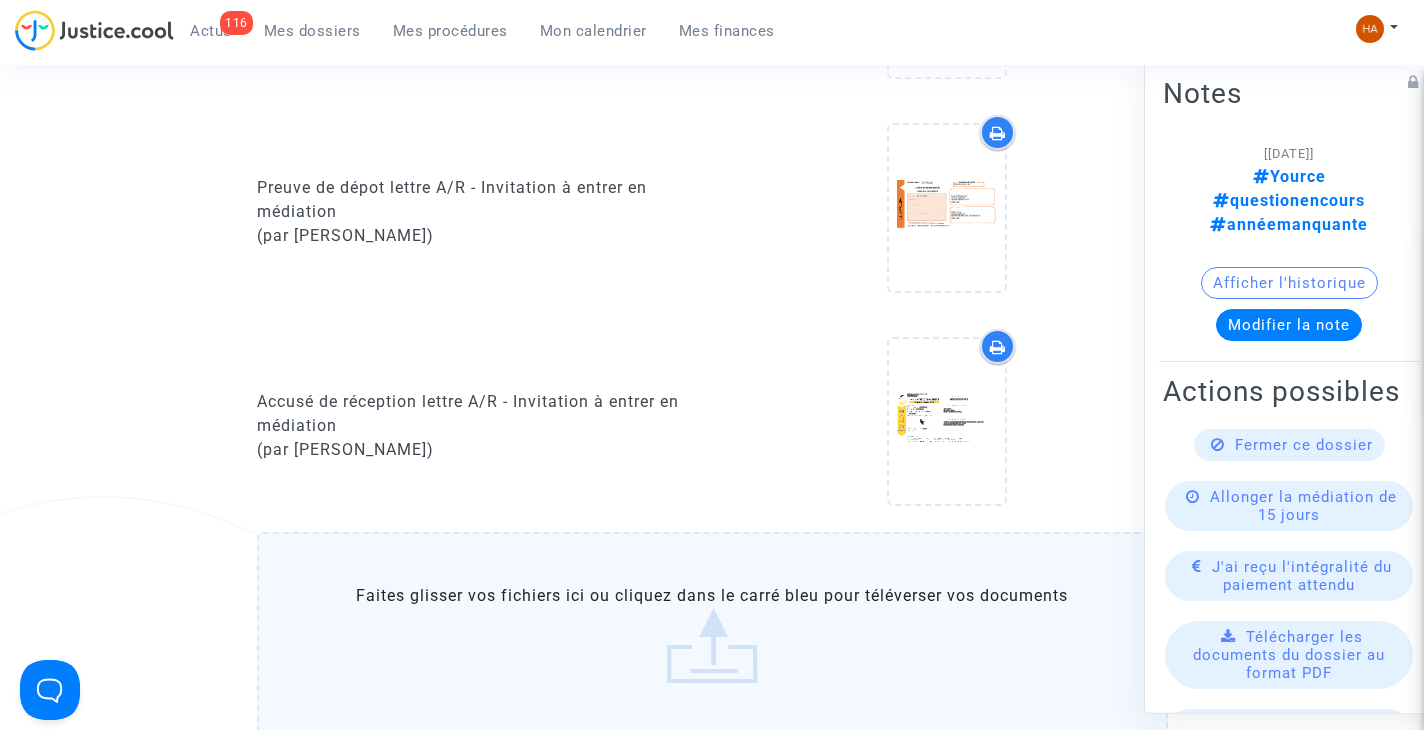 click on "Mes dossiers" at bounding box center (312, 31) 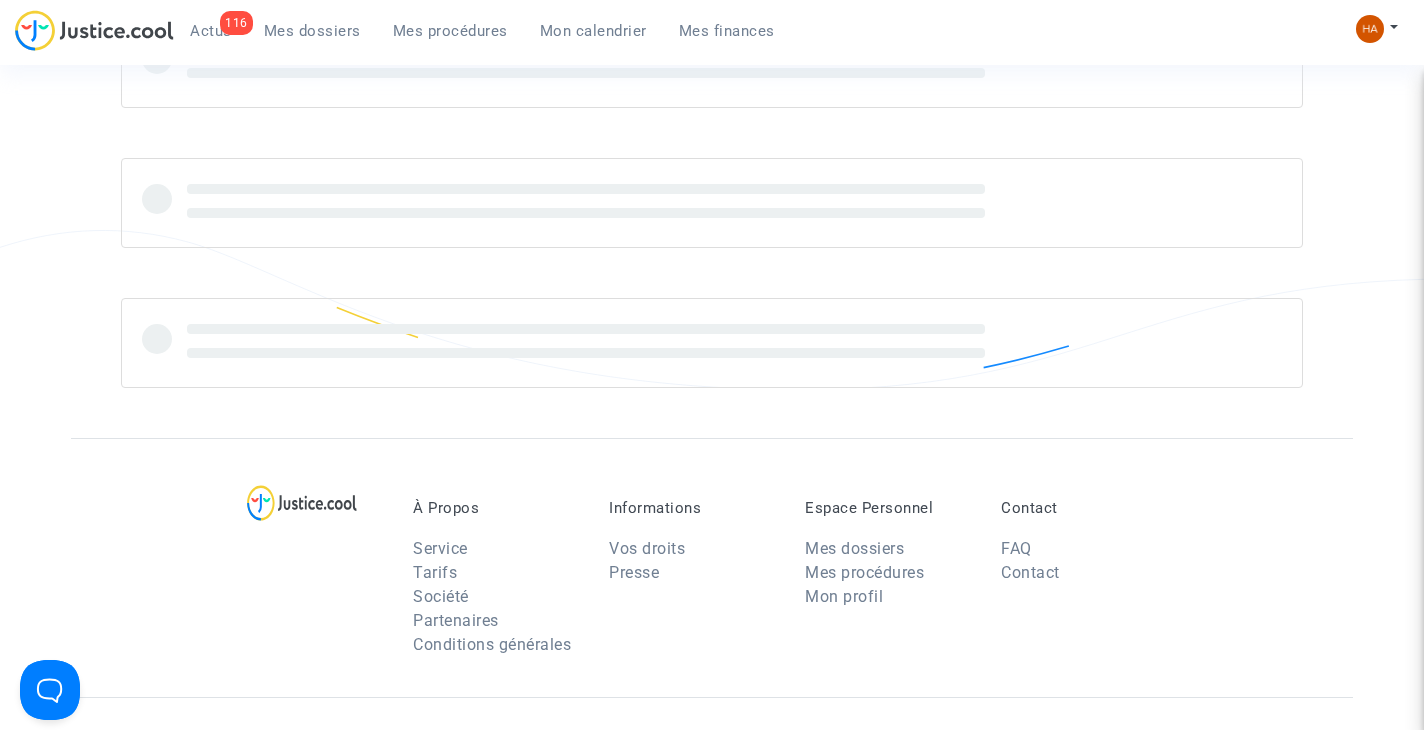 scroll, scrollTop: 0, scrollLeft: 0, axis: both 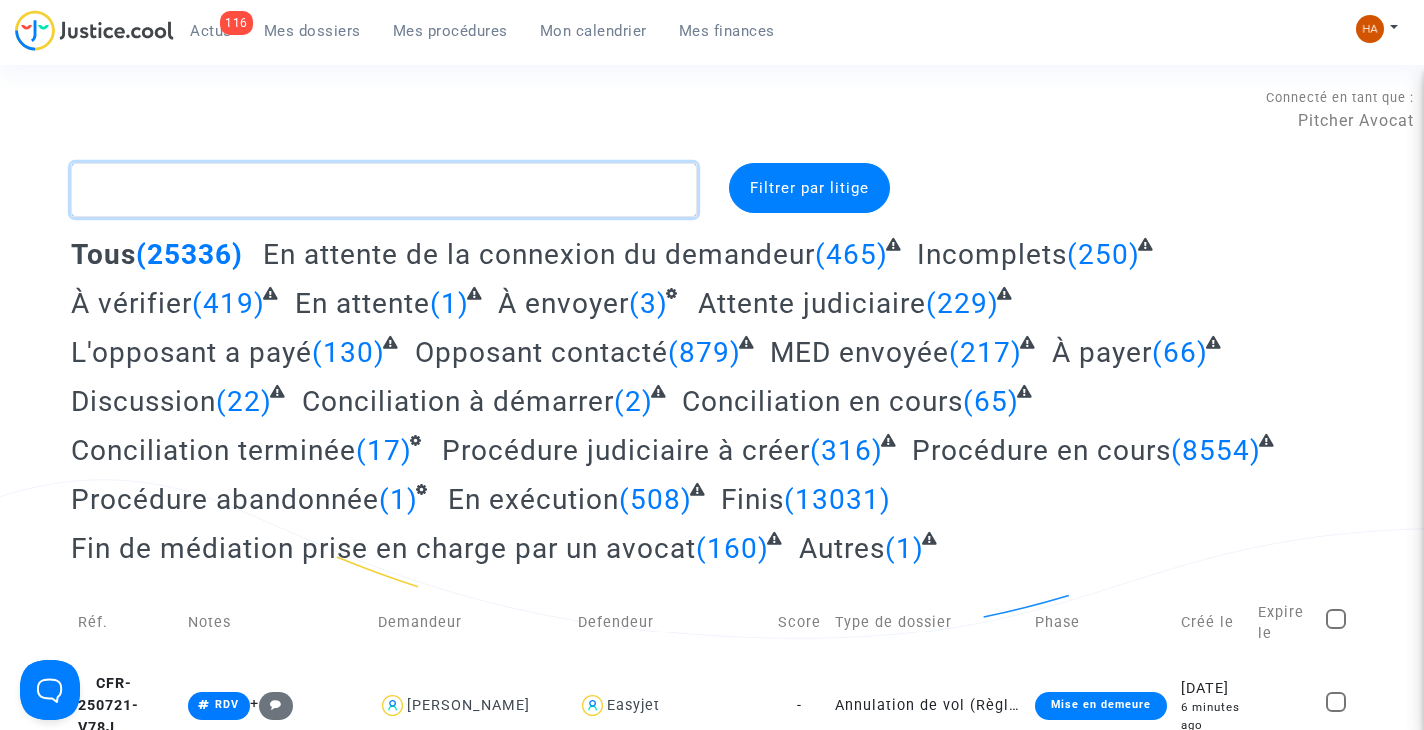 click 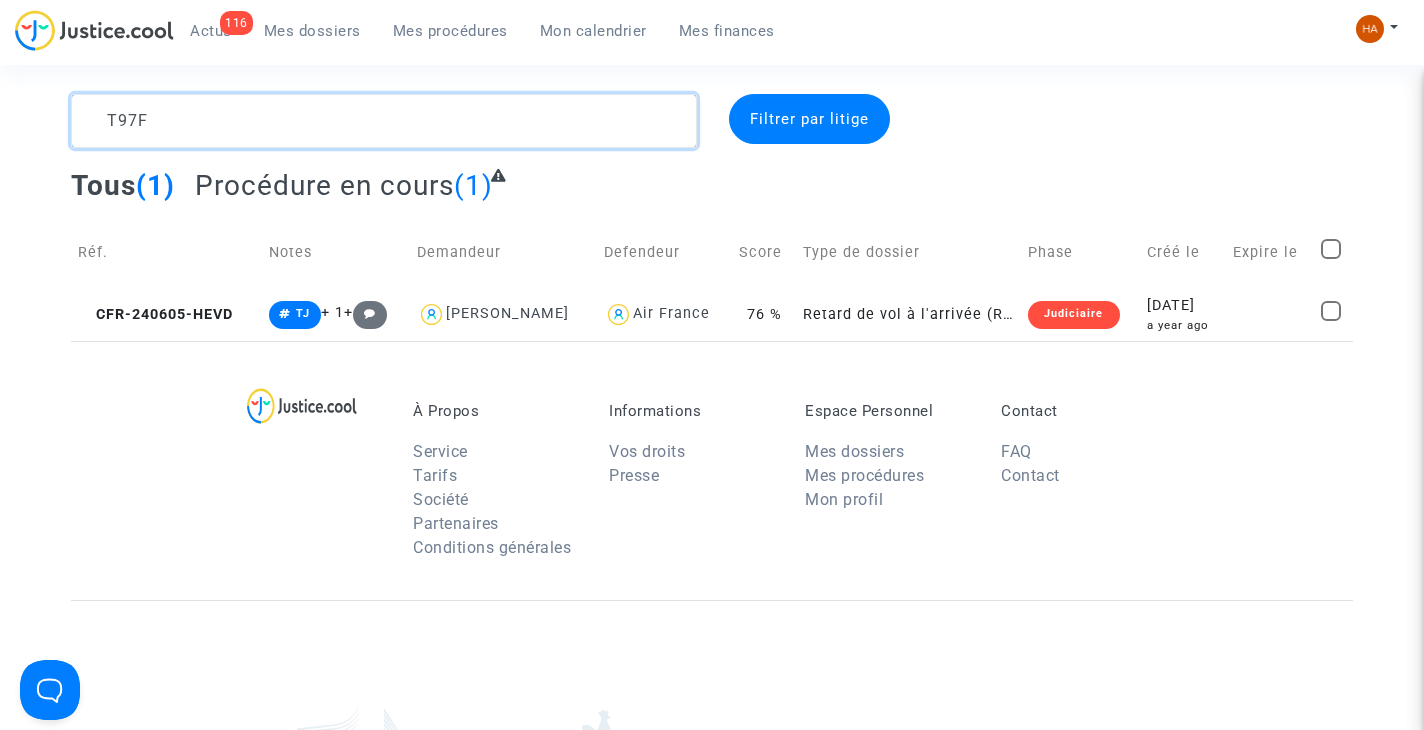 scroll, scrollTop: 61, scrollLeft: 0, axis: vertical 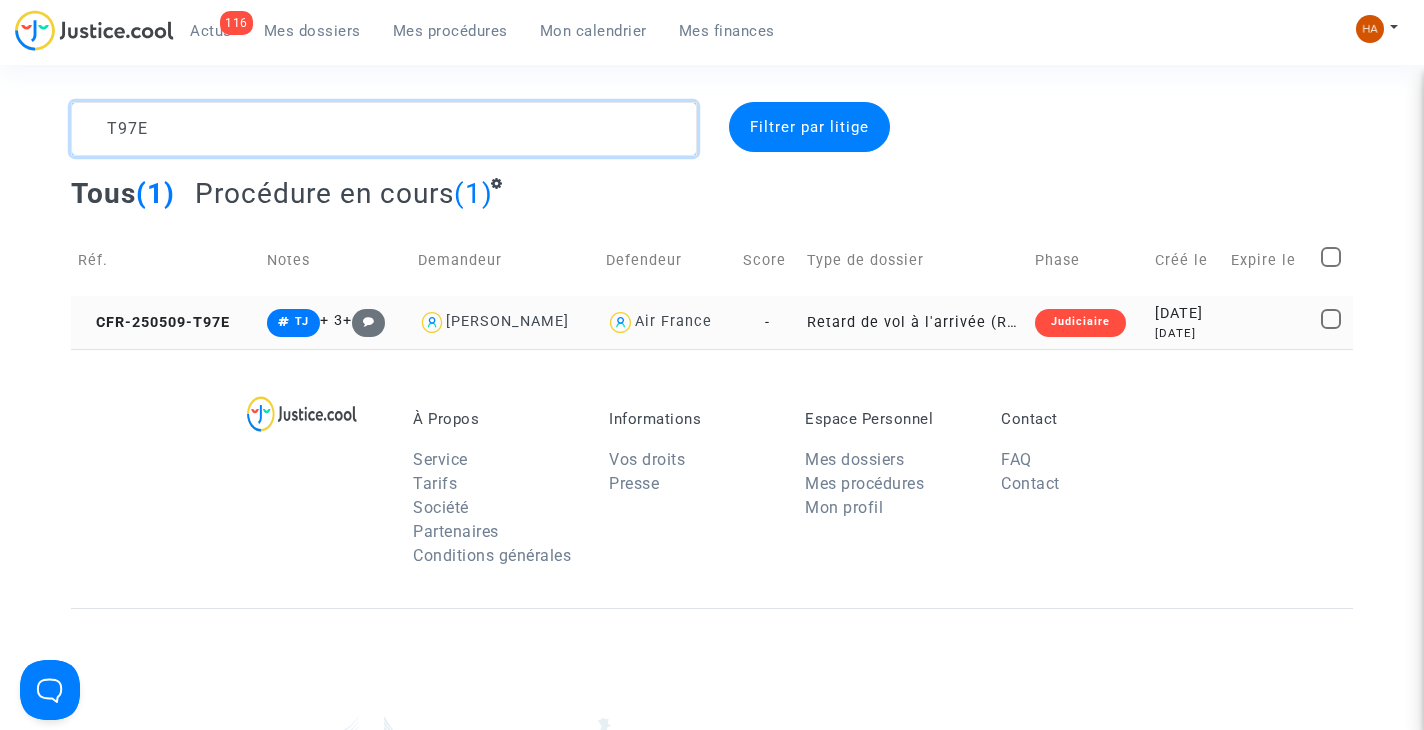 type on "T97E" 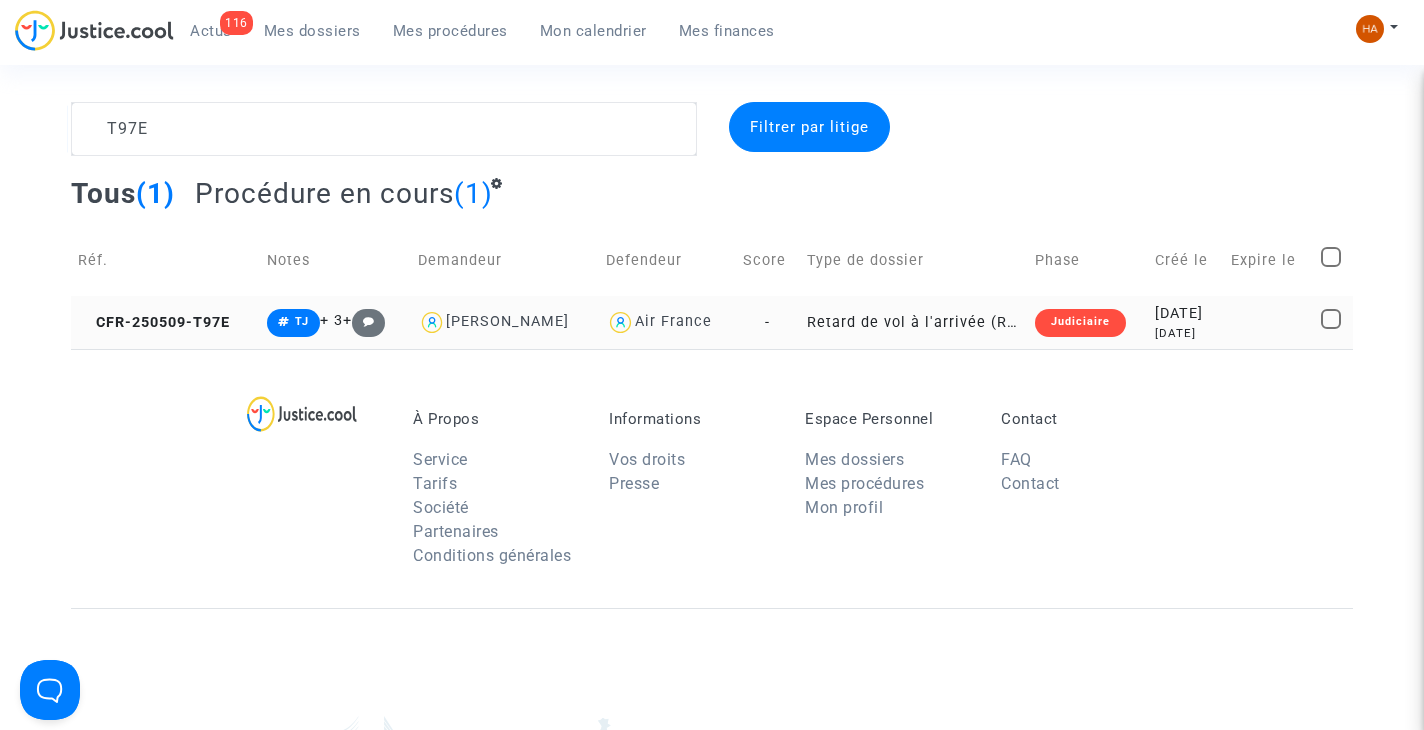 click on "Retard de vol à l'arrivée (Règlement CE n°261/2004)" 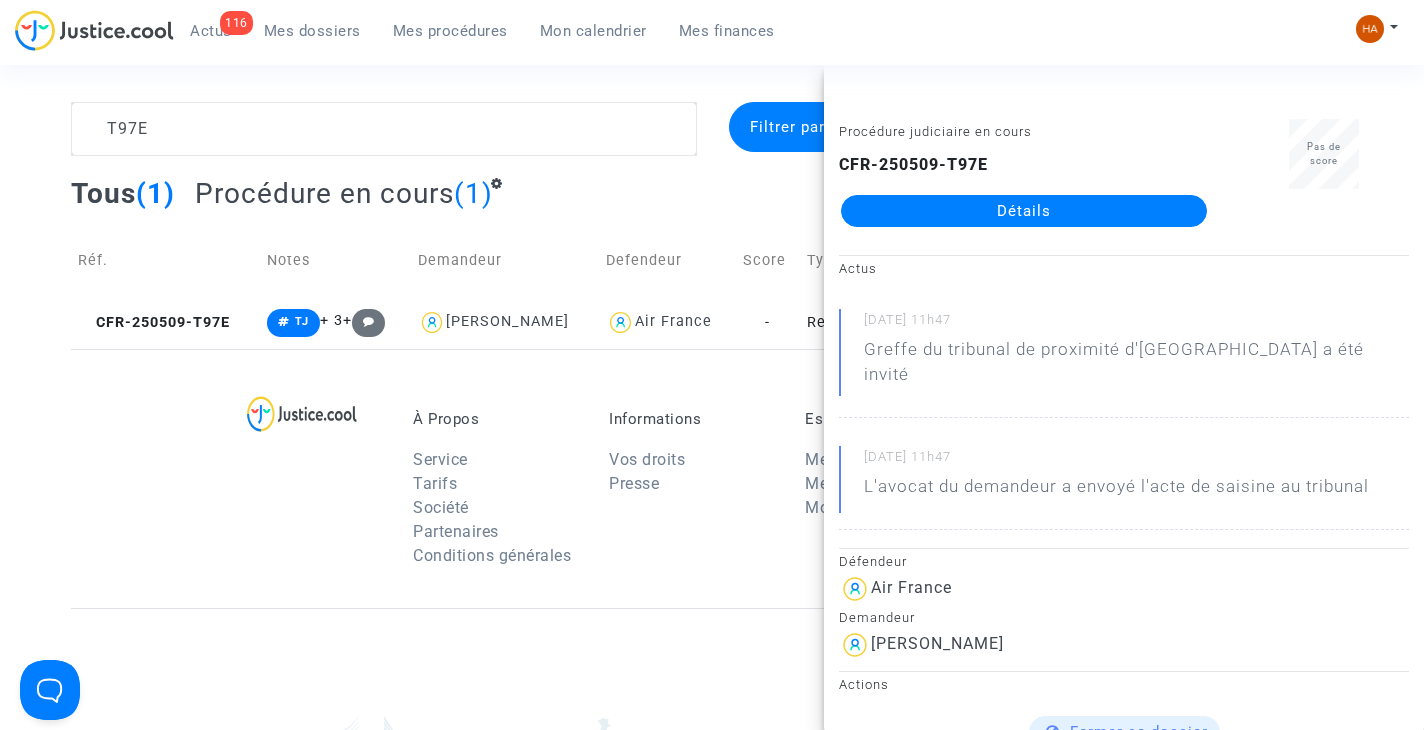 click on "Détails" 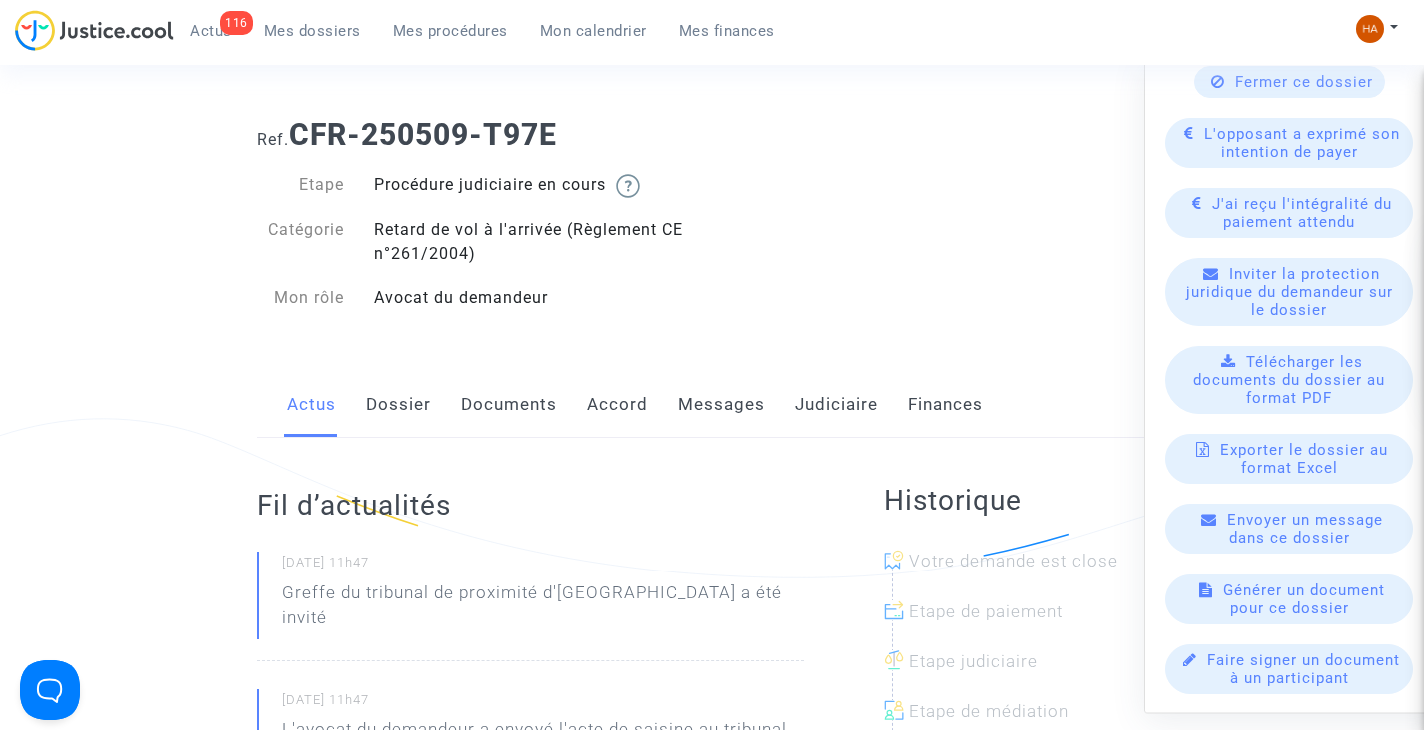 scroll, scrollTop: 0, scrollLeft: 0, axis: both 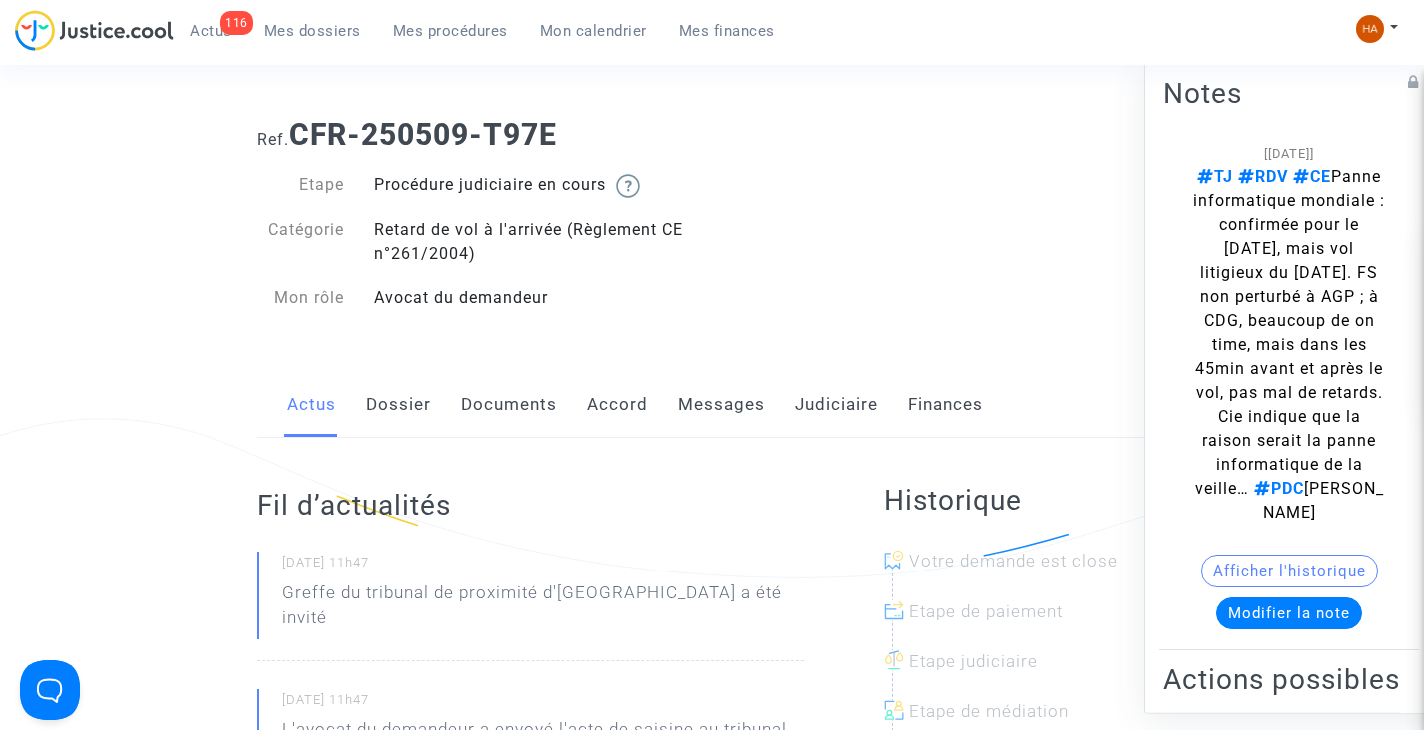 click on "Messages" 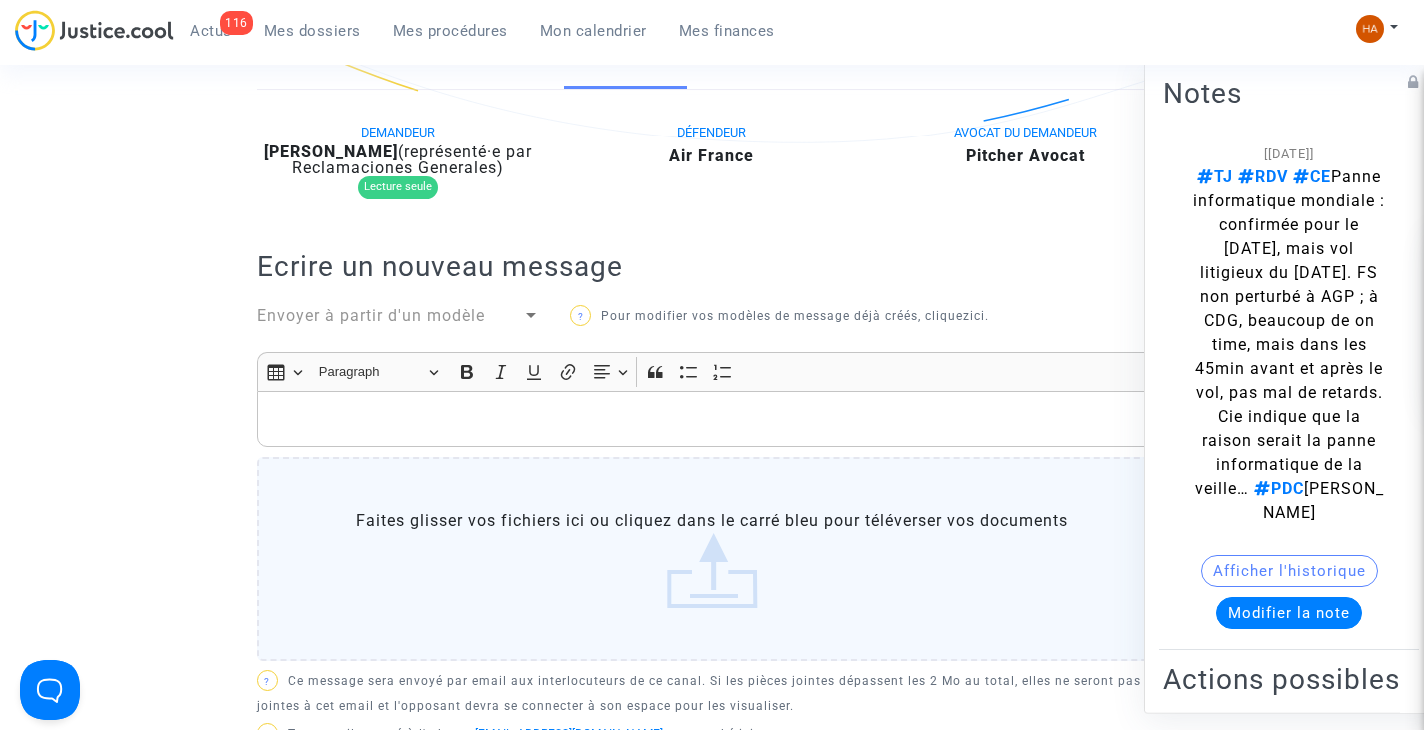 scroll, scrollTop: 382, scrollLeft: 0, axis: vertical 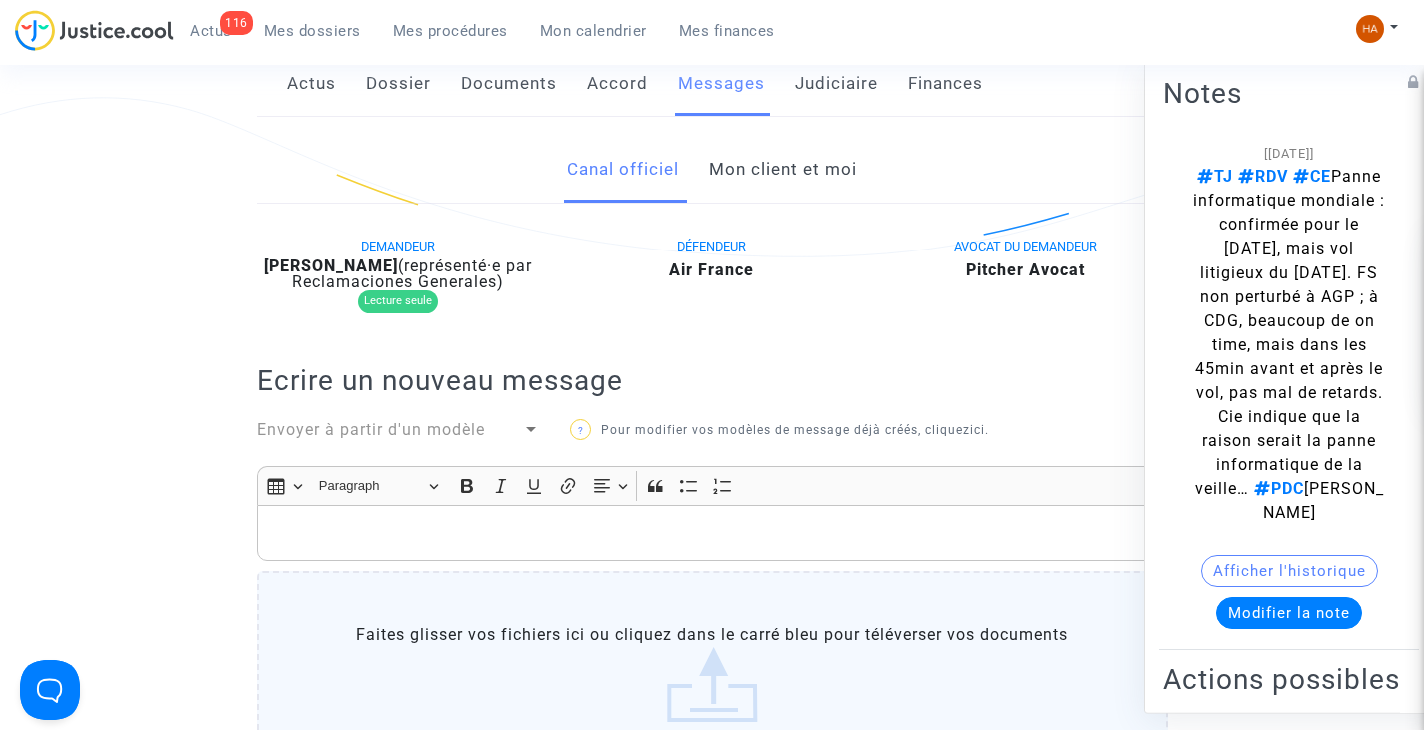 click on "Mon client et moi" 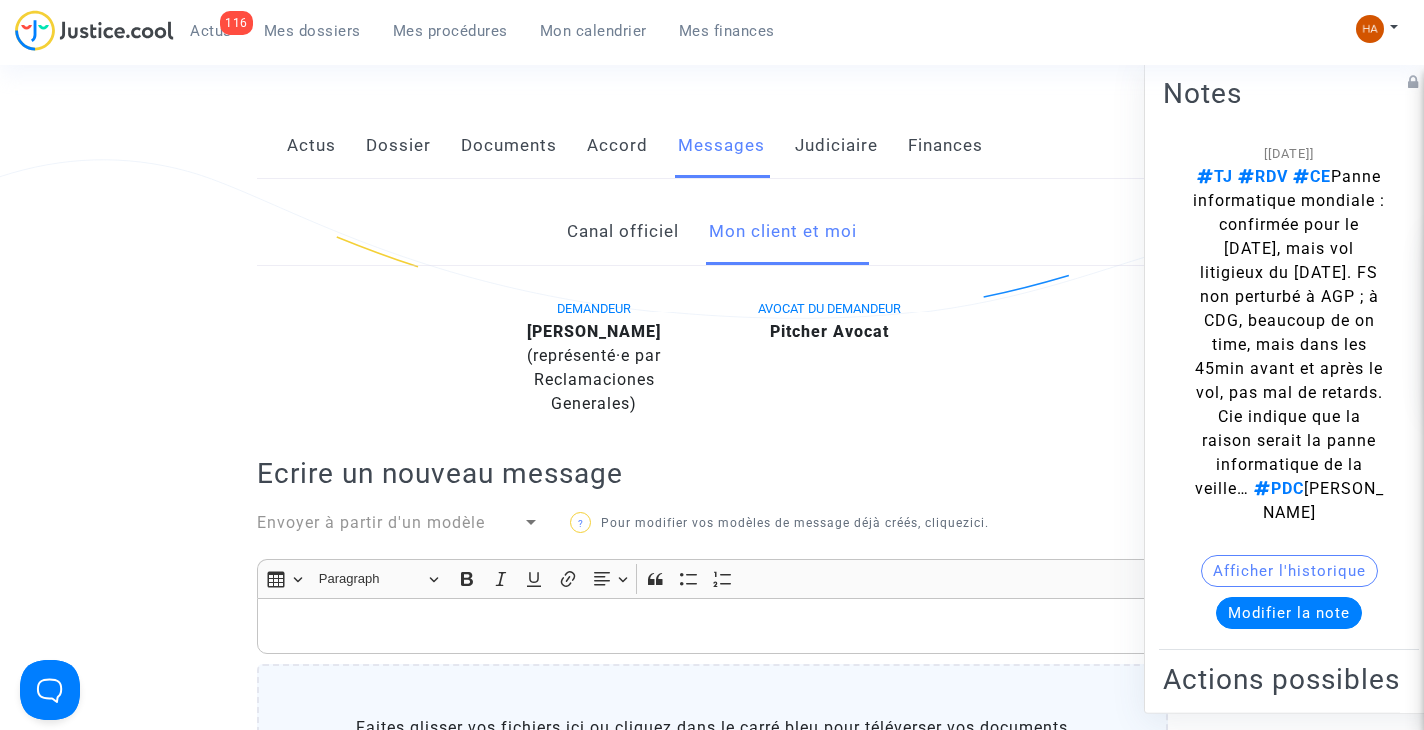 scroll, scrollTop: 0, scrollLeft: 0, axis: both 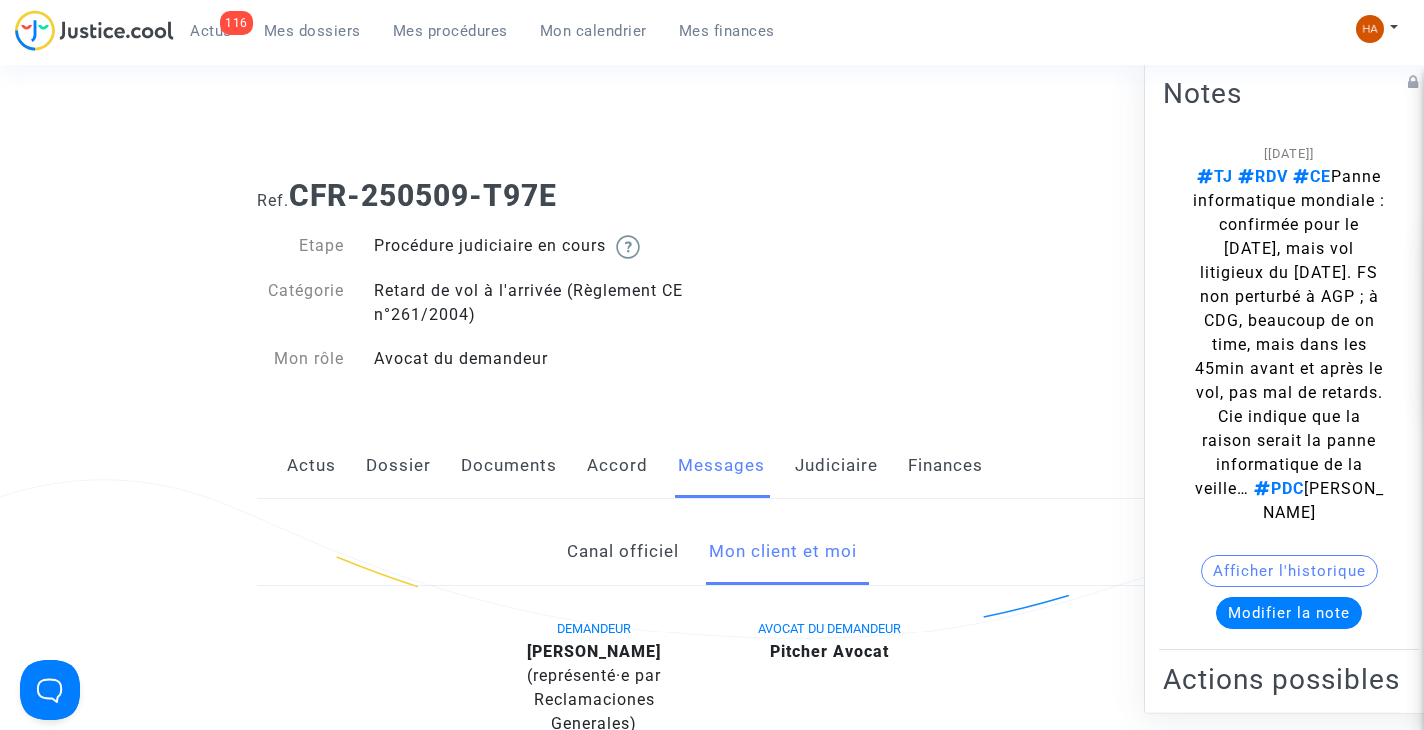 click on "Documents" 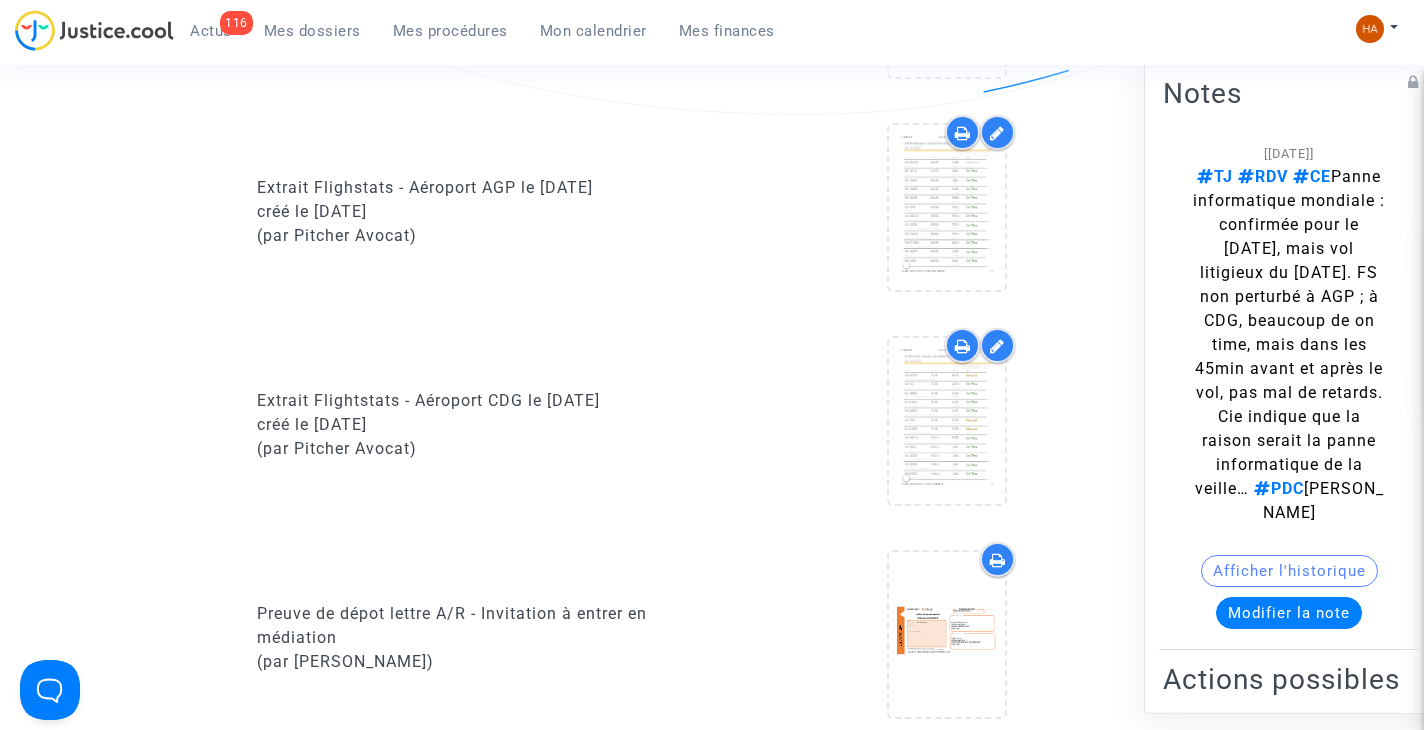 scroll, scrollTop: 2110, scrollLeft: 0, axis: vertical 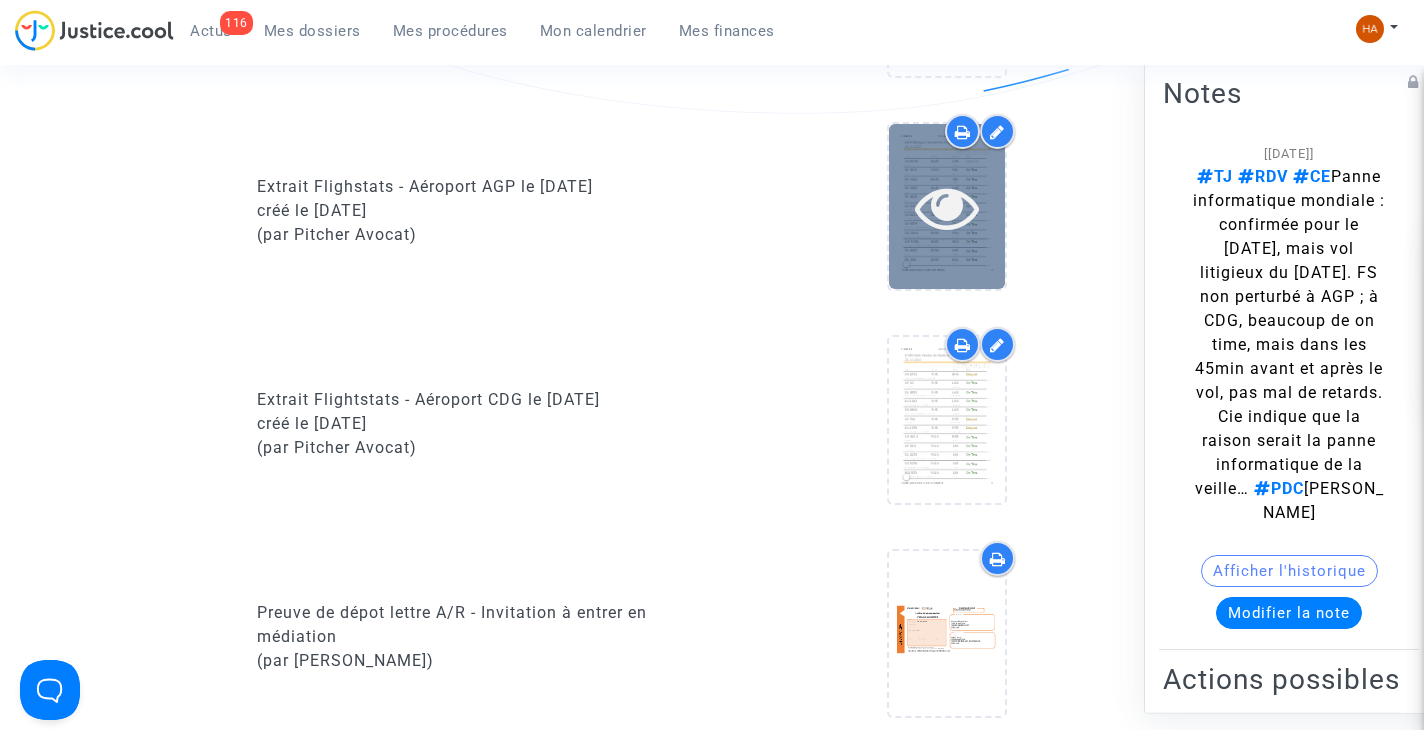 click at bounding box center [947, 206] 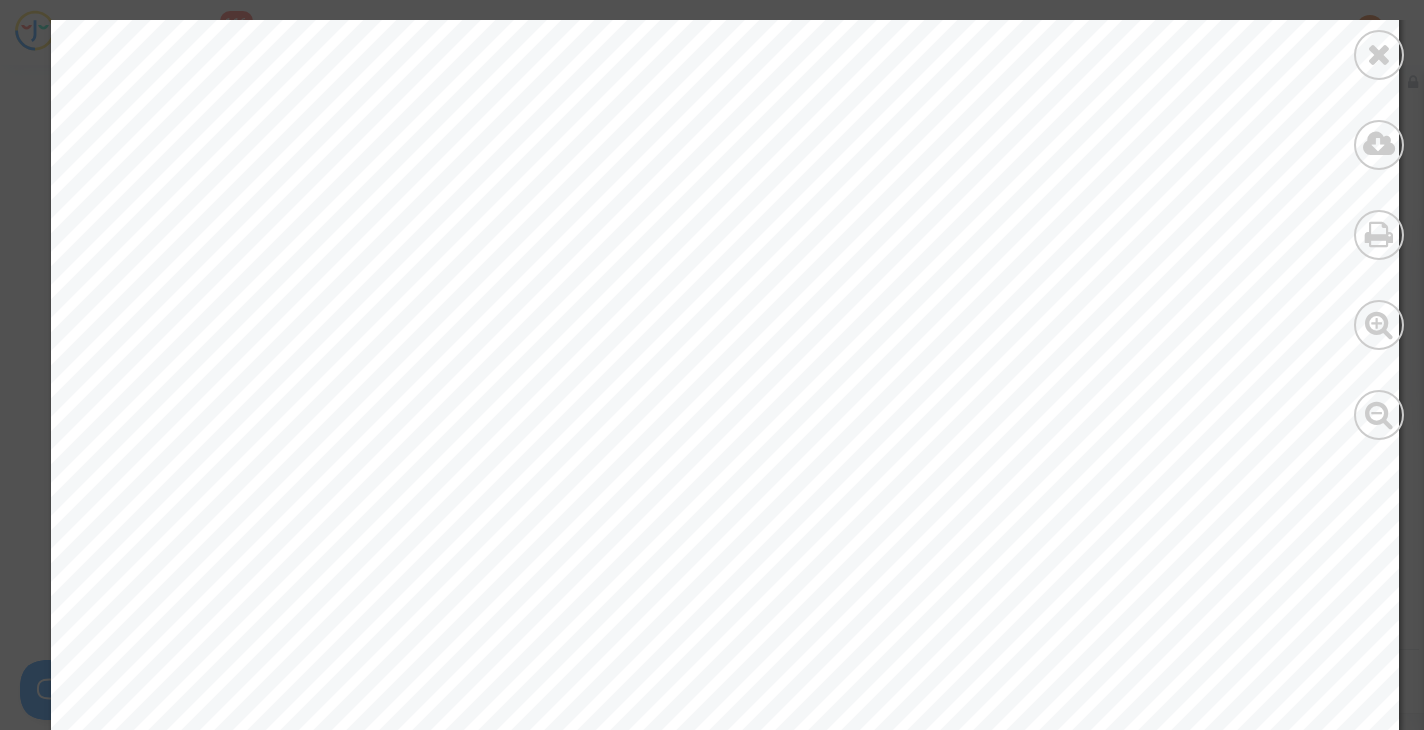 scroll, scrollTop: 14649, scrollLeft: 0, axis: vertical 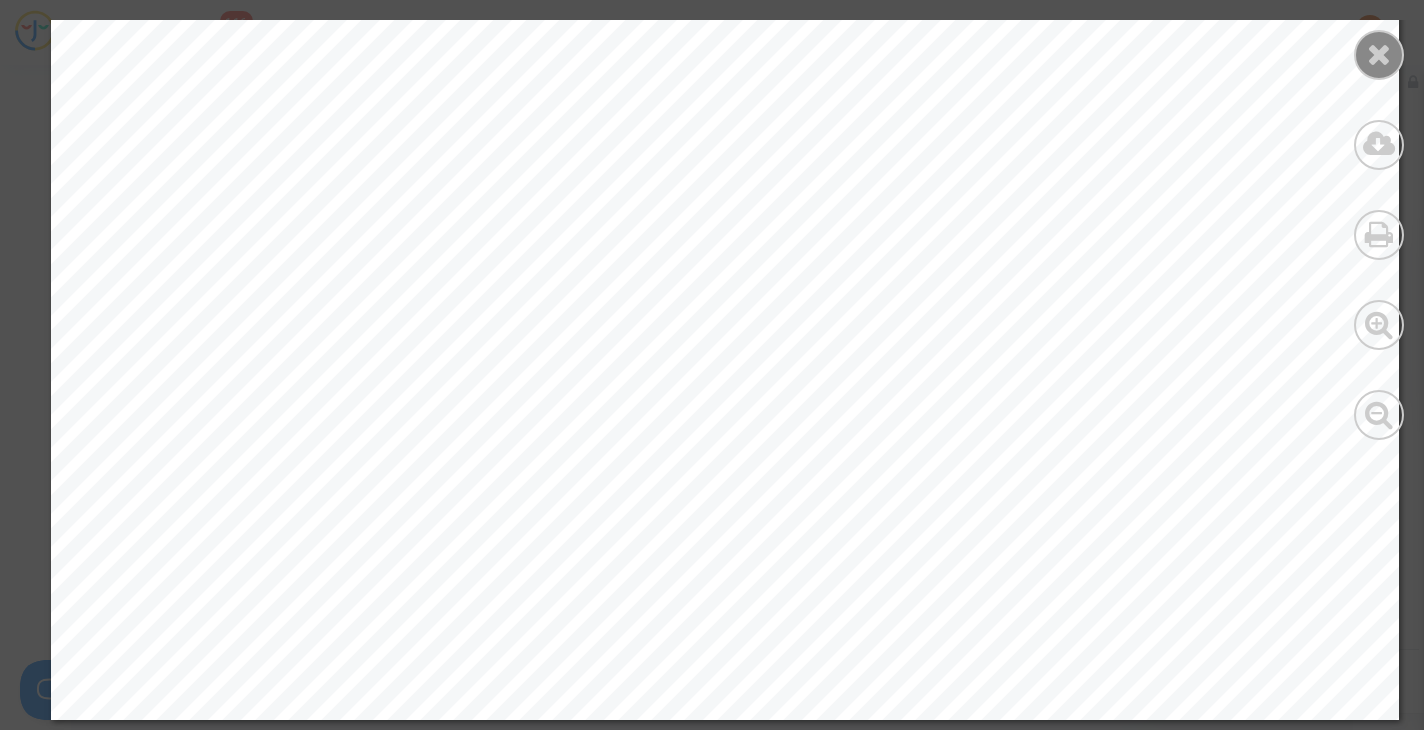 click at bounding box center (1379, 54) 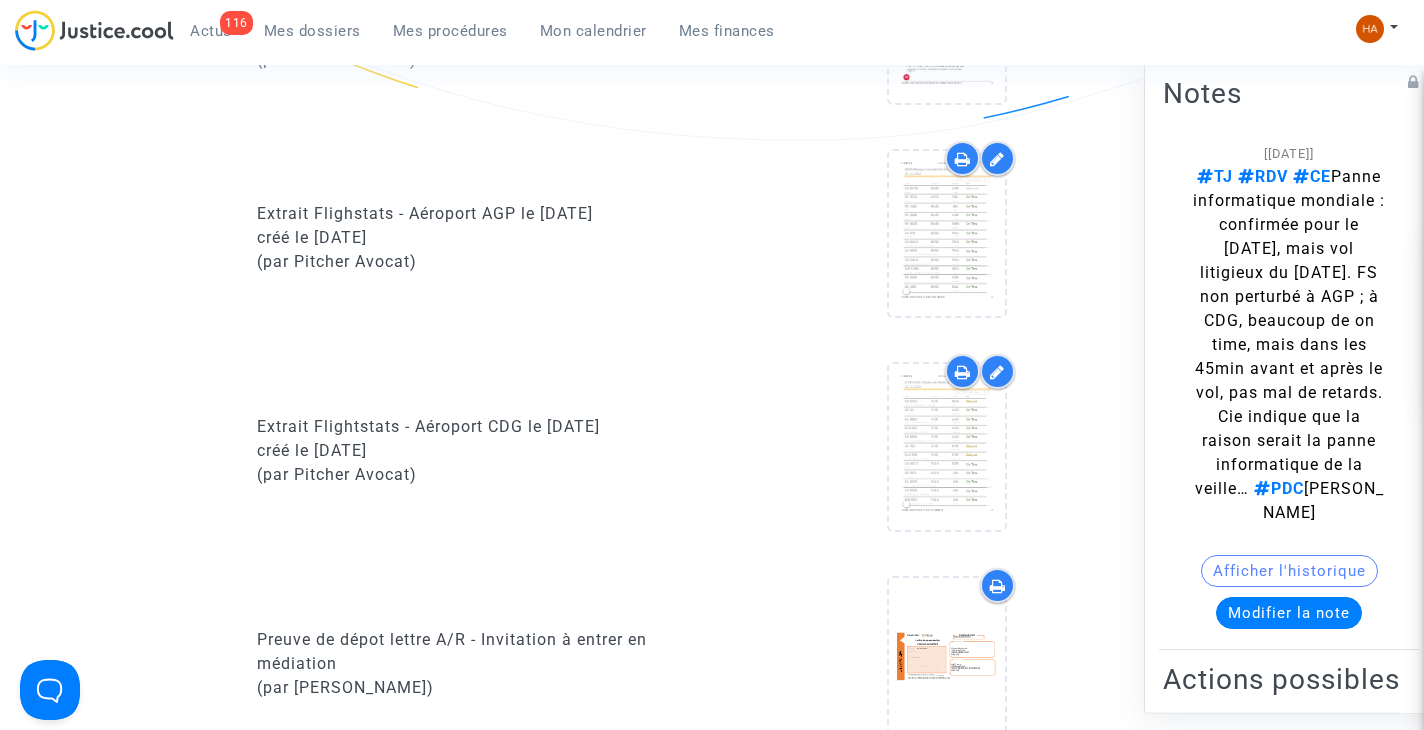 scroll, scrollTop: 2019, scrollLeft: 0, axis: vertical 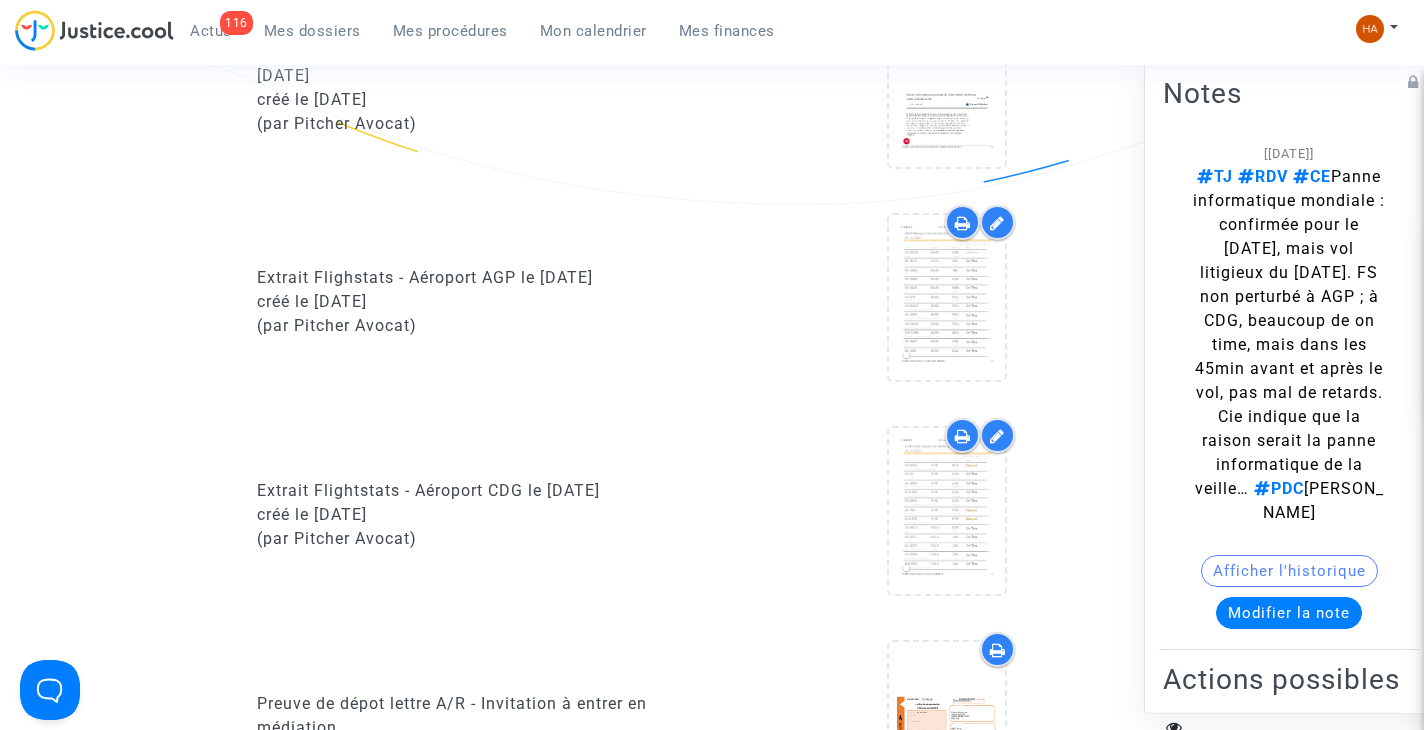 click on "Afficher l'historique" 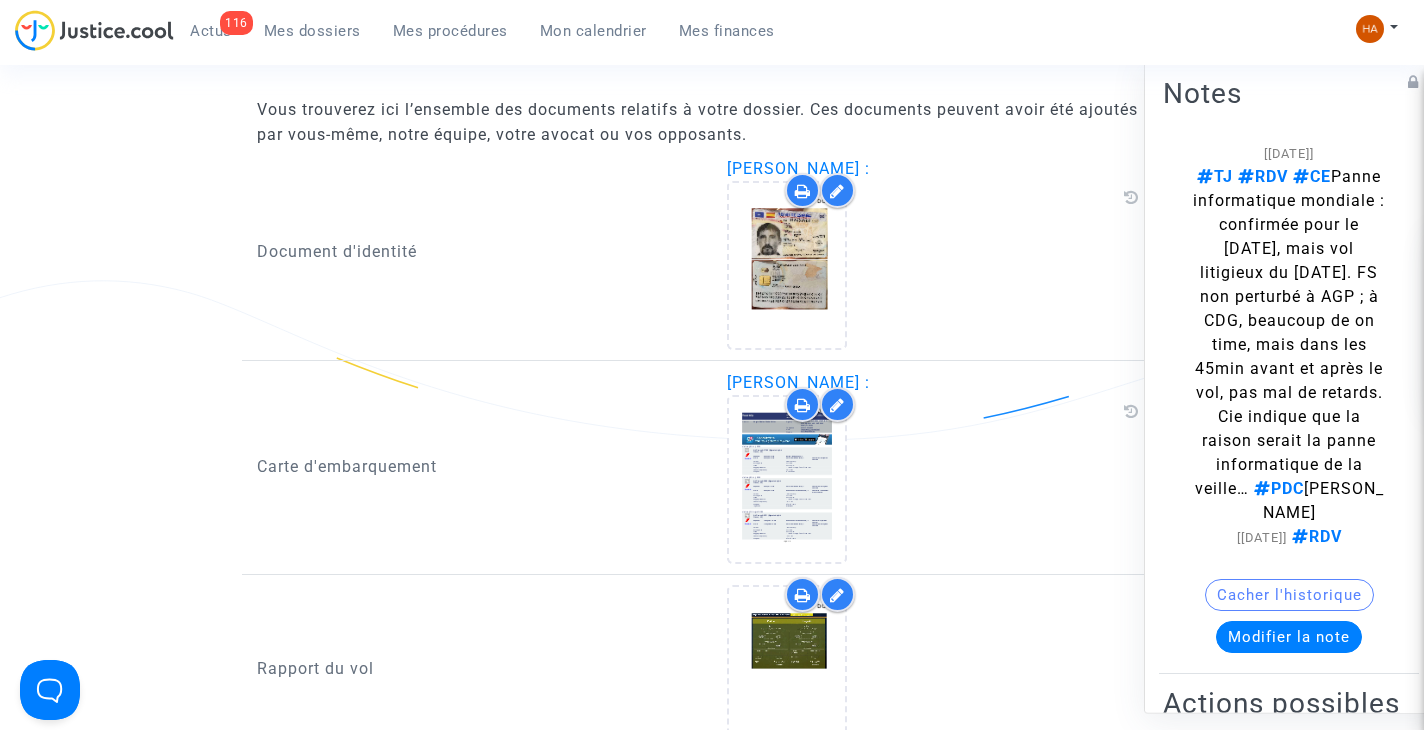 scroll, scrollTop: 3419, scrollLeft: 0, axis: vertical 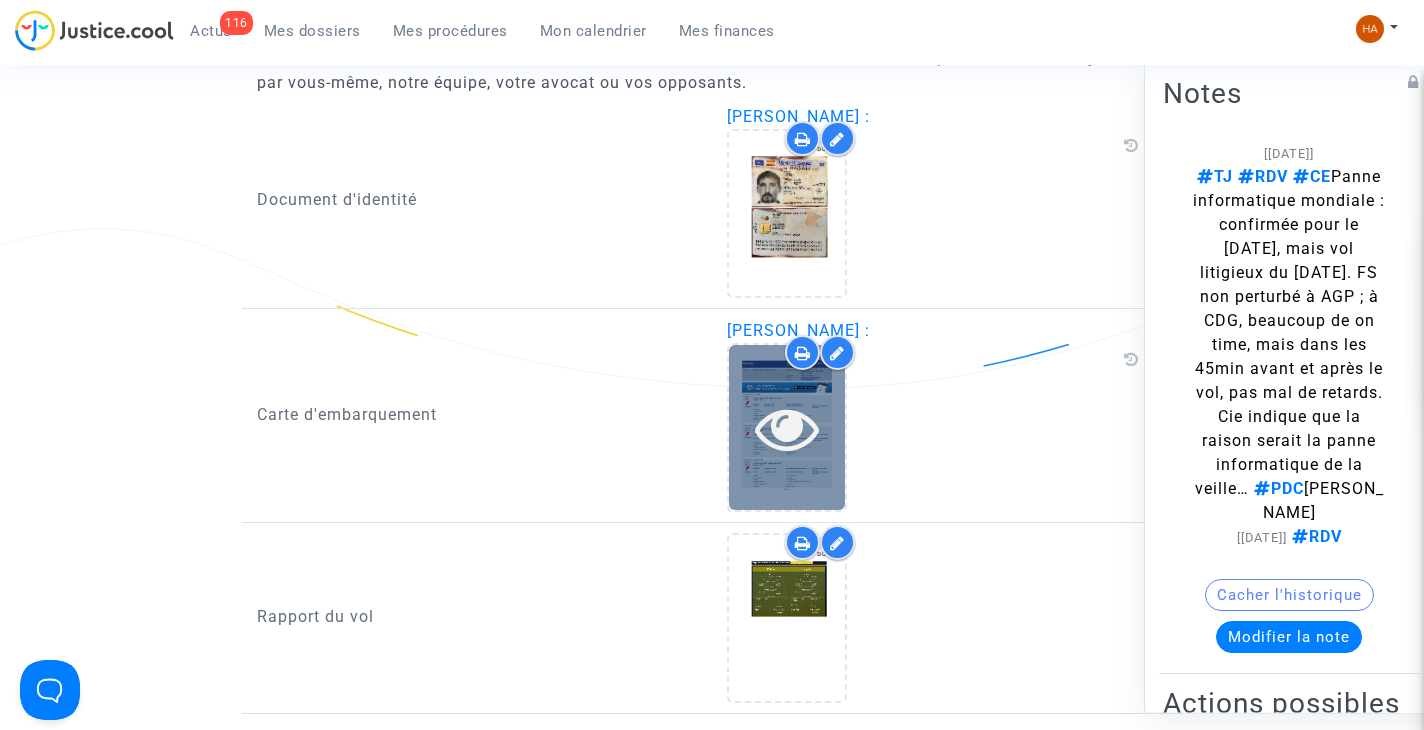 click at bounding box center [787, 427] 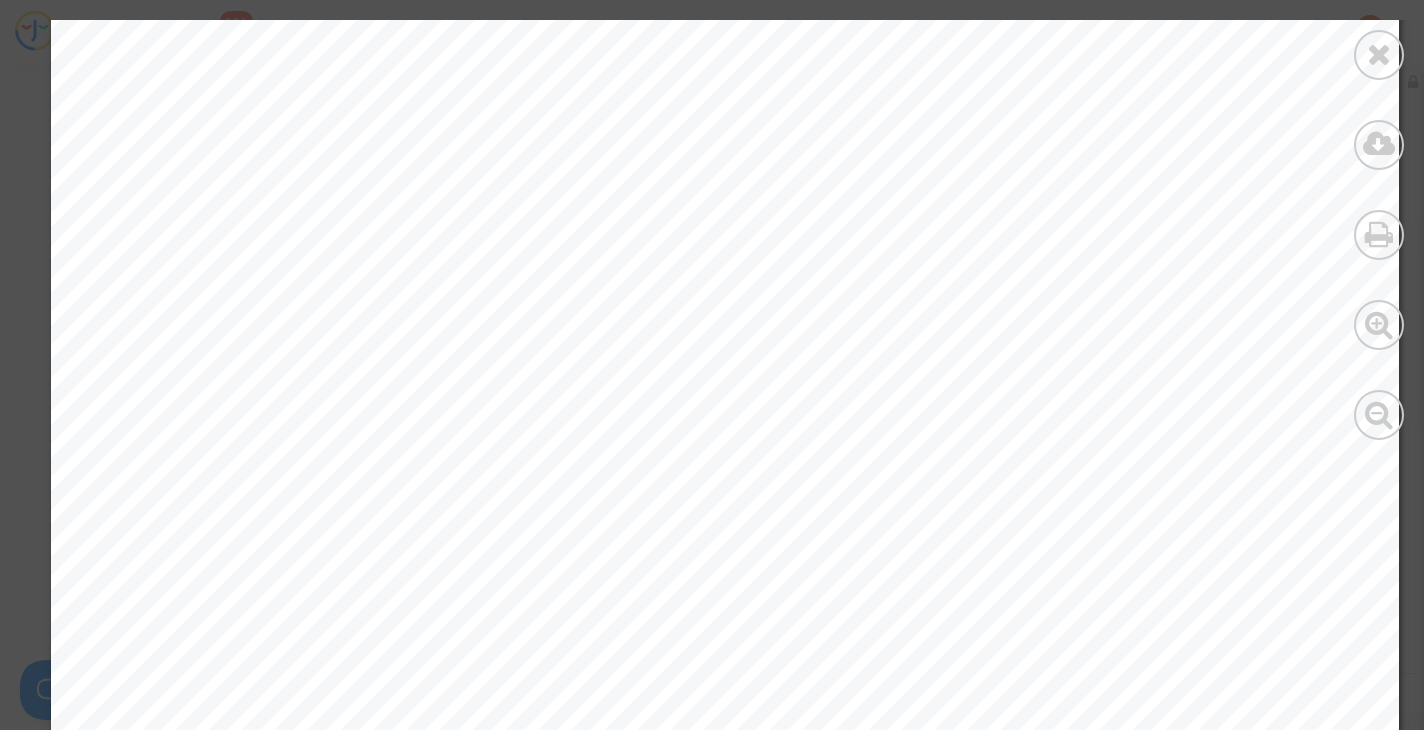 scroll, scrollTop: 300, scrollLeft: 0, axis: vertical 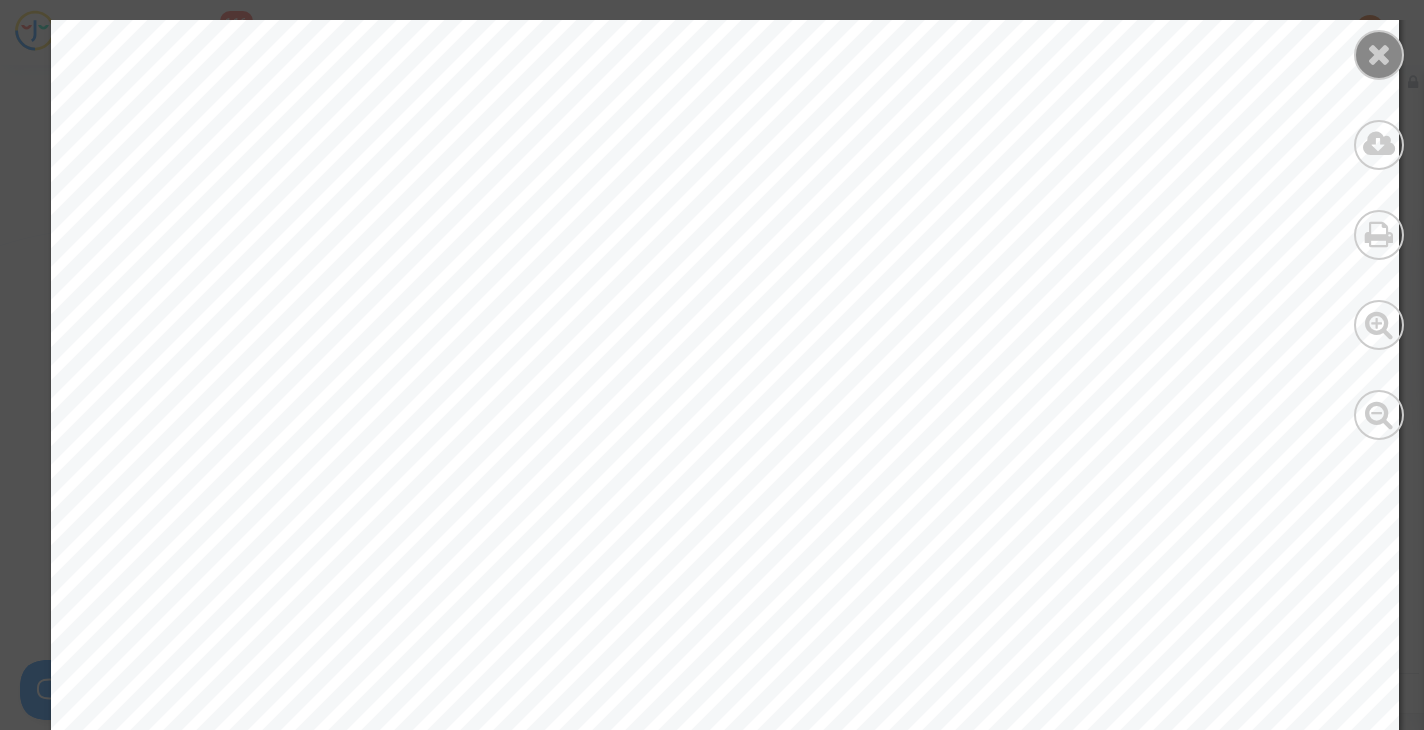 click at bounding box center [1379, 55] 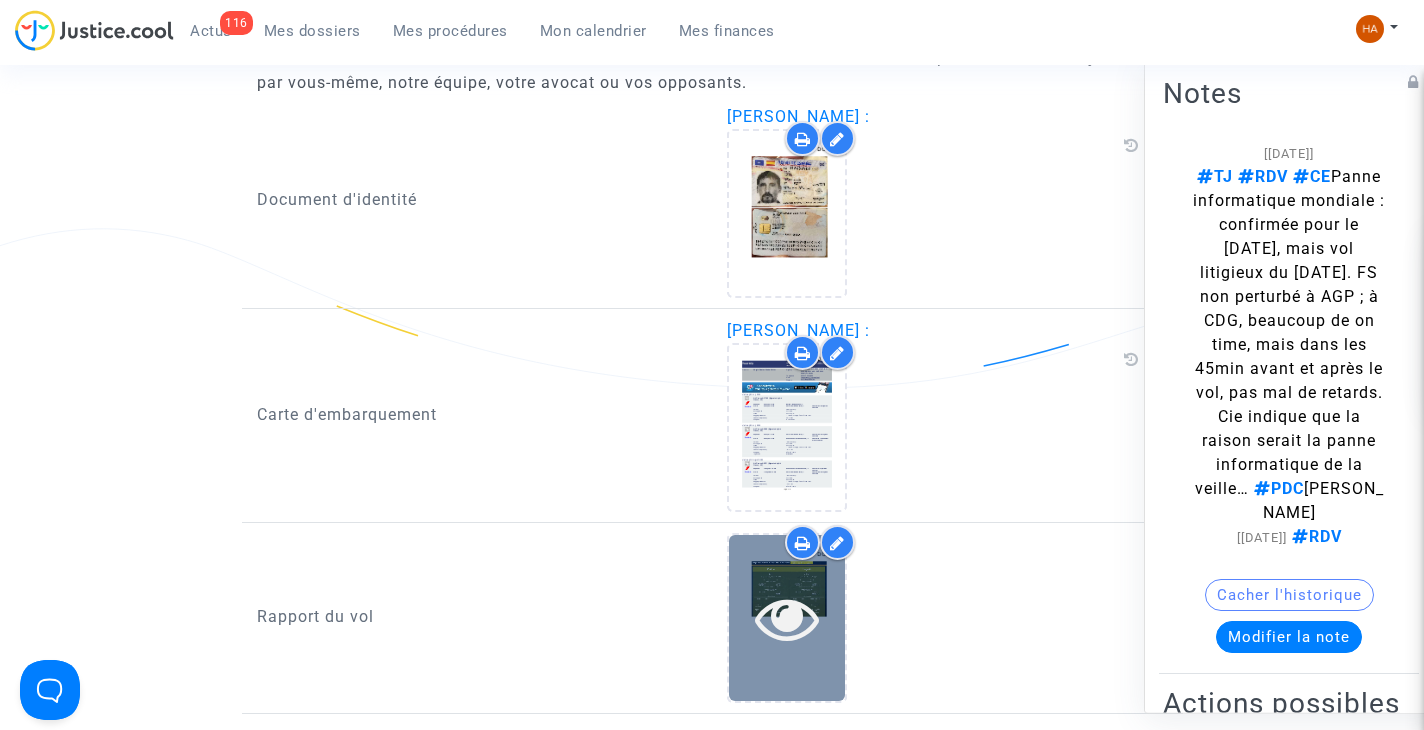 click at bounding box center [787, 618] 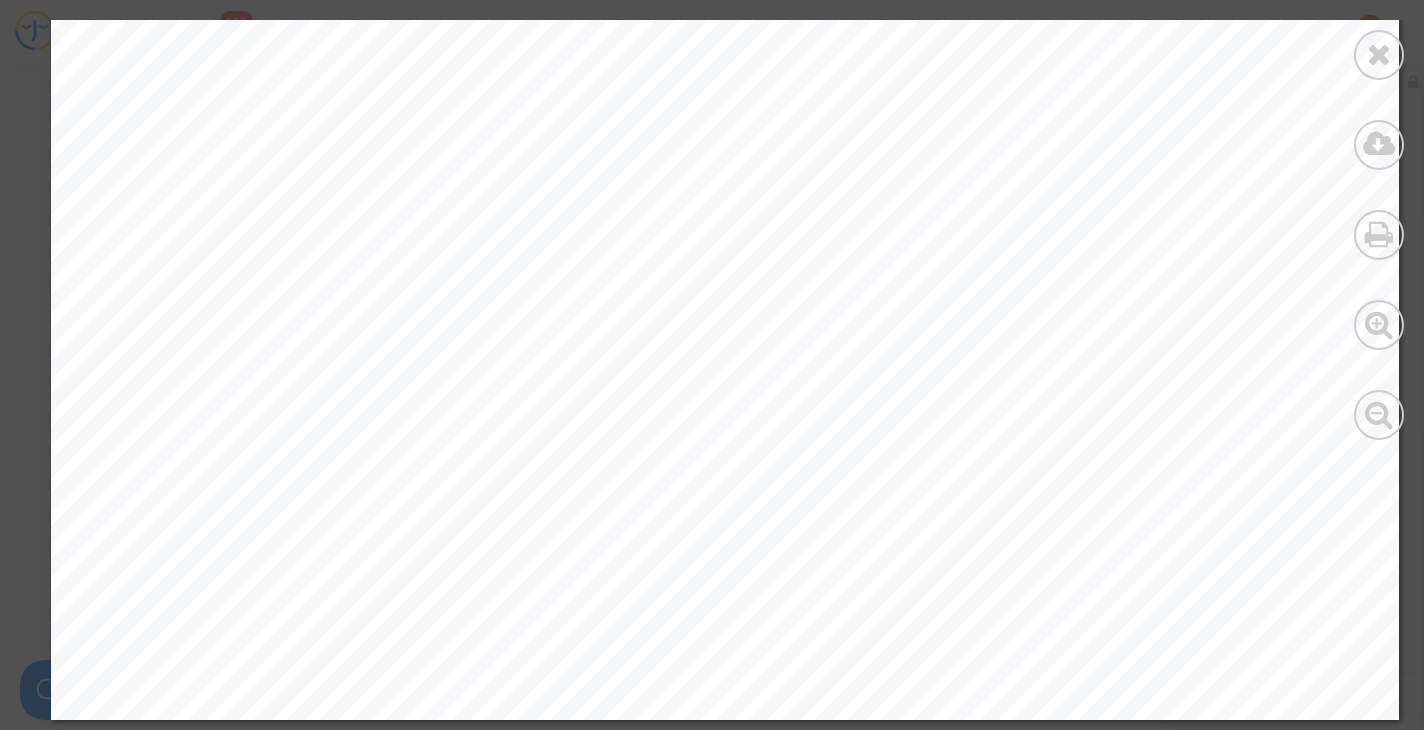 scroll, scrollTop: 1060, scrollLeft: 0, axis: vertical 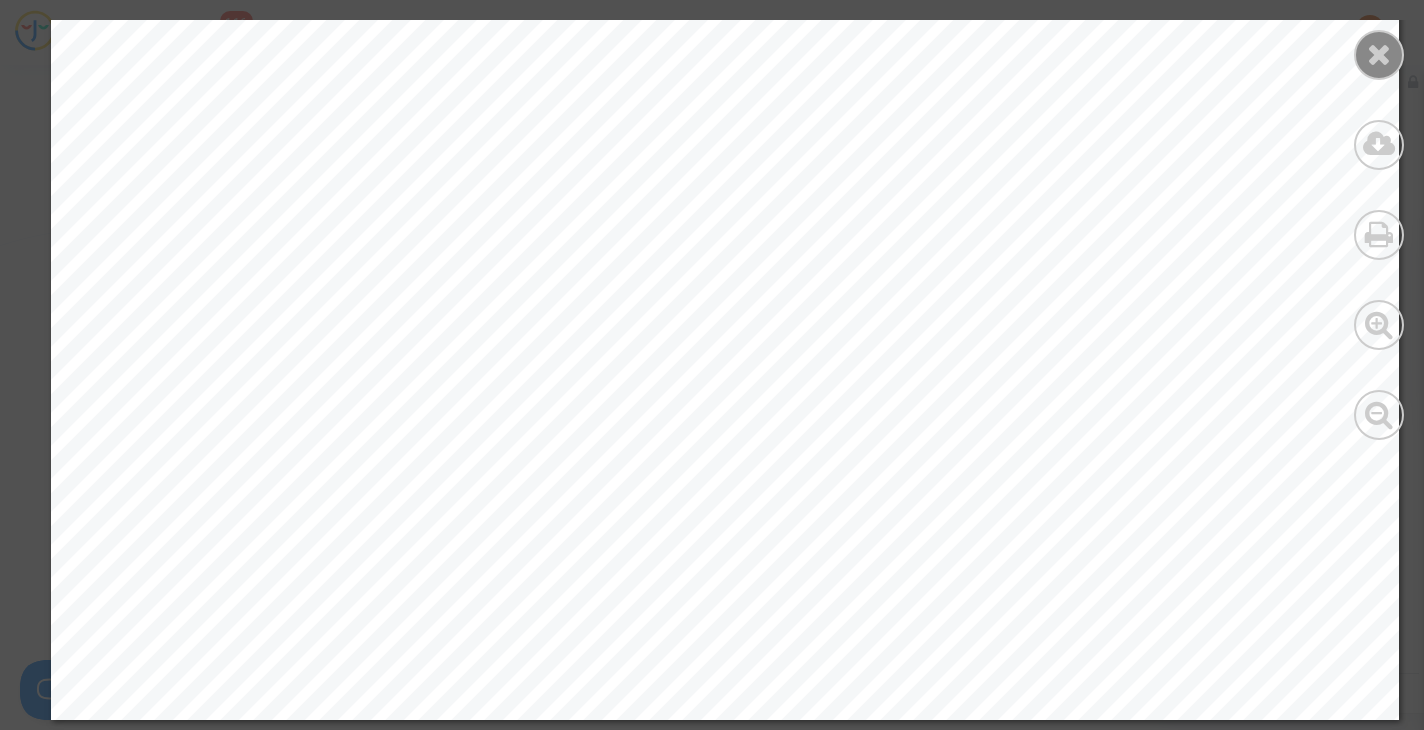 click at bounding box center [1379, 54] 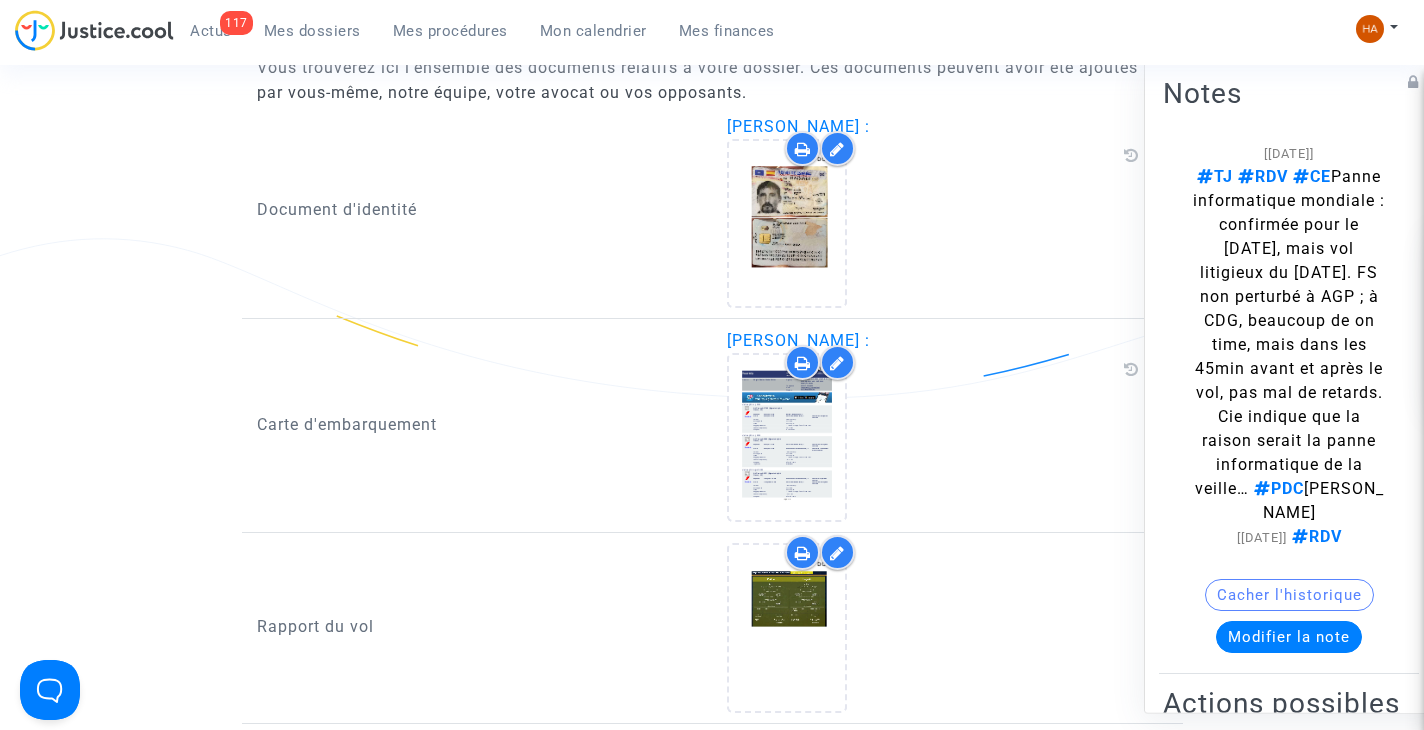 scroll, scrollTop: 3419, scrollLeft: 0, axis: vertical 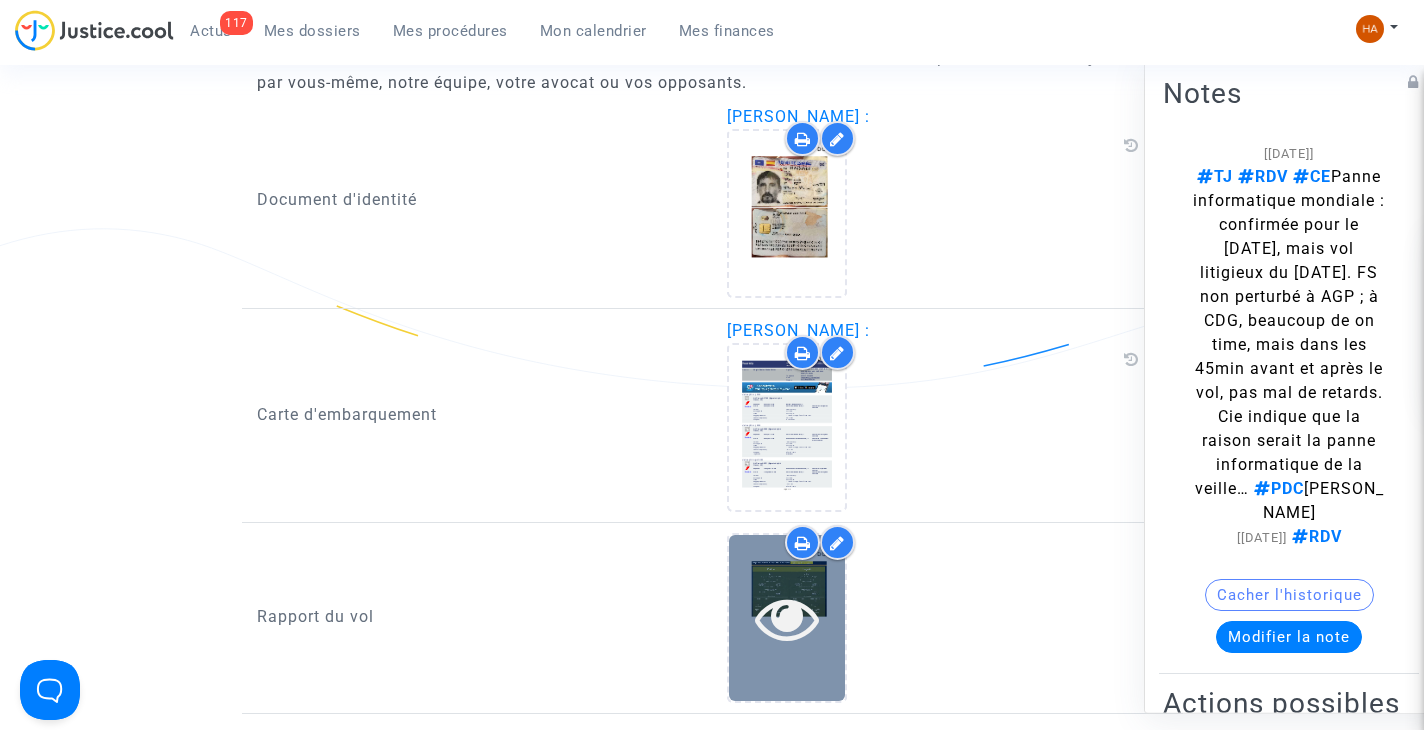 click at bounding box center (787, 618) 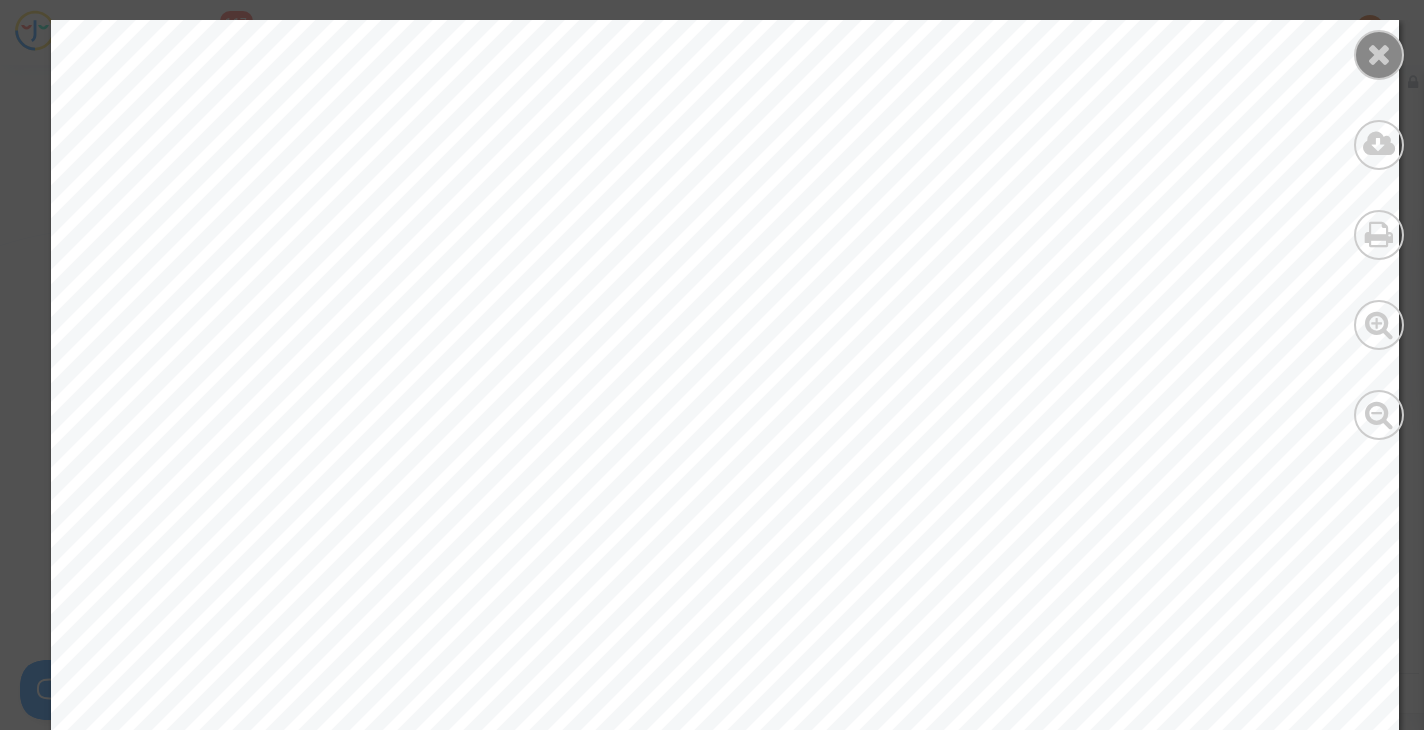 click at bounding box center [1379, 55] 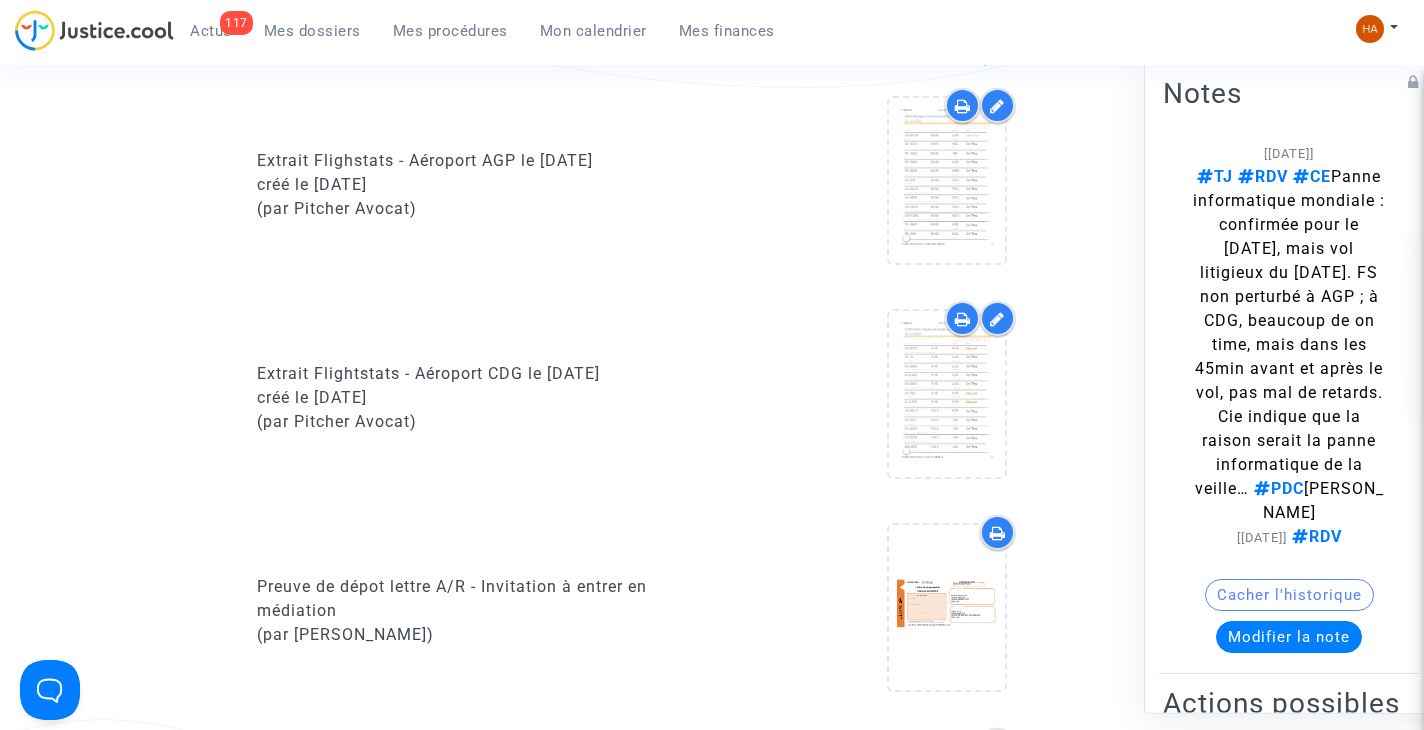 scroll, scrollTop: 2019, scrollLeft: 0, axis: vertical 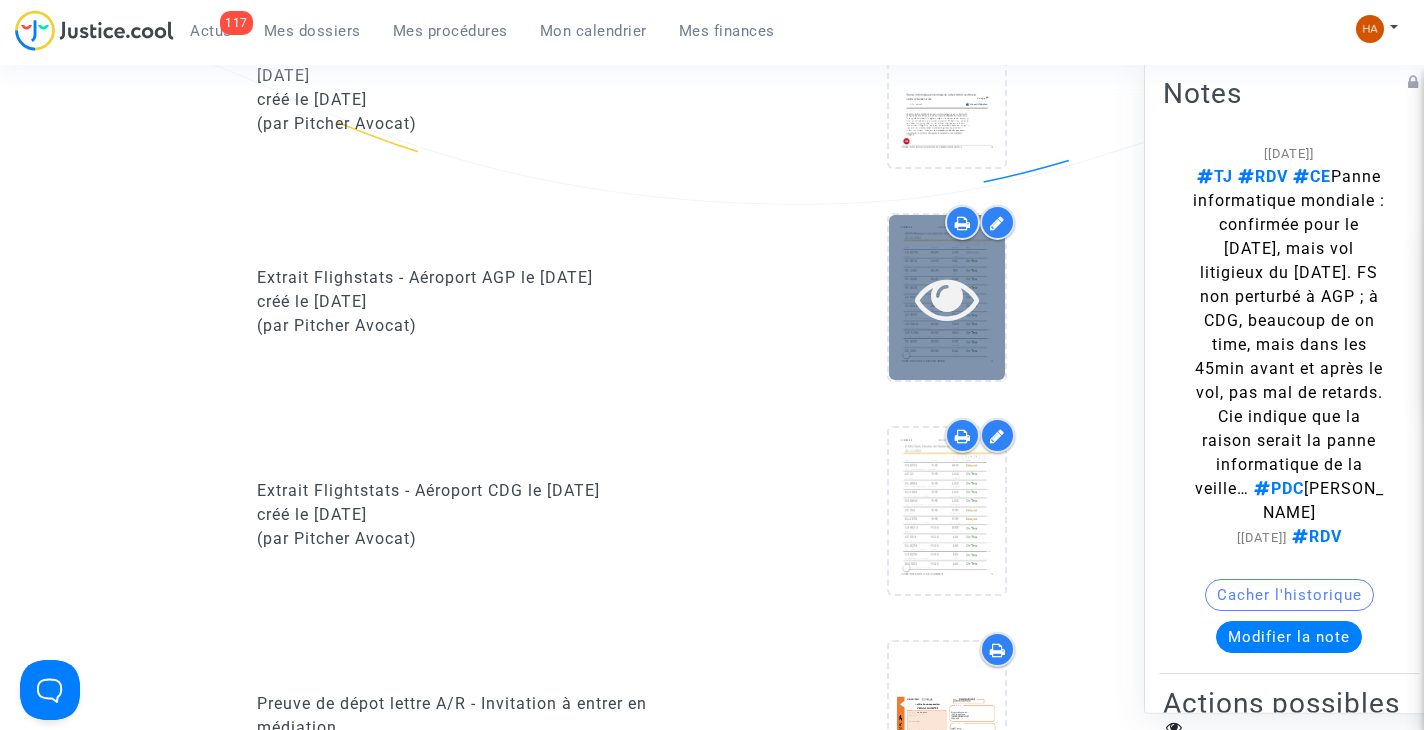 click at bounding box center (947, 297) 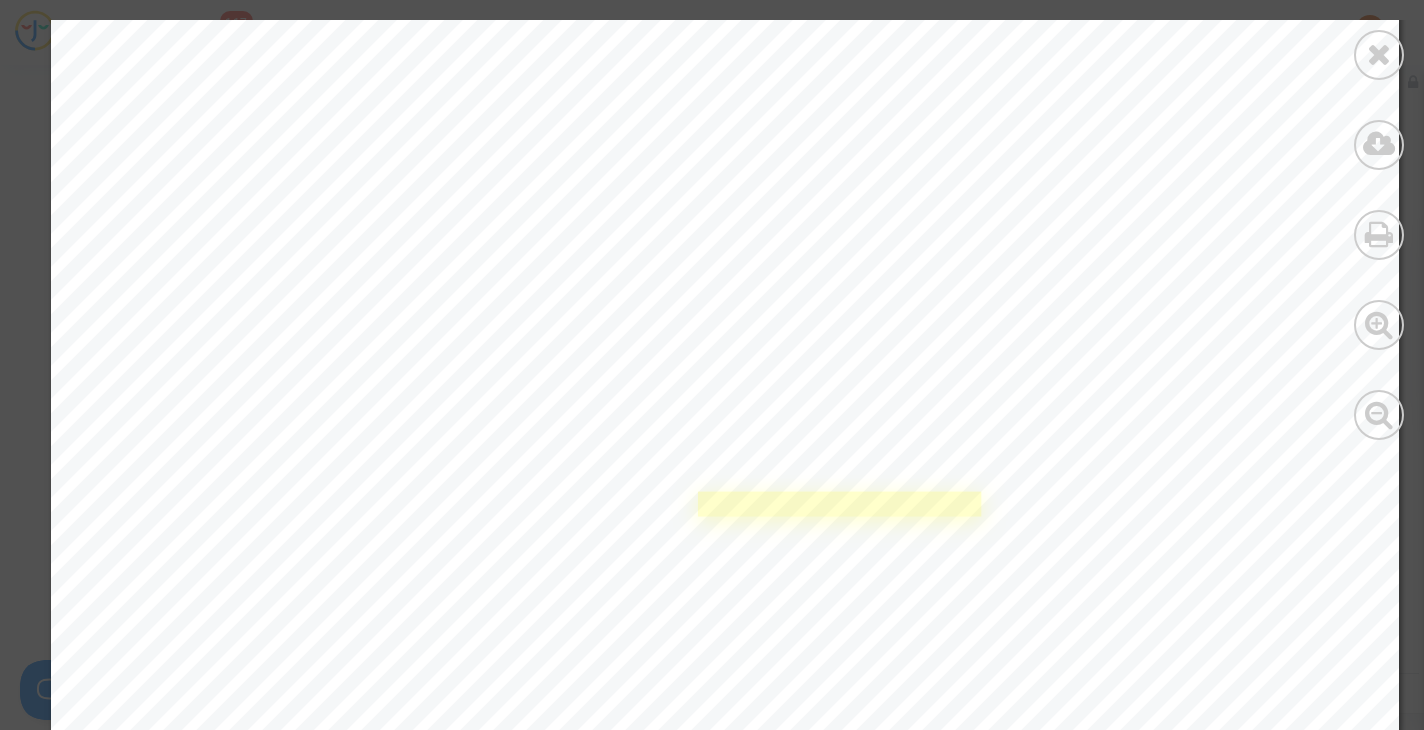 scroll, scrollTop: 4800, scrollLeft: 0, axis: vertical 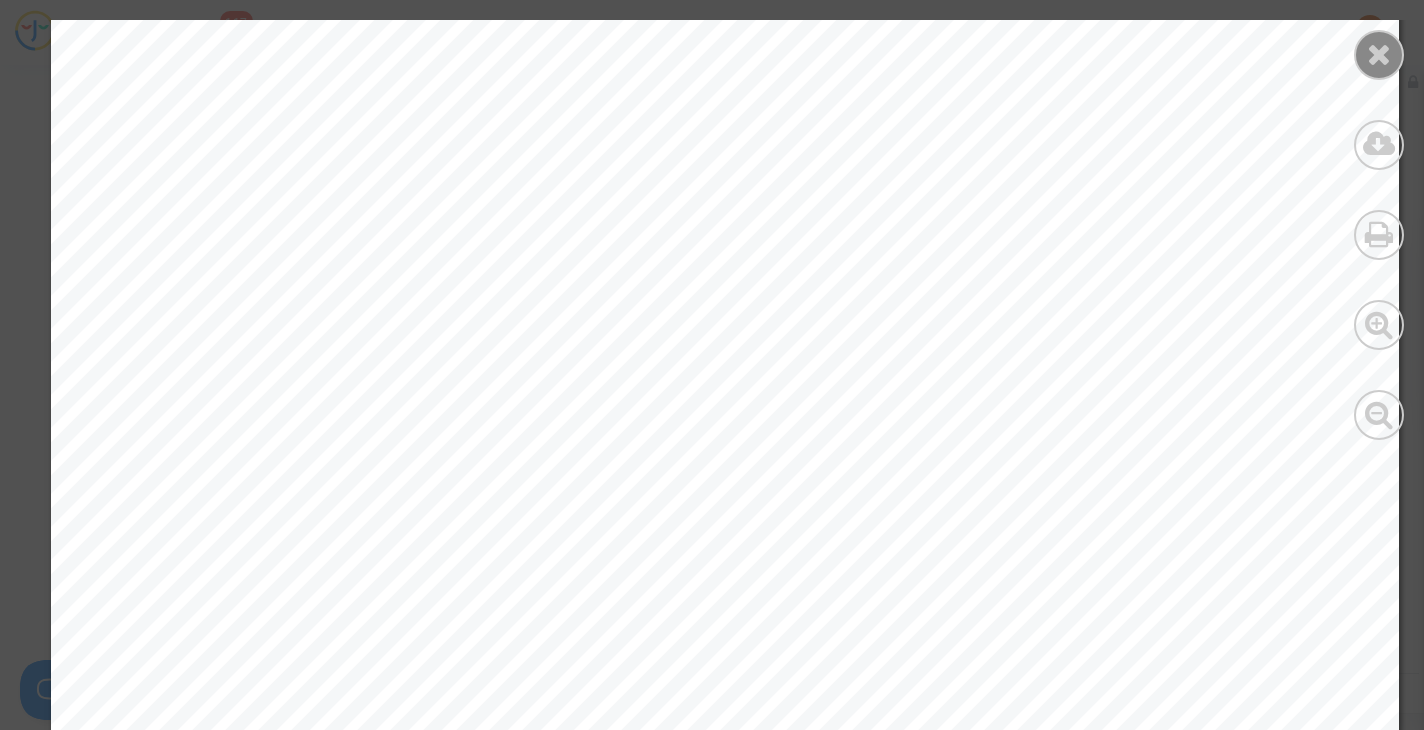 drag, startPoint x: 1389, startPoint y: 55, endPoint x: 1320, endPoint y: 99, distance: 81.8352 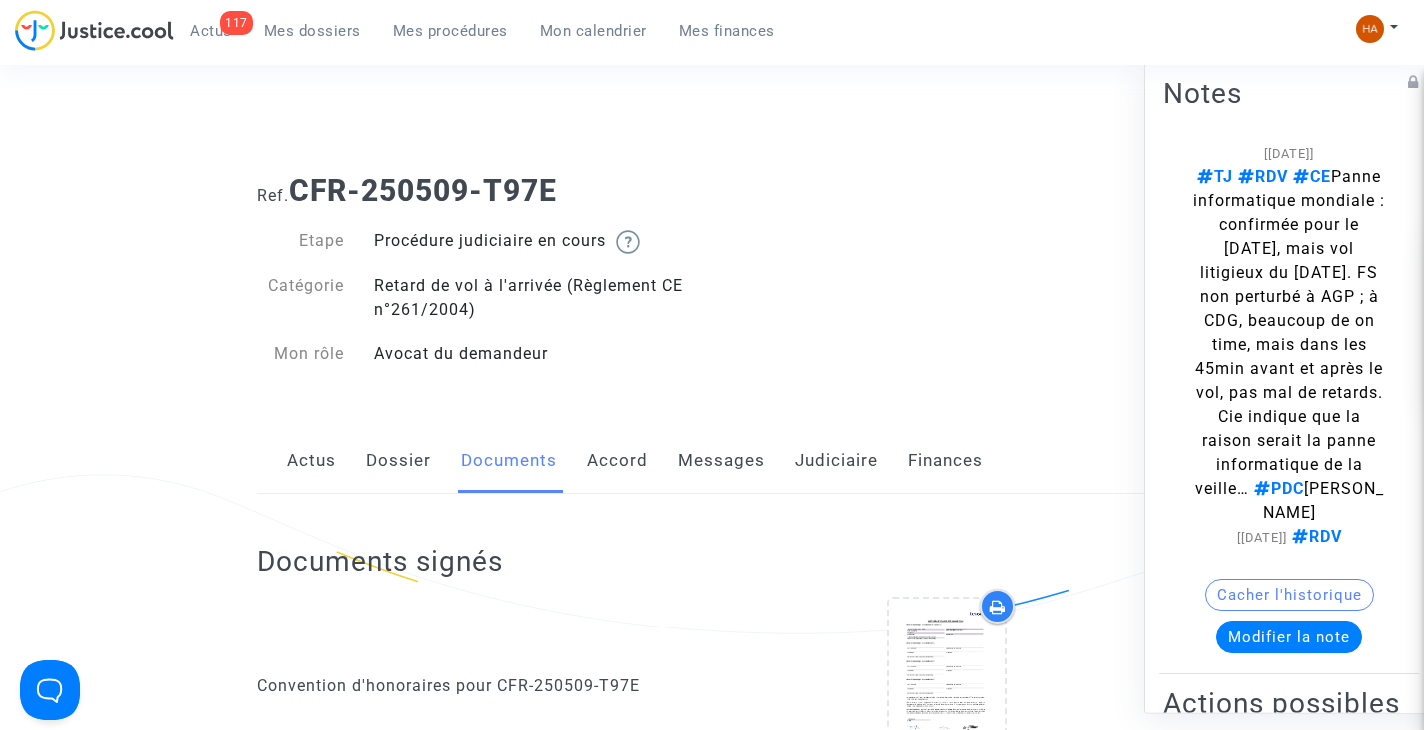 scroll, scrollTop: 0, scrollLeft: 0, axis: both 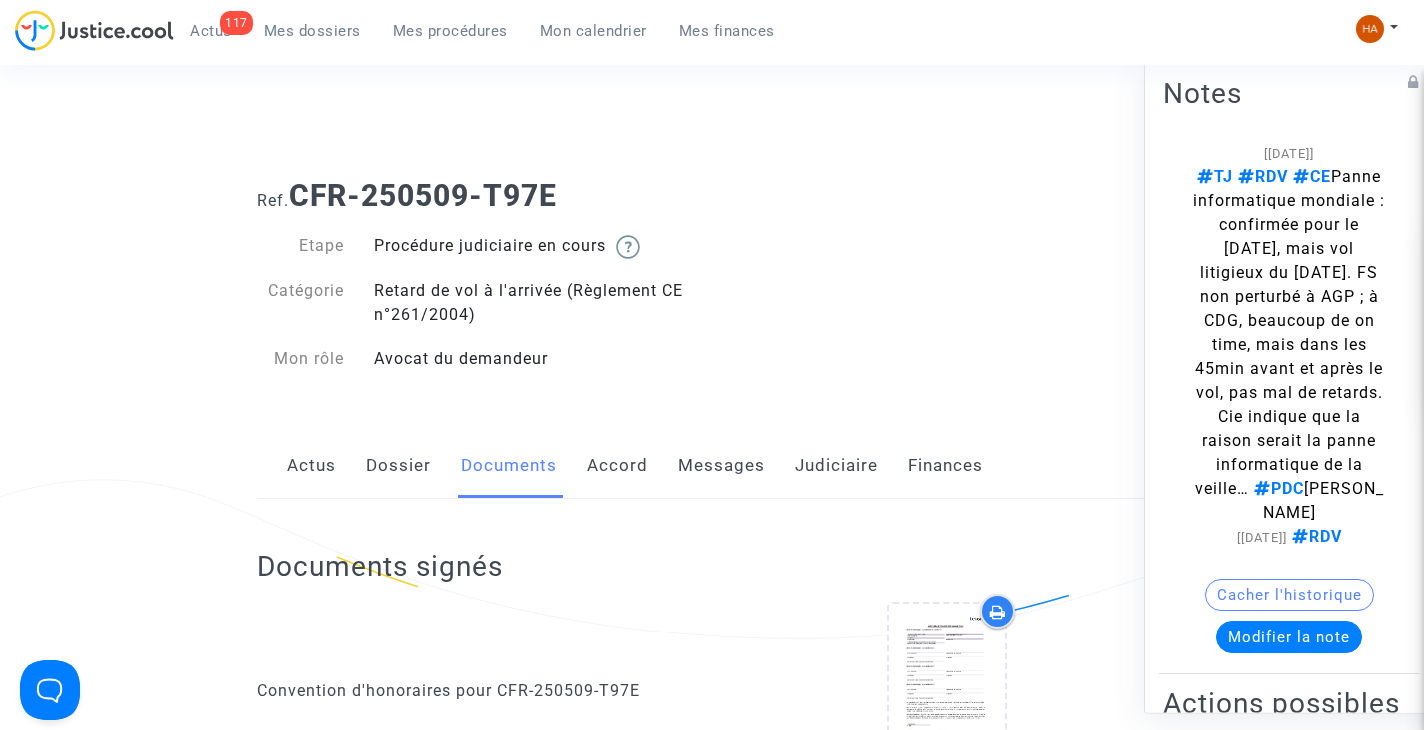 click on "Mes dossiers" at bounding box center (312, 31) 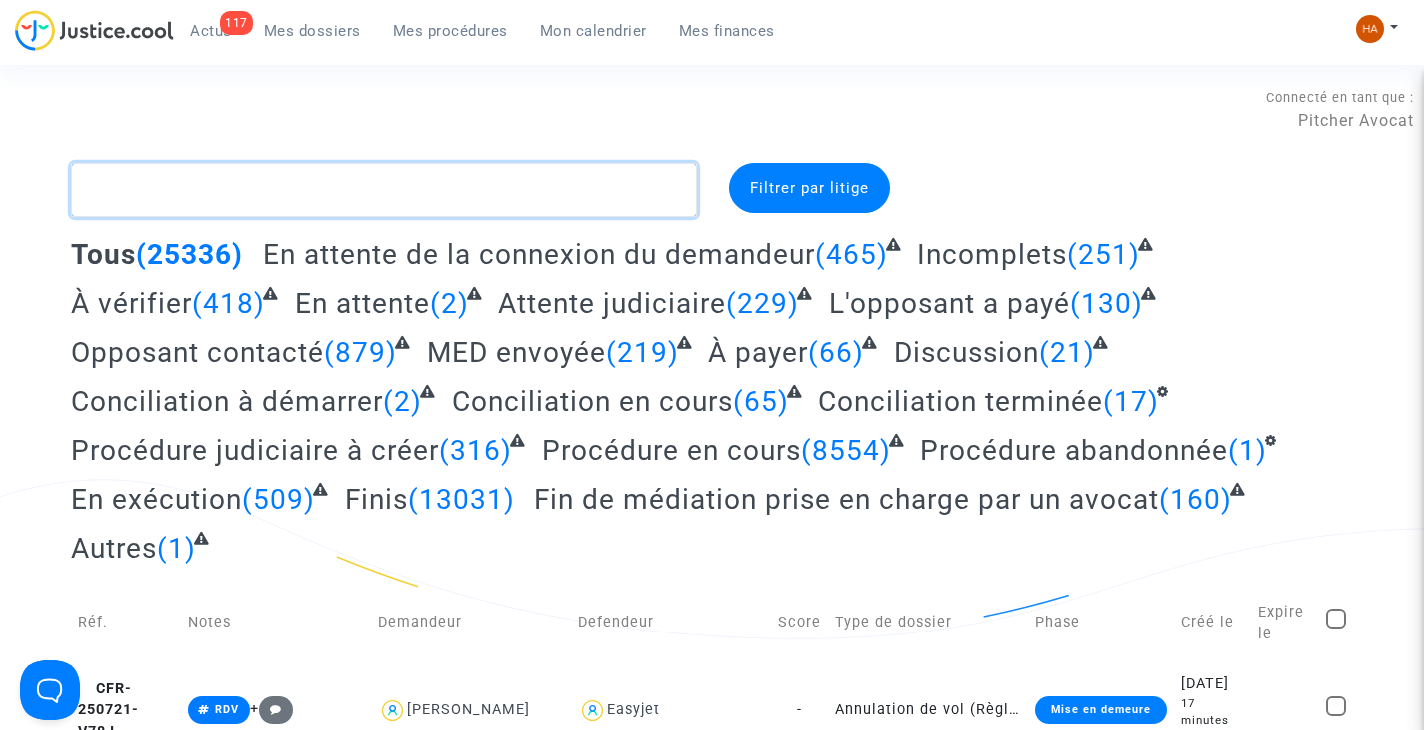 click 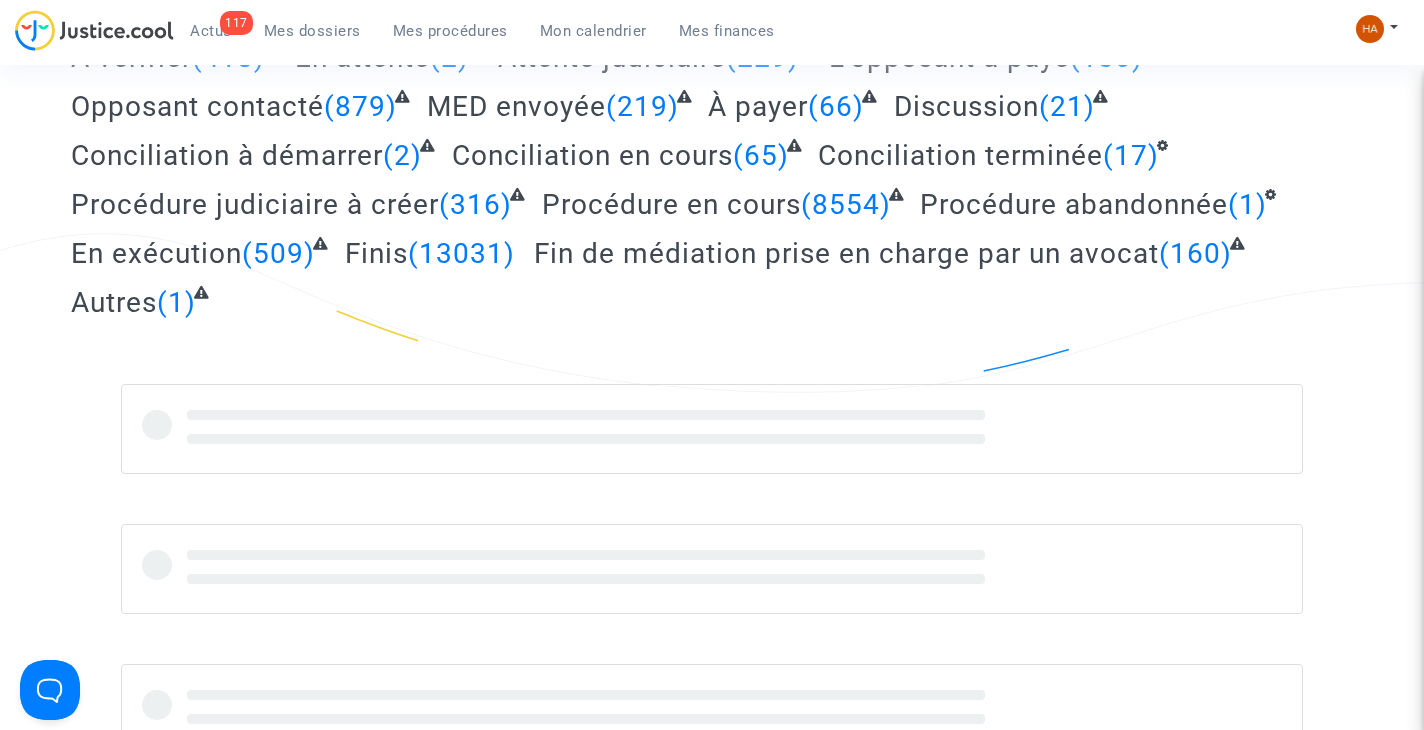 scroll, scrollTop: 247, scrollLeft: 0, axis: vertical 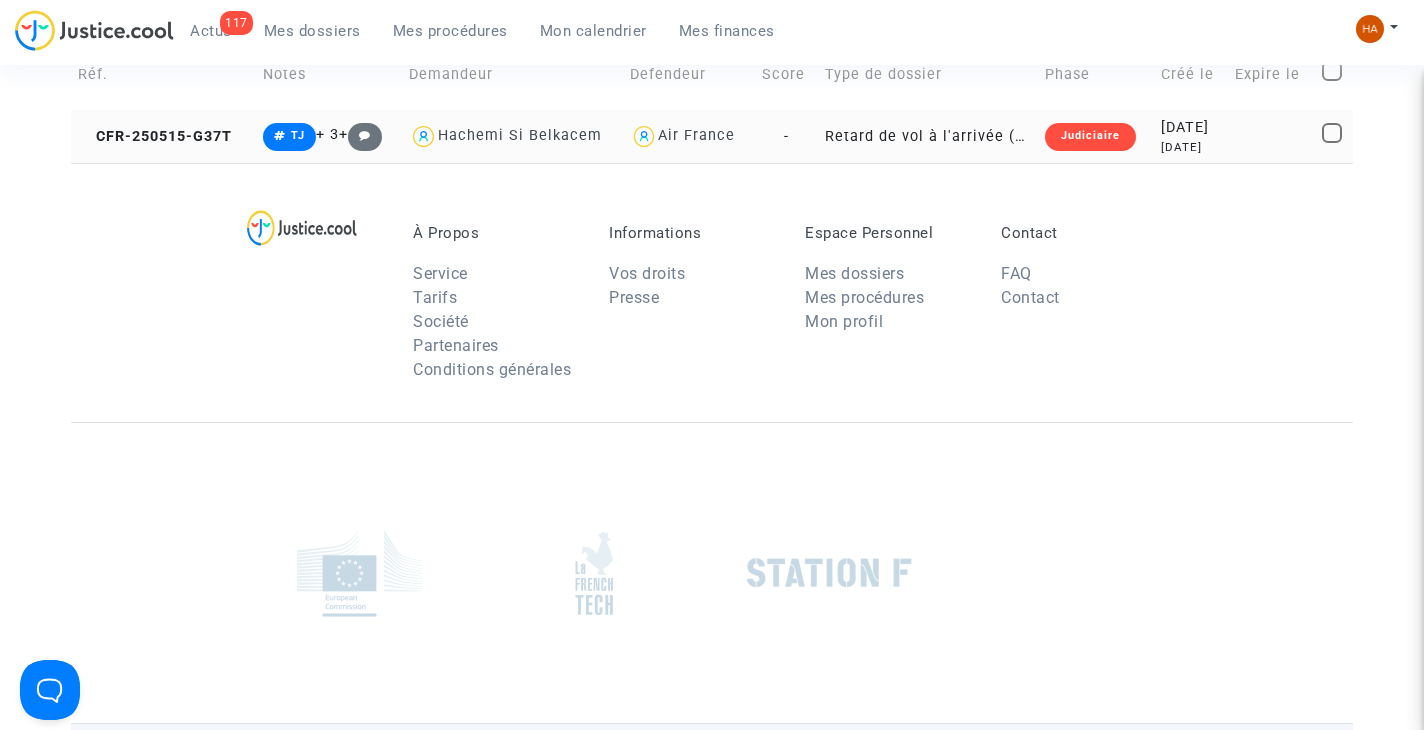 type on "G37T" 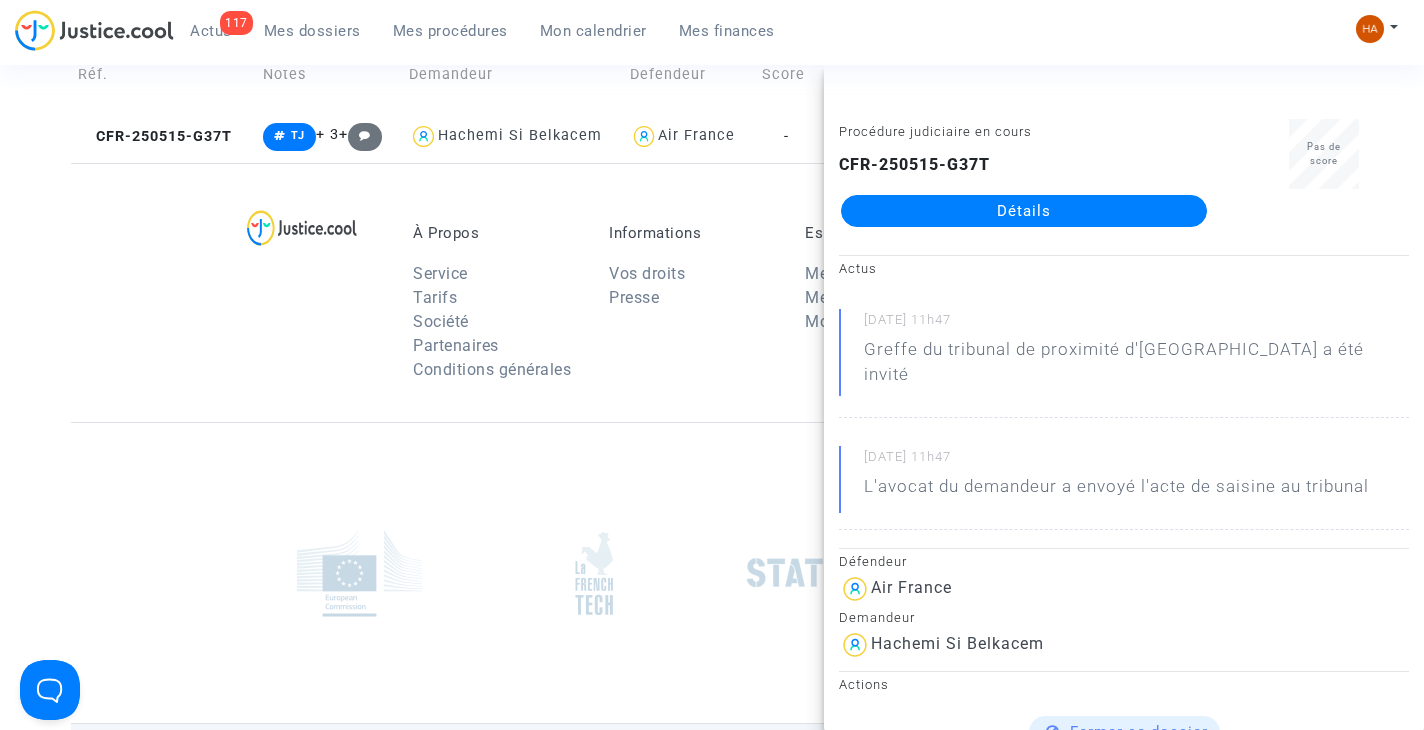 drag, startPoint x: 925, startPoint y: 210, endPoint x: 850, endPoint y: 205, distance: 75.16648 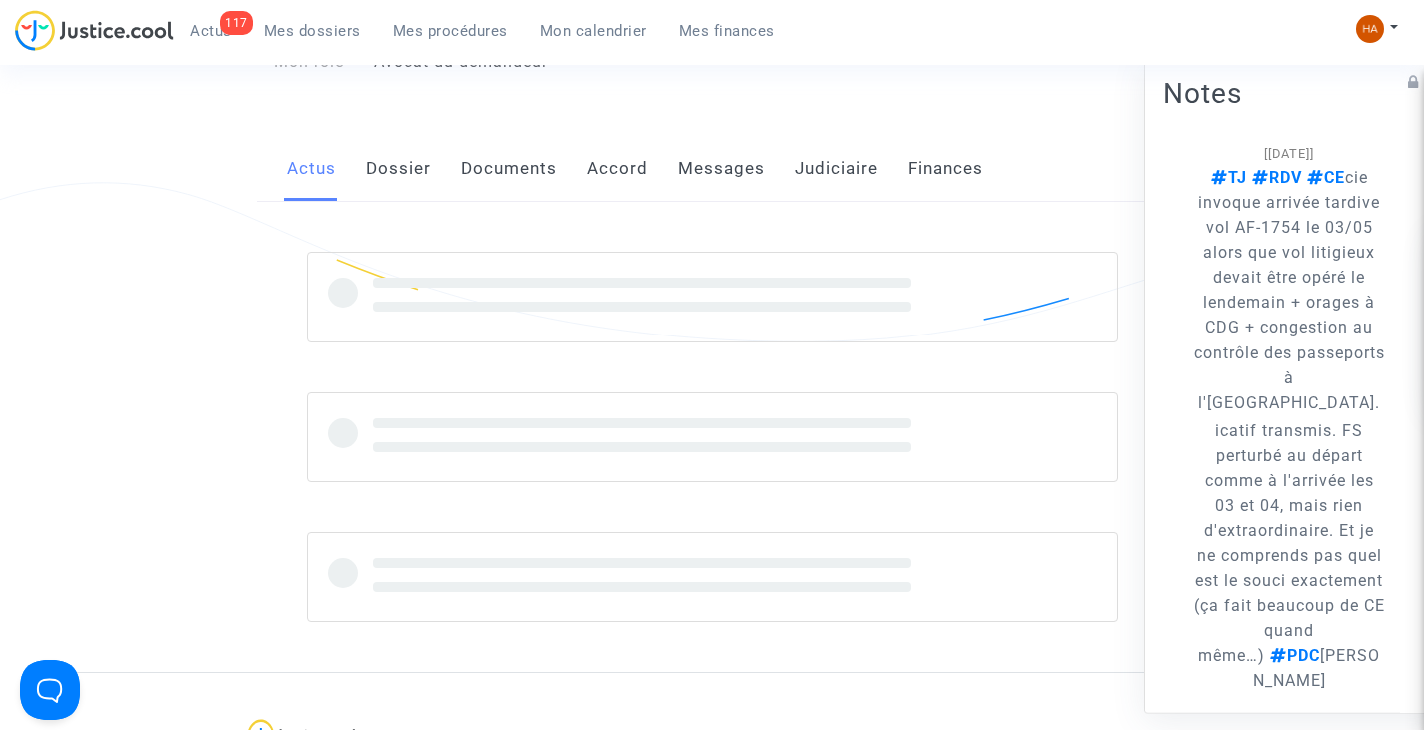 scroll, scrollTop: 247, scrollLeft: 0, axis: vertical 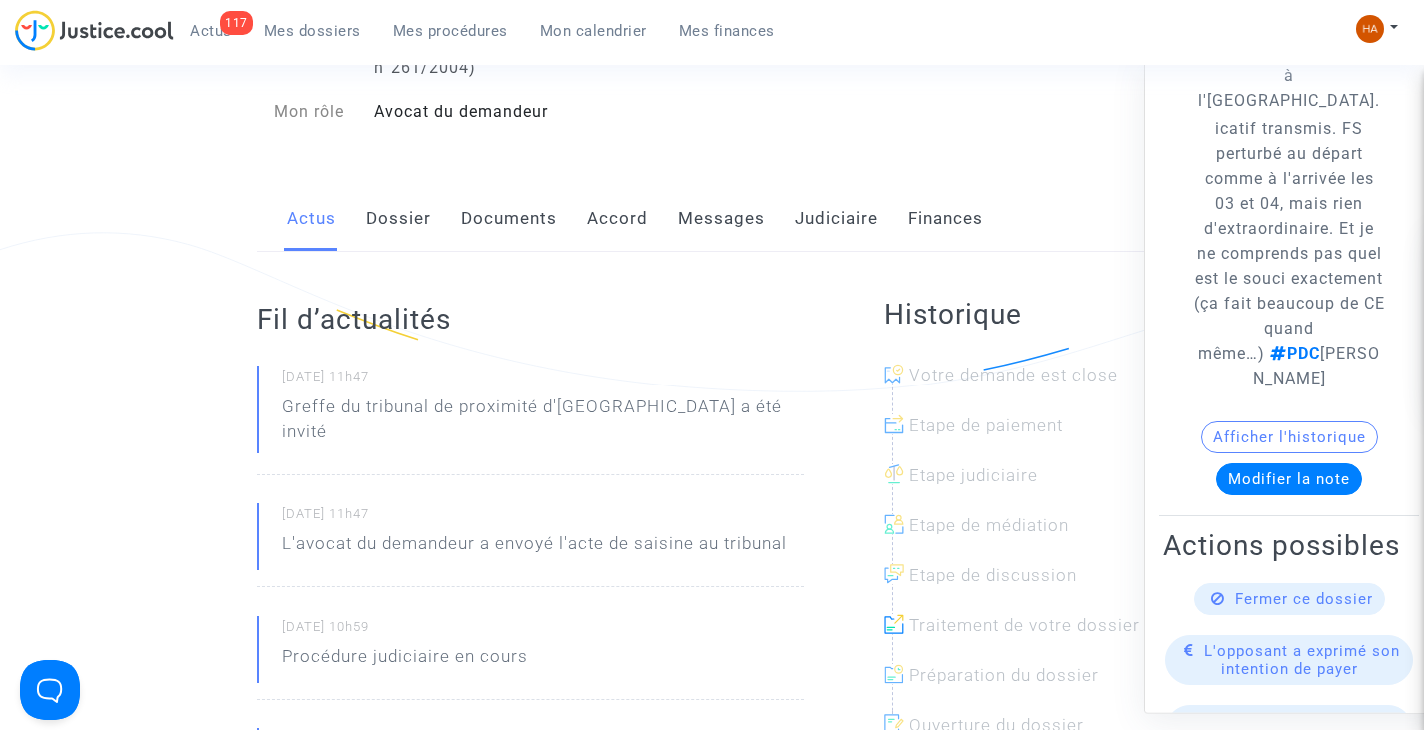 click on "Documents" 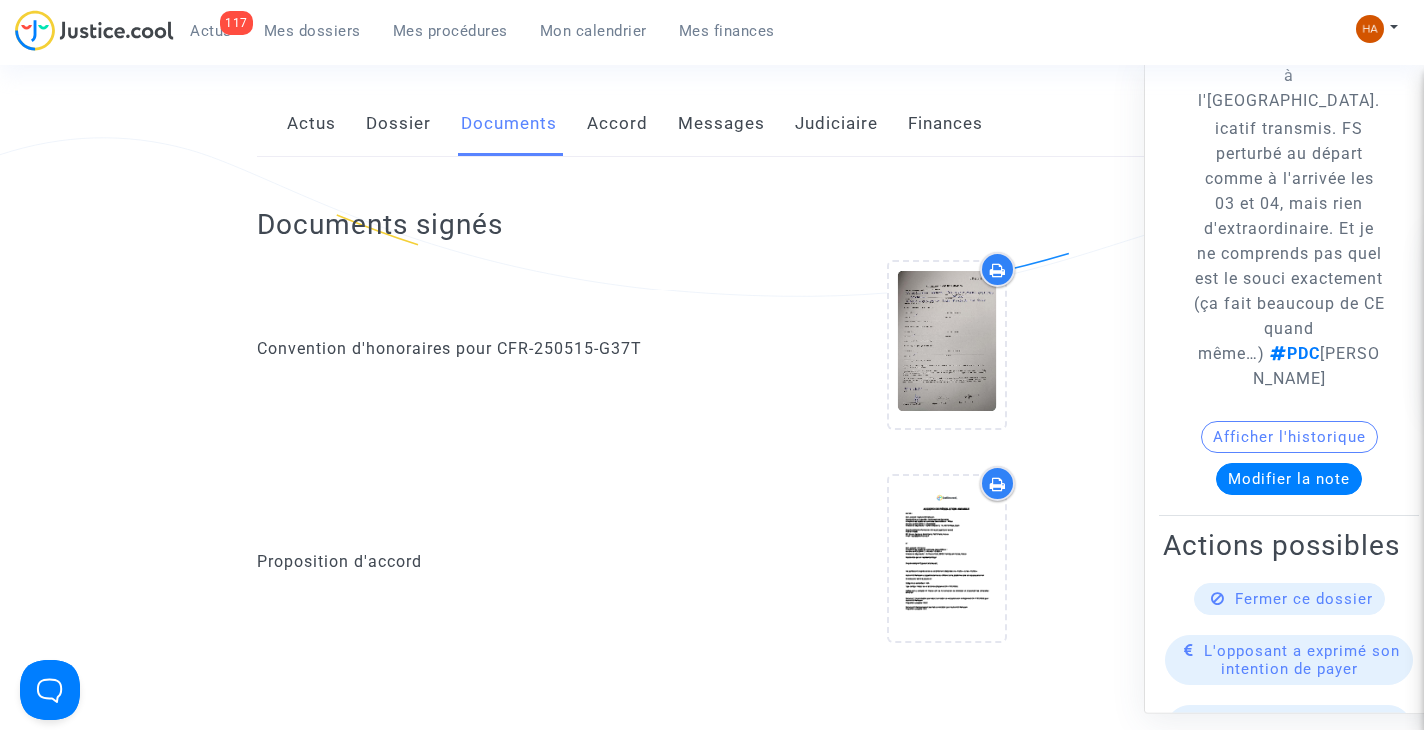scroll, scrollTop: 0, scrollLeft: 0, axis: both 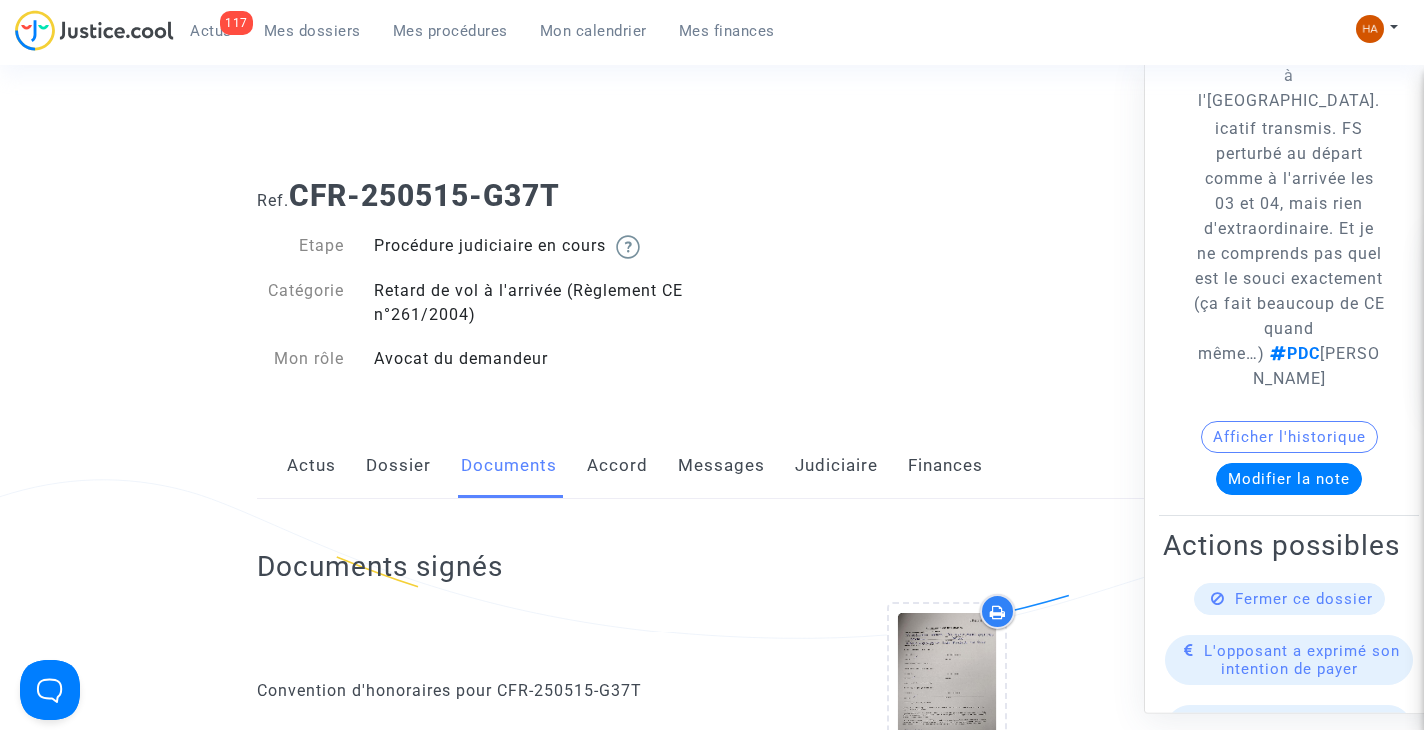 drag, startPoint x: 388, startPoint y: 466, endPoint x: 440, endPoint y: 457, distance: 52.773098 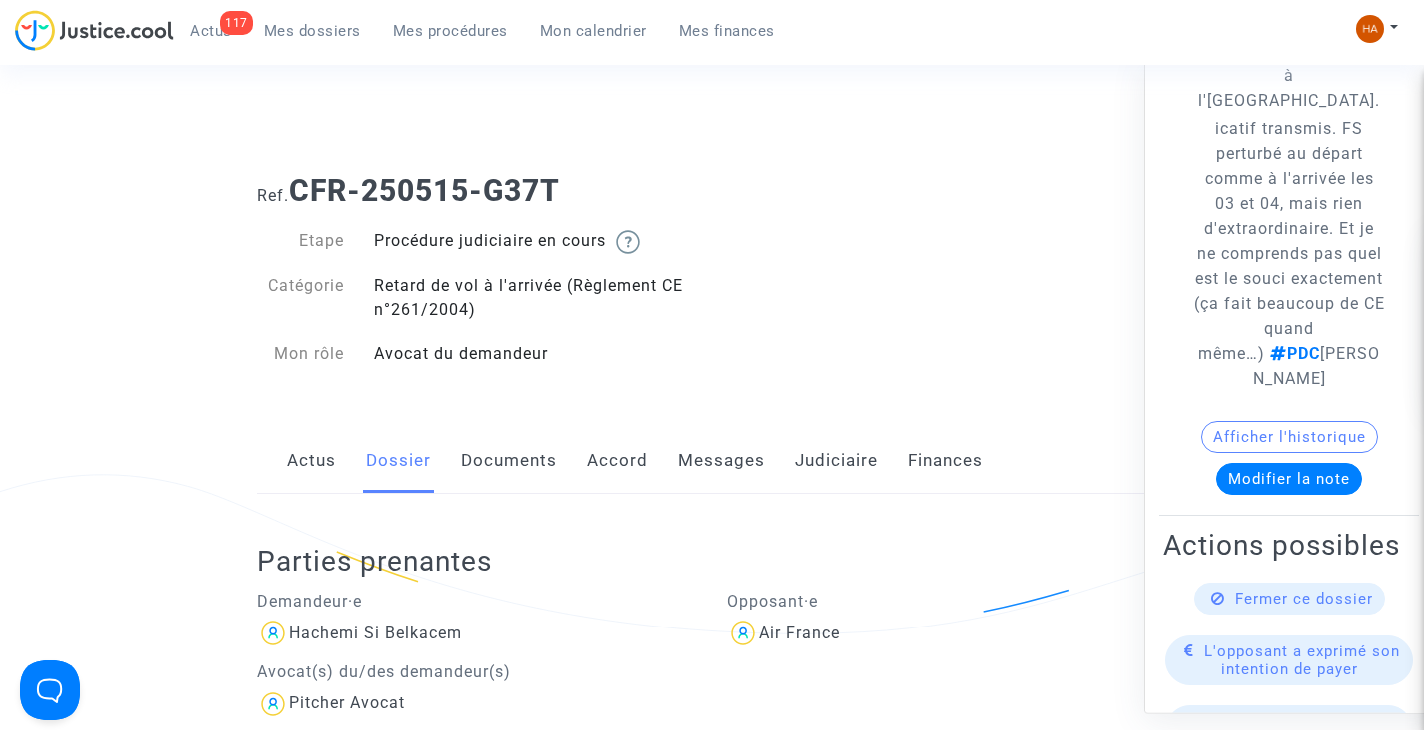 scroll, scrollTop: 0, scrollLeft: 0, axis: both 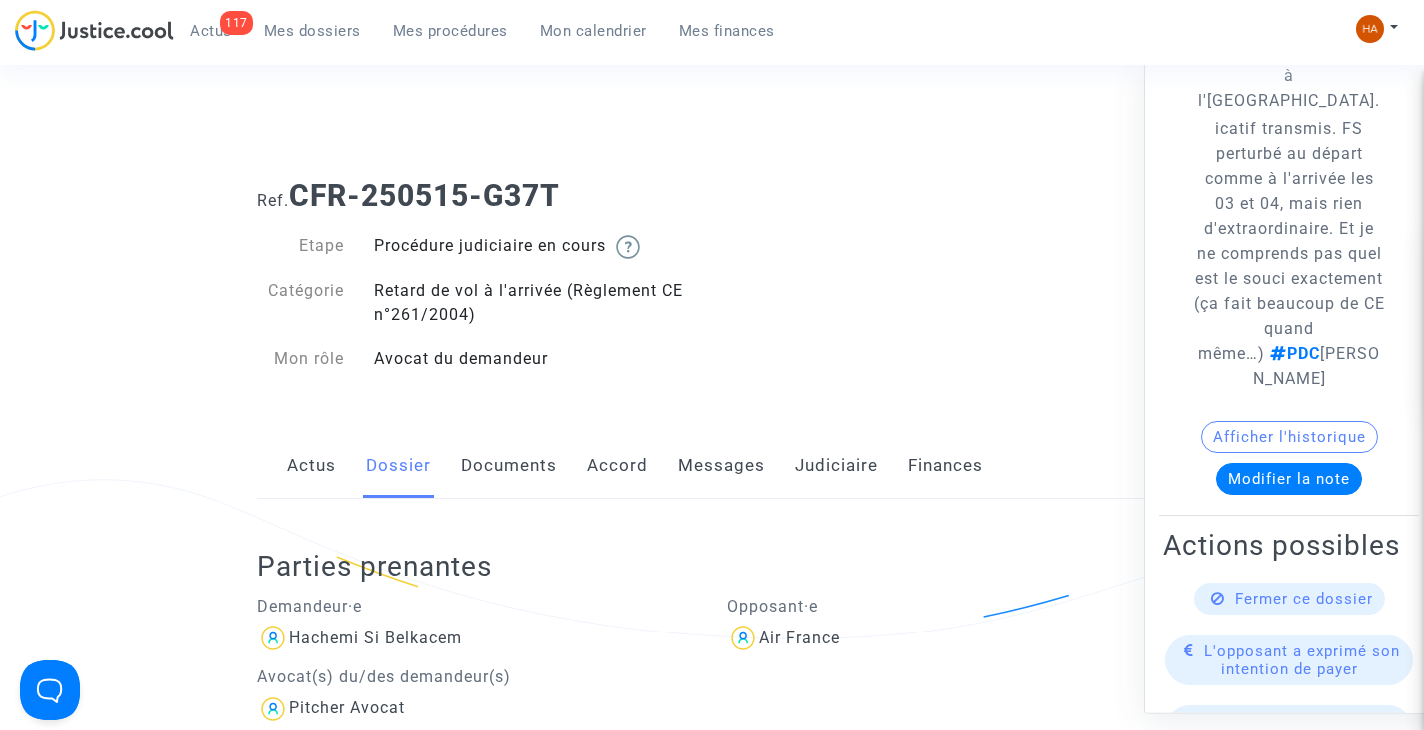 click on "Documents" 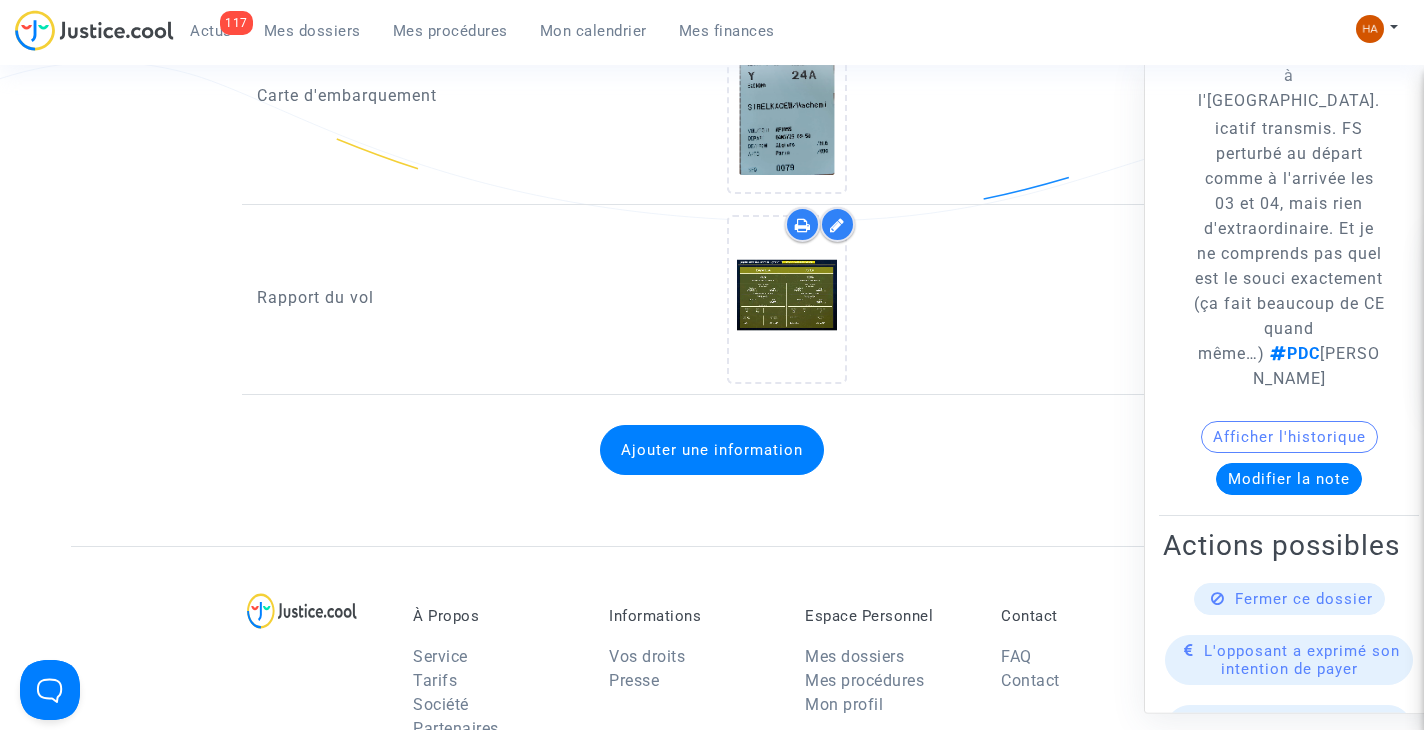 scroll, scrollTop: 4400, scrollLeft: 0, axis: vertical 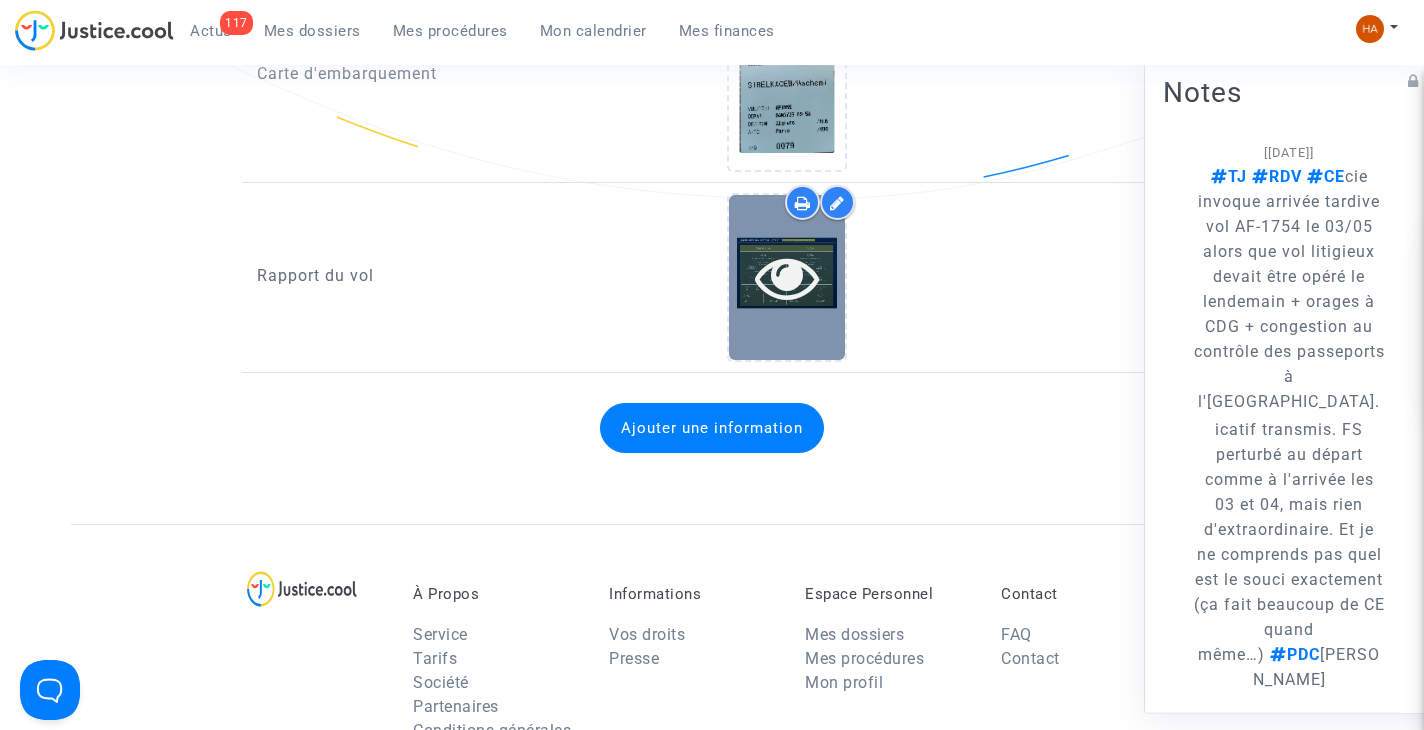 click at bounding box center (787, 277) 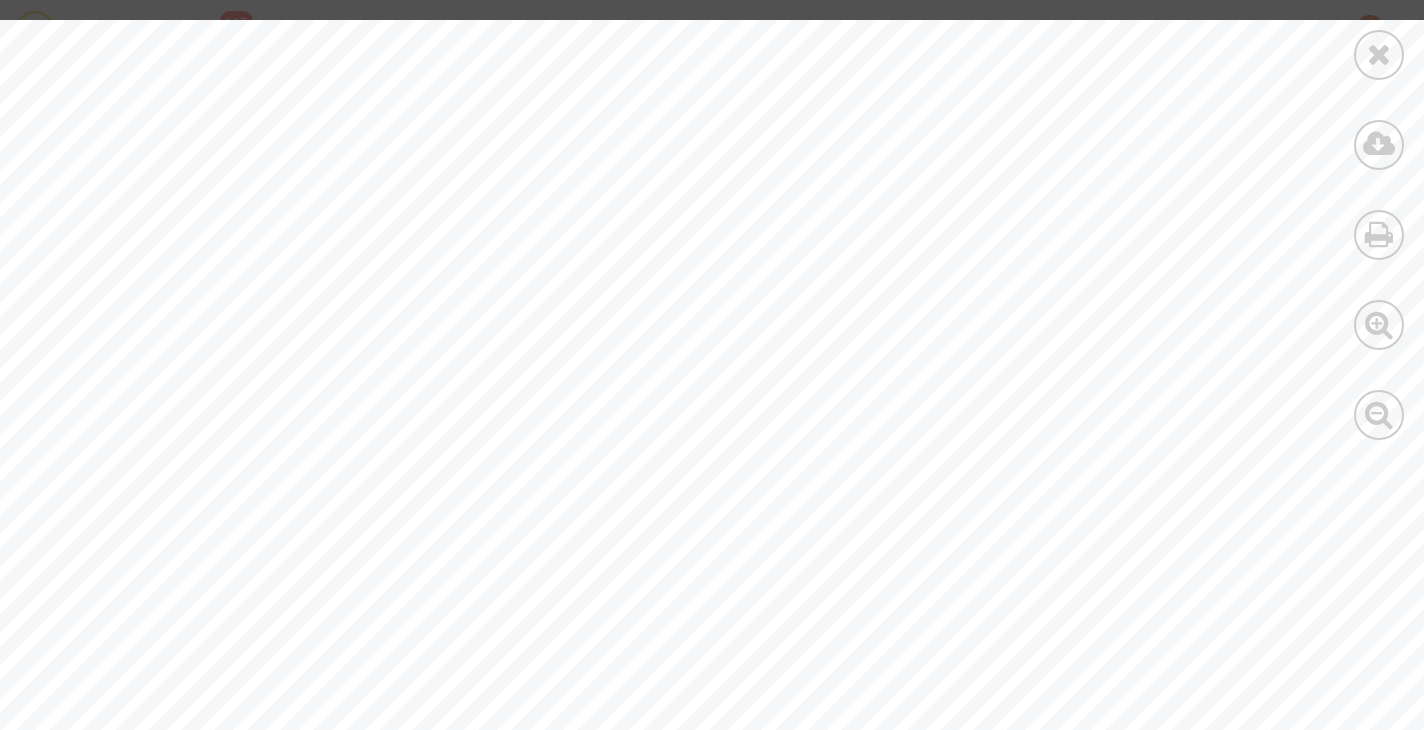 drag, startPoint x: 658, startPoint y: 484, endPoint x: 513, endPoint y: 463, distance: 146.5128 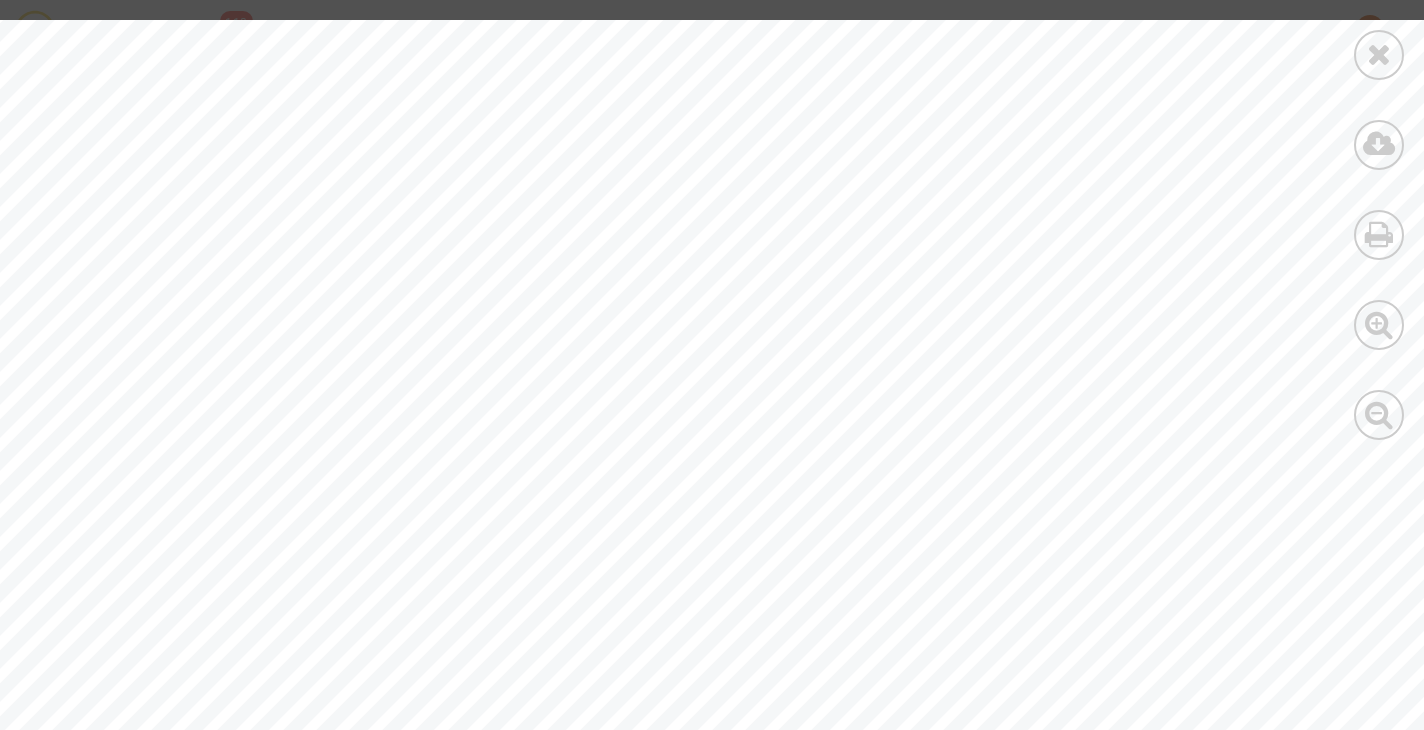 scroll, scrollTop: 300, scrollLeft: 0, axis: vertical 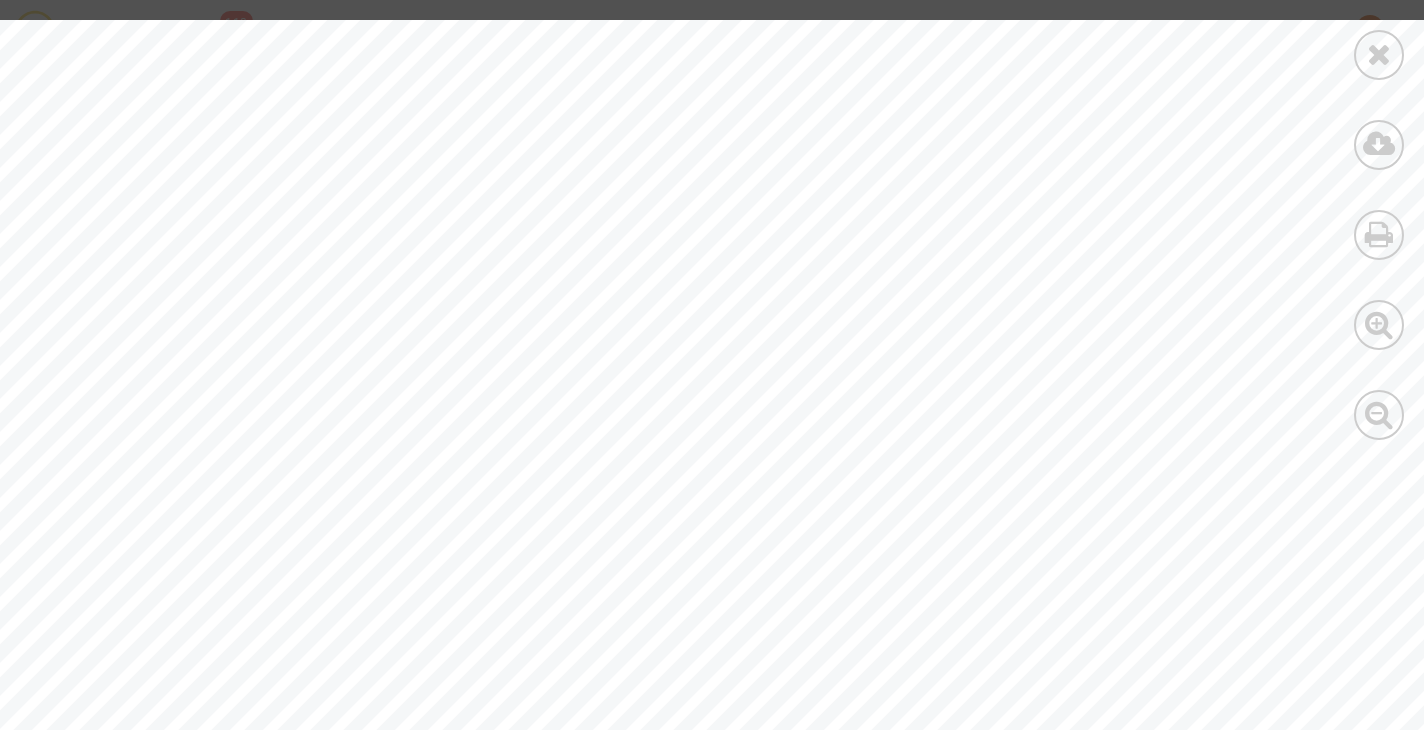 drag, startPoint x: 1383, startPoint y: 54, endPoint x: 1209, endPoint y: 165, distance: 206.39041 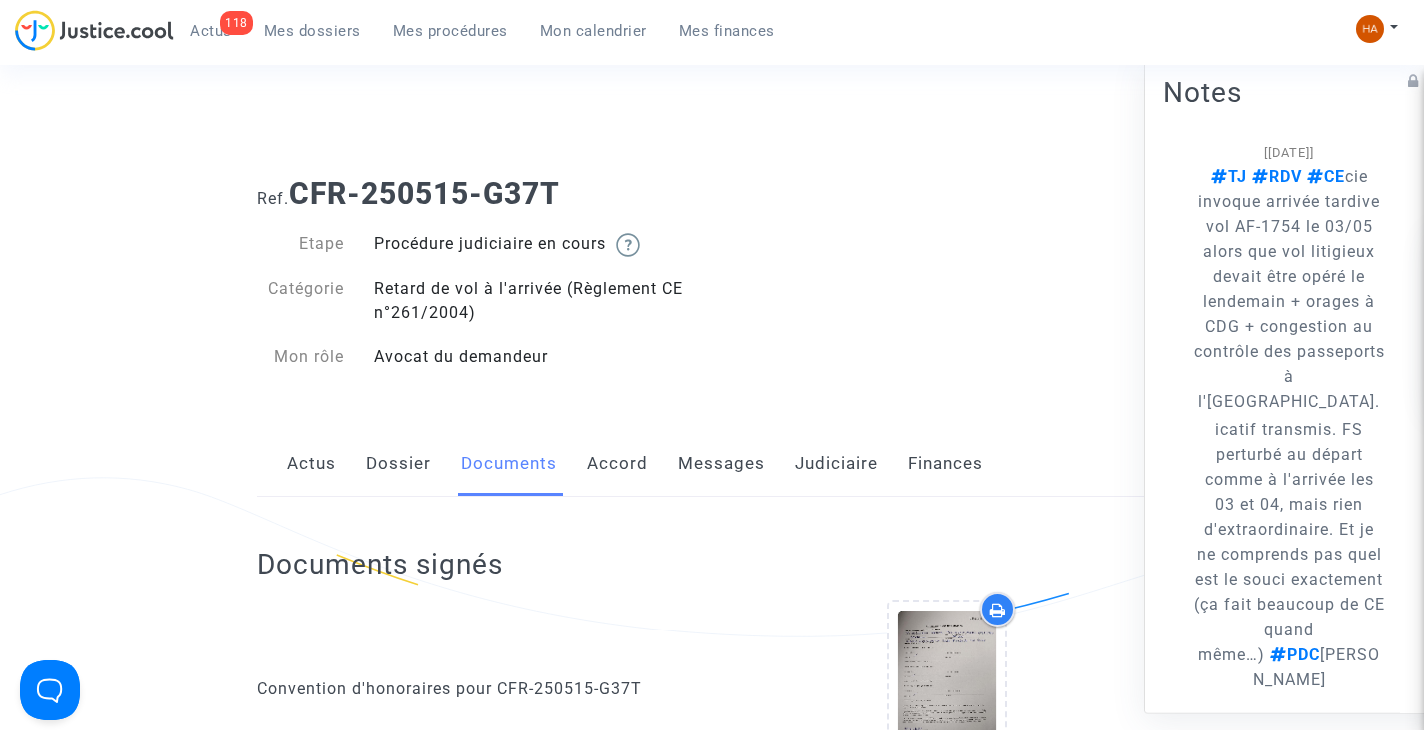scroll, scrollTop: 0, scrollLeft: 0, axis: both 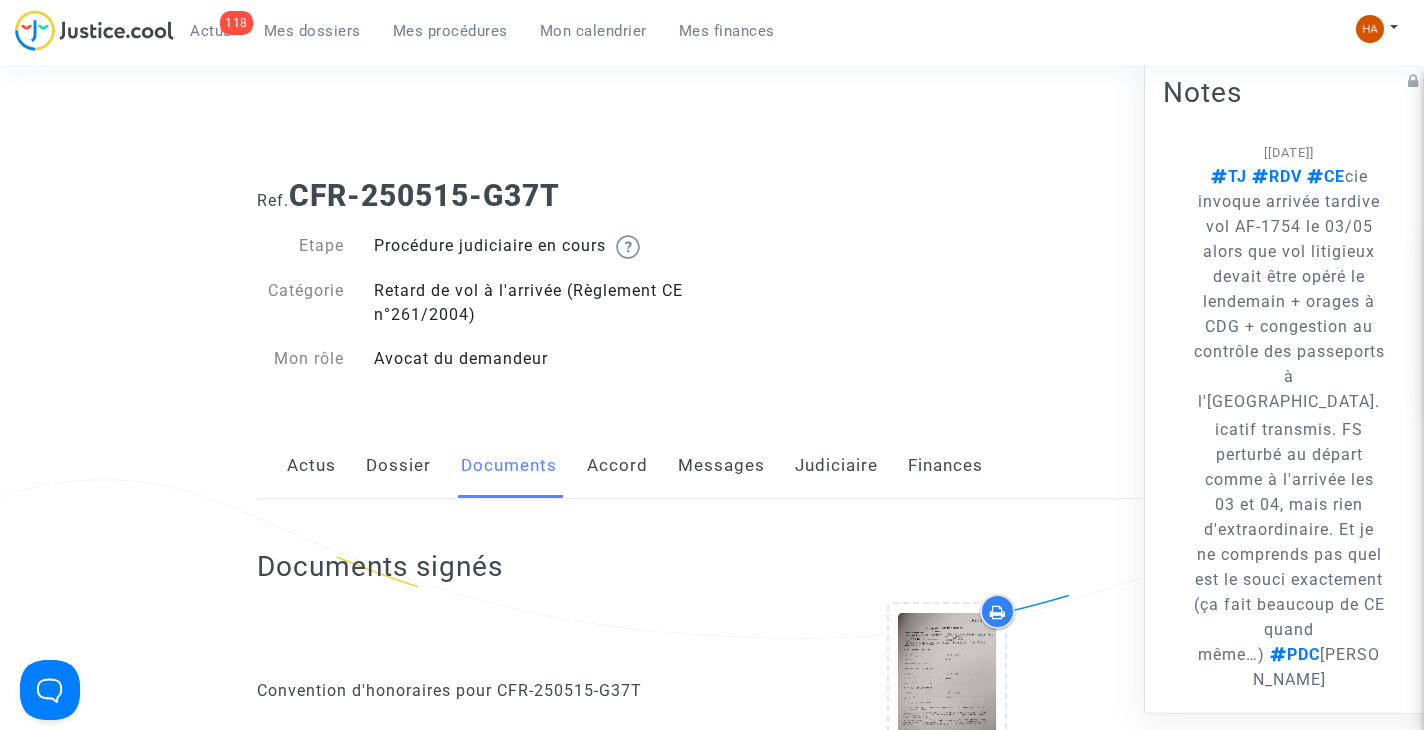 click on "Dossier" 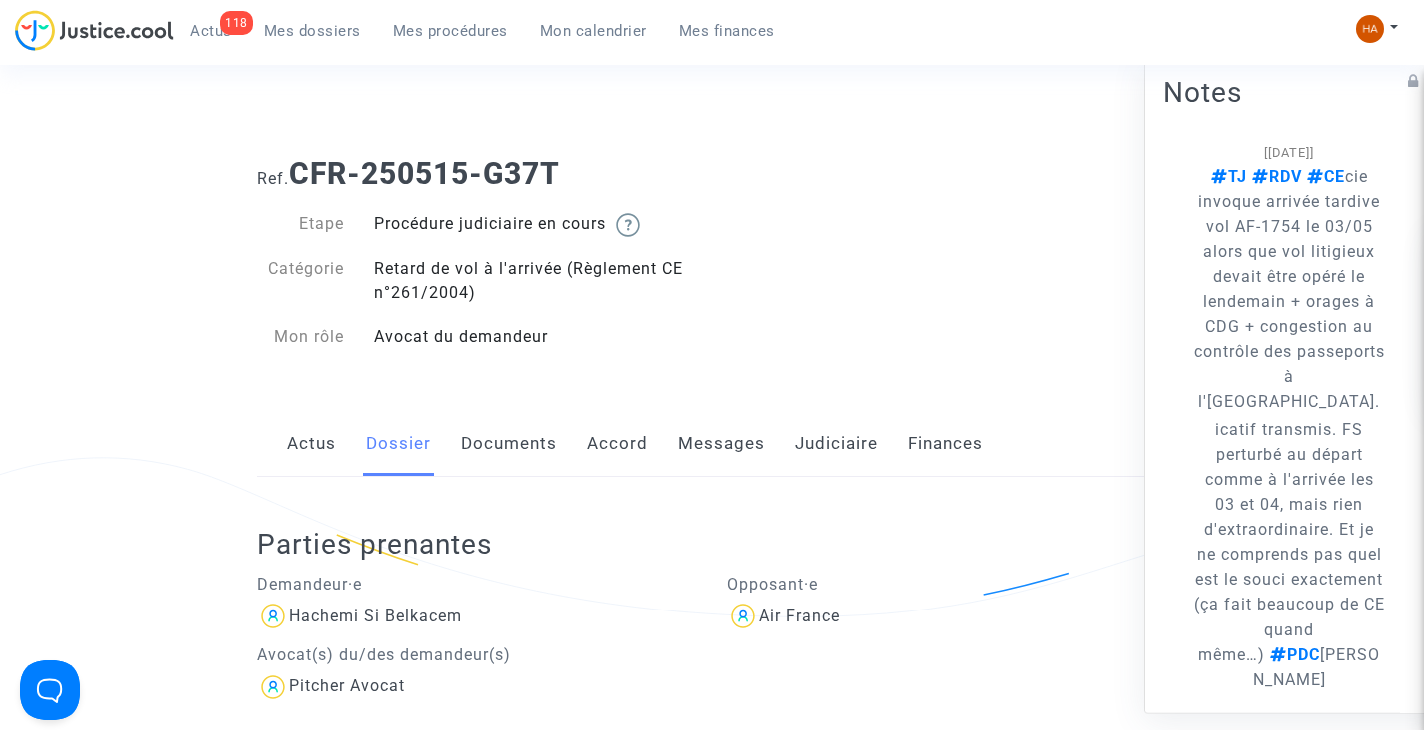 scroll, scrollTop: 0, scrollLeft: 0, axis: both 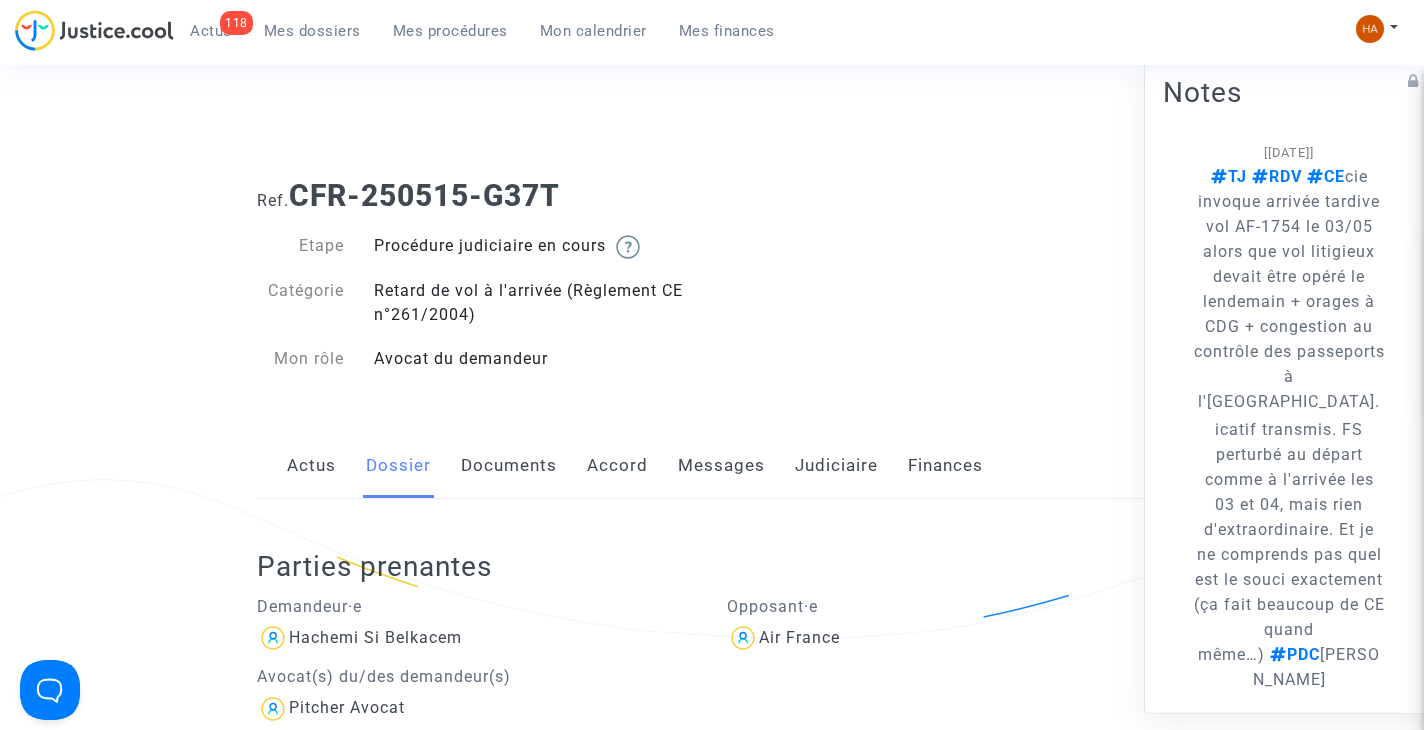 drag, startPoint x: 536, startPoint y: 459, endPoint x: 537, endPoint y: 471, distance: 12.0415945 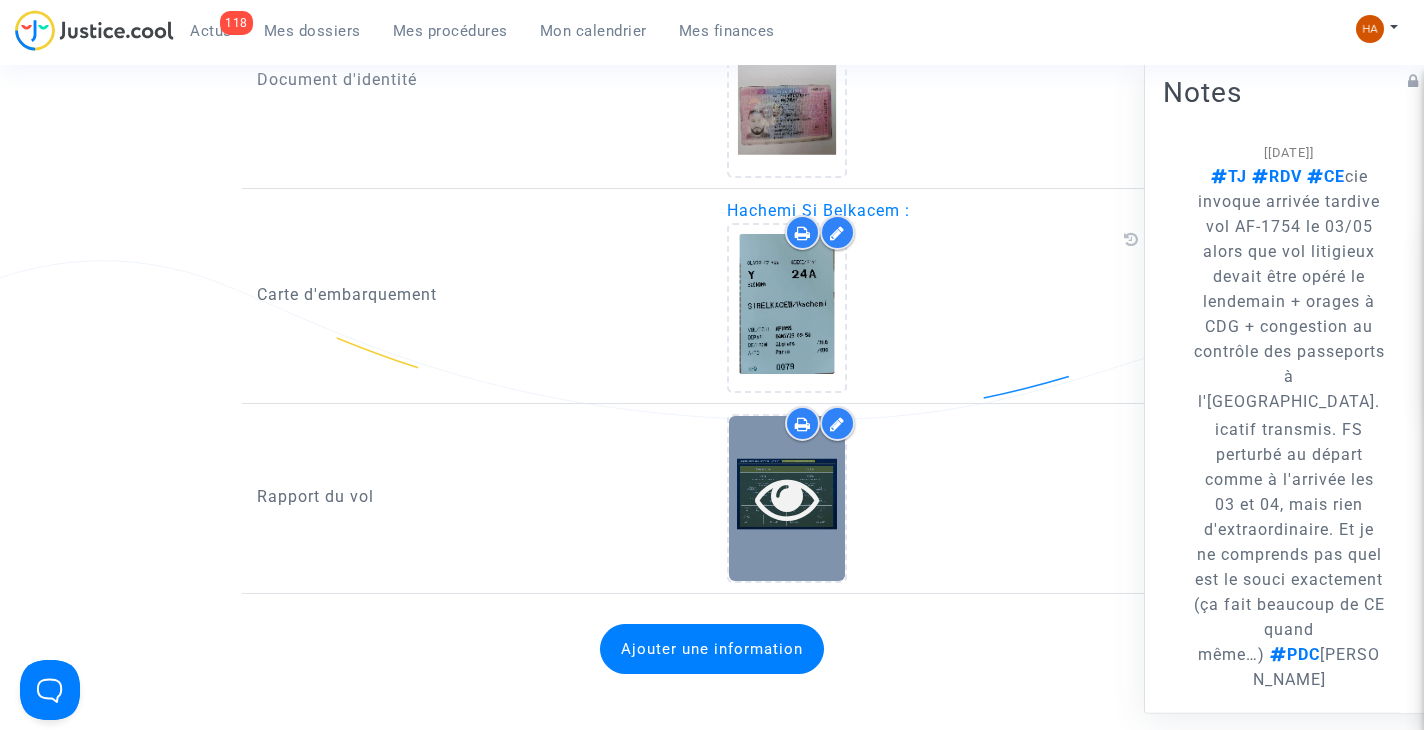 scroll, scrollTop: 4200, scrollLeft: 0, axis: vertical 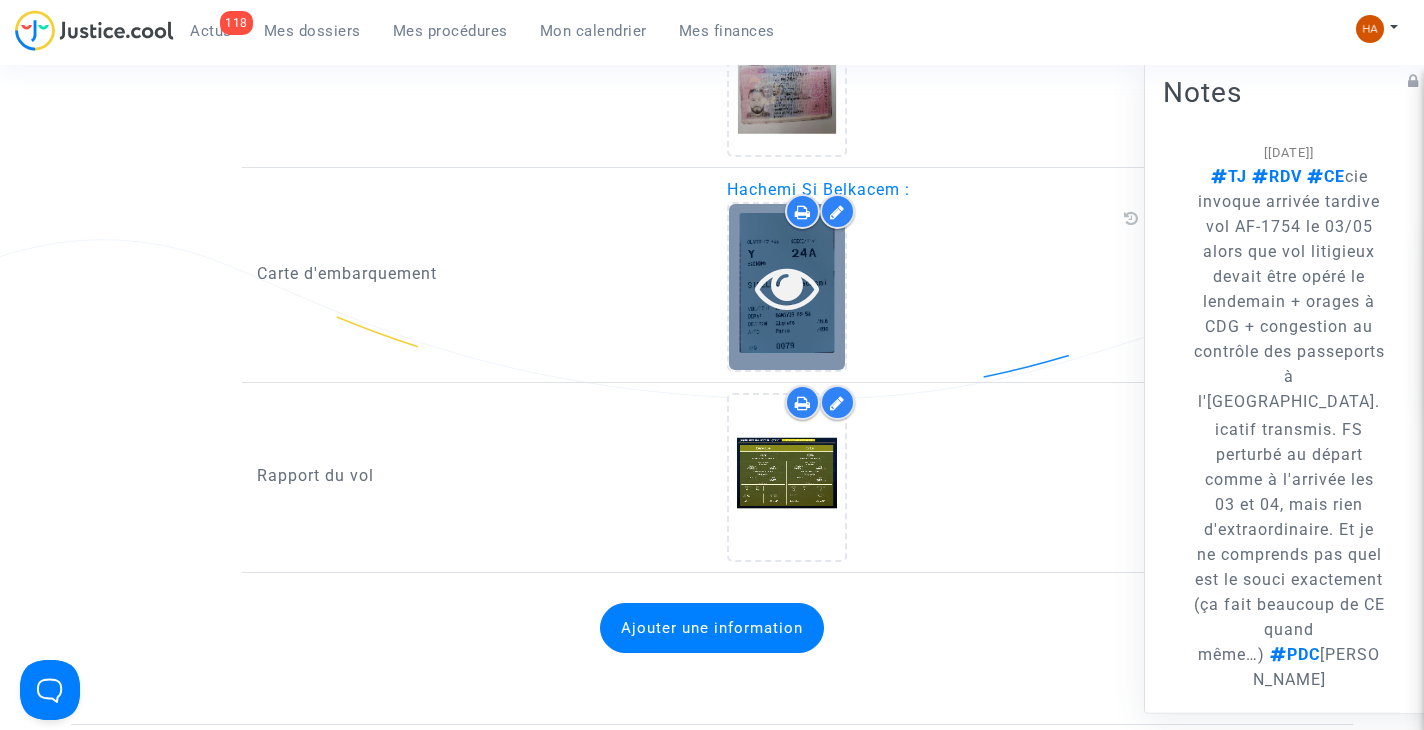 click at bounding box center [787, 286] 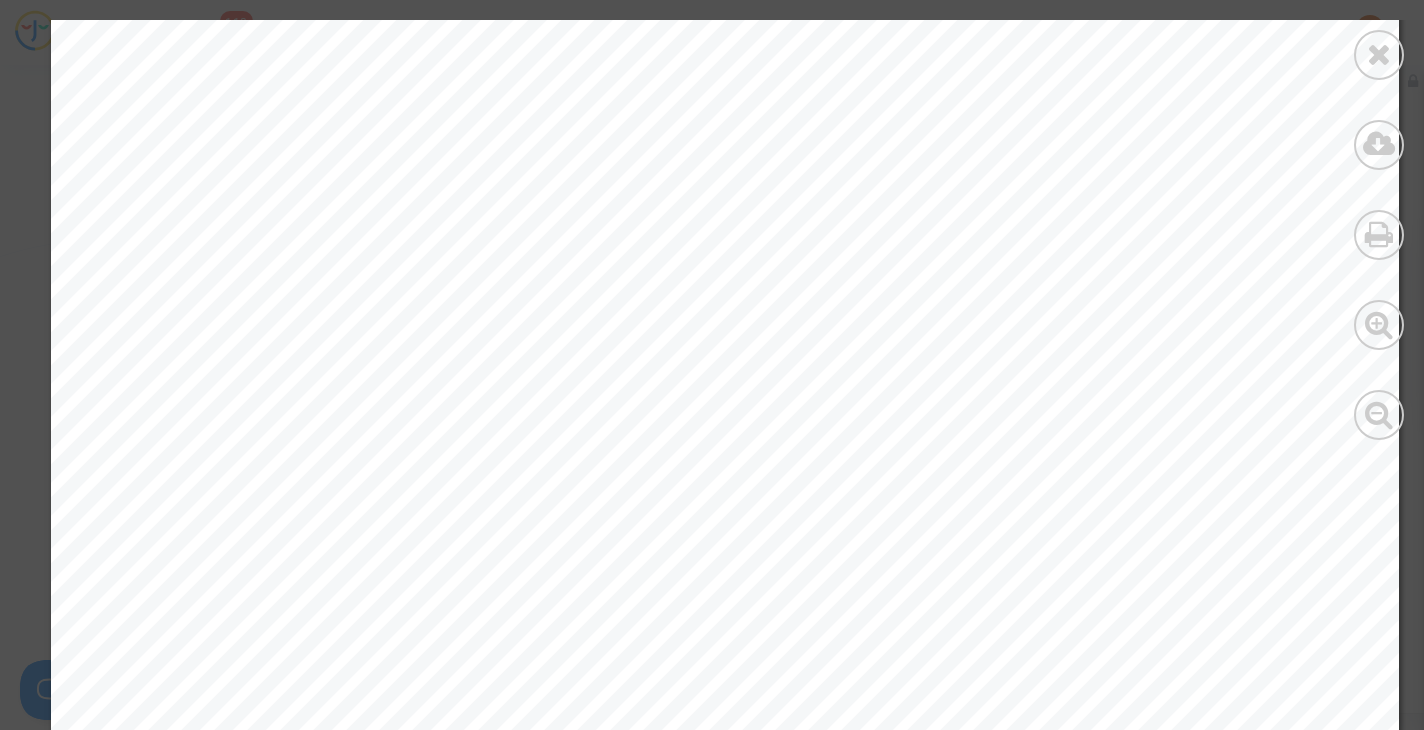 scroll, scrollTop: 1000, scrollLeft: 0, axis: vertical 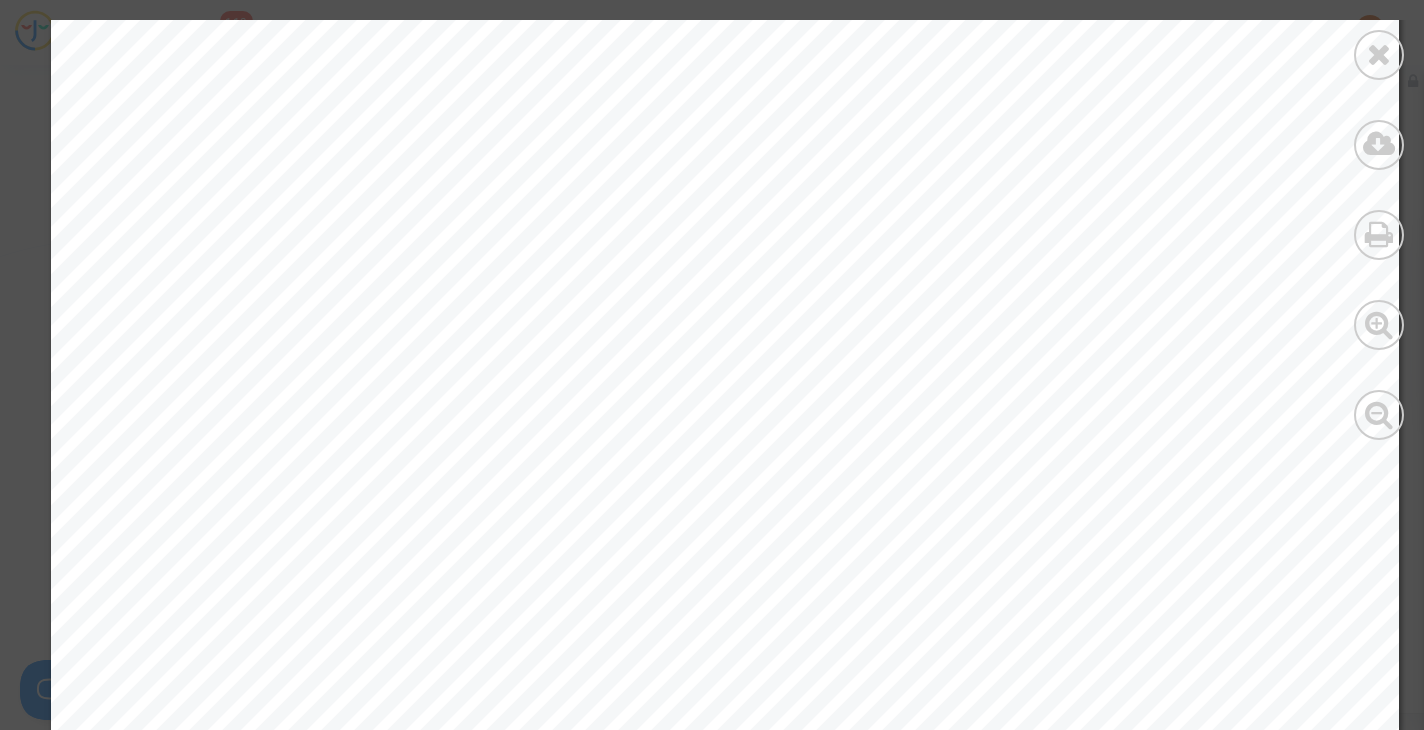 click at bounding box center (1379, 54) 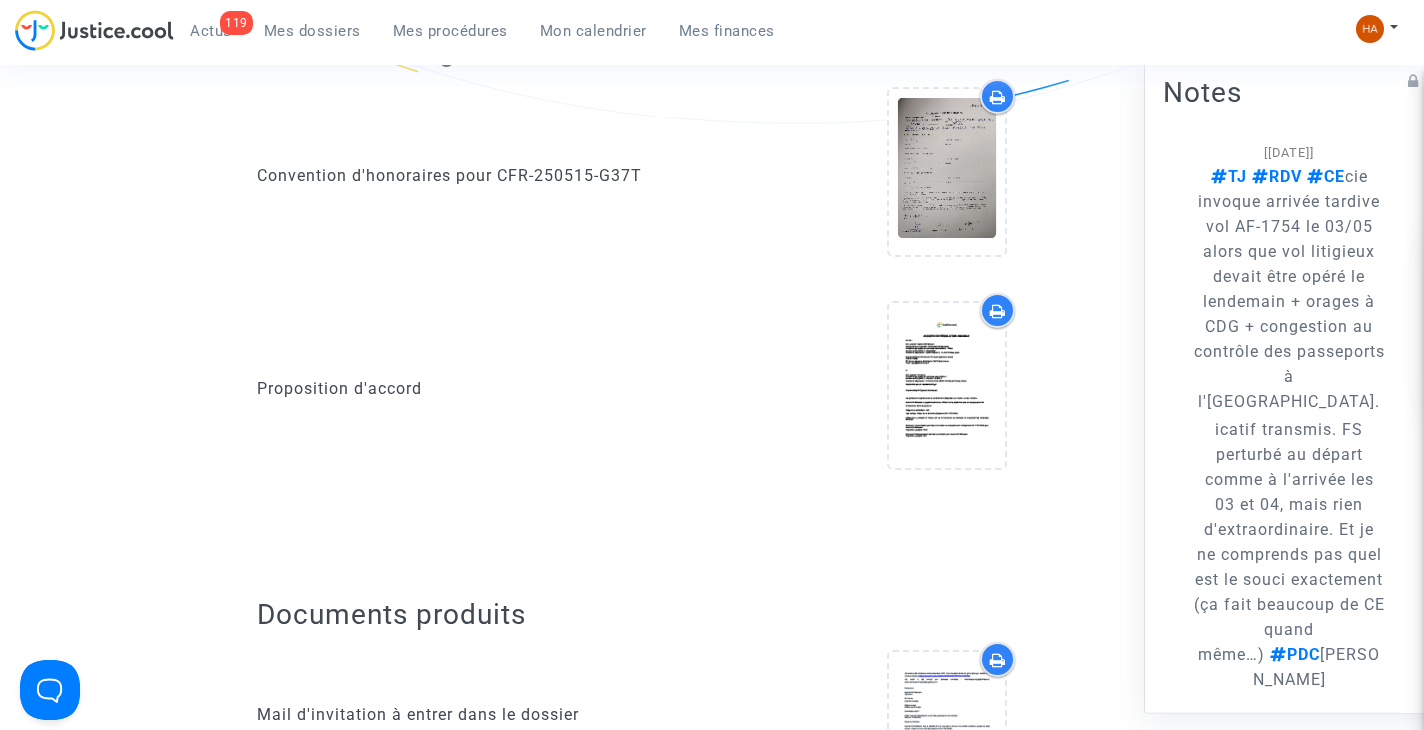 scroll, scrollTop: 0, scrollLeft: 0, axis: both 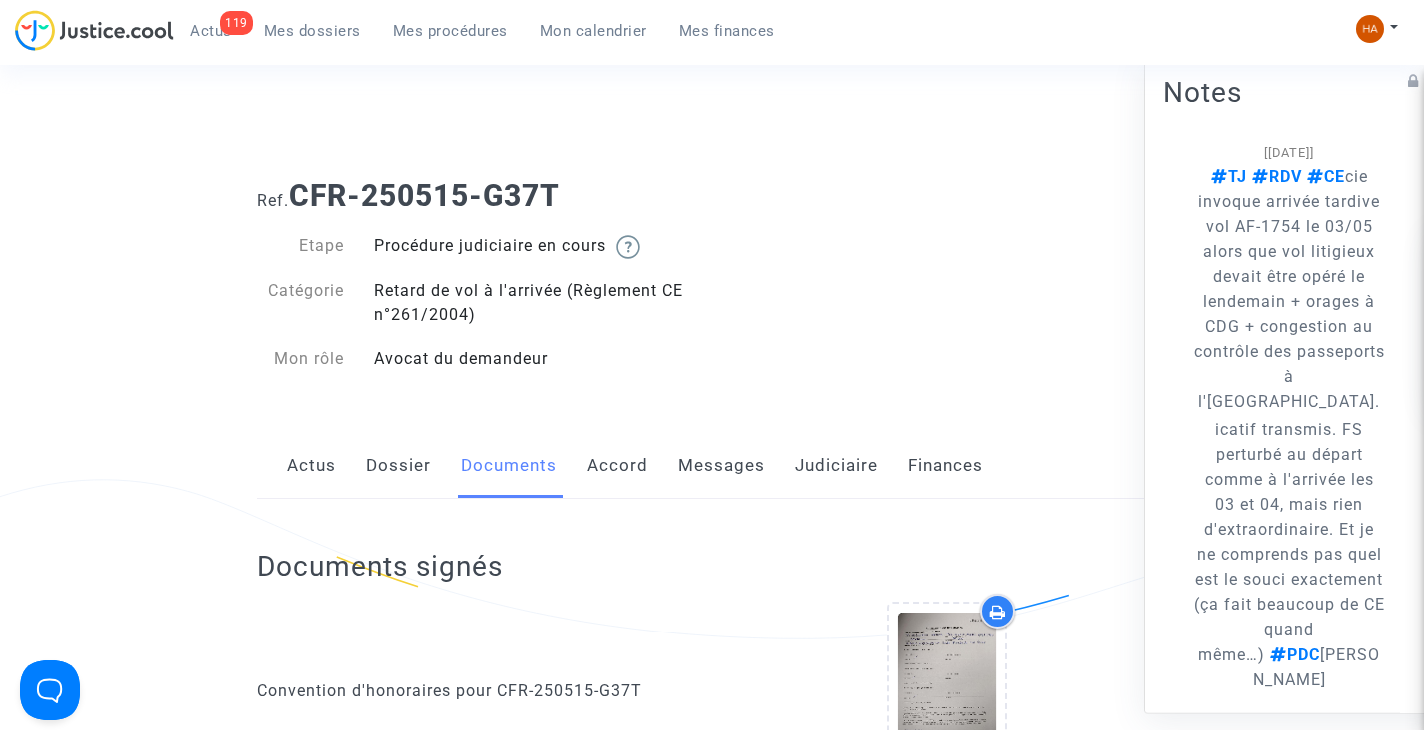 click on "Mes dossiers" at bounding box center (312, 31) 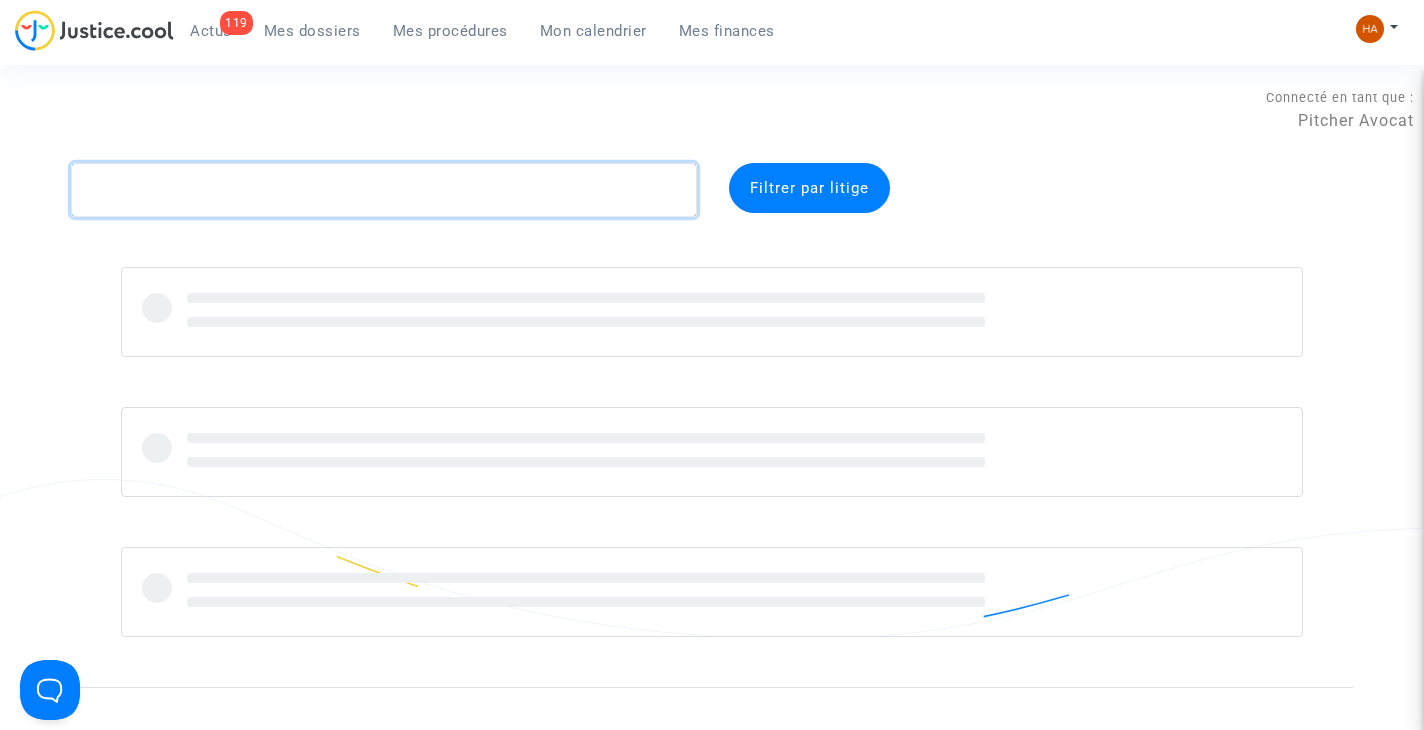 click 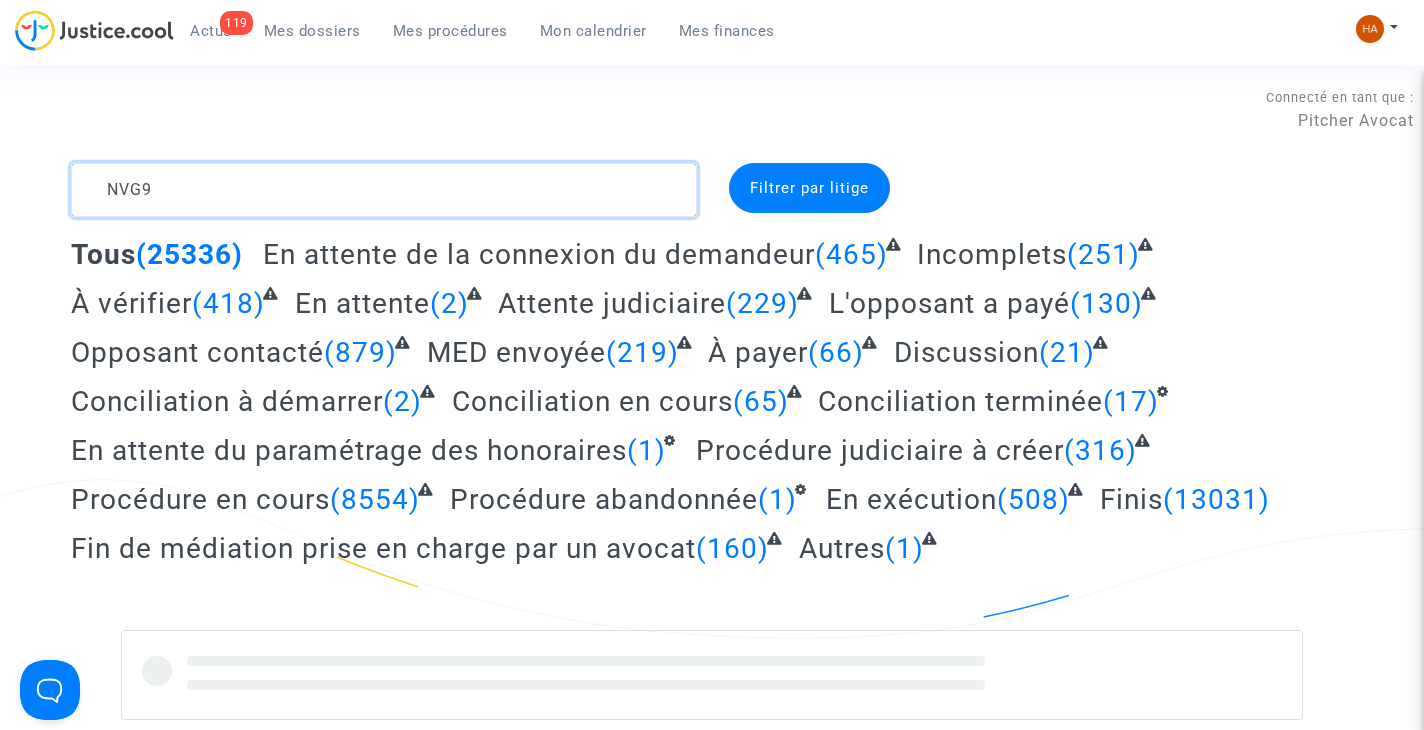 click 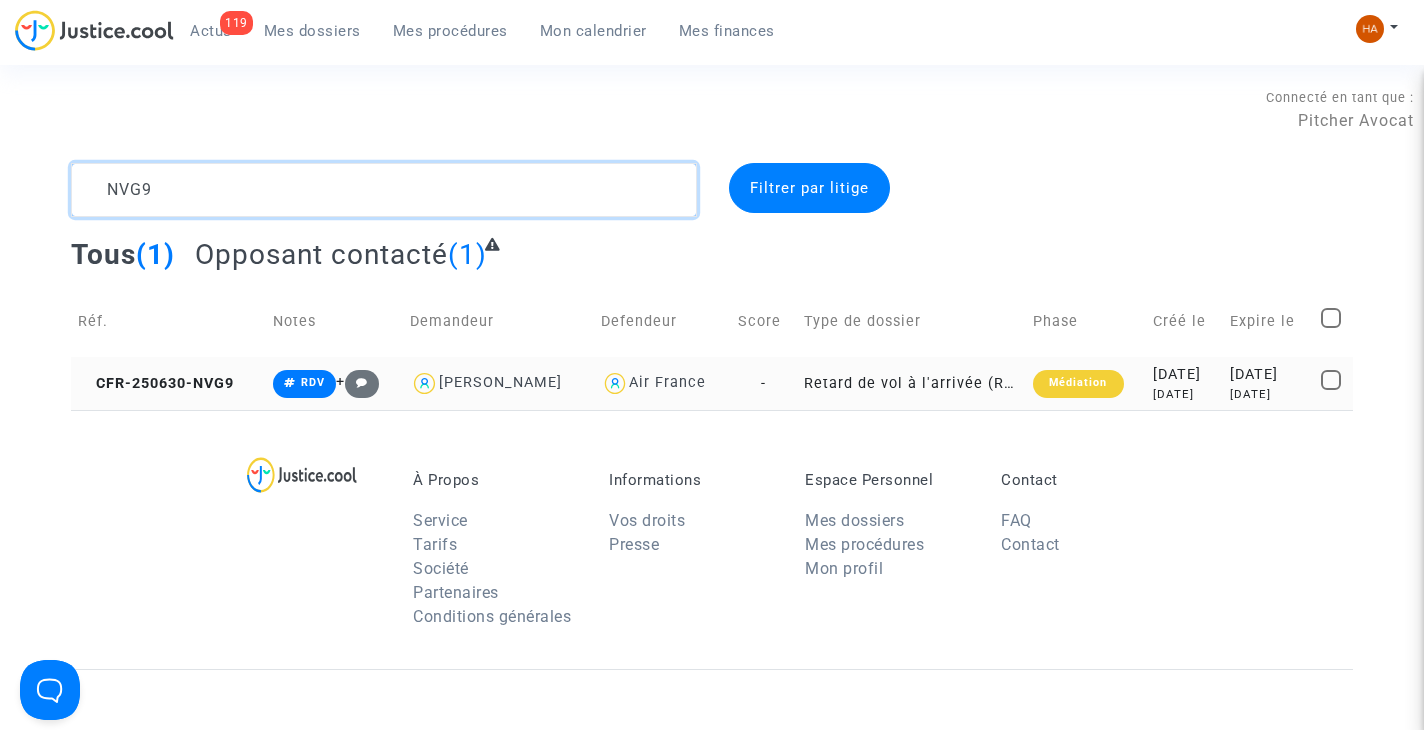 type on "NVG9" 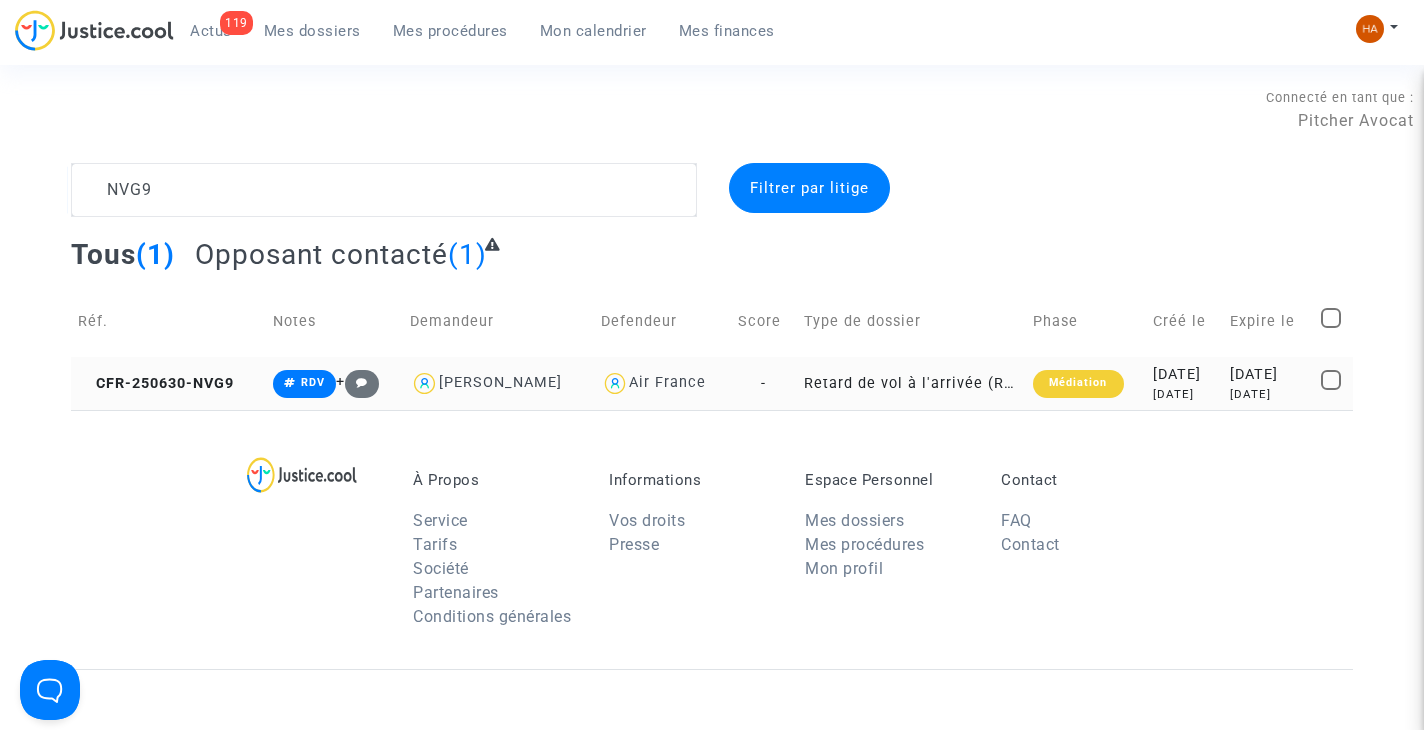 click on "Retard de vol à l'arrivée (Règlement CE n°261/2004)" 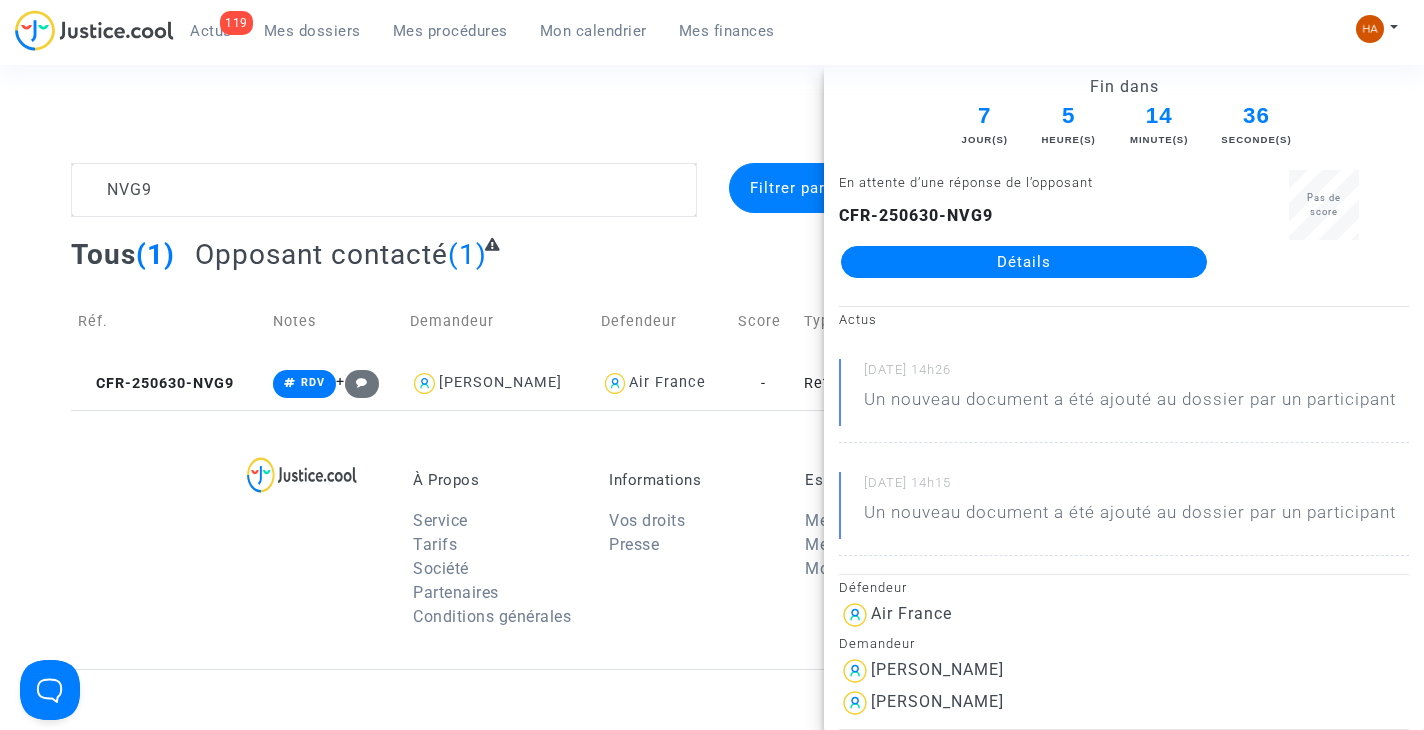 click on "Détails" 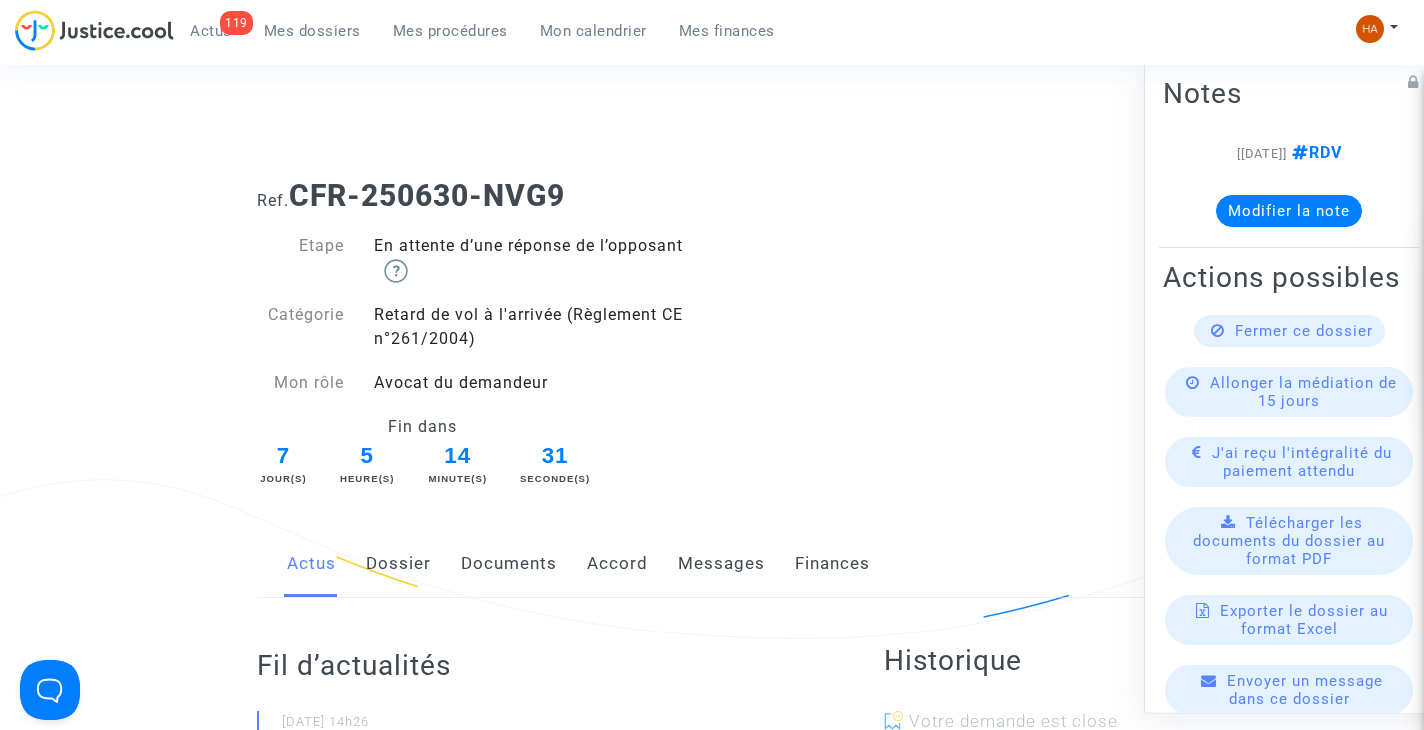 drag, startPoint x: 594, startPoint y: 202, endPoint x: 301, endPoint y: 186, distance: 293.43652 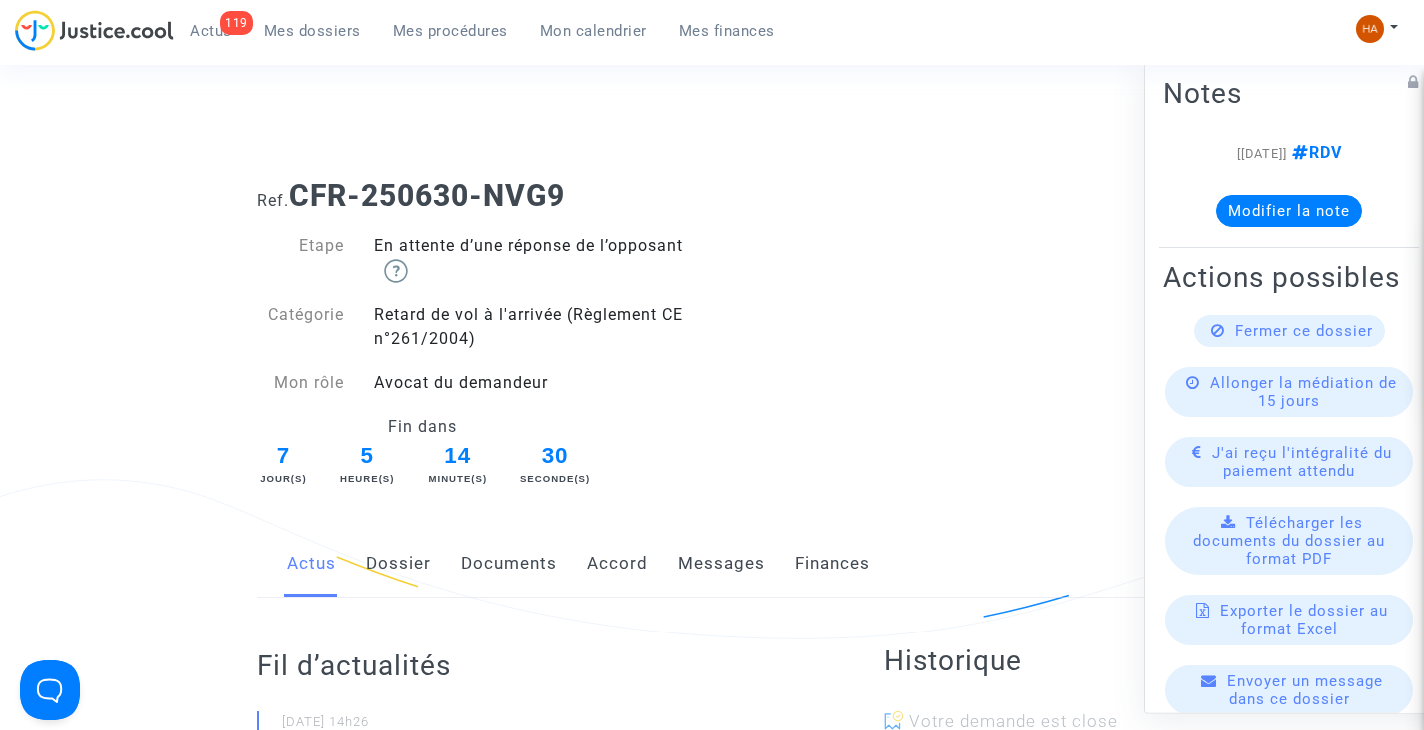 copy on "CFR-250630-NVG9" 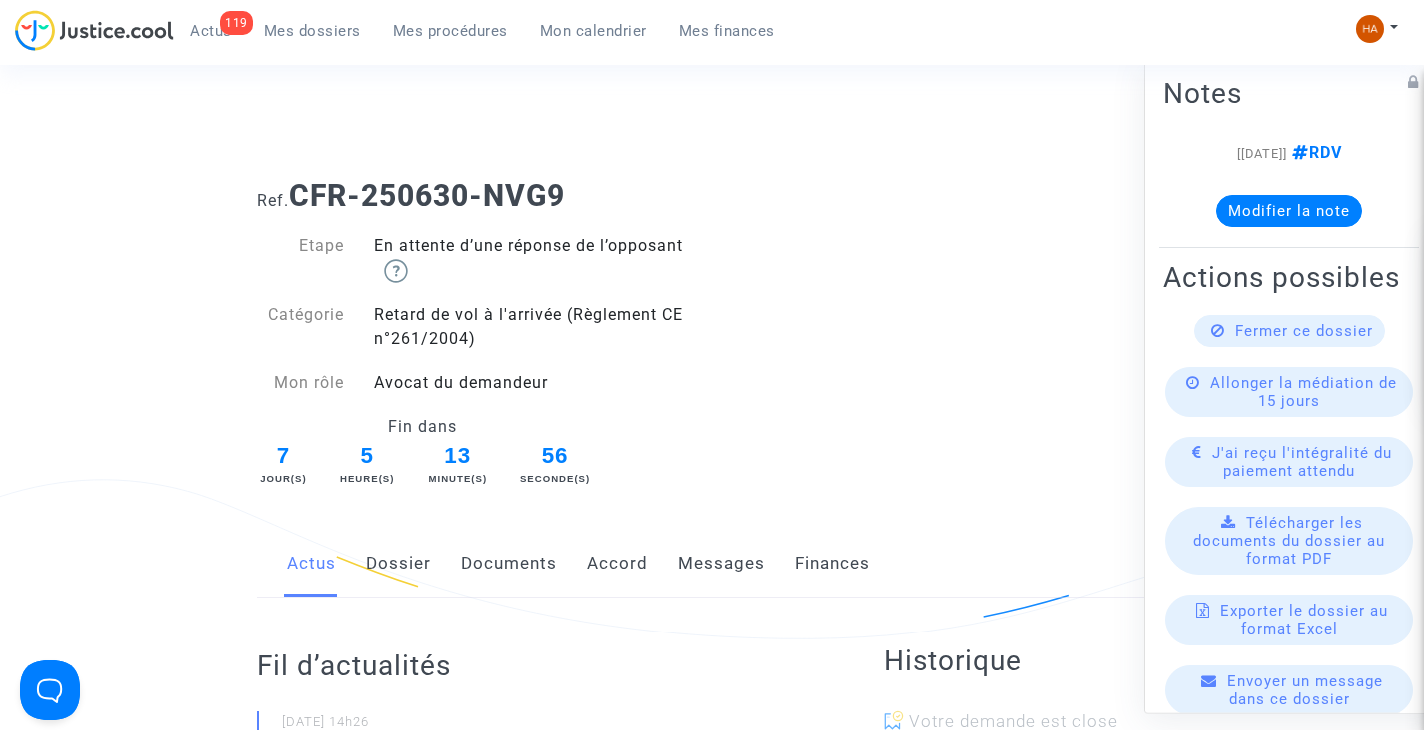 click on "Documents" 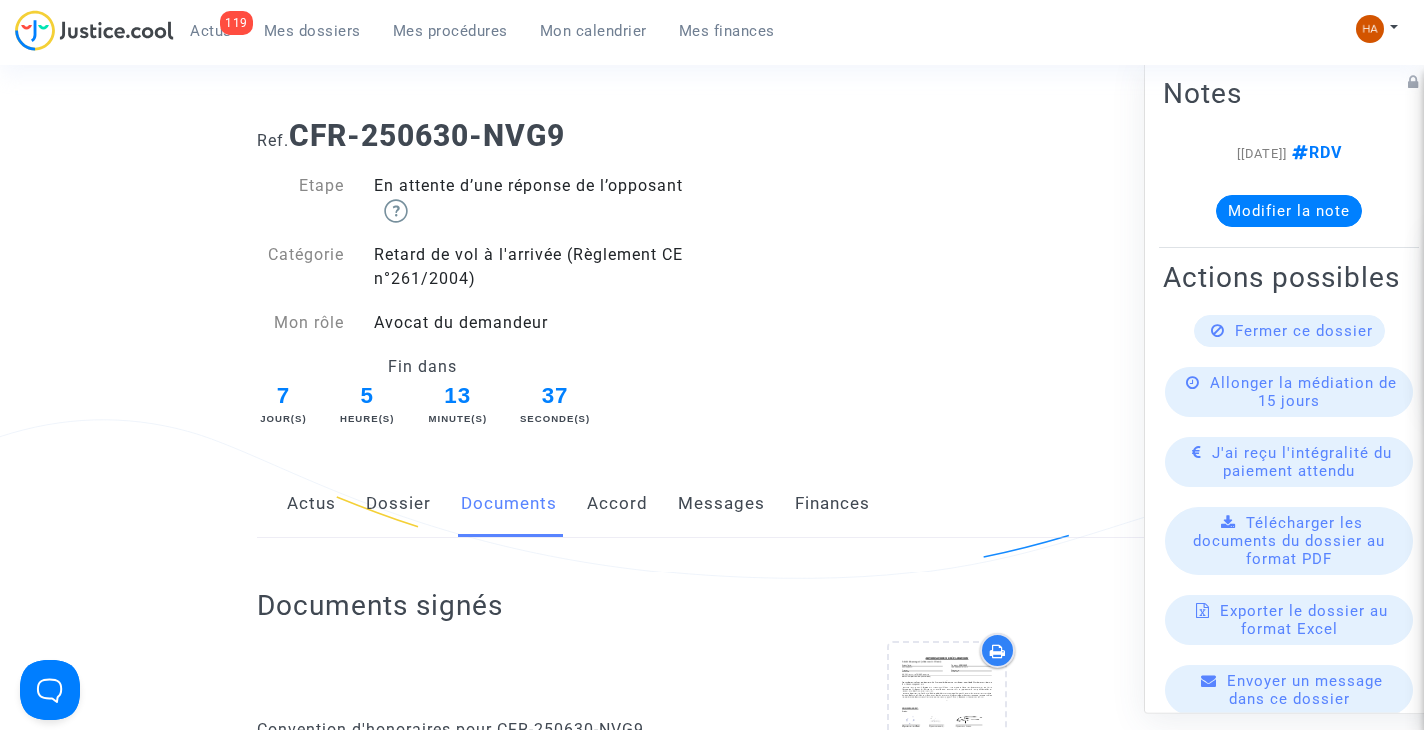 scroll, scrollTop: 53, scrollLeft: 0, axis: vertical 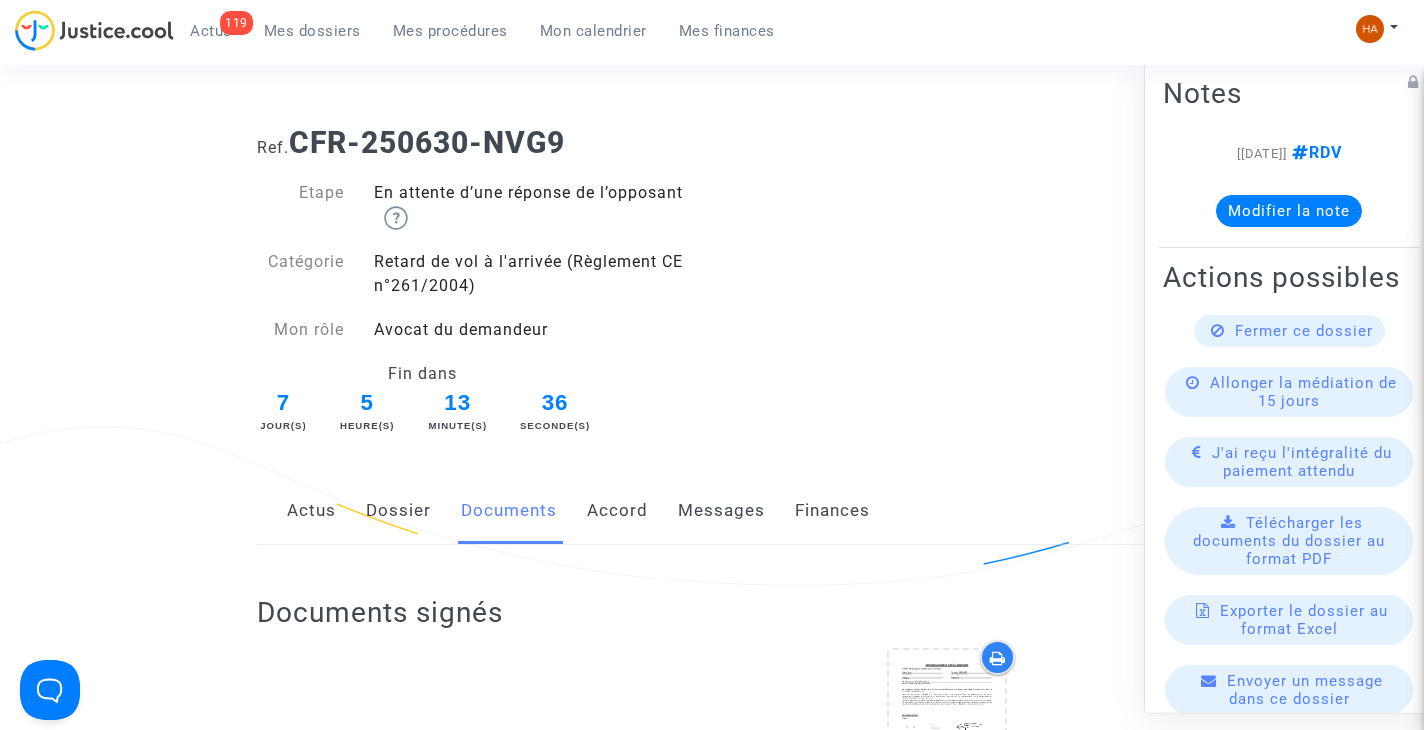 click on "Accord" 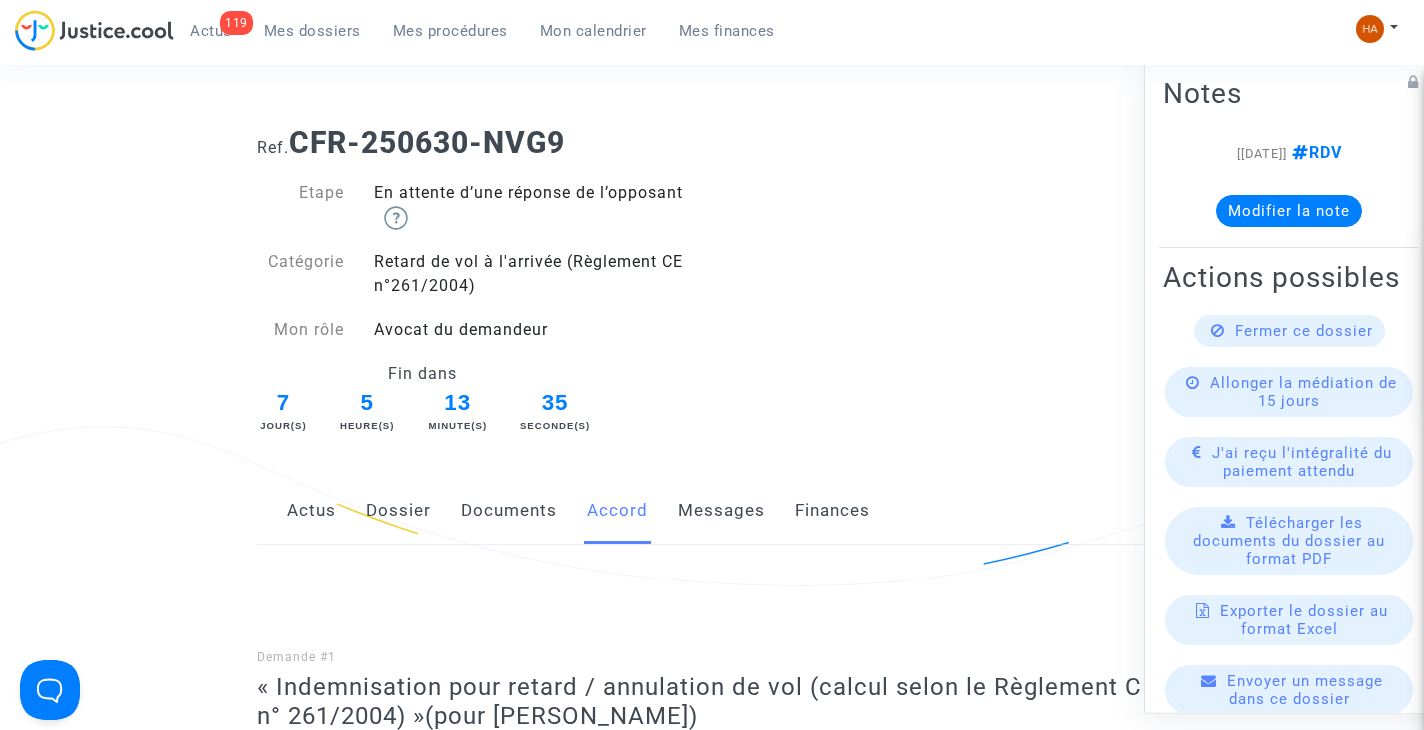click on "Documents" 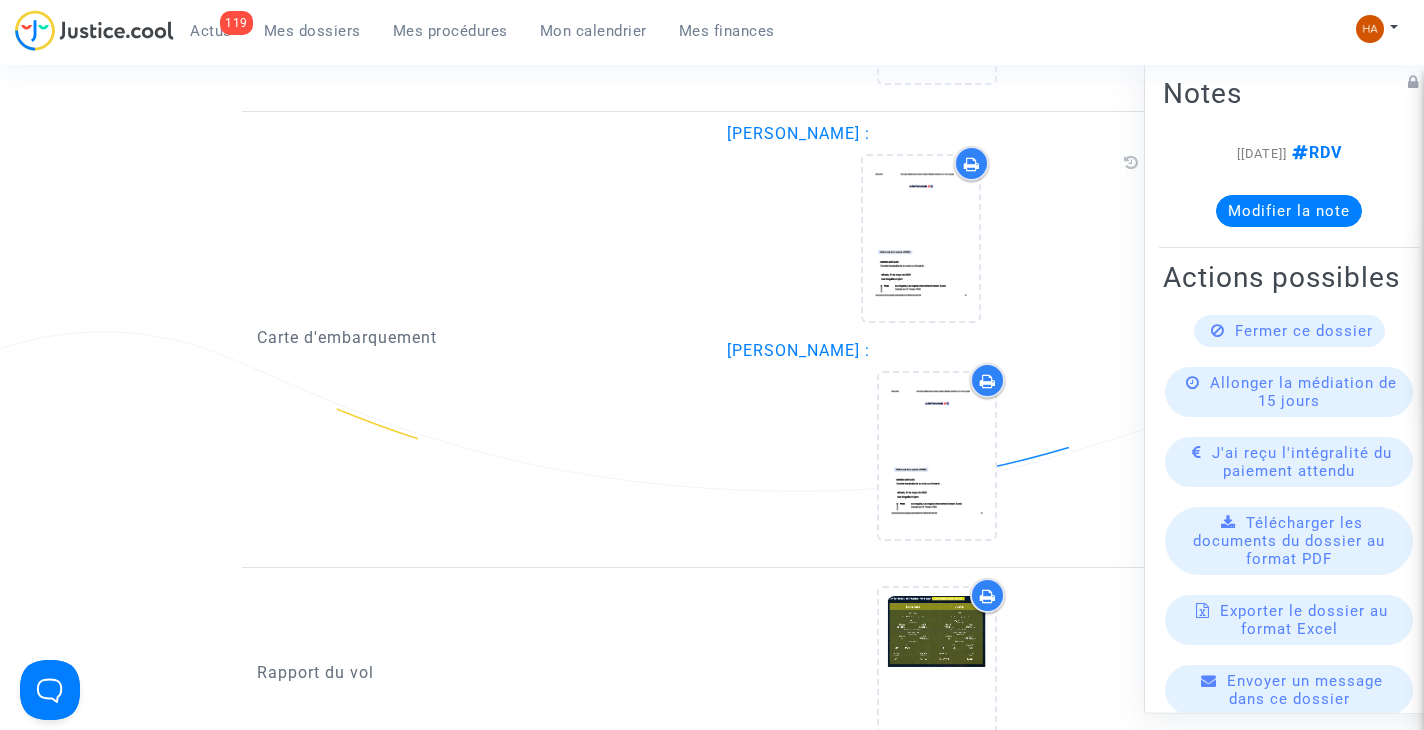scroll, scrollTop: 3318, scrollLeft: 0, axis: vertical 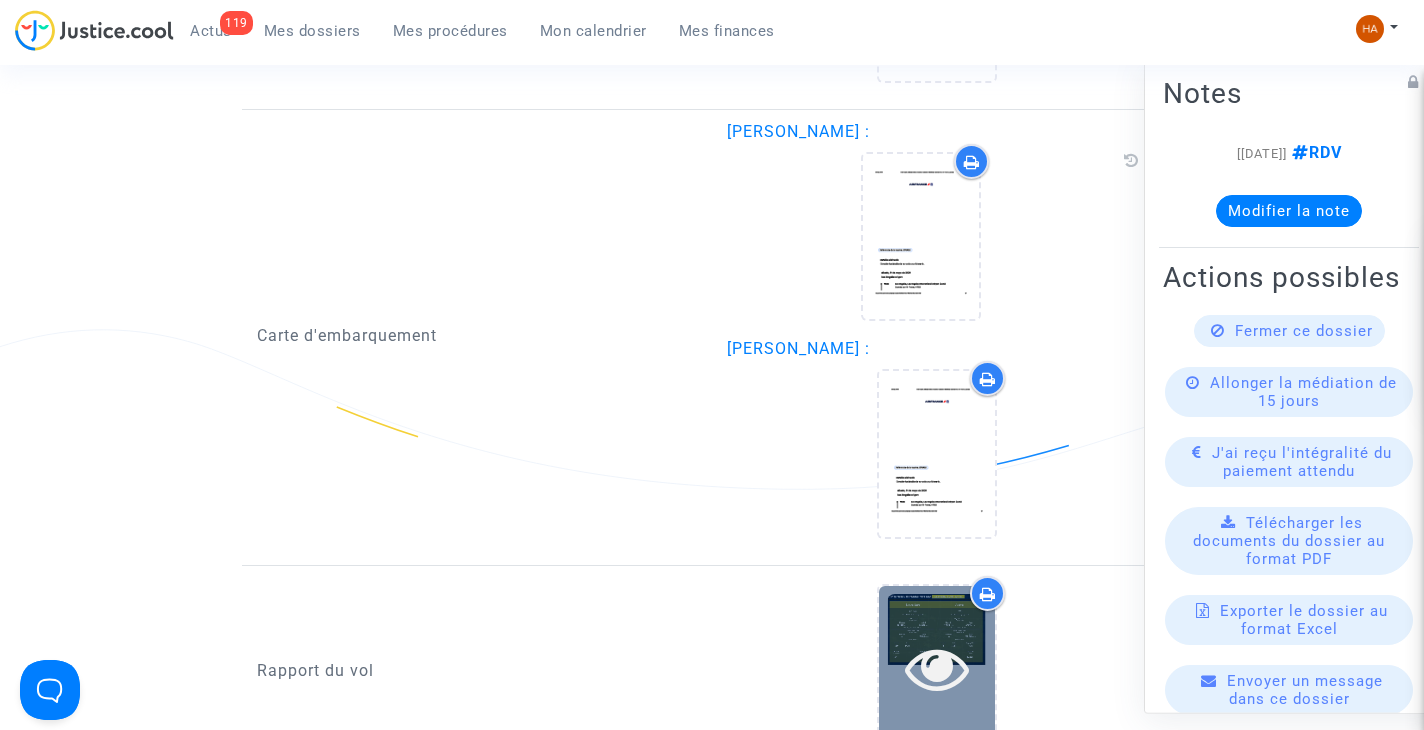 click at bounding box center [937, 668] 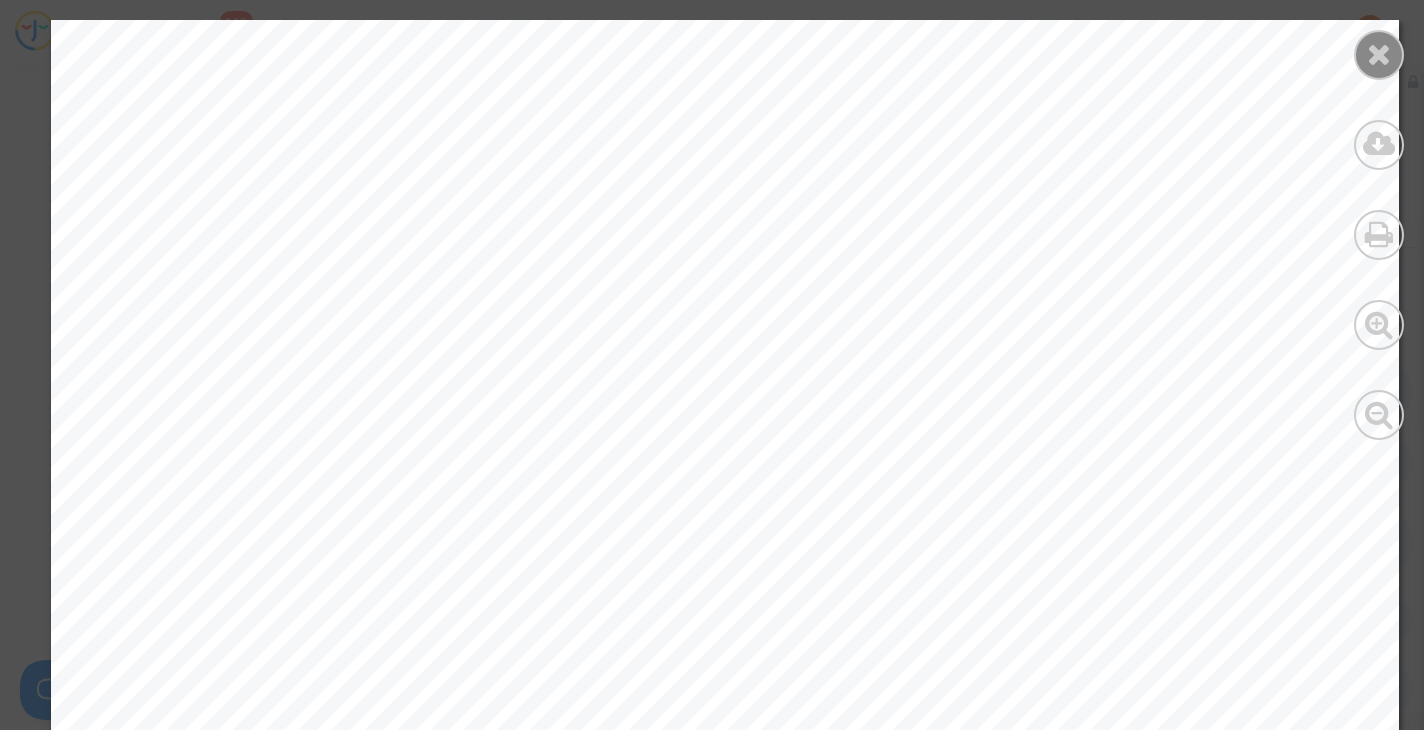 click at bounding box center (1379, 54) 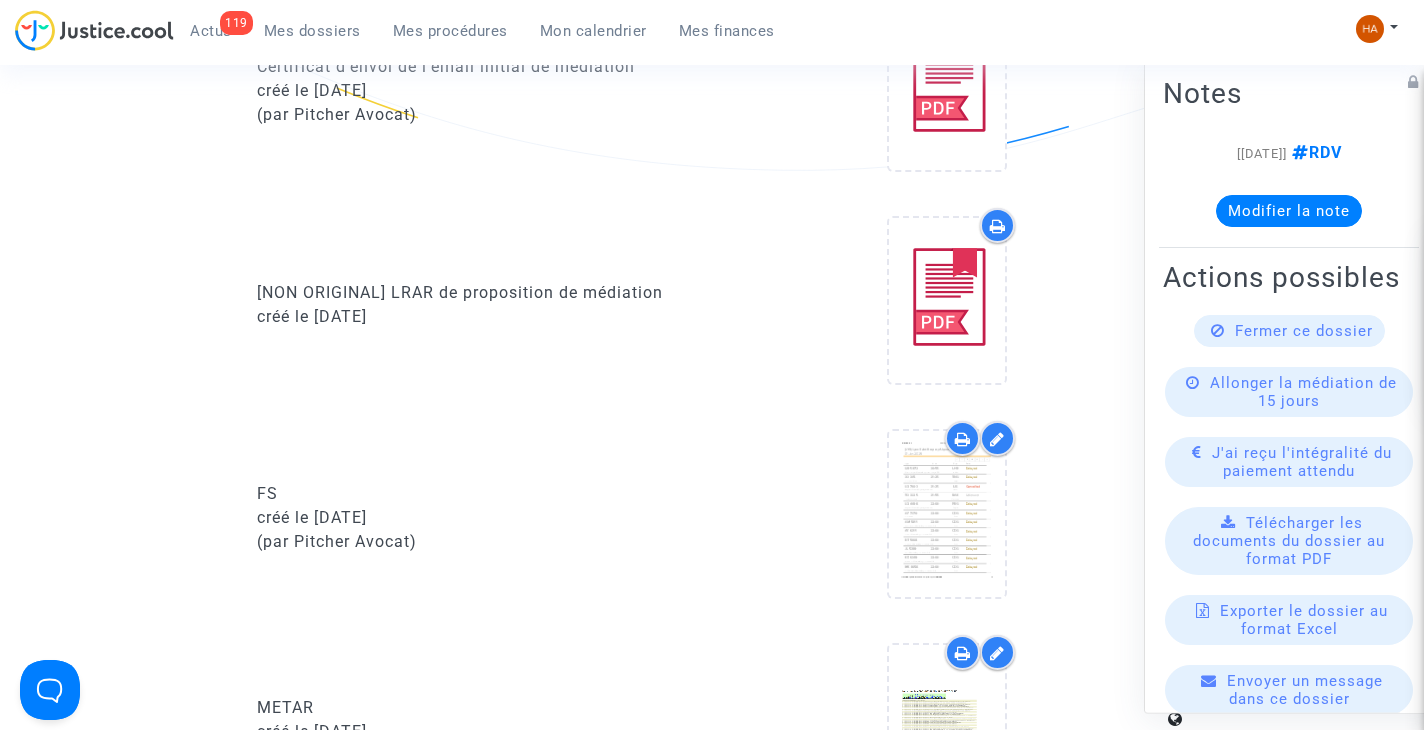 scroll, scrollTop: 1418, scrollLeft: 0, axis: vertical 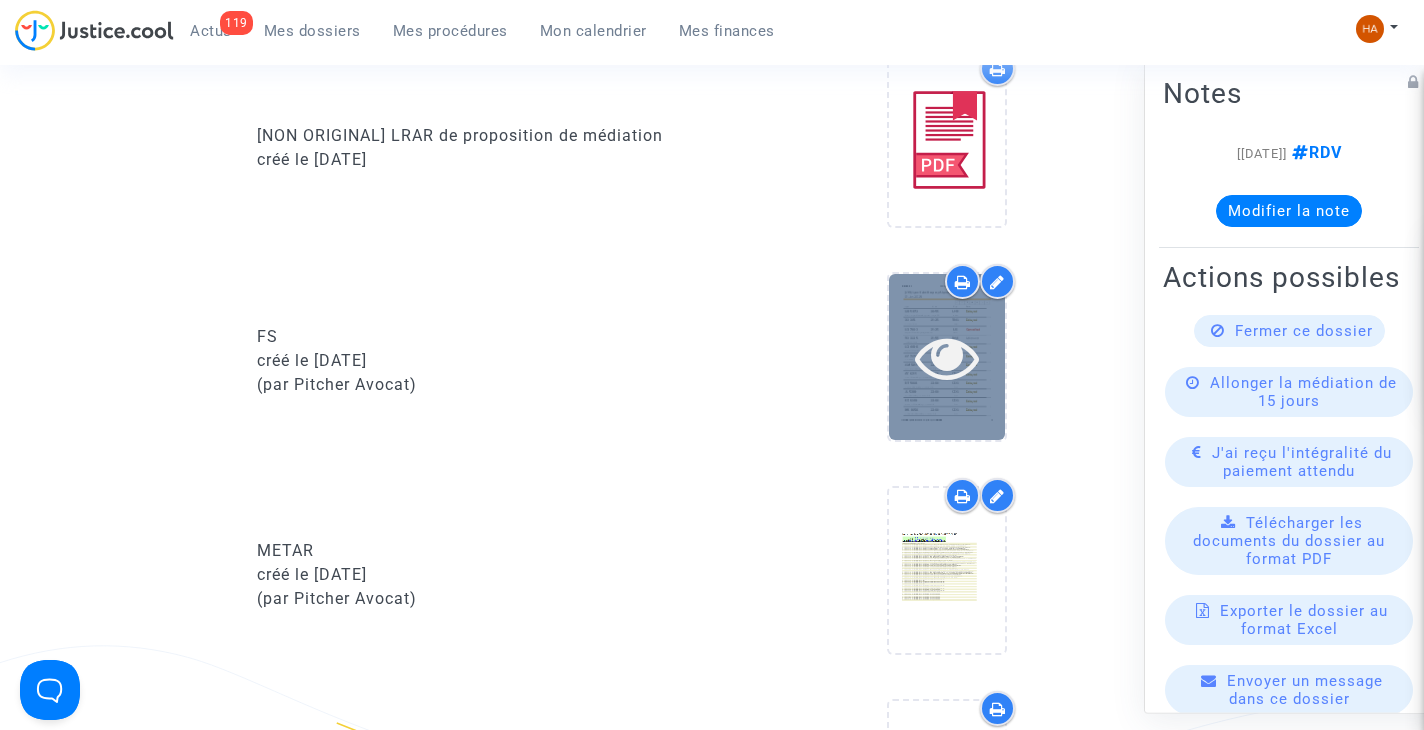 click at bounding box center (947, 357) 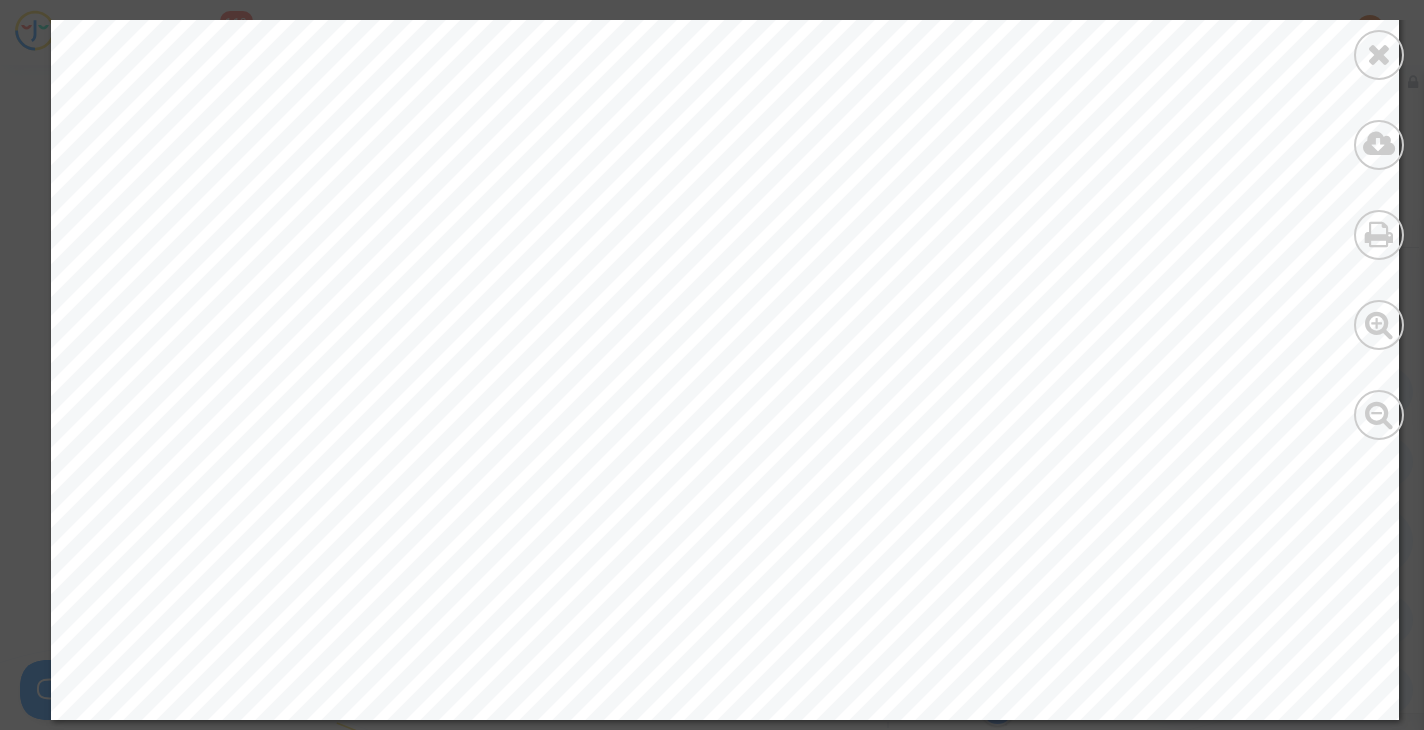 scroll, scrollTop: 10813, scrollLeft: 0, axis: vertical 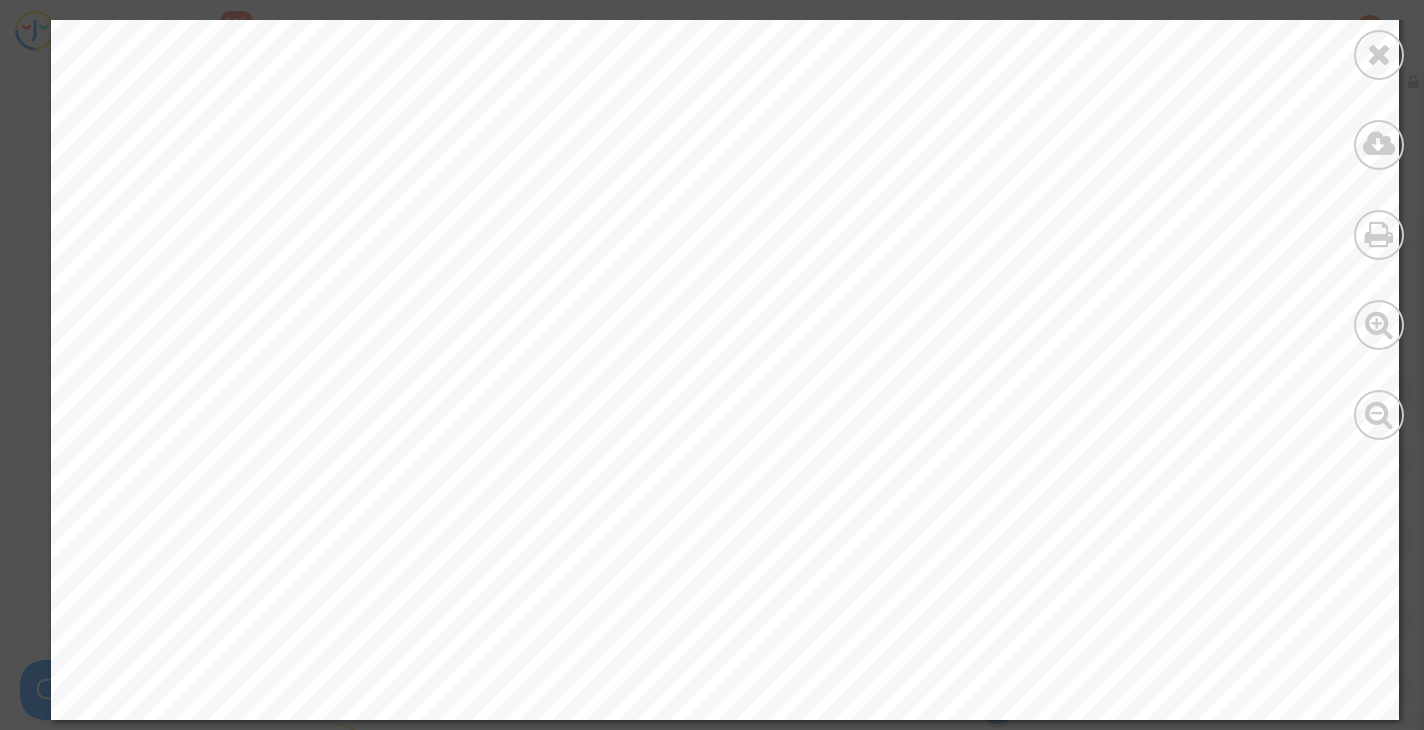 drag, startPoint x: 1359, startPoint y: 61, endPoint x: 1092, endPoint y: 177, distance: 291.10995 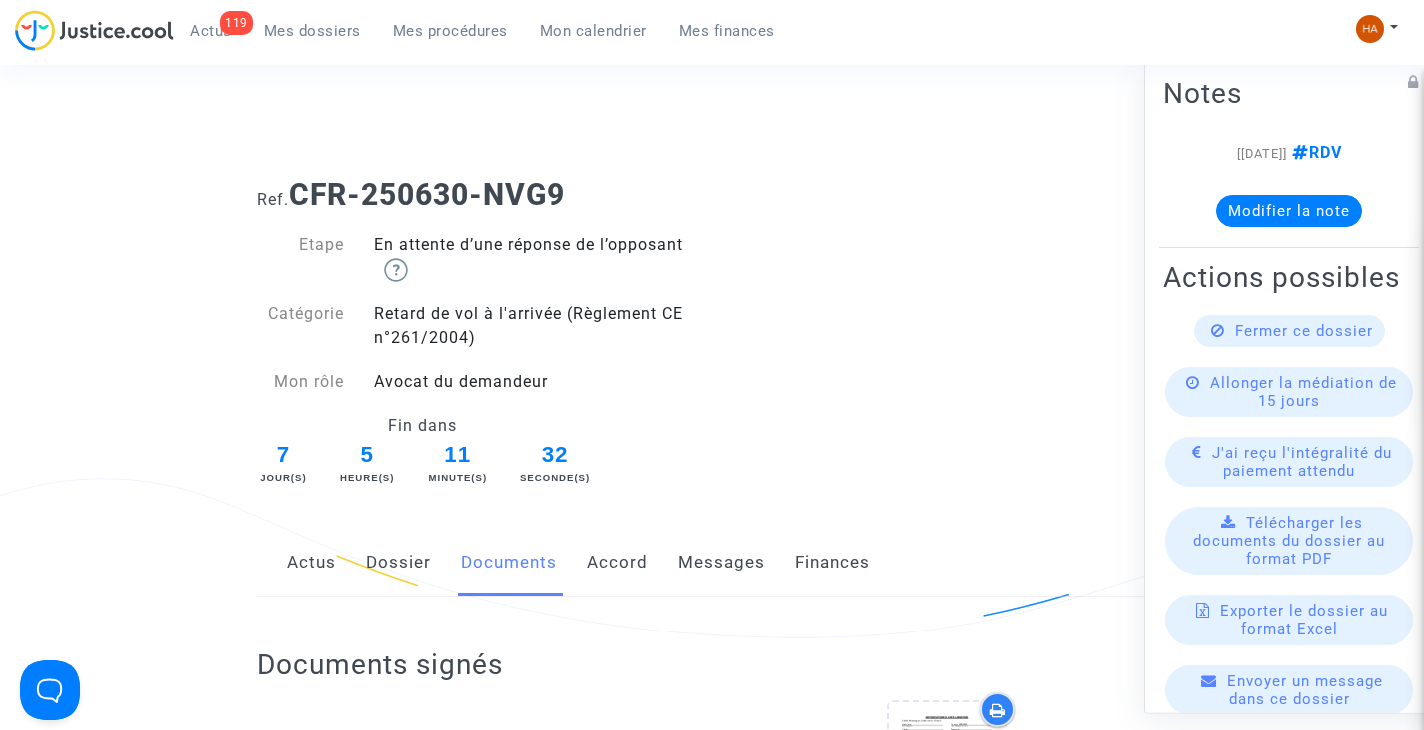 scroll, scrollTop: 0, scrollLeft: 0, axis: both 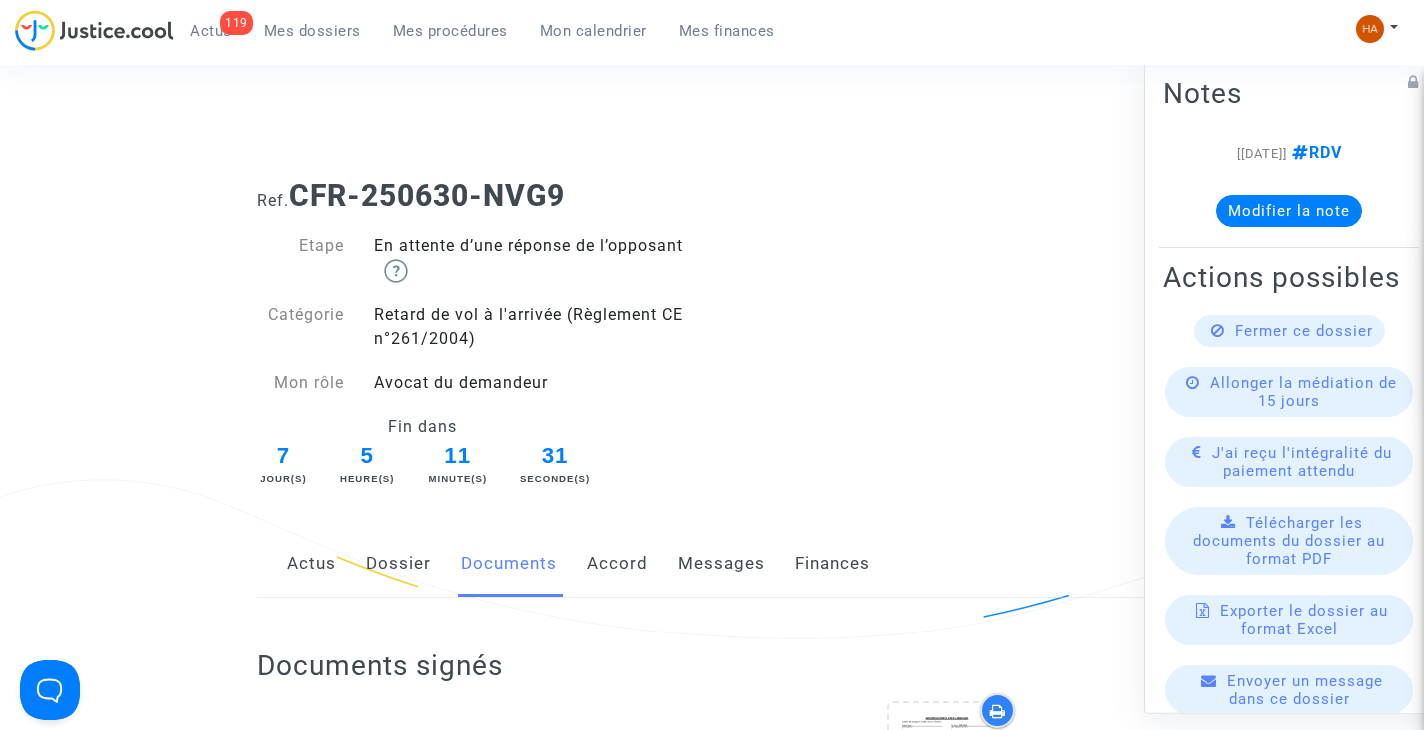 click on "Dossier" 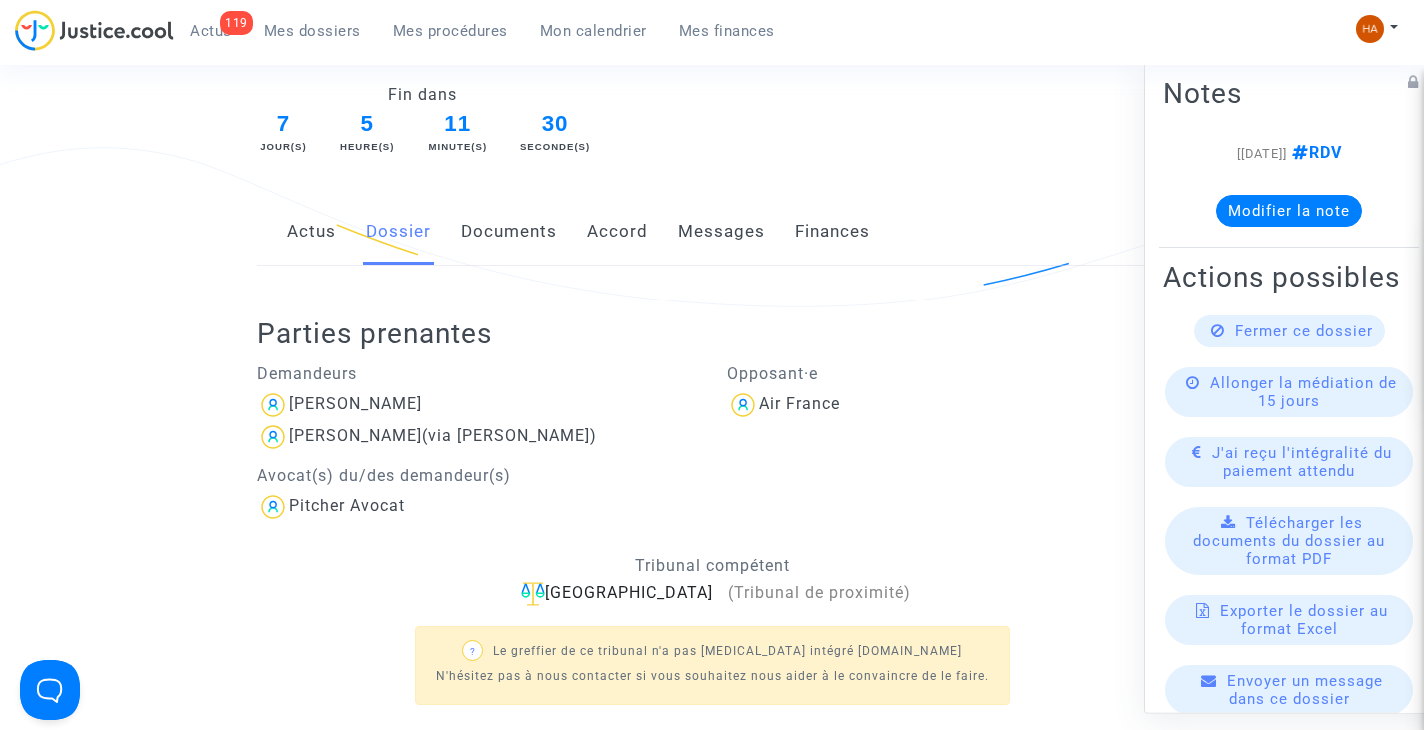 scroll, scrollTop: 334, scrollLeft: 0, axis: vertical 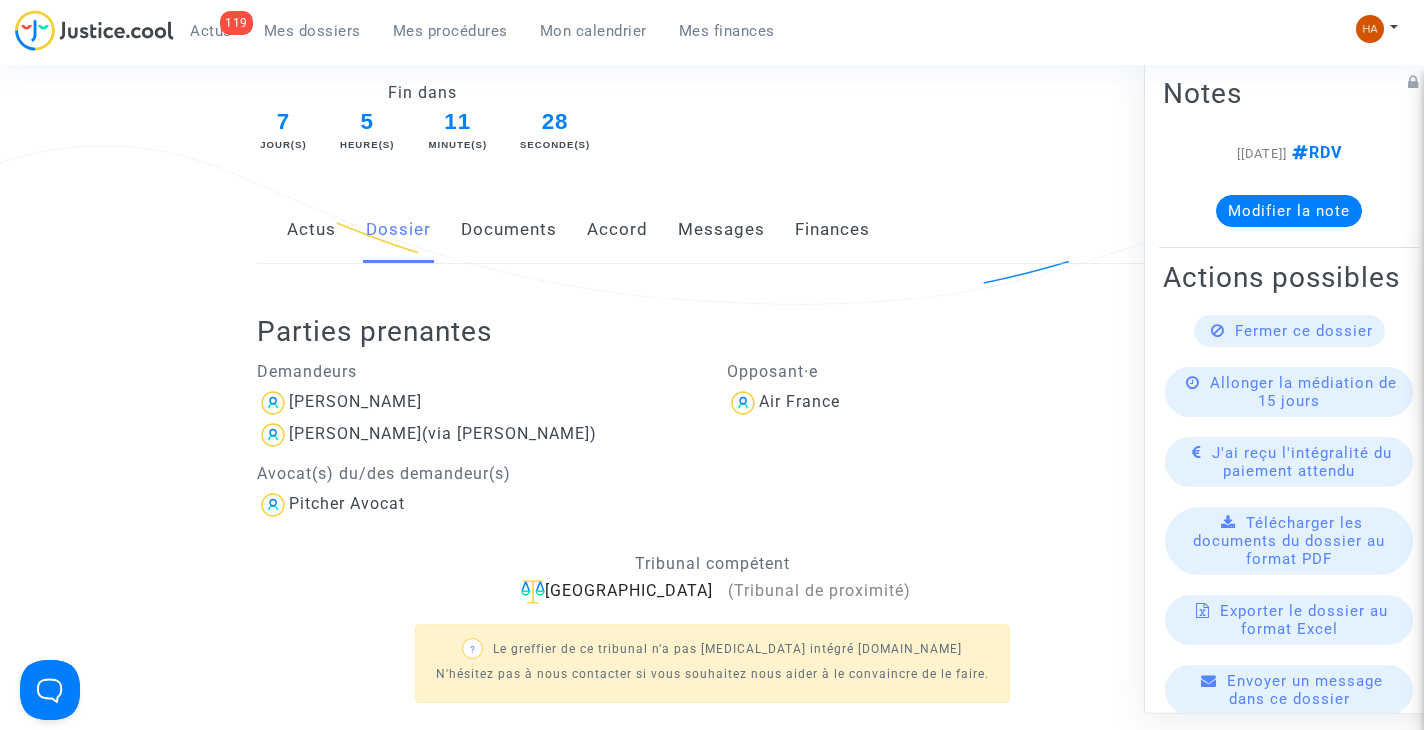 click on "Documents" 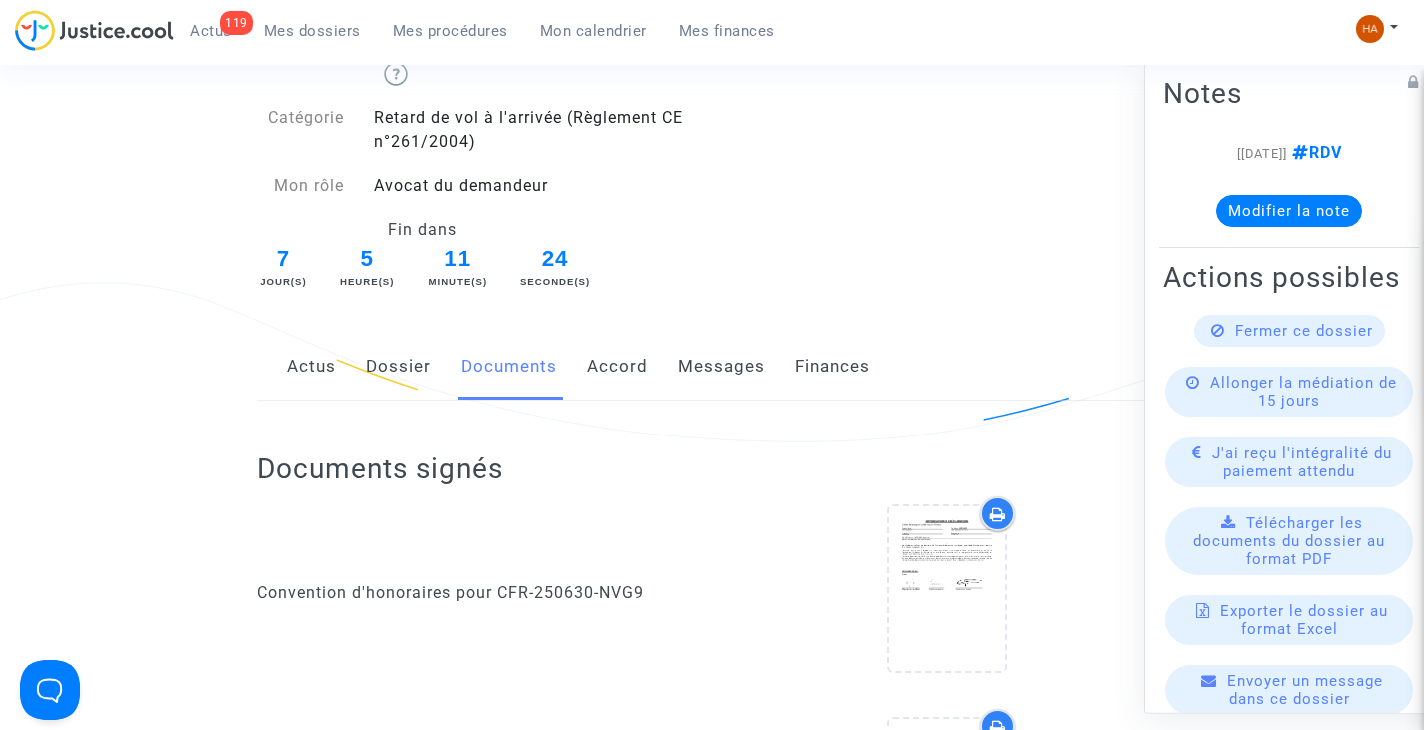 scroll, scrollTop: 193, scrollLeft: 0, axis: vertical 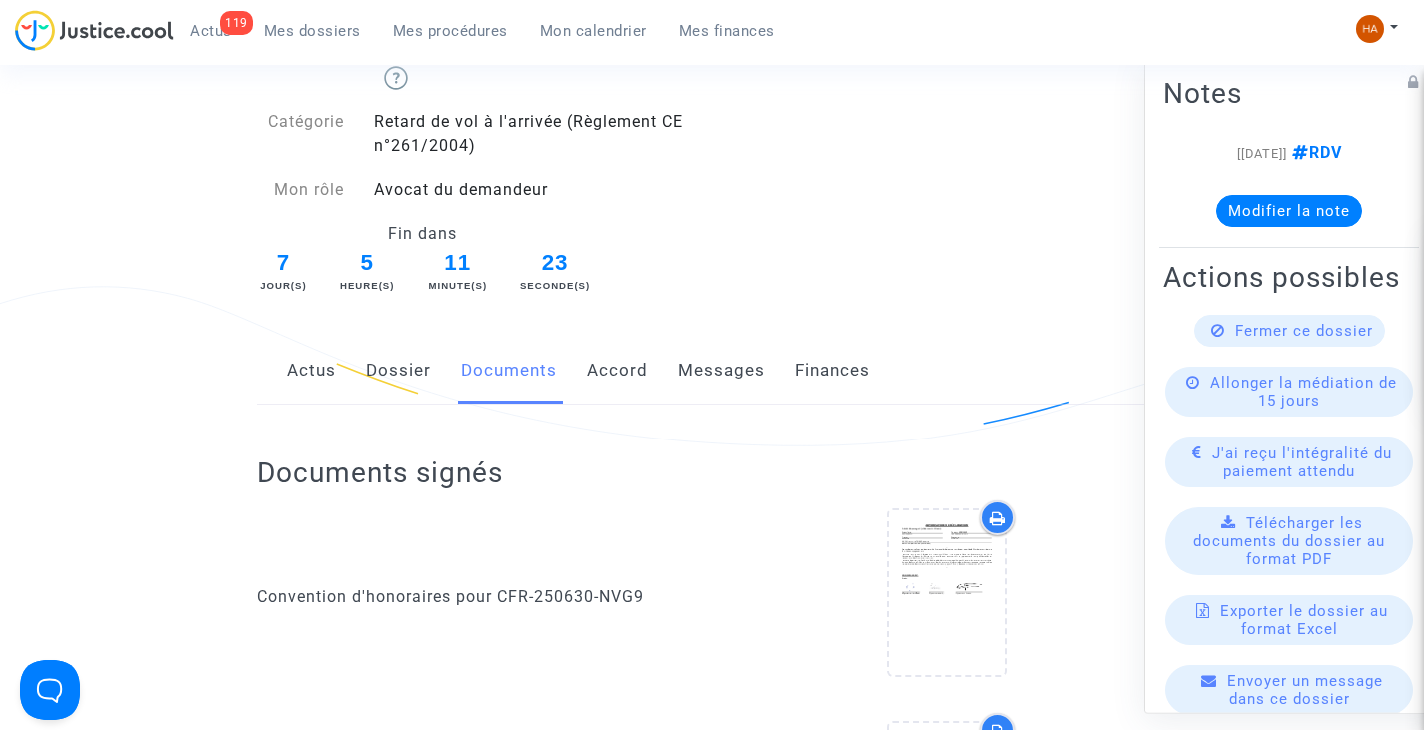 click on "Messages" 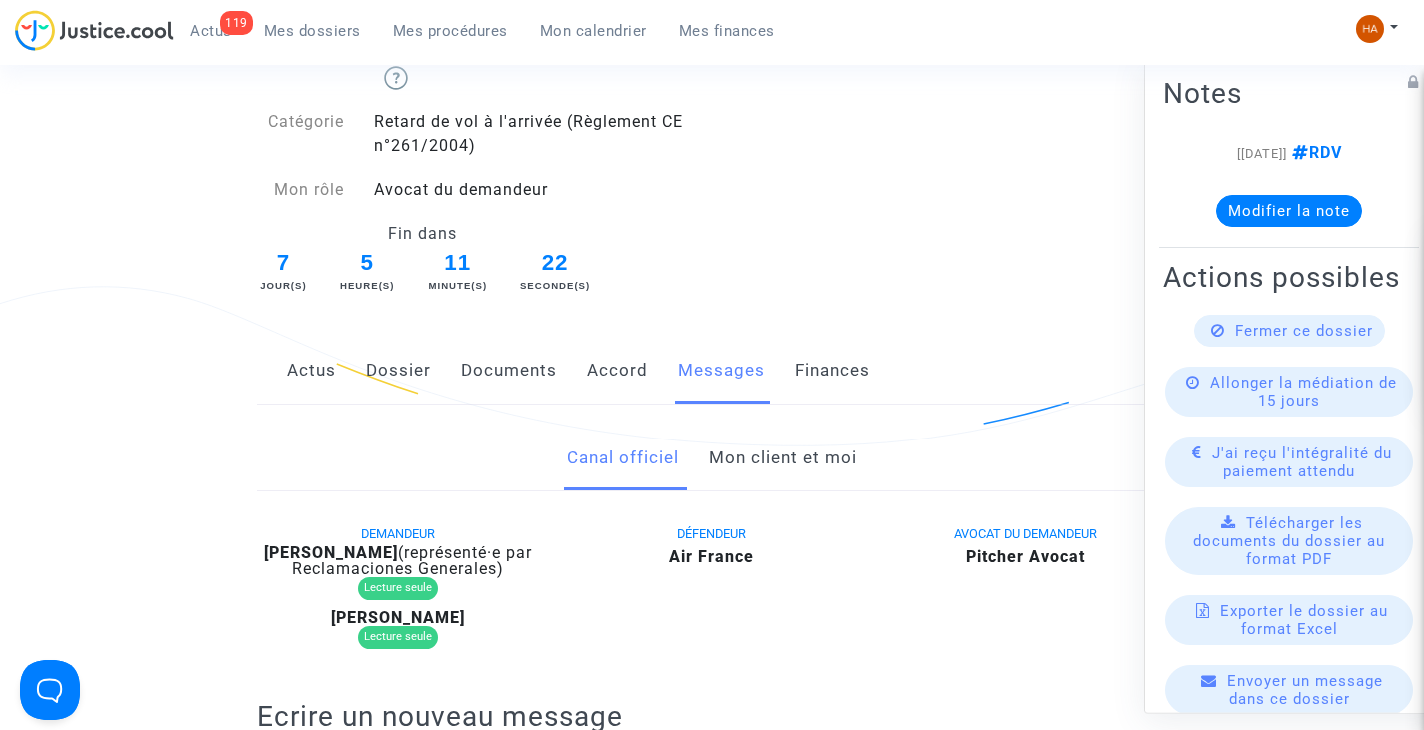 click on "Mon client et moi" 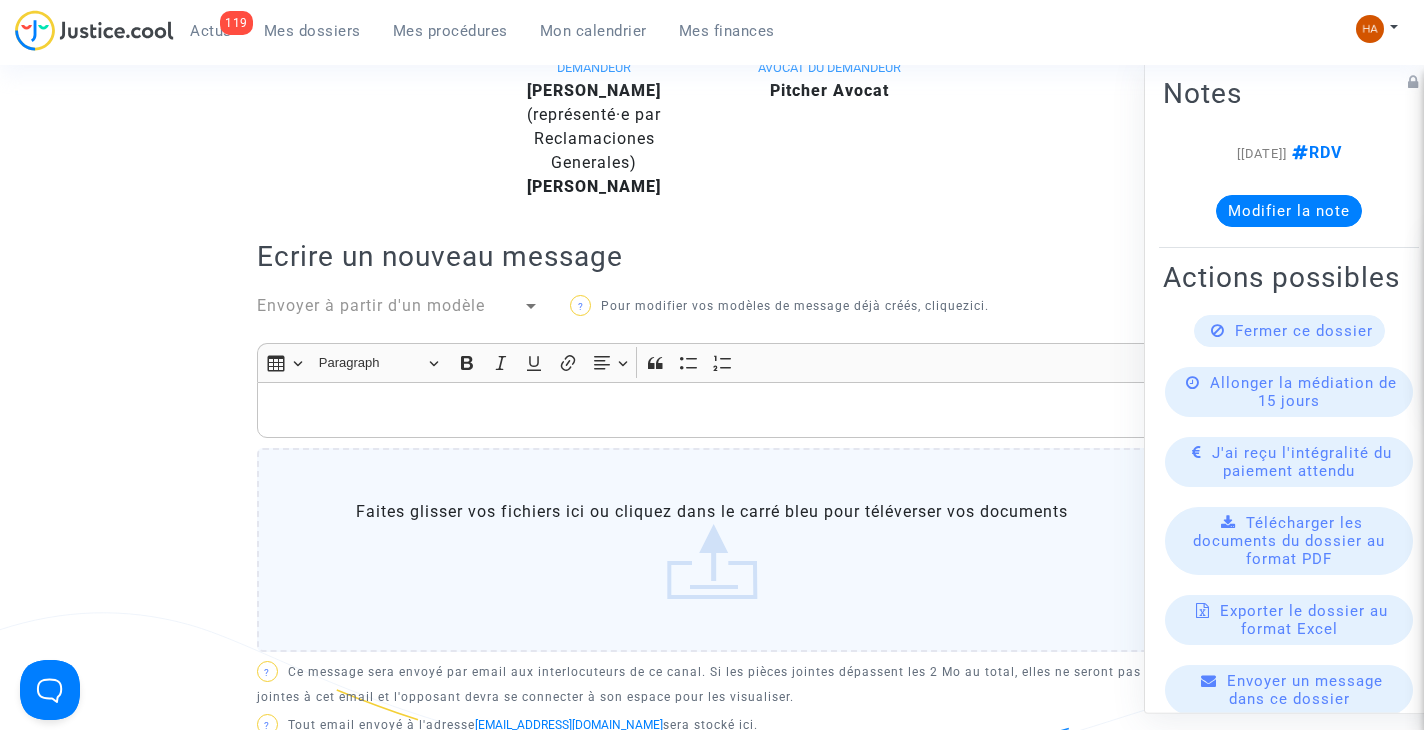 scroll, scrollTop: 660, scrollLeft: 0, axis: vertical 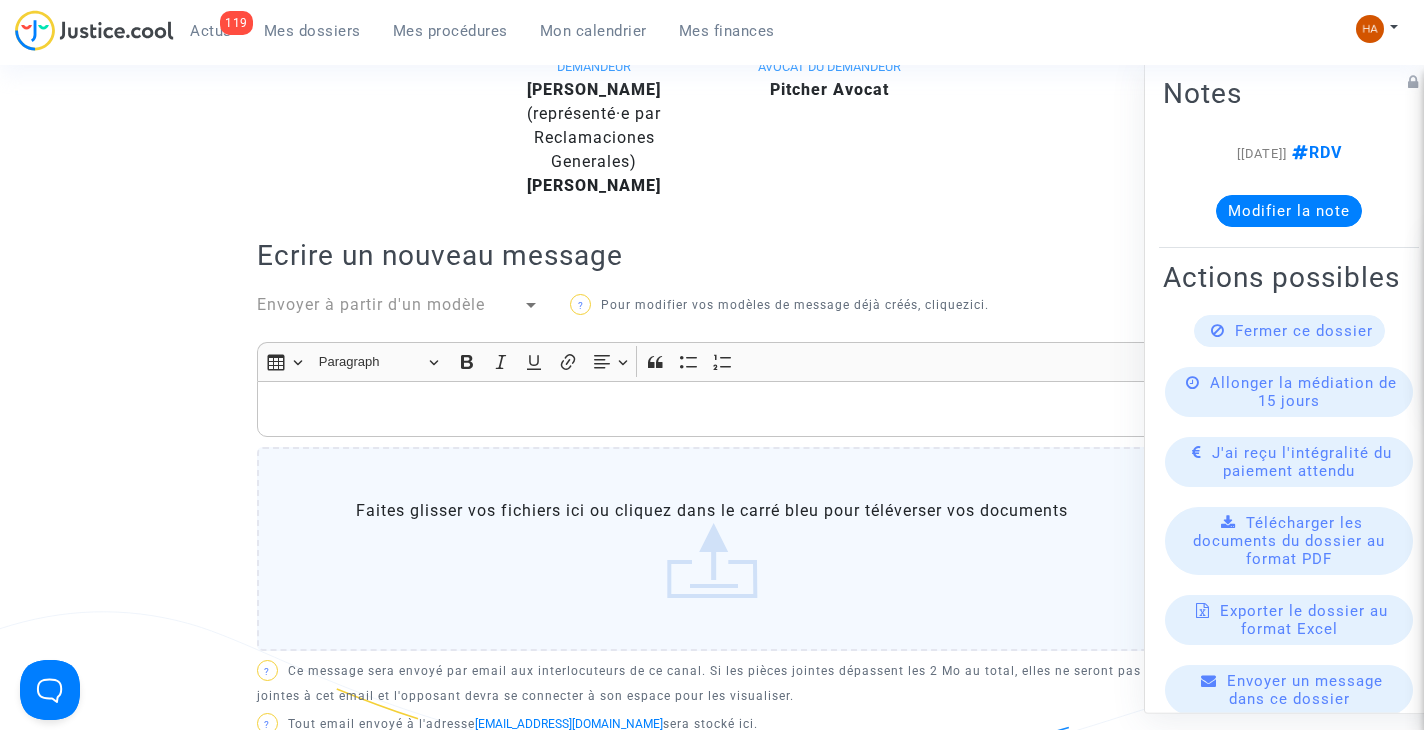 click 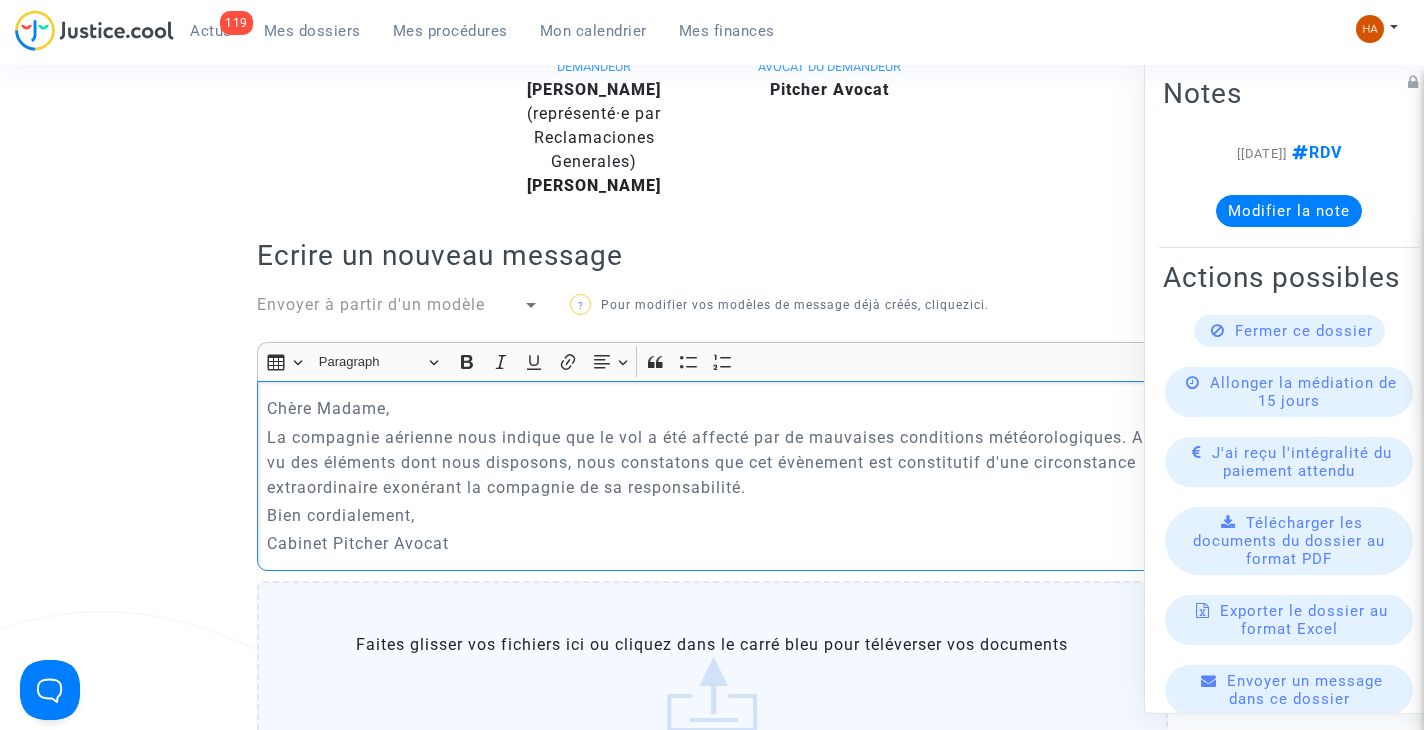 click on "Chère Madame," 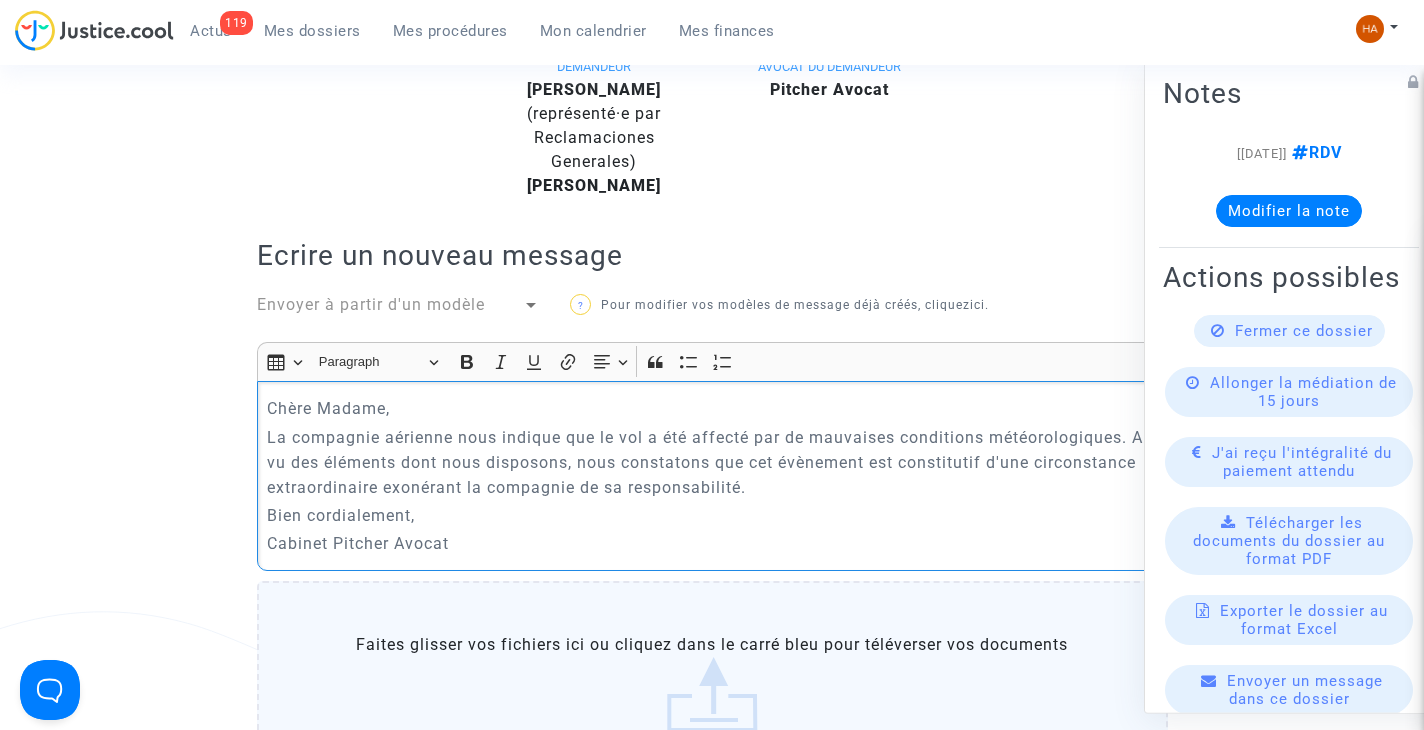 type 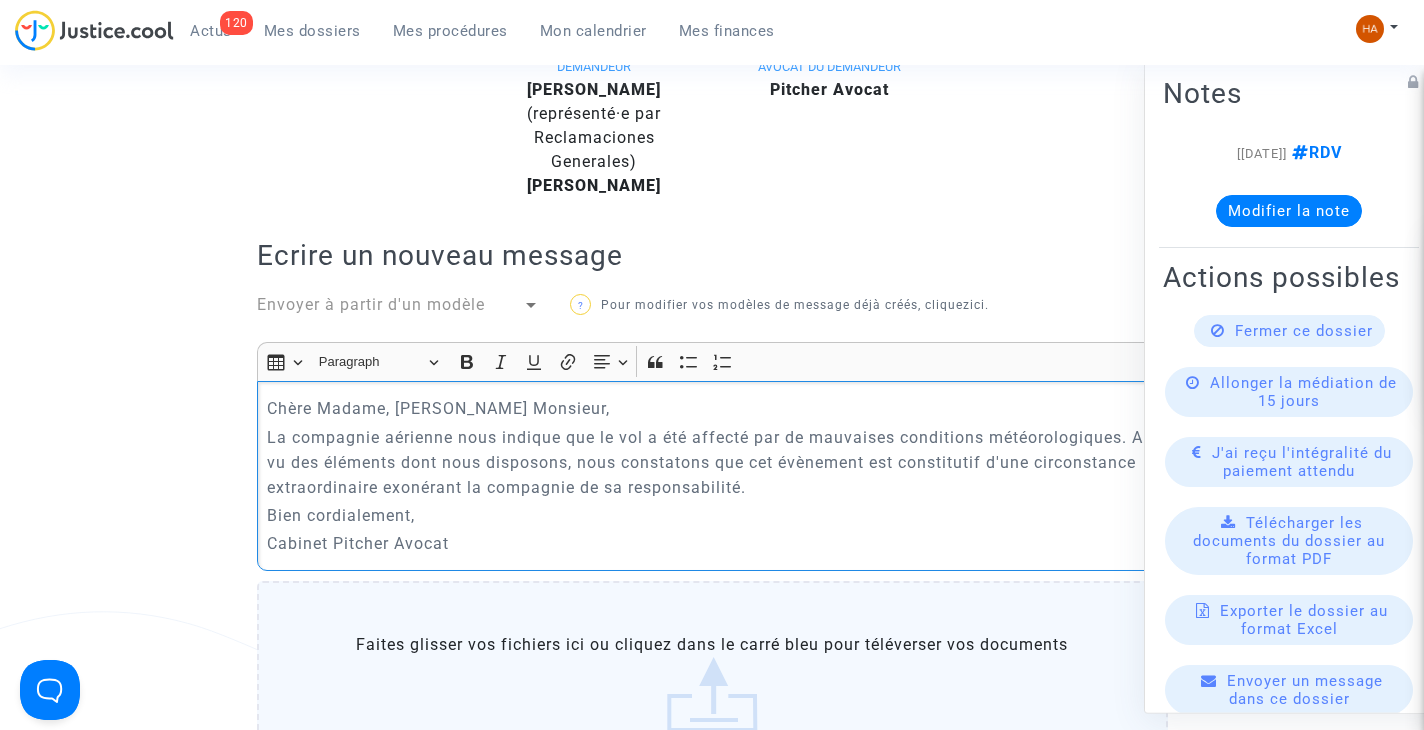 click on "Chère Madame, [PERSON_NAME] Monsieur," 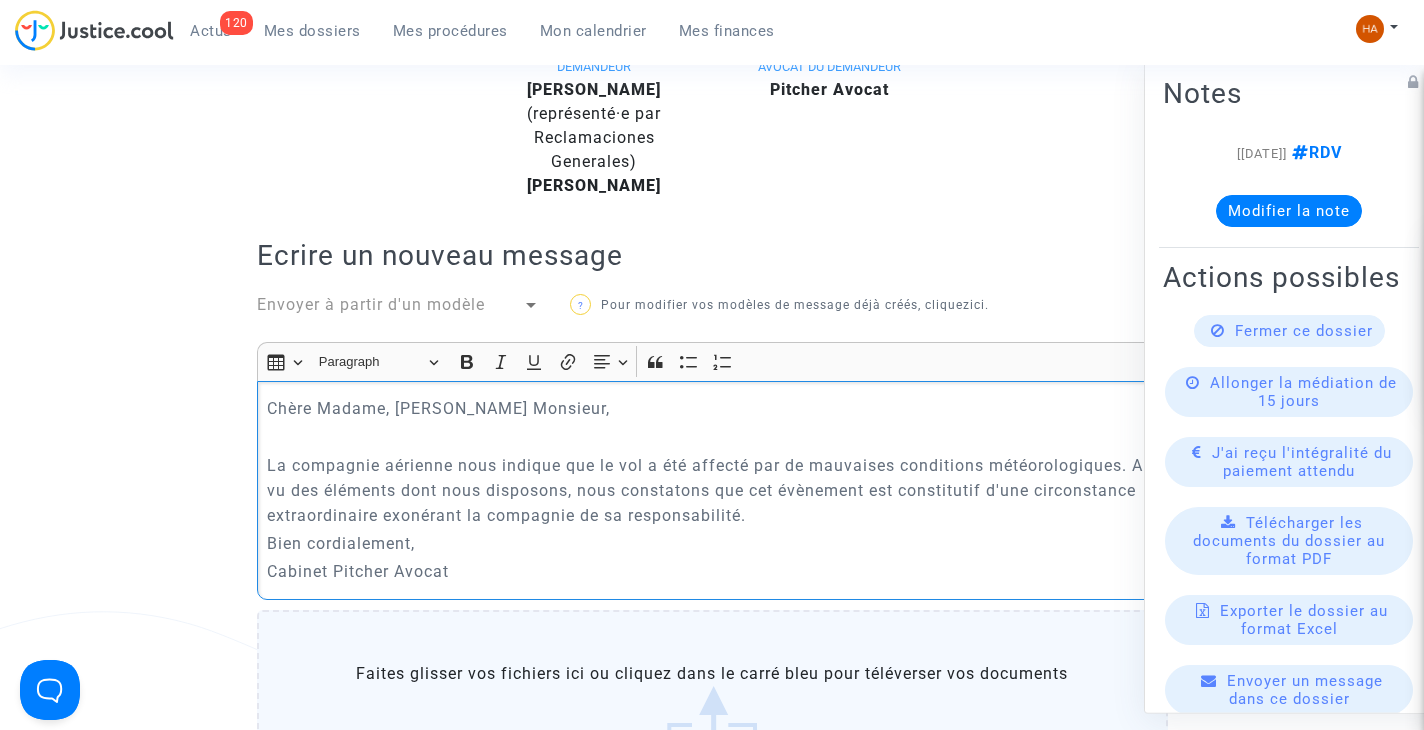 click on "La compagnie aérienne nous indique que le vol a été affecté par de mauvaises conditions météorologiques. Au vu des éléments dont nous disposons, nous constatons que cet évènement est constitutif d'une circonstance extraordinaire exonérant la compagnie de sa responsabilité." 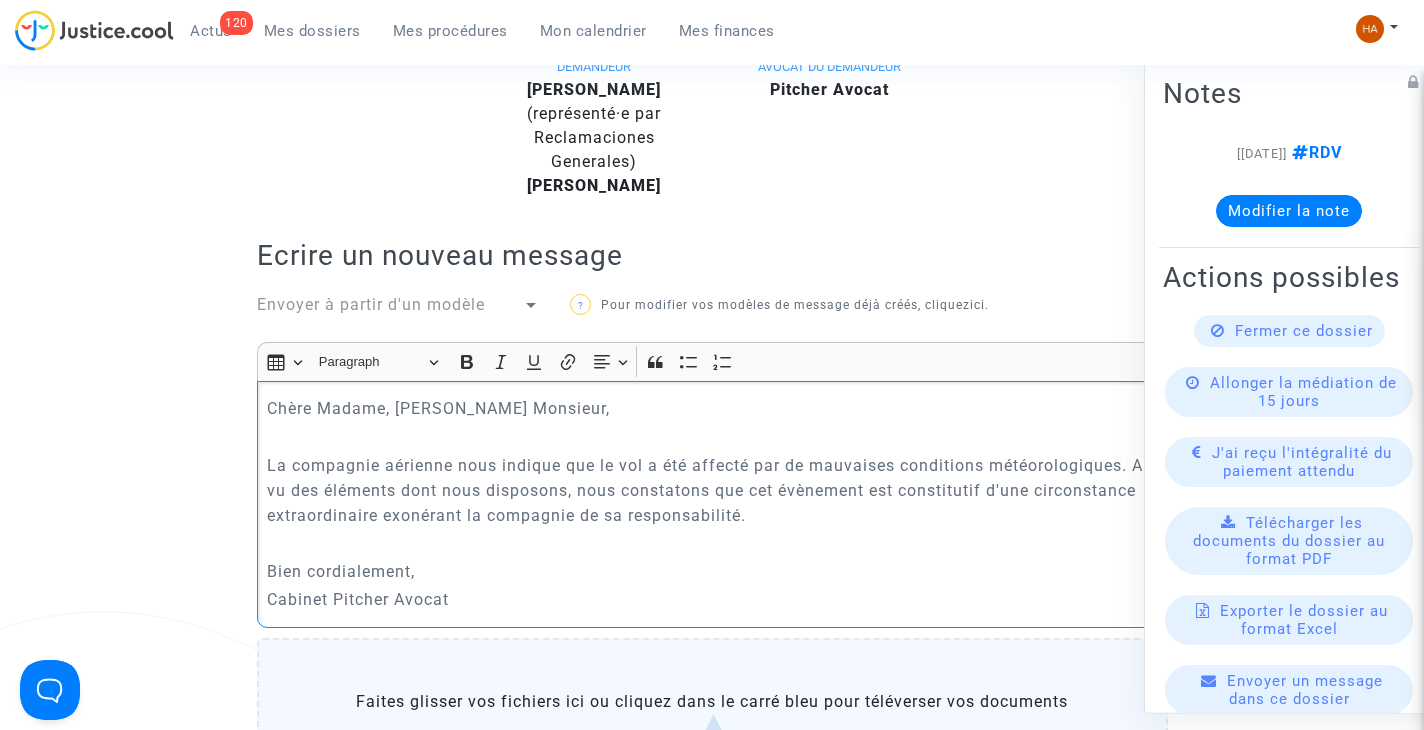 click on "Bien cordialement," 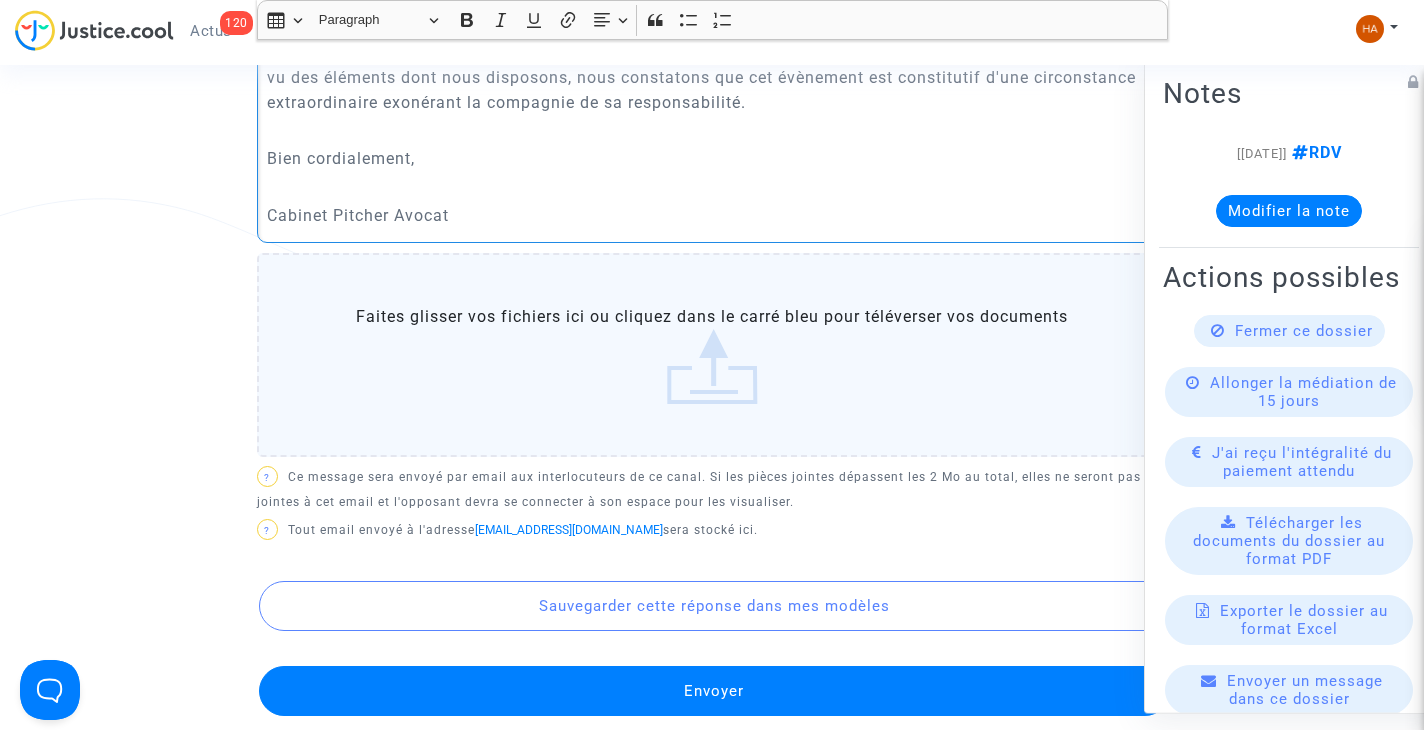 scroll, scrollTop: 1077, scrollLeft: 0, axis: vertical 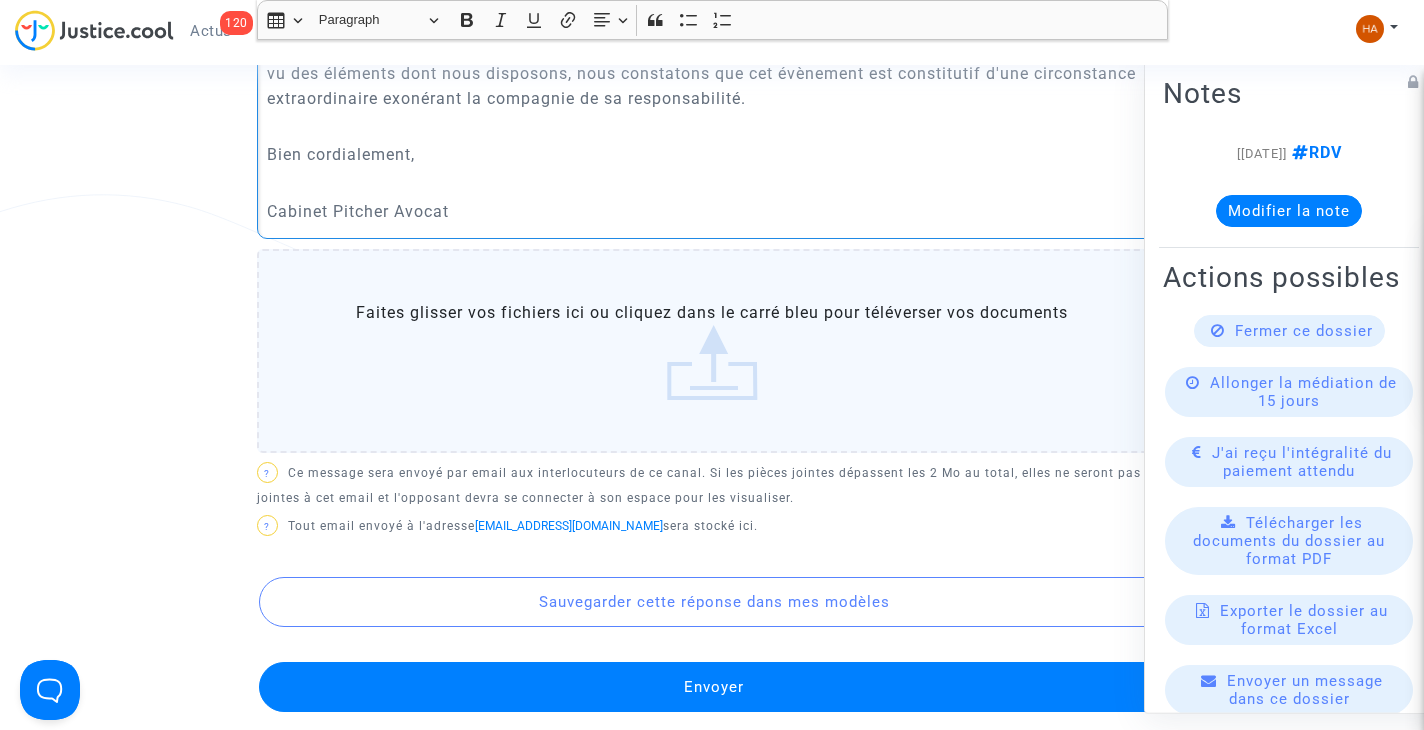 click on "Envoyer" 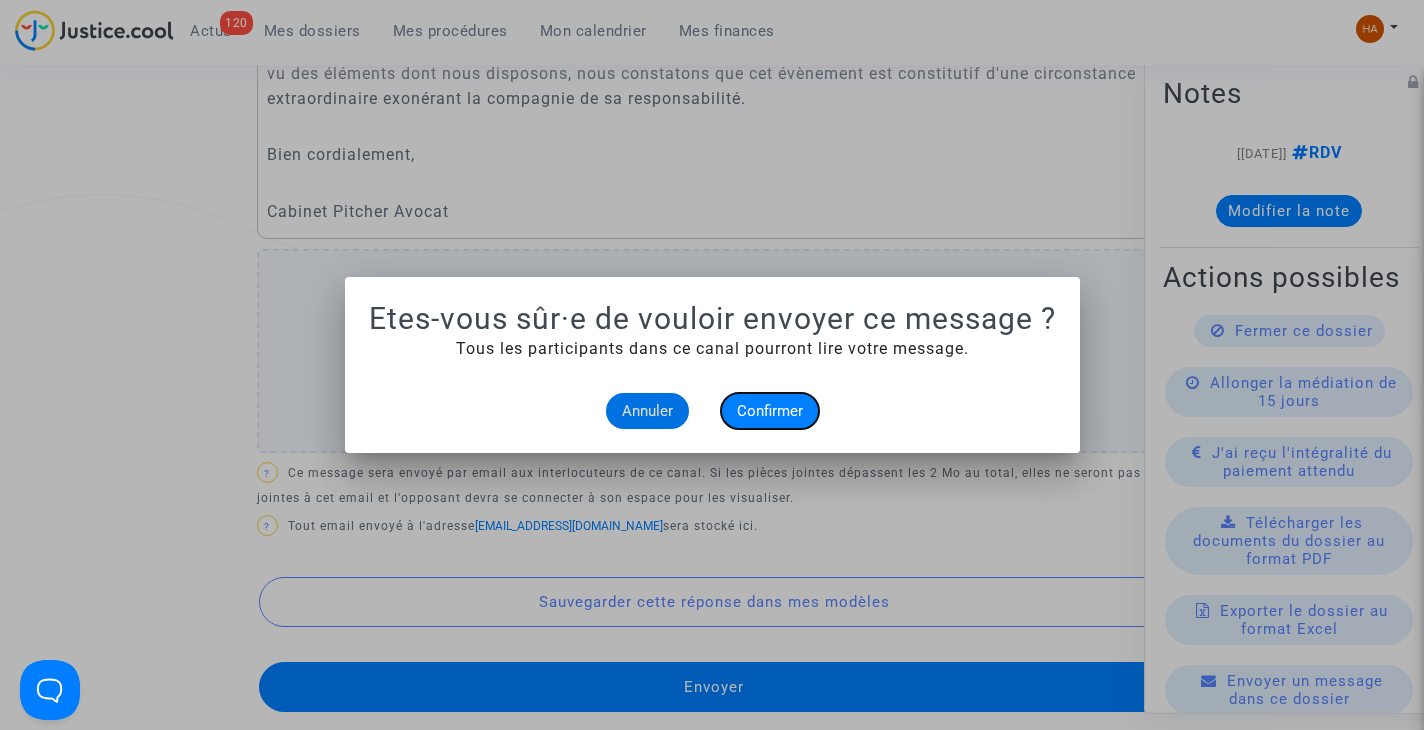 click on "Confirmer" at bounding box center (770, 411) 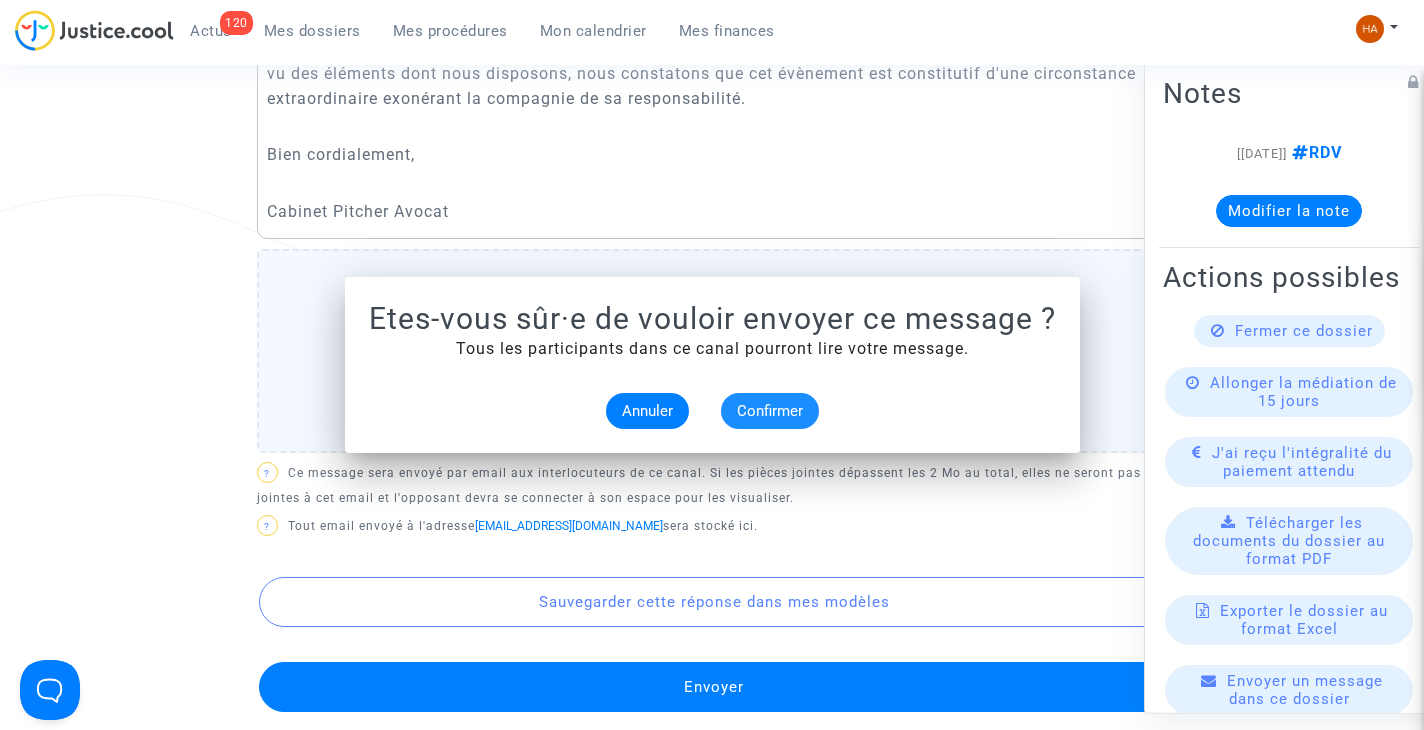 scroll, scrollTop: 1077, scrollLeft: 0, axis: vertical 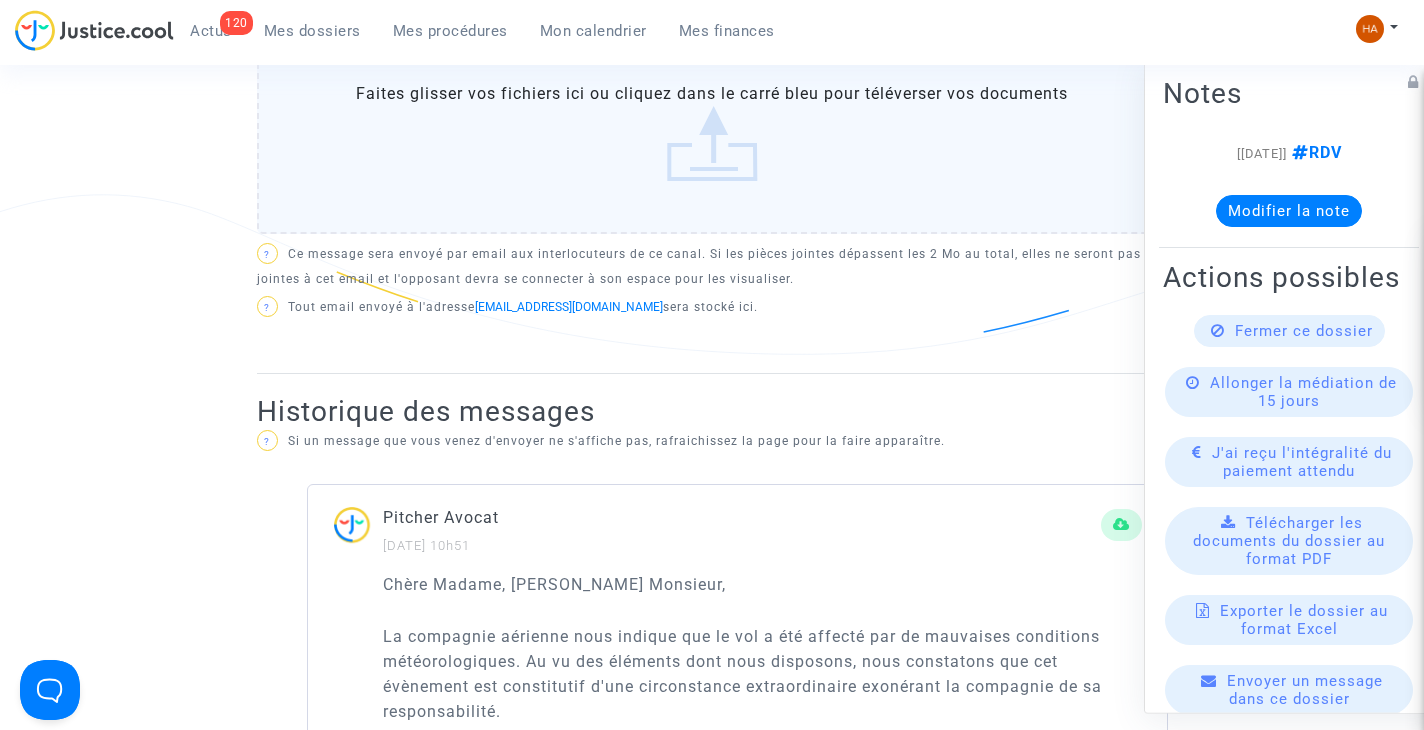 click on "Fermer ce dossier" 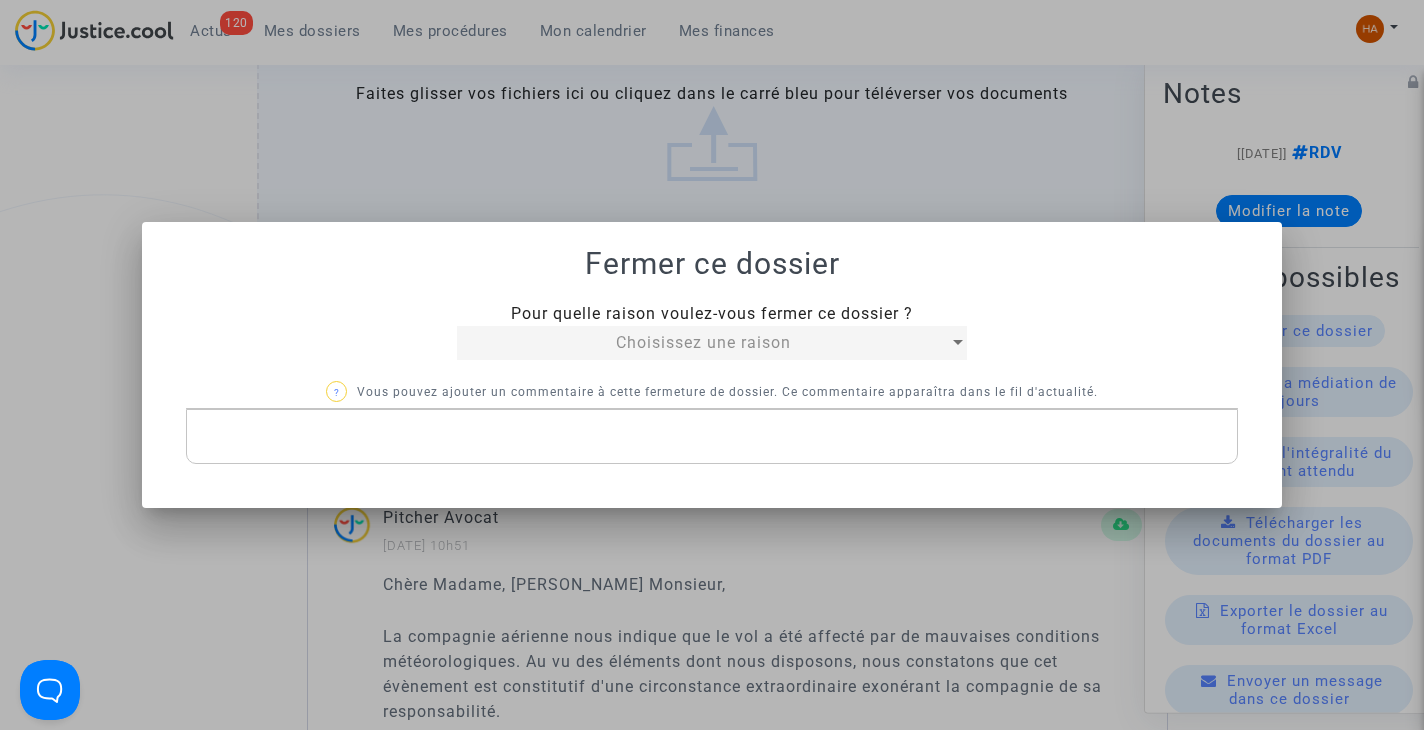 click on "Choisissez une raison" at bounding box center (703, 342) 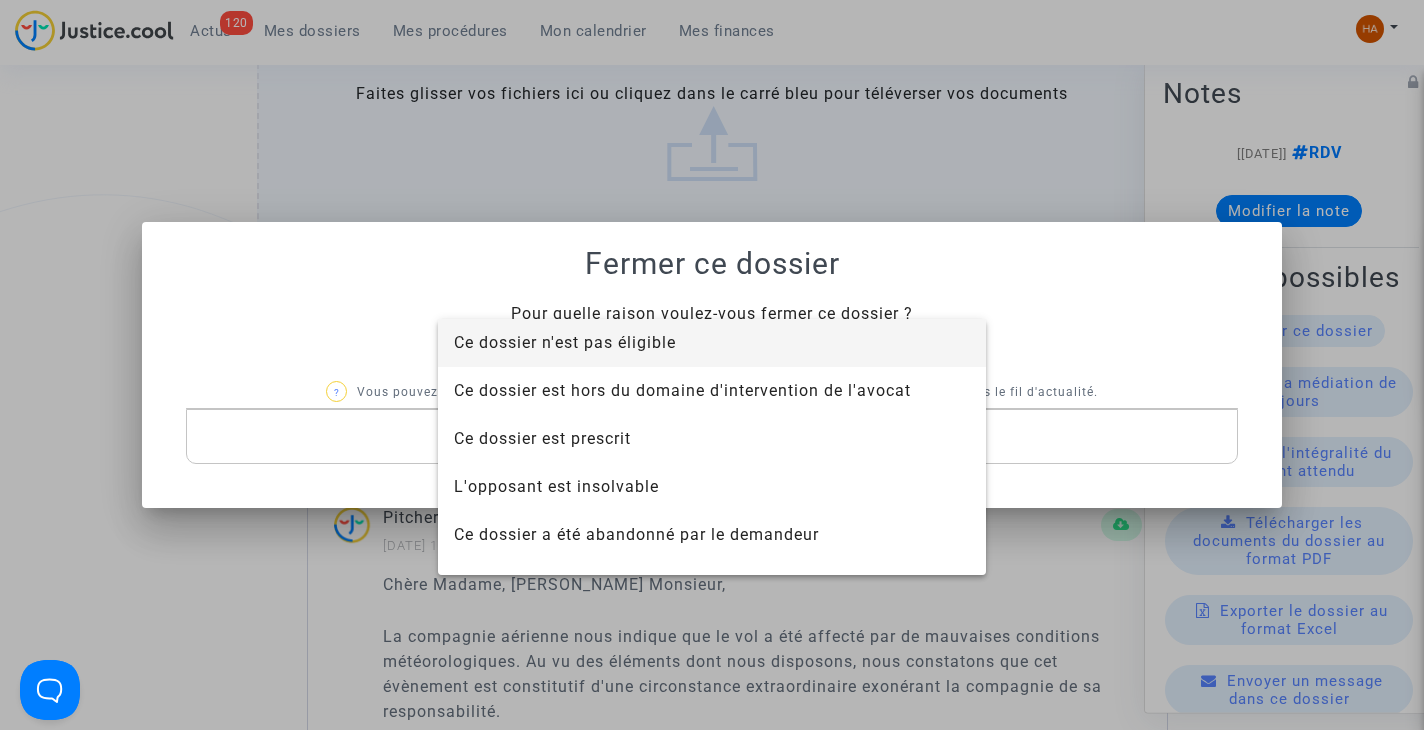 click on "Ce dossier n'est pas éligible" at bounding box center [565, 342] 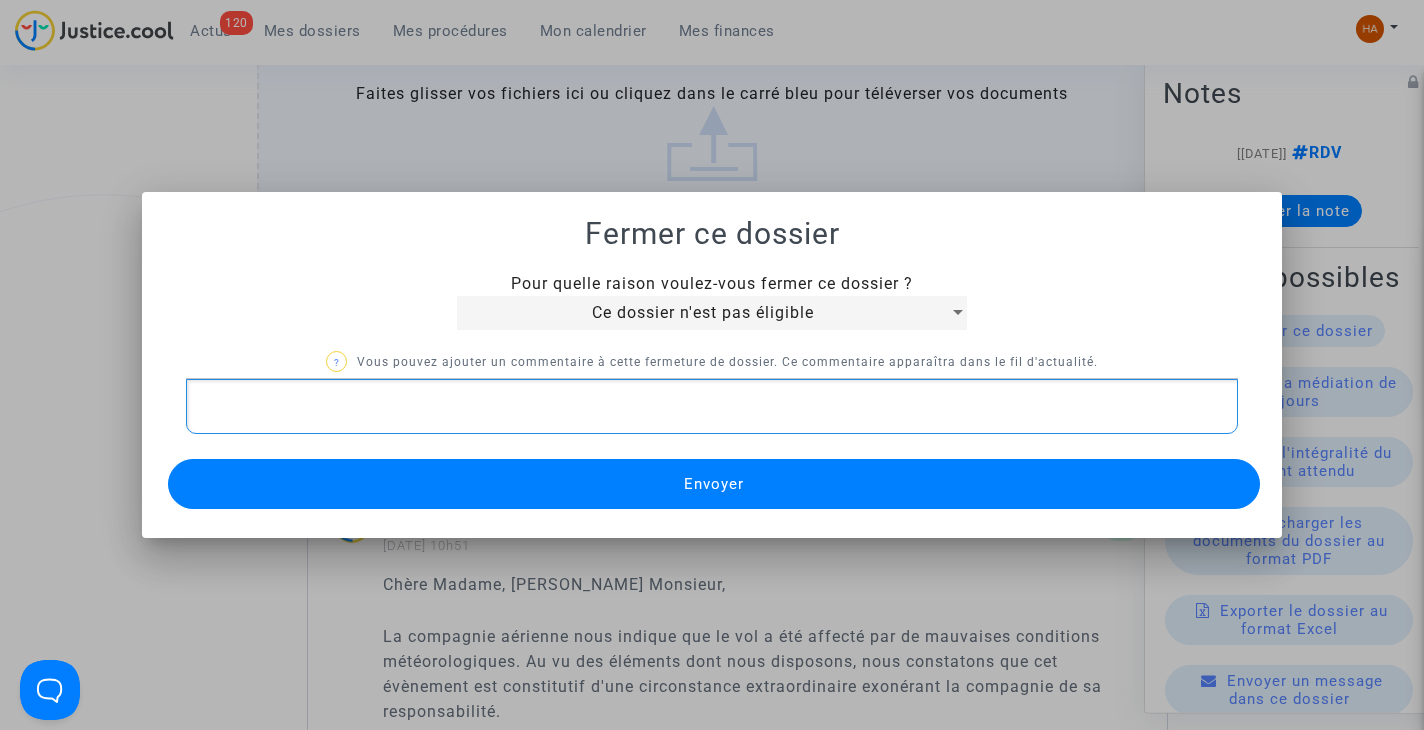 click 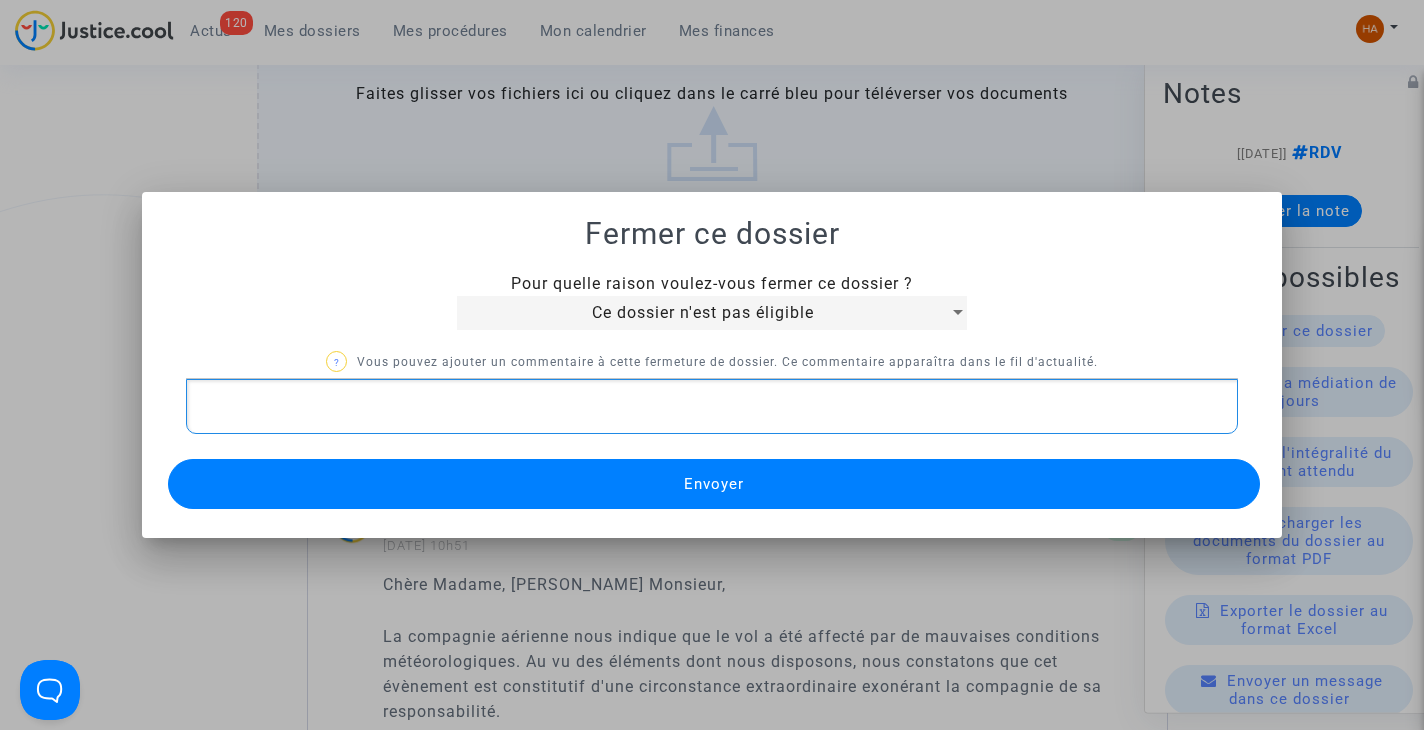 type 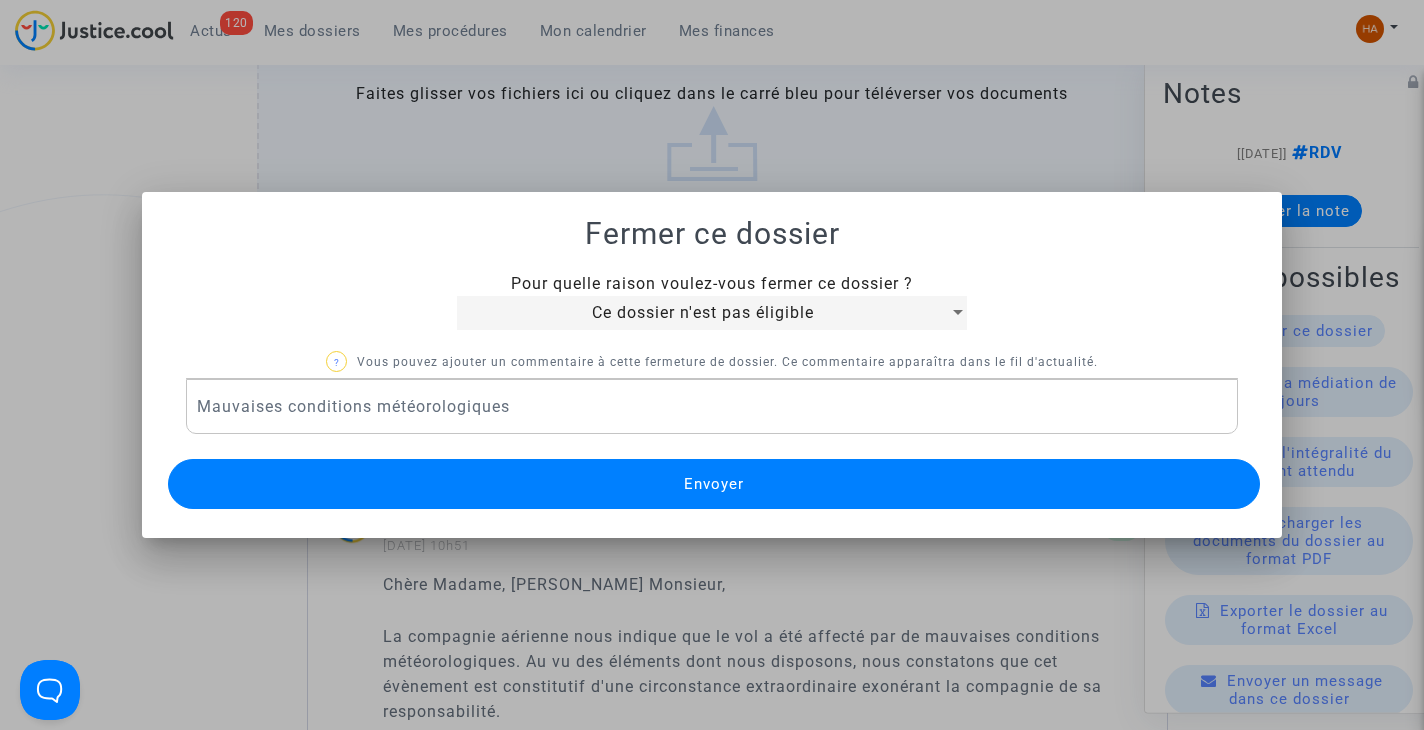 click on "Envoyer" at bounding box center [713, 484] 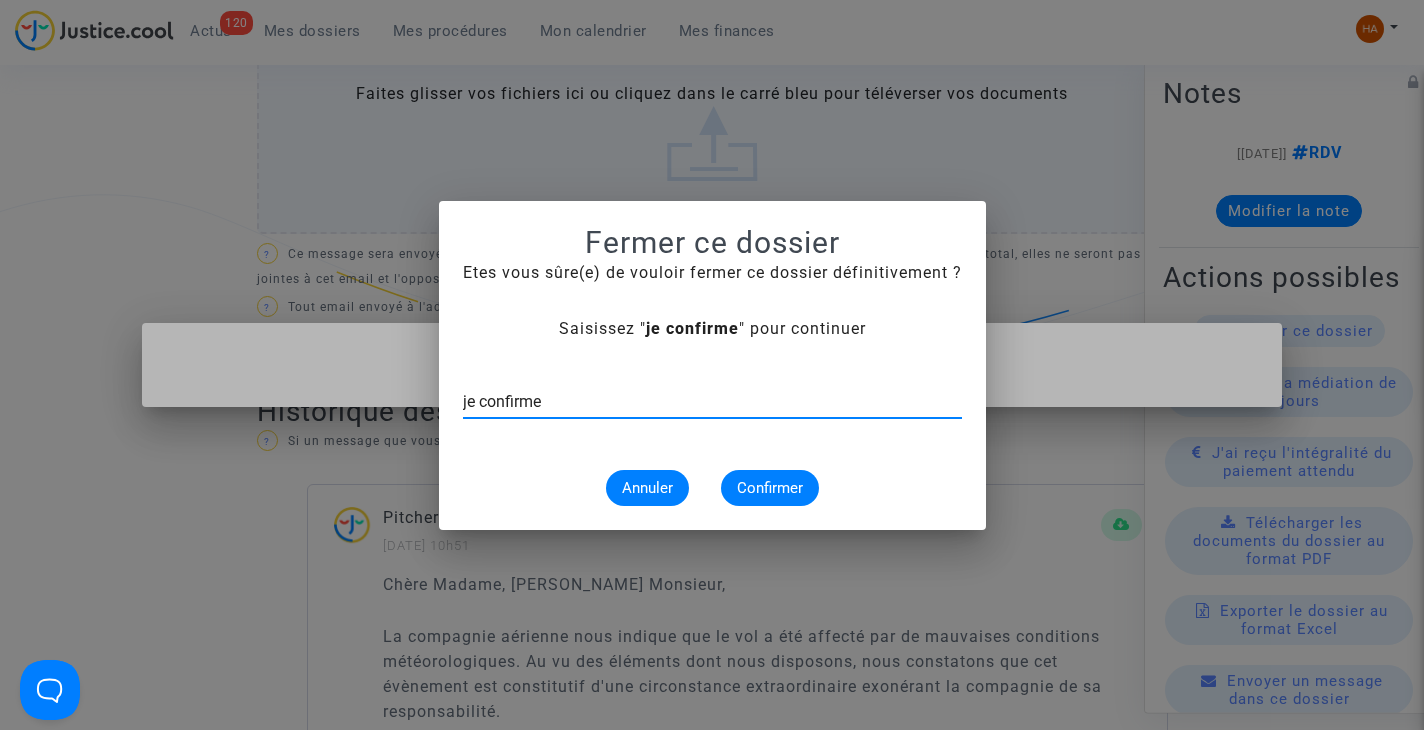 type on "je confirme" 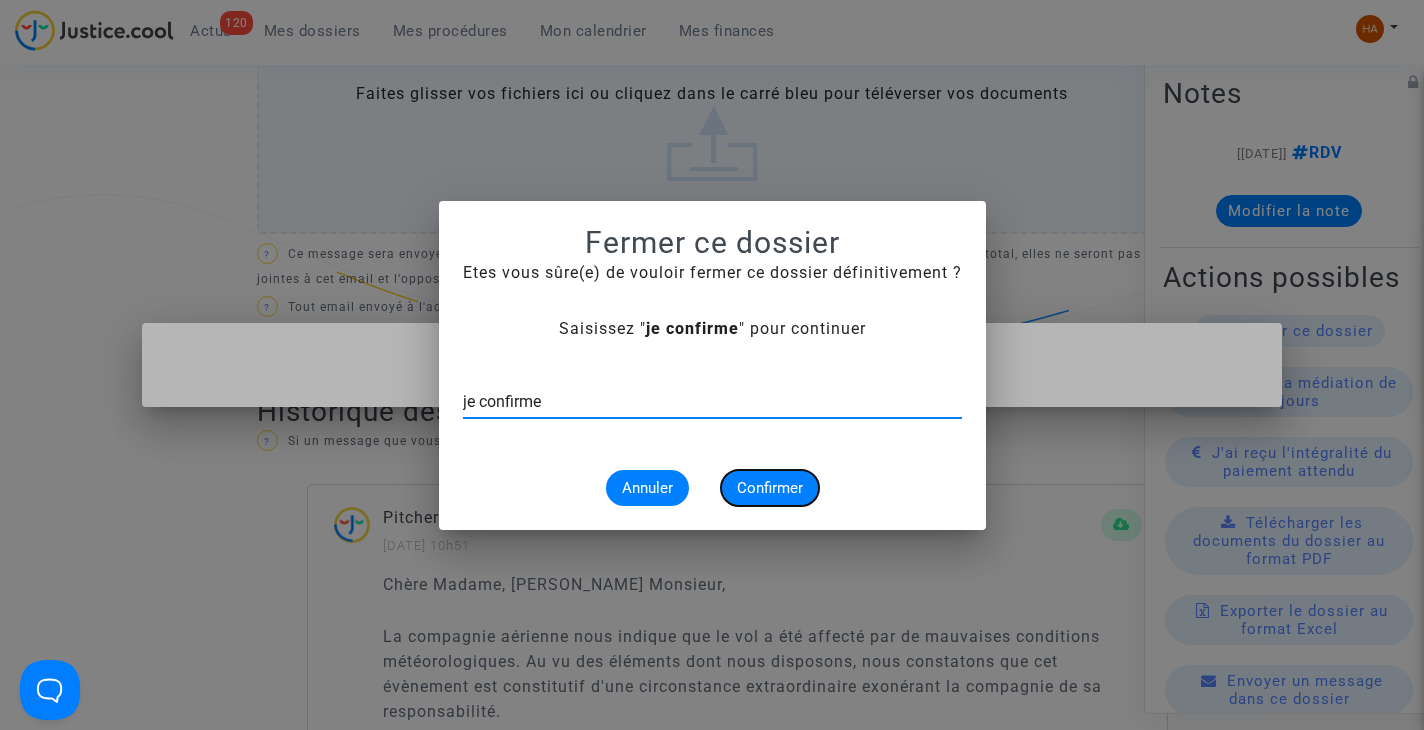 click on "Confirmer" at bounding box center [770, 488] 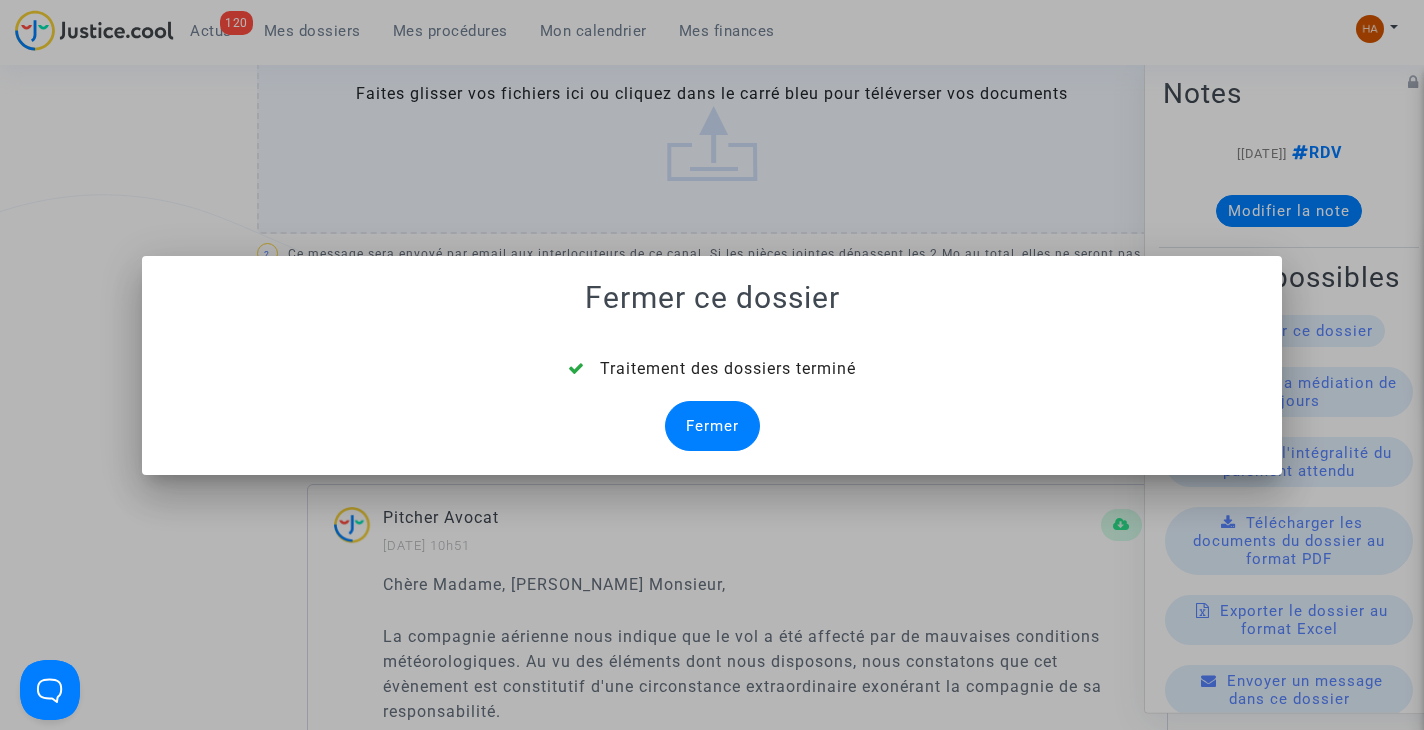 click on "Fermer" at bounding box center (712, 426) 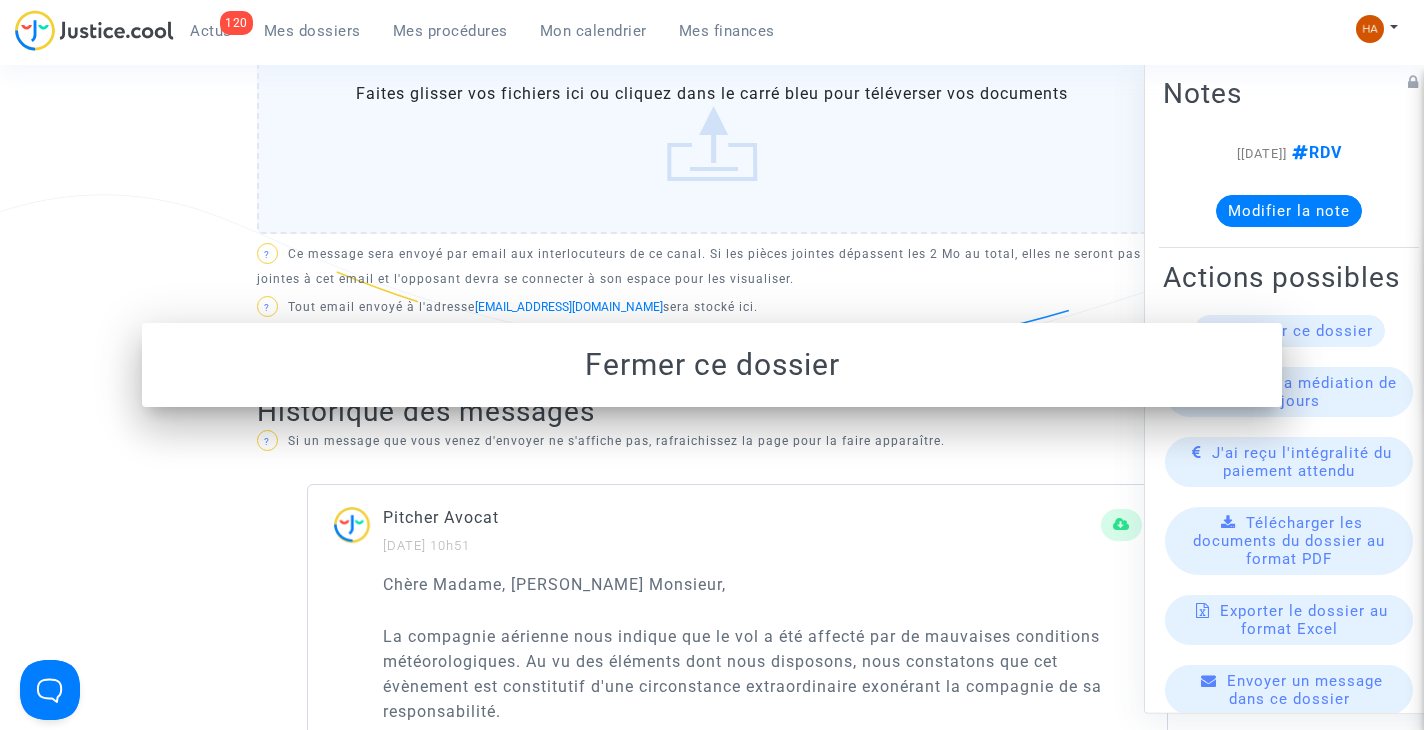 scroll, scrollTop: 1077, scrollLeft: 0, axis: vertical 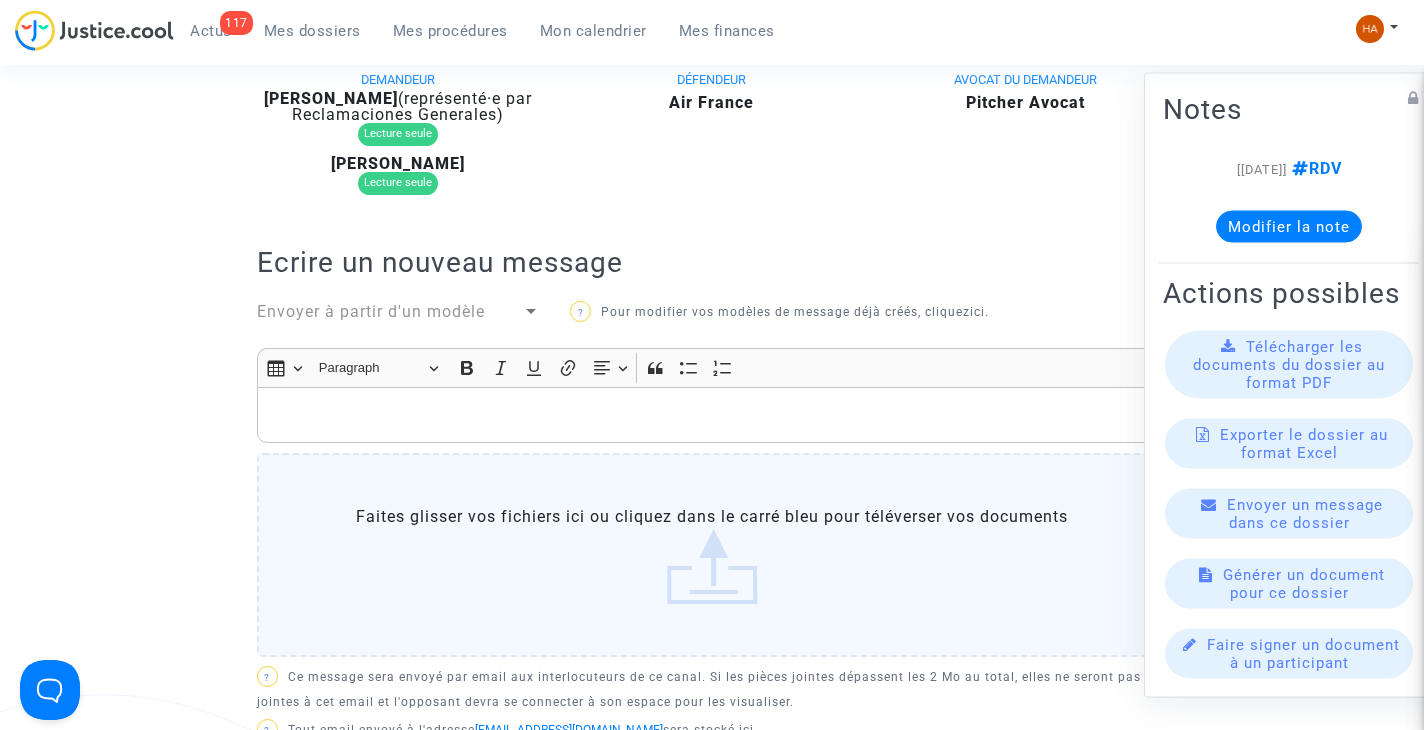 click on "Mes dossiers" at bounding box center [312, 31] 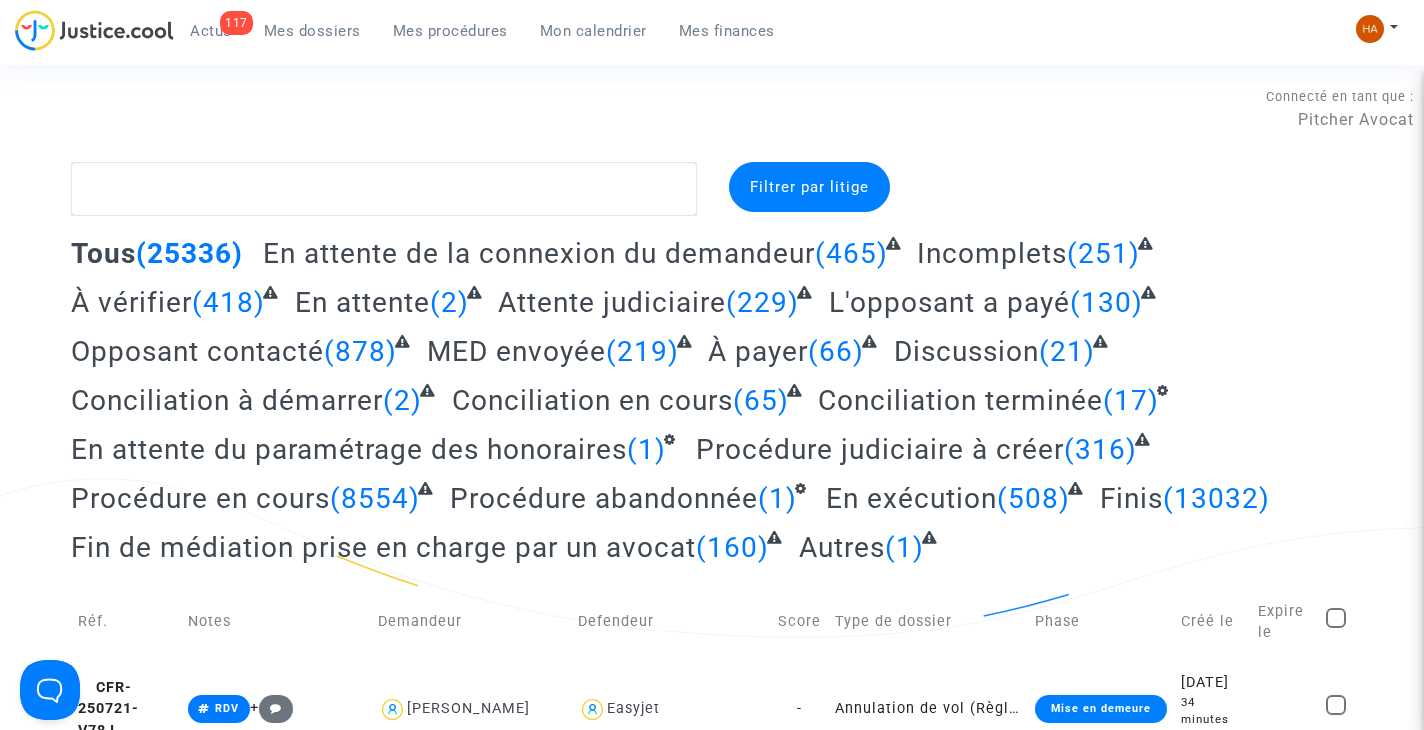 scroll, scrollTop: 0, scrollLeft: 0, axis: both 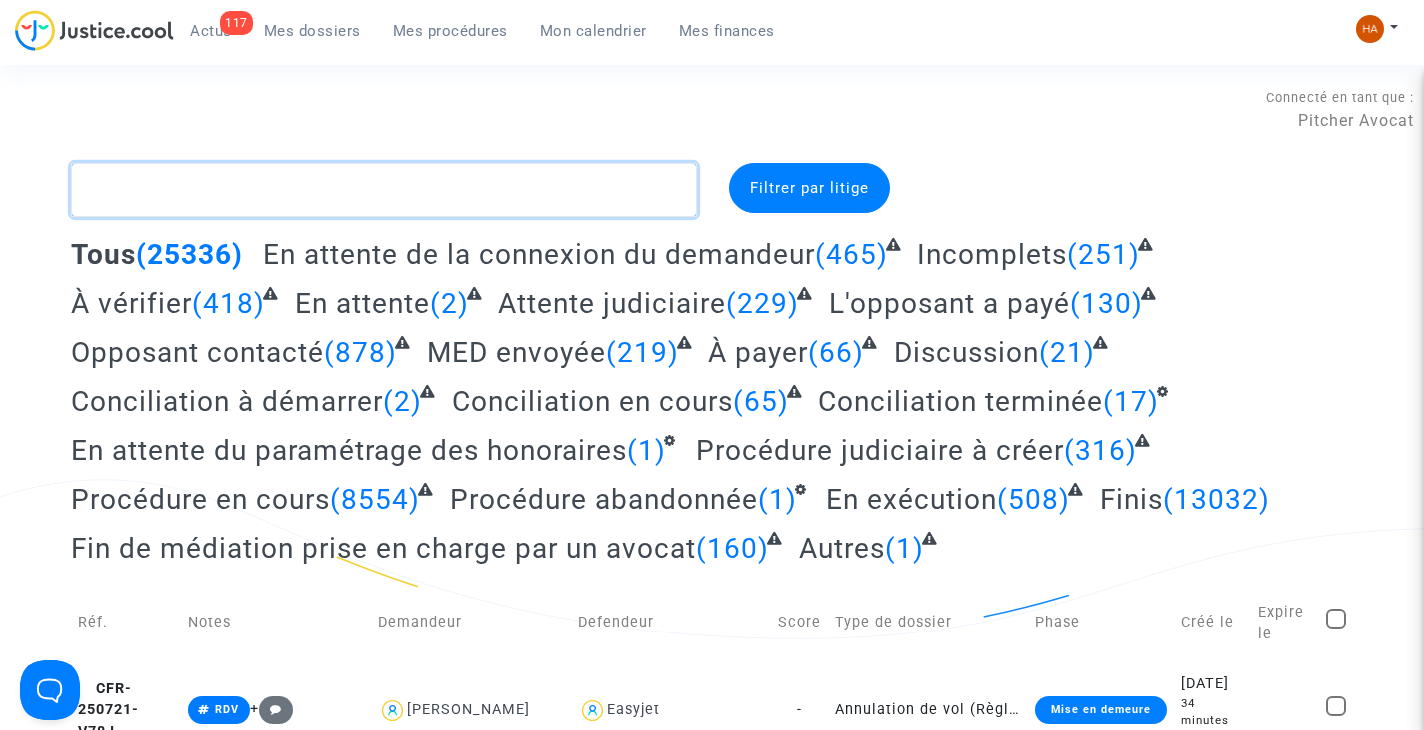 click 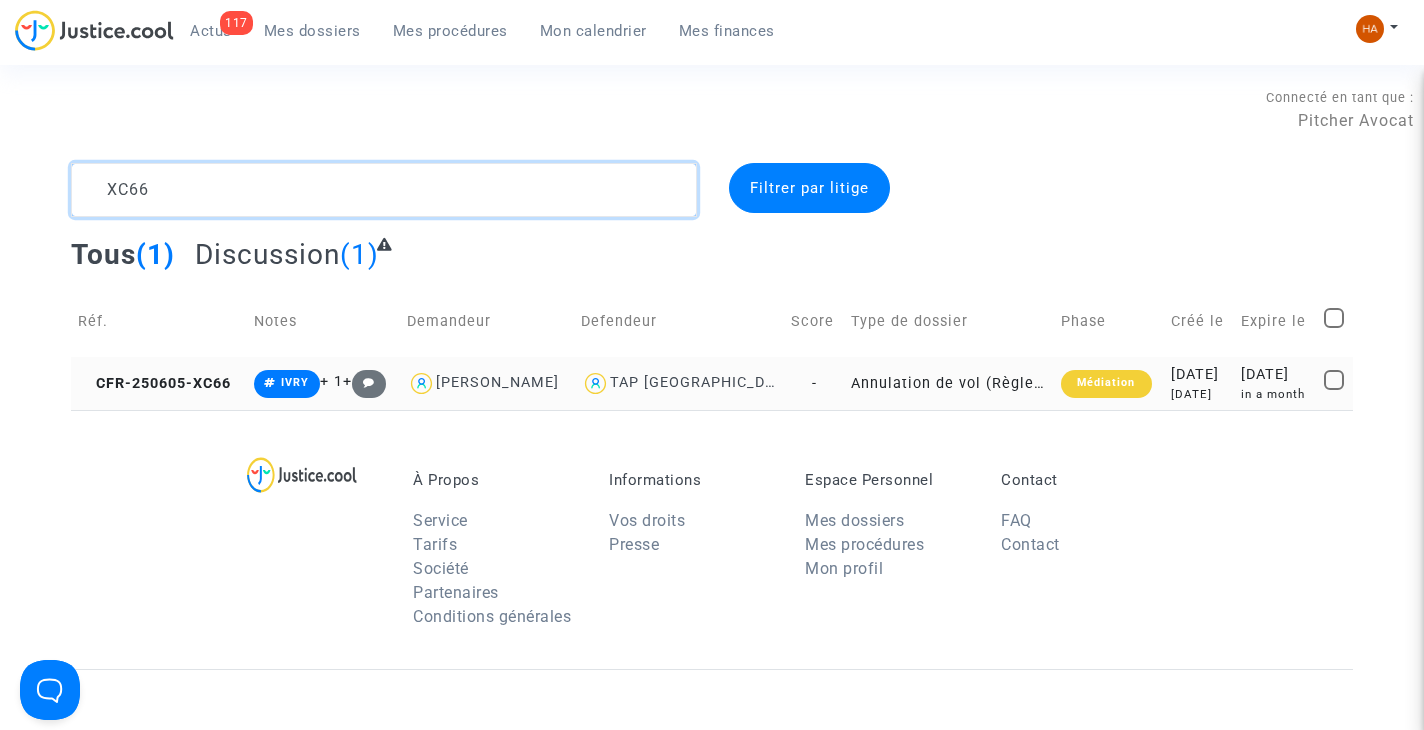 type on "XC66" 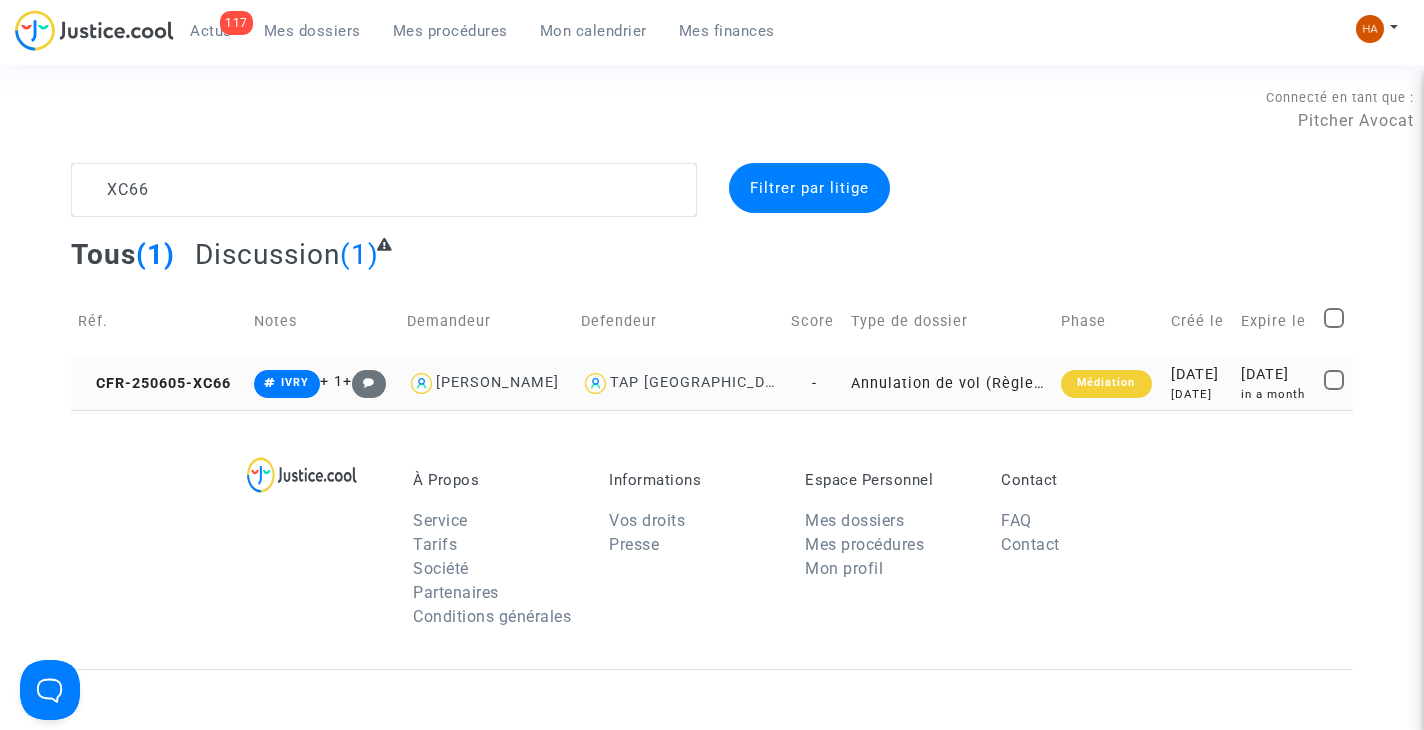 click on "Annulation de vol (Règlement CE n°261/2004)" 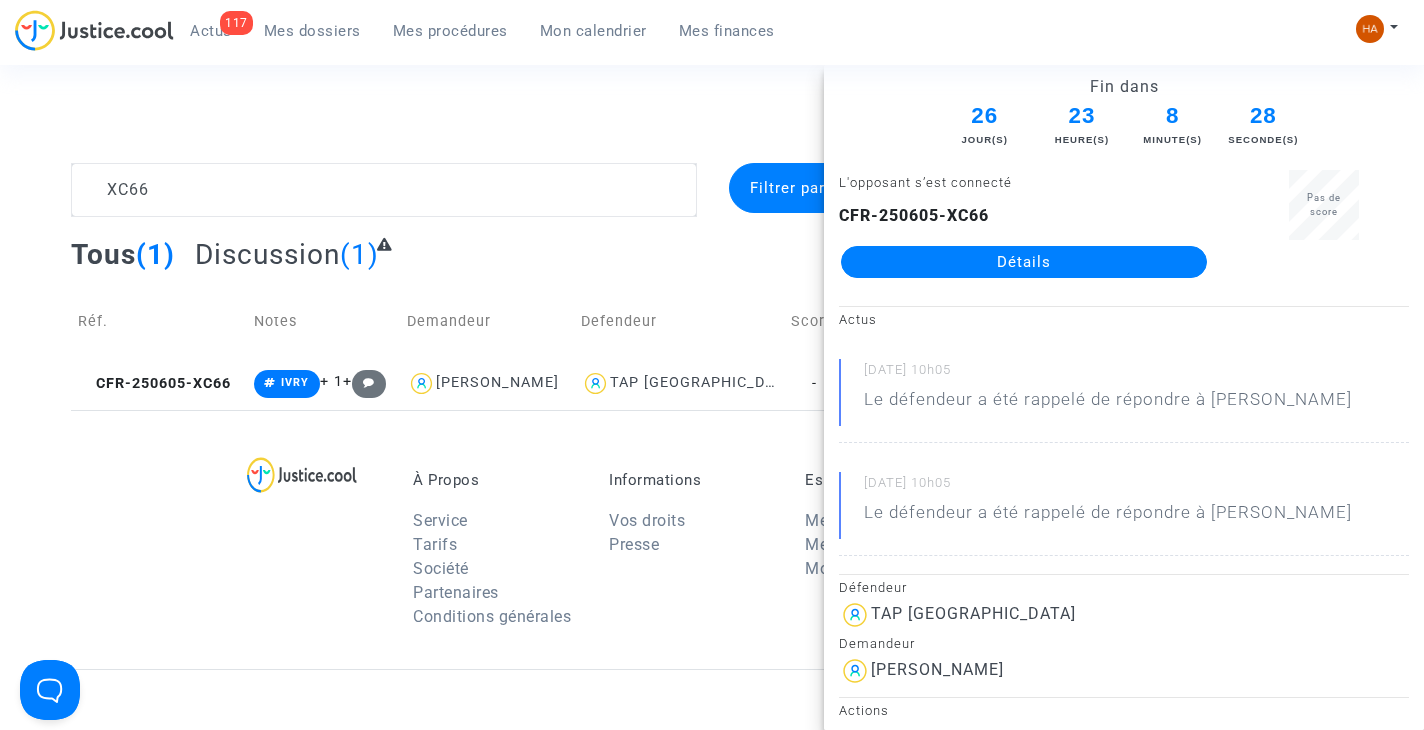 click on "Détails" 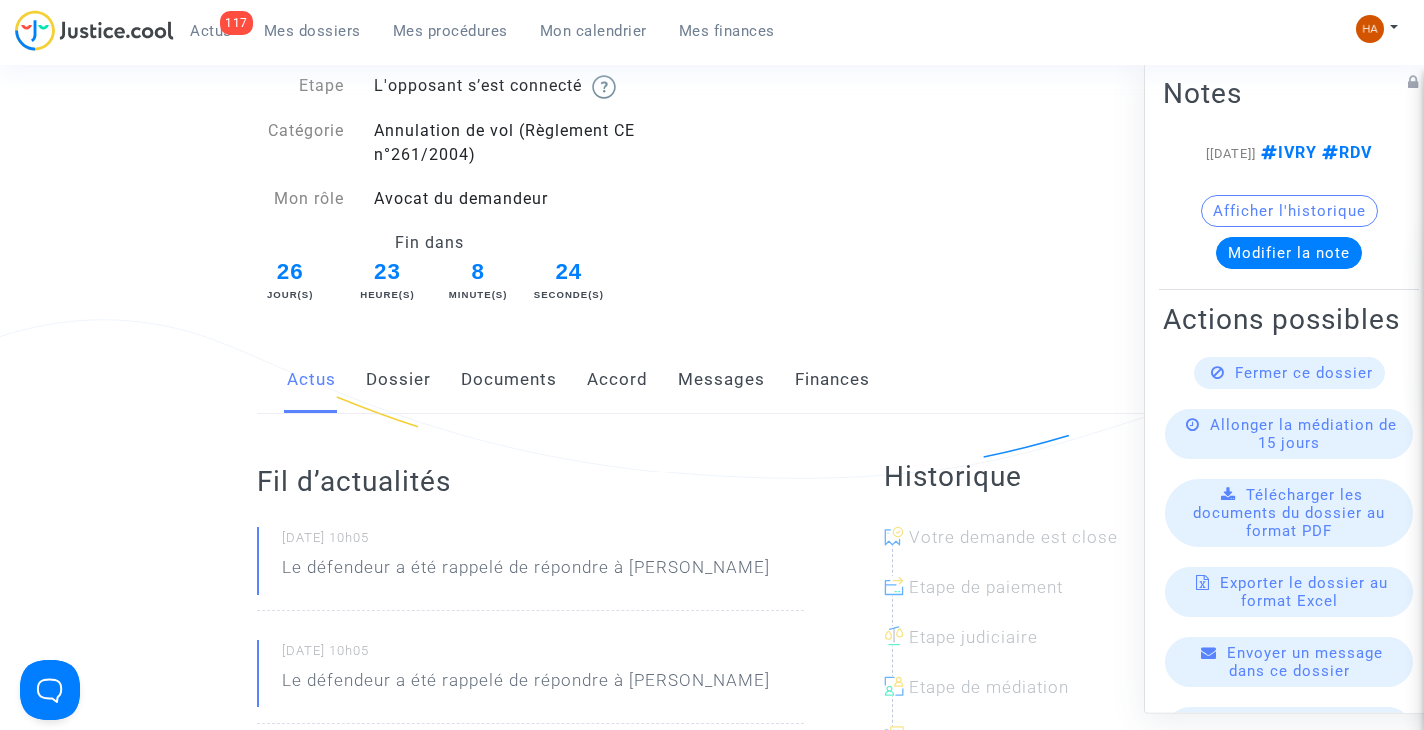 scroll, scrollTop: 0, scrollLeft: 0, axis: both 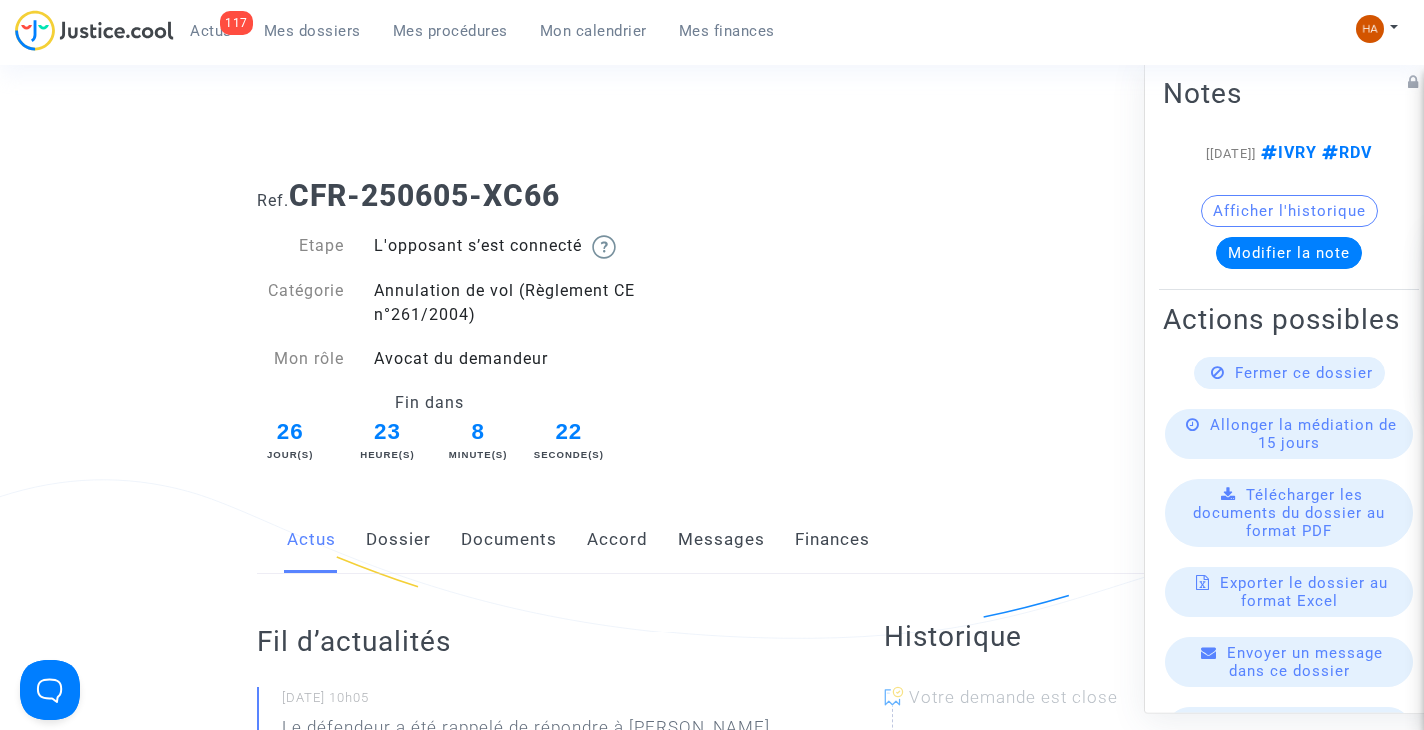 click on "Messages" 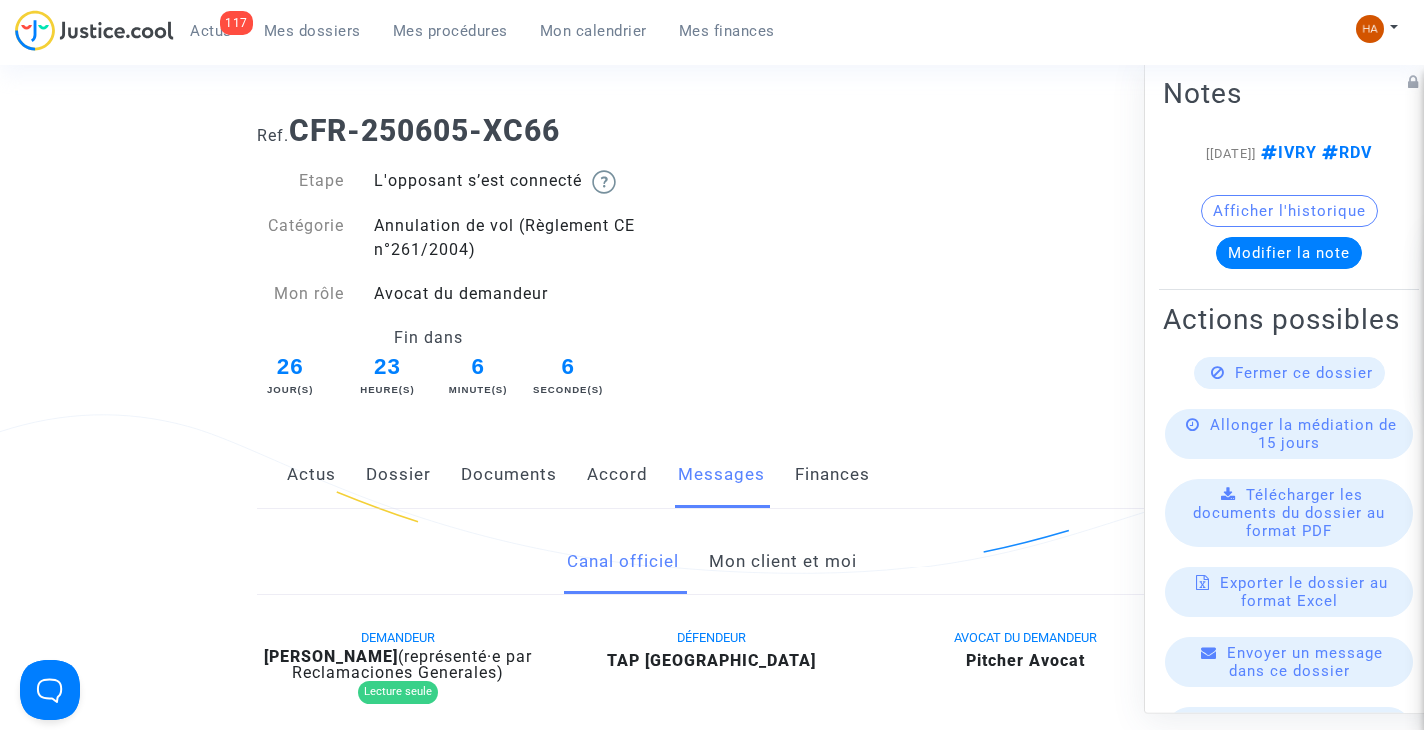 scroll, scrollTop: 0, scrollLeft: 0, axis: both 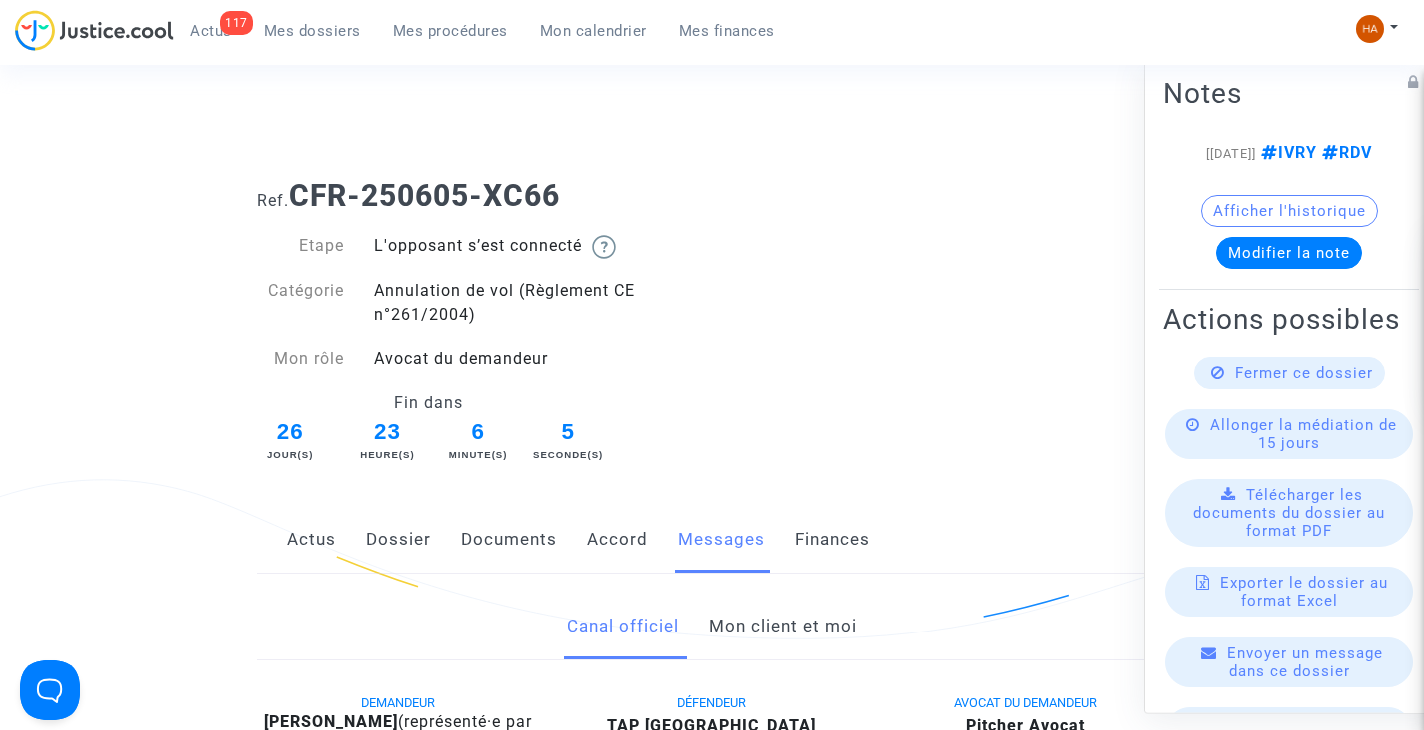 click on "Documents" 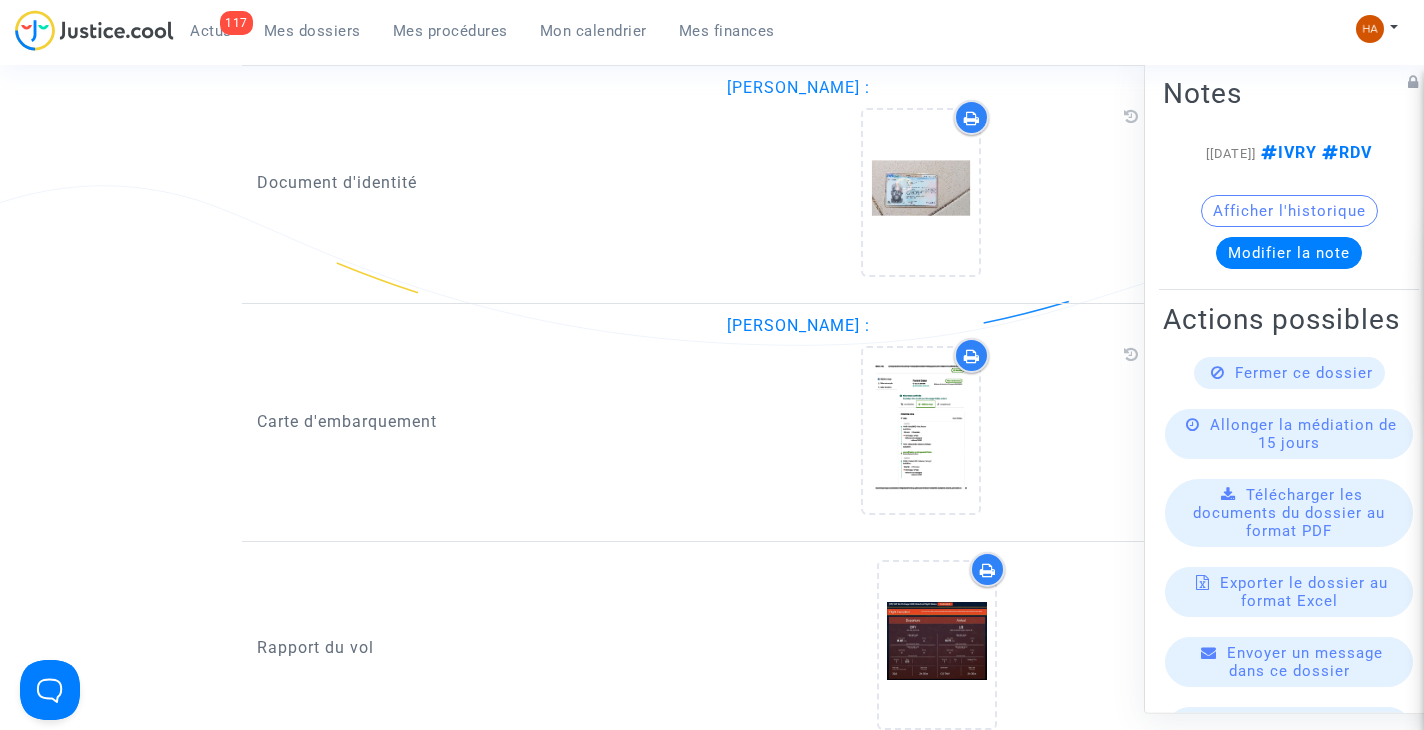 scroll, scrollTop: 2671, scrollLeft: 0, axis: vertical 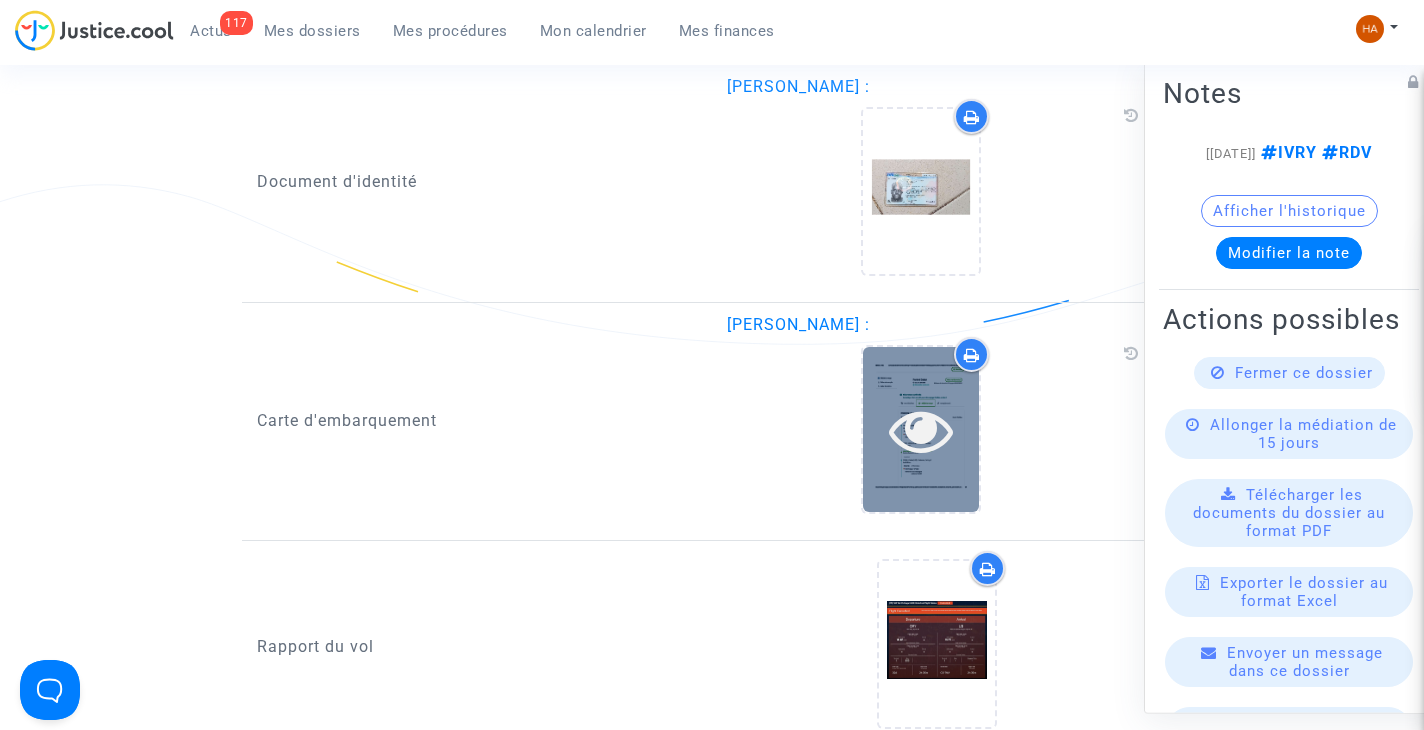 click at bounding box center [921, 430] 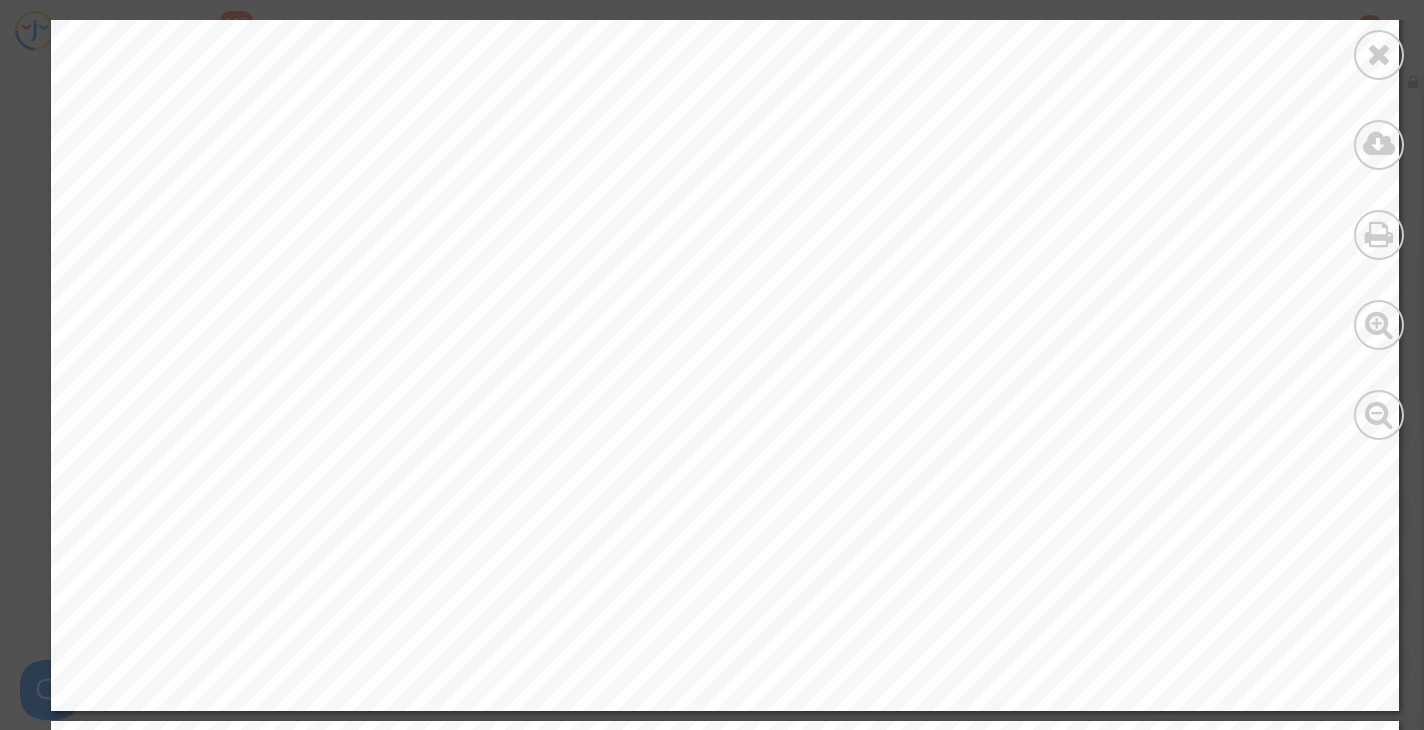 scroll, scrollTop: 1058, scrollLeft: 0, axis: vertical 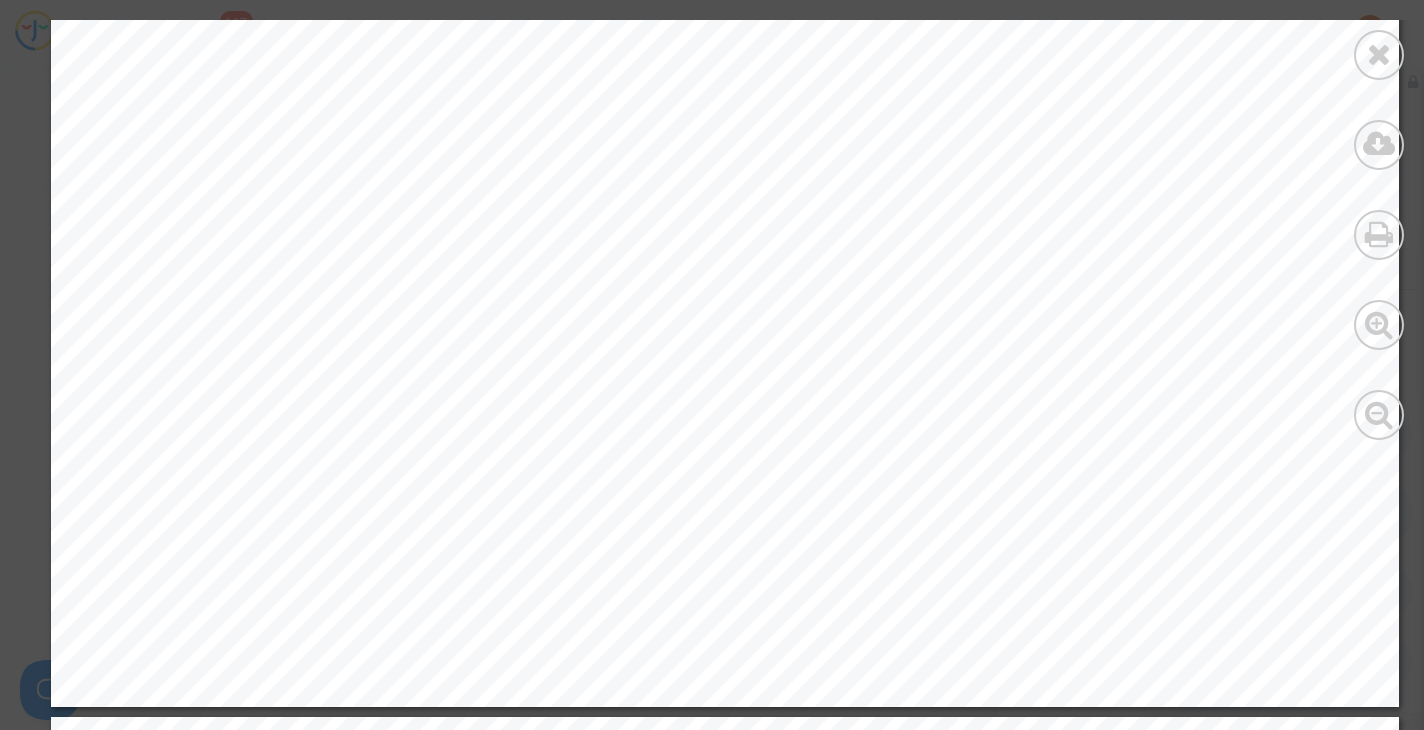 click at bounding box center [1379, 230] 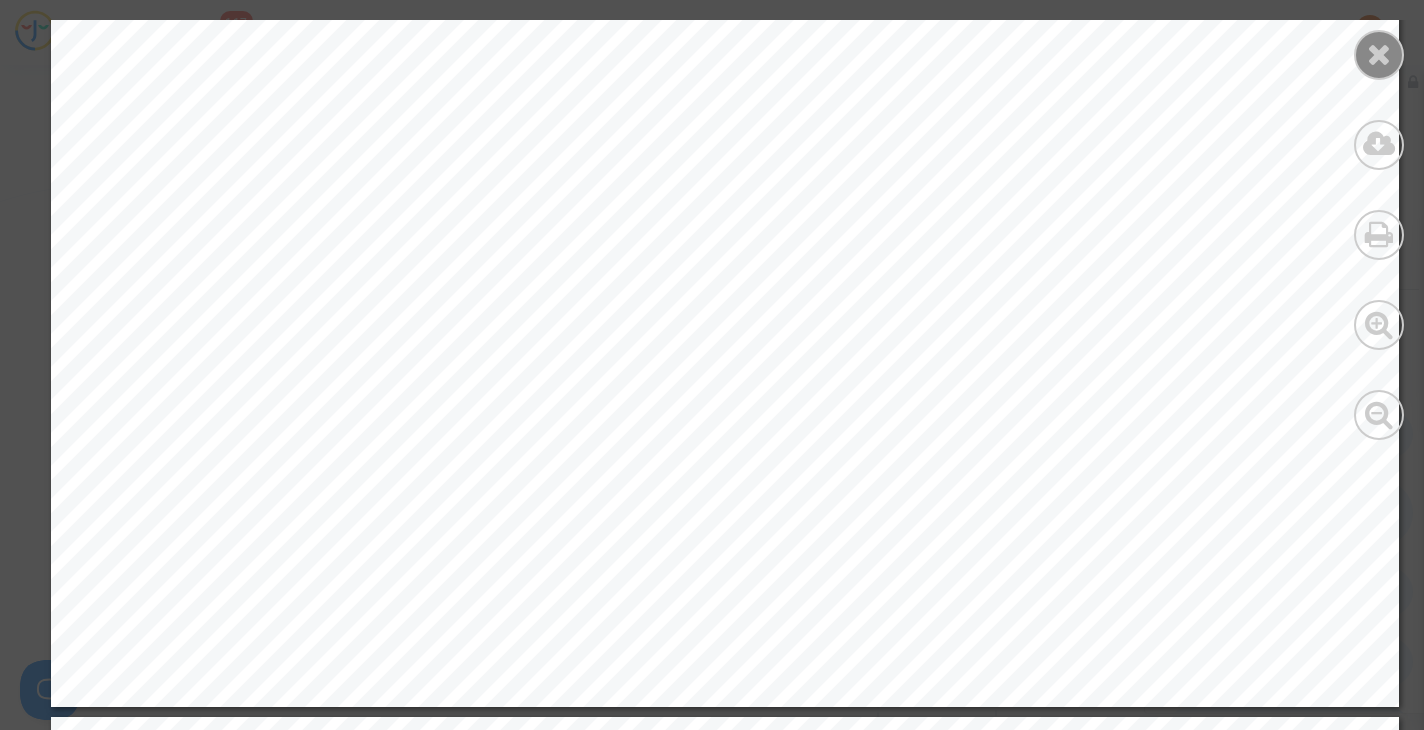 click at bounding box center (1379, 54) 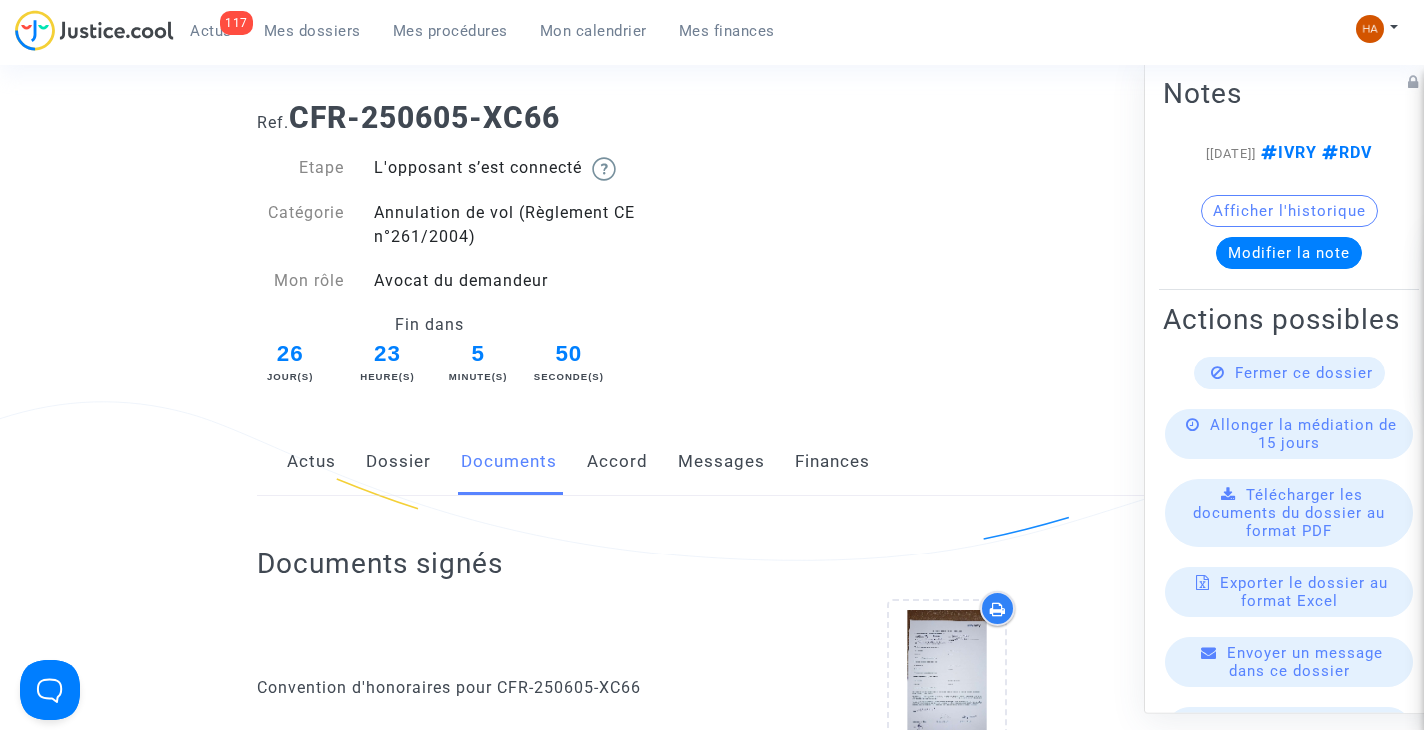 scroll, scrollTop: 66, scrollLeft: 0, axis: vertical 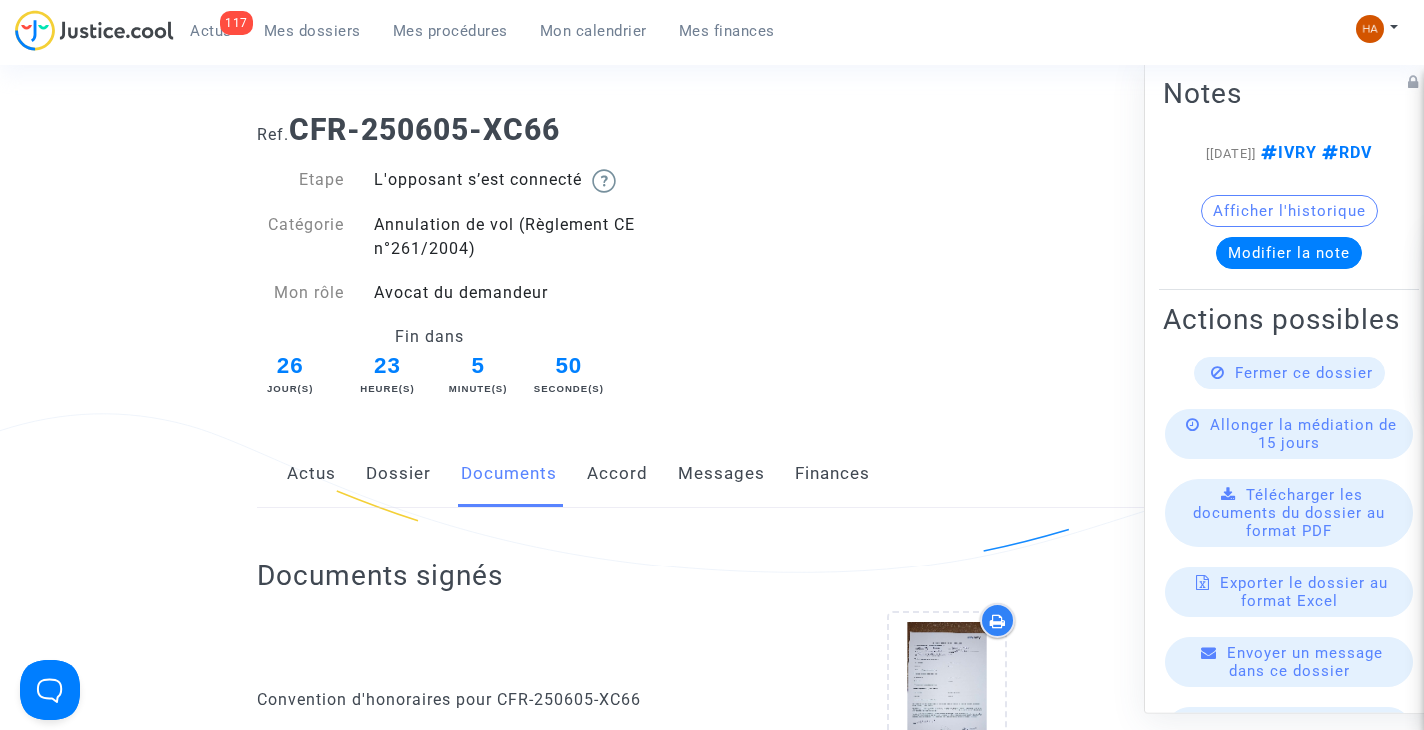 click on "Dossier" 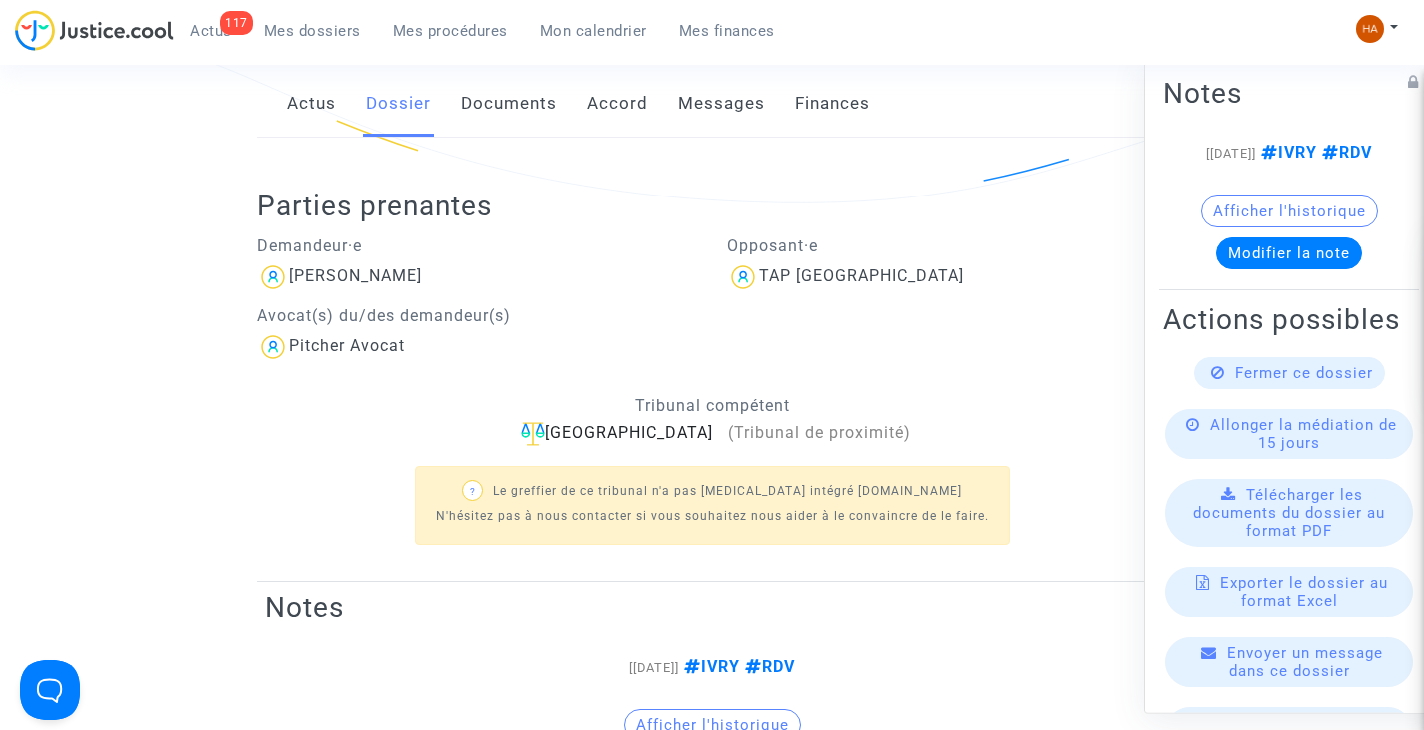 scroll, scrollTop: 434, scrollLeft: 0, axis: vertical 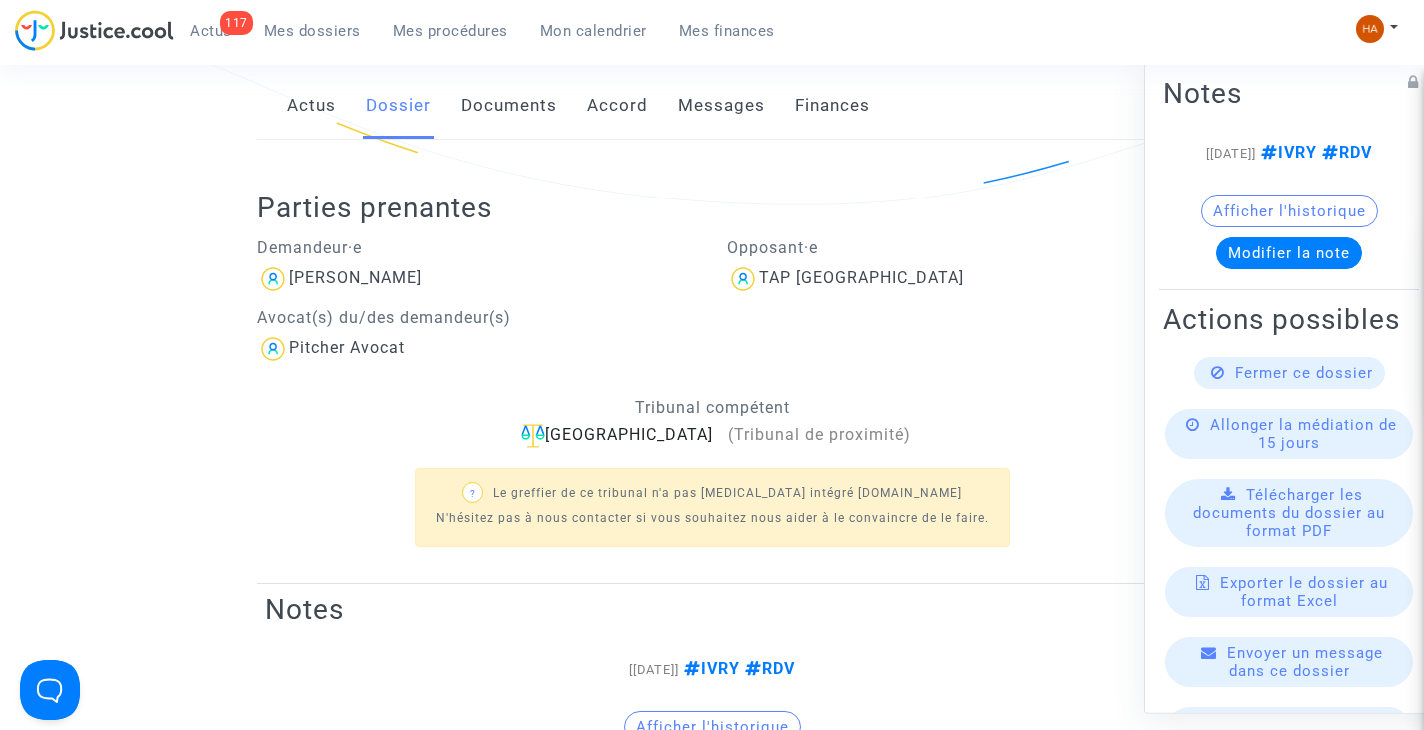 click on "Documents" 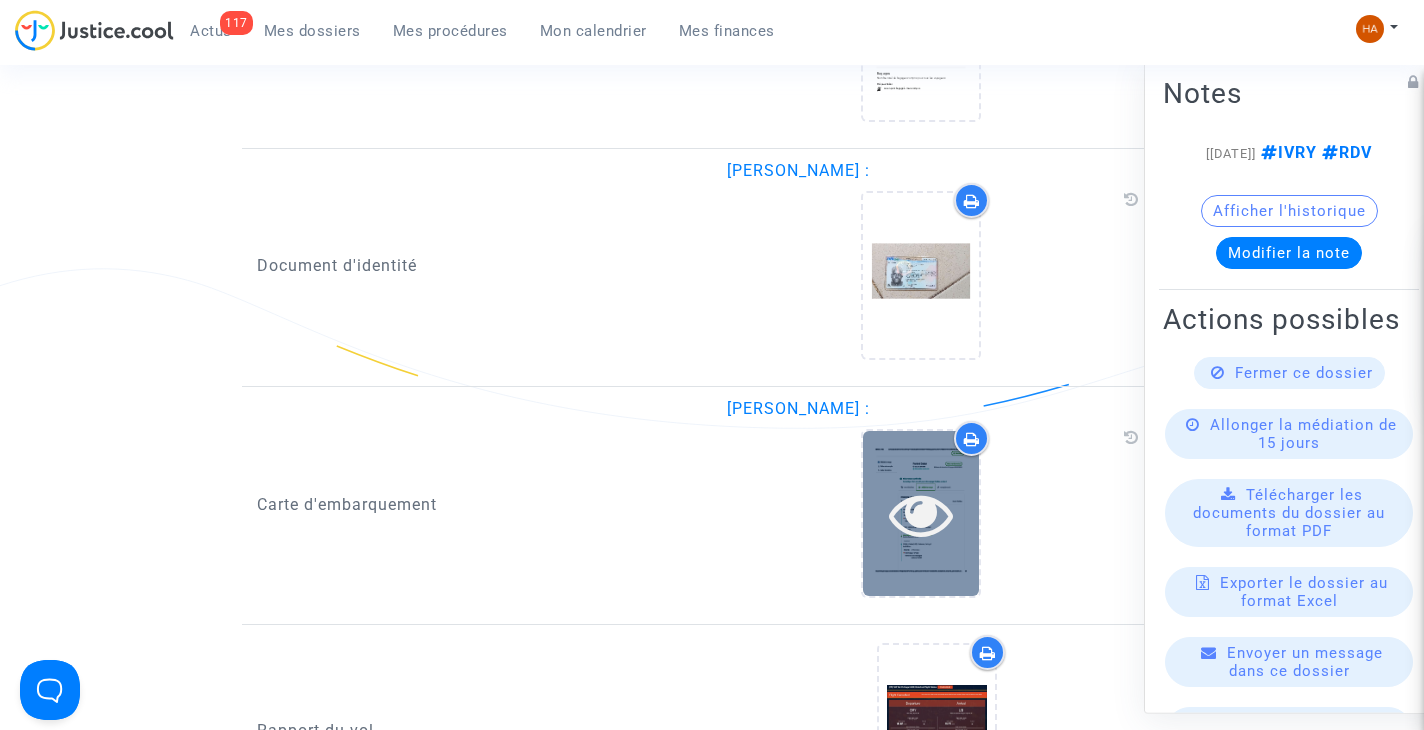 scroll, scrollTop: 2734, scrollLeft: 0, axis: vertical 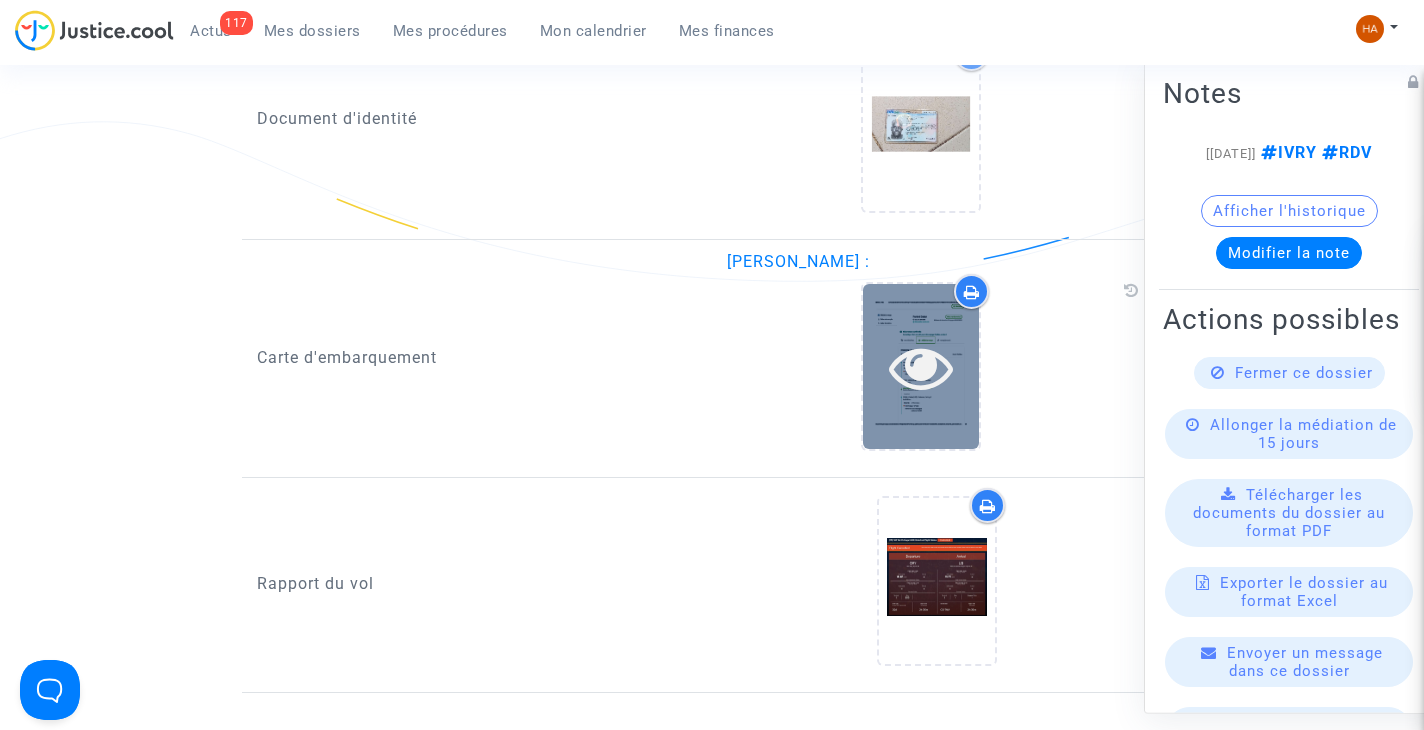 click at bounding box center (921, 366) 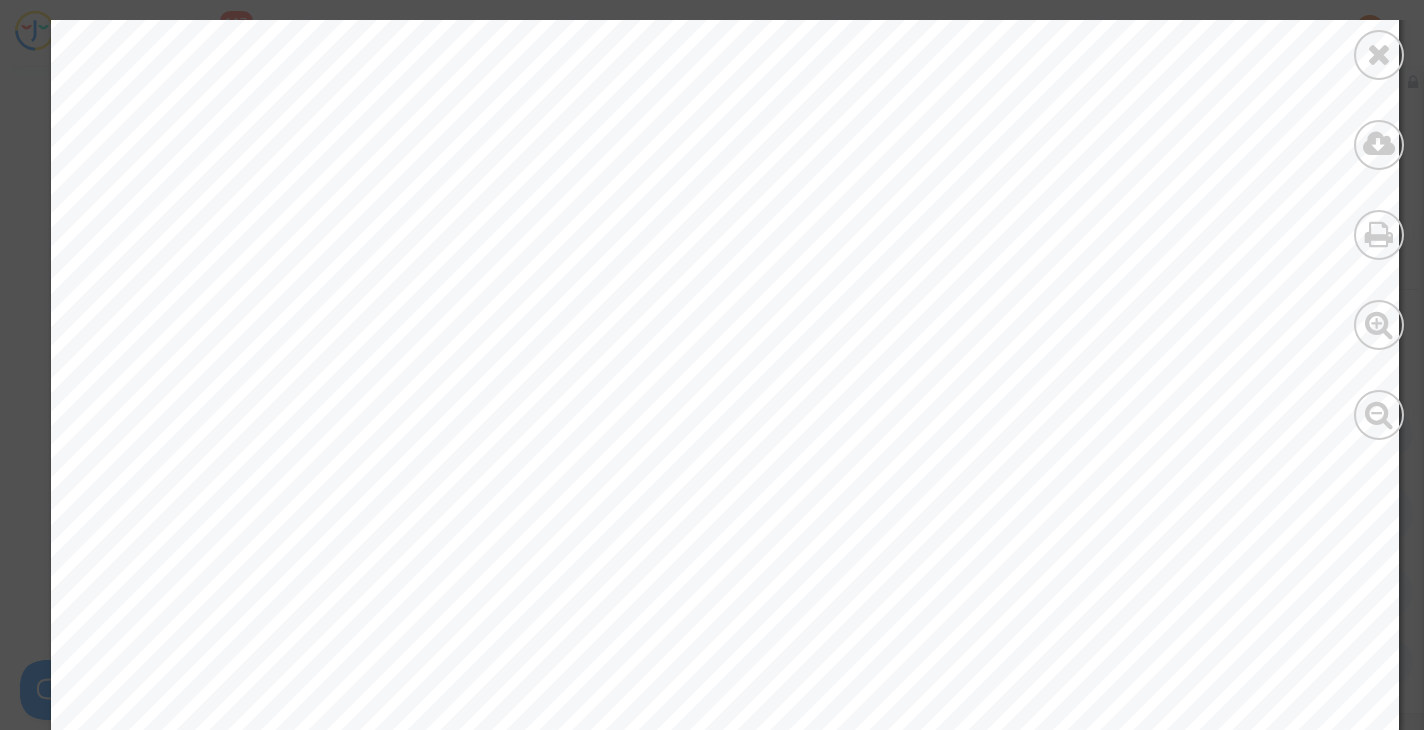scroll, scrollTop: 600, scrollLeft: 0, axis: vertical 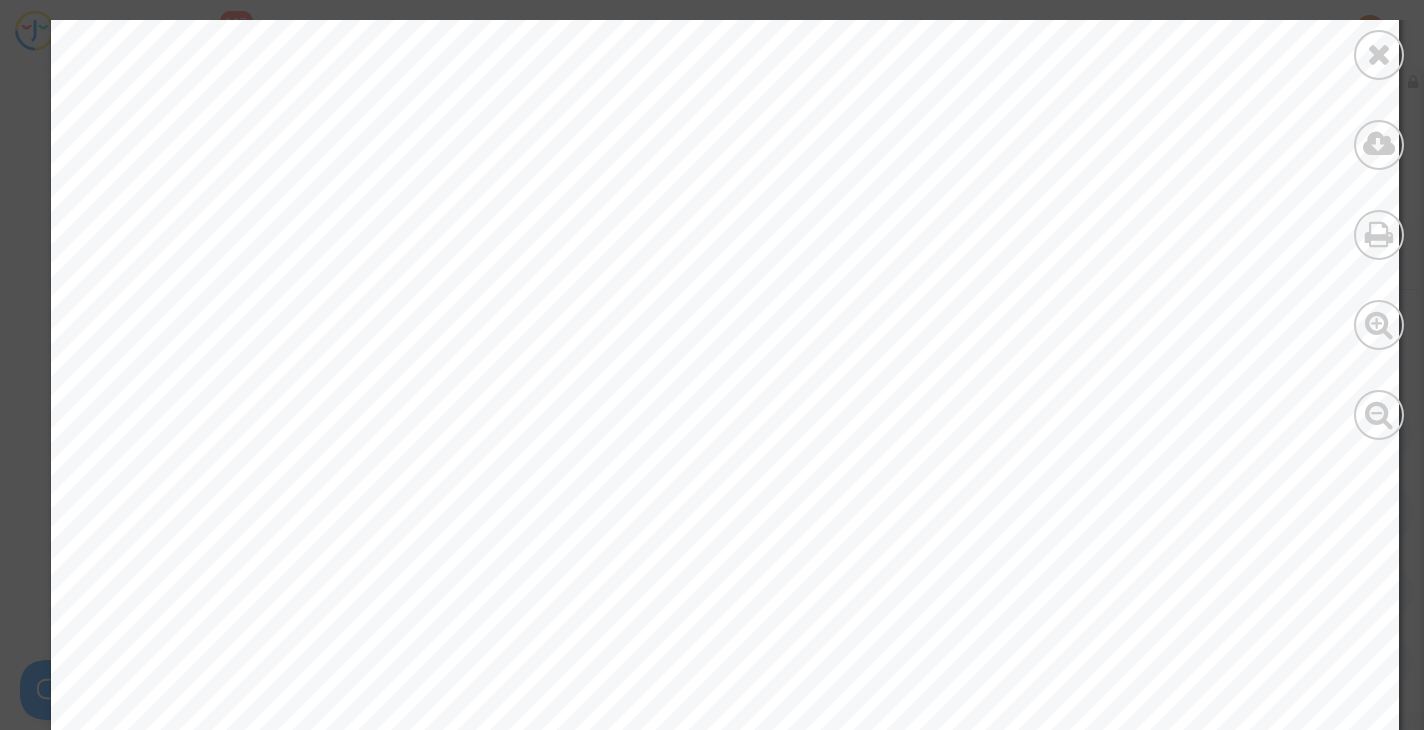 drag, startPoint x: 1387, startPoint y: 58, endPoint x: 943, endPoint y: 260, distance: 487.79092 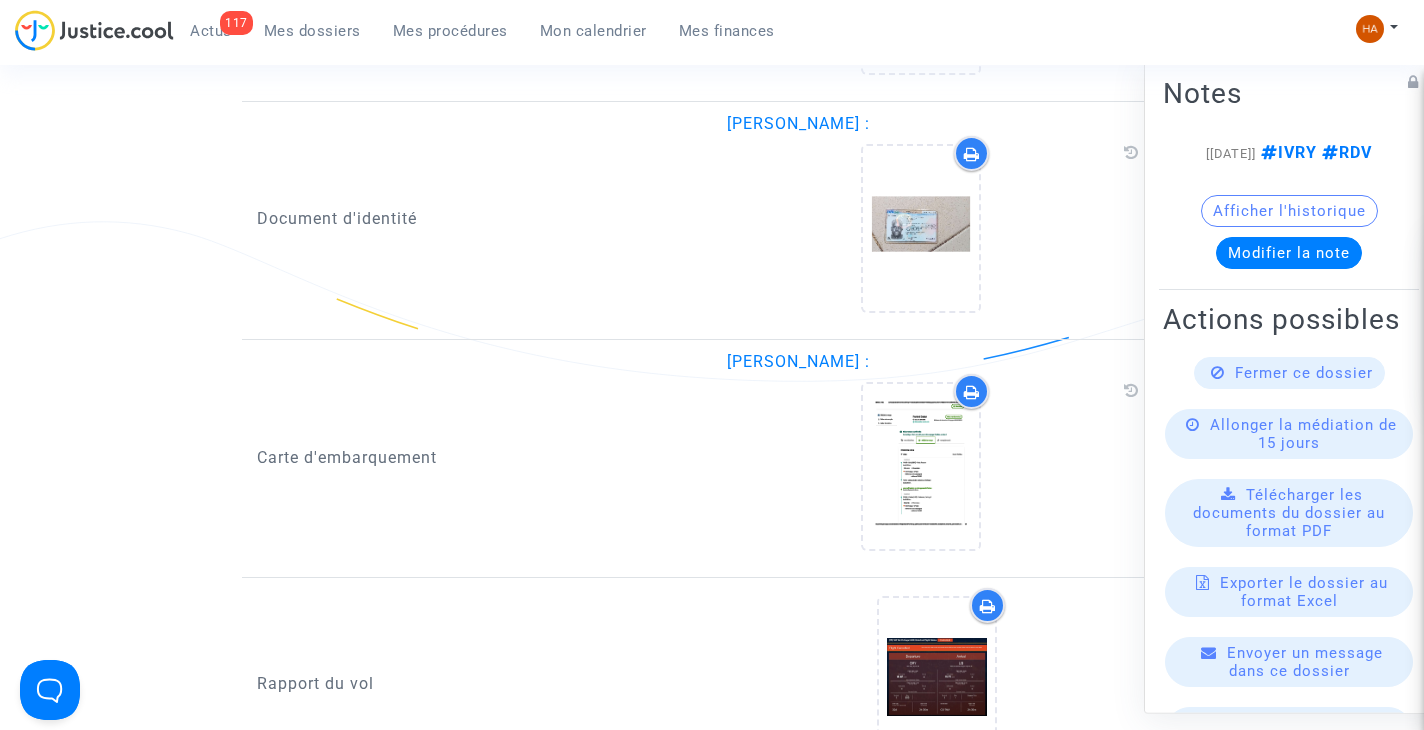 scroll, scrollTop: 3134, scrollLeft: 0, axis: vertical 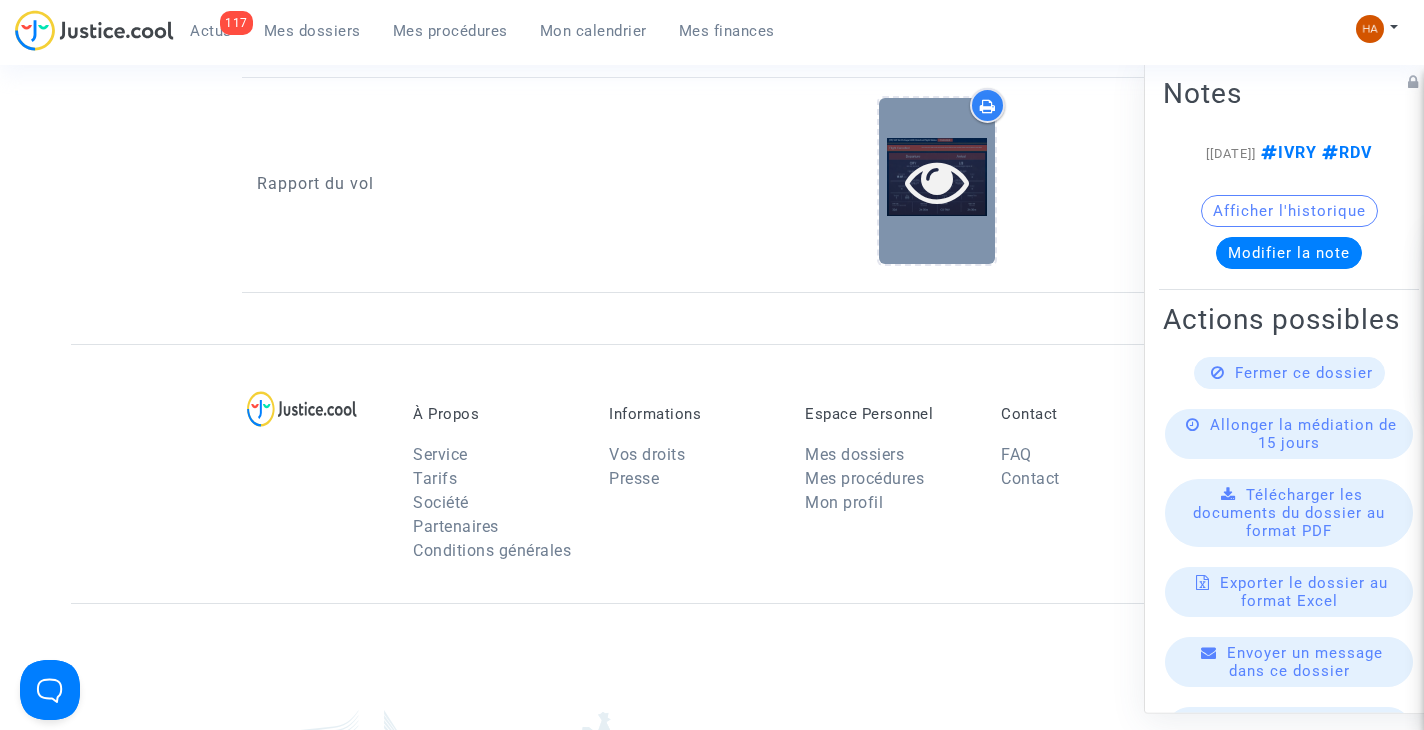 click at bounding box center [937, 181] 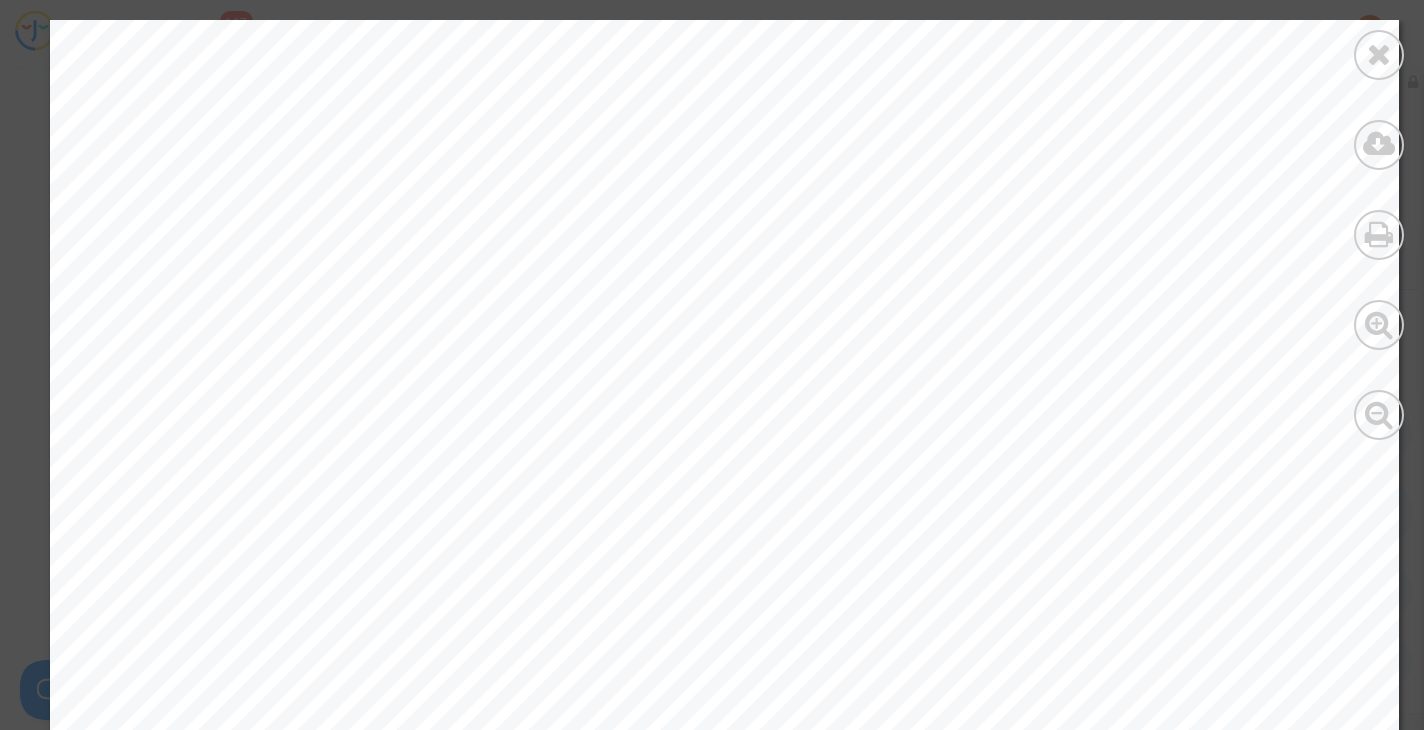 drag, startPoint x: 1380, startPoint y: 41, endPoint x: 515, endPoint y: 364, distance: 923.3385 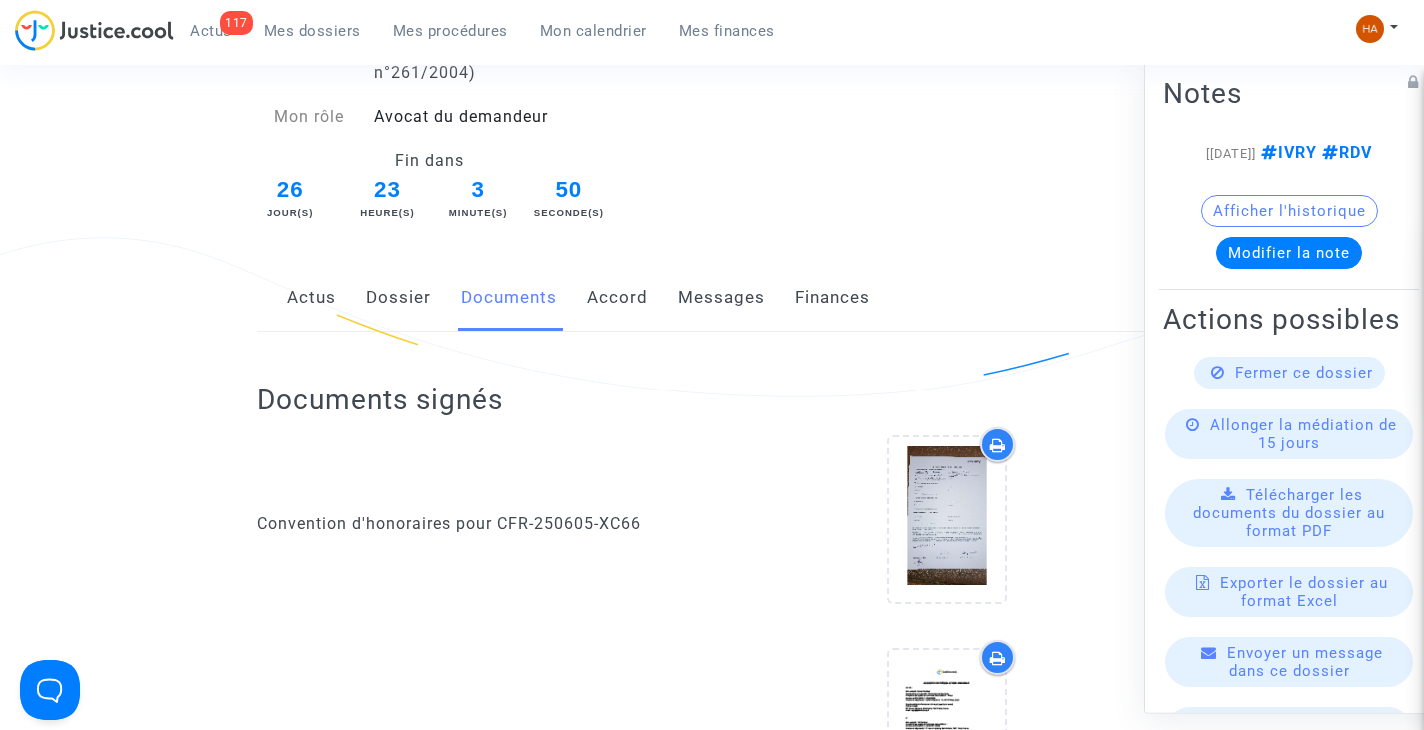 scroll, scrollTop: 234, scrollLeft: 0, axis: vertical 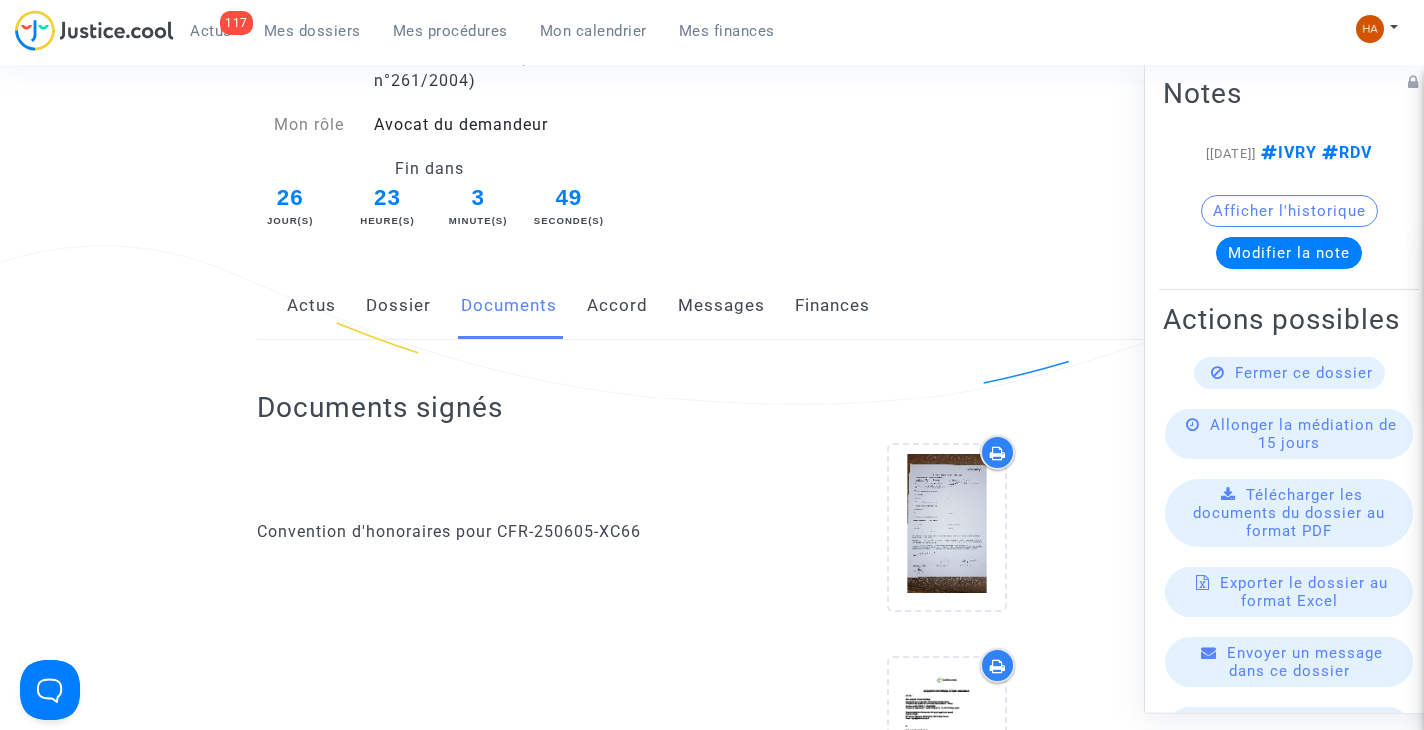 click on "Dossier" 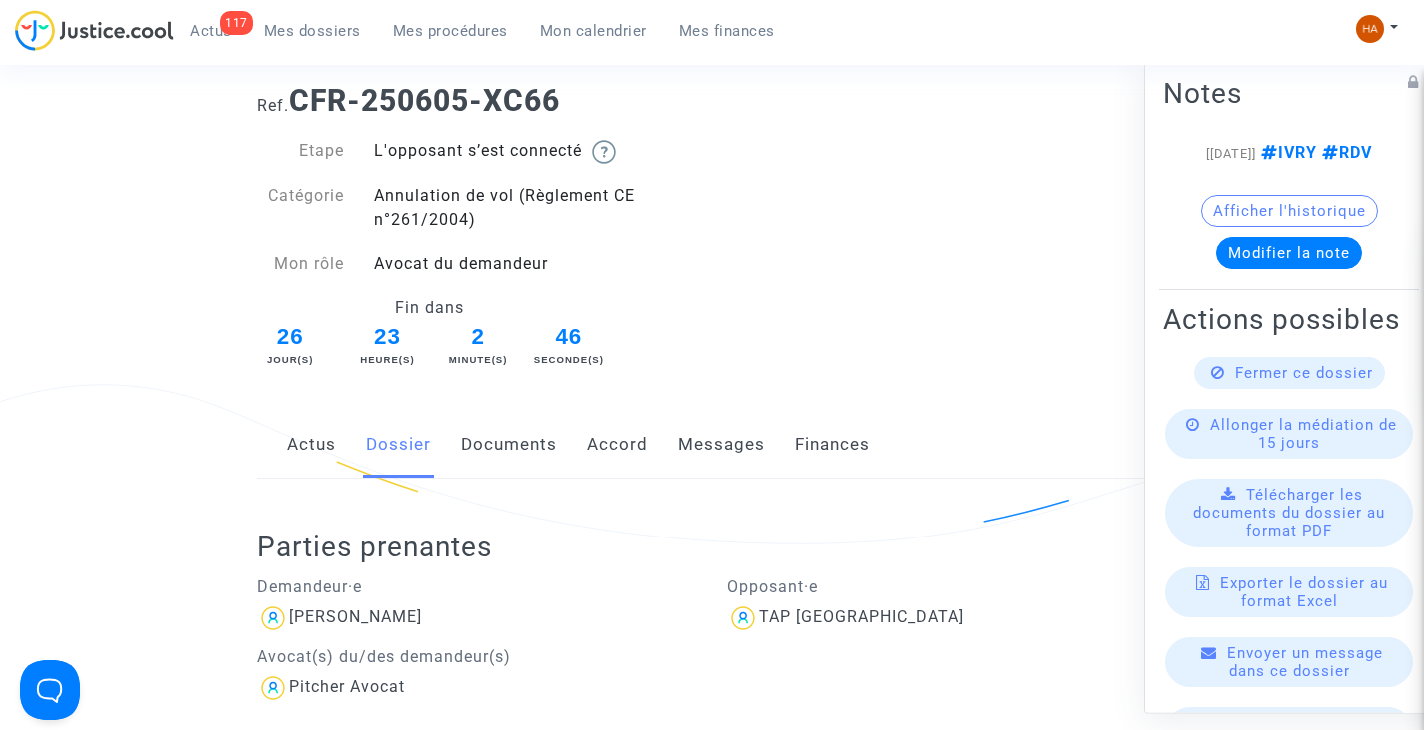 scroll, scrollTop: 23, scrollLeft: 0, axis: vertical 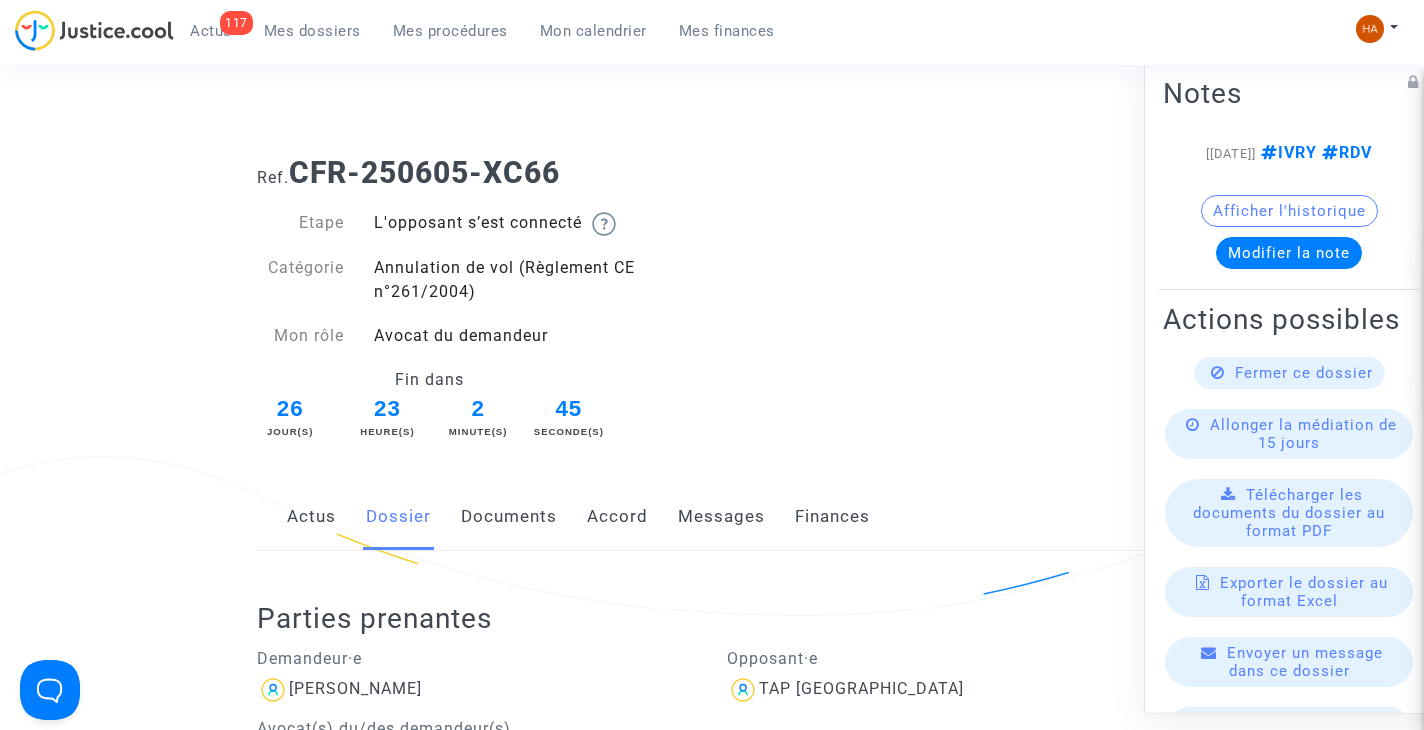 click on "Documents" 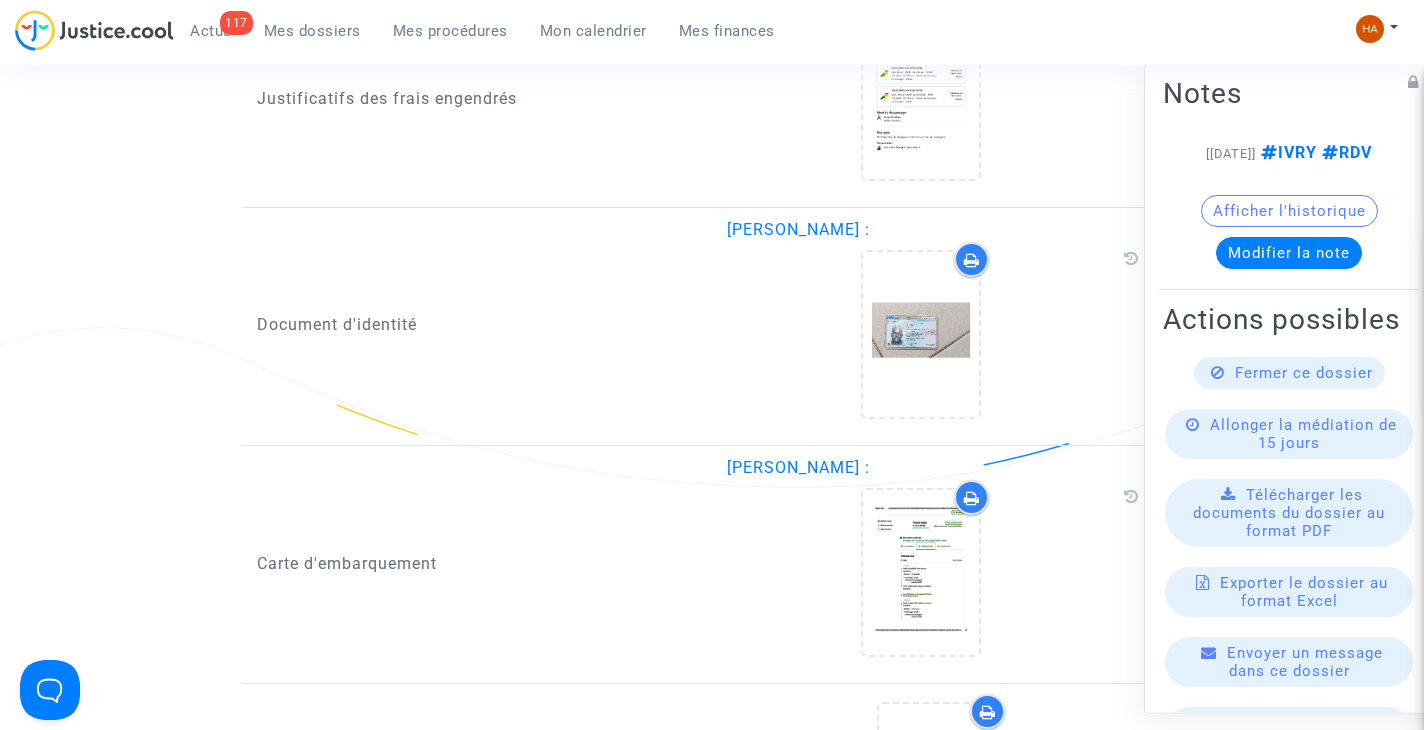 scroll, scrollTop: 2529, scrollLeft: 0, axis: vertical 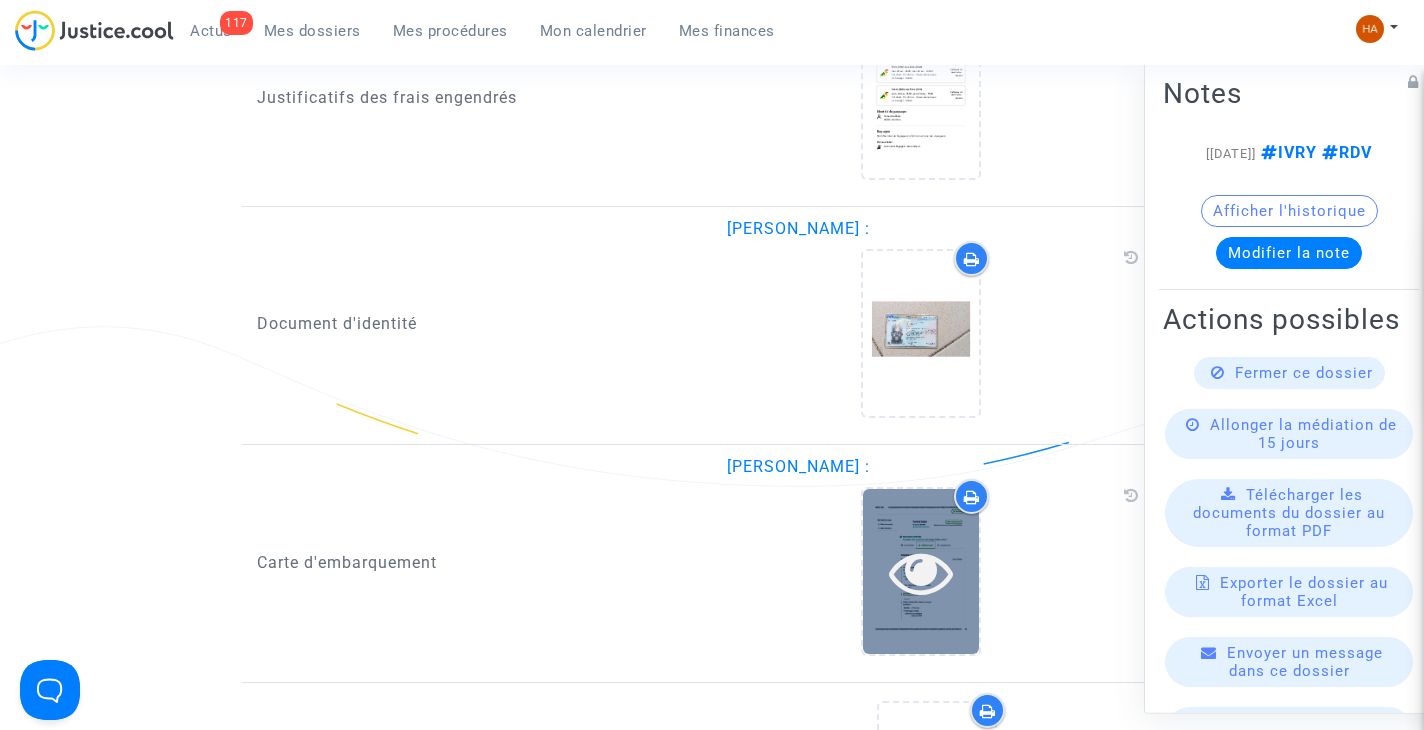 click at bounding box center (921, 572) 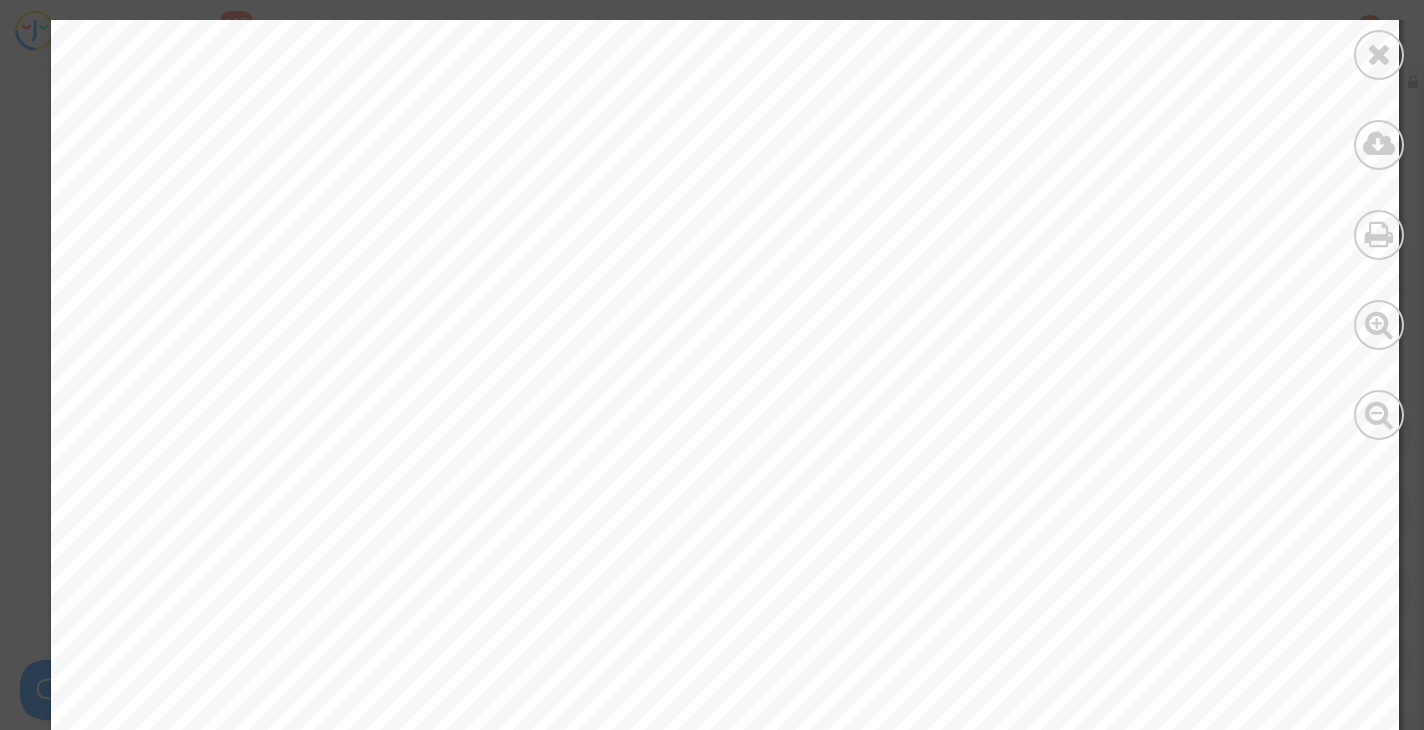 scroll, scrollTop: 579, scrollLeft: 0, axis: vertical 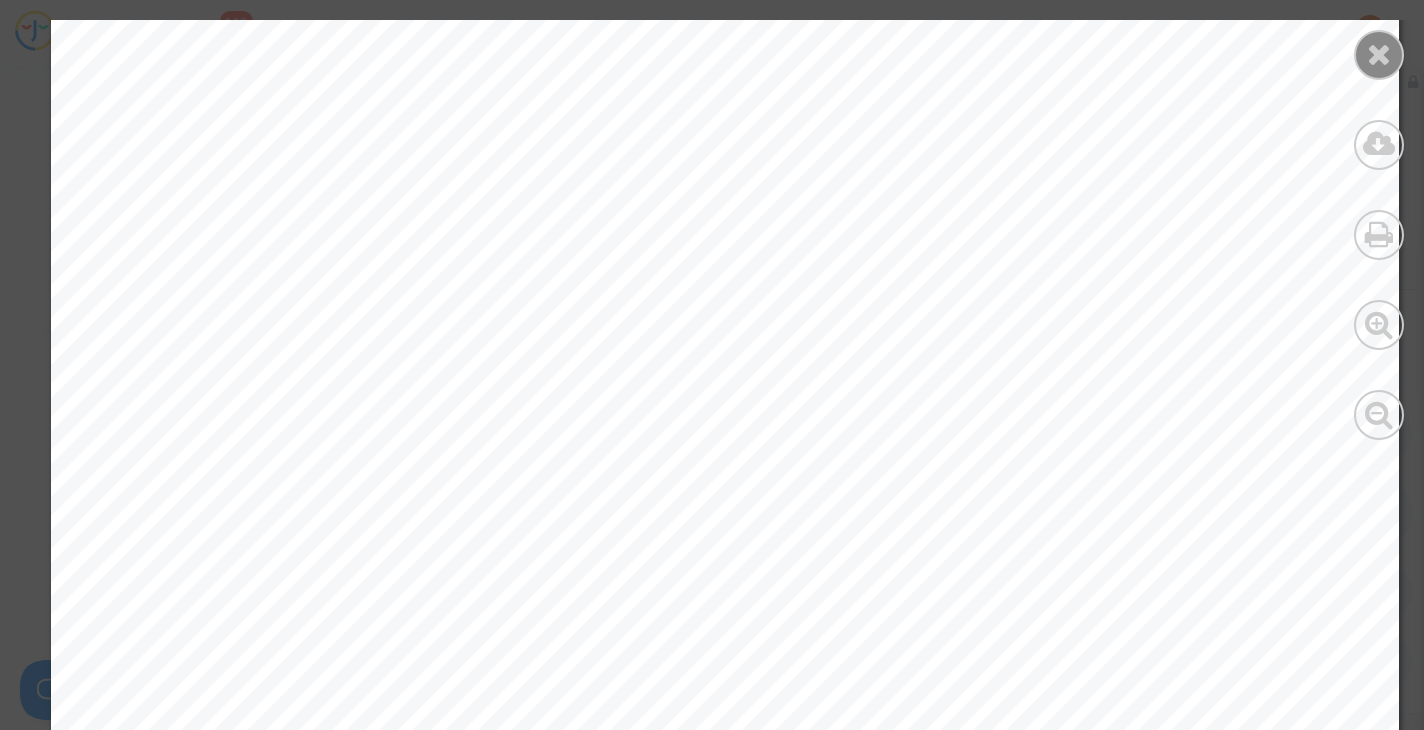 click at bounding box center [1379, 54] 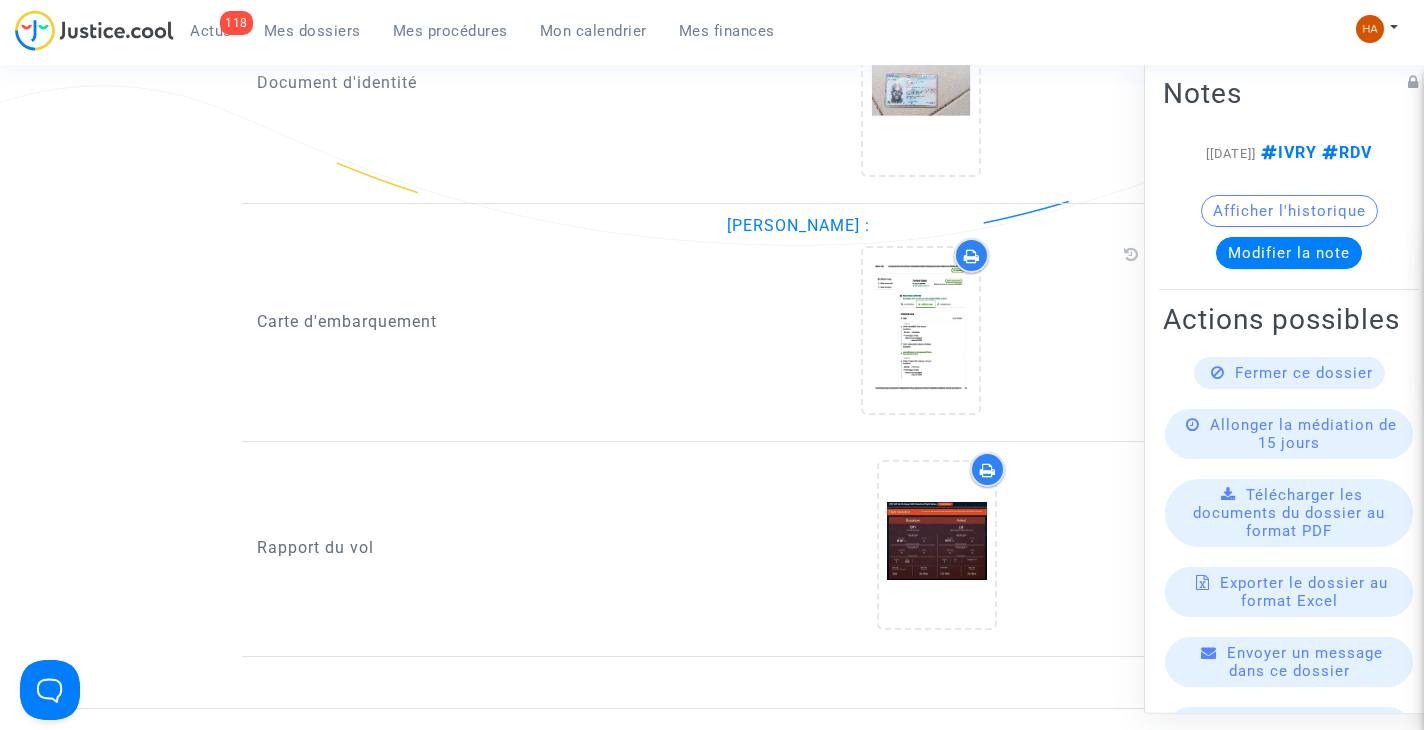 scroll, scrollTop: 2774, scrollLeft: 0, axis: vertical 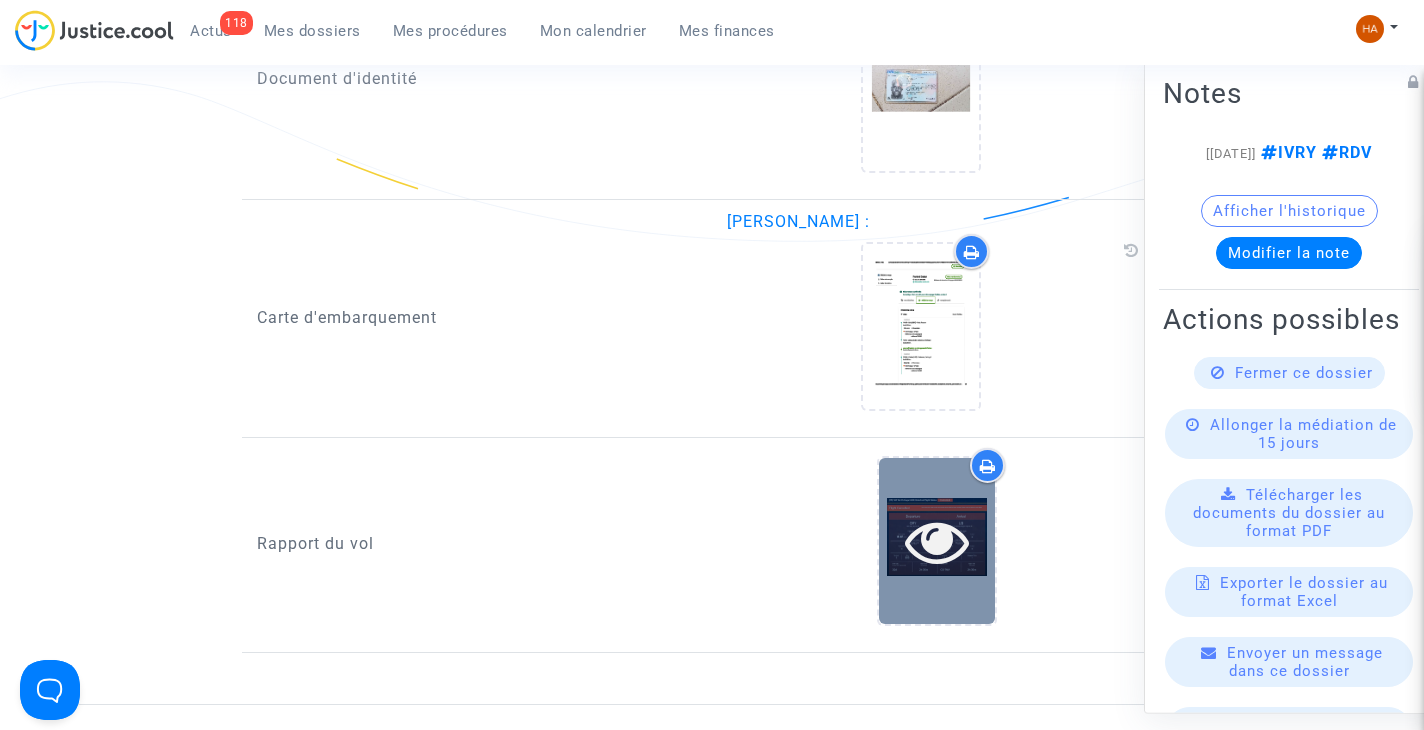 click at bounding box center [937, 541] 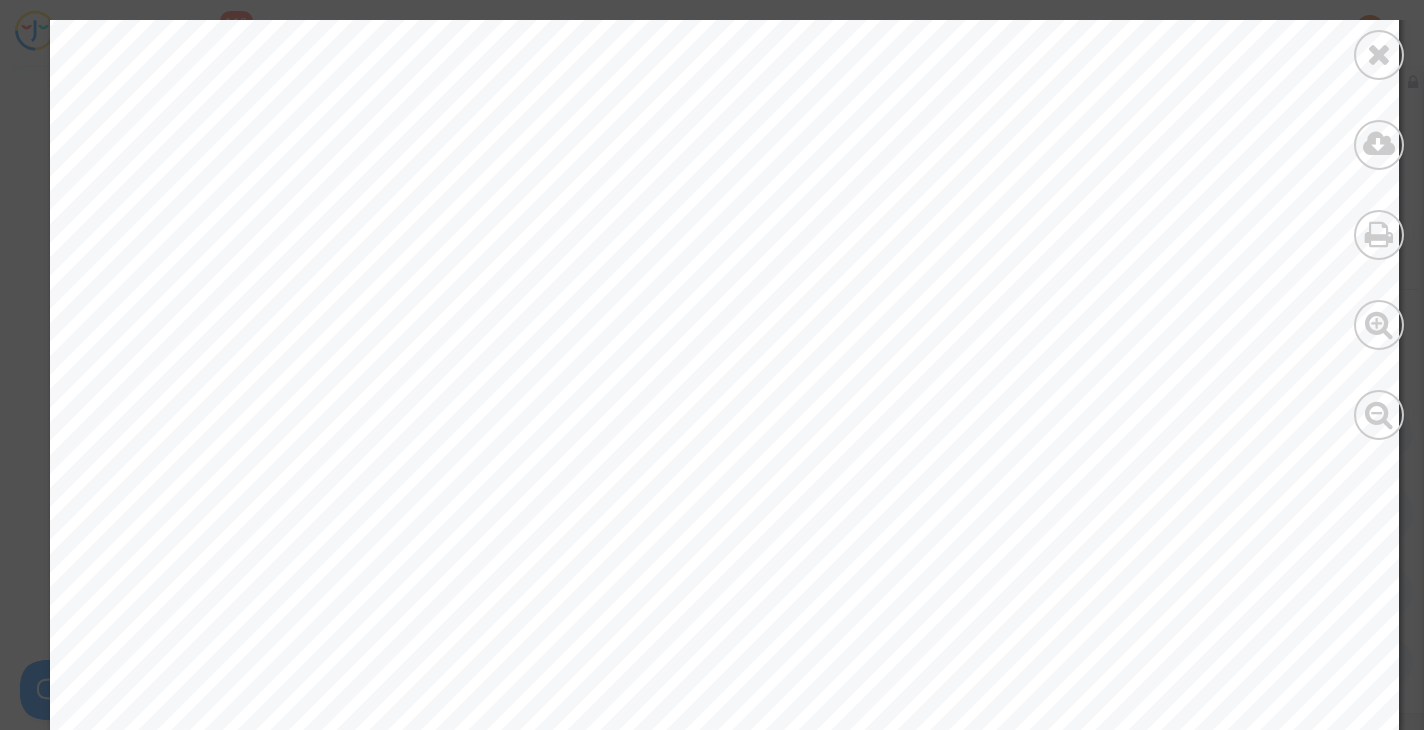 scroll, scrollTop: 161, scrollLeft: 0, axis: vertical 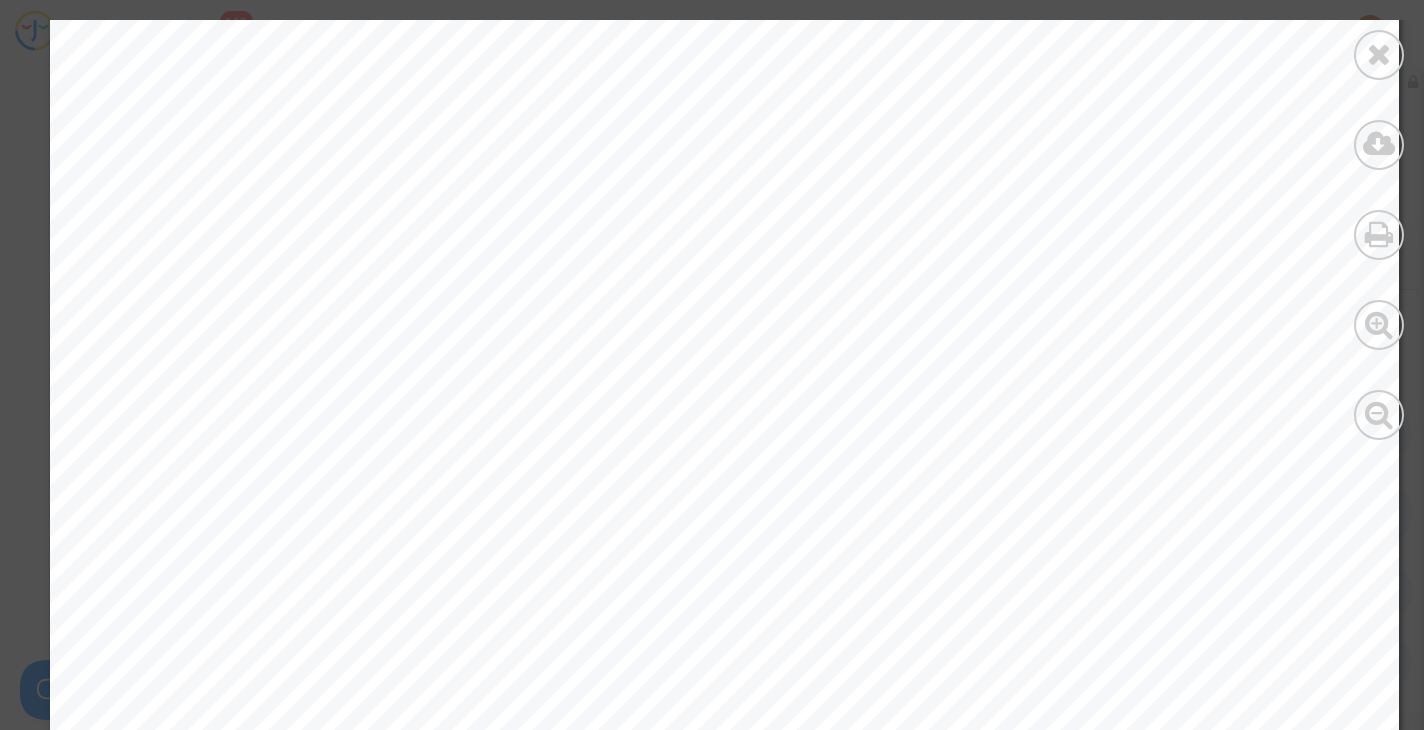 click at bounding box center [1379, 54] 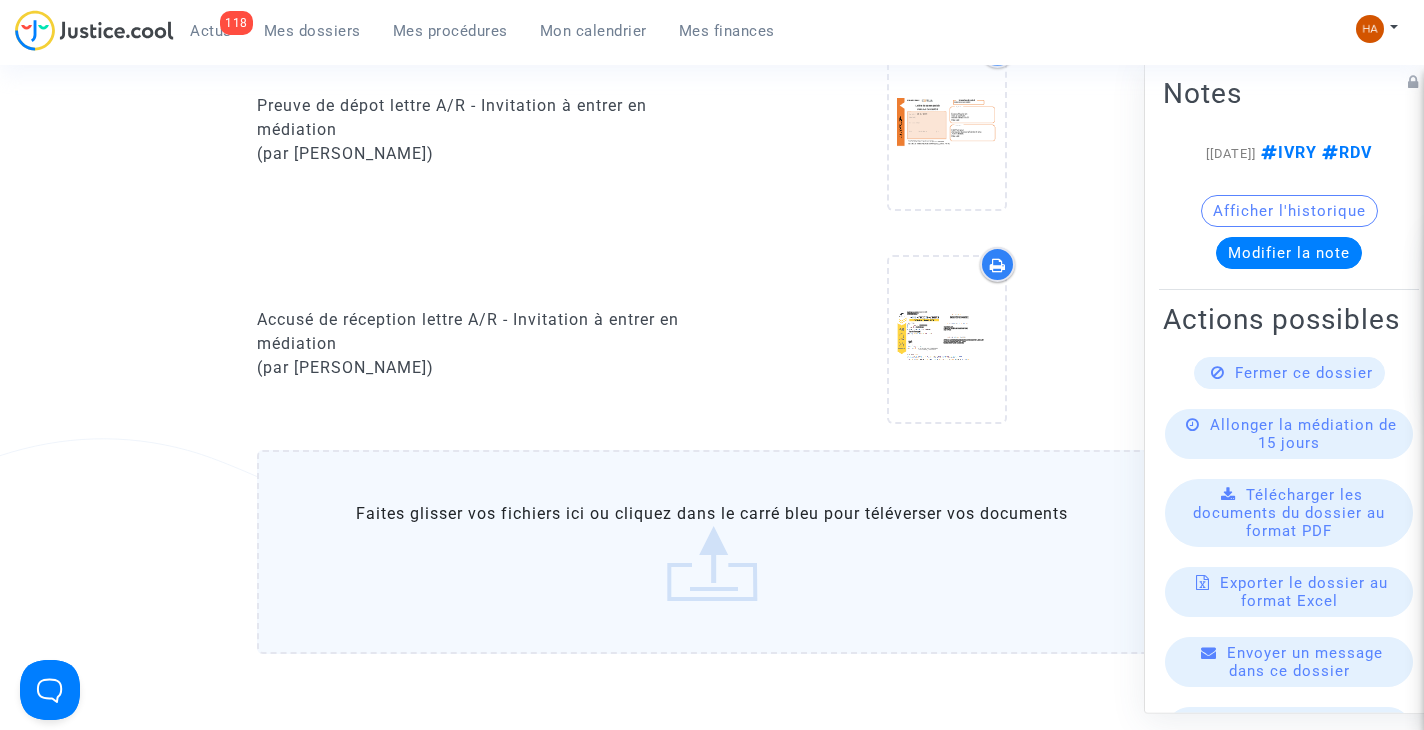 scroll, scrollTop: 1626, scrollLeft: 0, axis: vertical 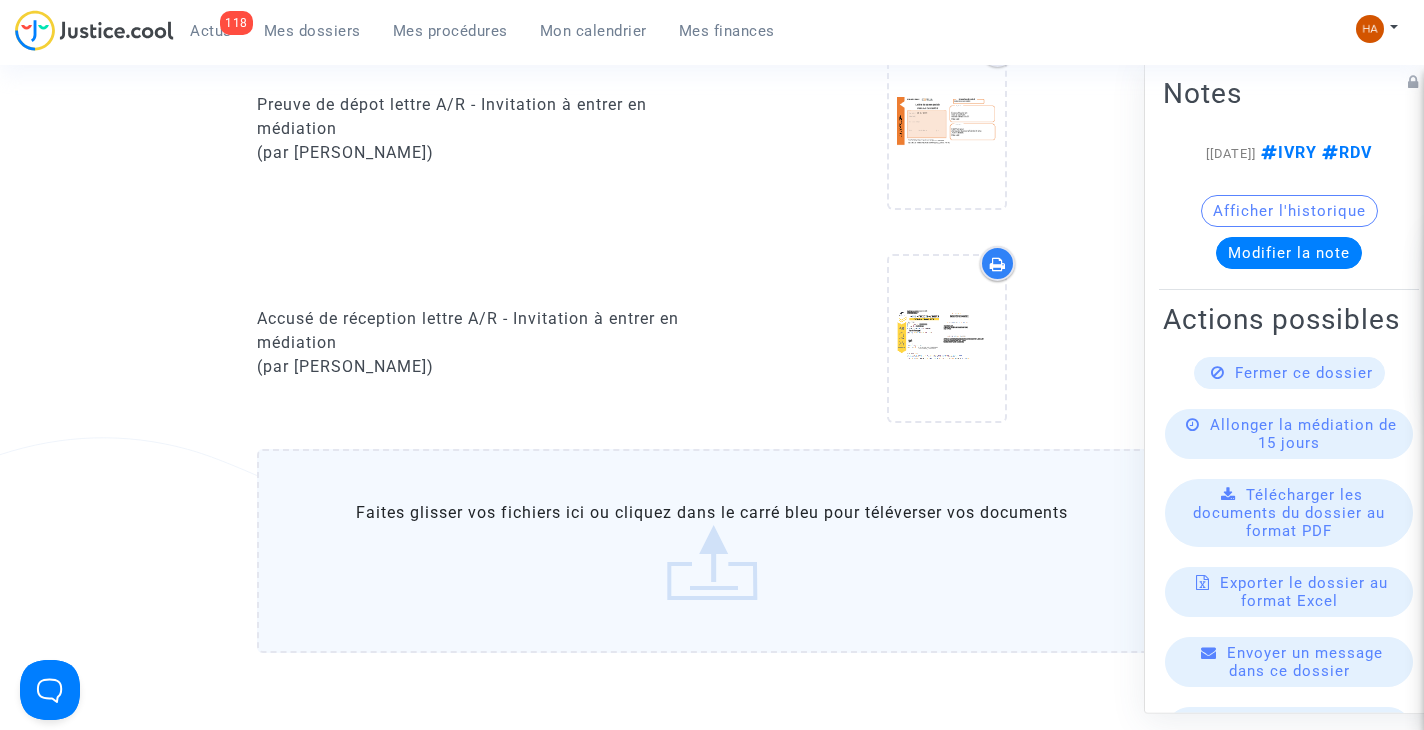 click on "Faites glisser vos fichiers ici ou cliquez dans le carré bleu pour téléverser vos documents" 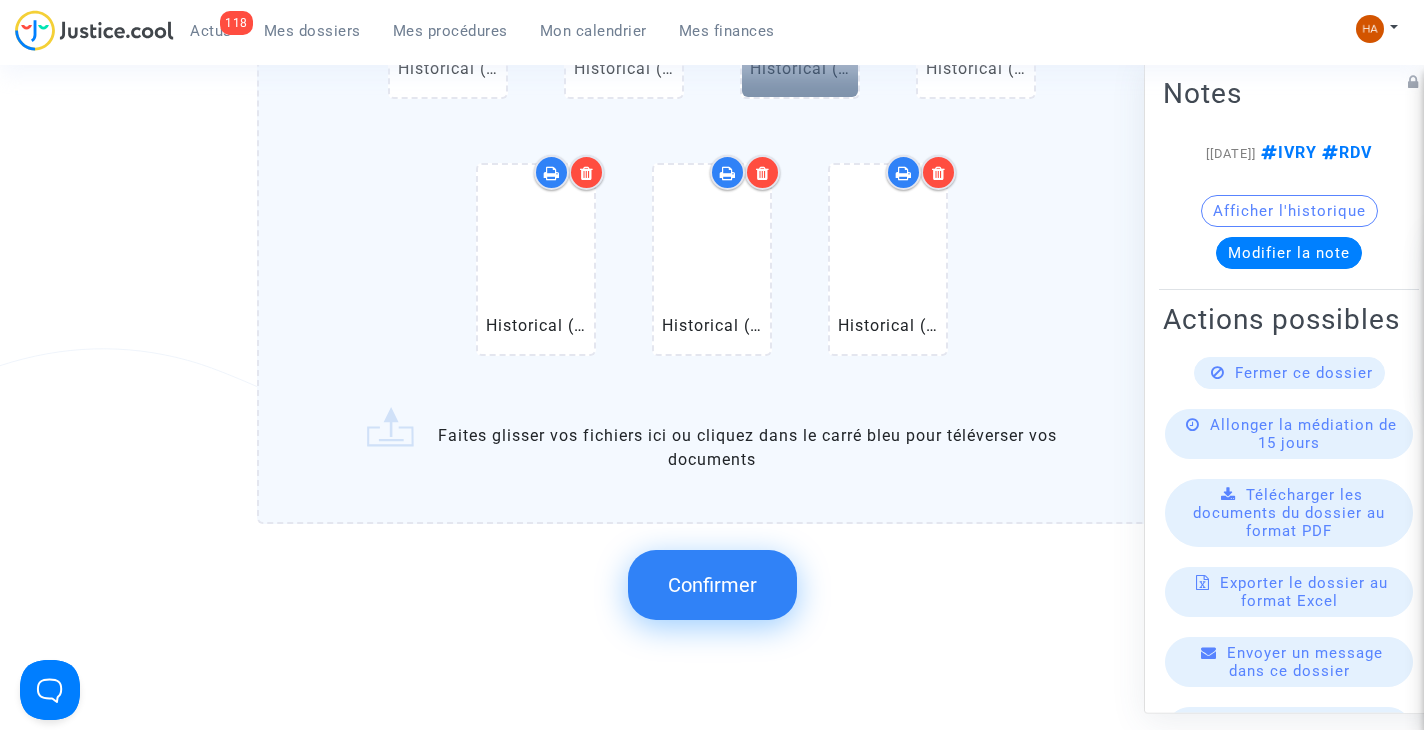 scroll, scrollTop: 2509, scrollLeft: 0, axis: vertical 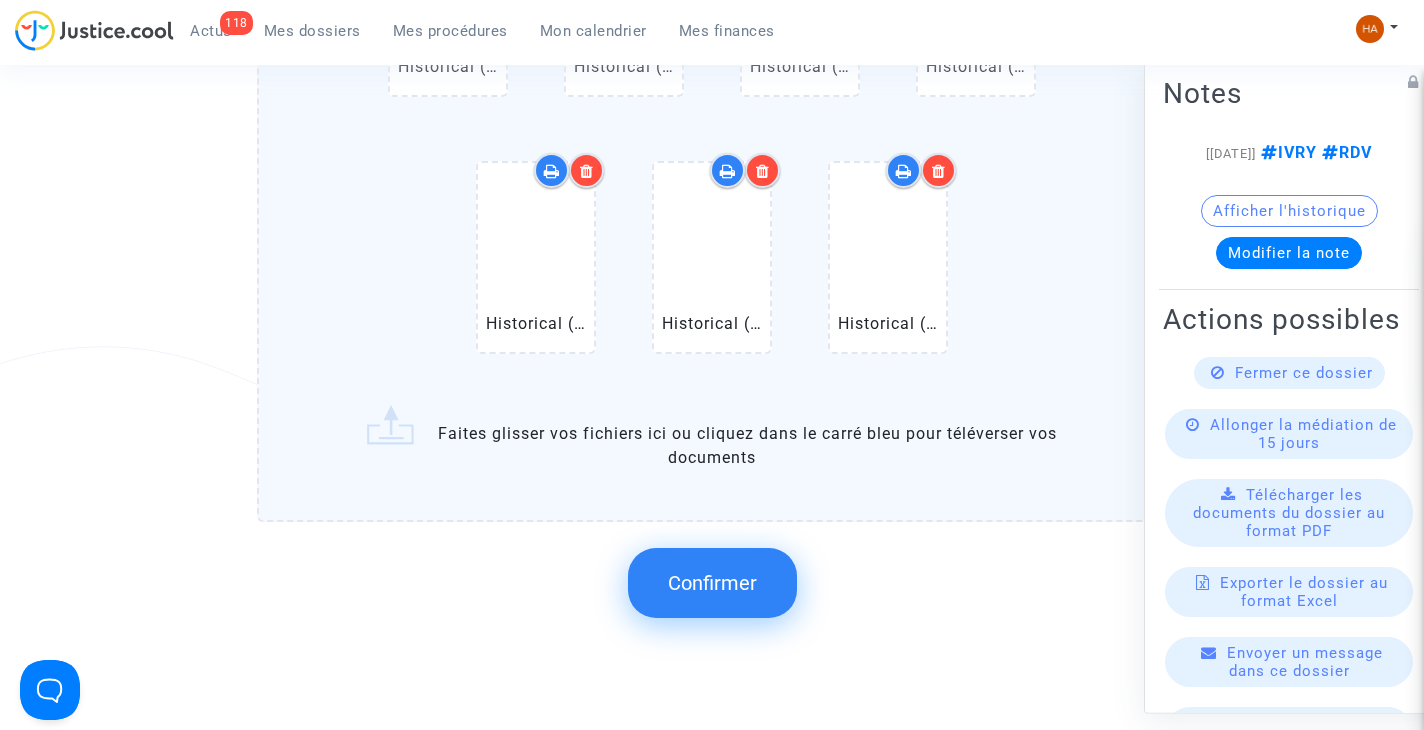 click on "Confirmer" 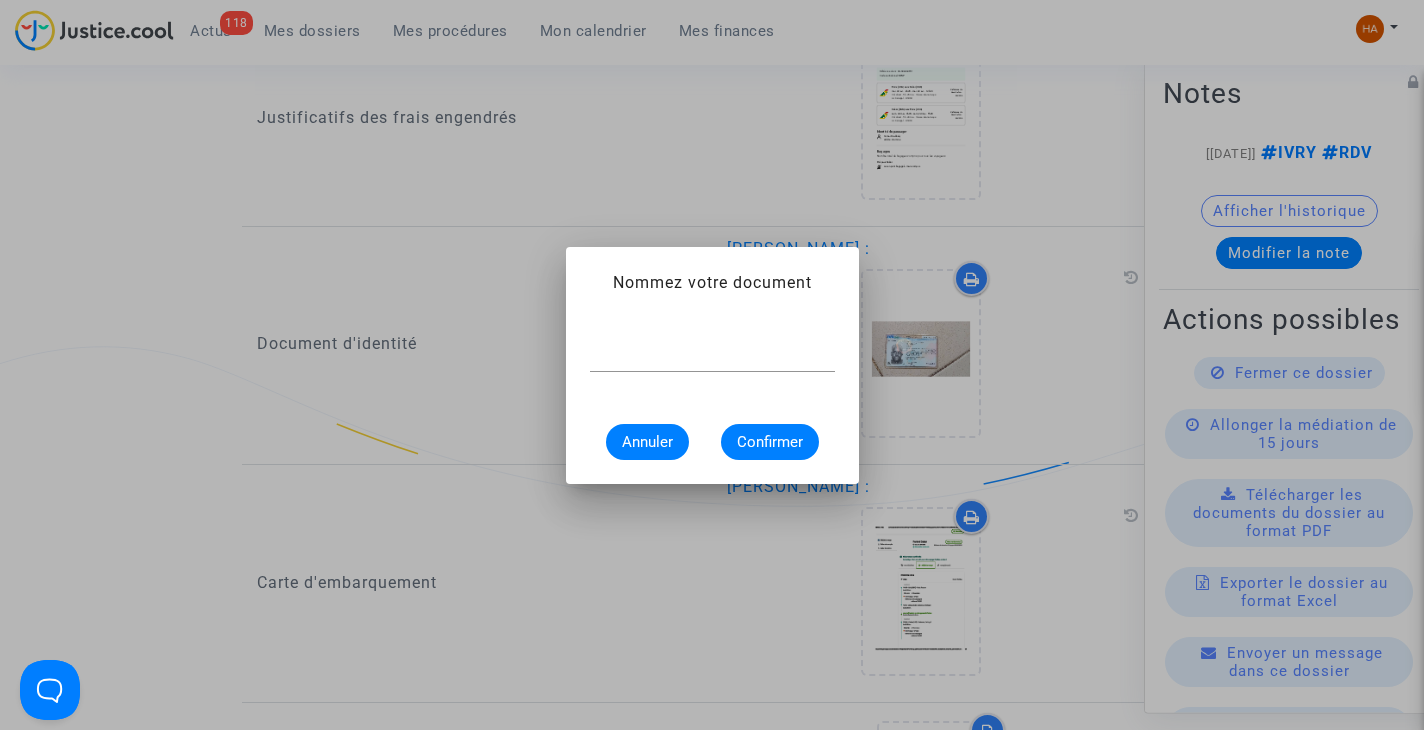 scroll, scrollTop: 0, scrollLeft: 0, axis: both 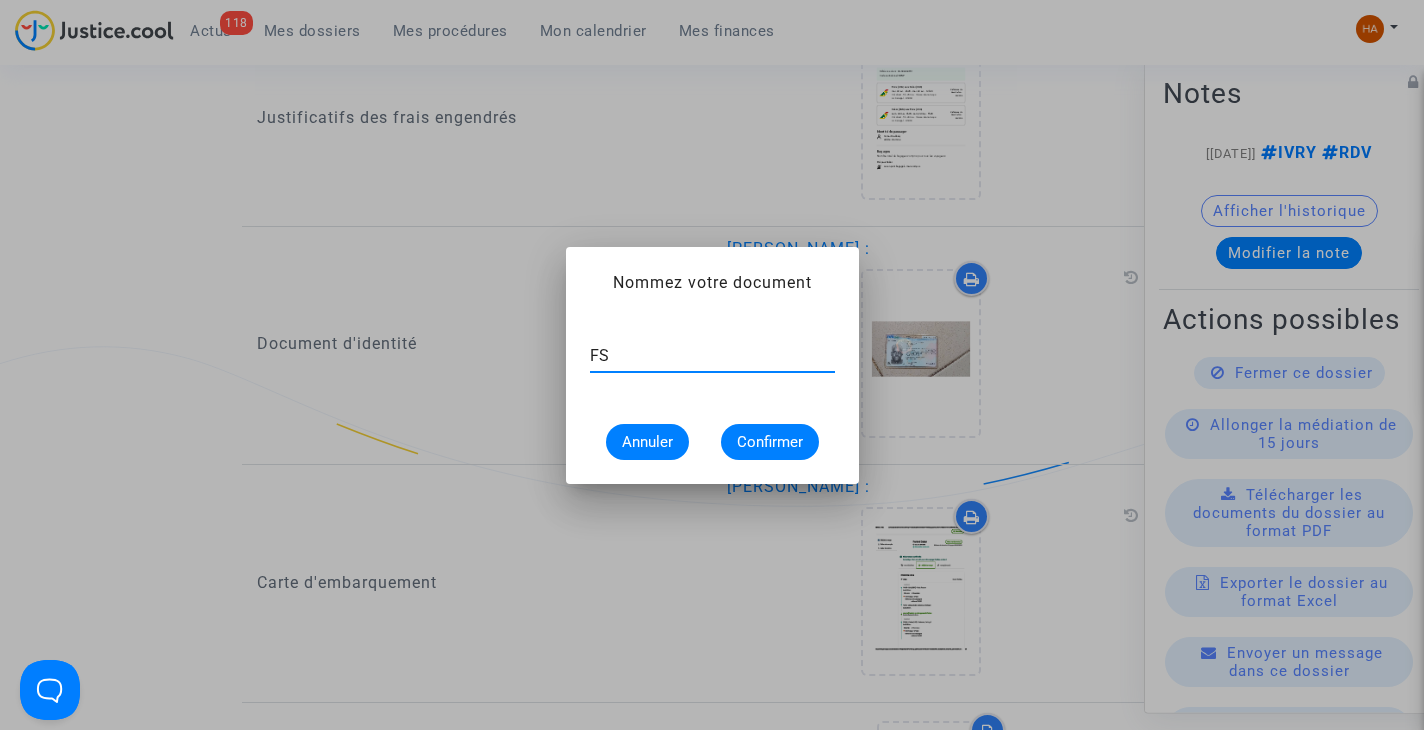 type on "FS" 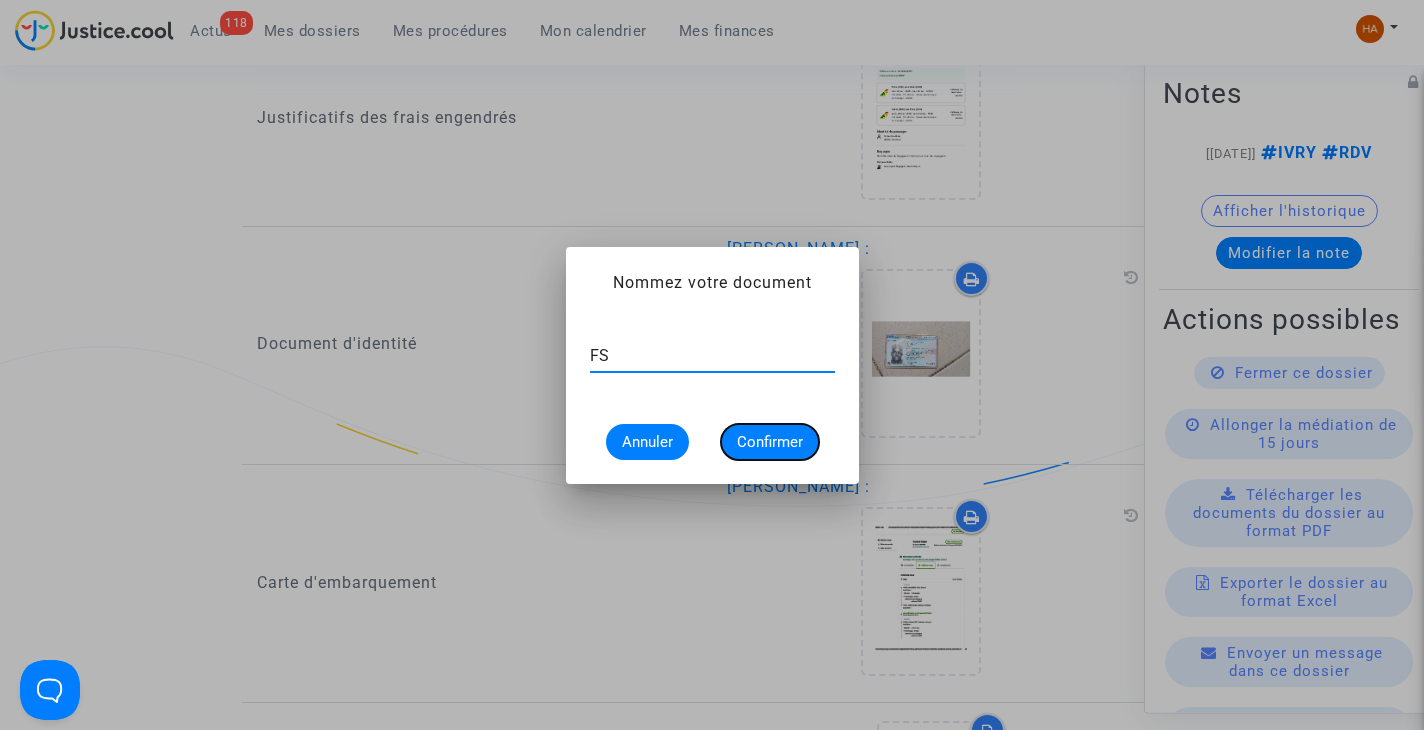 click on "Confirmer" at bounding box center (770, 442) 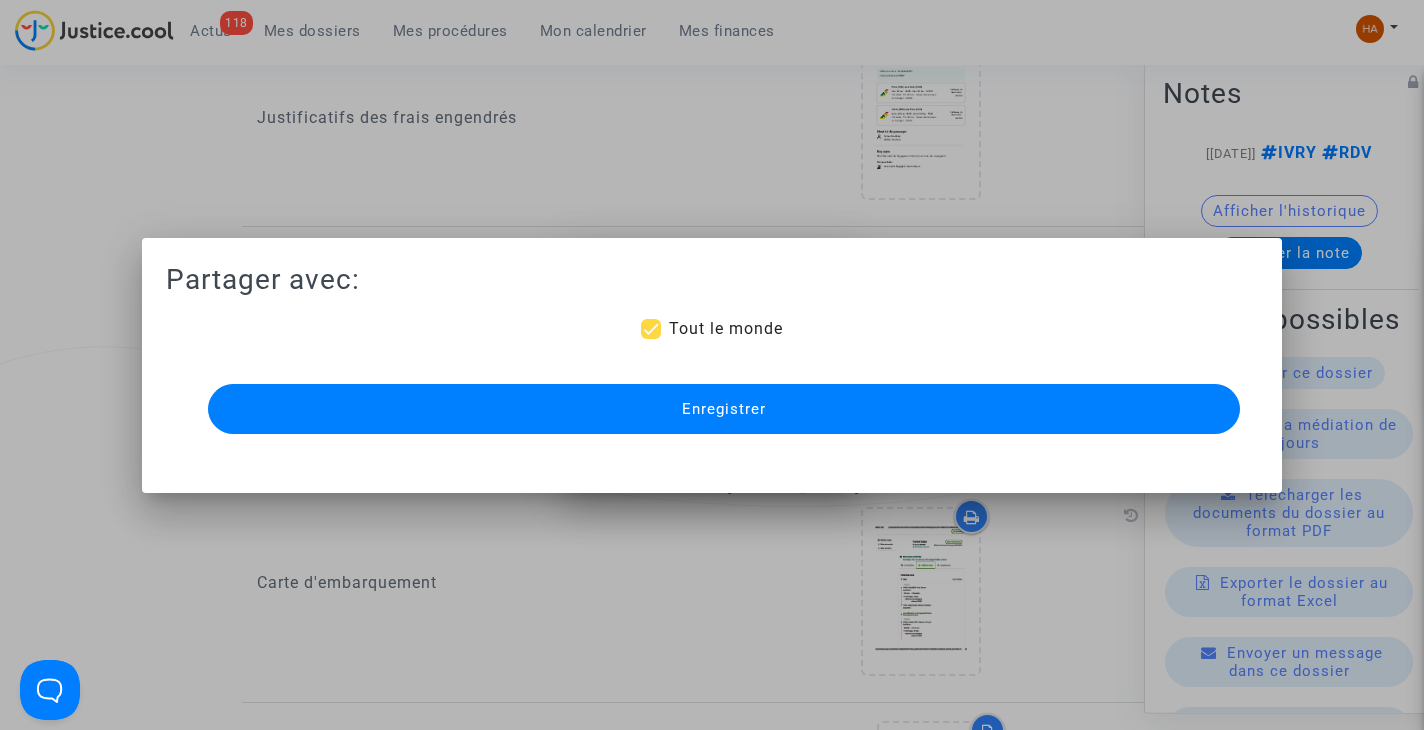 scroll, scrollTop: 2509, scrollLeft: 0, axis: vertical 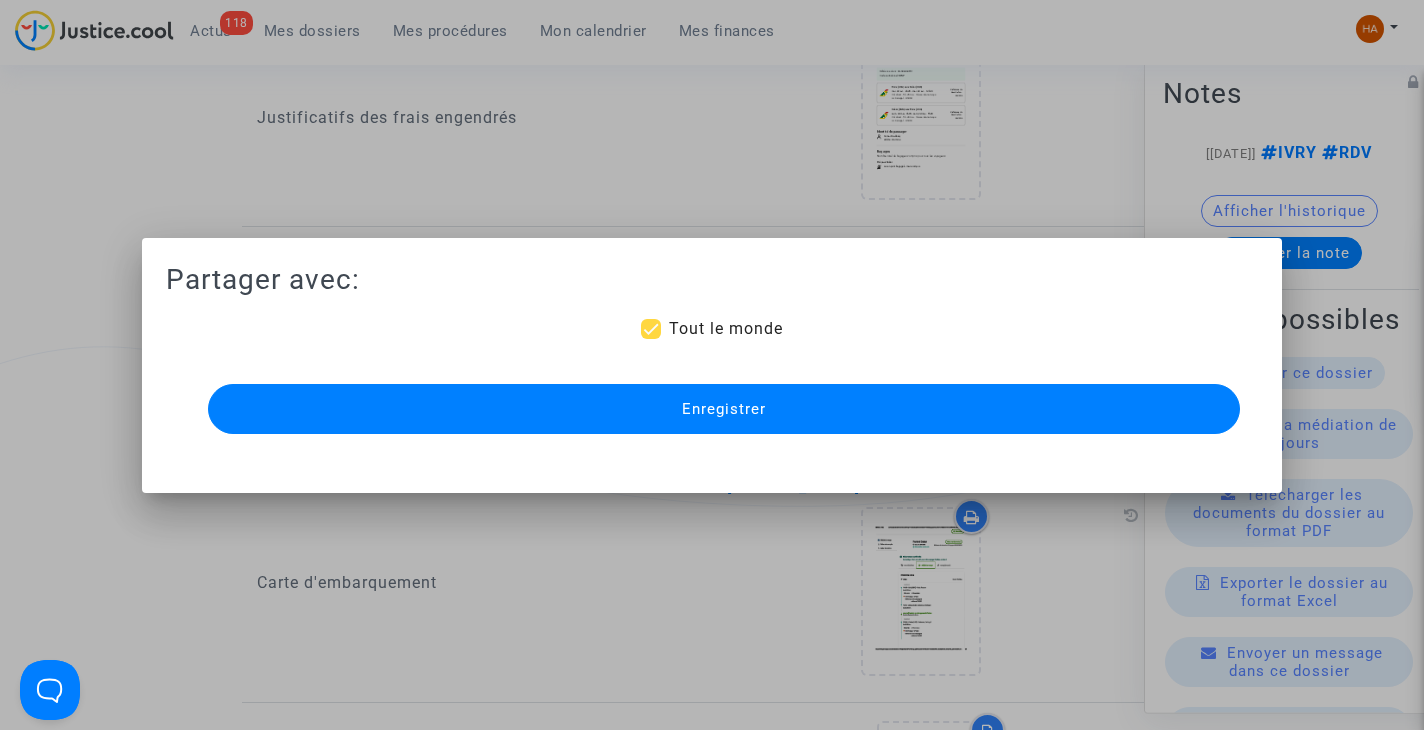 click on "Enregistrer" at bounding box center (724, 409) 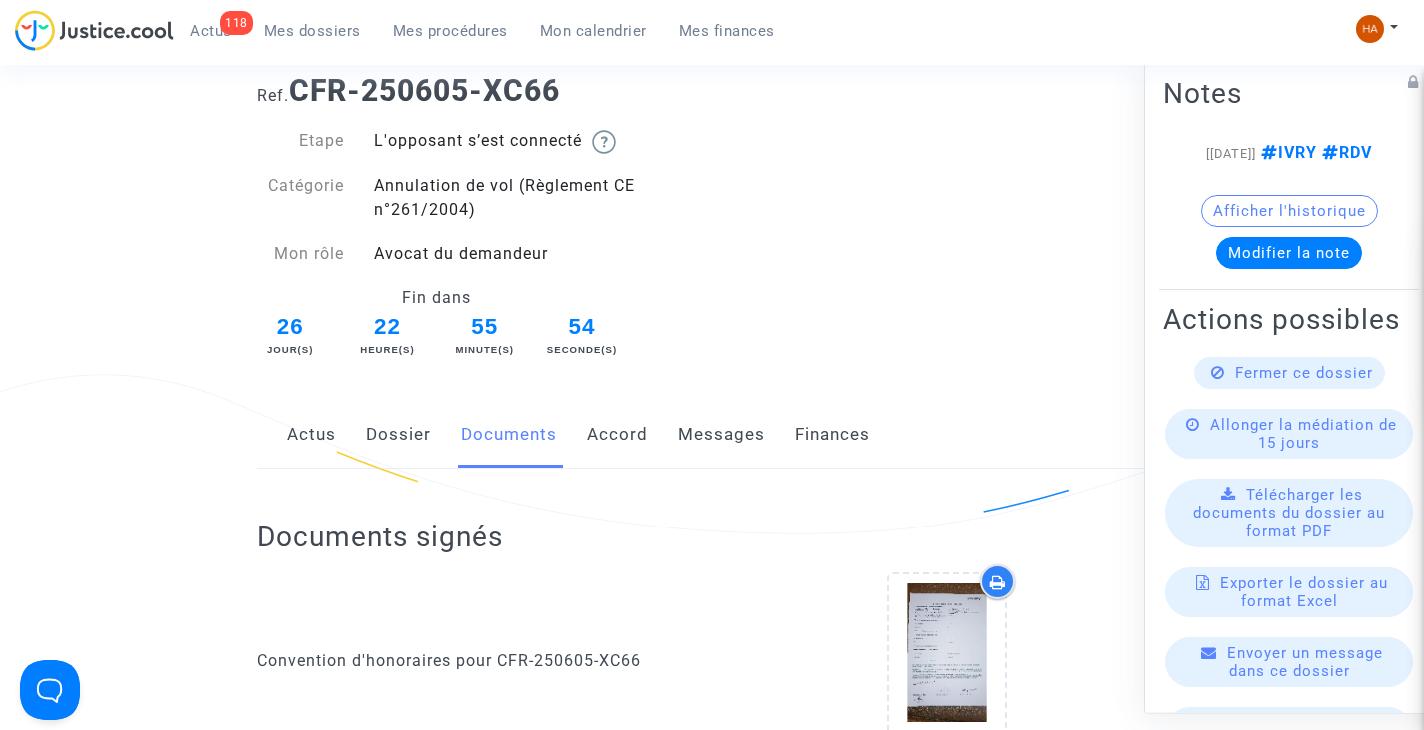 scroll, scrollTop: 0, scrollLeft: 0, axis: both 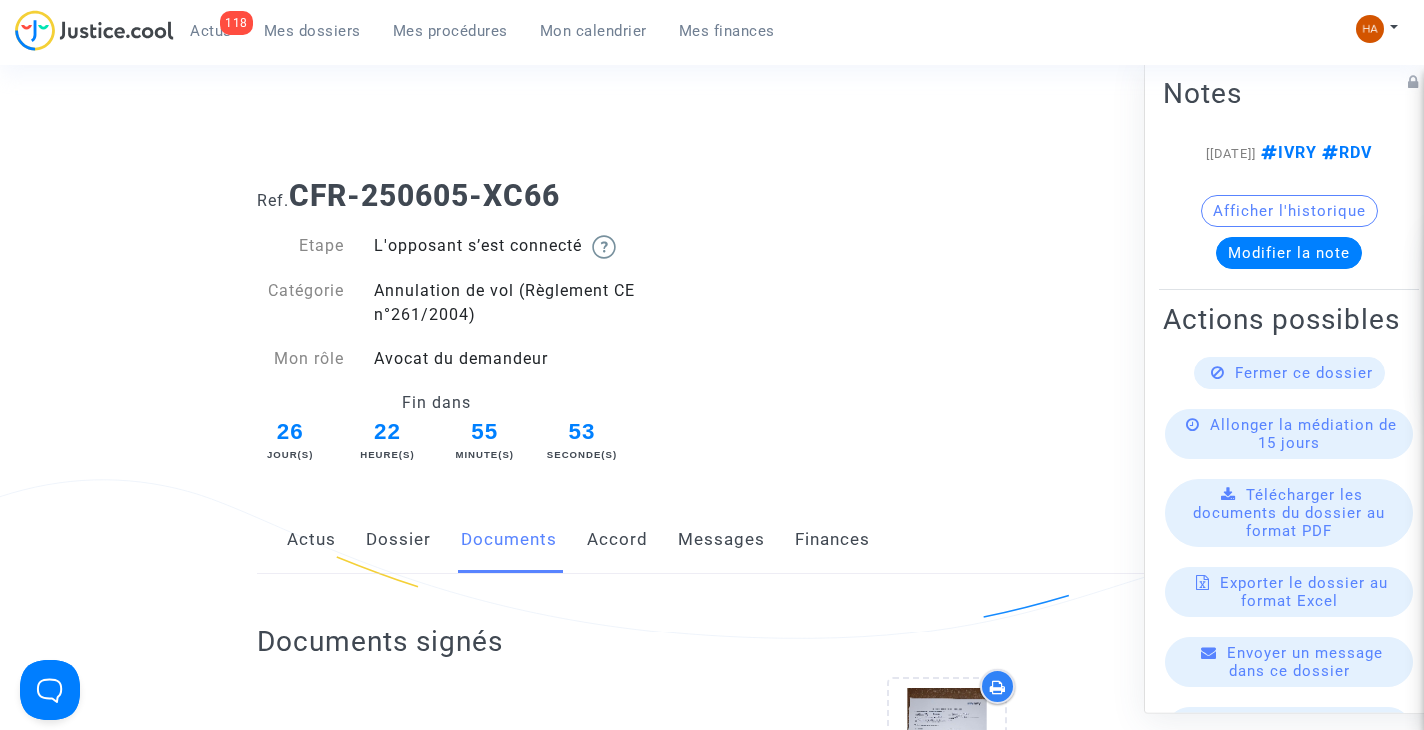 click on "Messages" 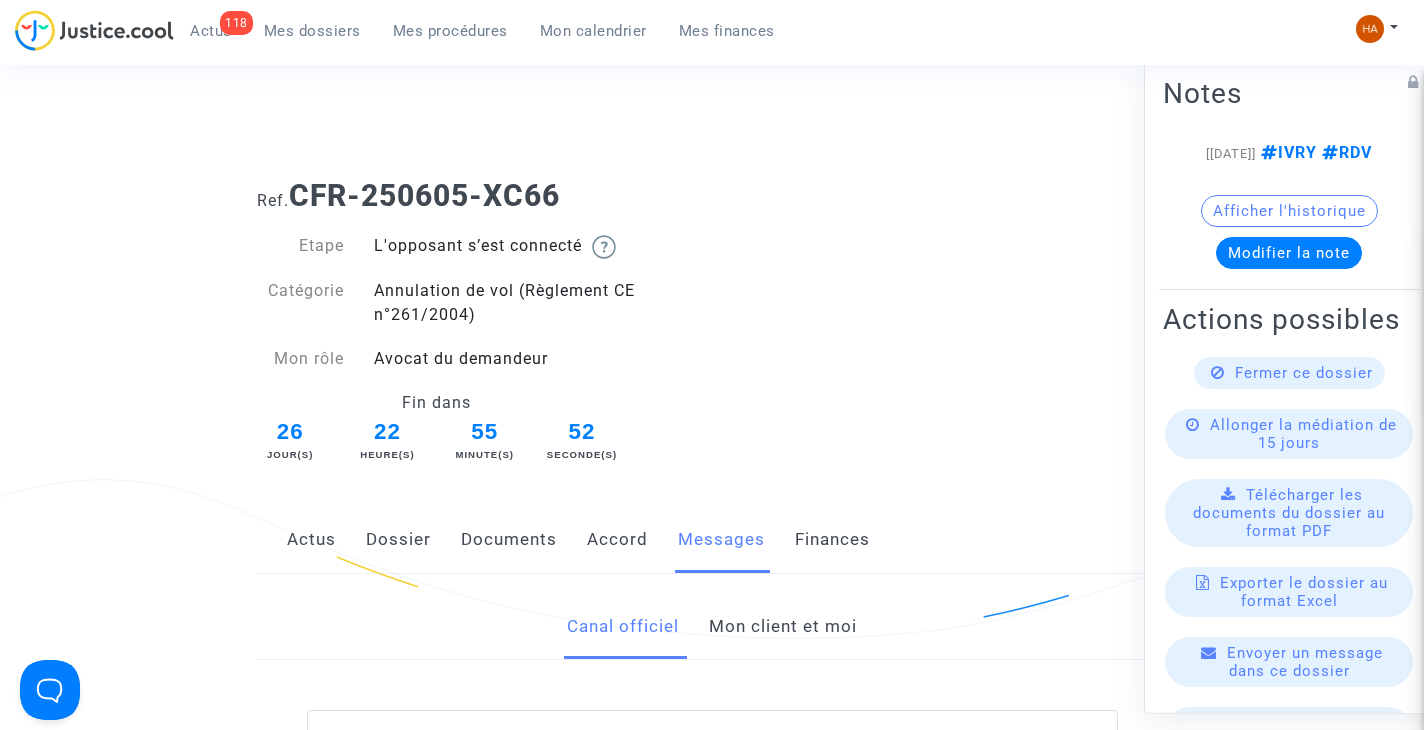 click on "Mon client et moi" 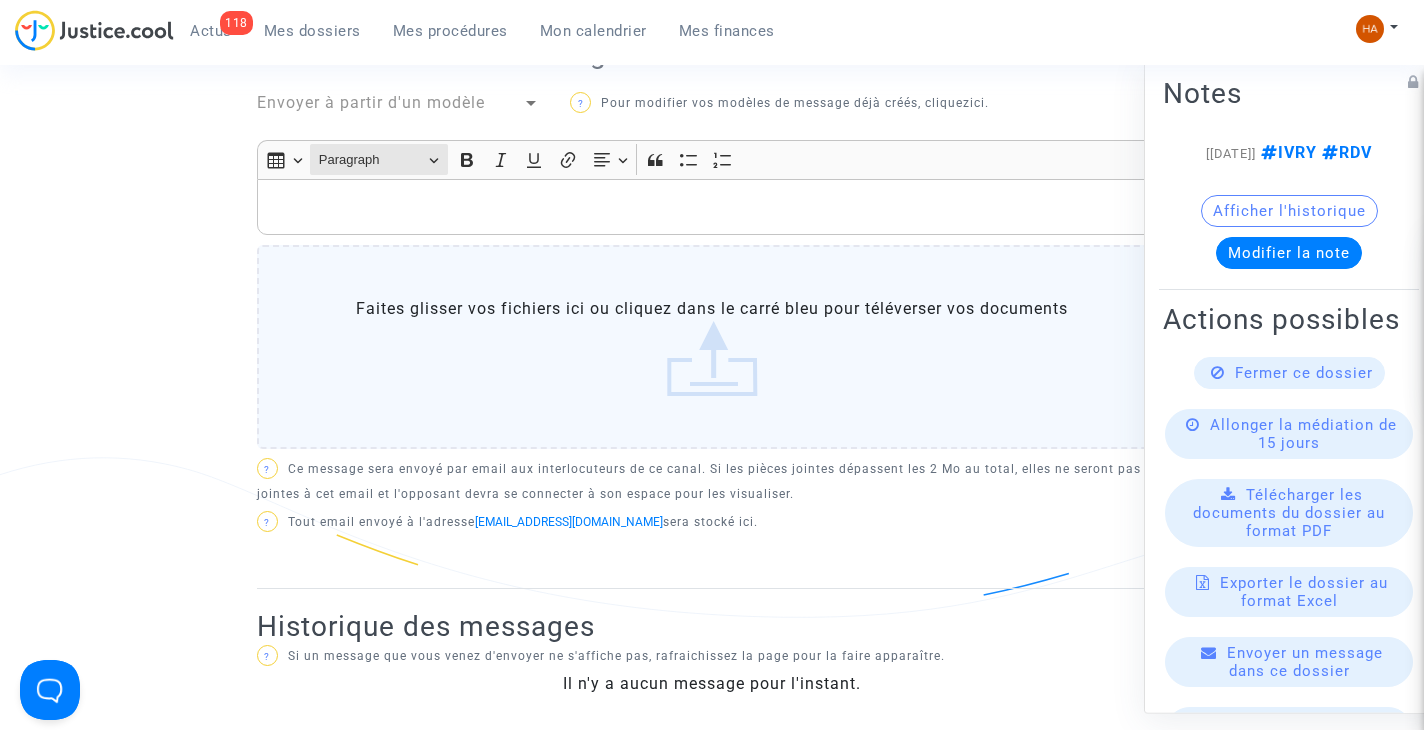 scroll, scrollTop: 600, scrollLeft: 0, axis: vertical 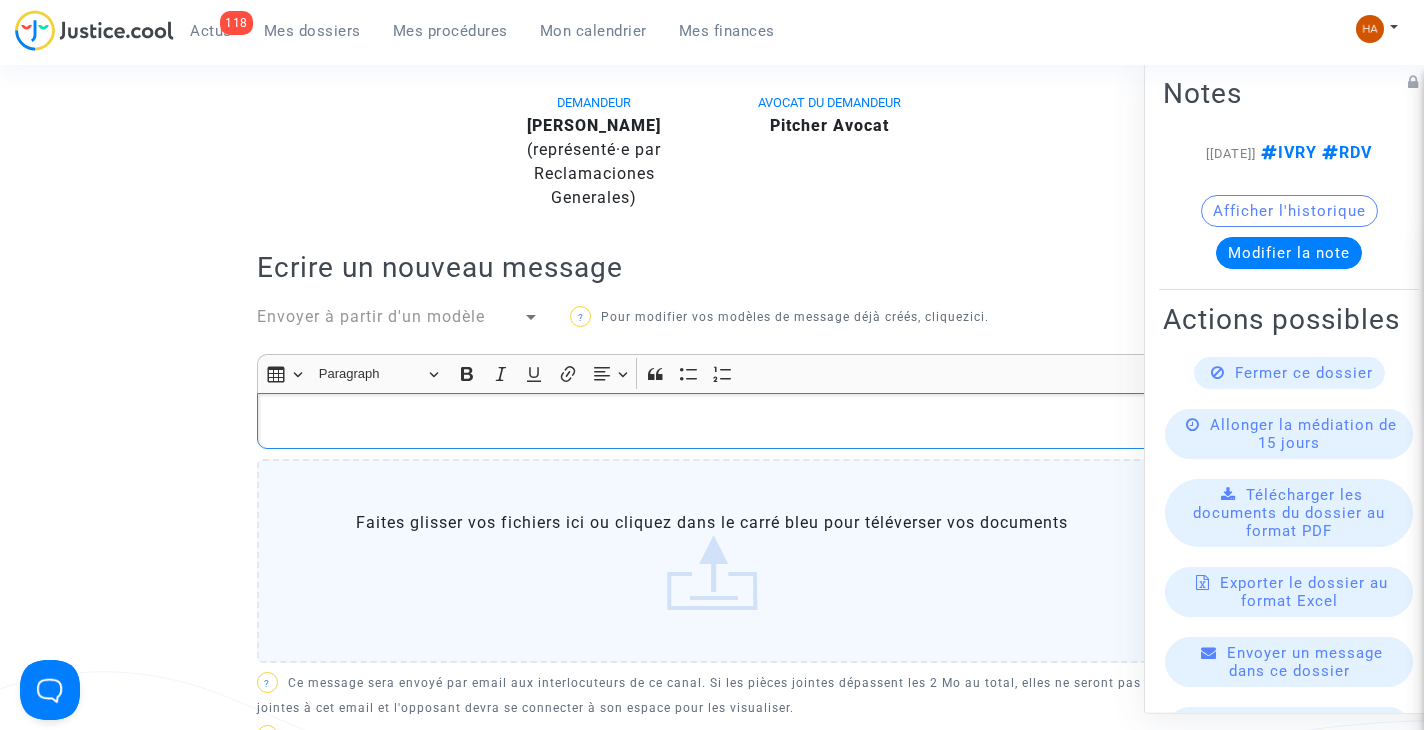 click 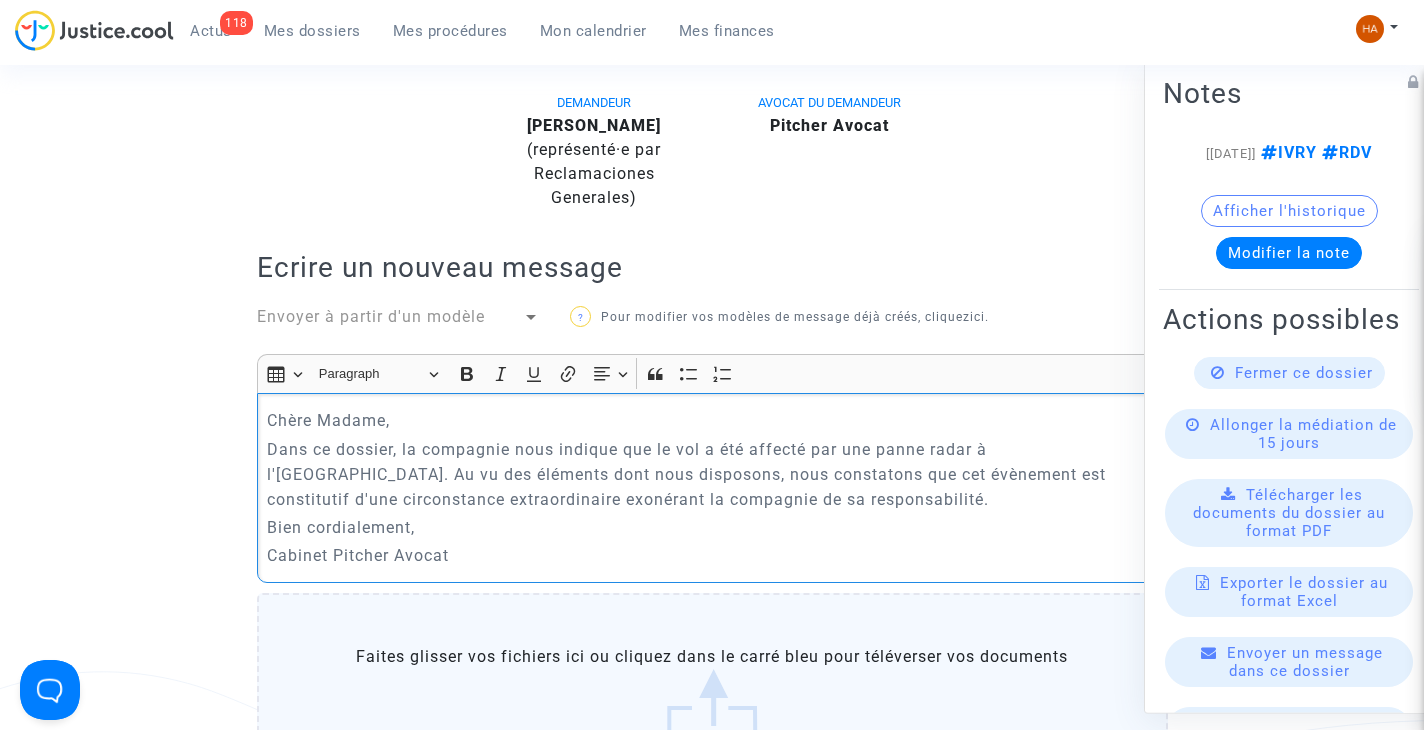 drag, startPoint x: 387, startPoint y: 422, endPoint x: 290, endPoint y: 423, distance: 97.00516 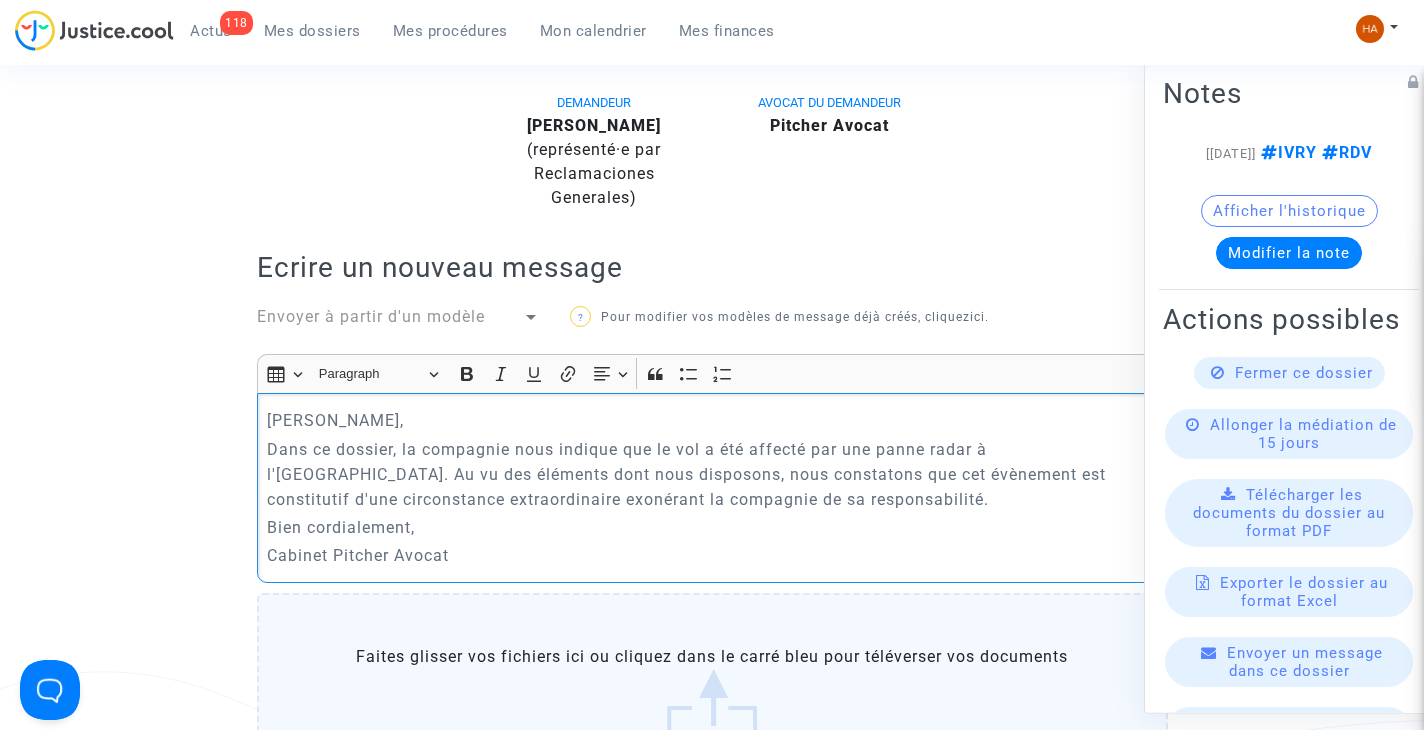 click on "[PERSON_NAME]," 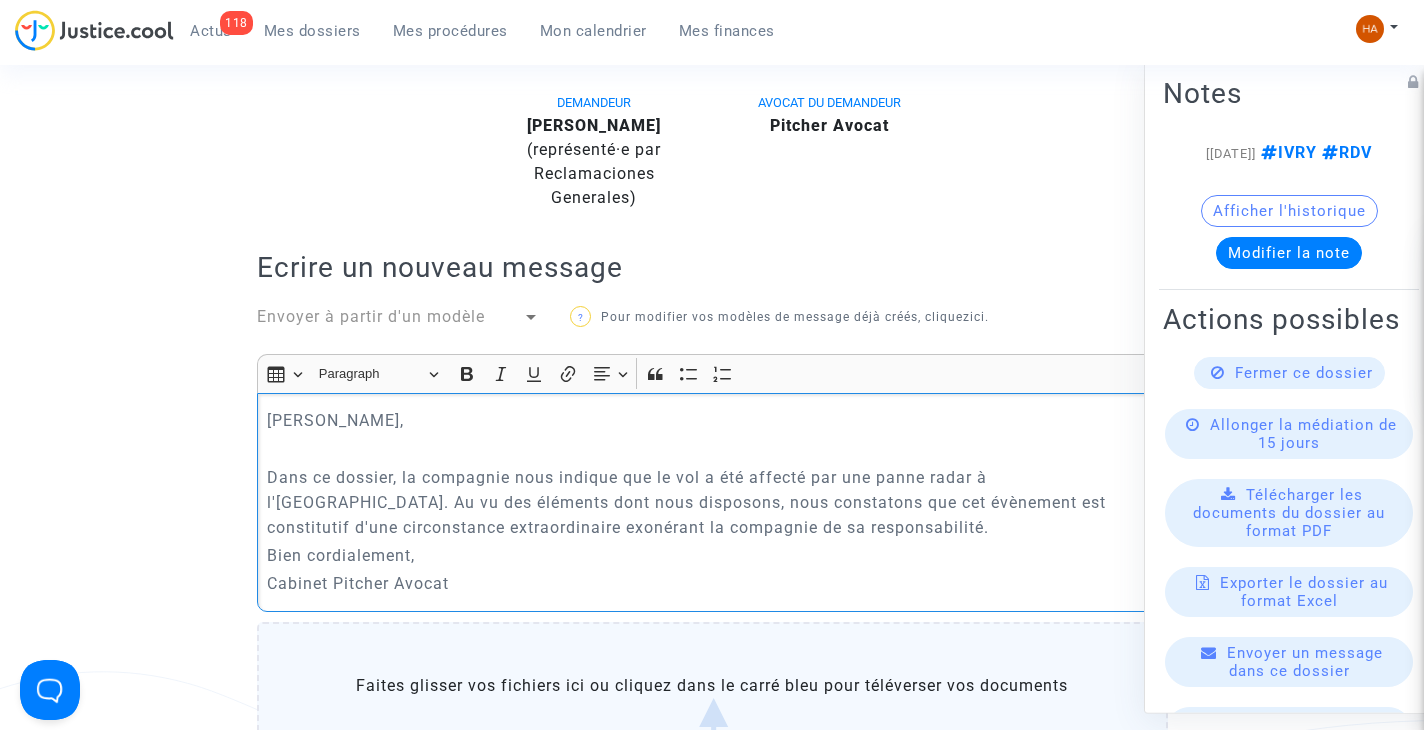 click on "Dans ce dossier, la compagnie nous indique que le vol a été affecté par une panne radar à l'[GEOGRAPHIC_DATA]. Au vu des éléments dont nous disposons, nous constatons que cet évènement est constitutif d'une circonstance extraordinaire exonérant la compagnie de sa responsabilité." 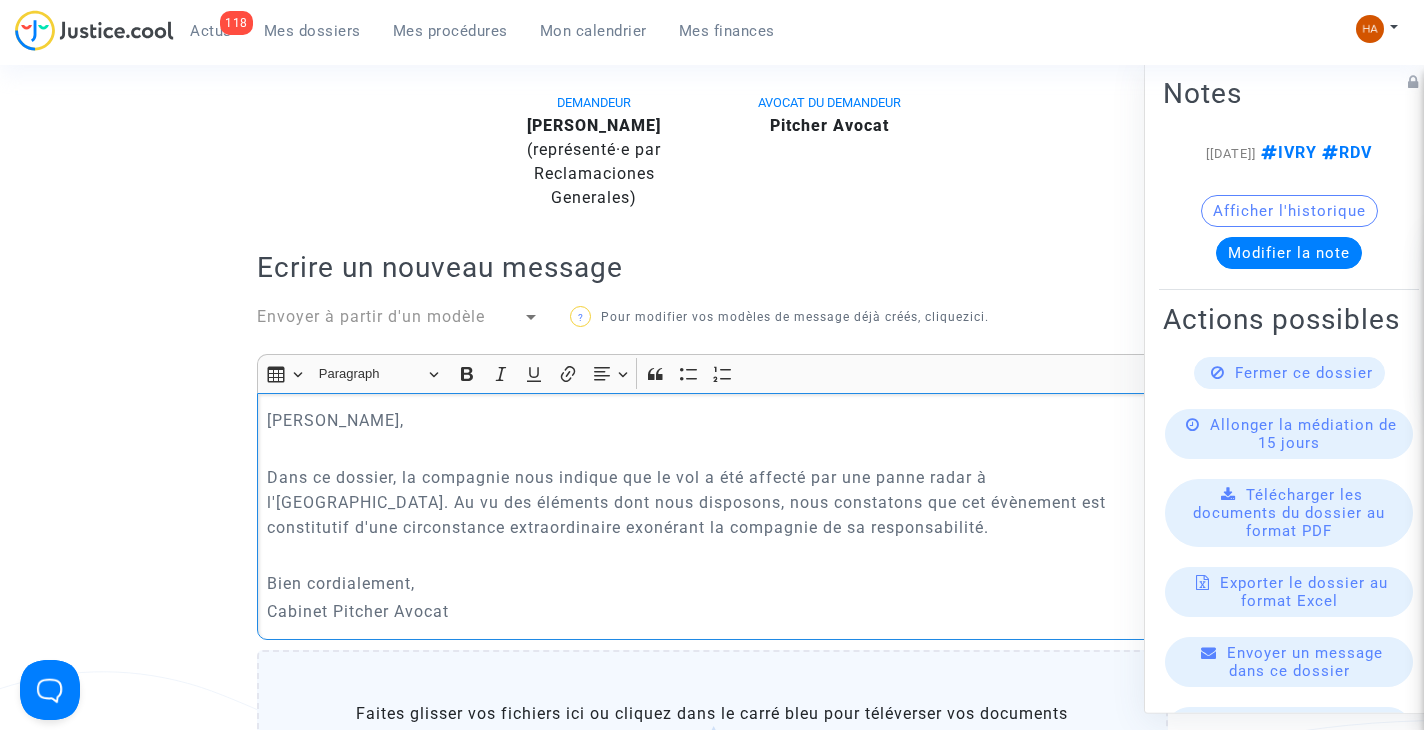 click on "Bien cordialement," 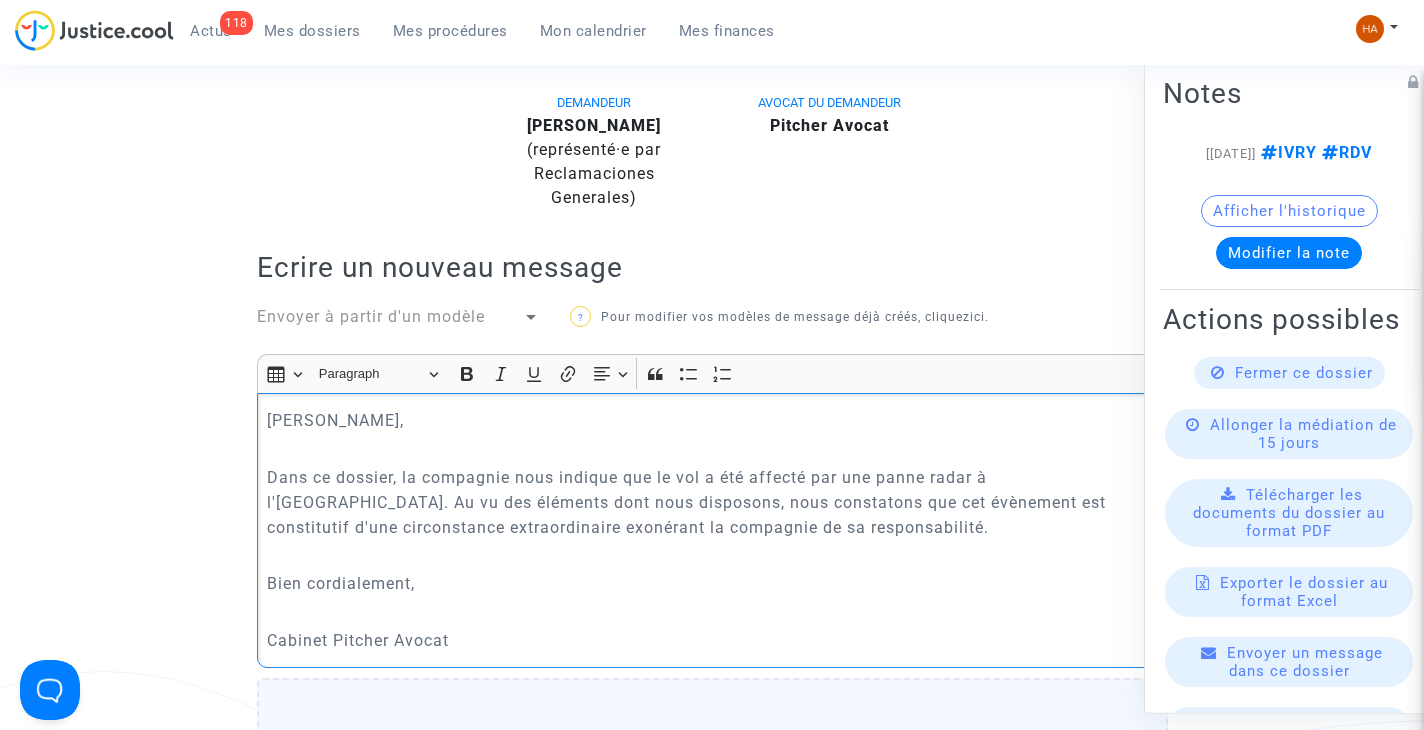 drag, startPoint x: 1122, startPoint y: 474, endPoint x: 977, endPoint y: 472, distance: 145.0138 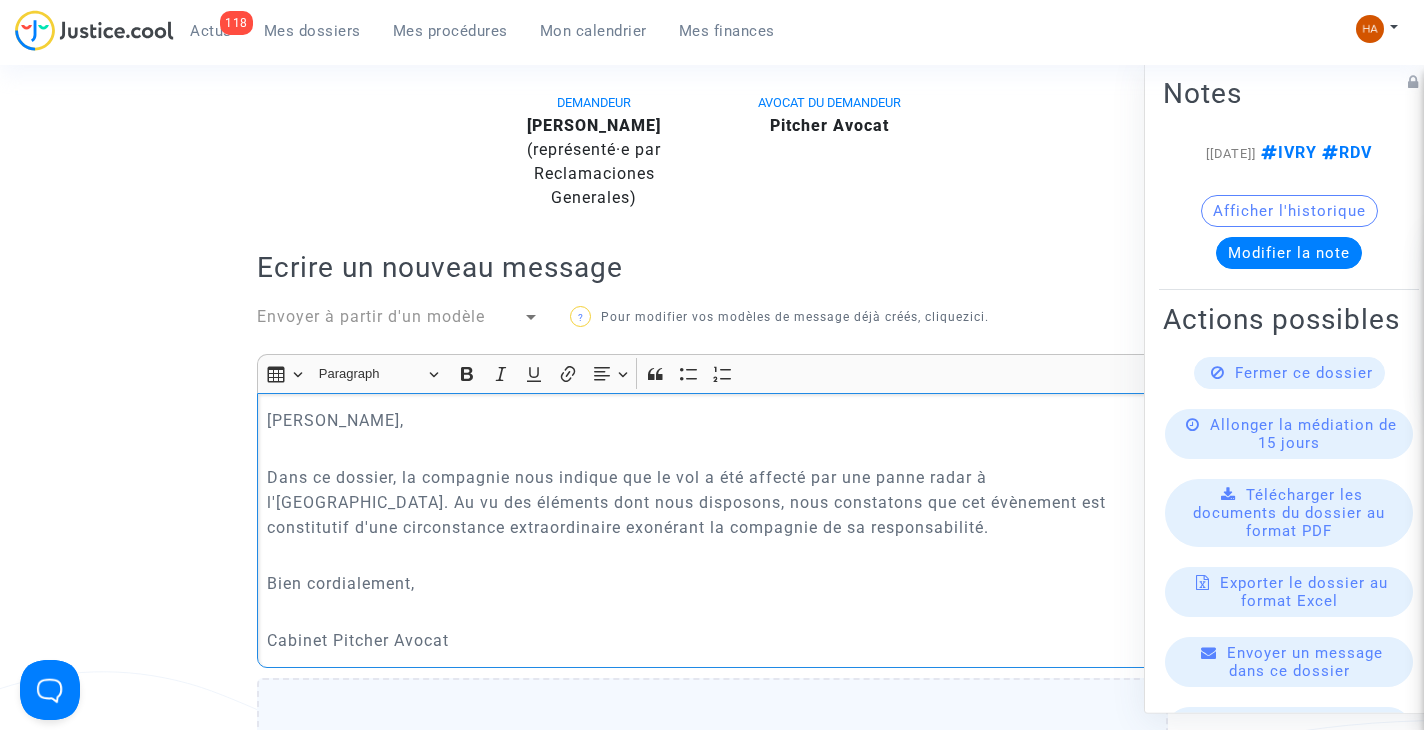 click on "Dans ce dossier, la compagnie nous indique que le vol a été affecté par une panne radar à l'[GEOGRAPHIC_DATA]. Au vu des éléments dont nous disposons, nous constatons que cet évènement est constitutif d'une circonstance extraordinaire exonérant la compagnie de sa responsabilité." 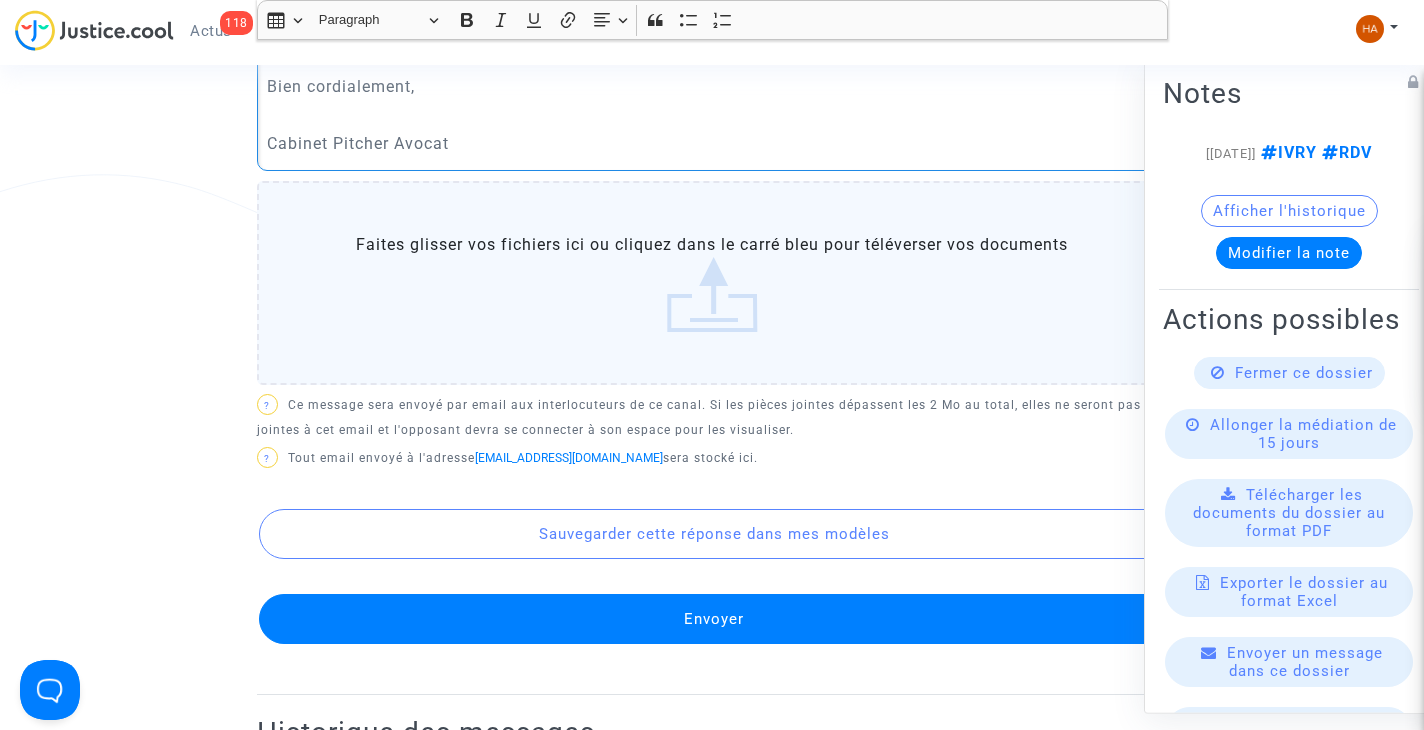 scroll, scrollTop: 1100, scrollLeft: 0, axis: vertical 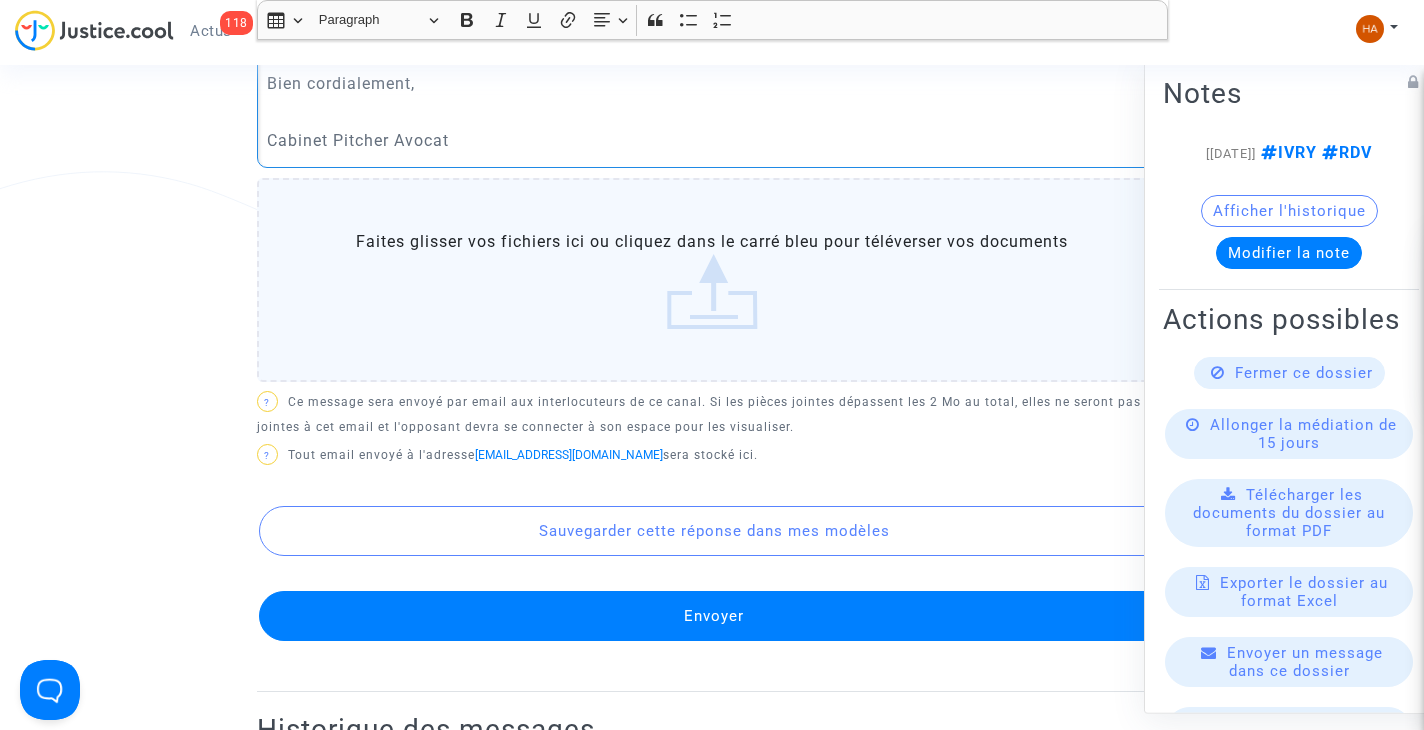 click on "Envoyer" 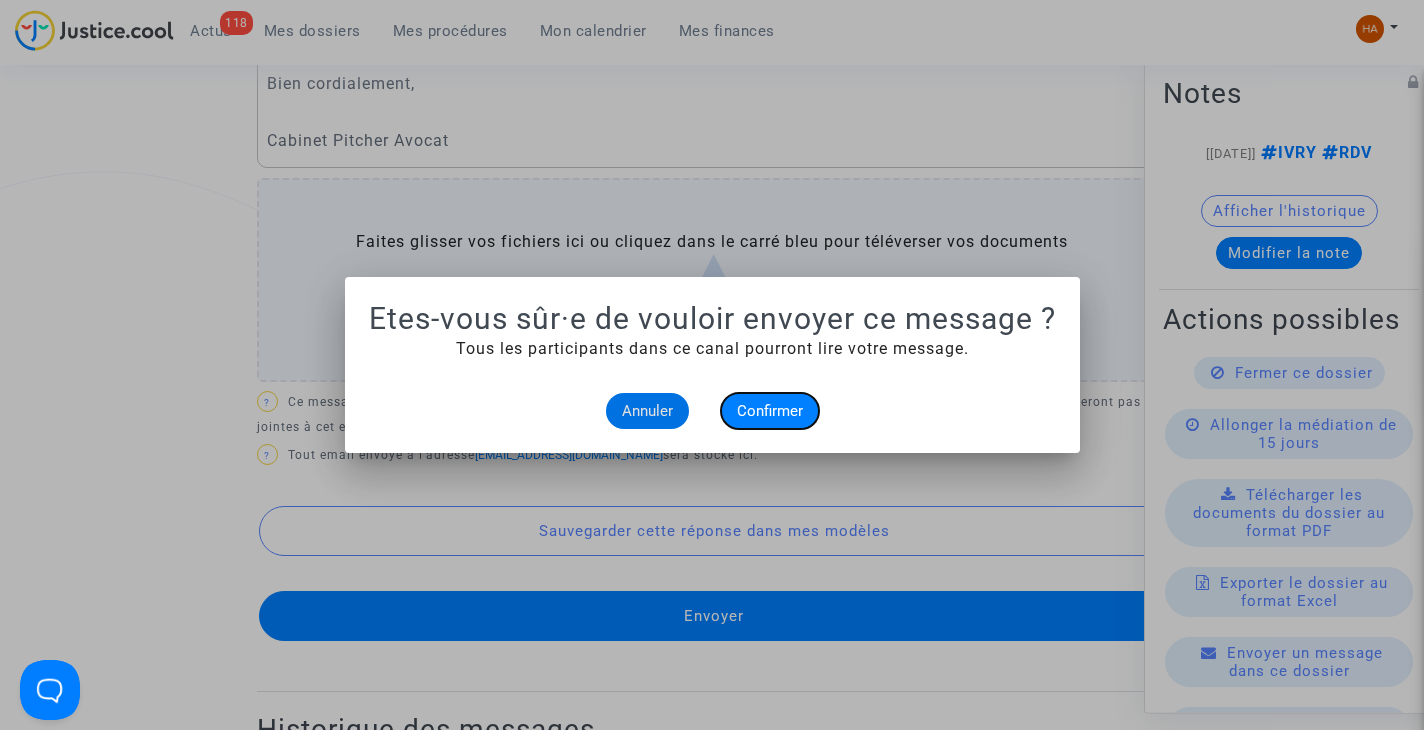 click on "Confirmer" at bounding box center [770, 411] 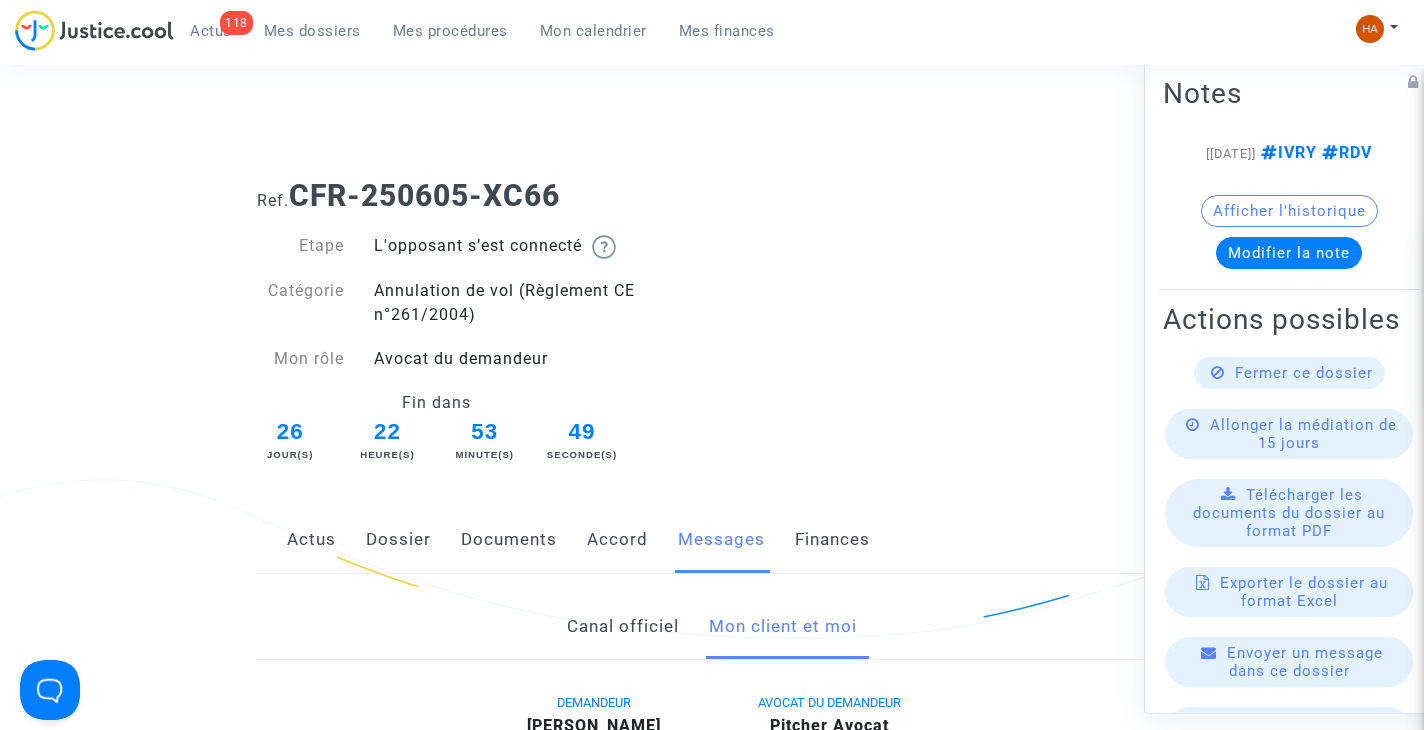 scroll, scrollTop: 1100, scrollLeft: 0, axis: vertical 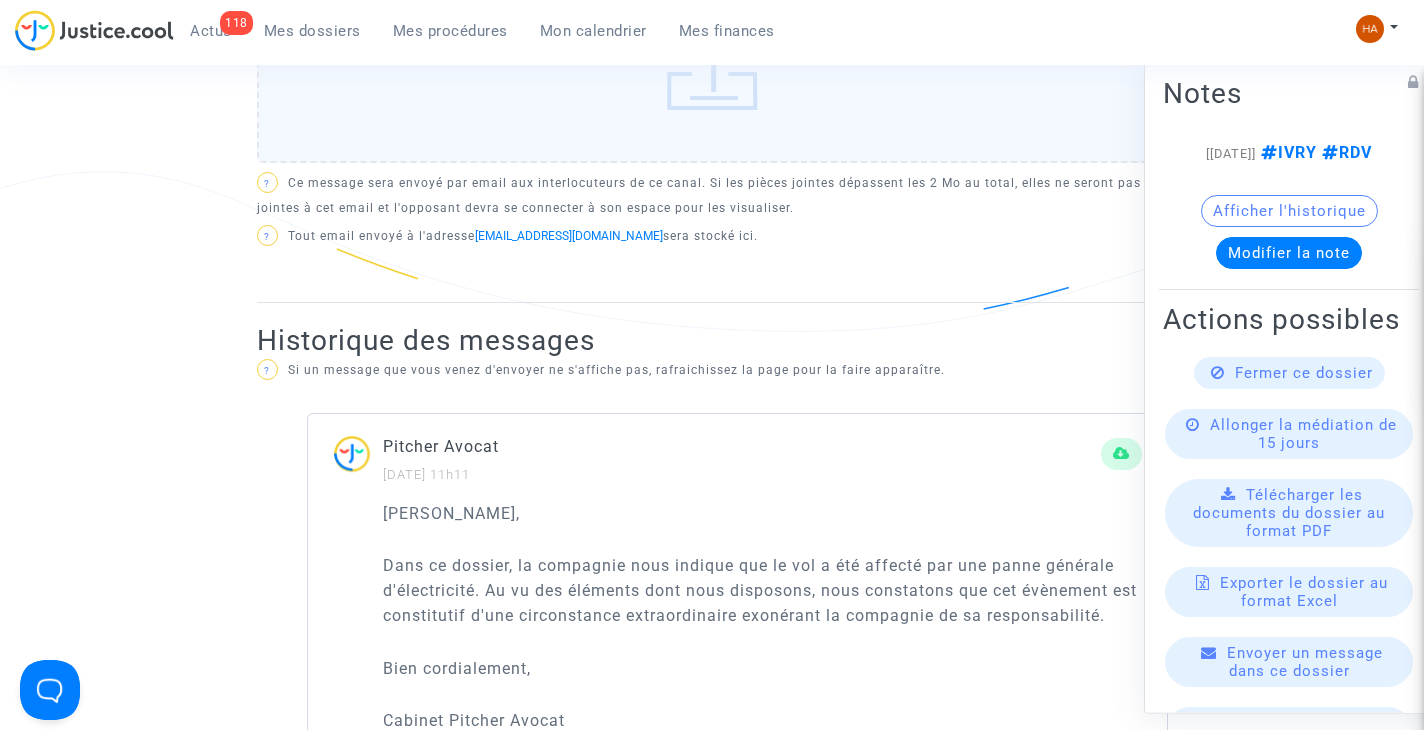 click on "Fermer ce dossier" 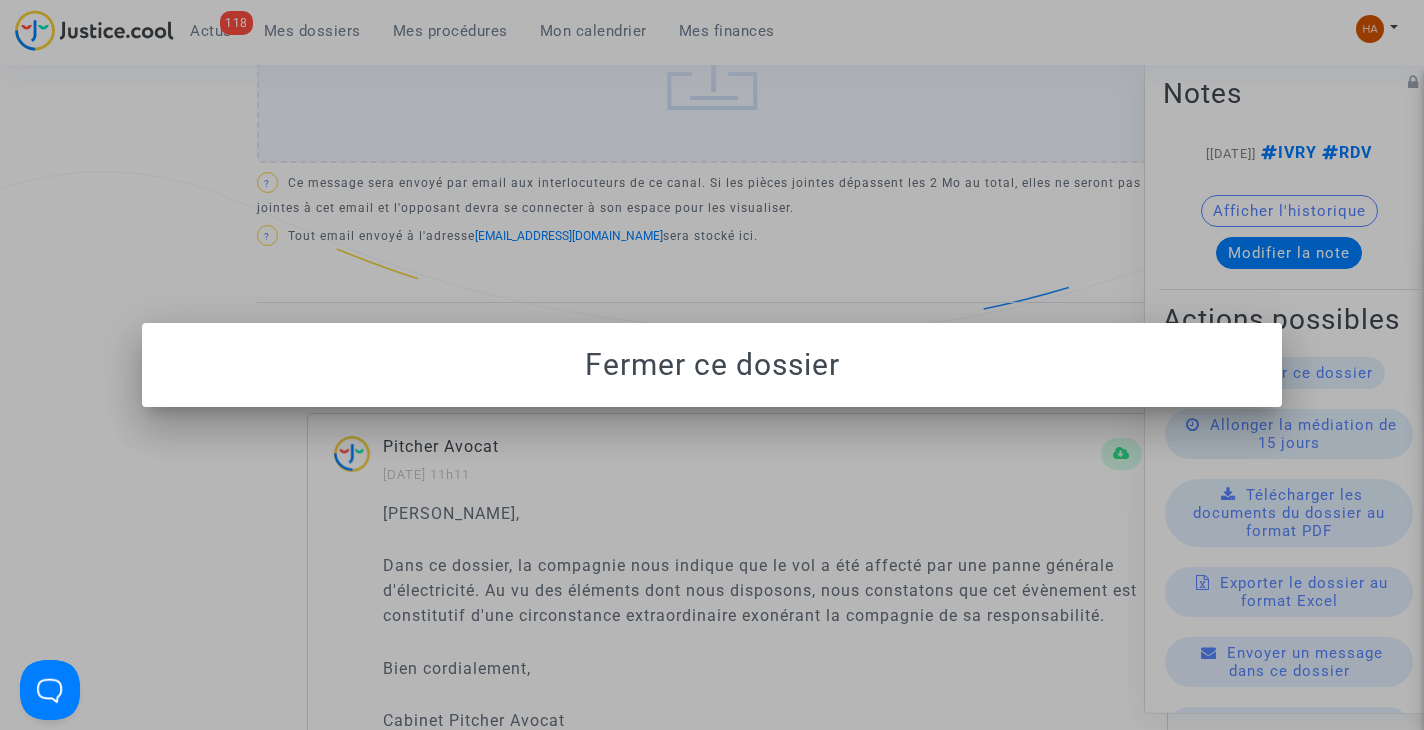 scroll, scrollTop: 0, scrollLeft: 0, axis: both 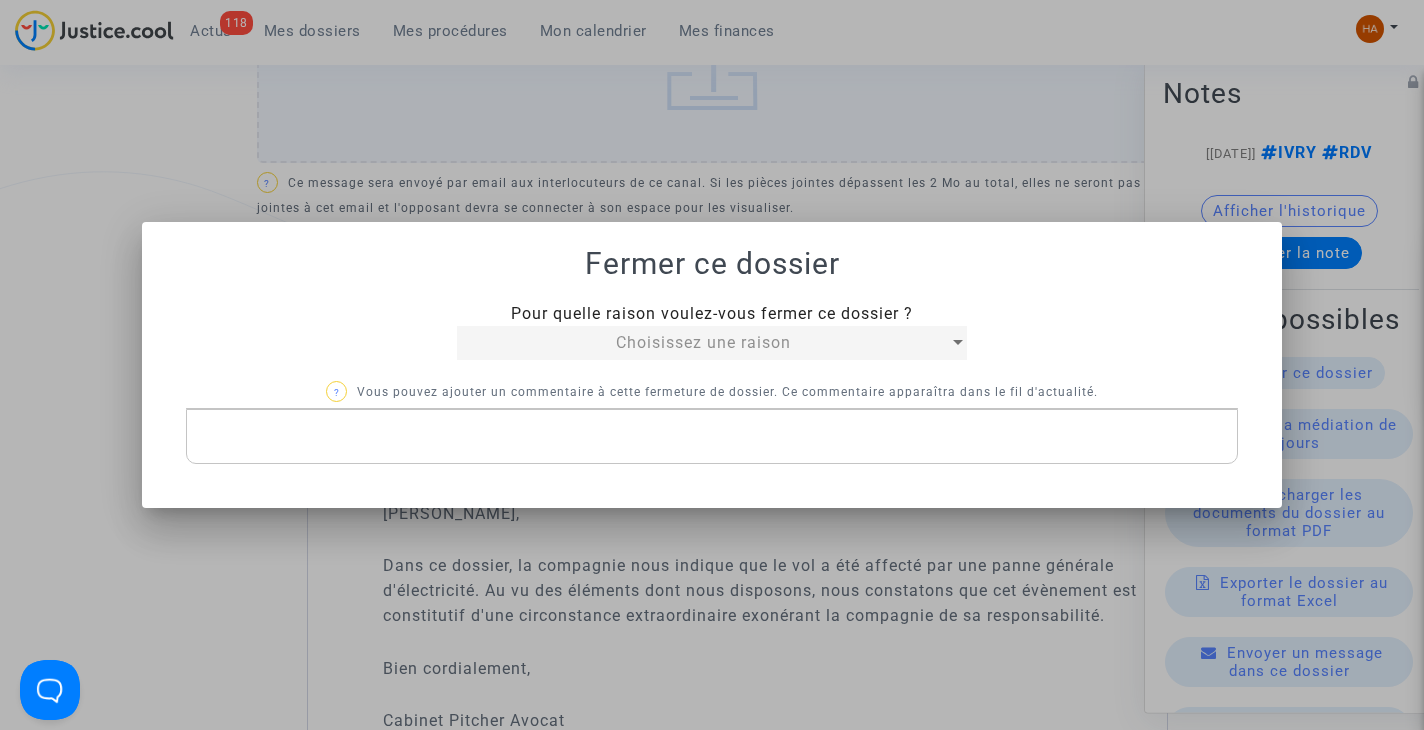 click on "Choisissez une raison" at bounding box center [703, 342] 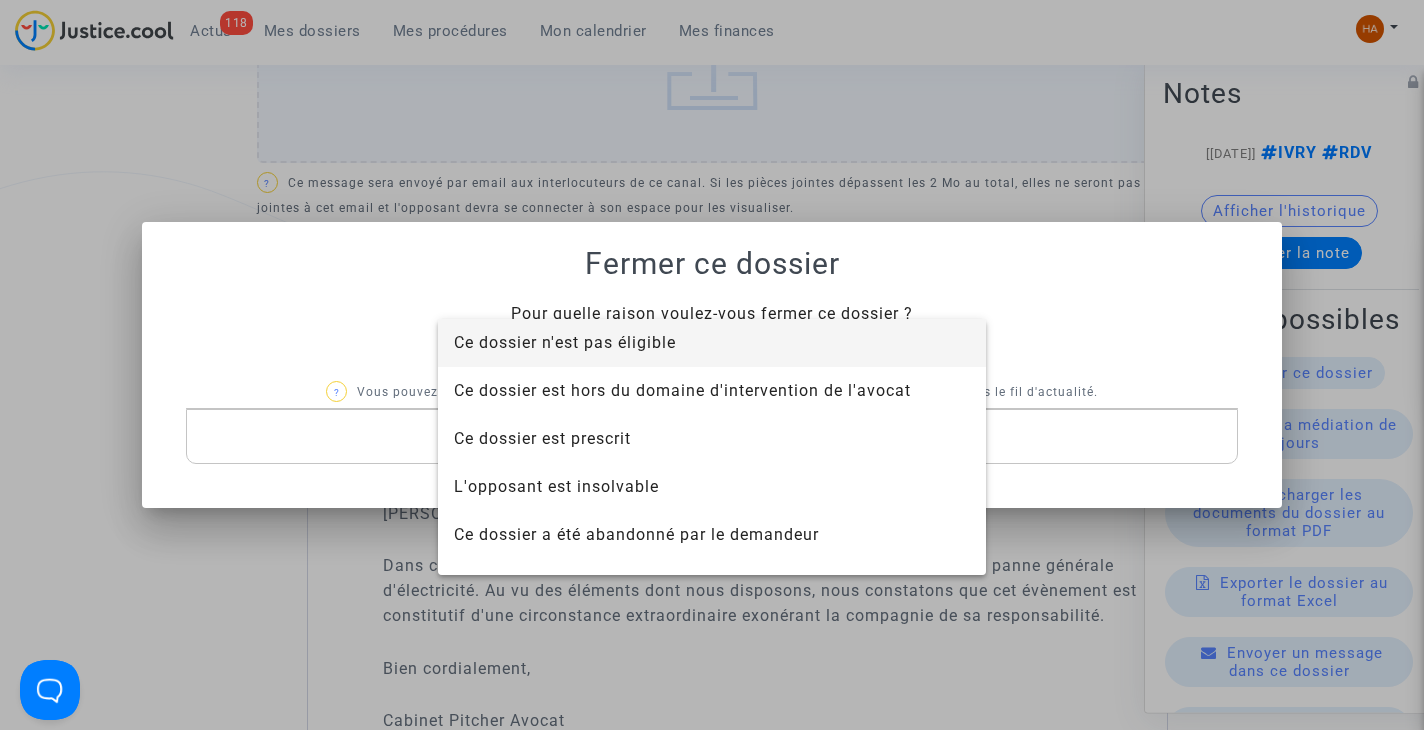click on "Ce dossier n'est pas éligible" at bounding box center (565, 342) 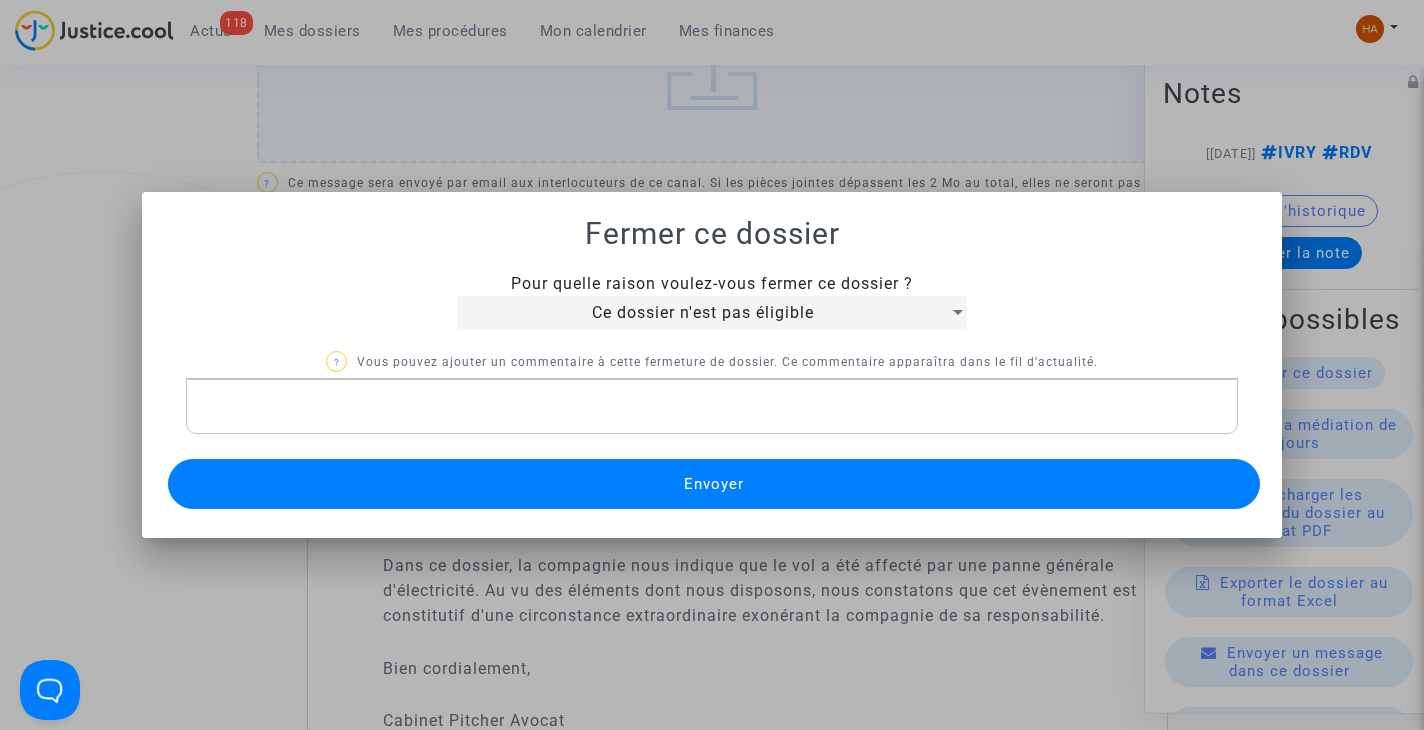 click 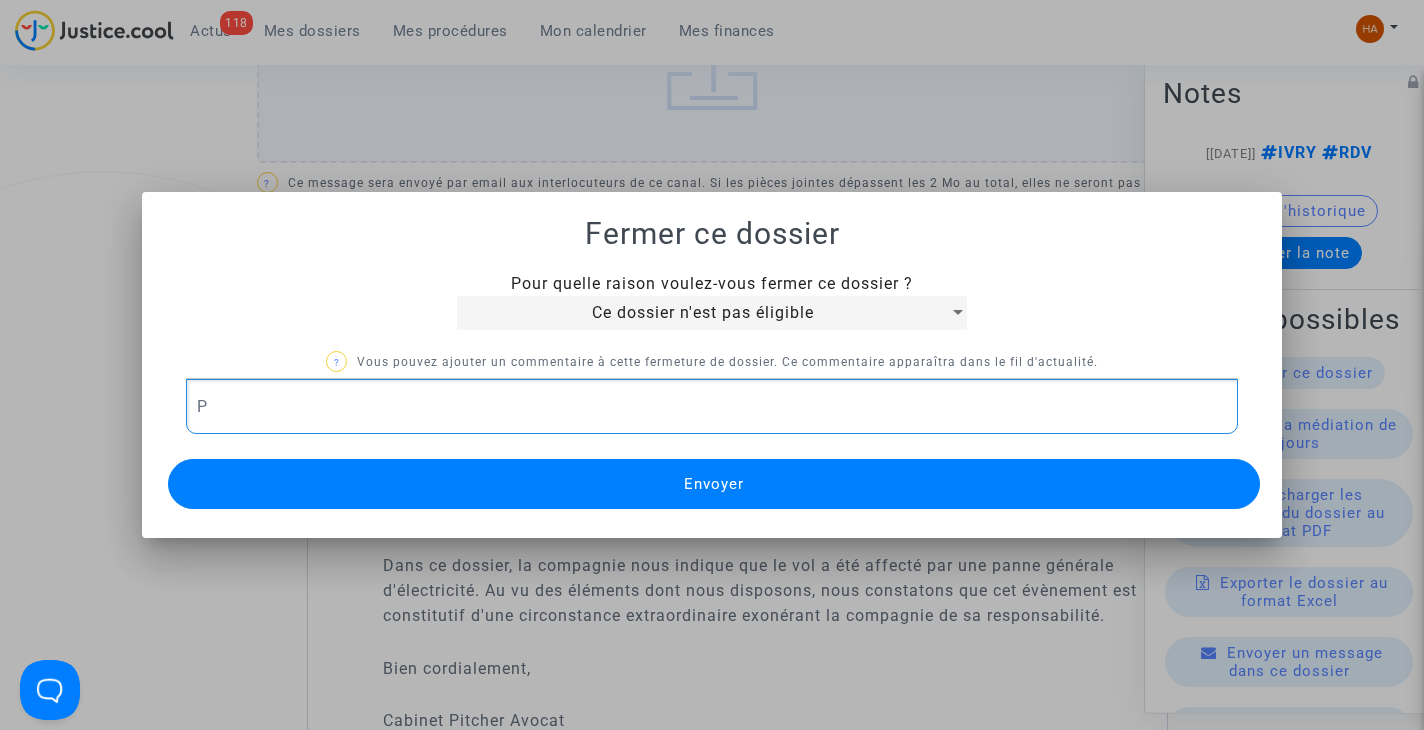 type 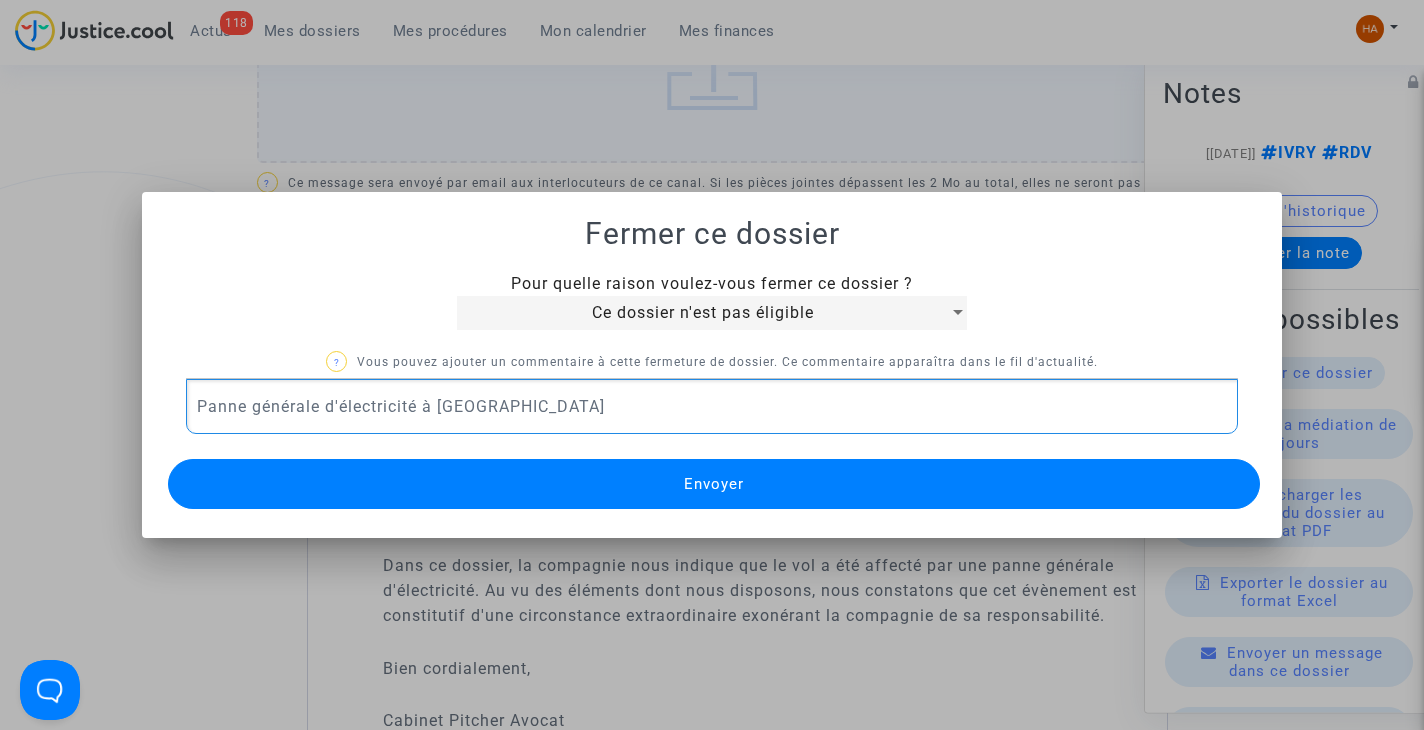 click on "Envoyer" at bounding box center (713, 484) 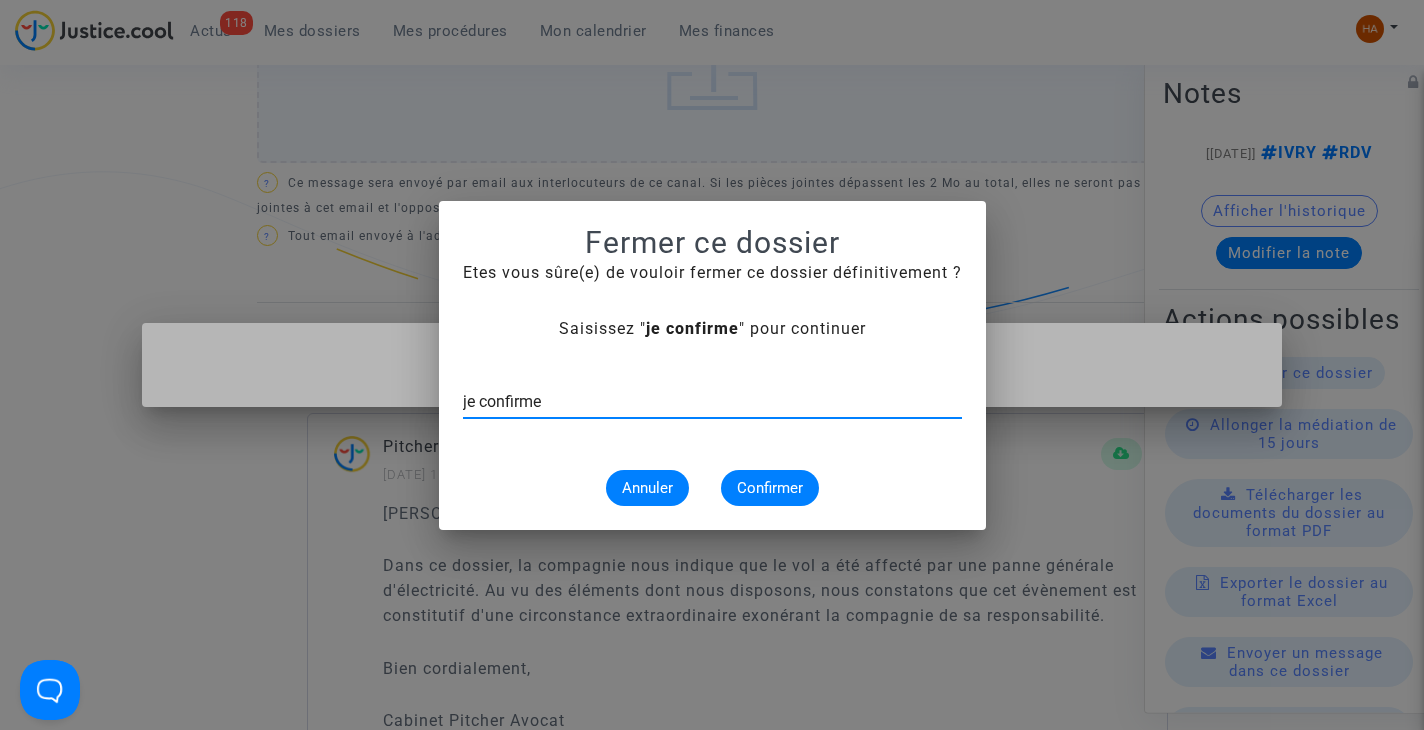 type on "je confirme" 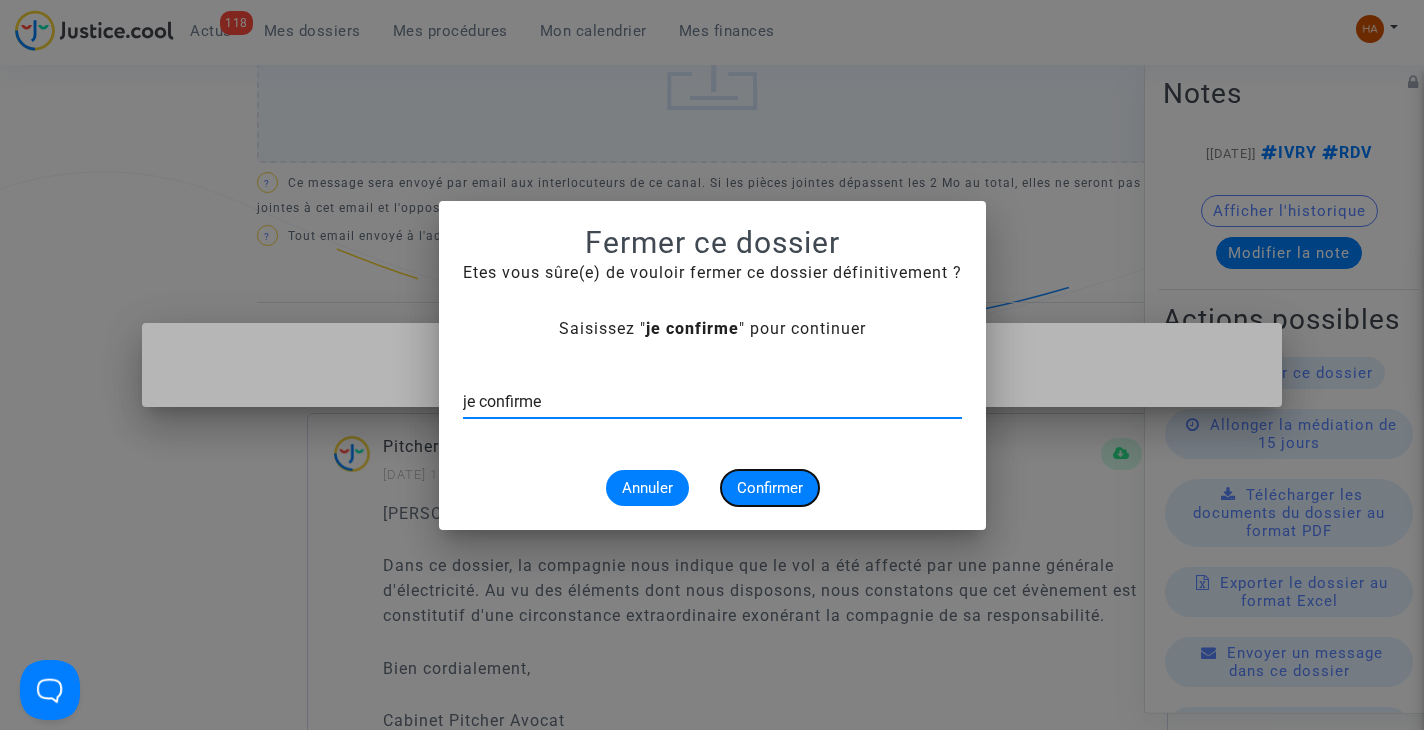 click on "Confirmer" at bounding box center (770, 488) 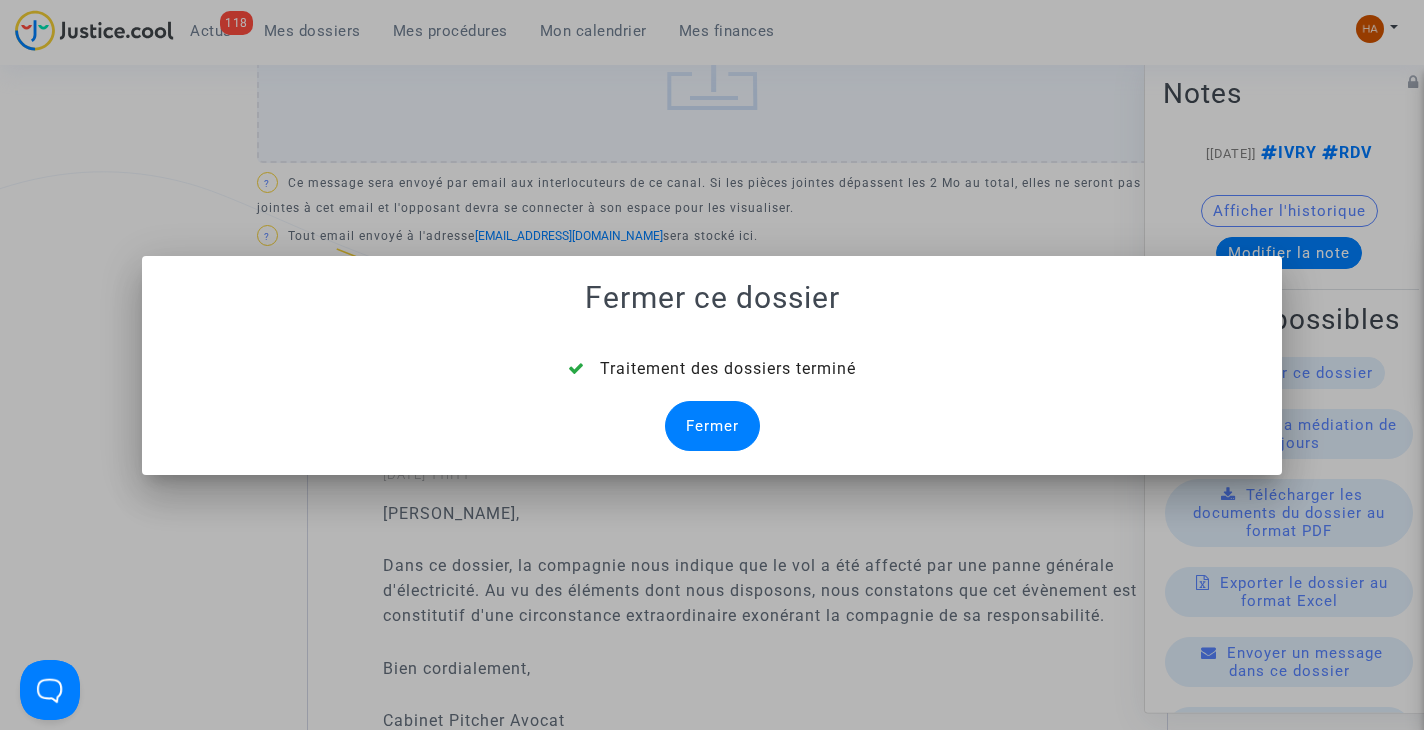click on "Fermer" at bounding box center [712, 426] 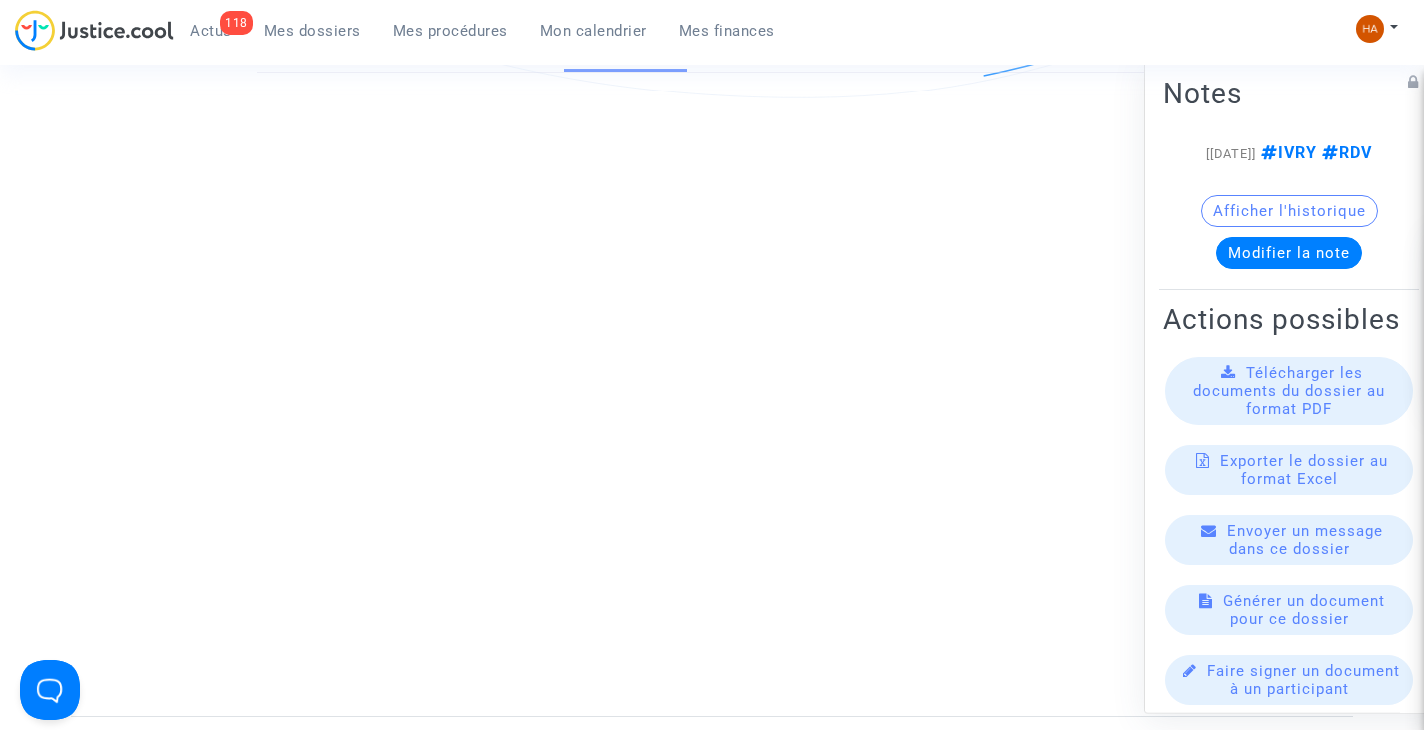 scroll, scrollTop: 1100, scrollLeft: 0, axis: vertical 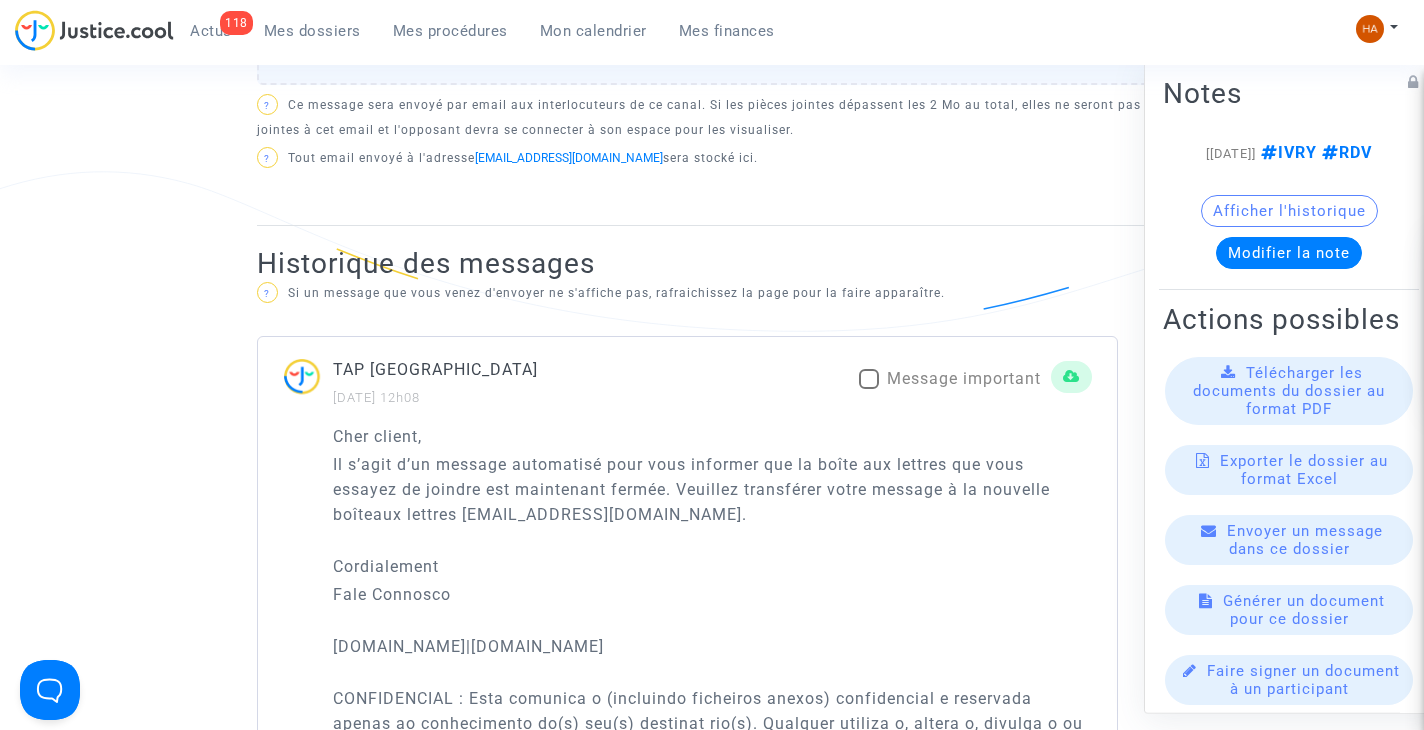 click on "Mes dossiers" at bounding box center [312, 31] 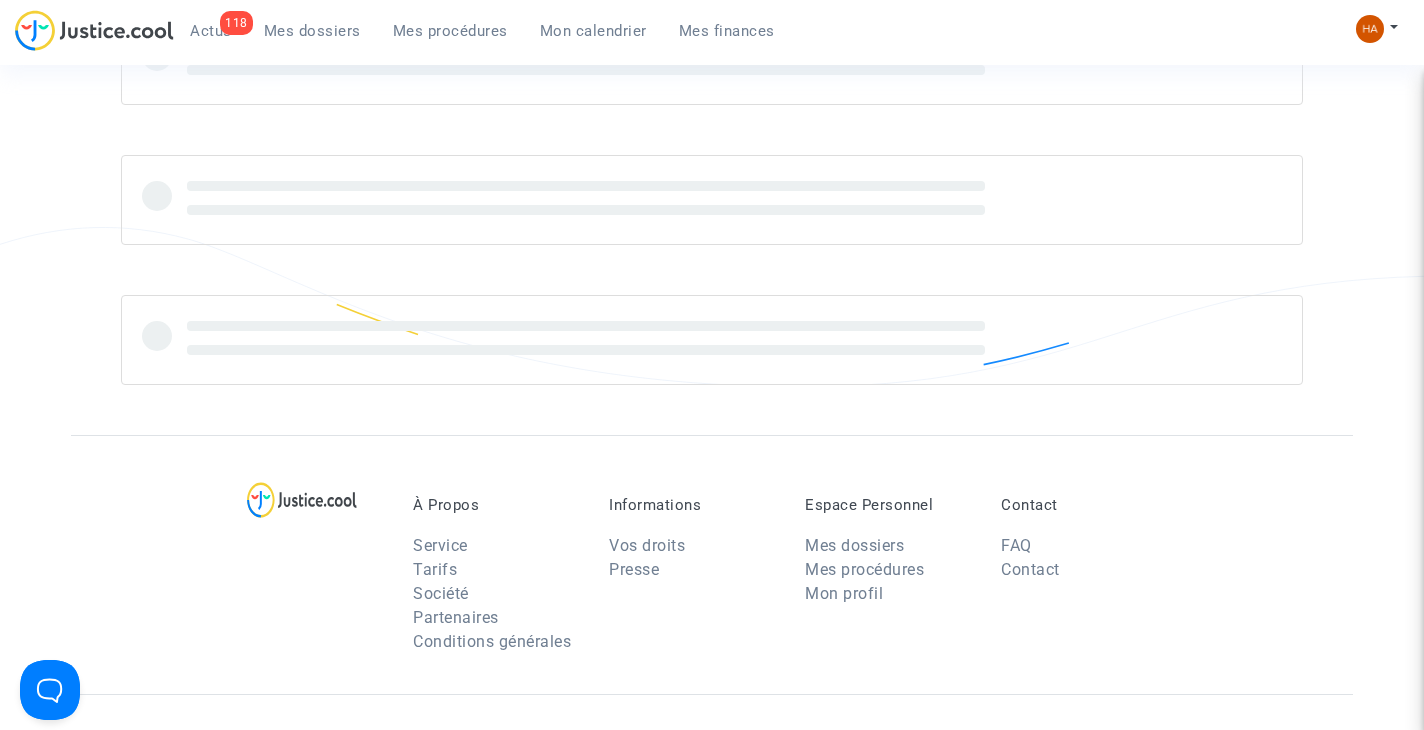 scroll, scrollTop: 0, scrollLeft: 0, axis: both 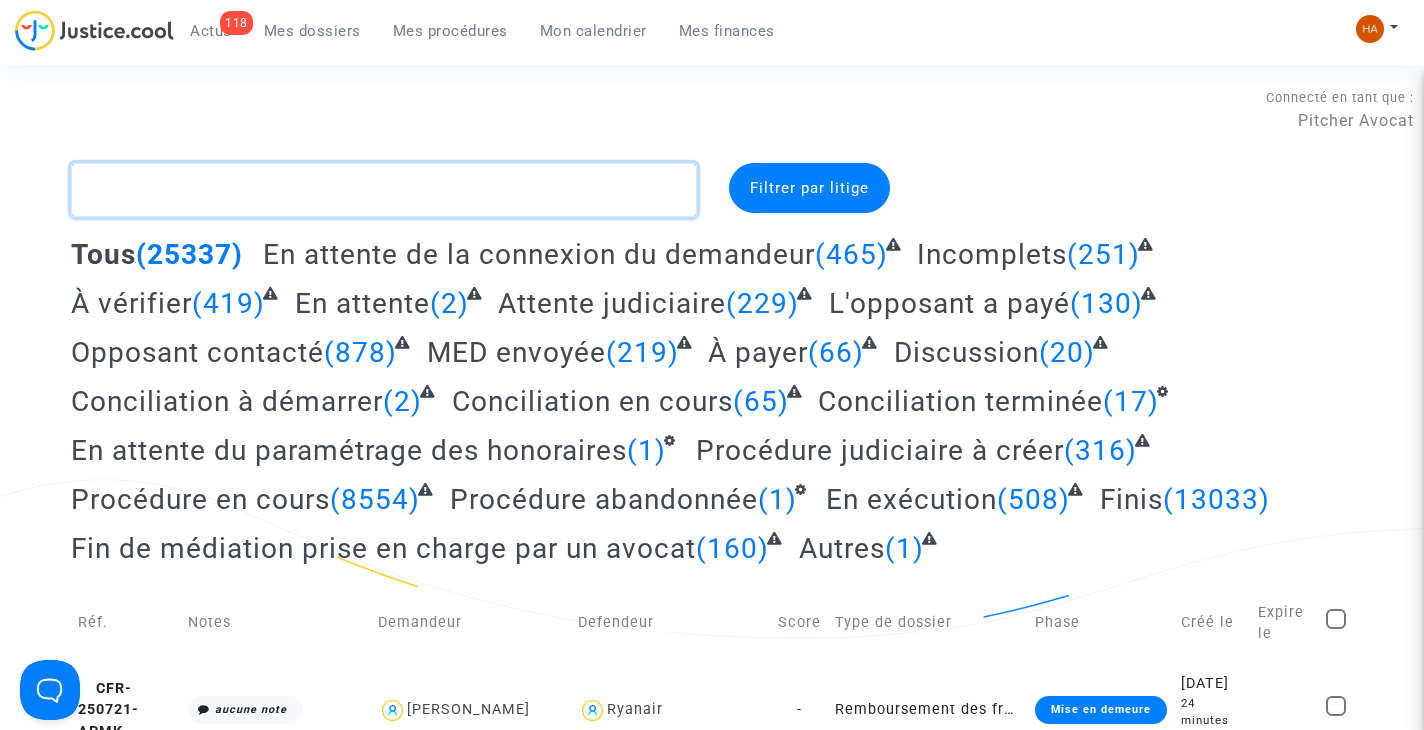 click 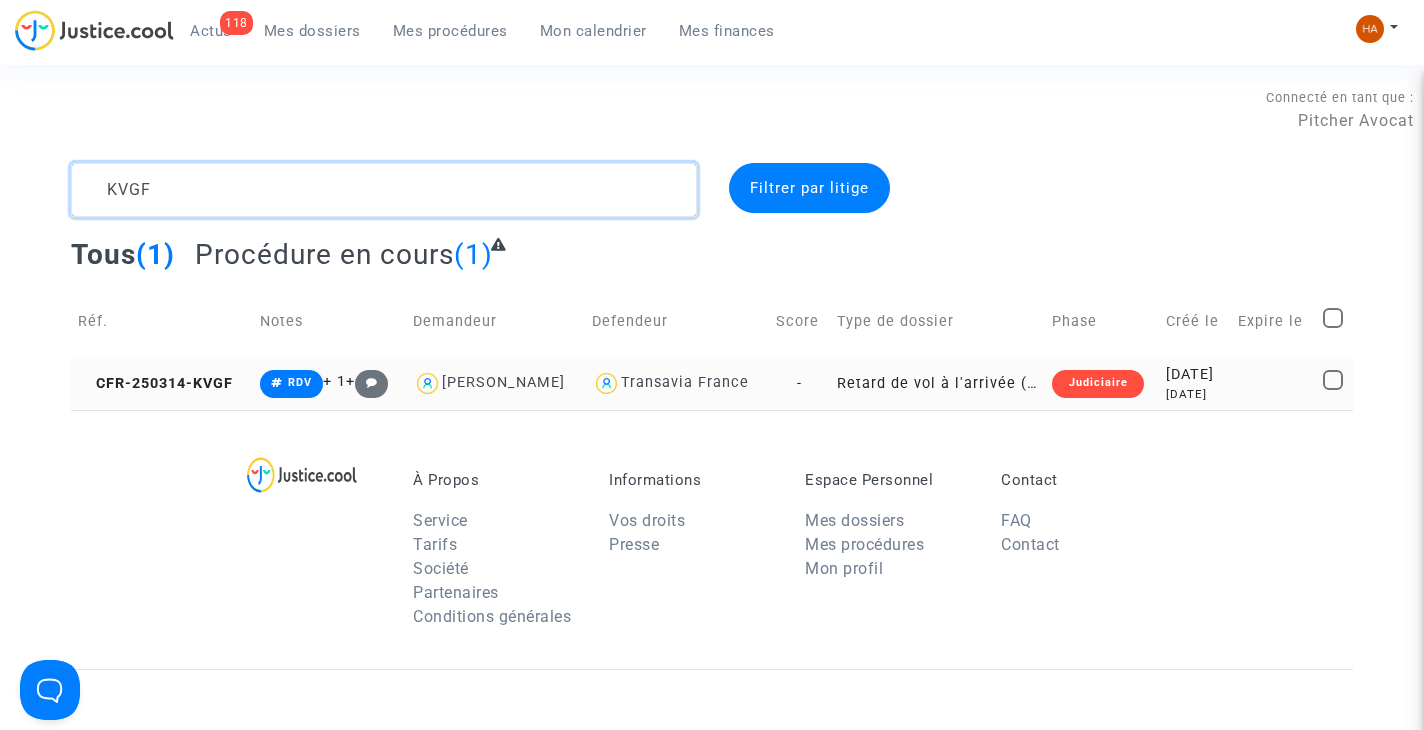 type on "KVGF" 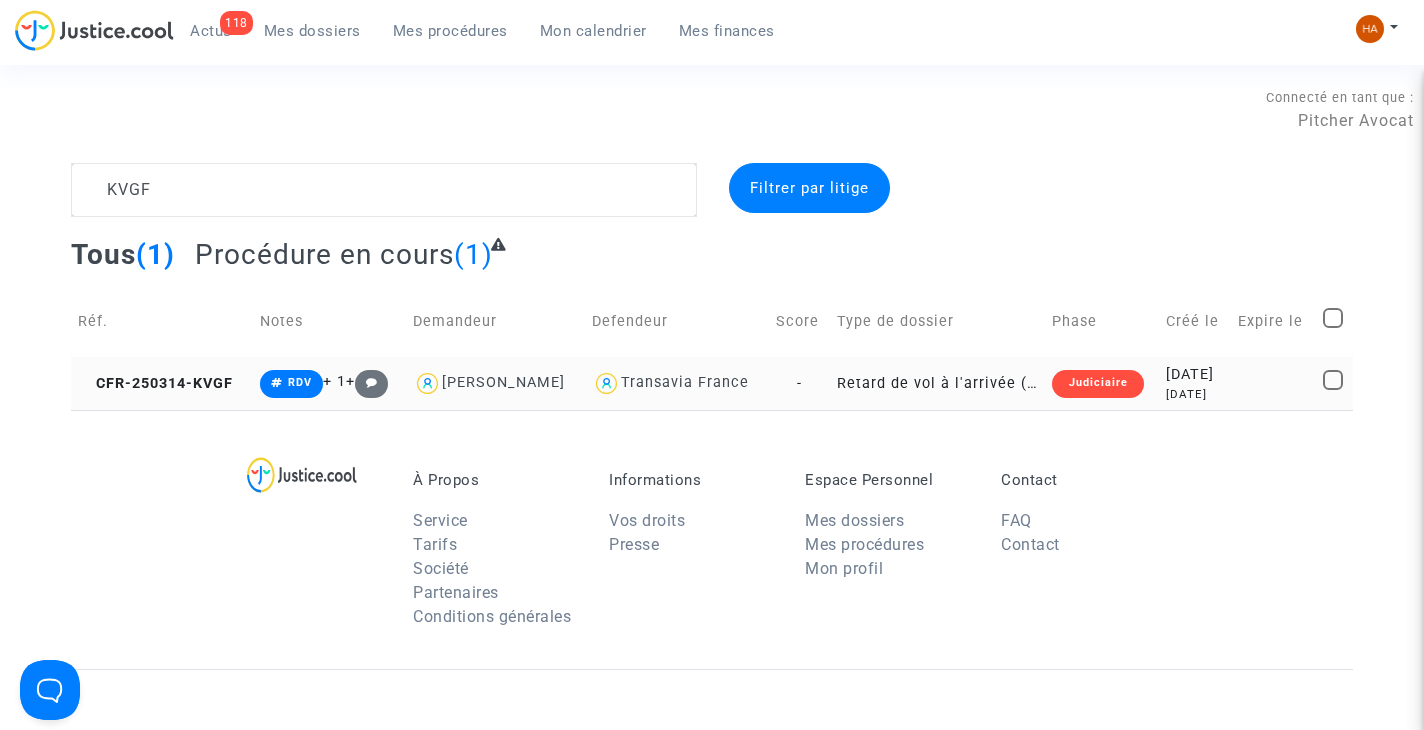 click on "Retard de vol à l'arrivée (Règlement CE n°261/2004)" 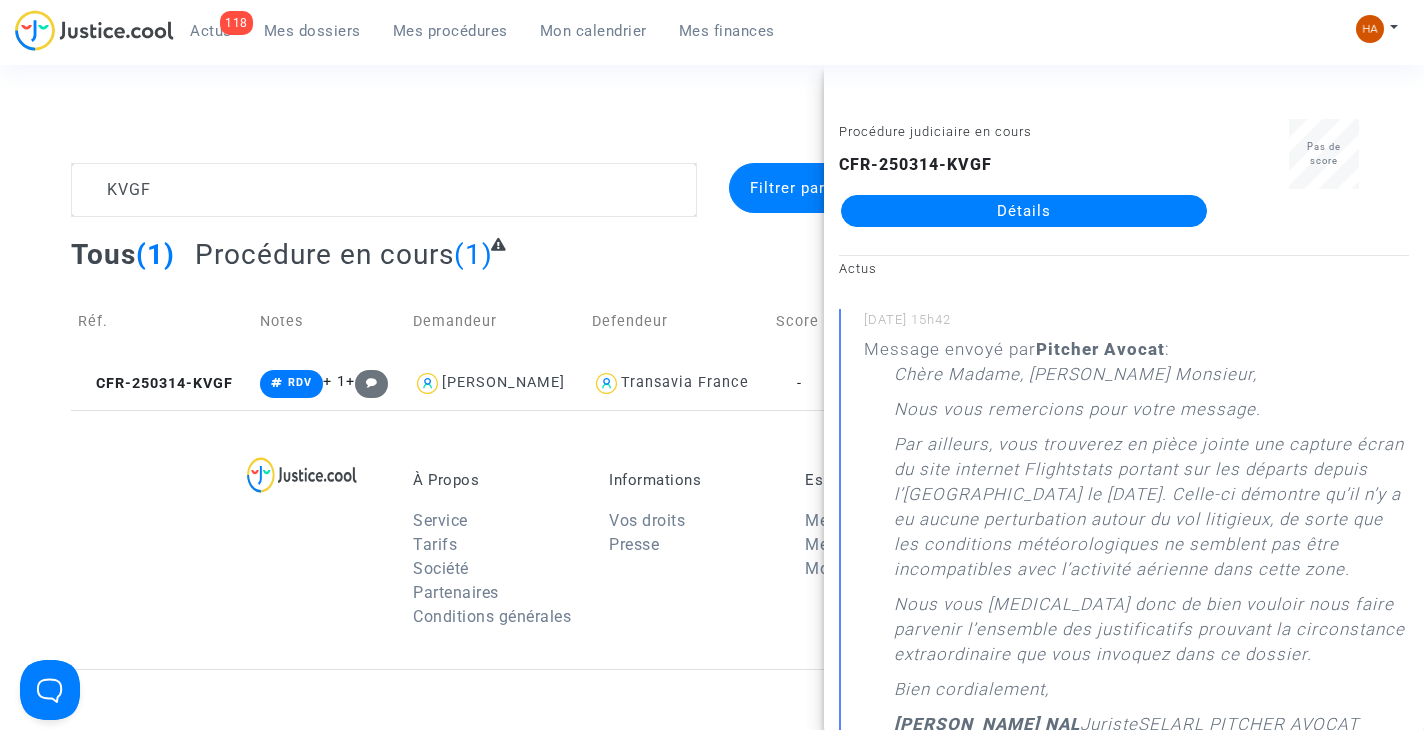 click on "Détails" 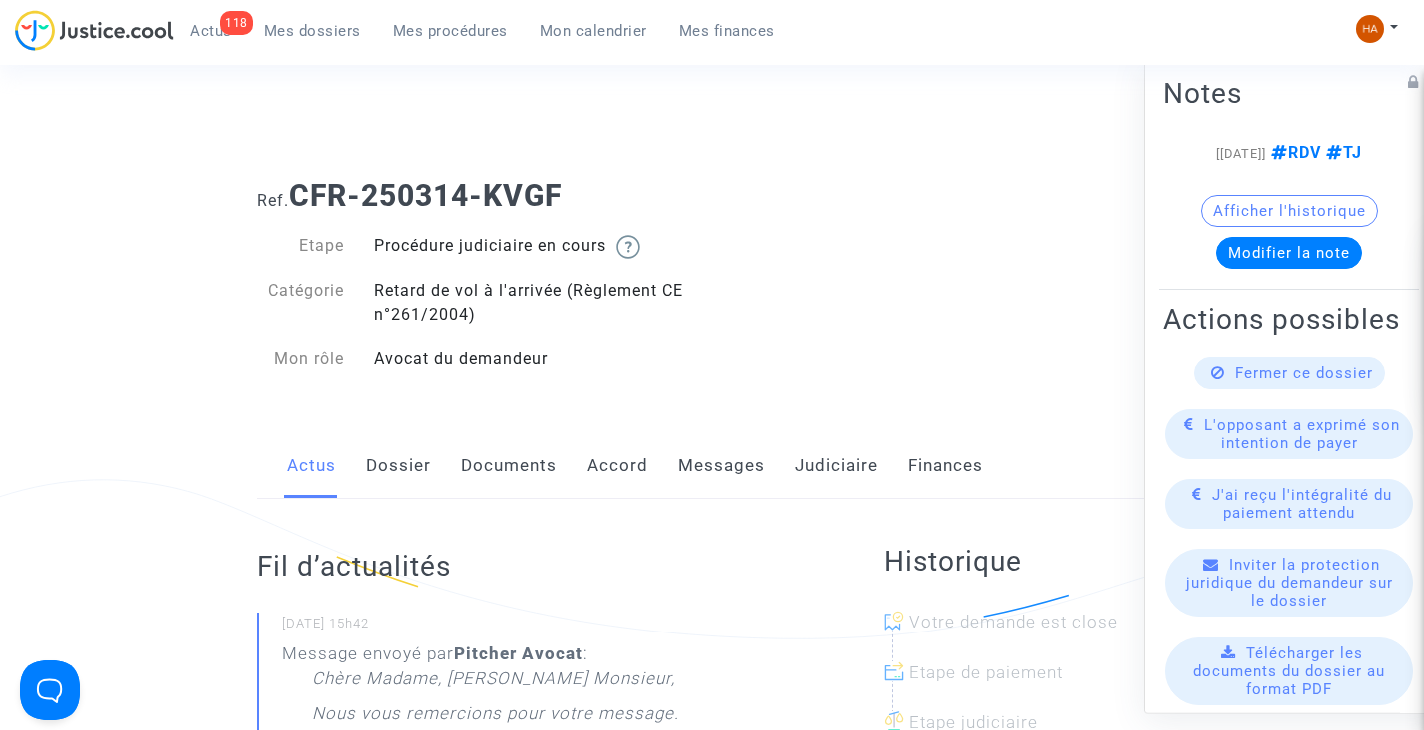 click on "Documents" 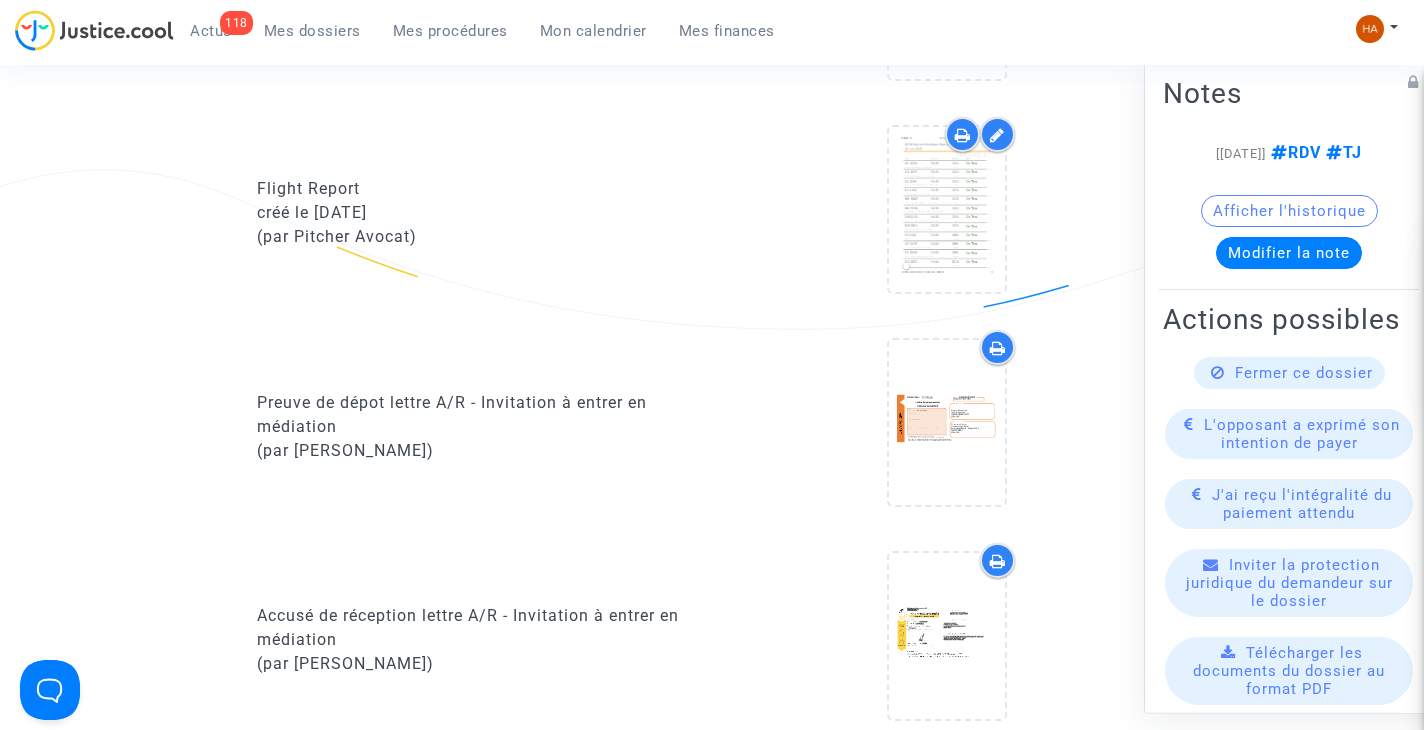 scroll, scrollTop: 1730, scrollLeft: 0, axis: vertical 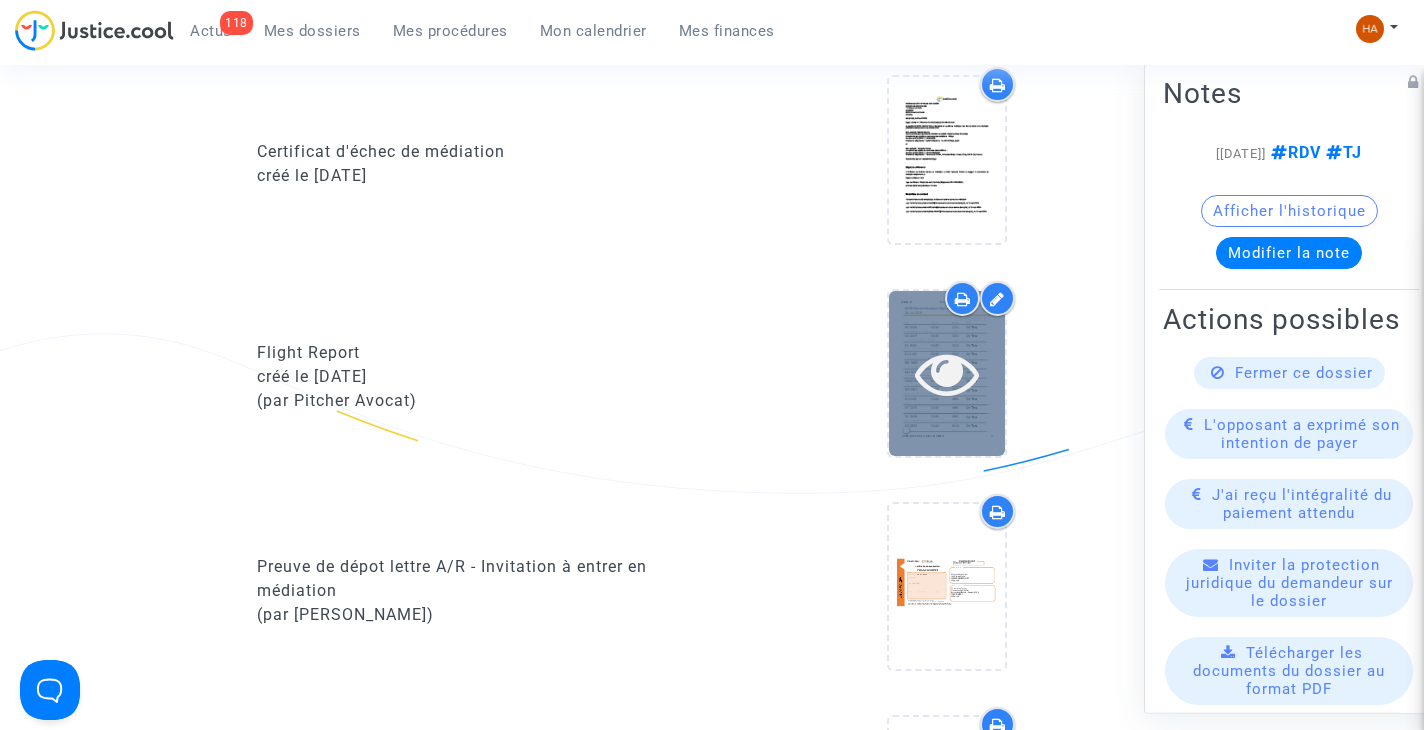 click at bounding box center (947, 373) 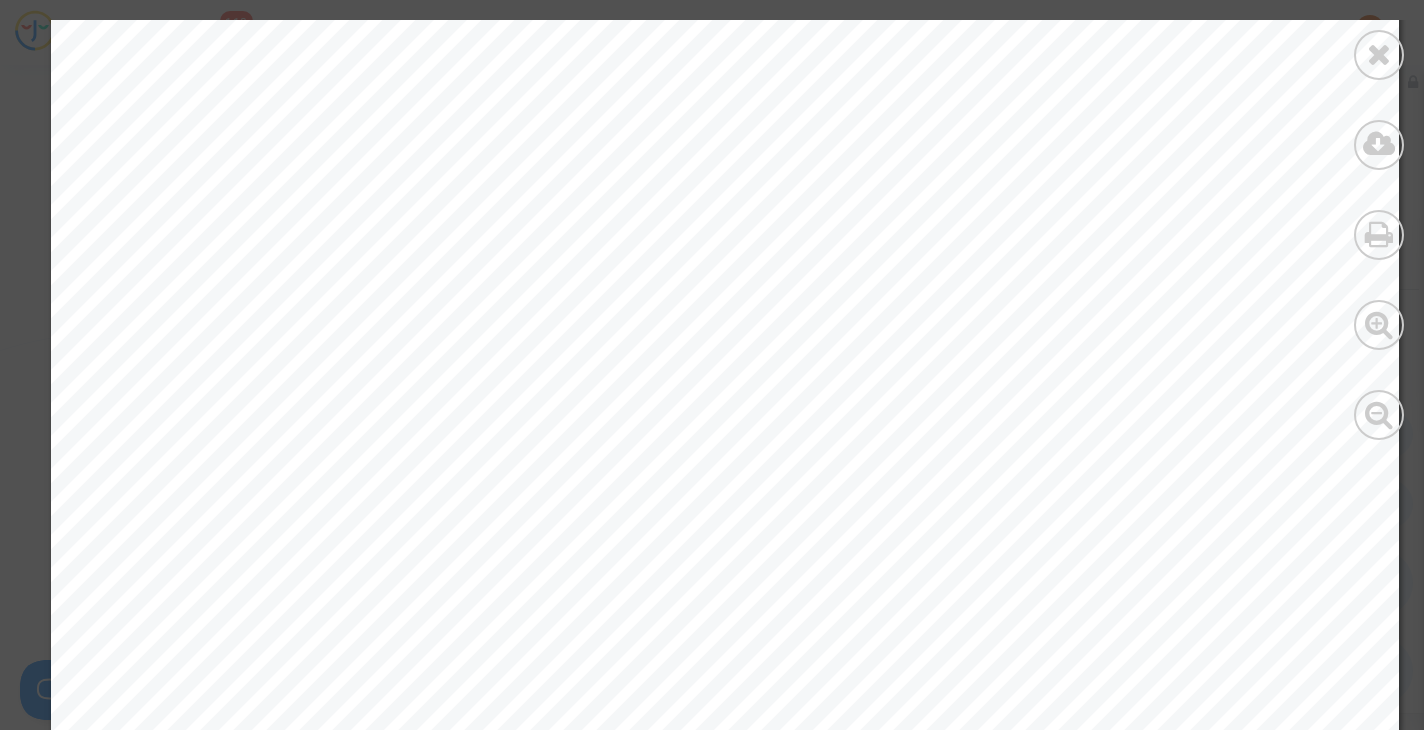 scroll, scrollTop: 6977, scrollLeft: 0, axis: vertical 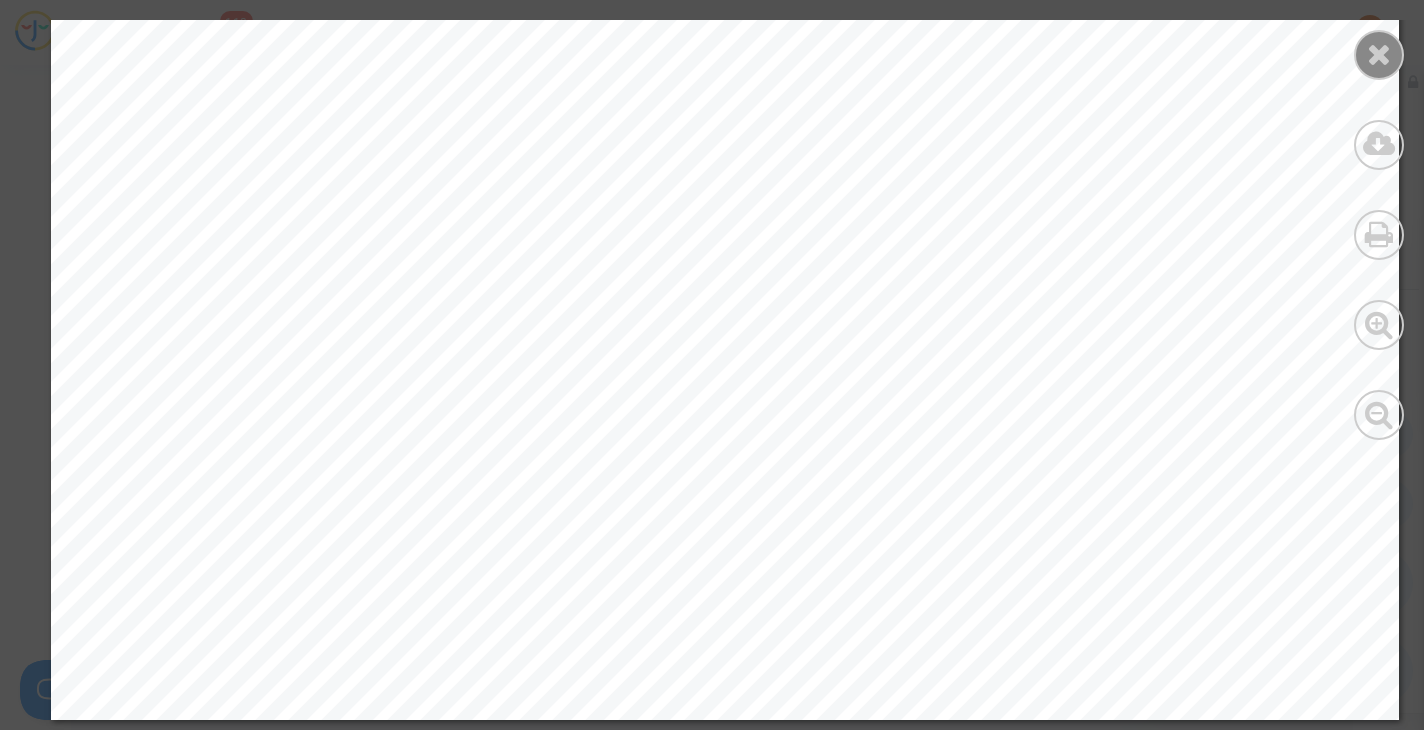 click at bounding box center (1379, 54) 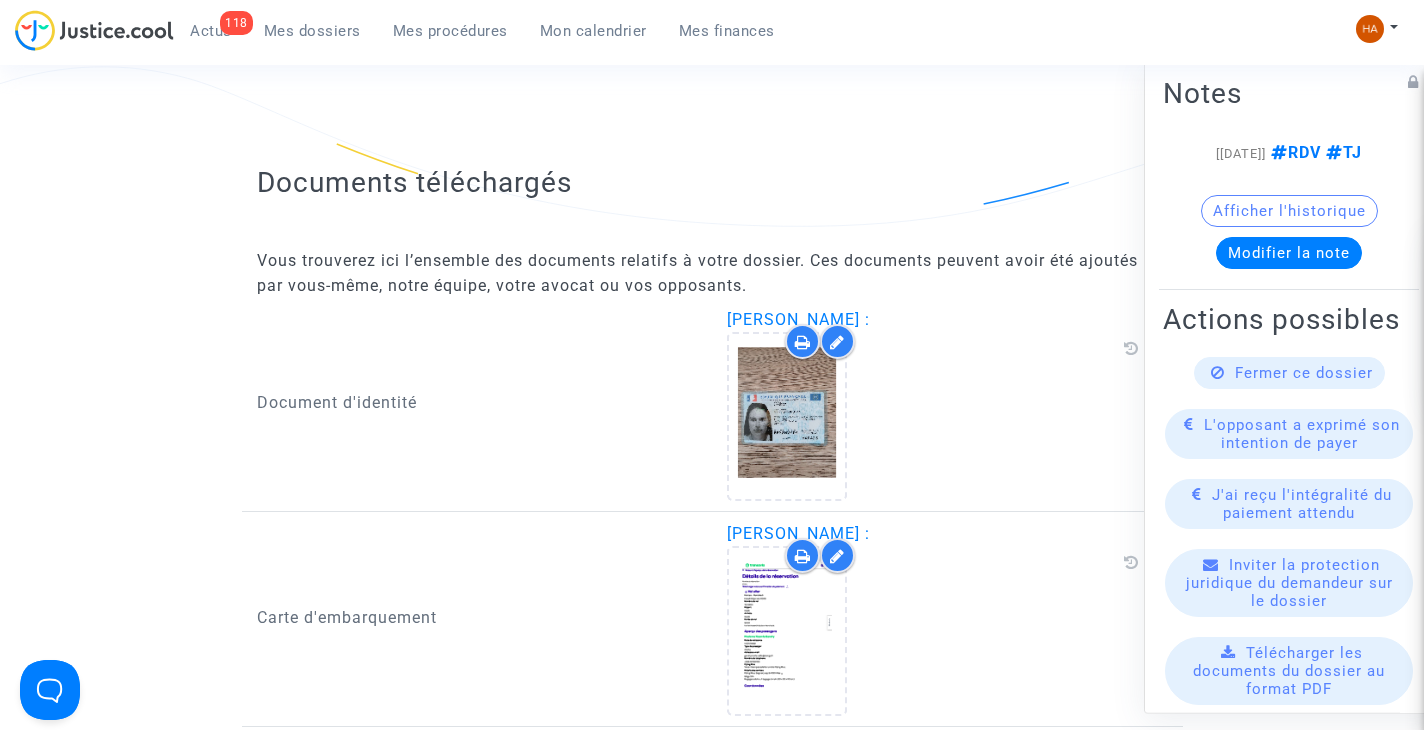 scroll, scrollTop: 2788, scrollLeft: 0, axis: vertical 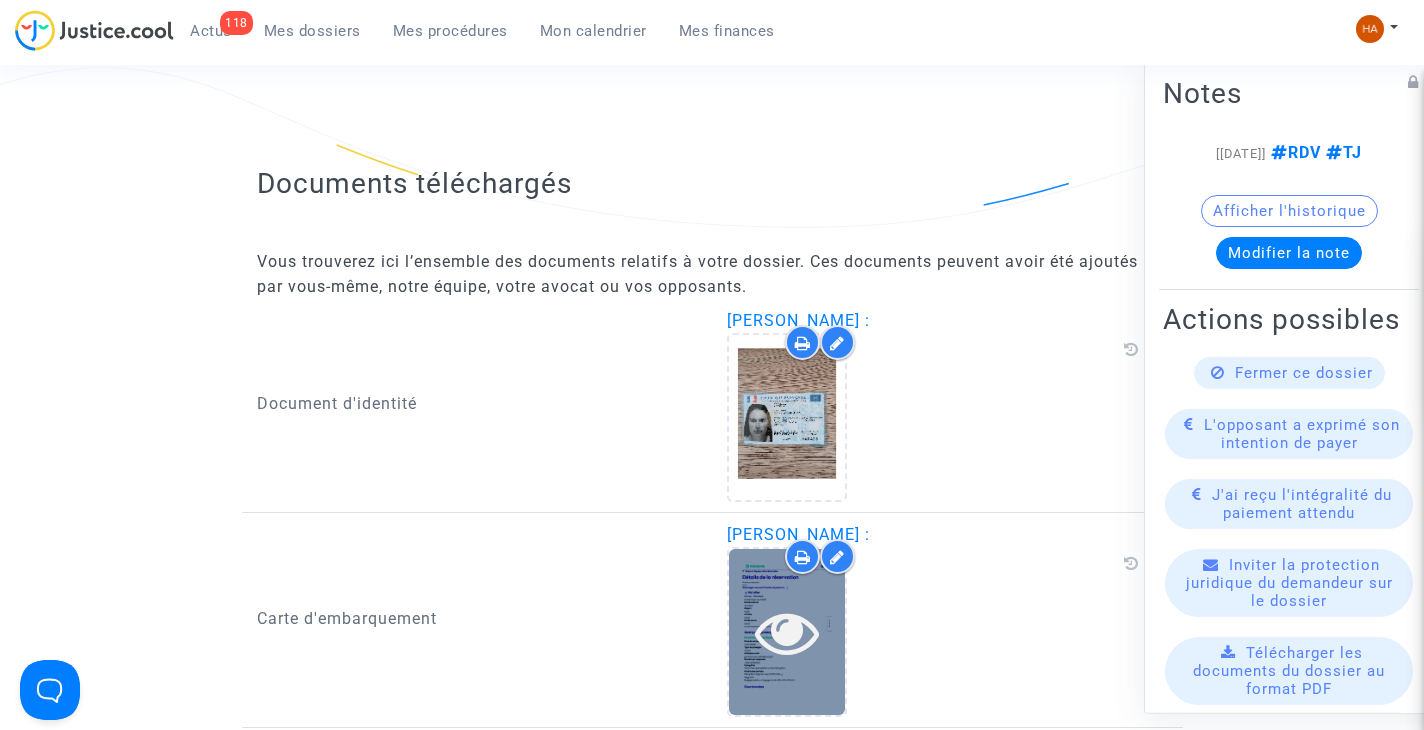 click at bounding box center (787, 632) 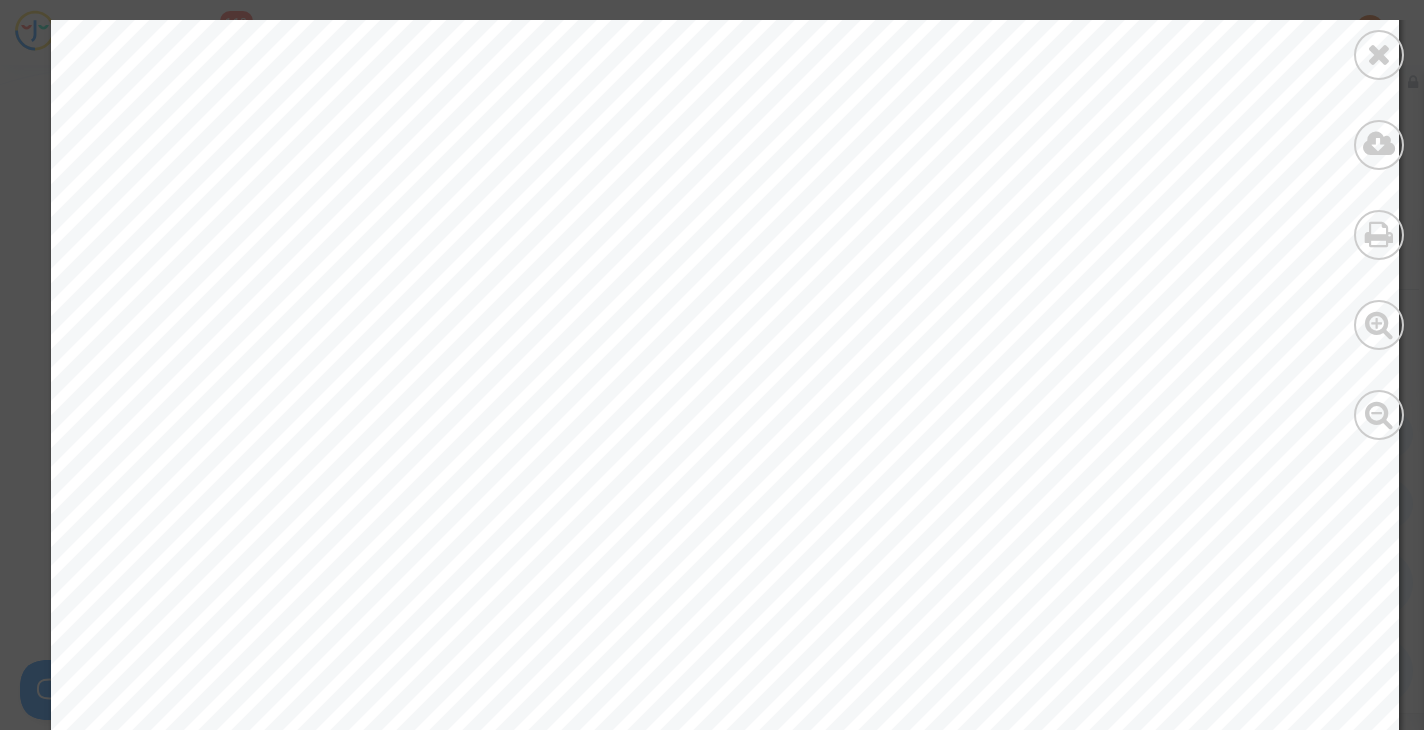 scroll, scrollTop: 348, scrollLeft: 0, axis: vertical 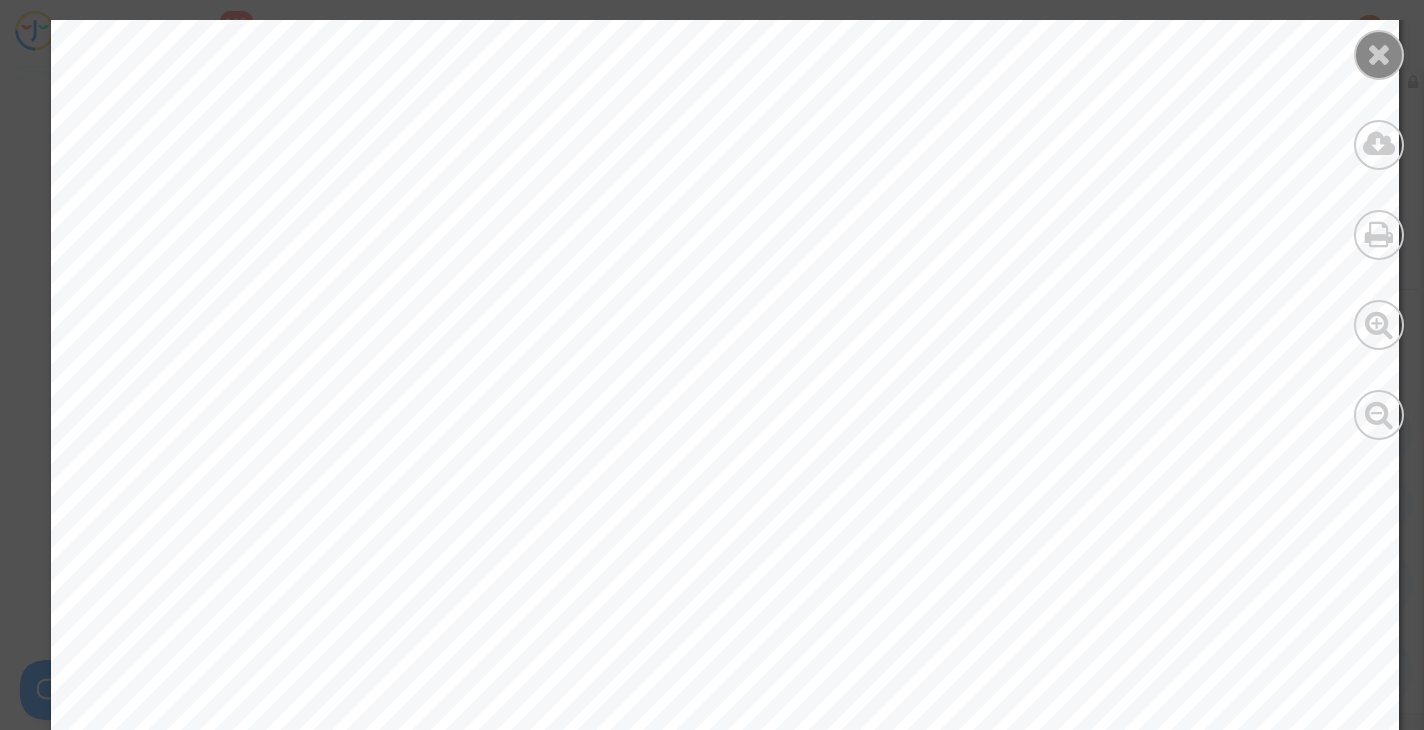 click at bounding box center (1379, 54) 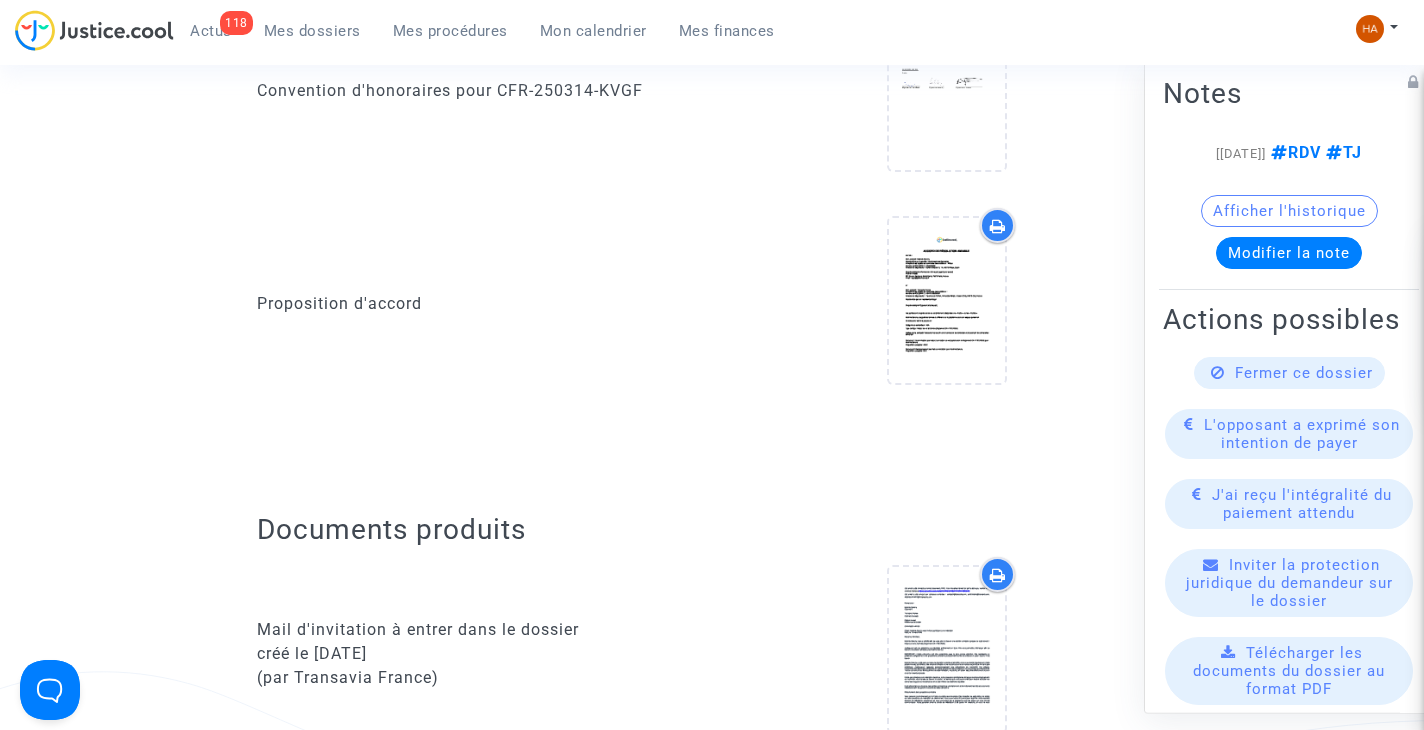 scroll, scrollTop: 0, scrollLeft: 0, axis: both 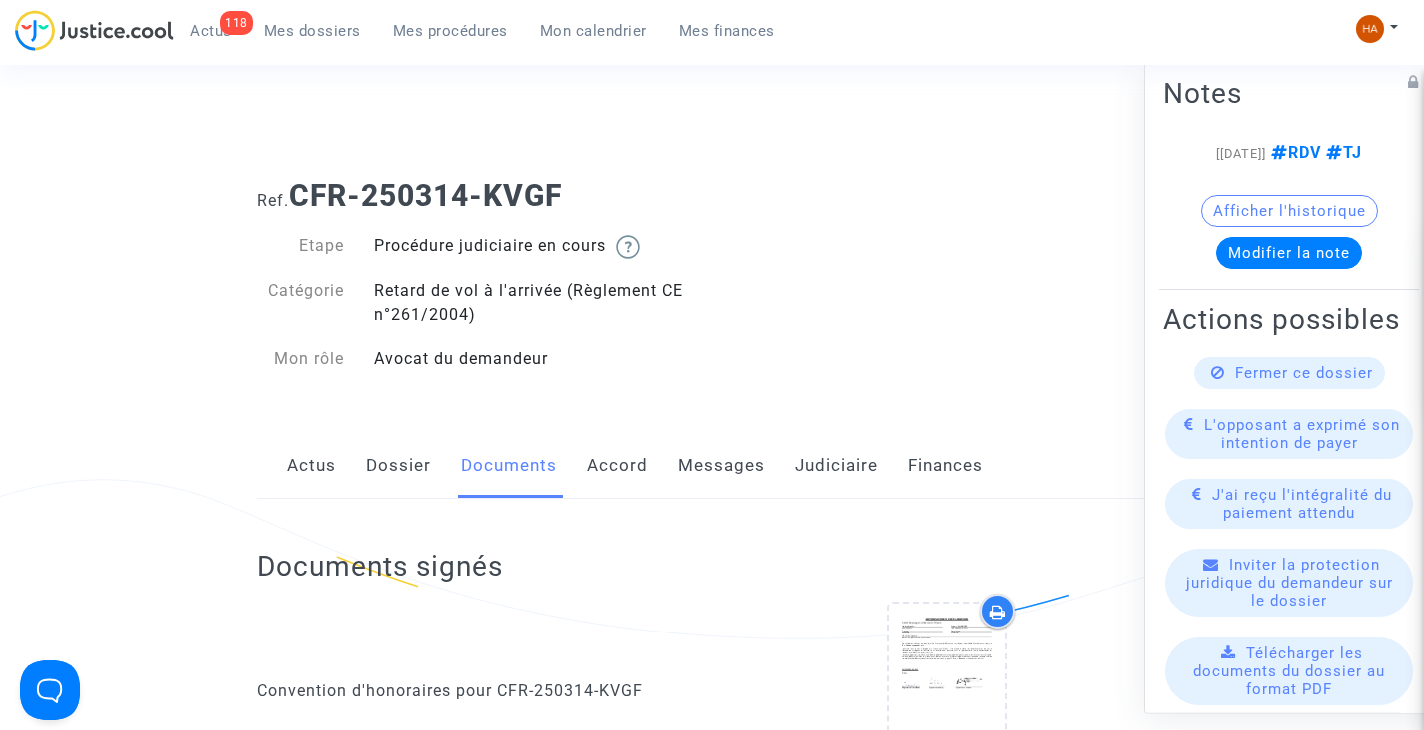 click on "Dossier" 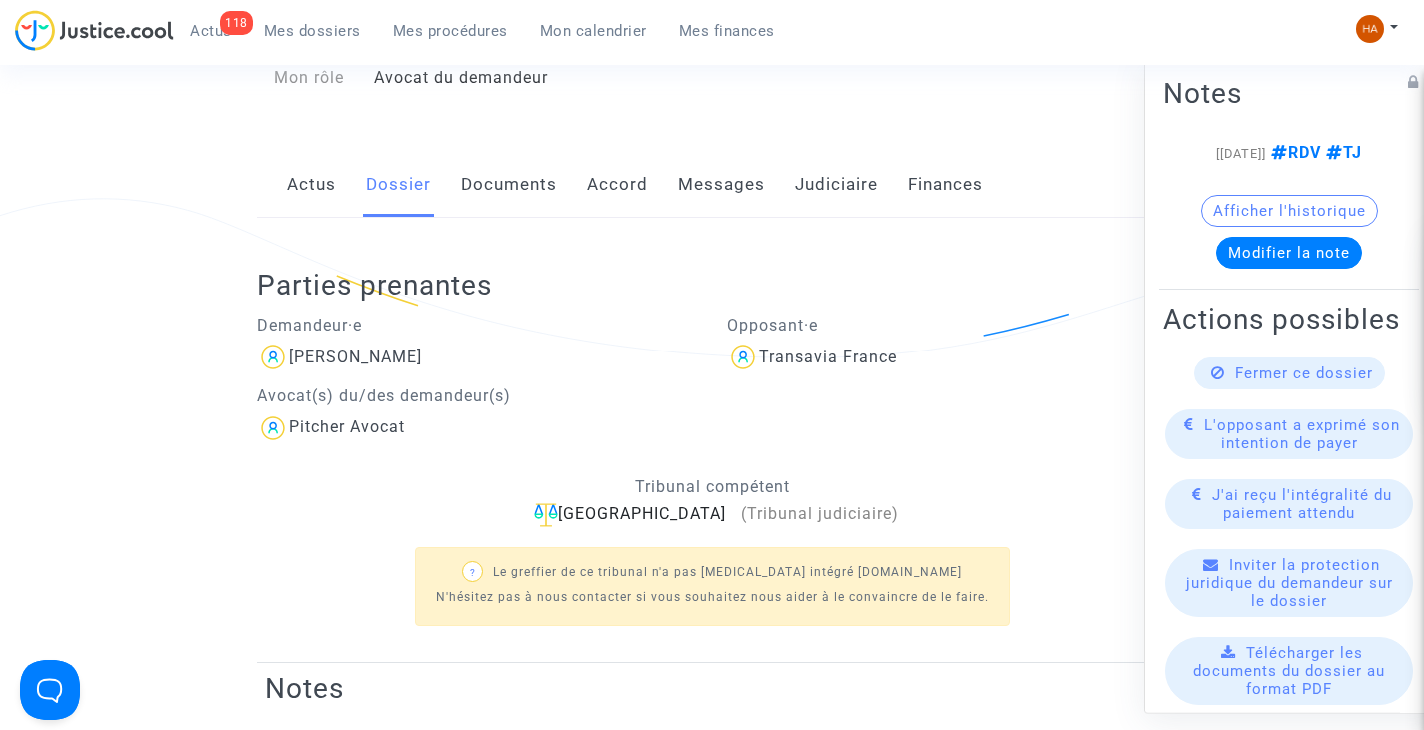 scroll, scrollTop: 0, scrollLeft: 0, axis: both 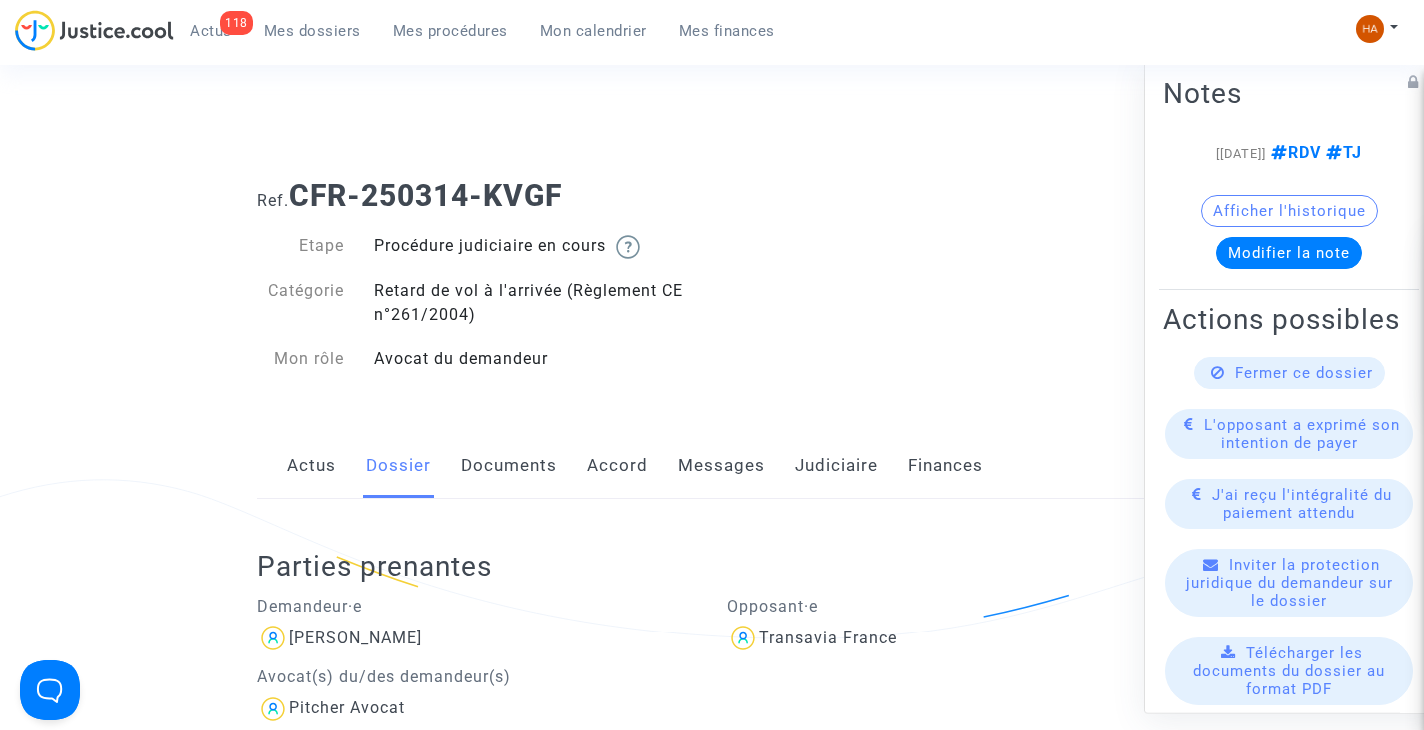 click on "Mes dossiers" at bounding box center [312, 31] 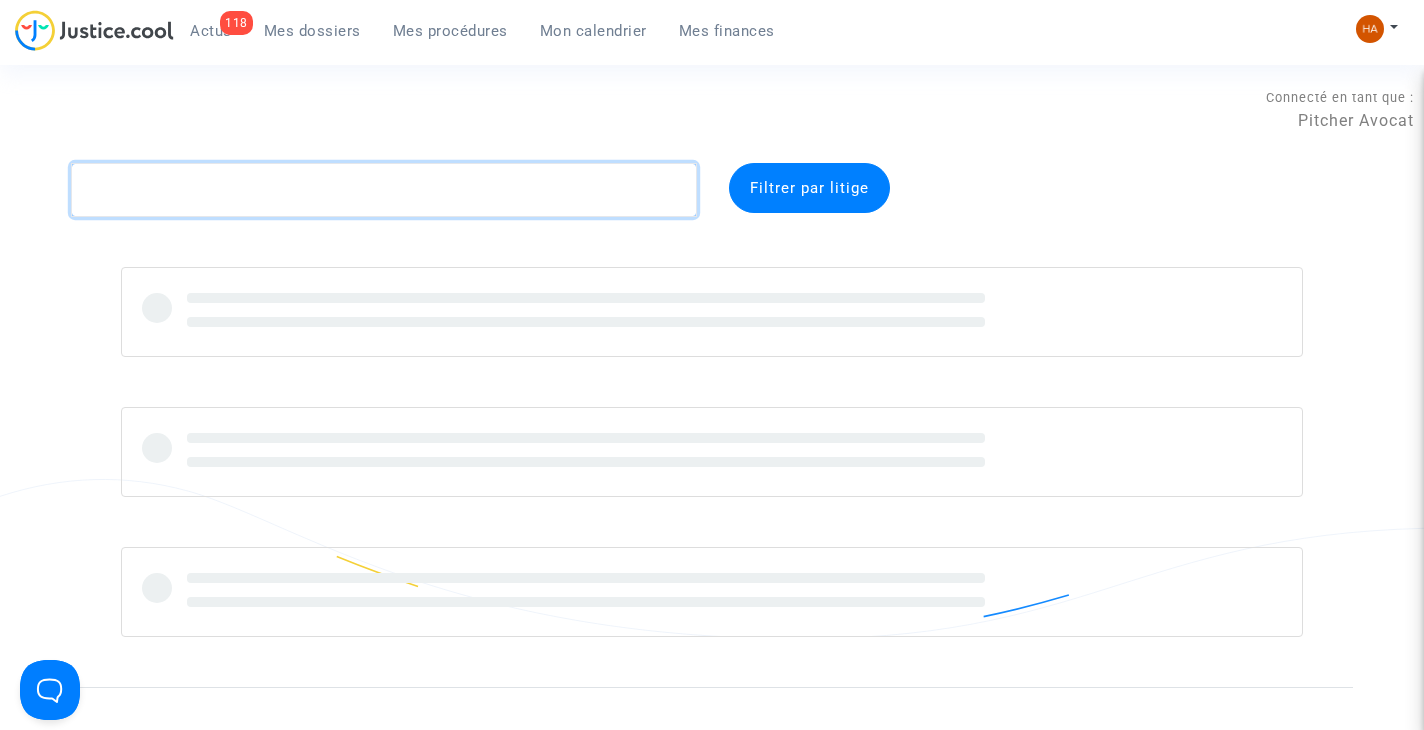click 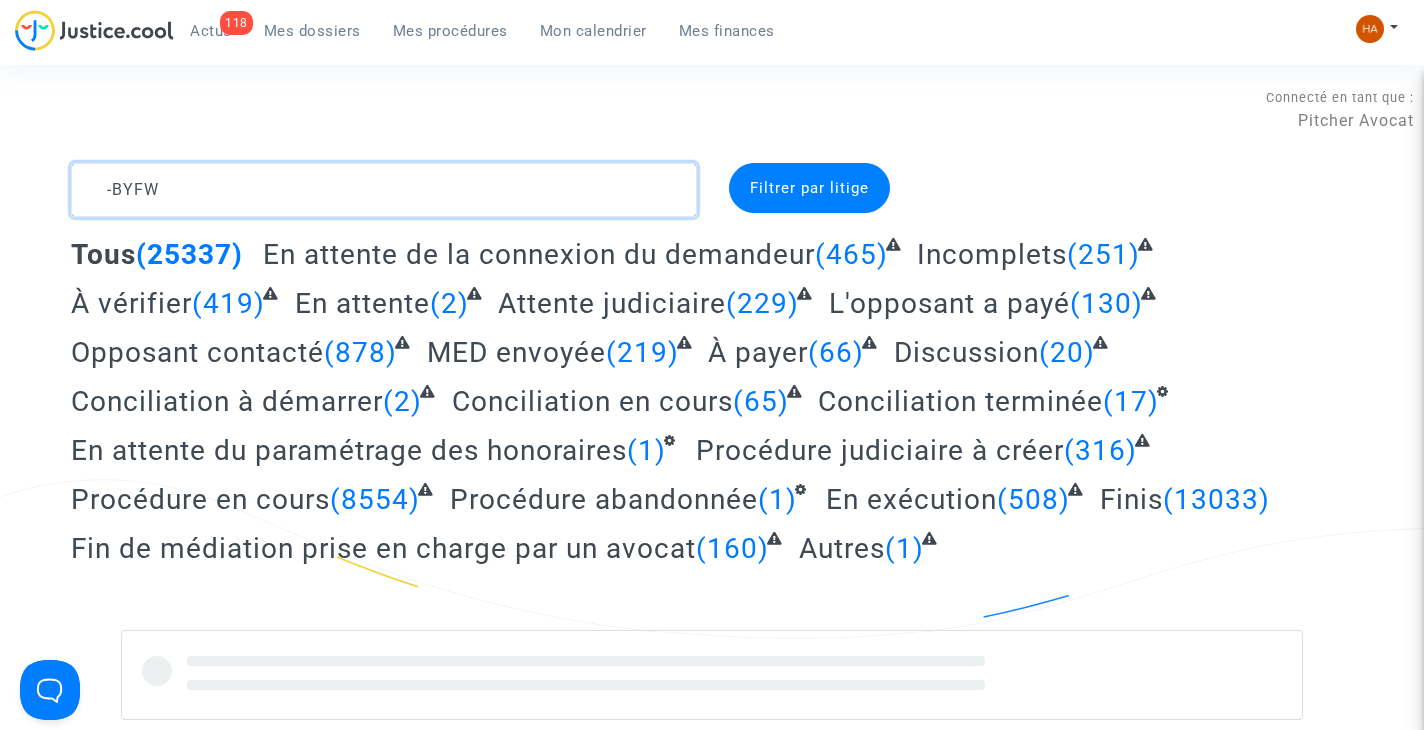 click 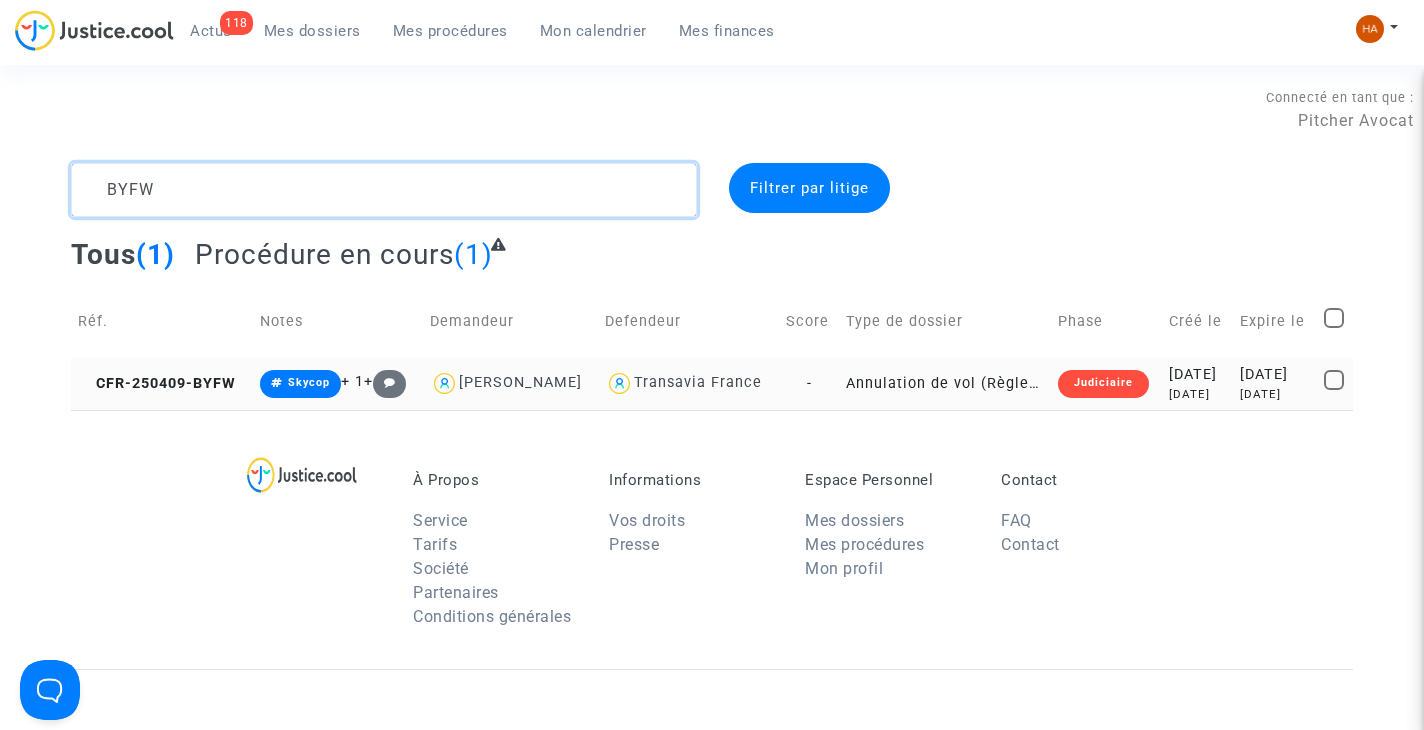 type on "BYFW" 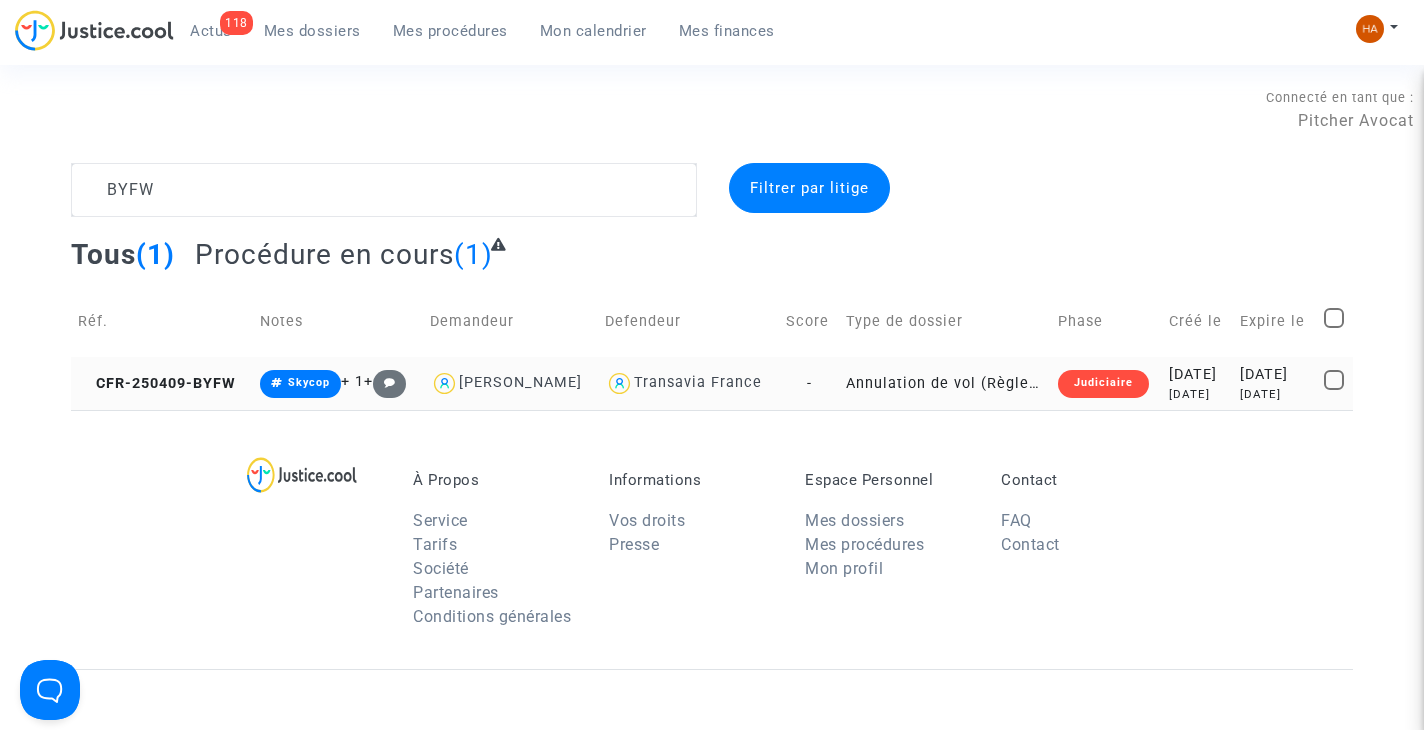 click on "-" 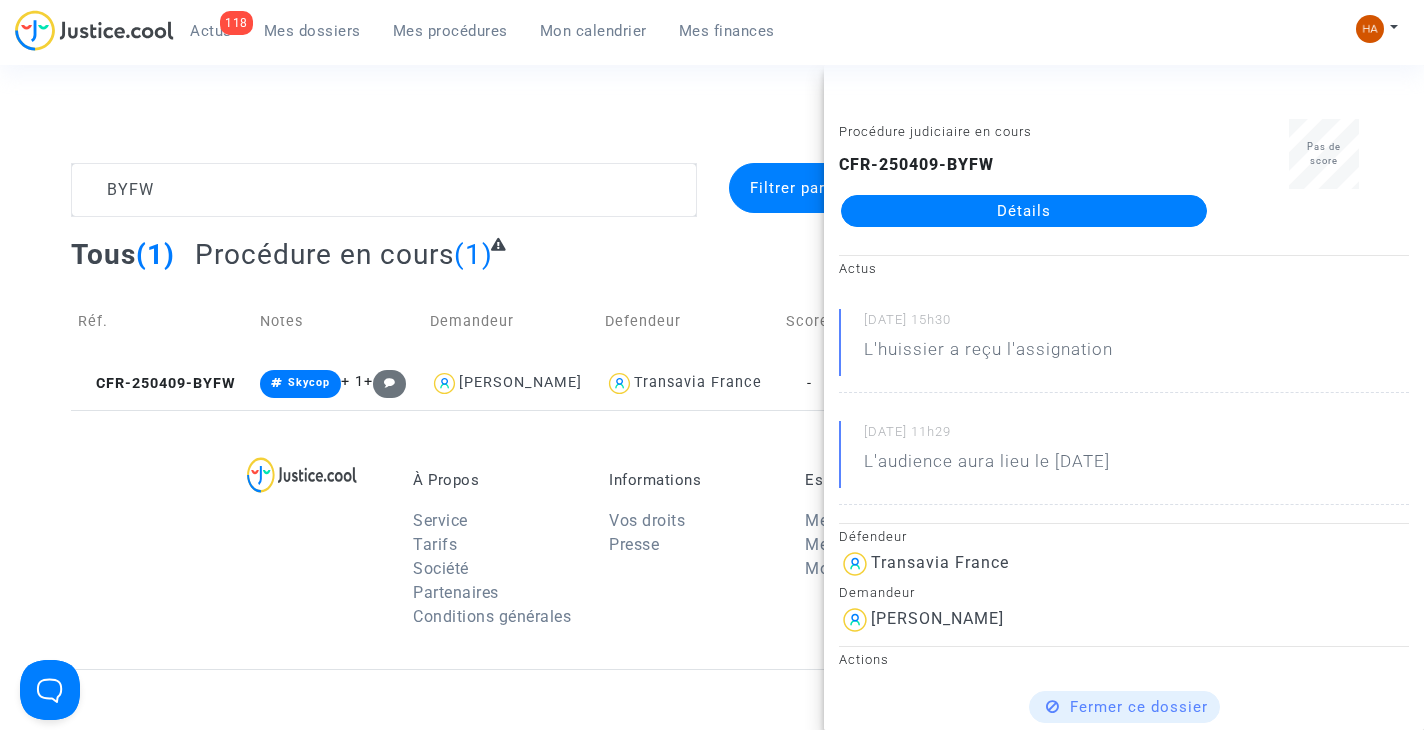 click on "Détails" 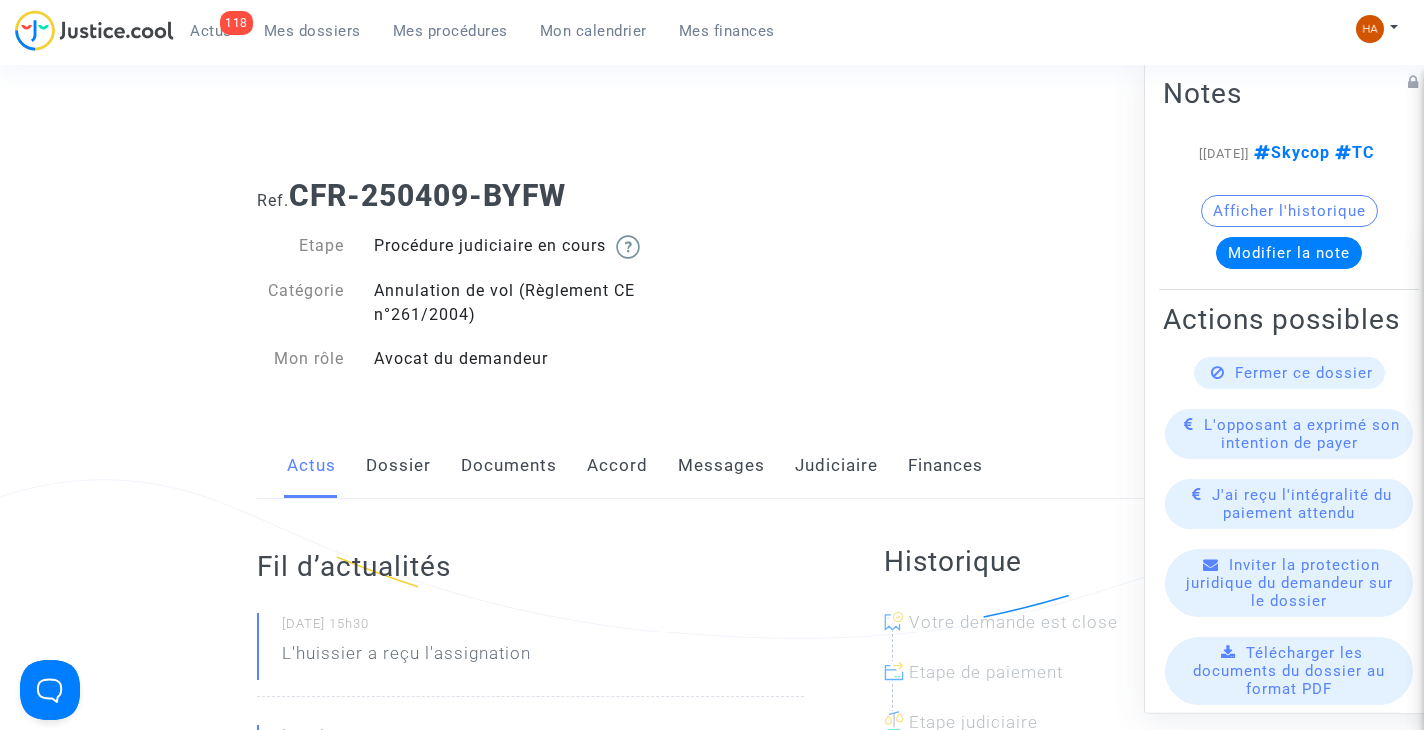 click on "Documents" 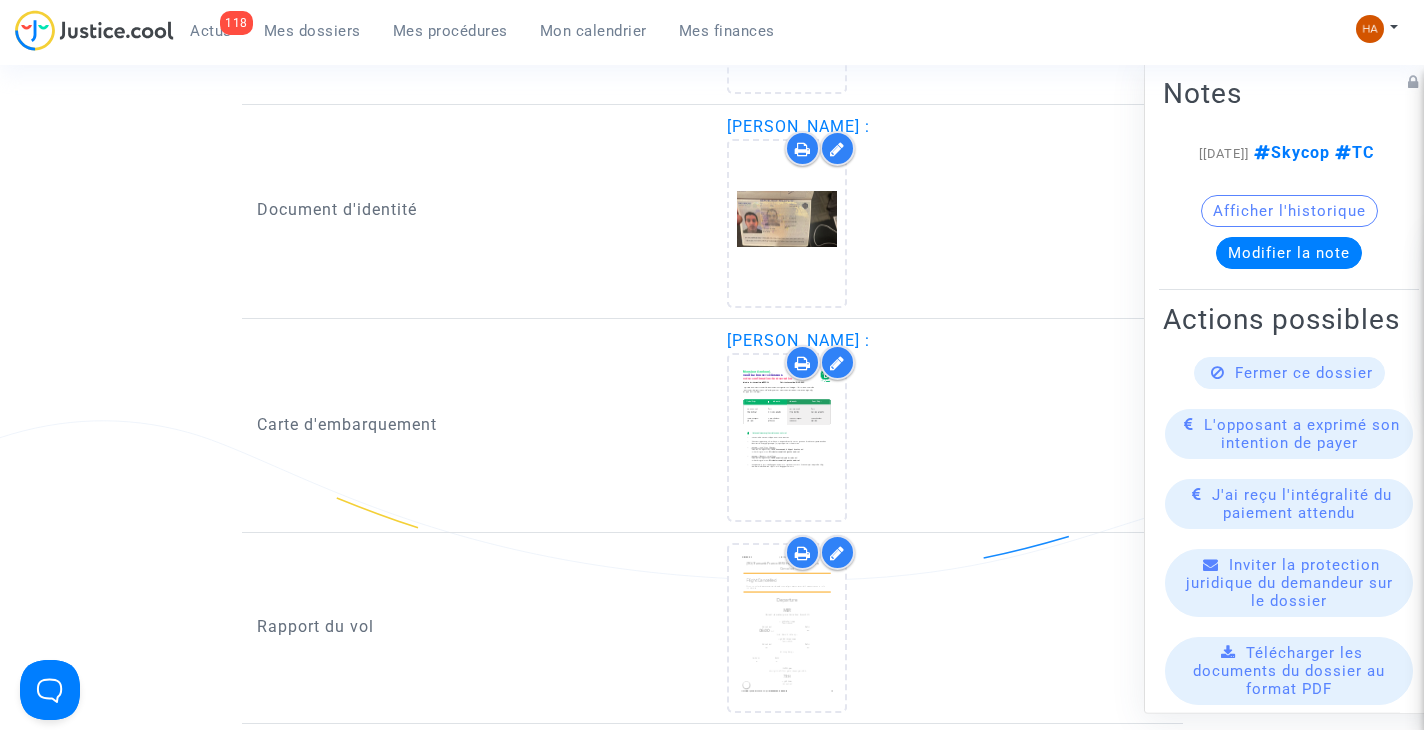 scroll, scrollTop: 3228, scrollLeft: 0, axis: vertical 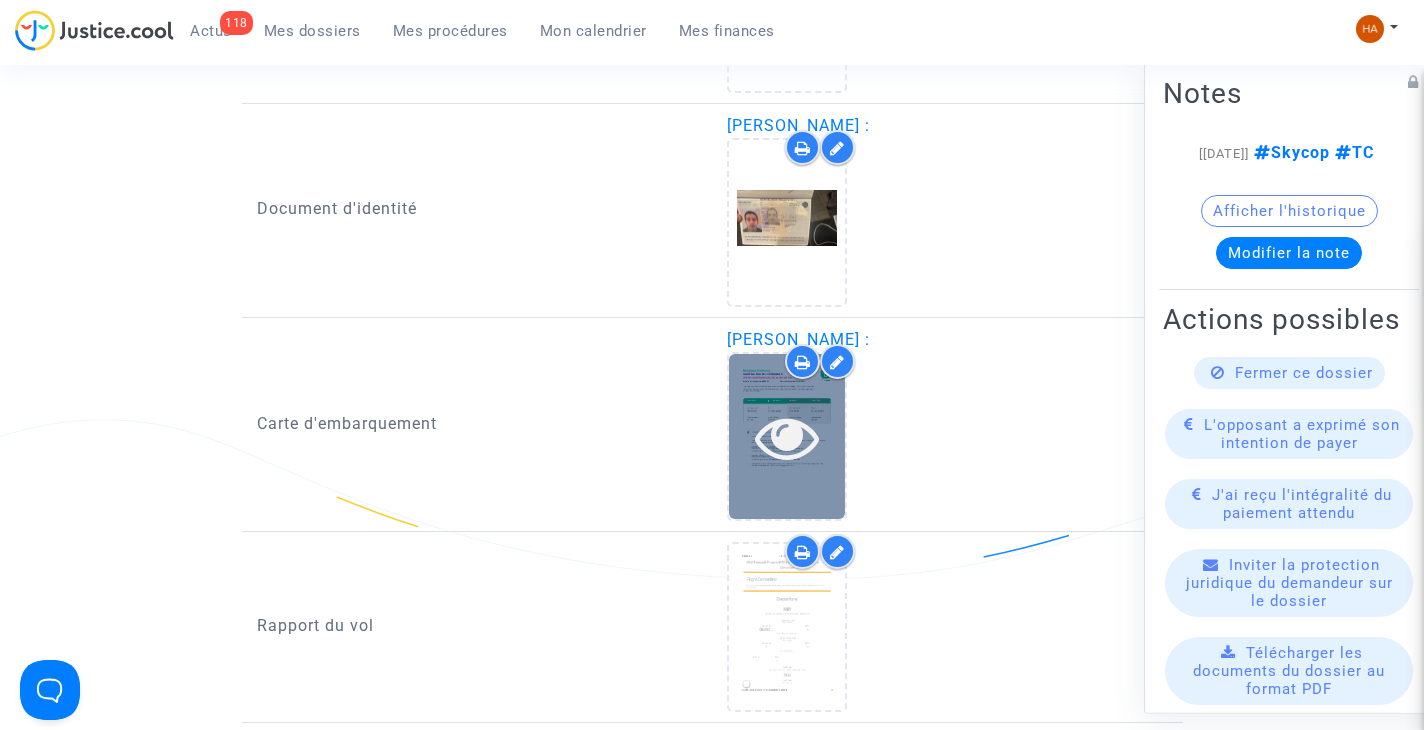 click at bounding box center [787, 437] 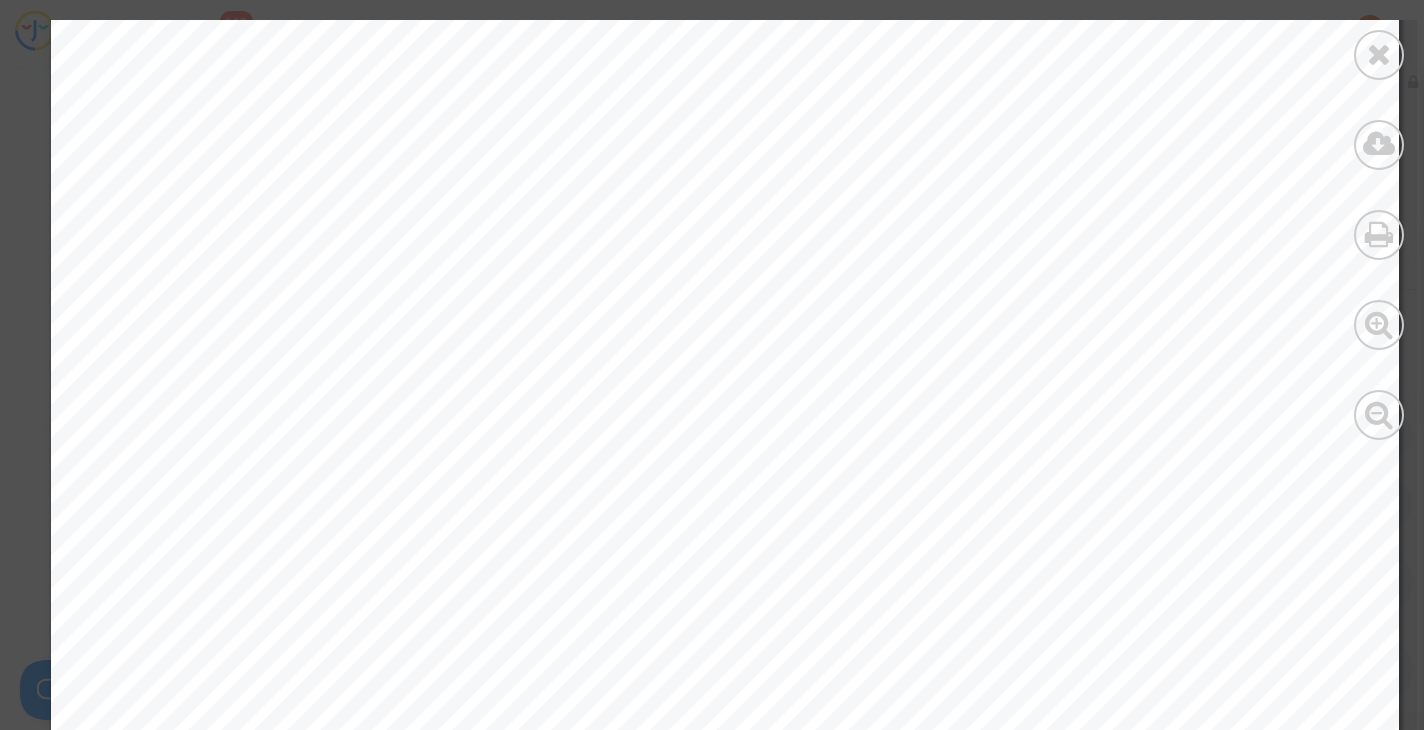 scroll, scrollTop: 177, scrollLeft: 0, axis: vertical 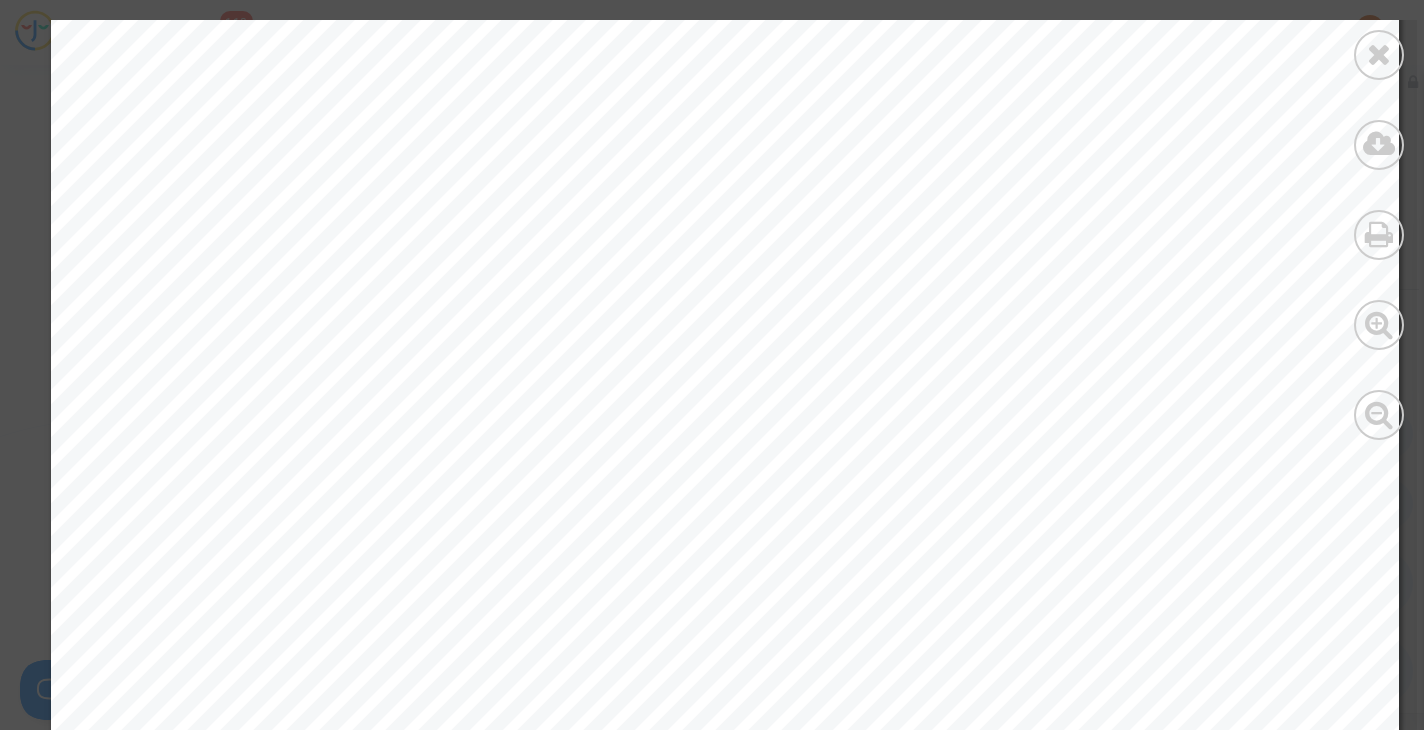 drag, startPoint x: 1386, startPoint y: 47, endPoint x: 1346, endPoint y: 82, distance: 53.15073 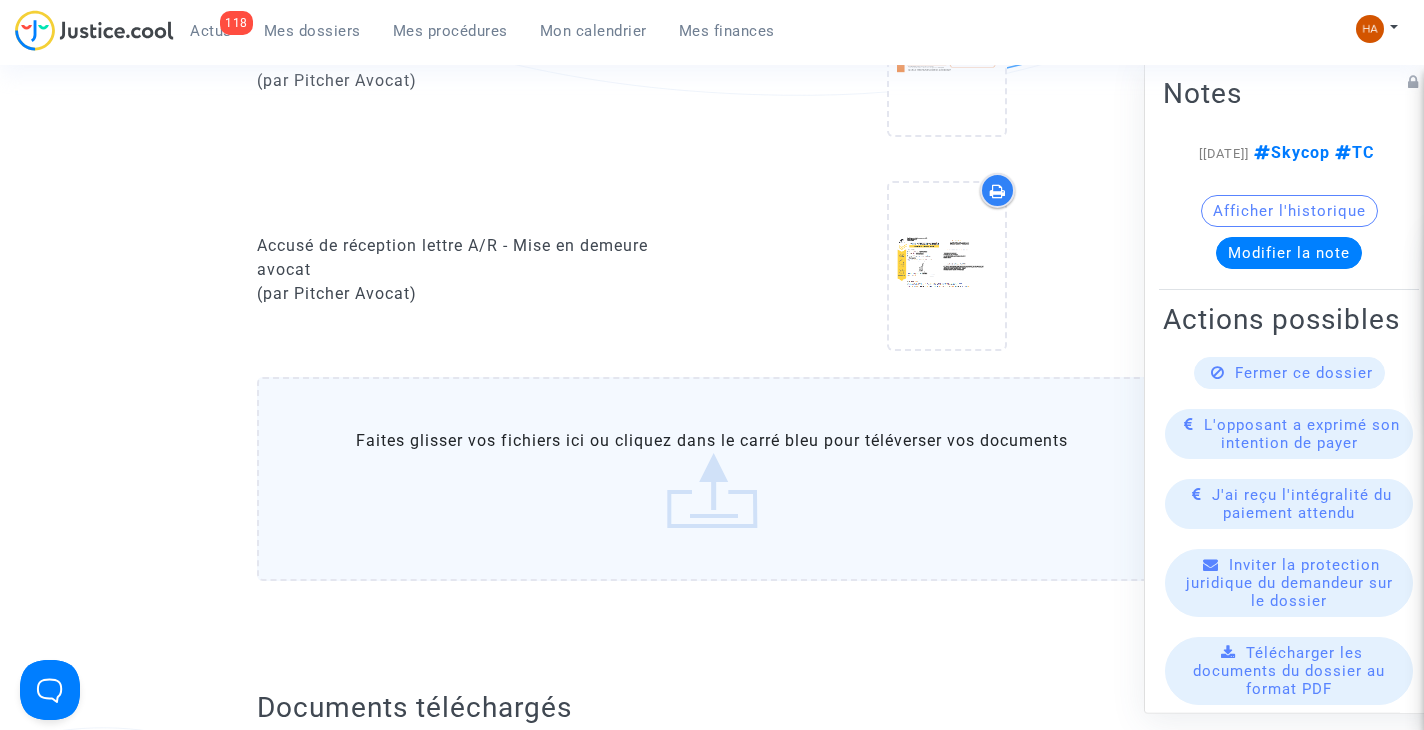 click on "Mes dossiers" at bounding box center [312, 31] 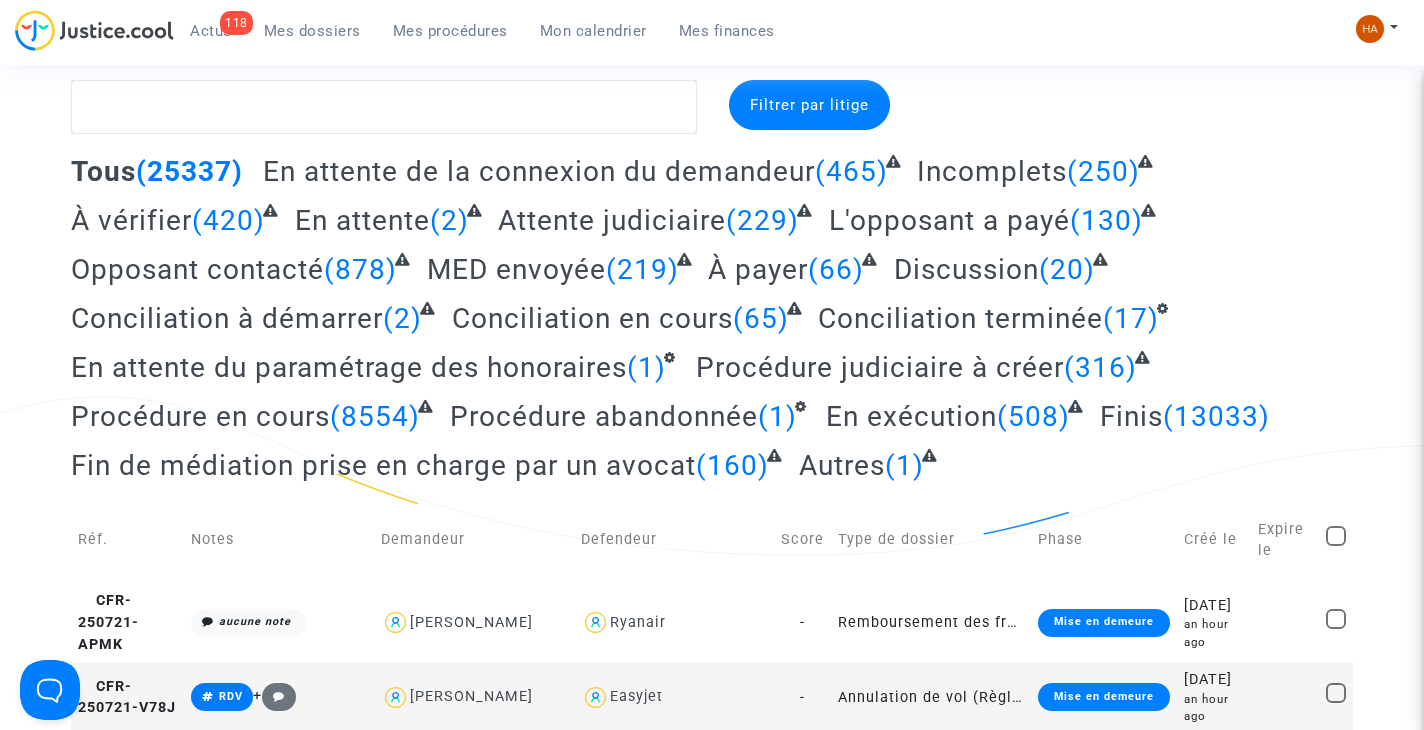 scroll, scrollTop: 0, scrollLeft: 0, axis: both 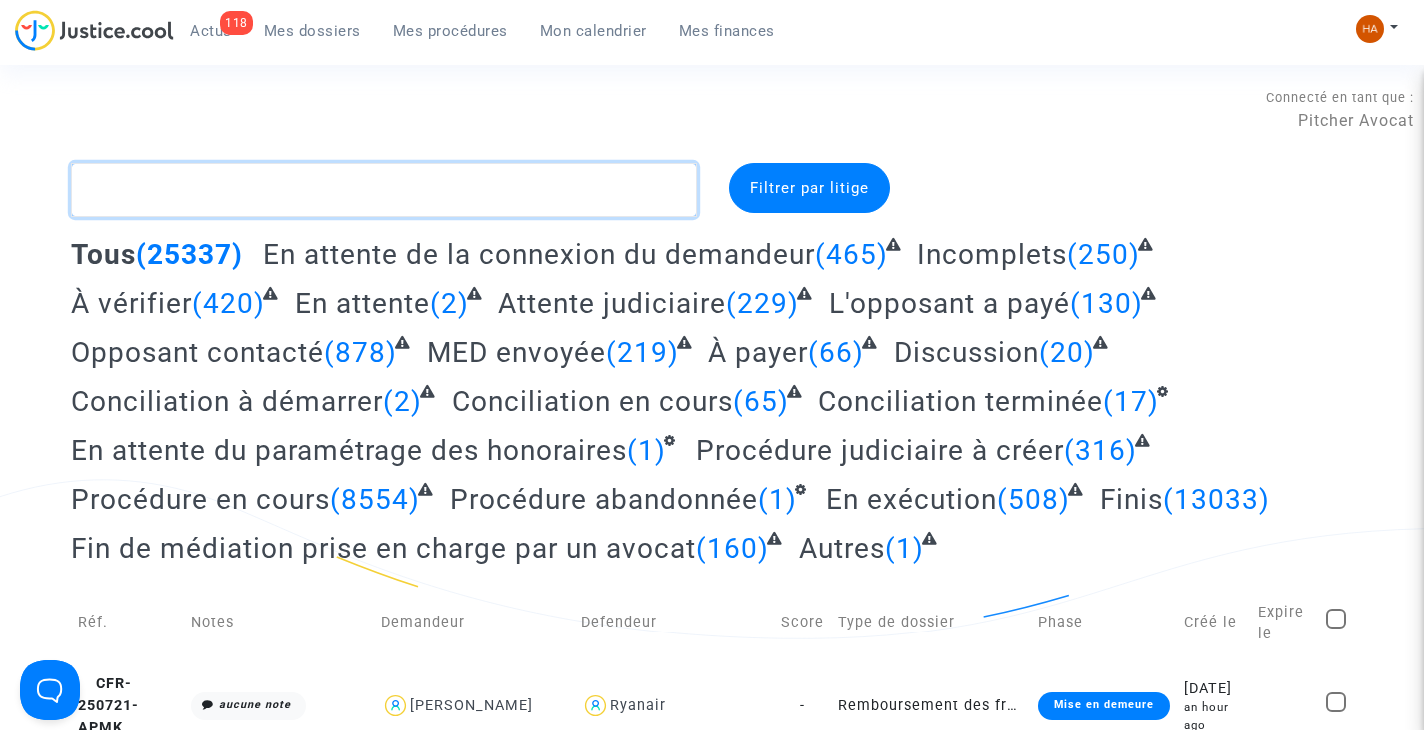 click 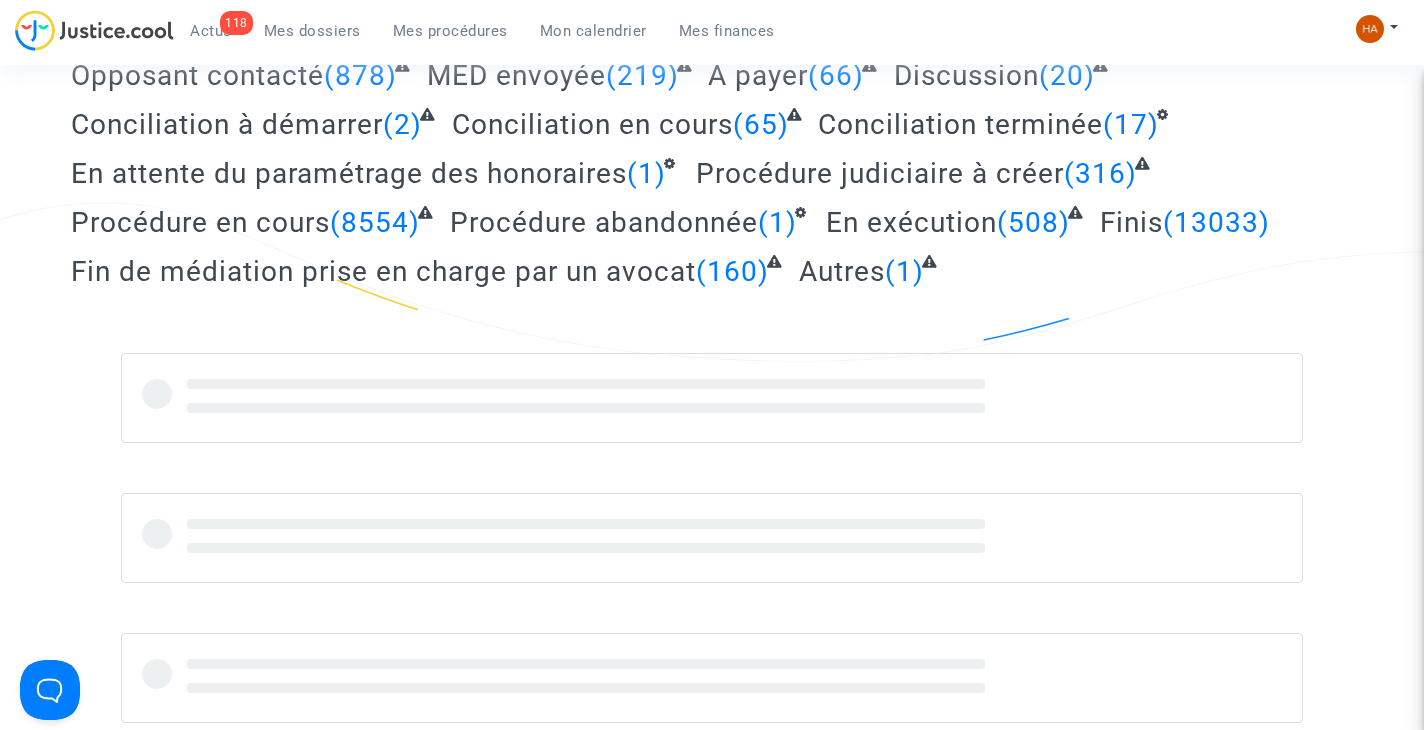 scroll, scrollTop: 300, scrollLeft: 0, axis: vertical 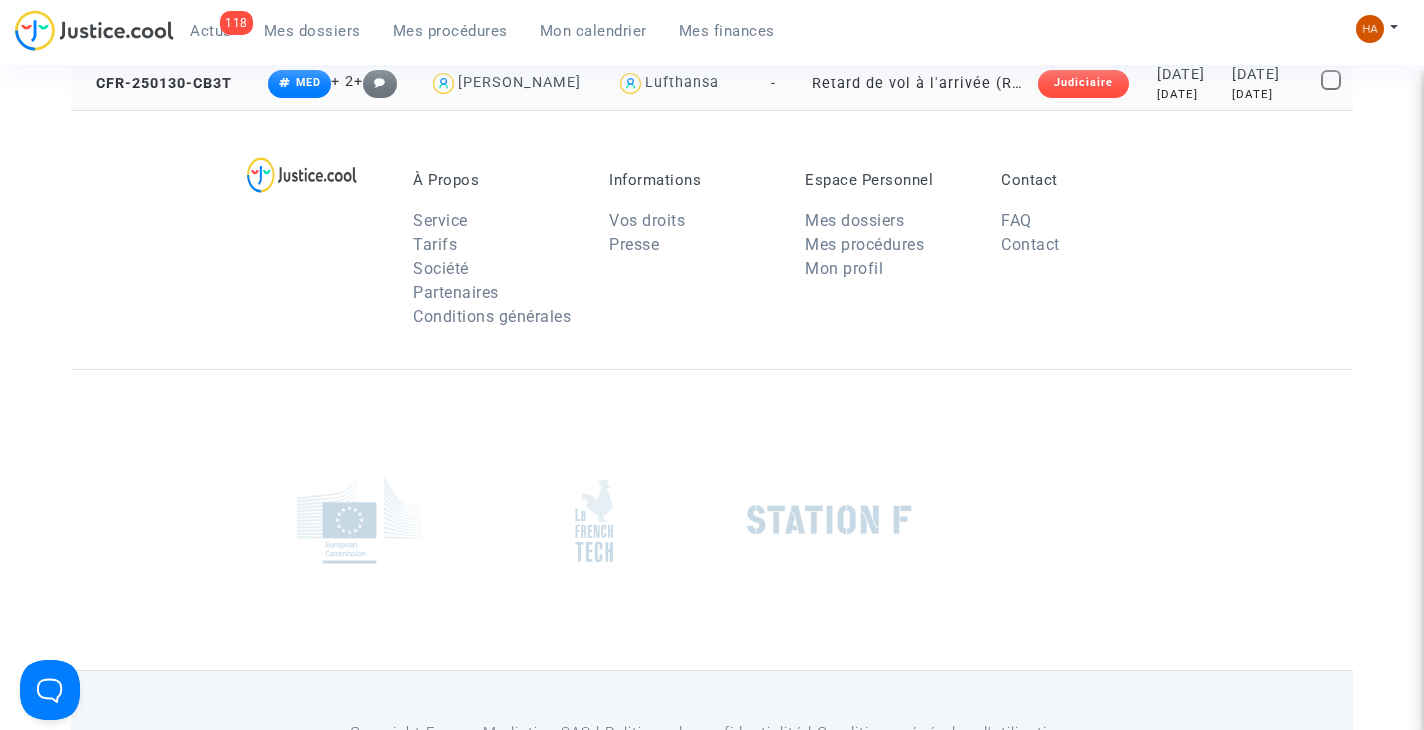 type on "CFR-250130-CB3T" 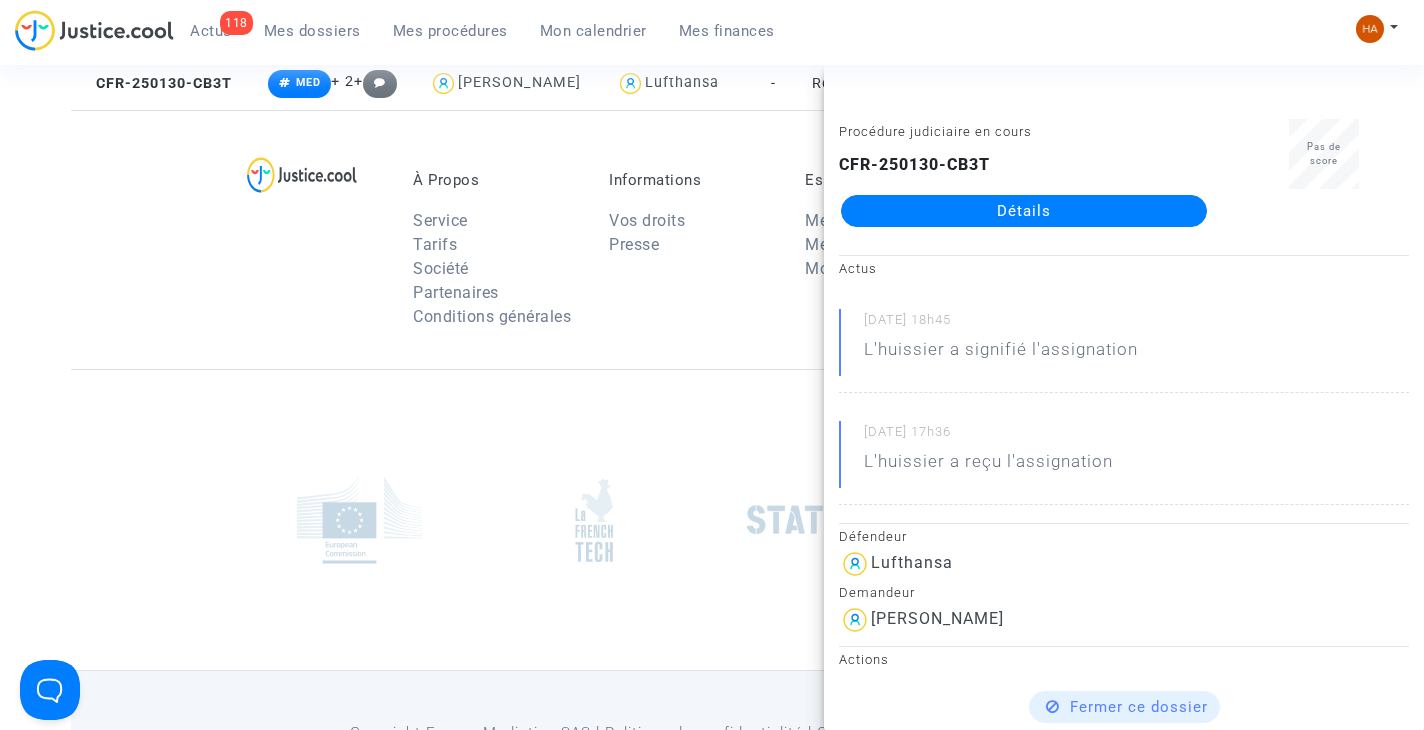 click on "Détails" 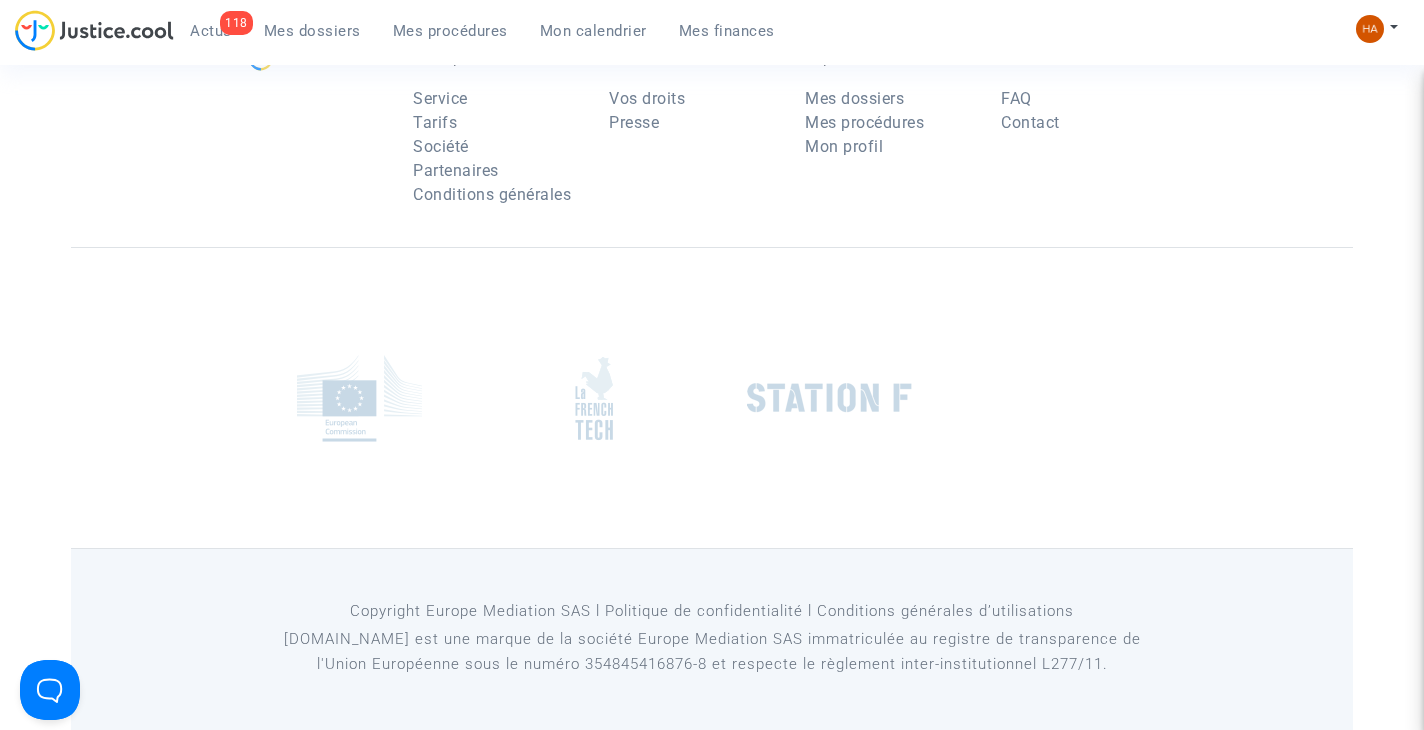 scroll, scrollTop: 300, scrollLeft: 0, axis: vertical 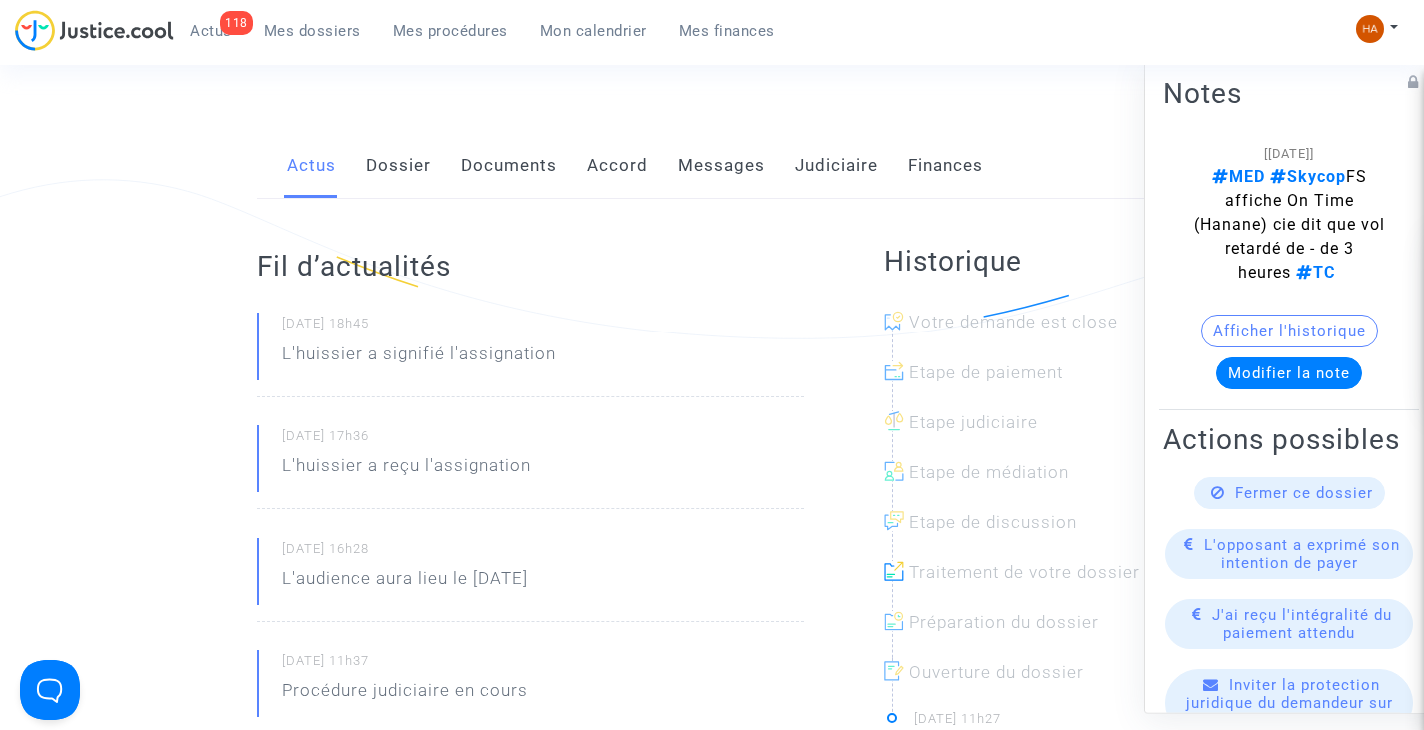click on "Afficher l'historique" 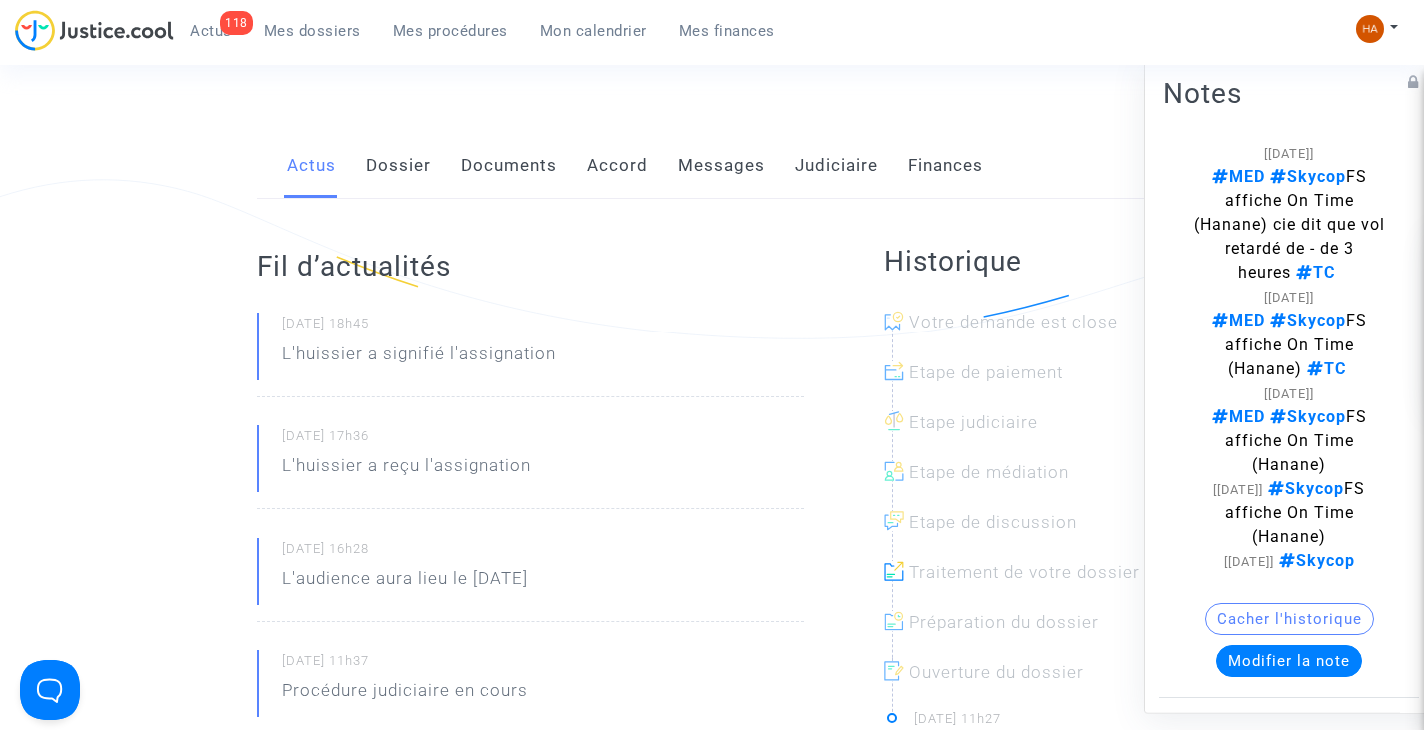 drag, startPoint x: 482, startPoint y: 158, endPoint x: 572, endPoint y: 191, distance: 95.85927 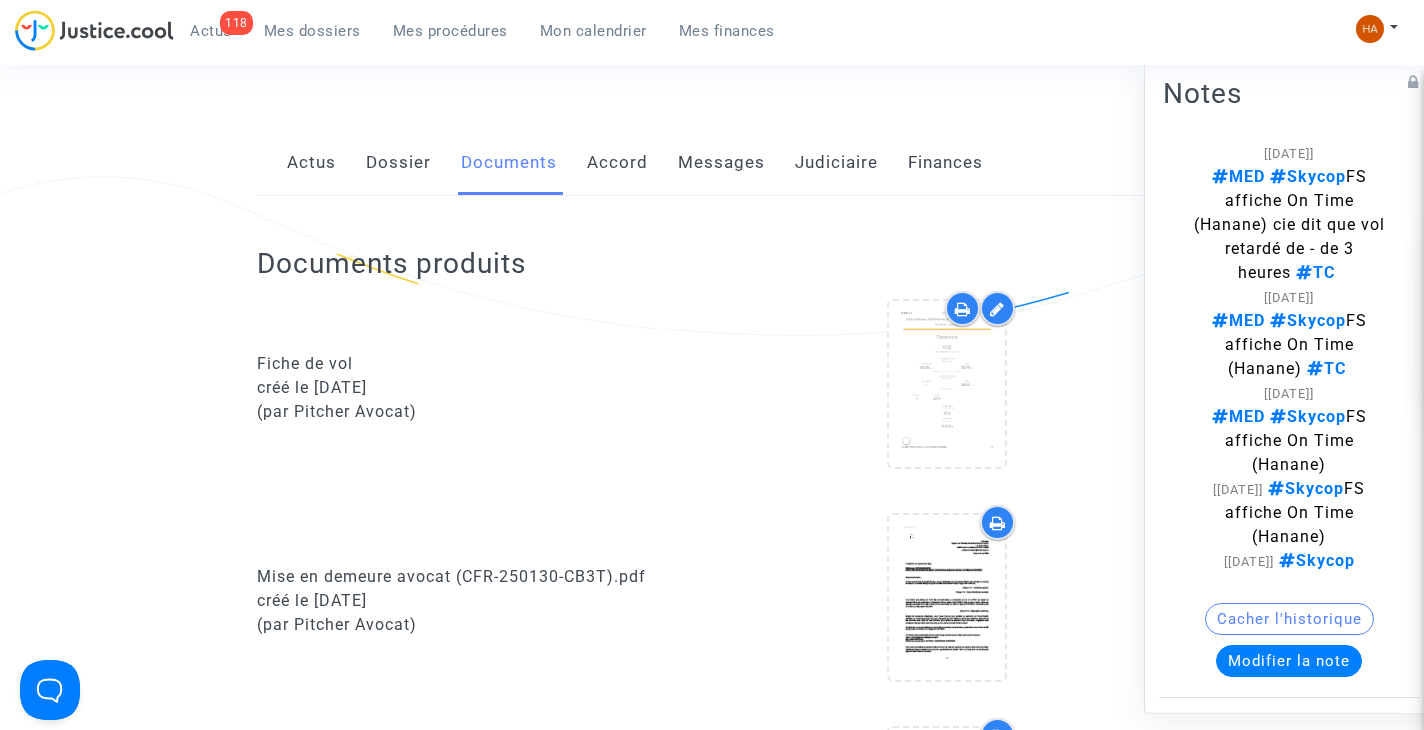 scroll, scrollTop: 300, scrollLeft: 0, axis: vertical 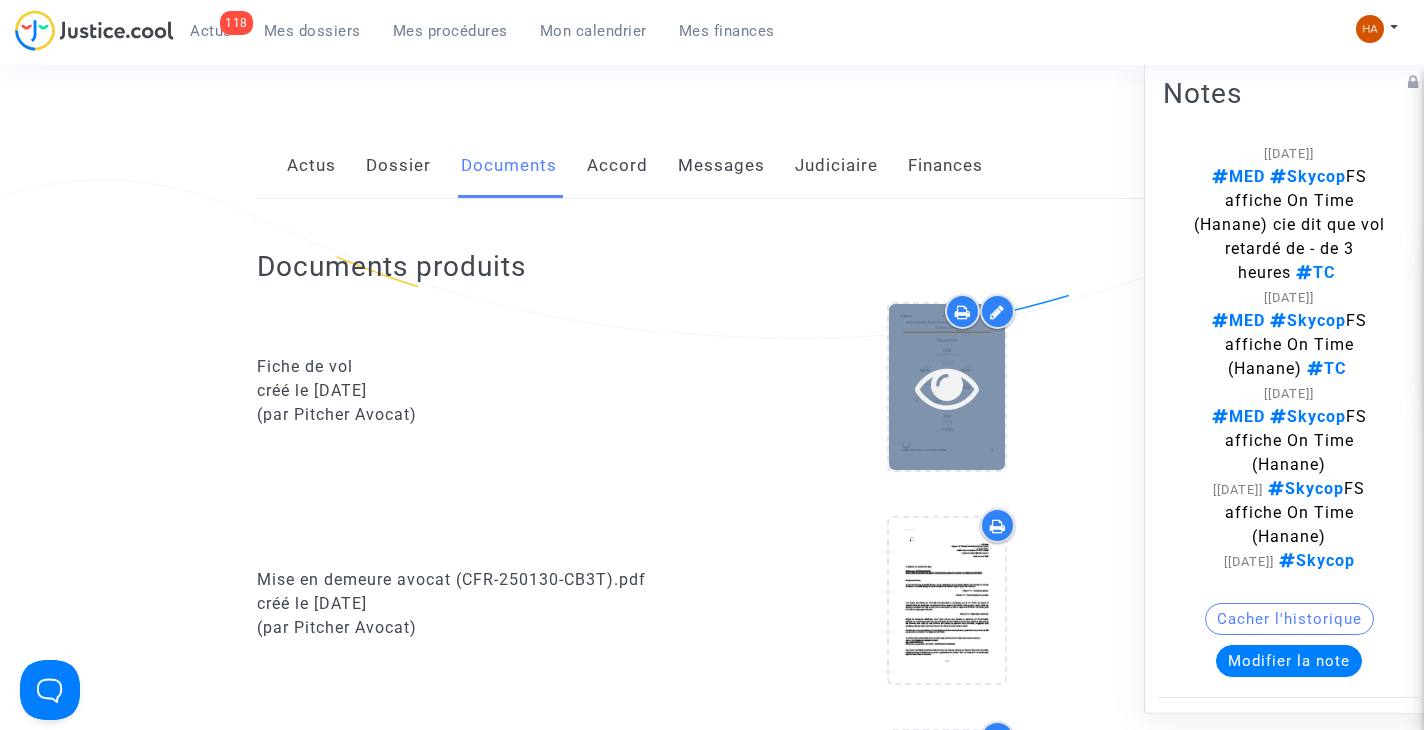 click at bounding box center [947, 387] 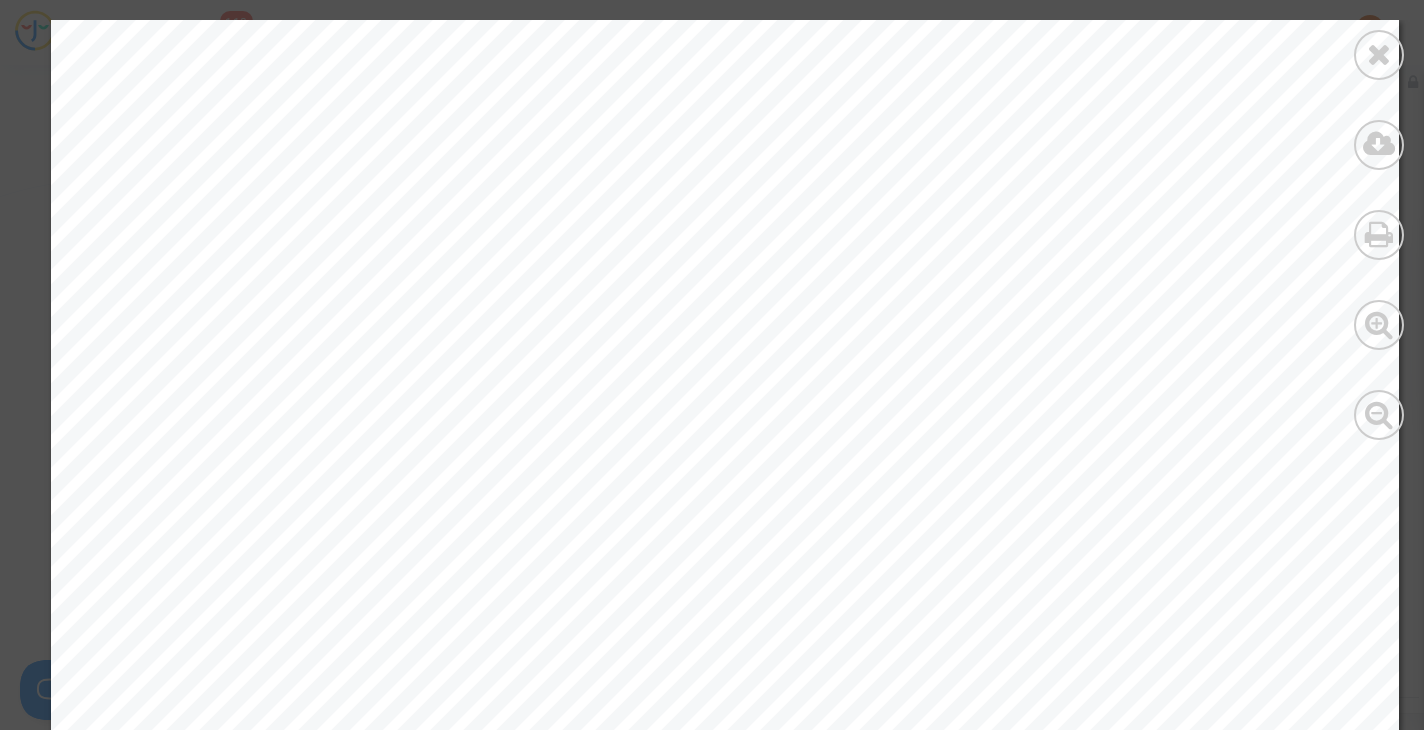 drag, startPoint x: 1376, startPoint y: 61, endPoint x: 752, endPoint y: 84, distance: 624.4237 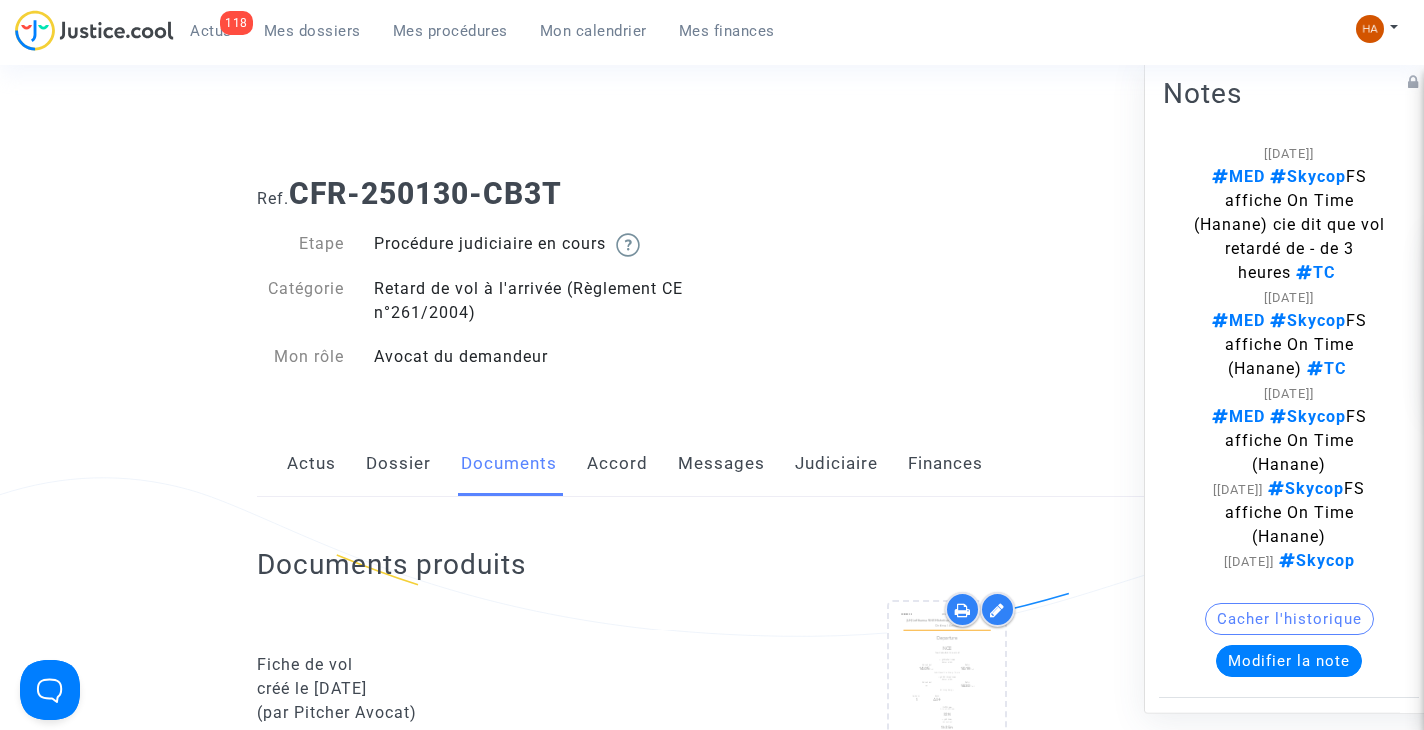 scroll, scrollTop: 0, scrollLeft: 0, axis: both 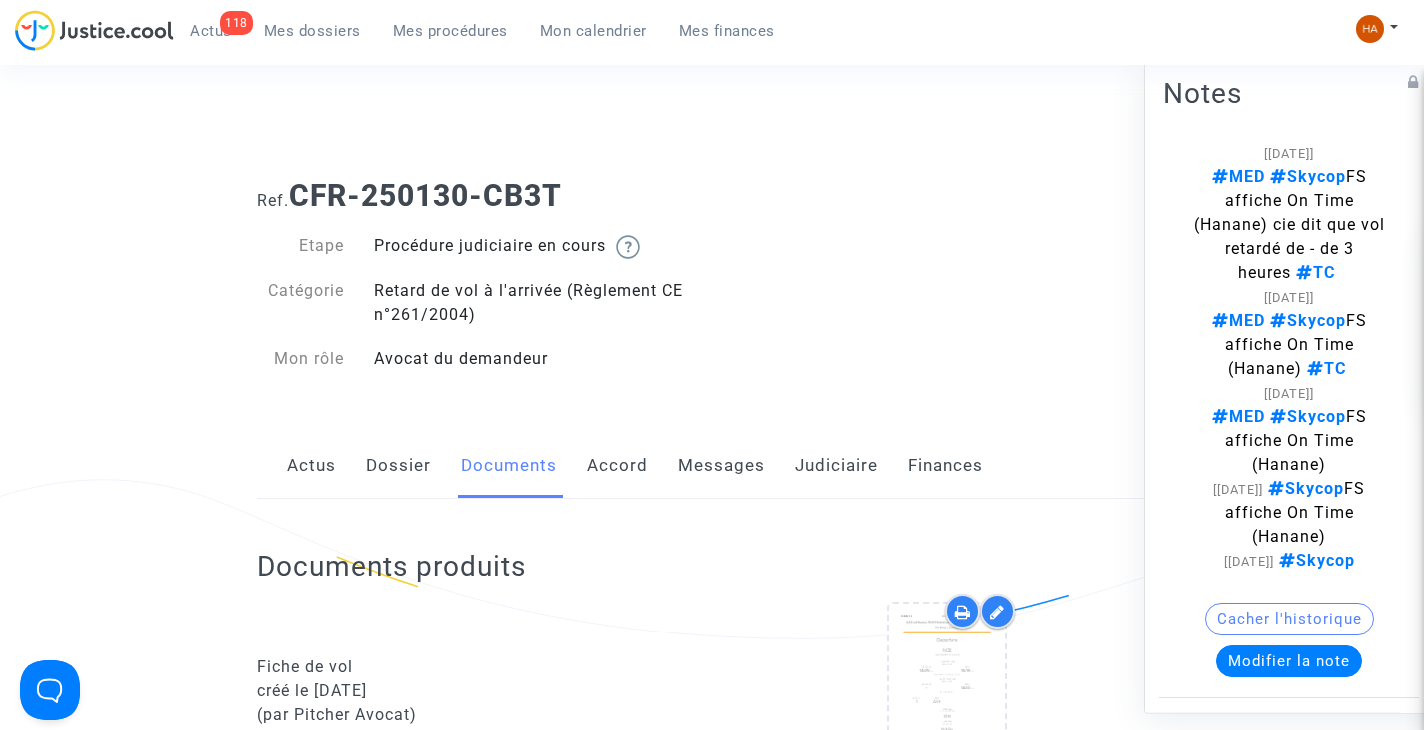 click on "Dossier" 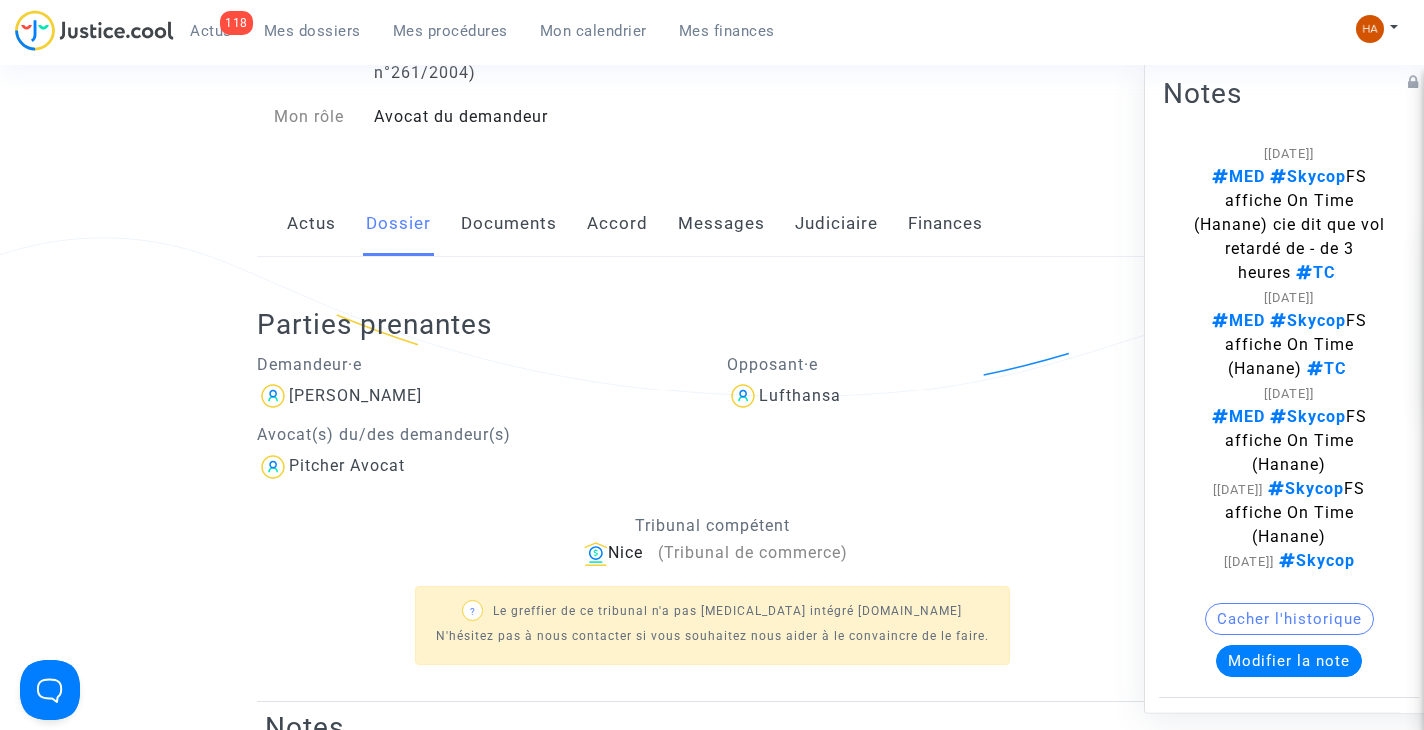 scroll, scrollTop: 226, scrollLeft: 0, axis: vertical 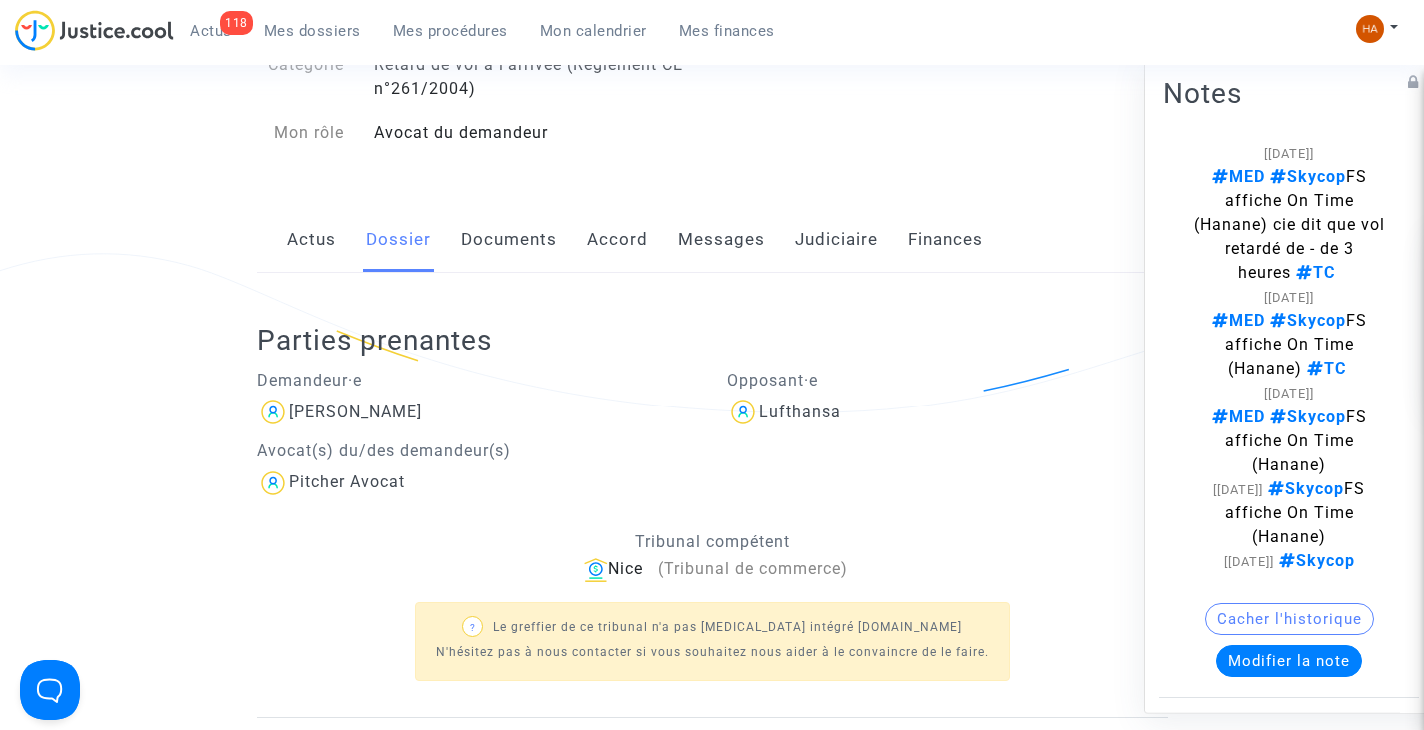 click on "Documents" 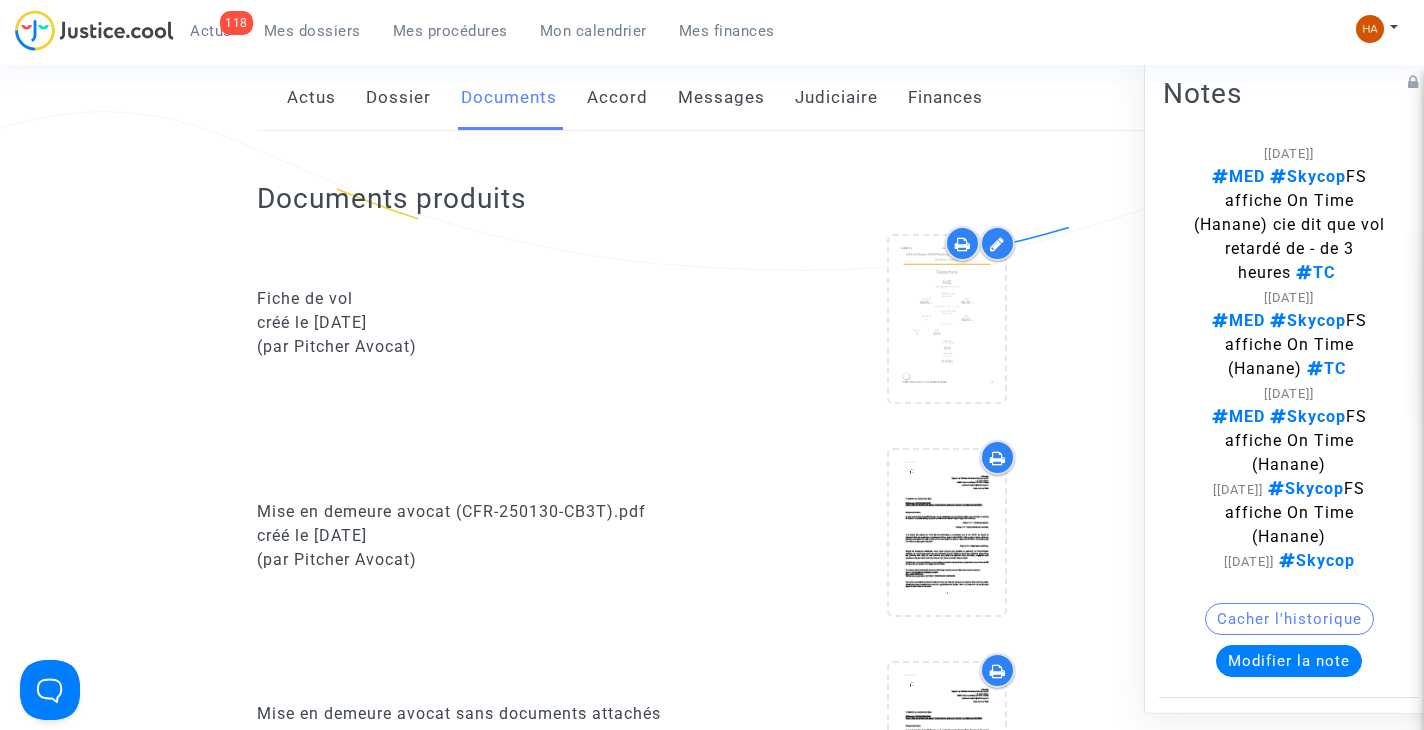 scroll, scrollTop: 326, scrollLeft: 0, axis: vertical 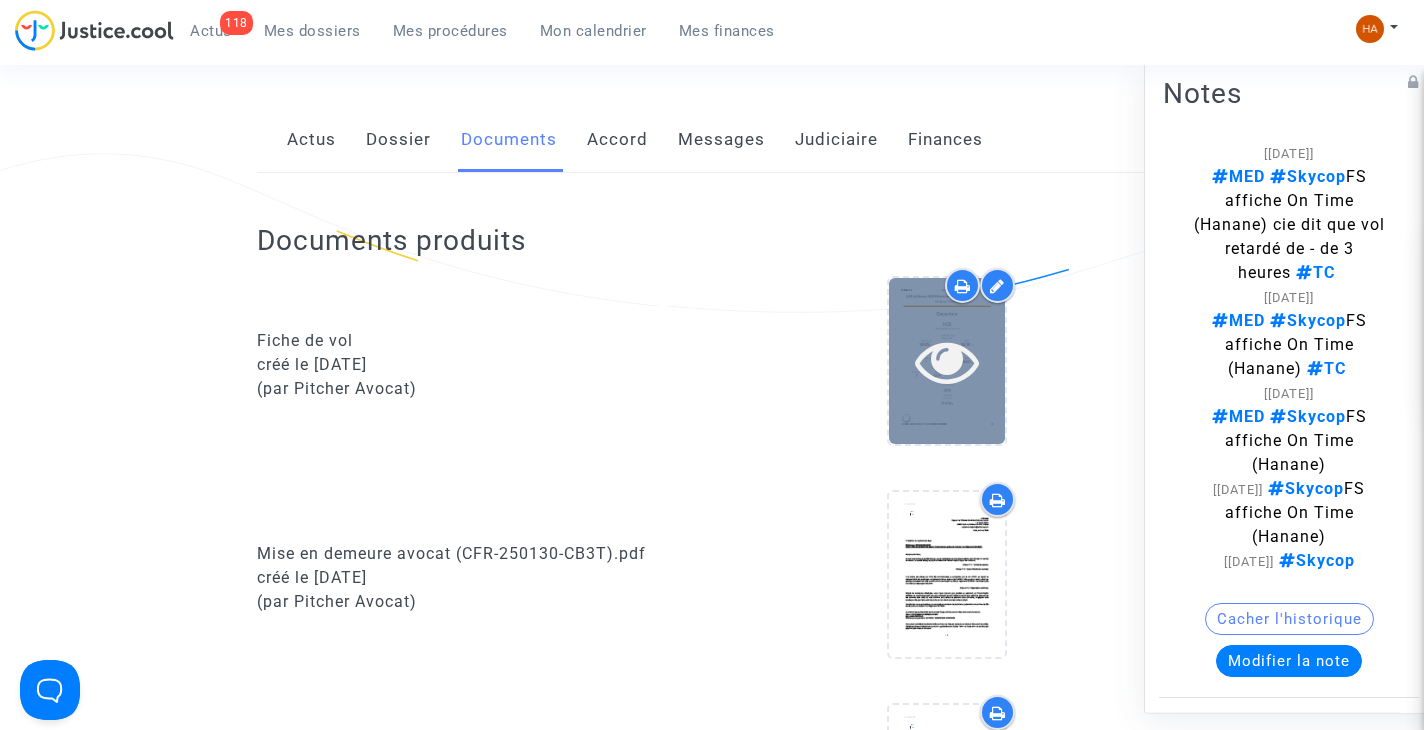 click at bounding box center (947, 361) 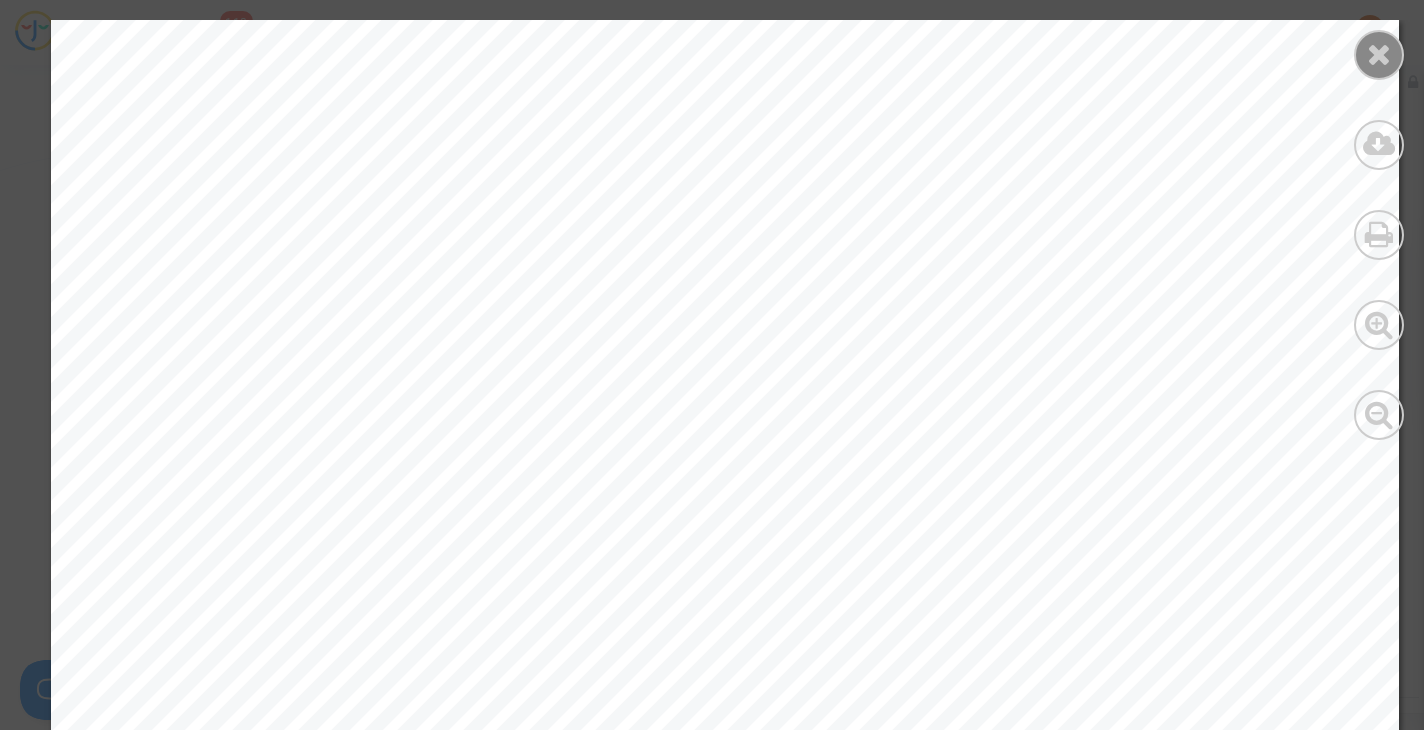 click at bounding box center [1379, 55] 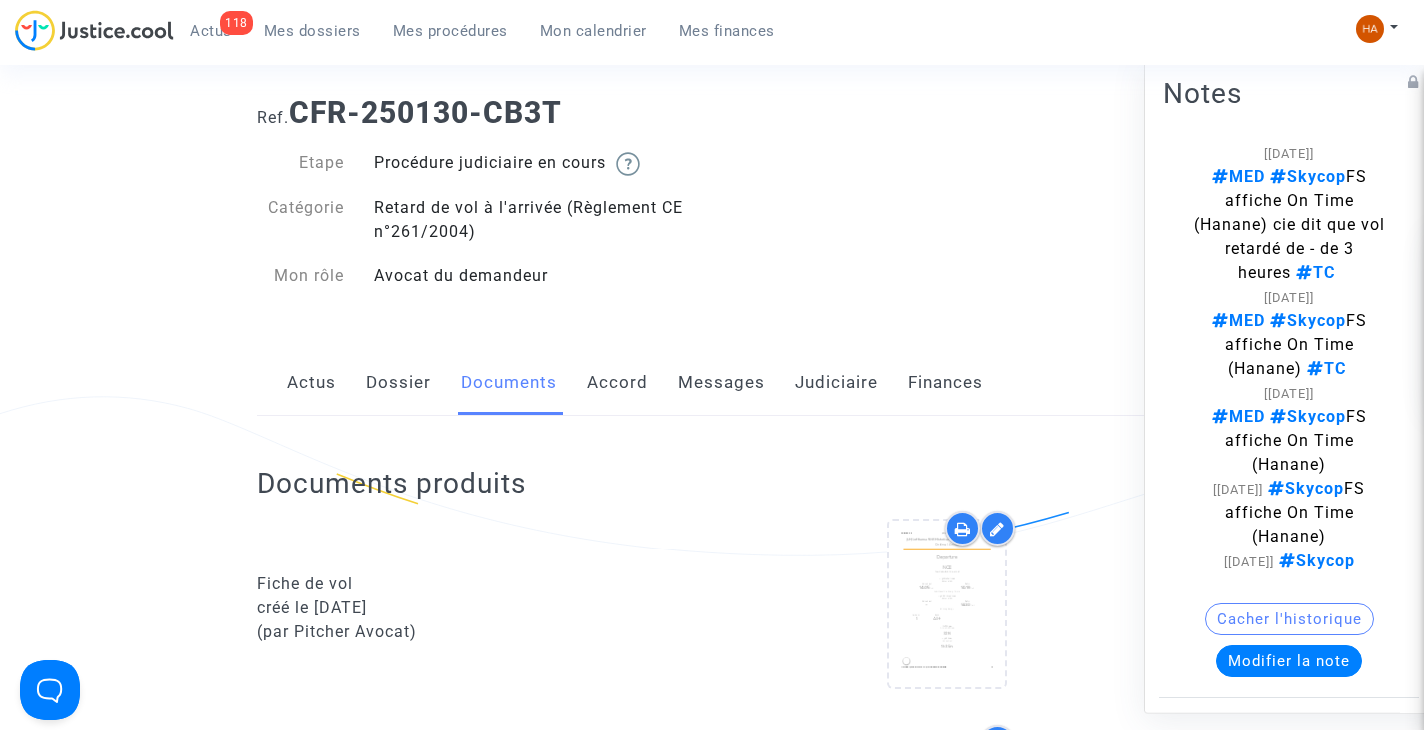 scroll, scrollTop: 0, scrollLeft: 0, axis: both 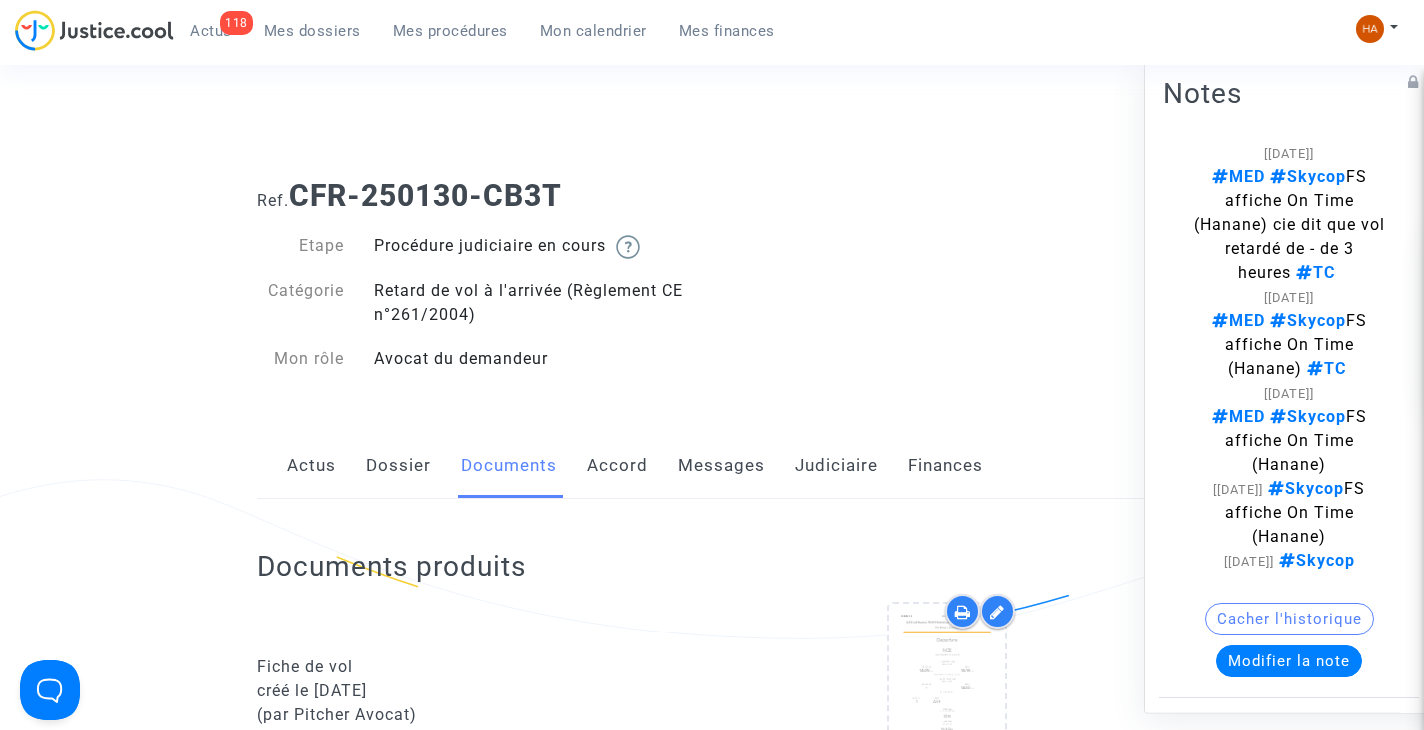 drag, startPoint x: 716, startPoint y: 466, endPoint x: 727, endPoint y: 455, distance: 15.556349 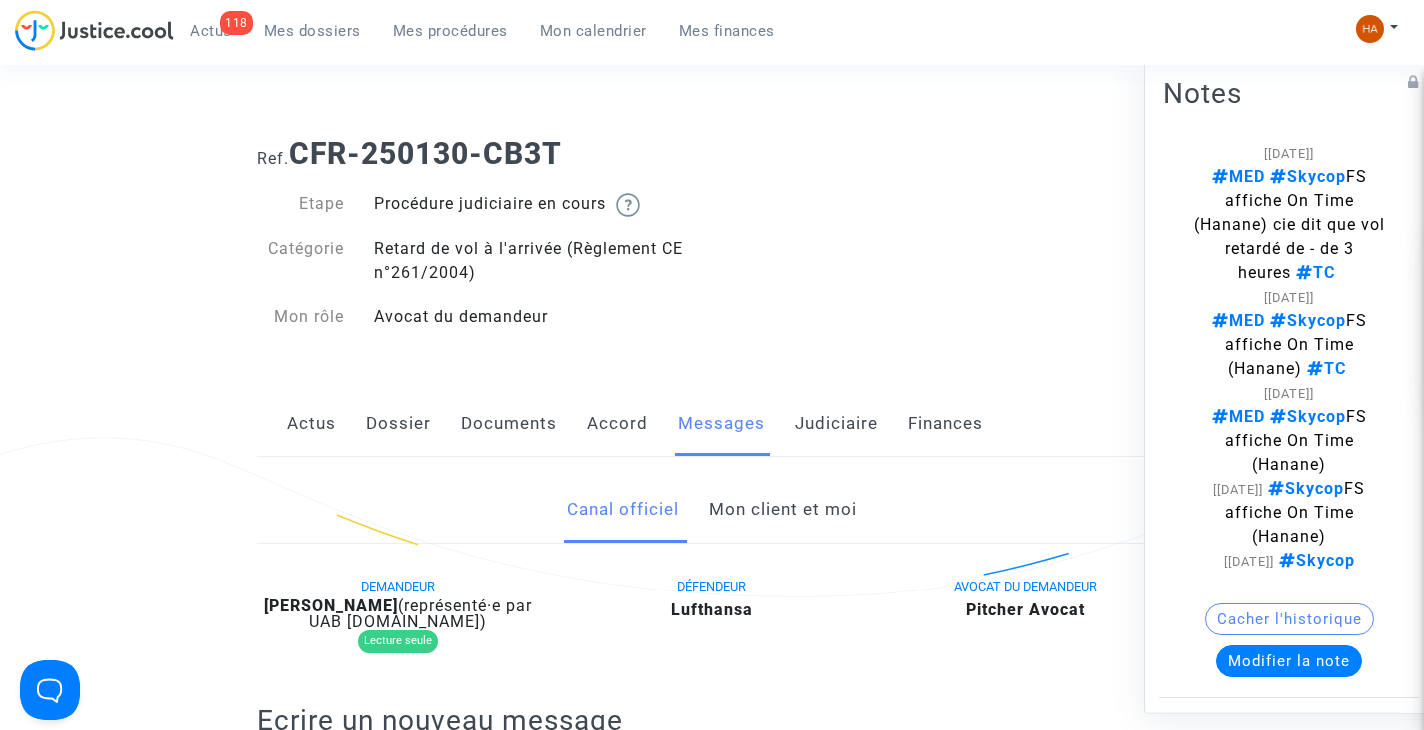scroll, scrollTop: 0, scrollLeft: 0, axis: both 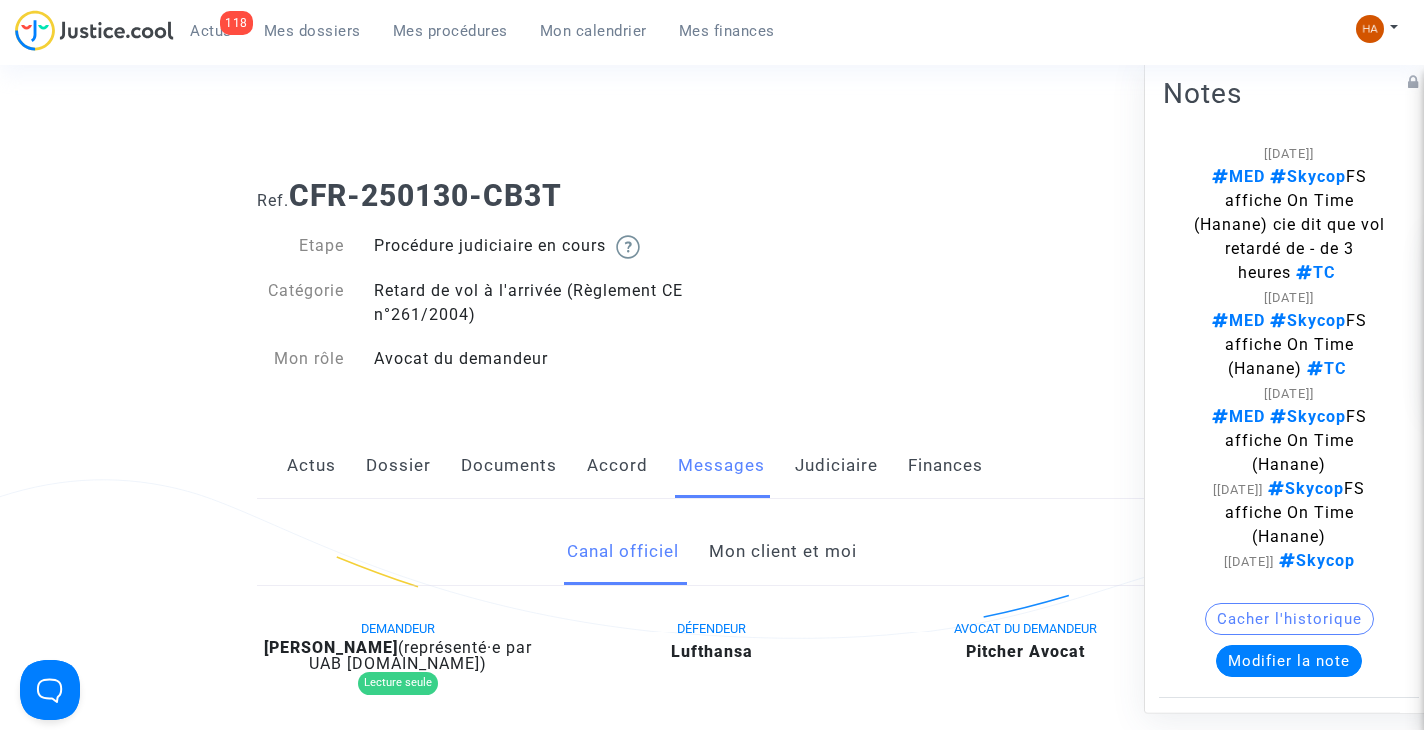 click on "Mon client et moi" 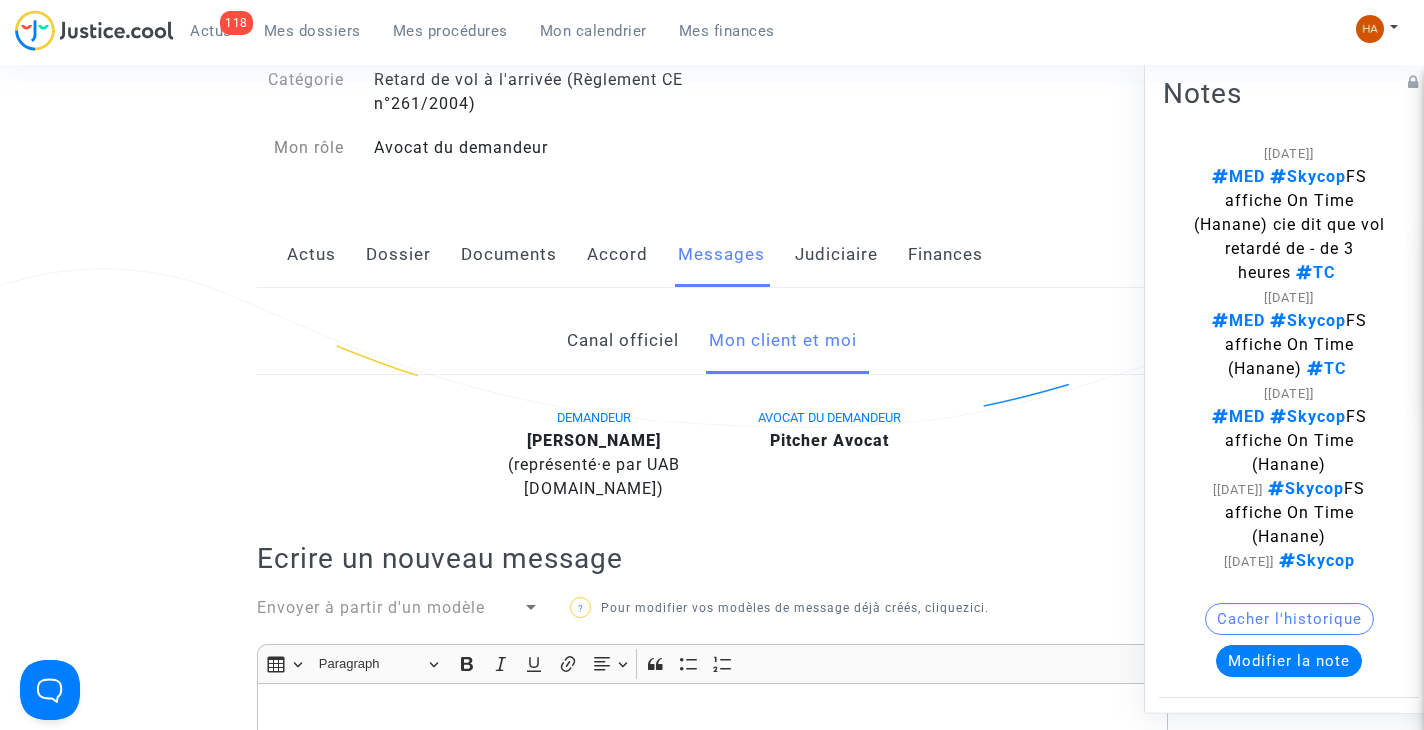 scroll, scrollTop: 200, scrollLeft: 0, axis: vertical 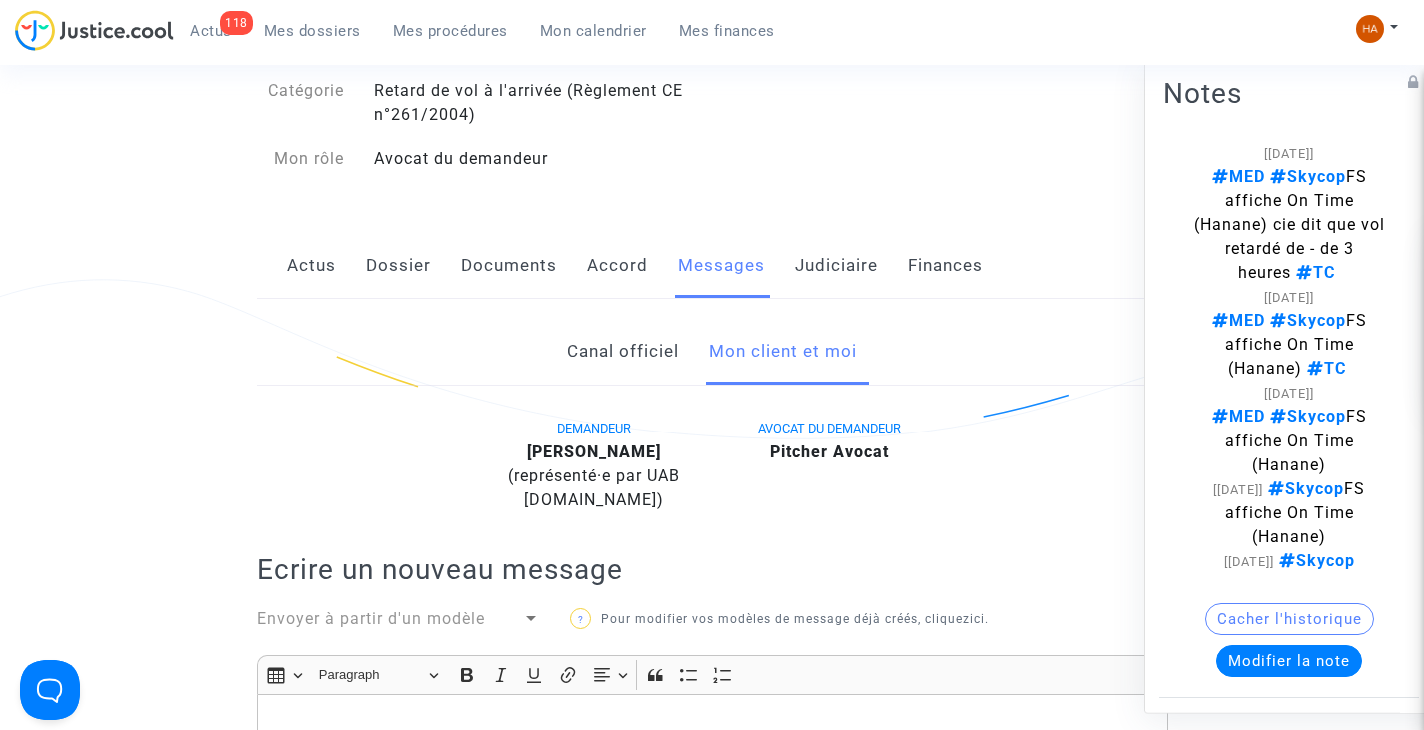 click on "Documents" 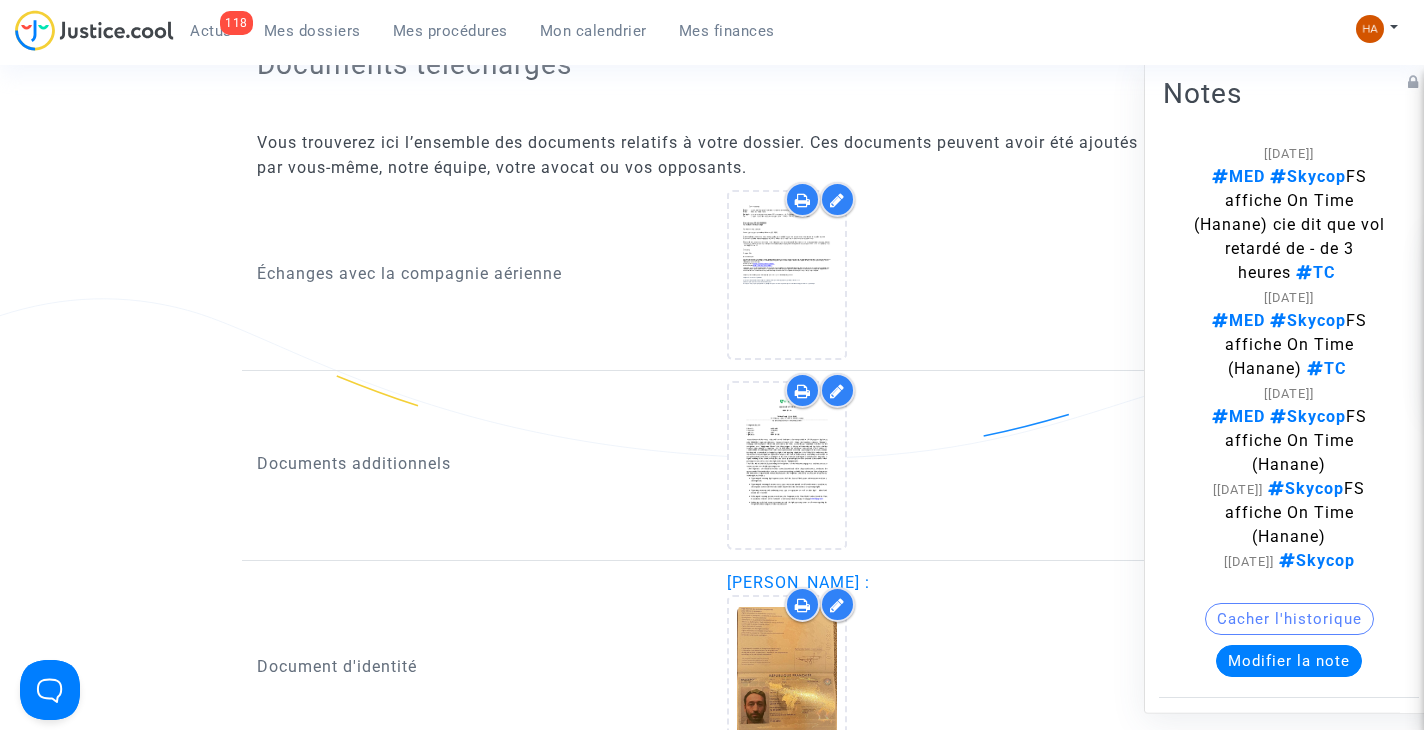 scroll, scrollTop: 2559, scrollLeft: 0, axis: vertical 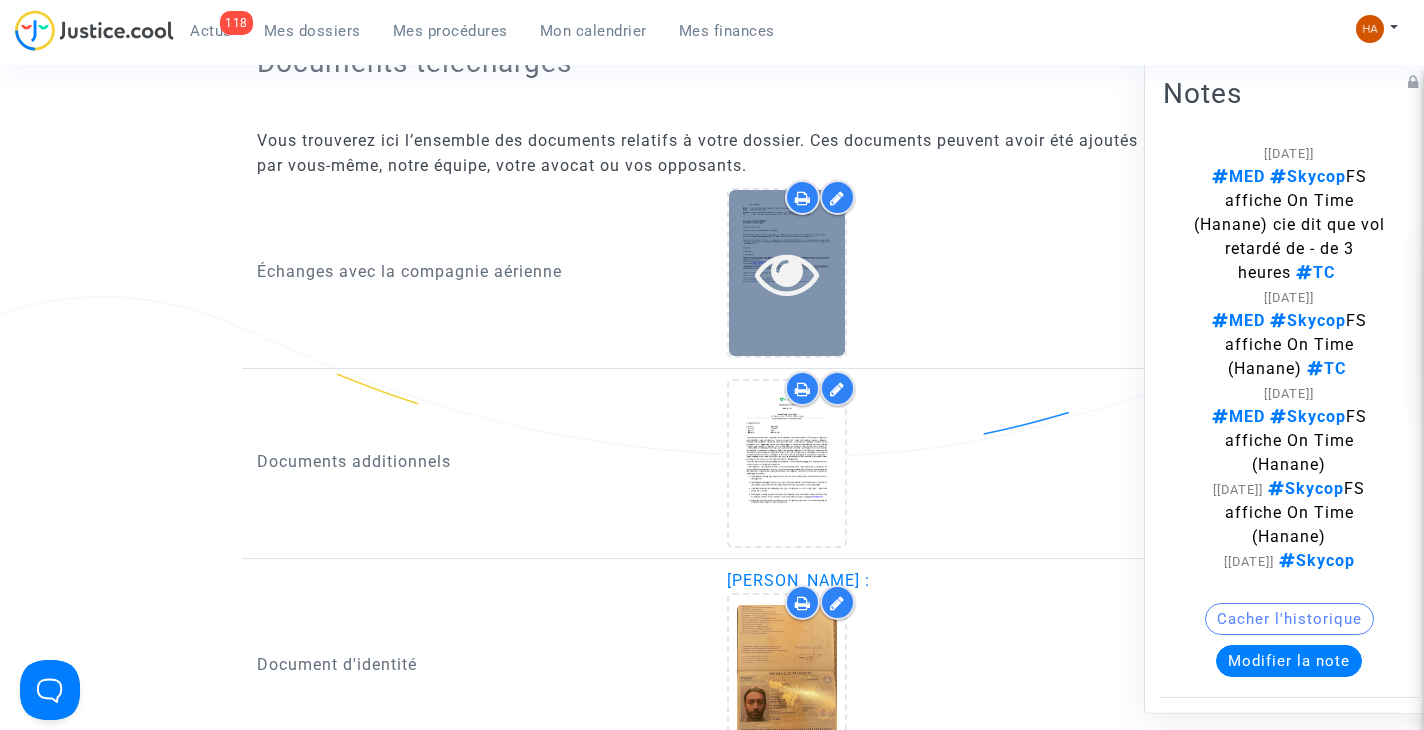 click at bounding box center (787, 273) 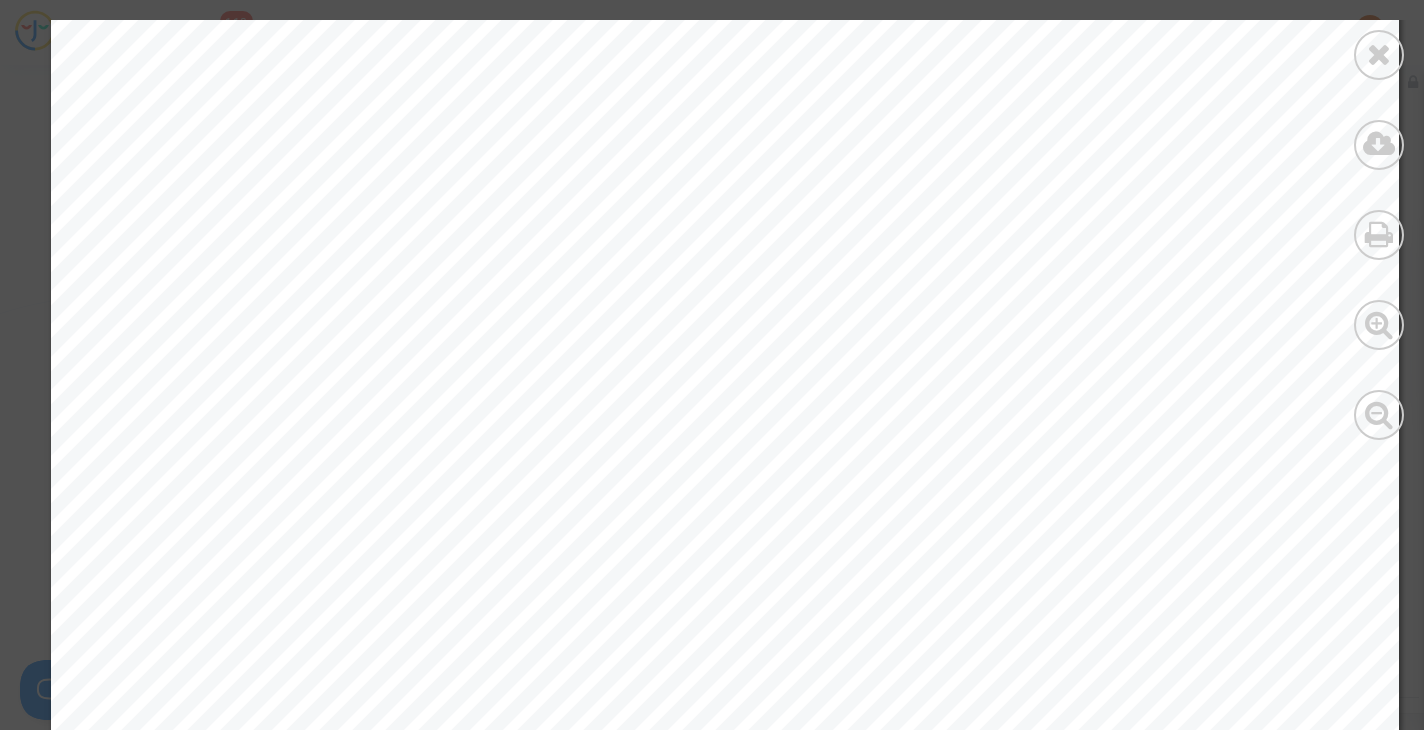 scroll, scrollTop: 805, scrollLeft: 0, axis: vertical 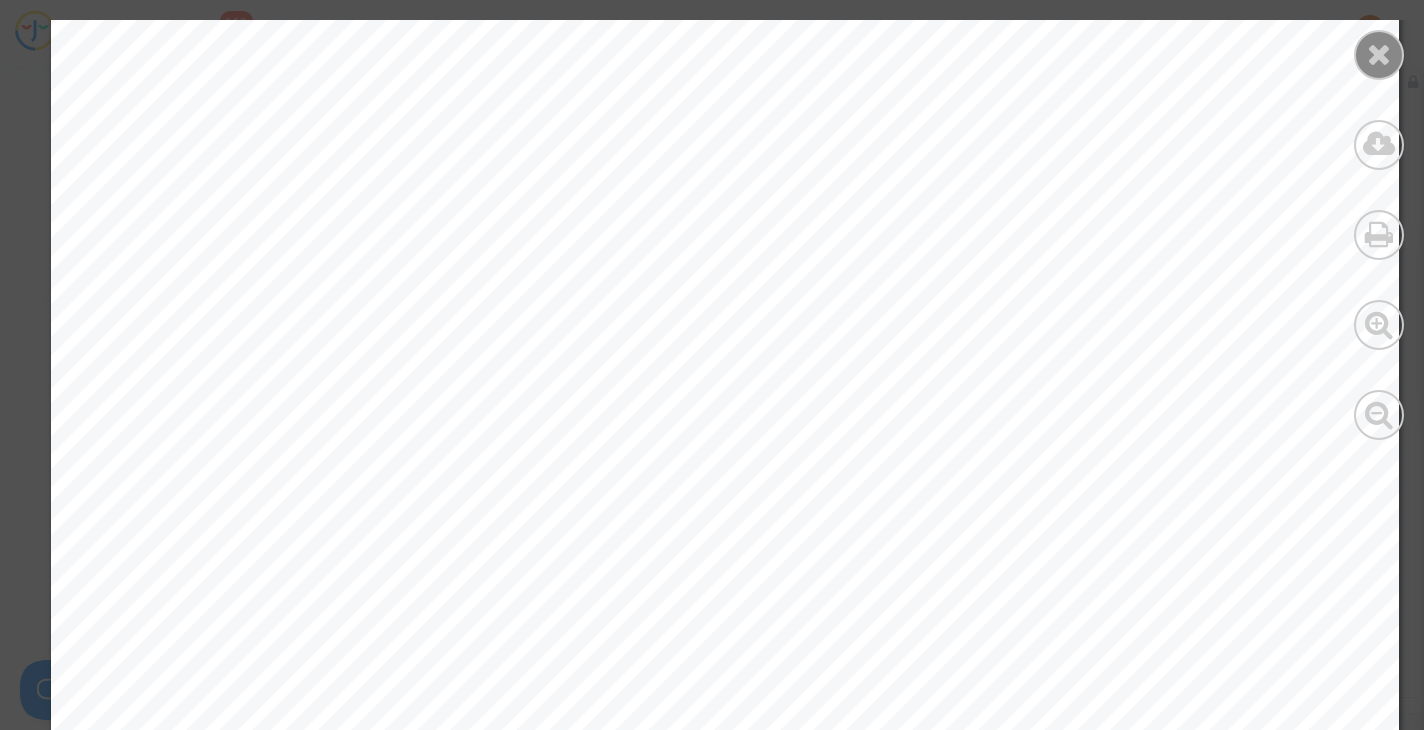 click at bounding box center (1379, 54) 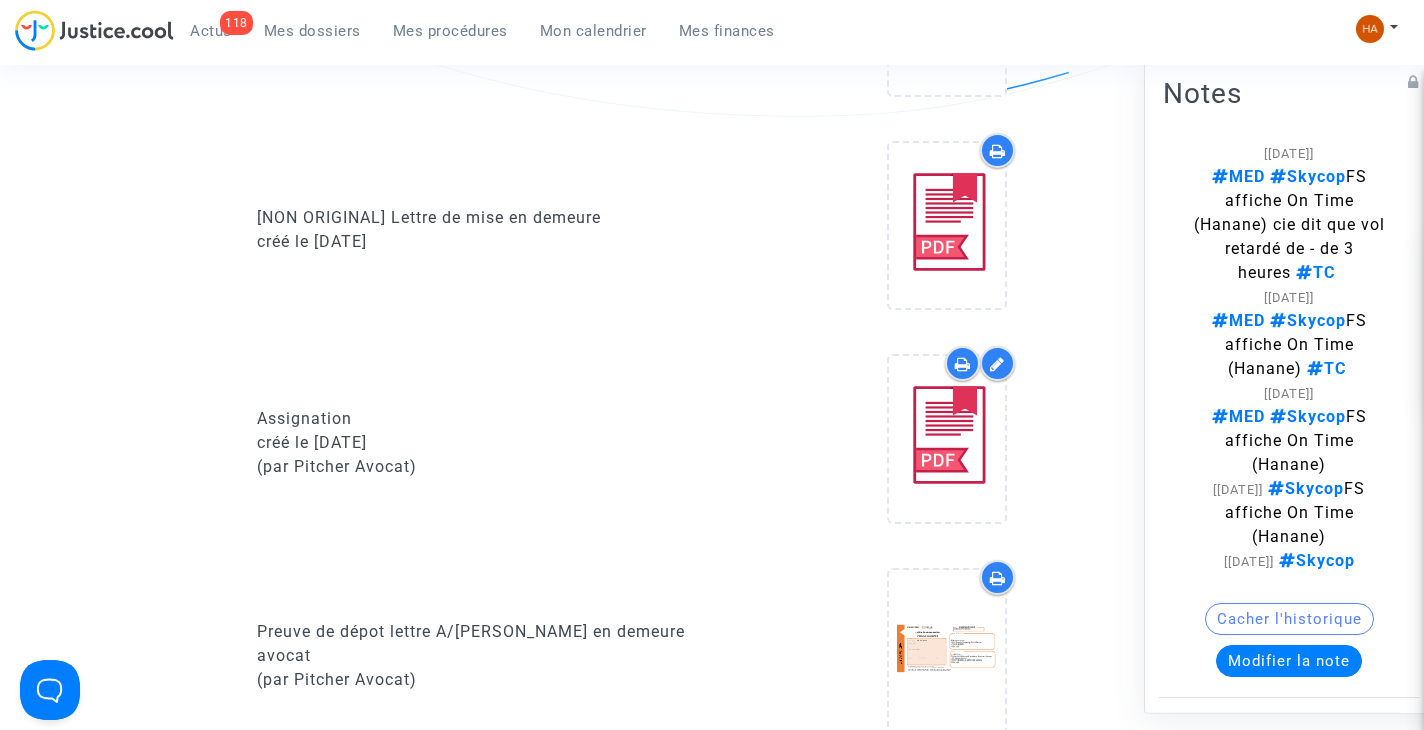 scroll, scrollTop: 1314, scrollLeft: 0, axis: vertical 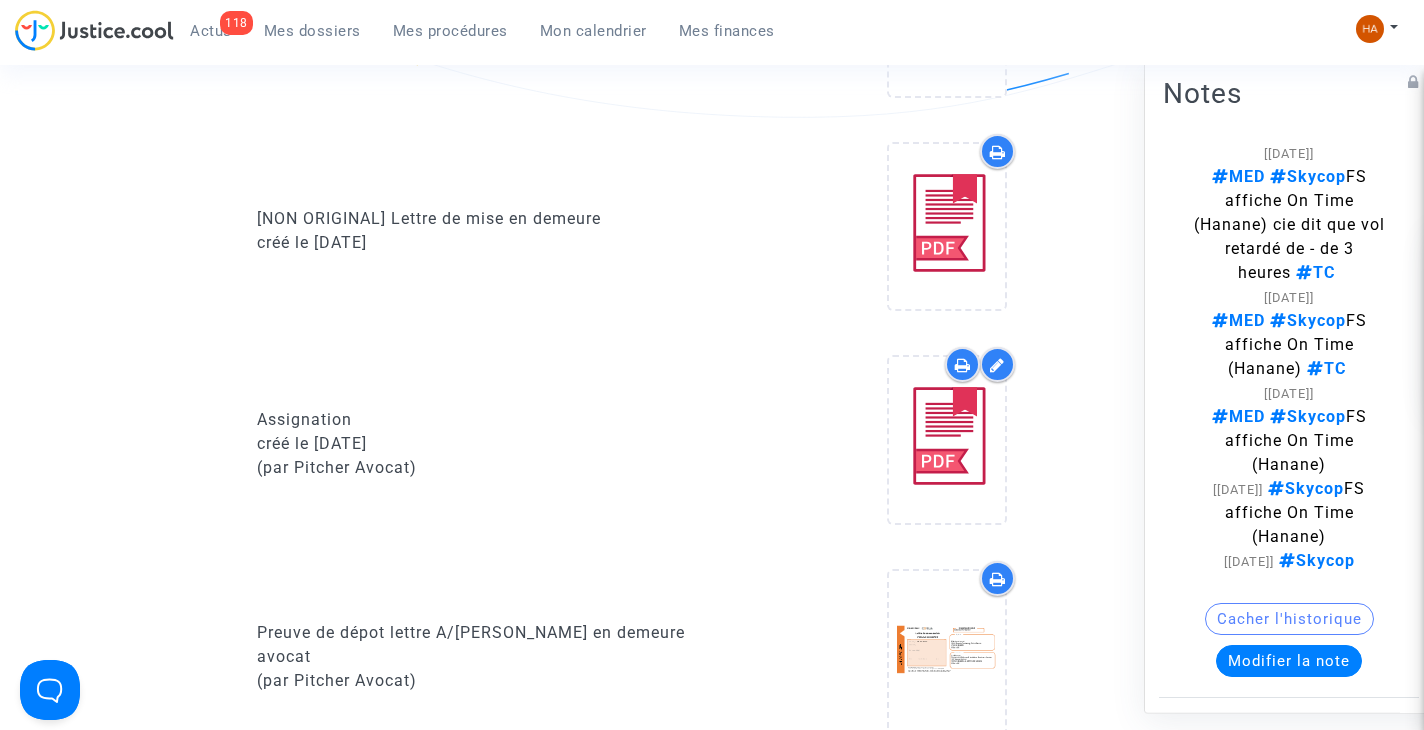 click on "[NON ORIGINAL] Lettre de mise en demeure  créé le [DATE]" 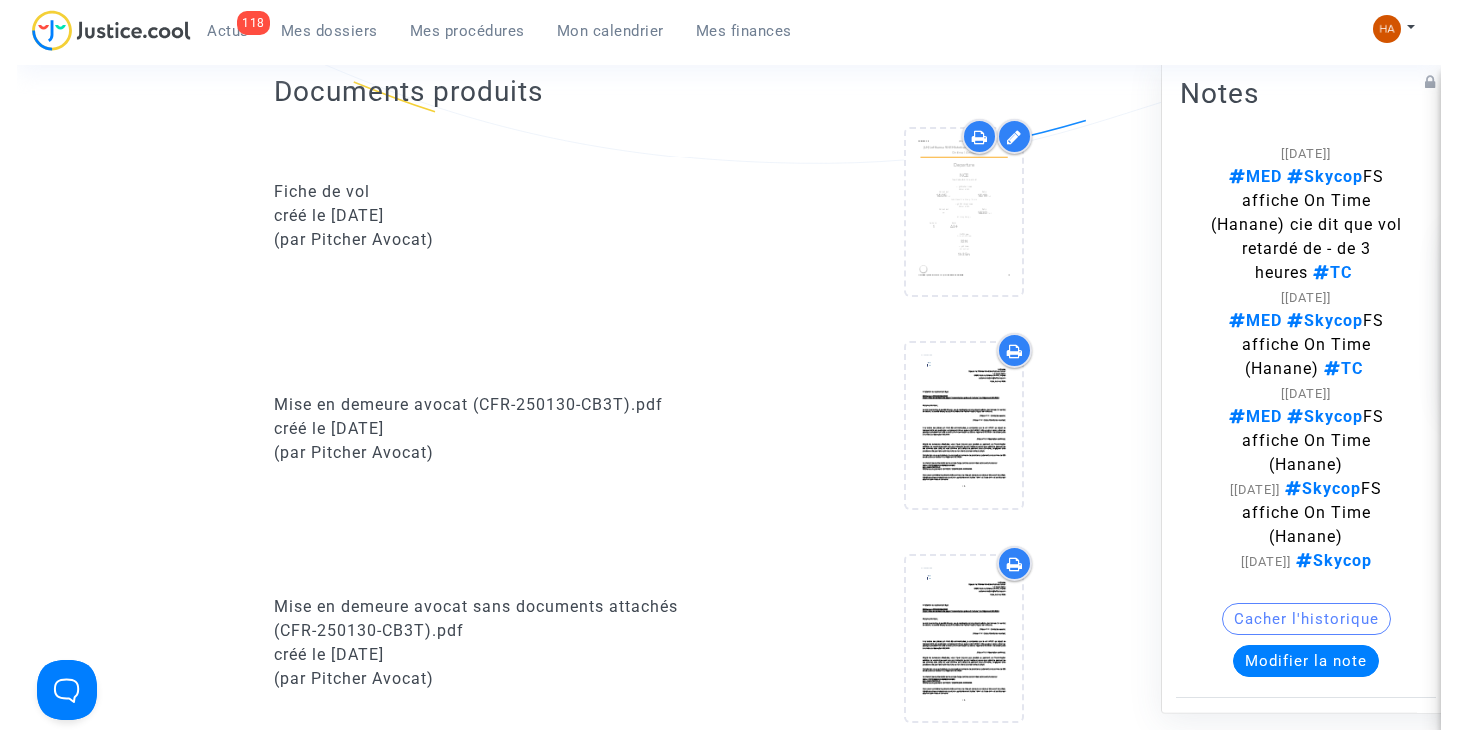 scroll, scrollTop: 0, scrollLeft: 0, axis: both 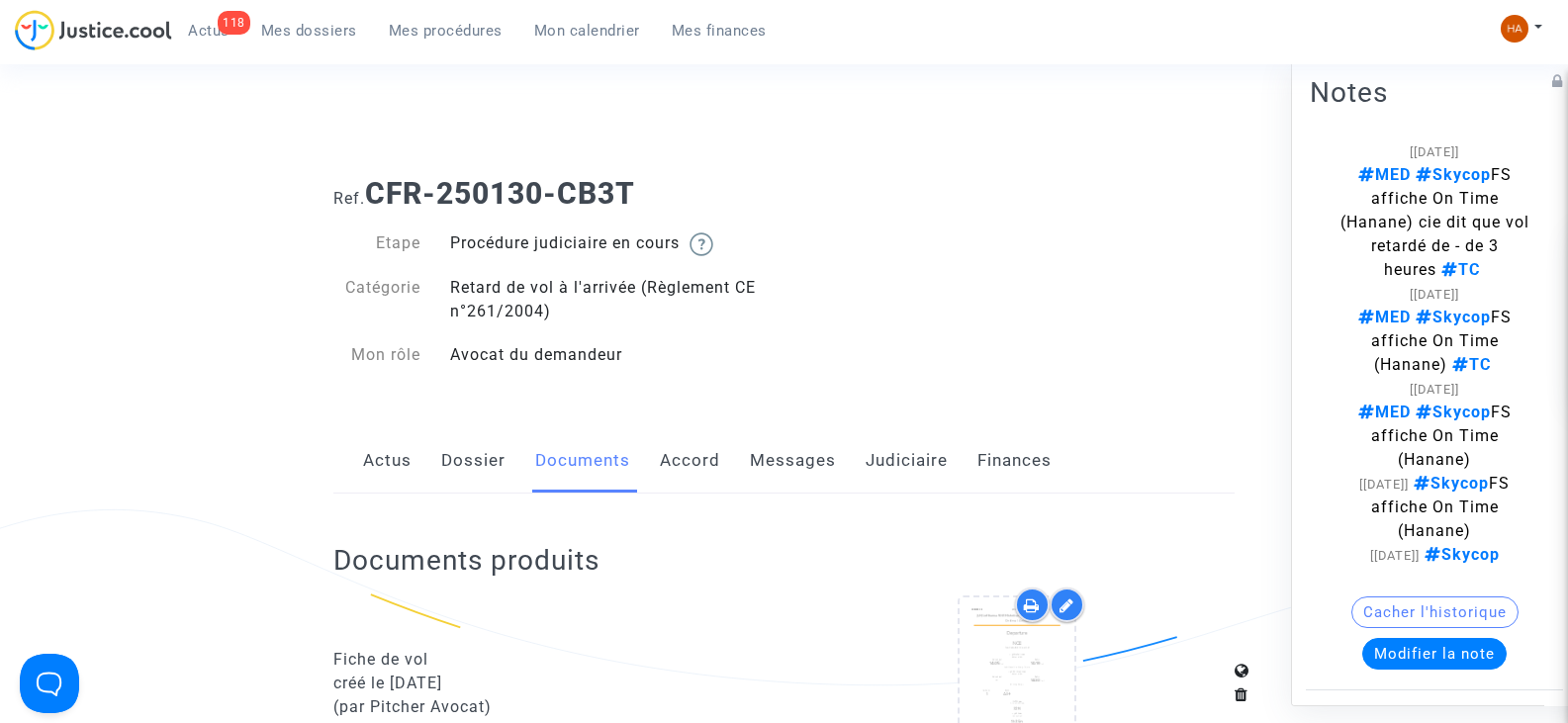 click on "Mes dossiers" at bounding box center (309, 31) 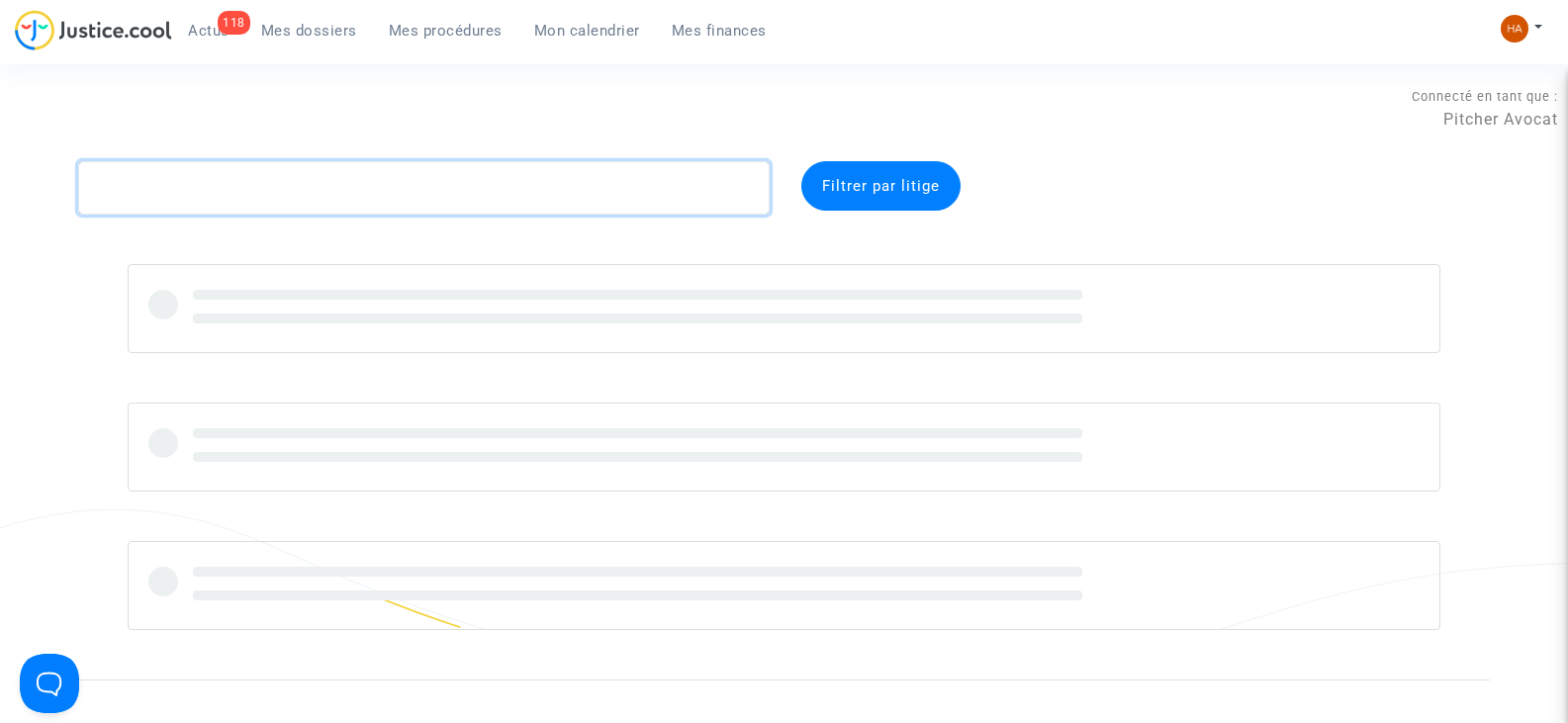 click 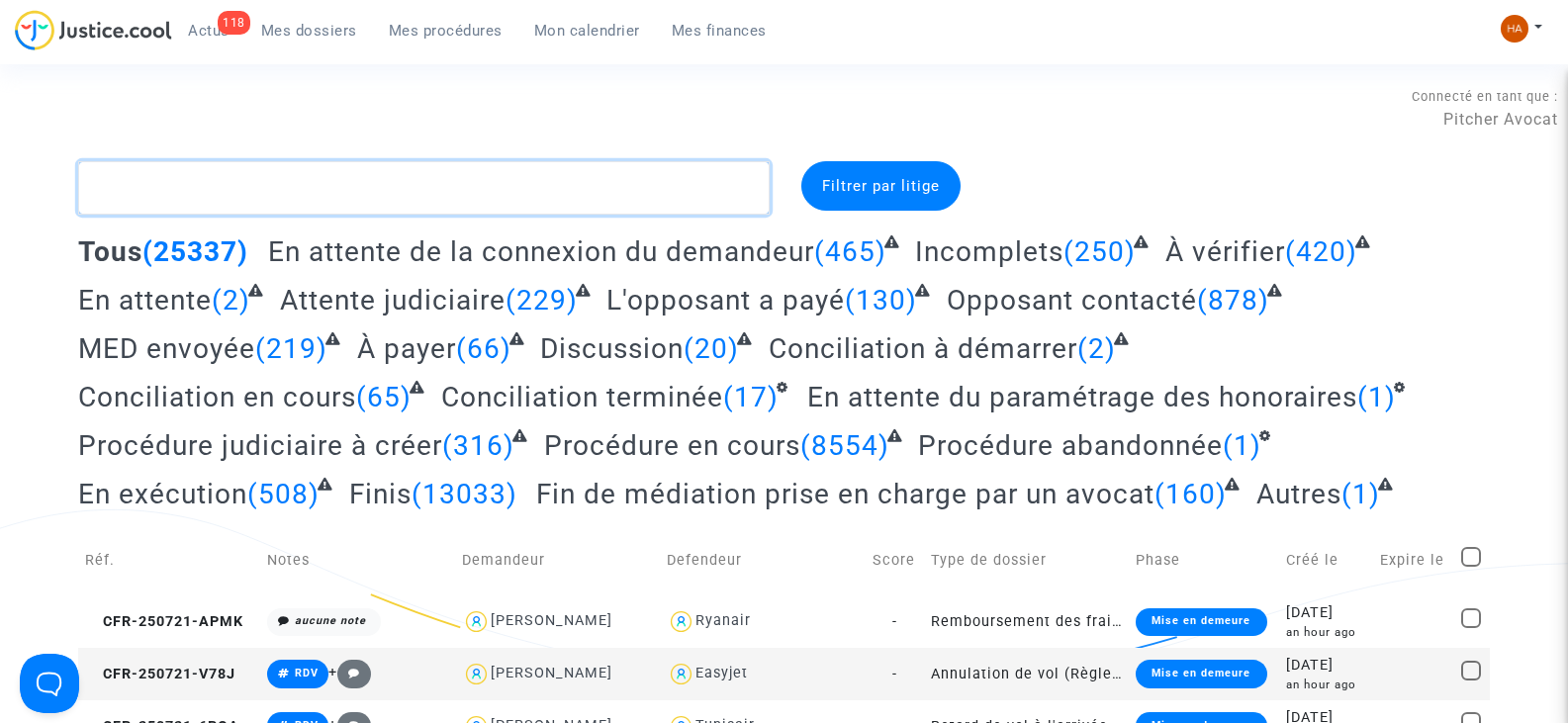 paste on "CFR-250619-WMBG" 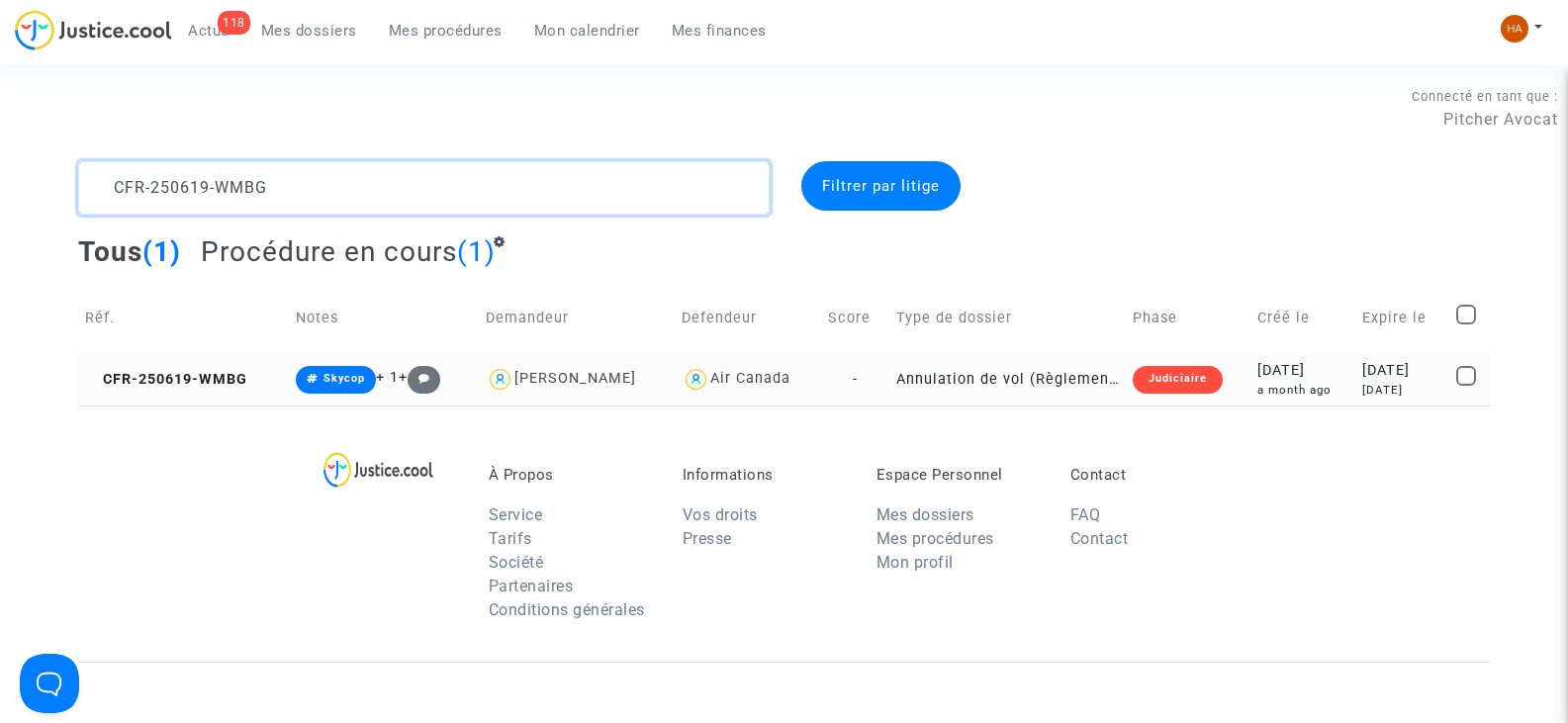 type on "CFR-250619-WMBG" 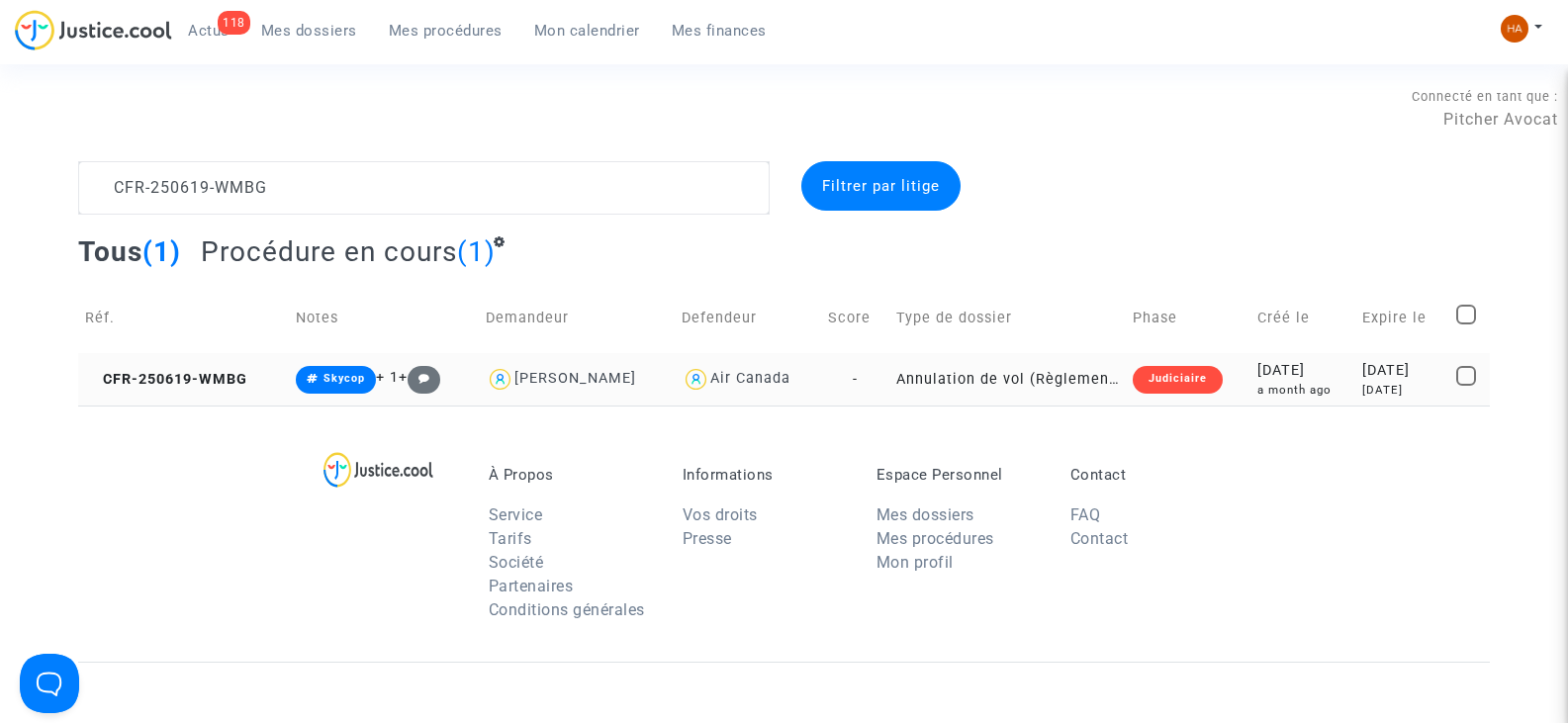 click on "-" 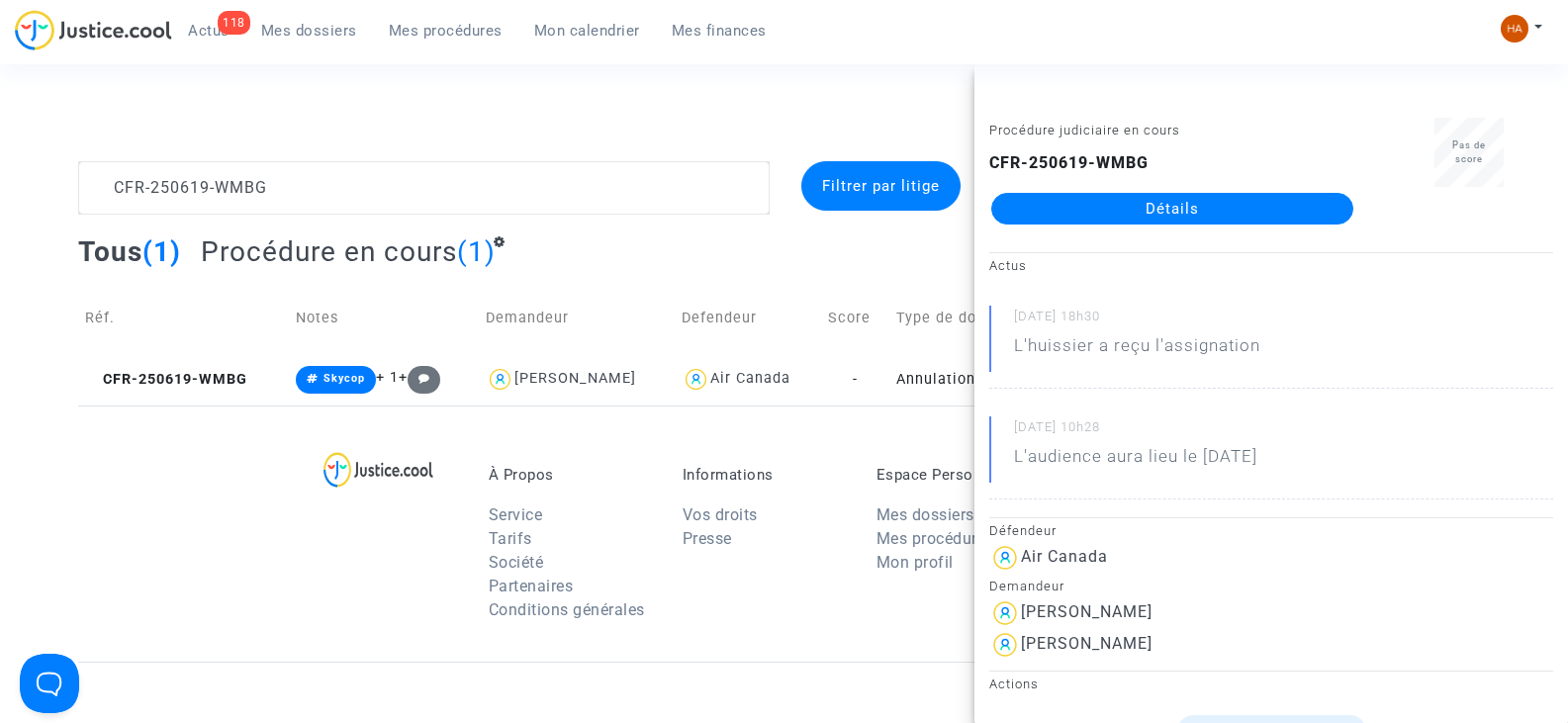click on "Détails" 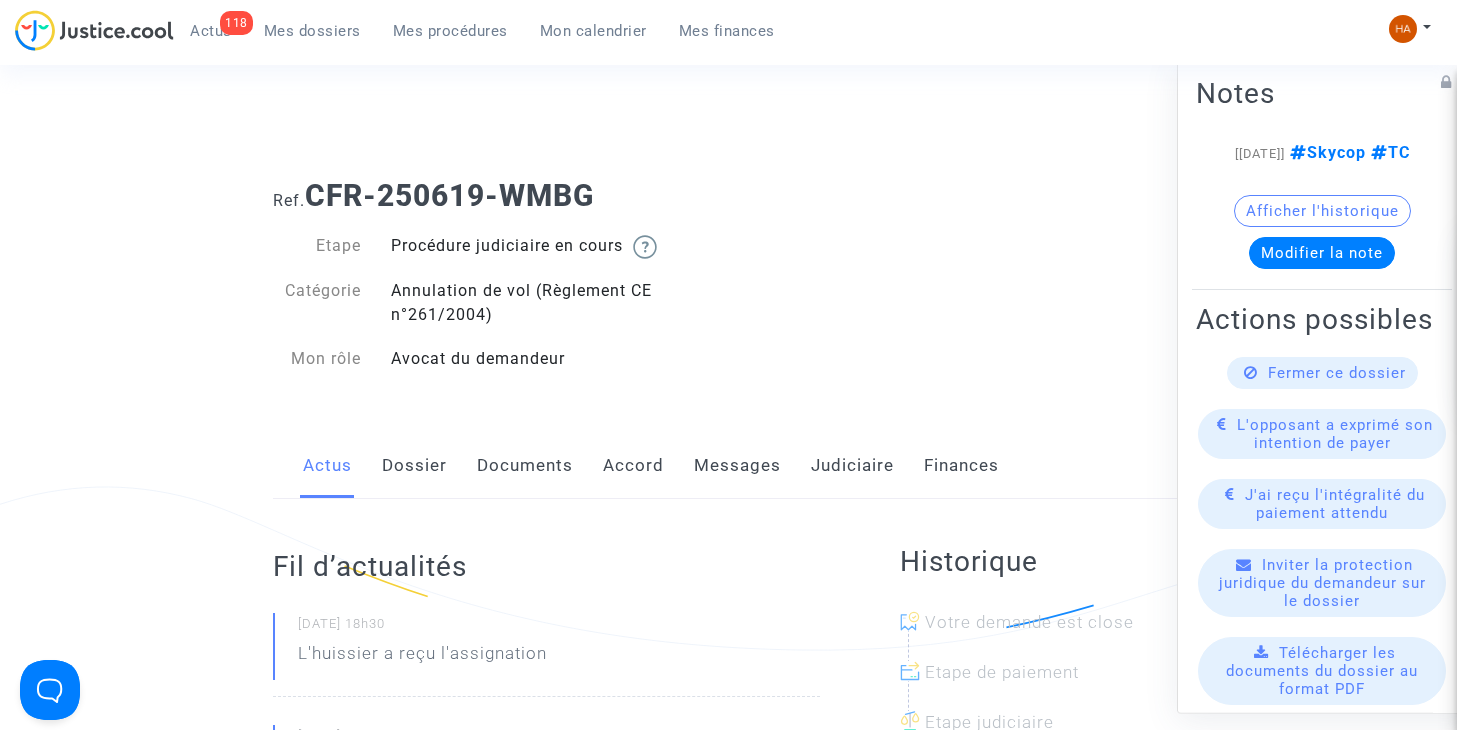 click on "Messages" 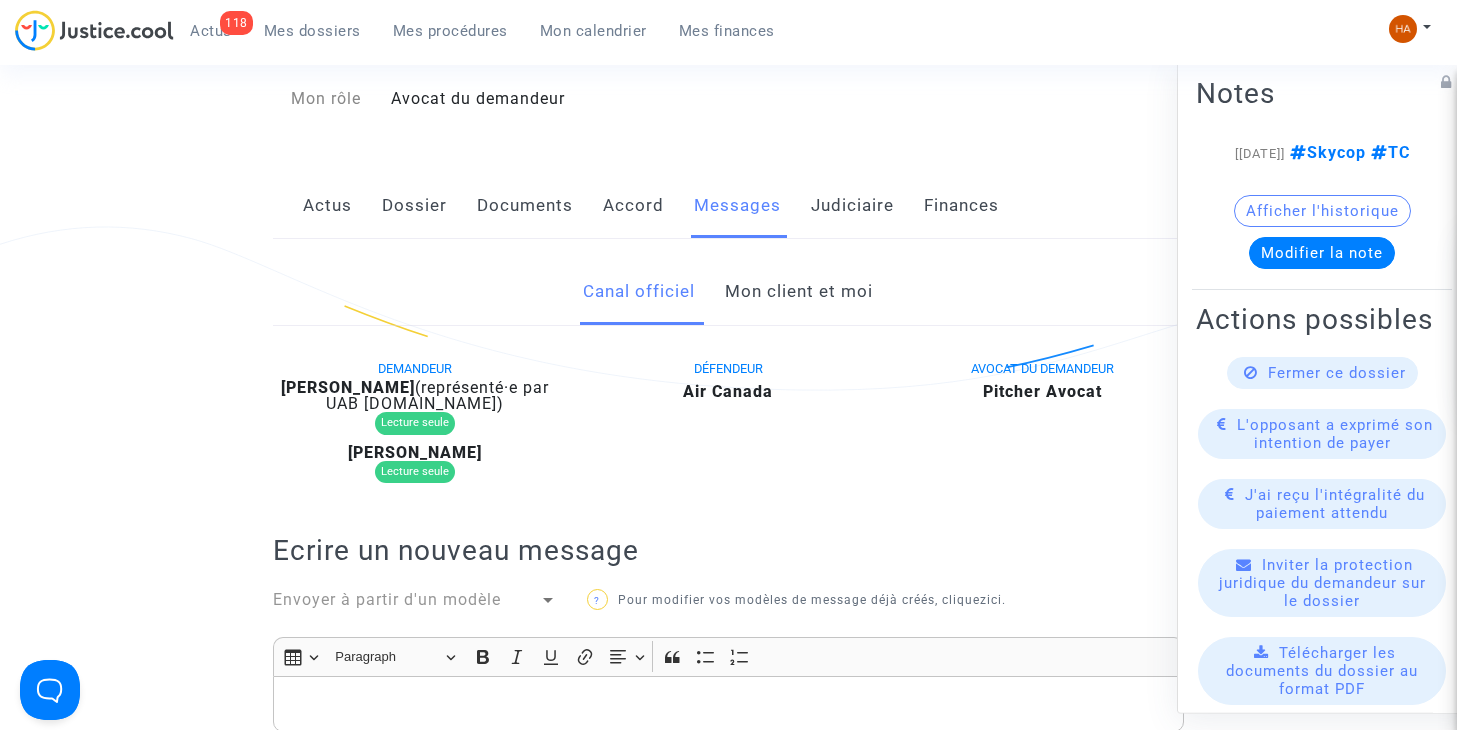 scroll, scrollTop: 200, scrollLeft: 0, axis: vertical 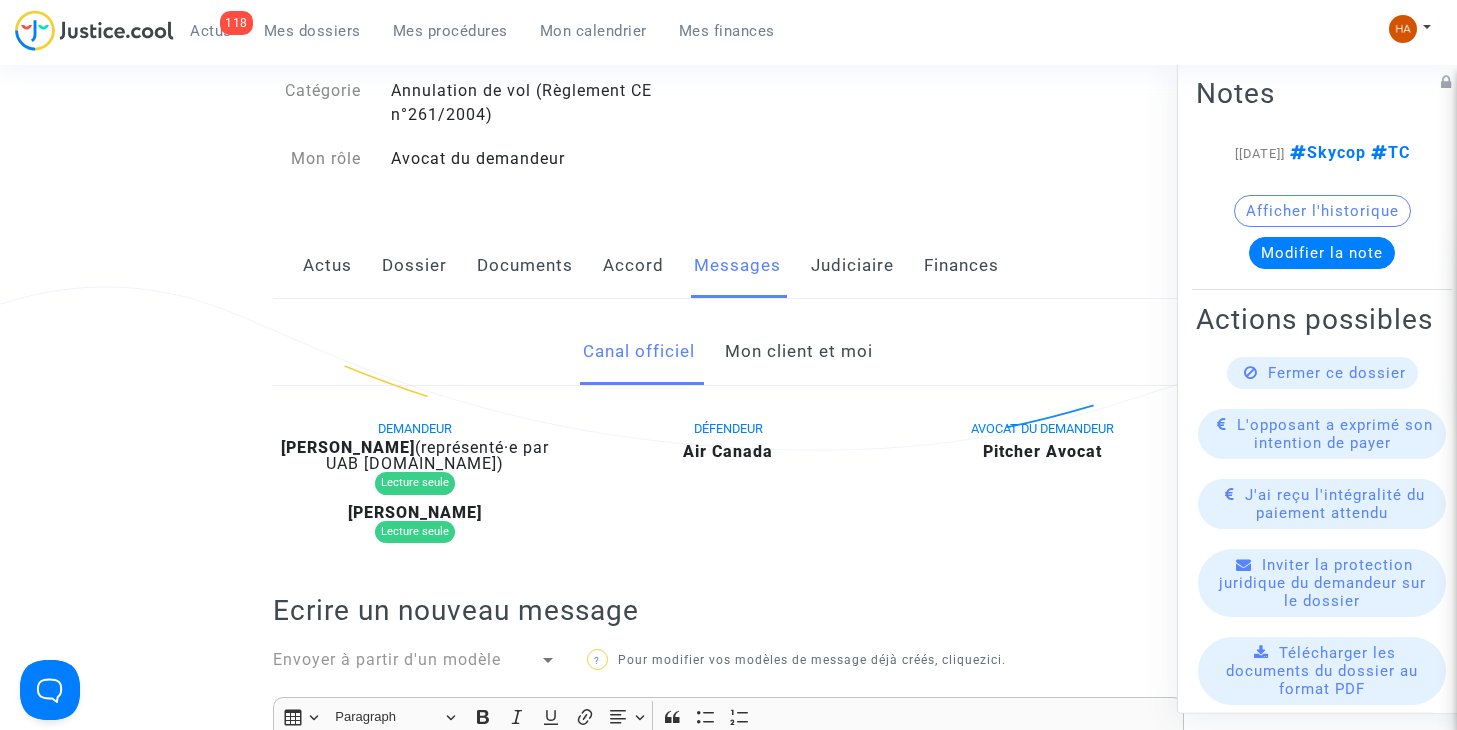 click on "Mon client et moi" 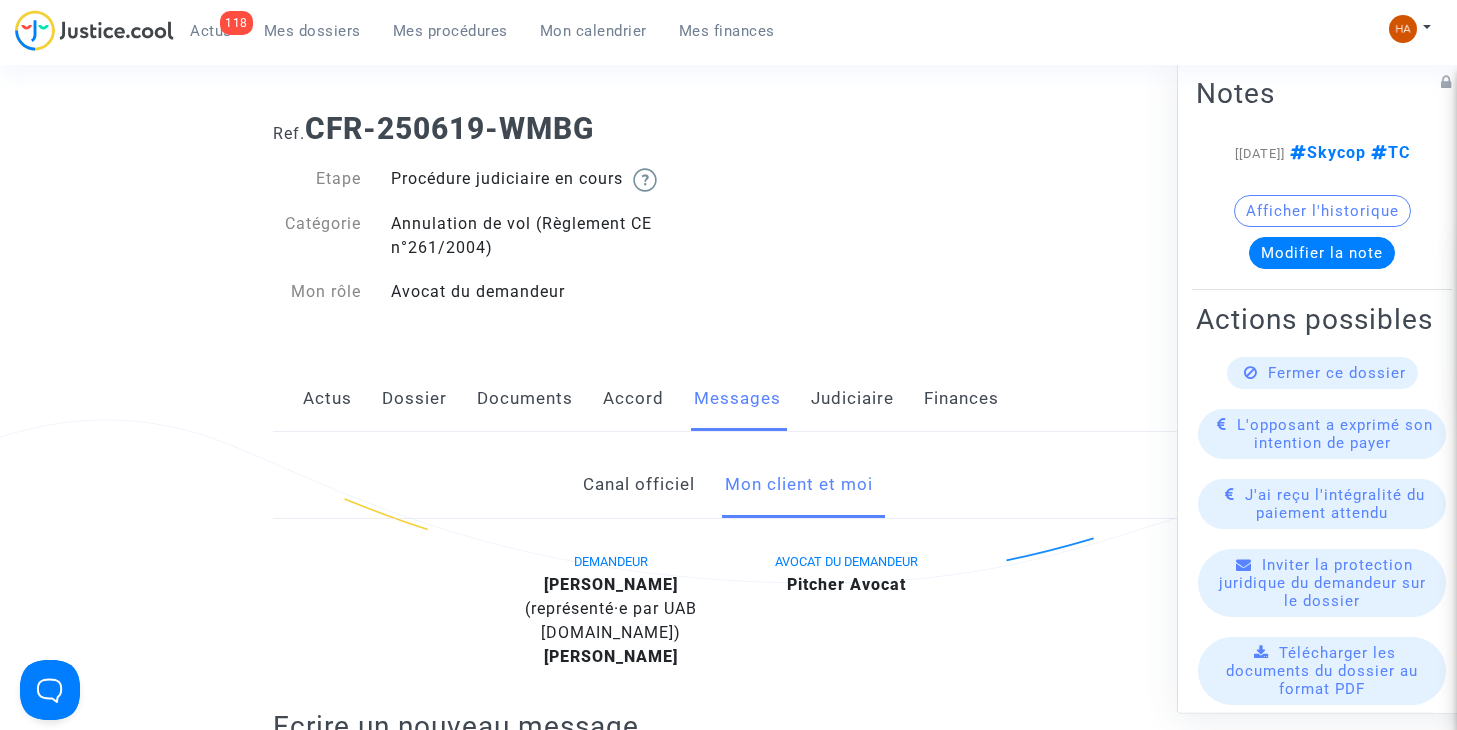 scroll, scrollTop: 0, scrollLeft: 0, axis: both 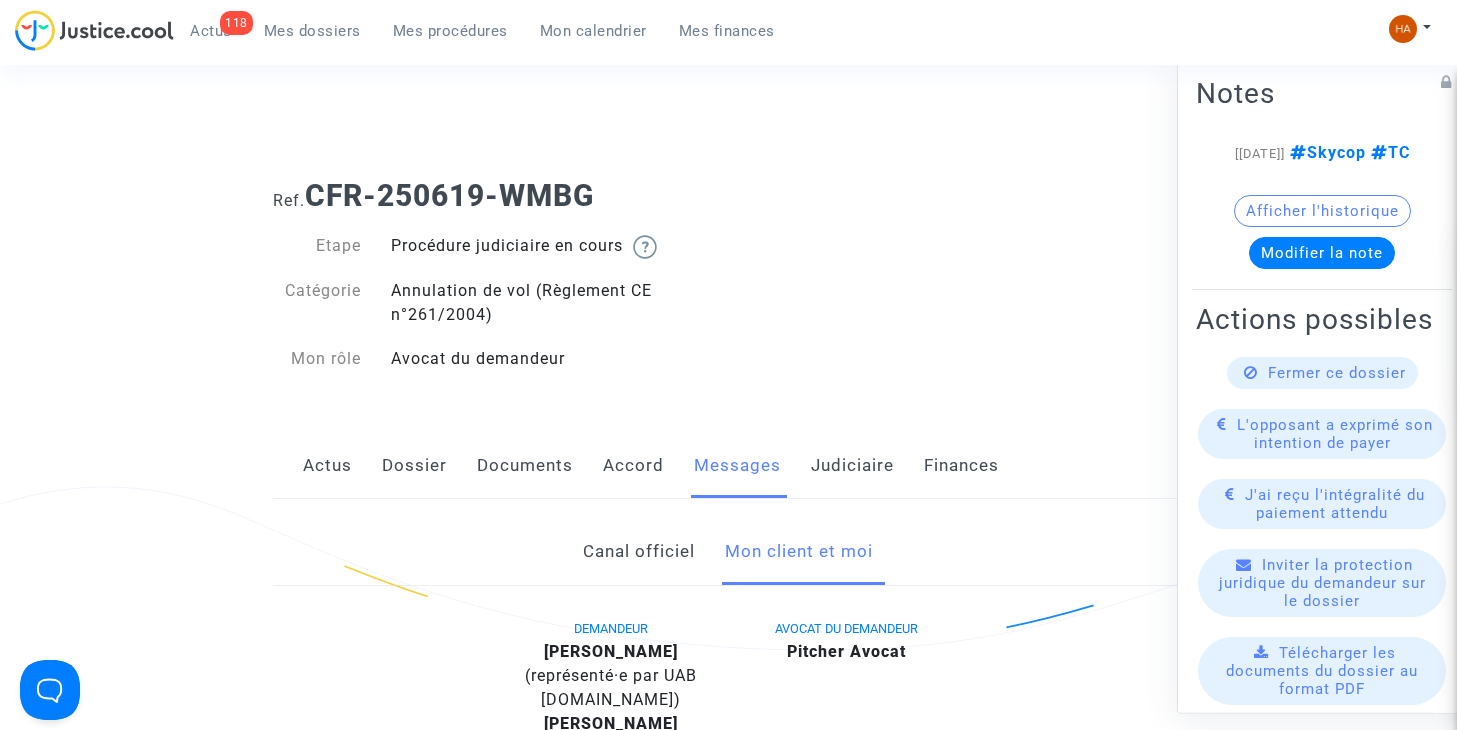 click on "Documents" 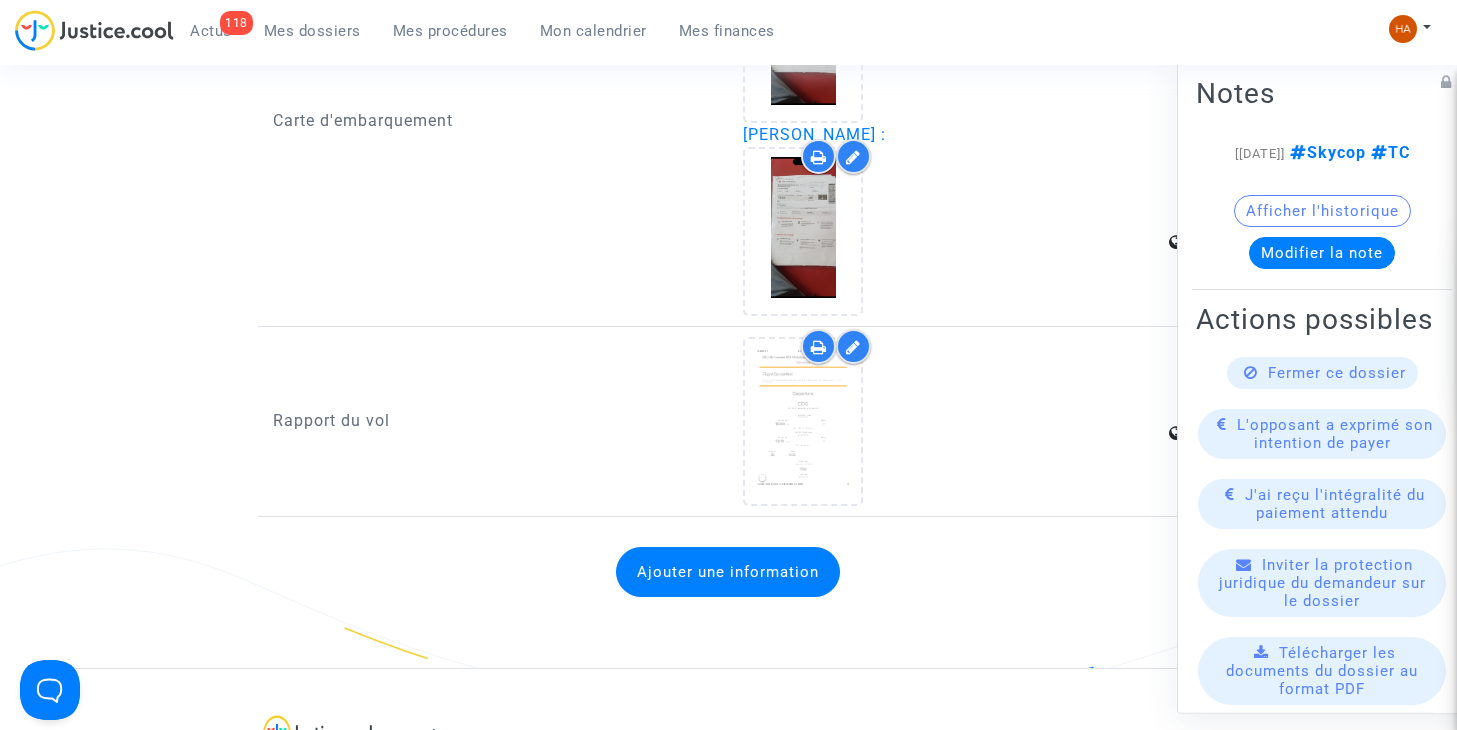 scroll, scrollTop: 3300, scrollLeft: 0, axis: vertical 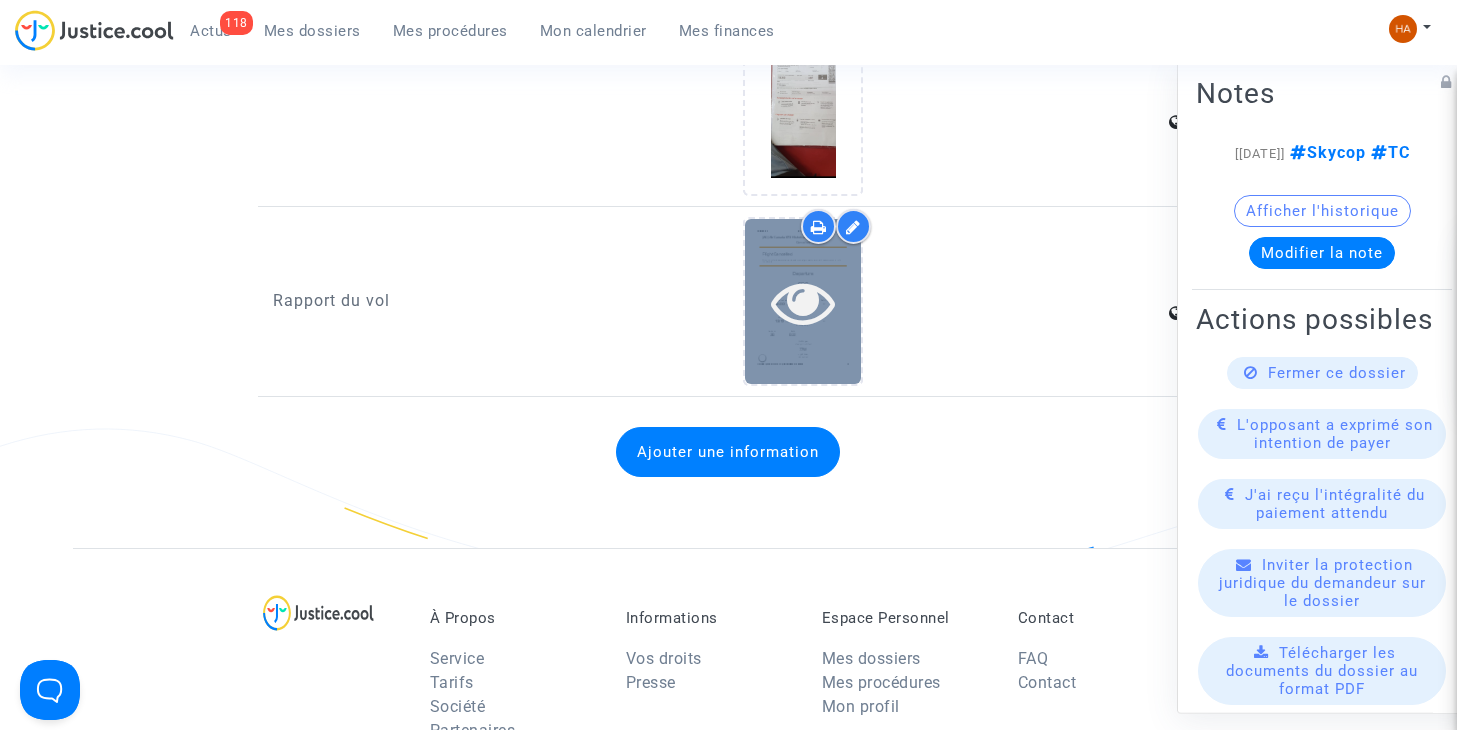 click at bounding box center [803, 302] 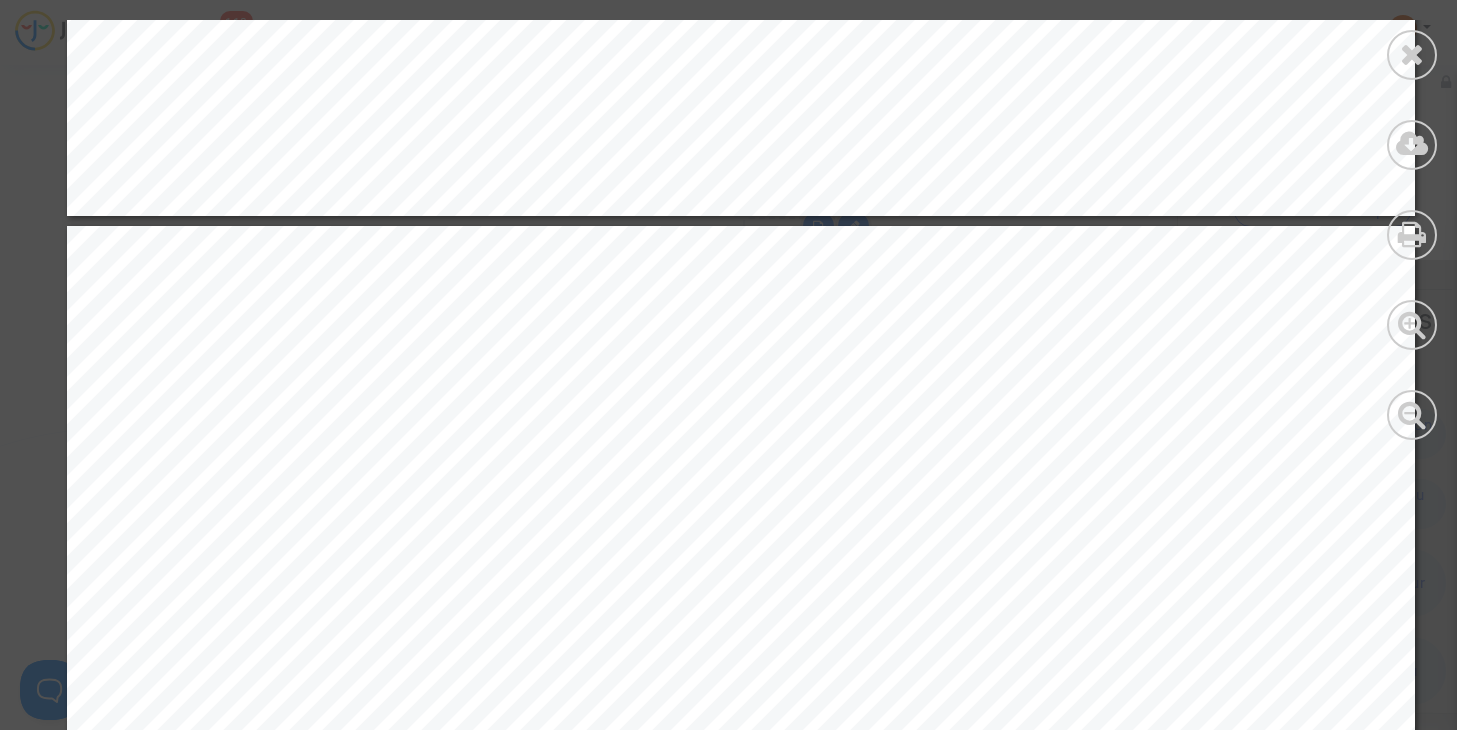 scroll, scrollTop: 1700, scrollLeft: 0, axis: vertical 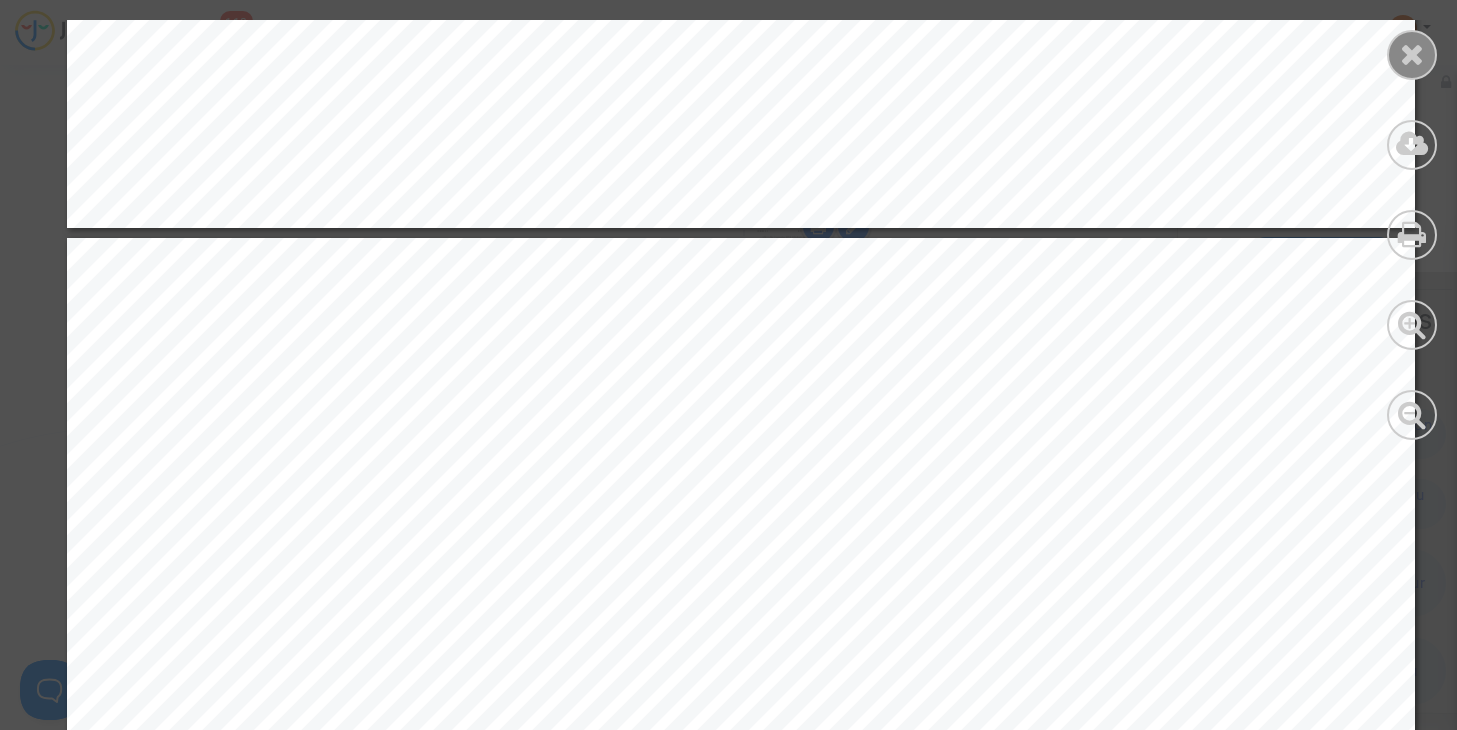 click at bounding box center (1412, 54) 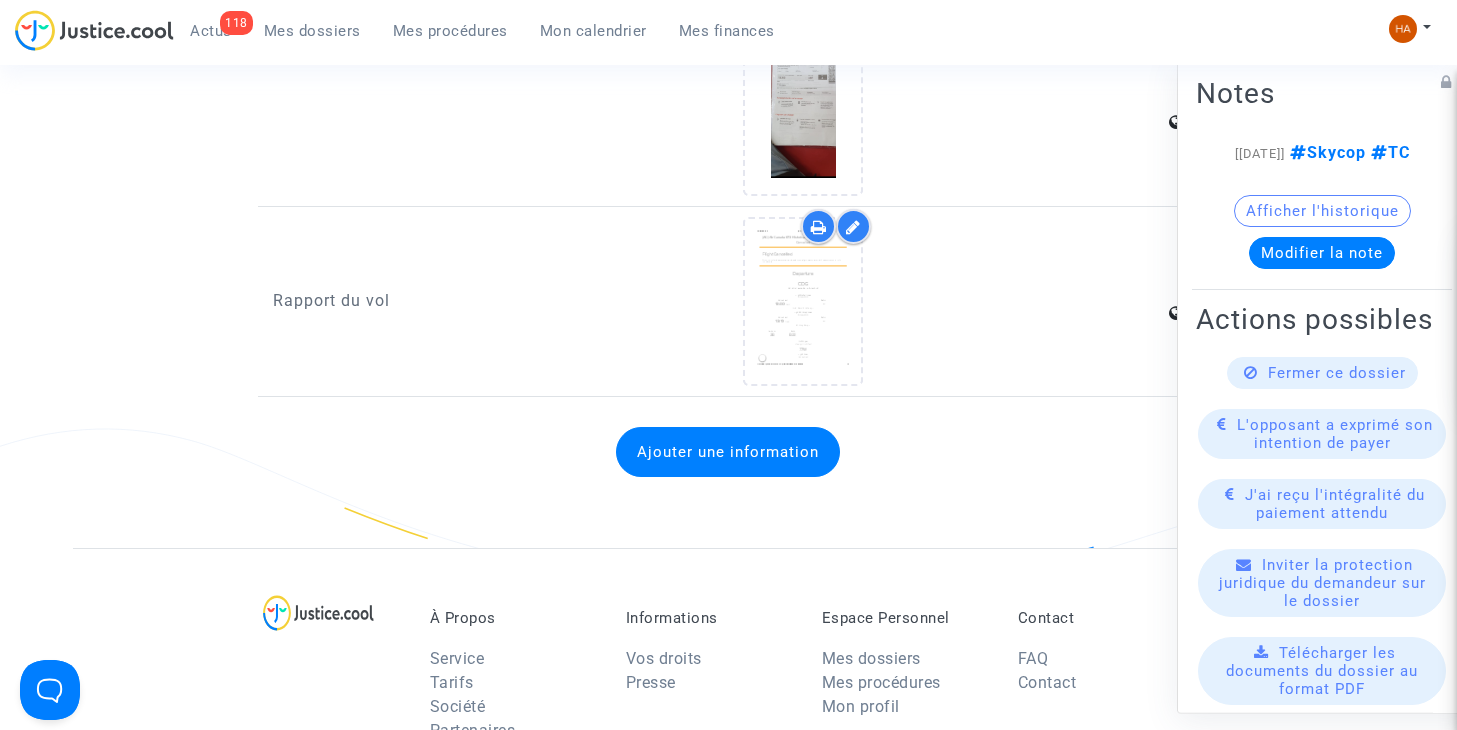 click 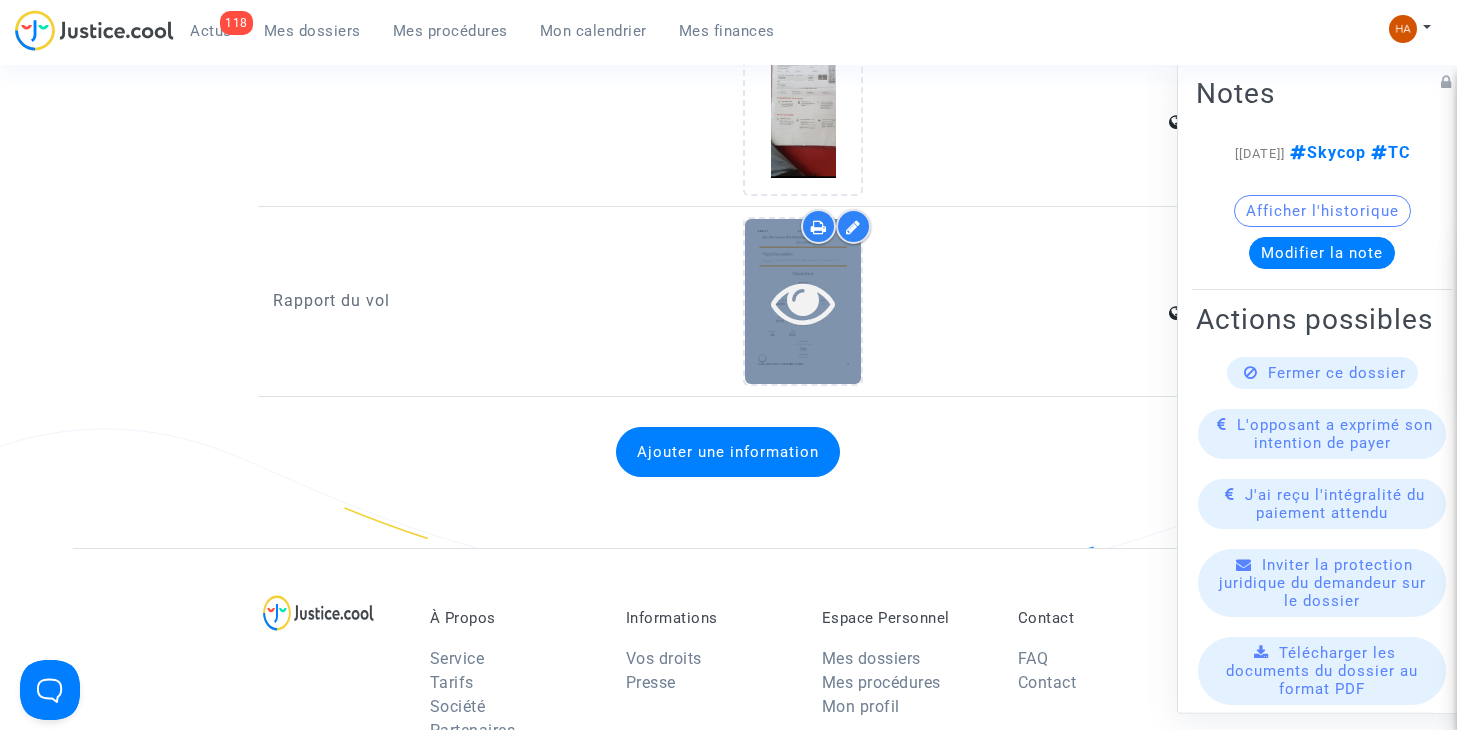 click at bounding box center [803, 302] 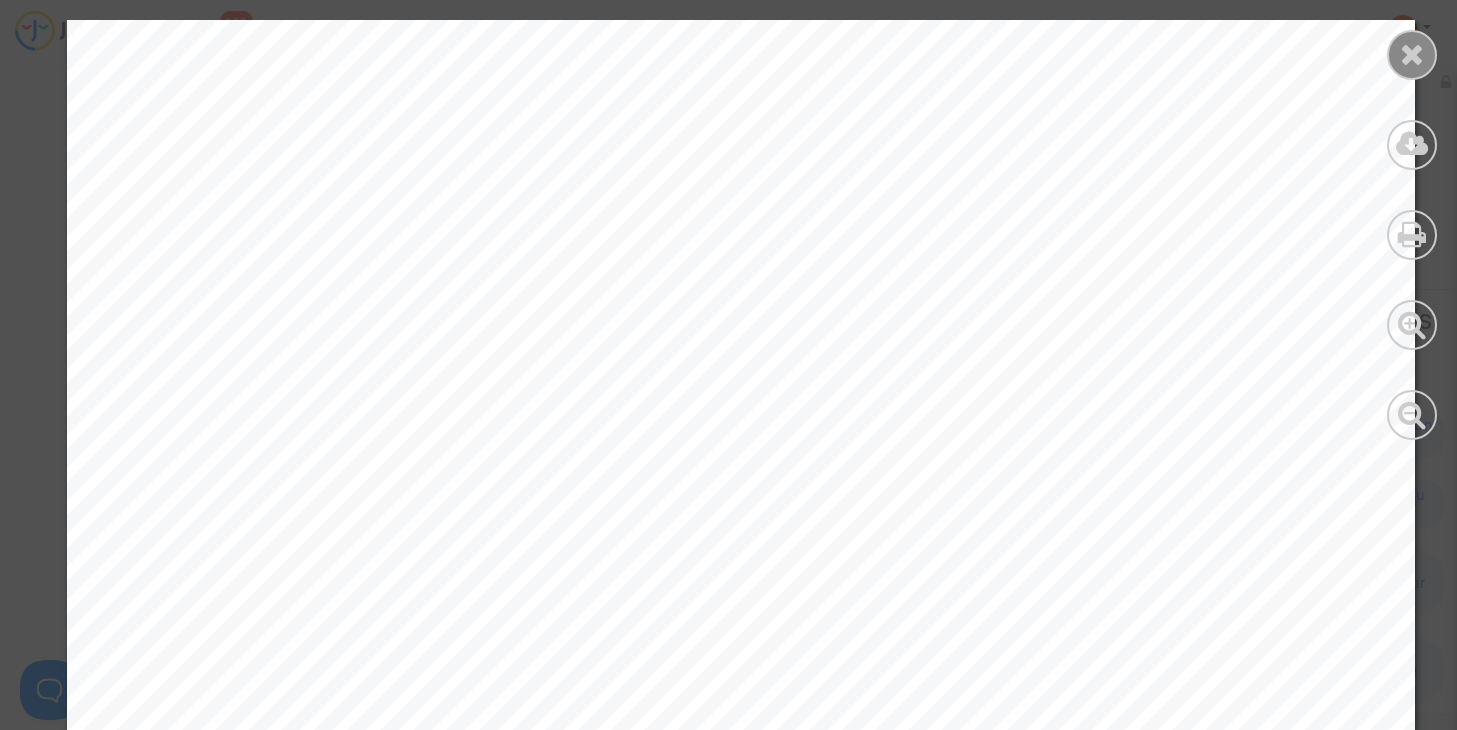 click at bounding box center [1412, 54] 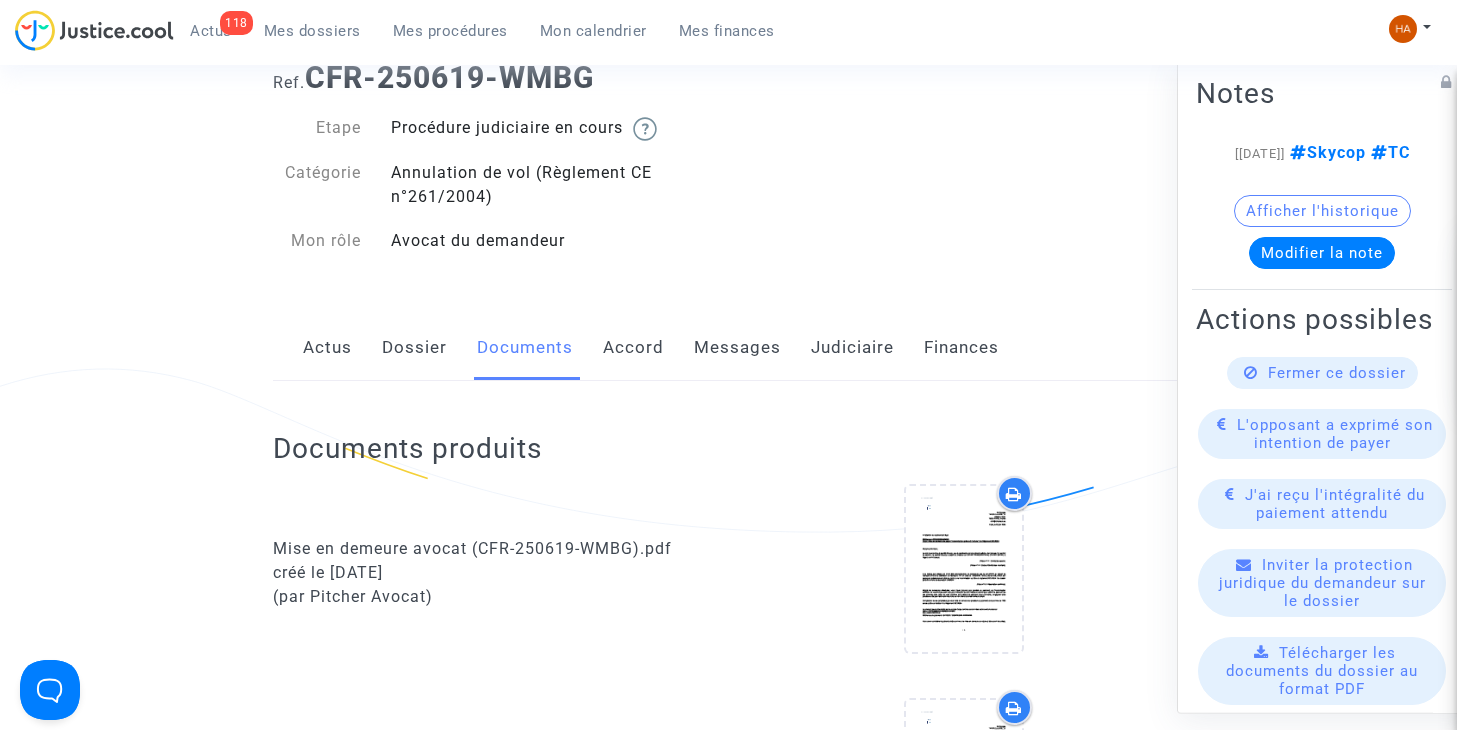 scroll, scrollTop: 104, scrollLeft: 0, axis: vertical 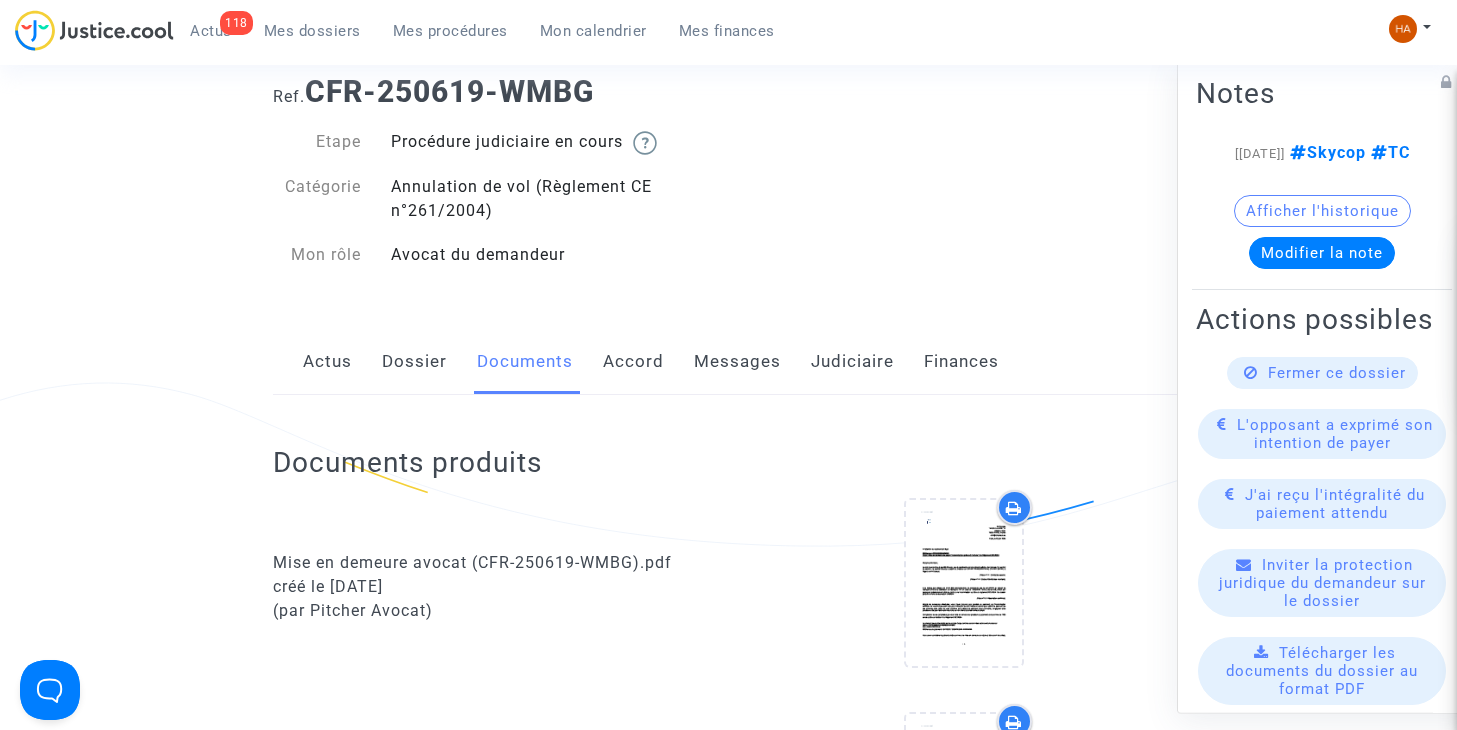 click on "Accord" 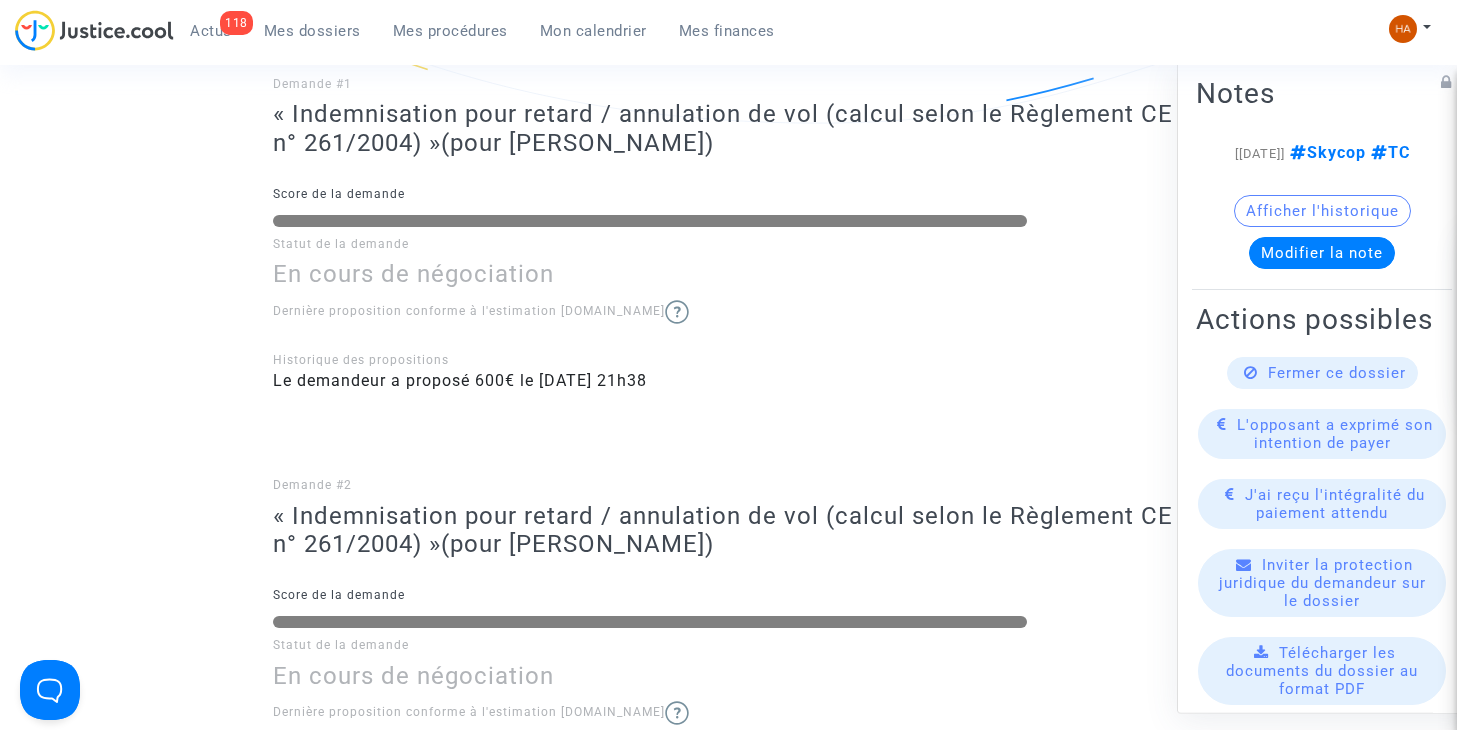scroll, scrollTop: 528, scrollLeft: 0, axis: vertical 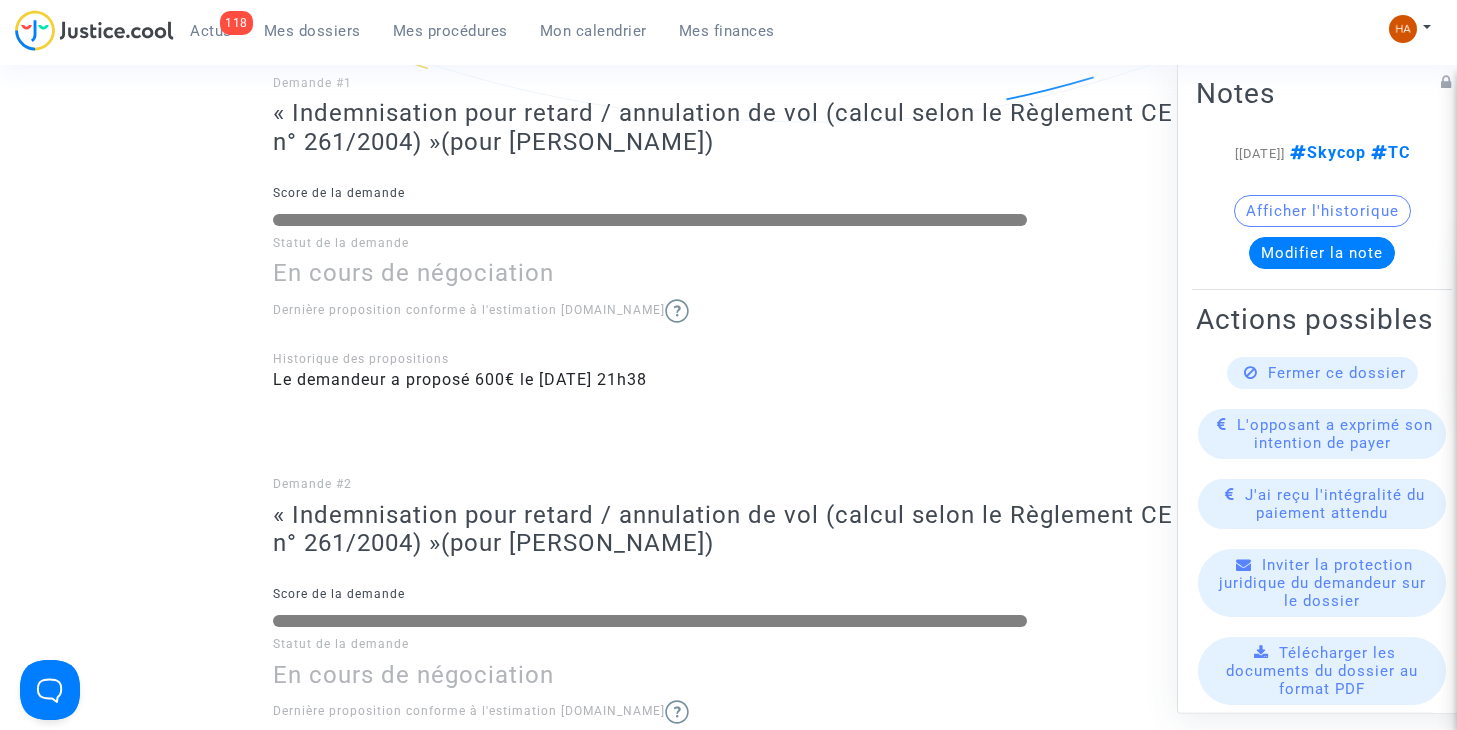 click on "Historique des propositions" 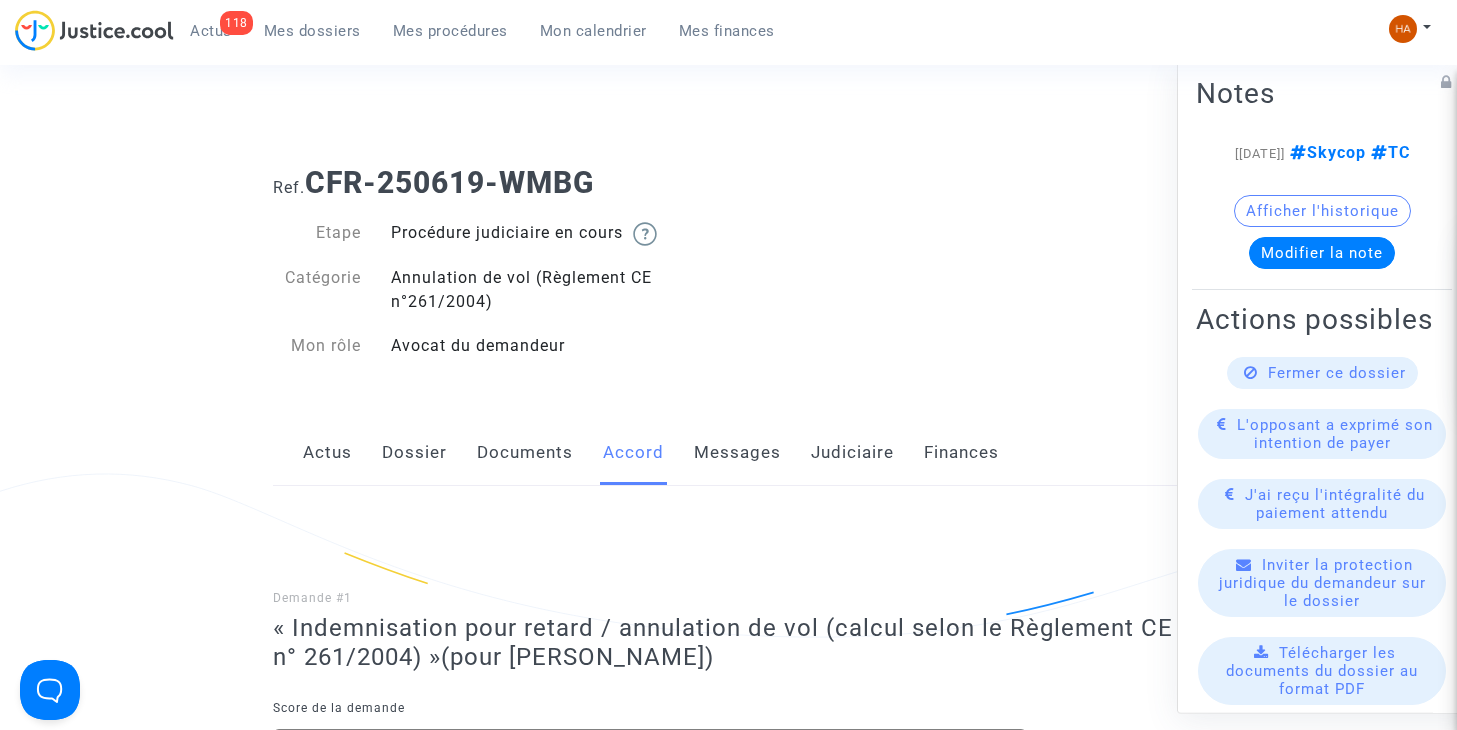 scroll, scrollTop: 0, scrollLeft: 0, axis: both 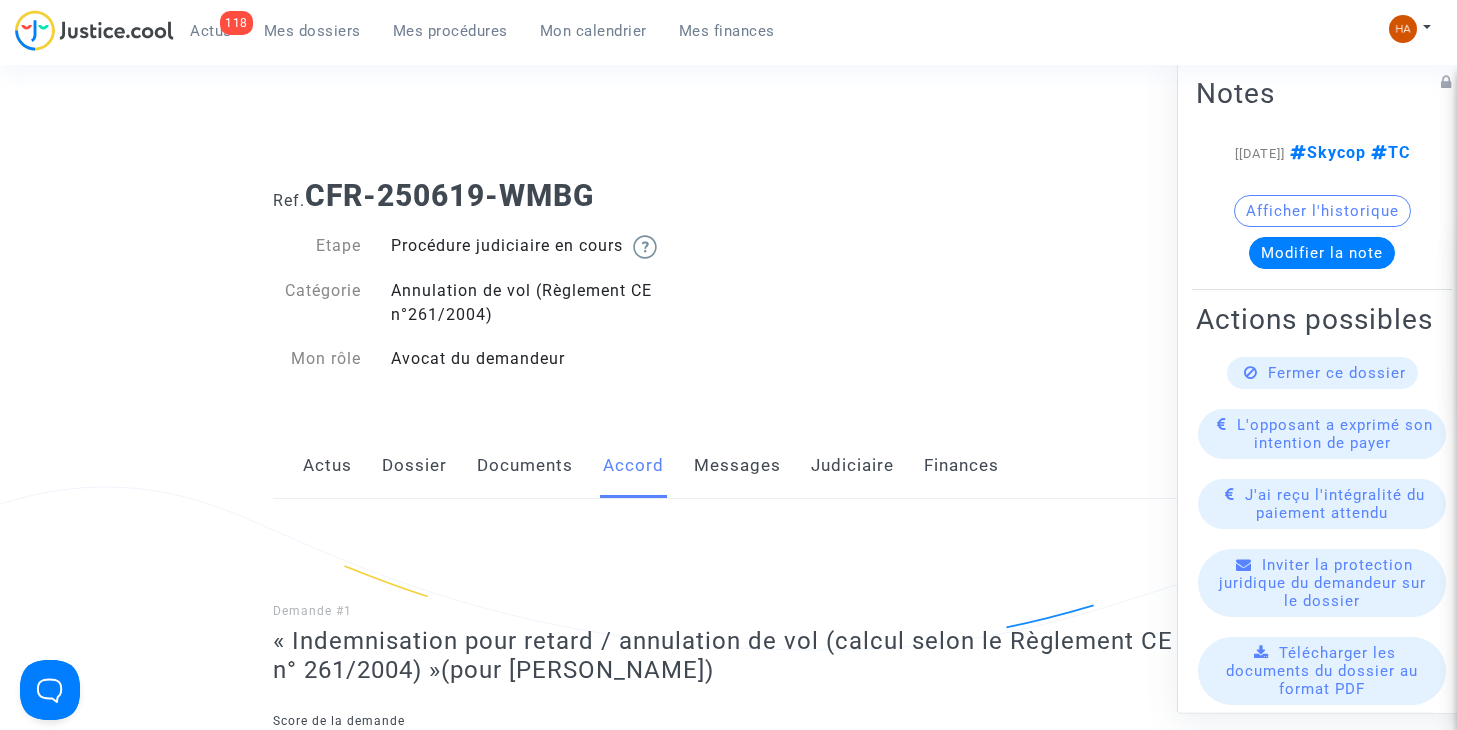 click on "Messages" 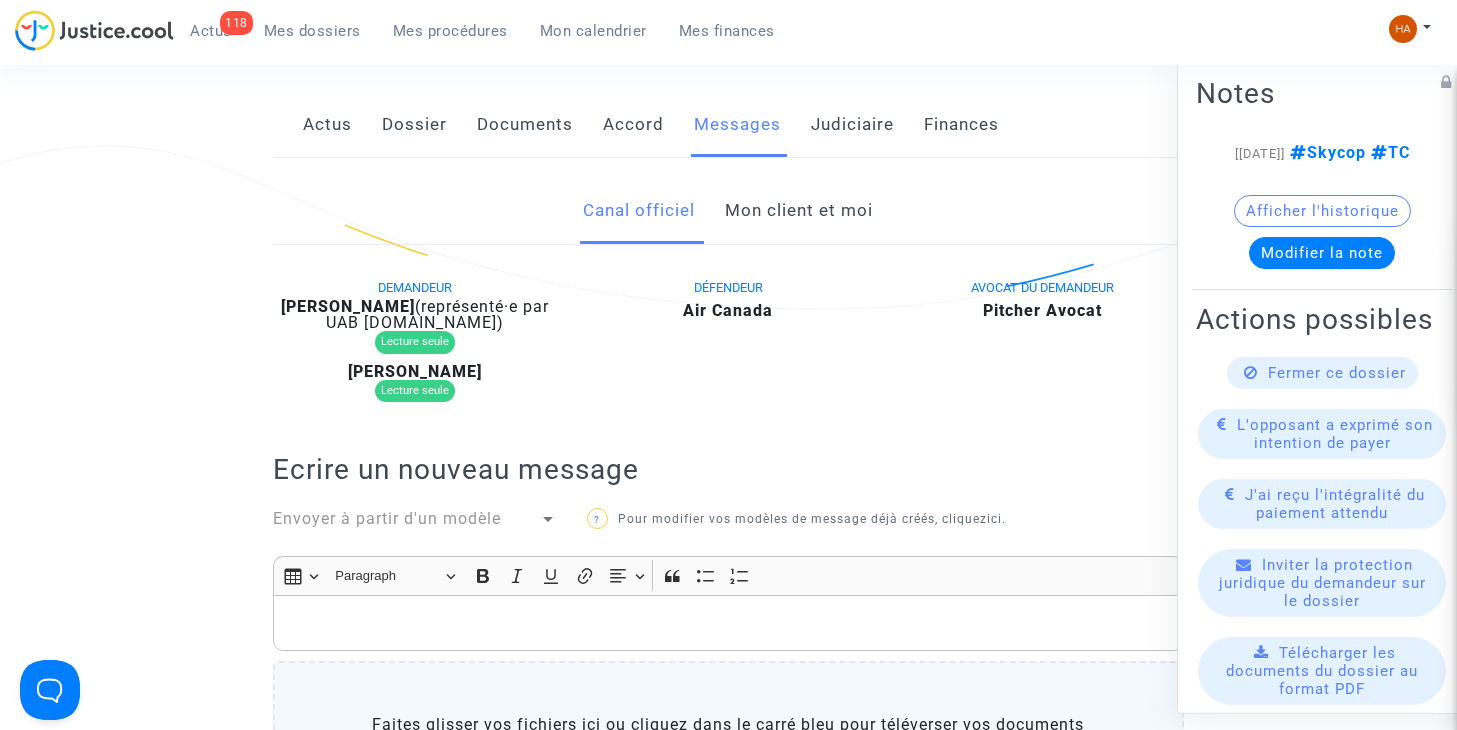 scroll, scrollTop: 300, scrollLeft: 0, axis: vertical 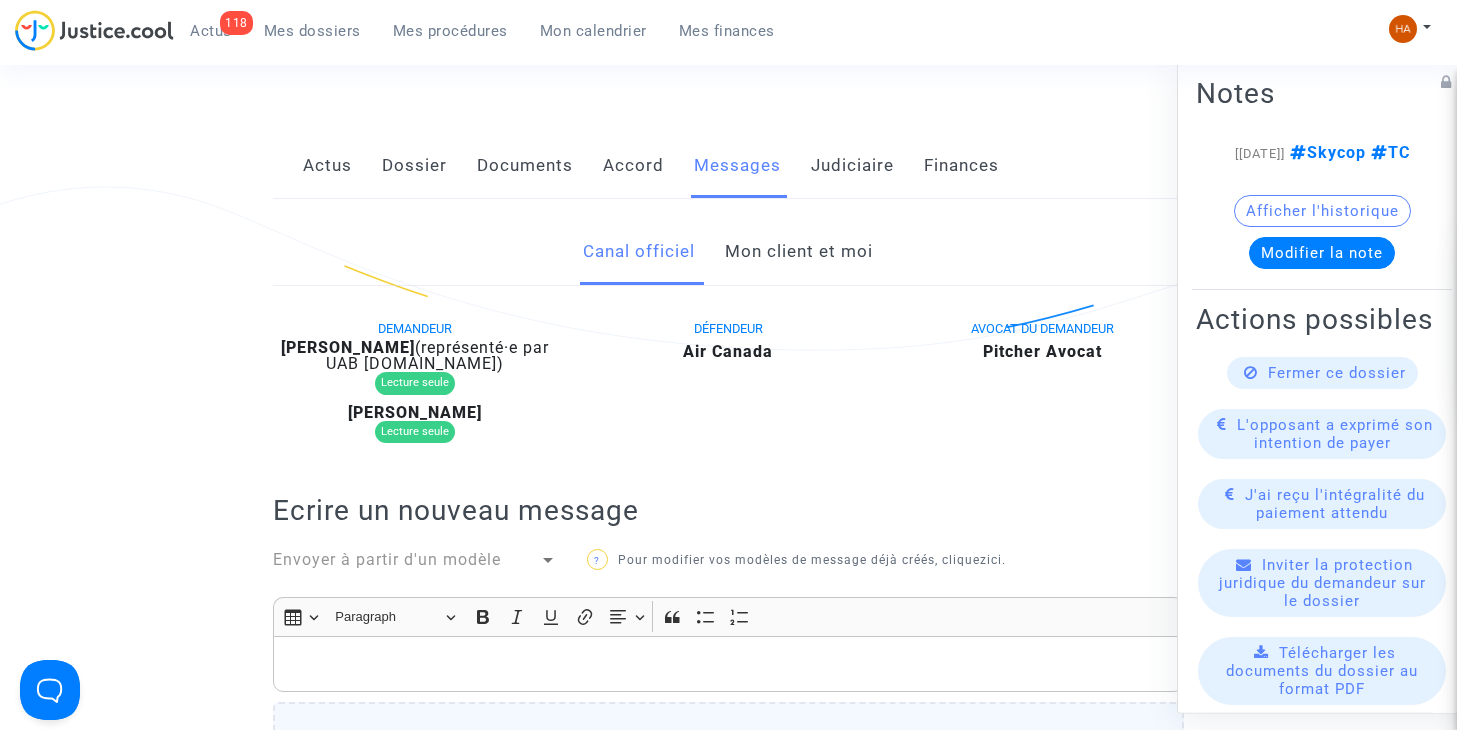 click on "Mon client et moi" 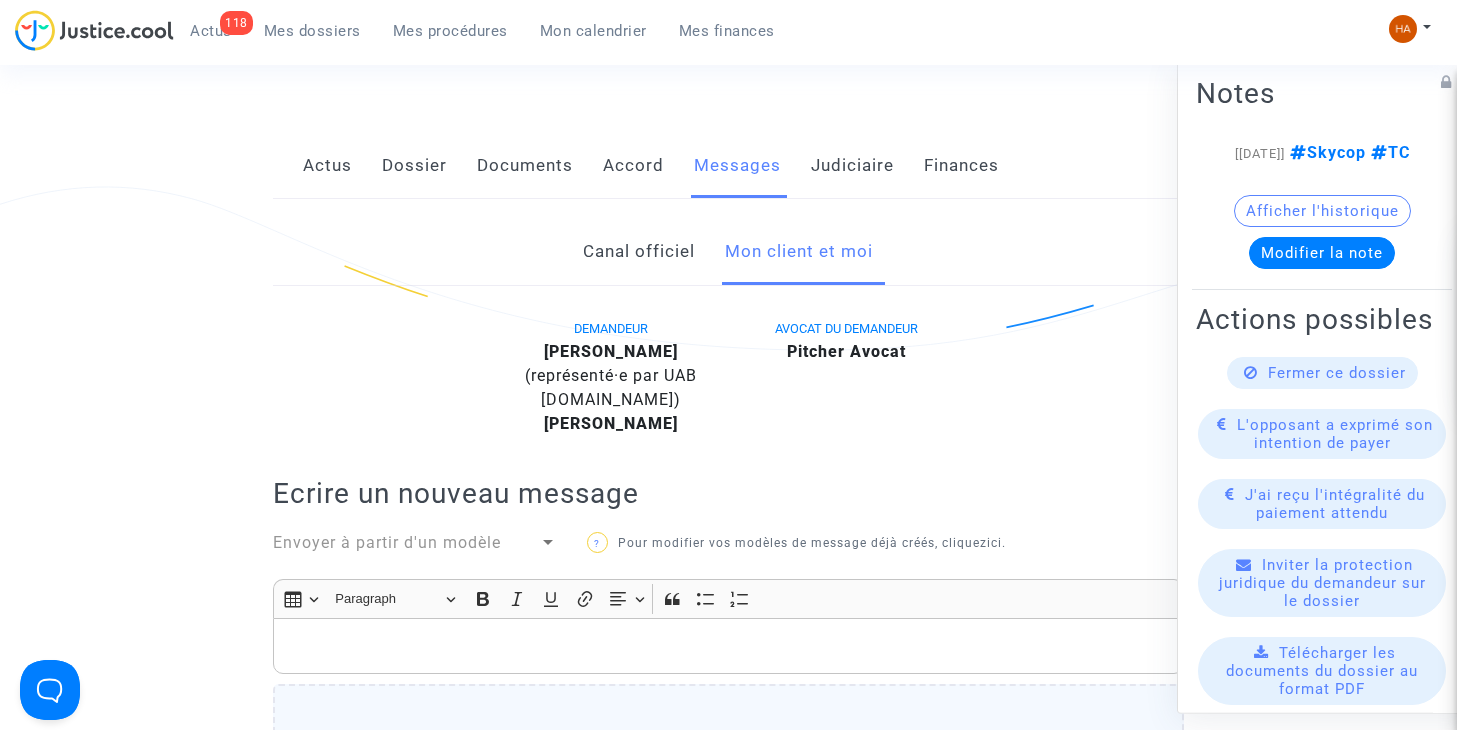 click on "Documents" 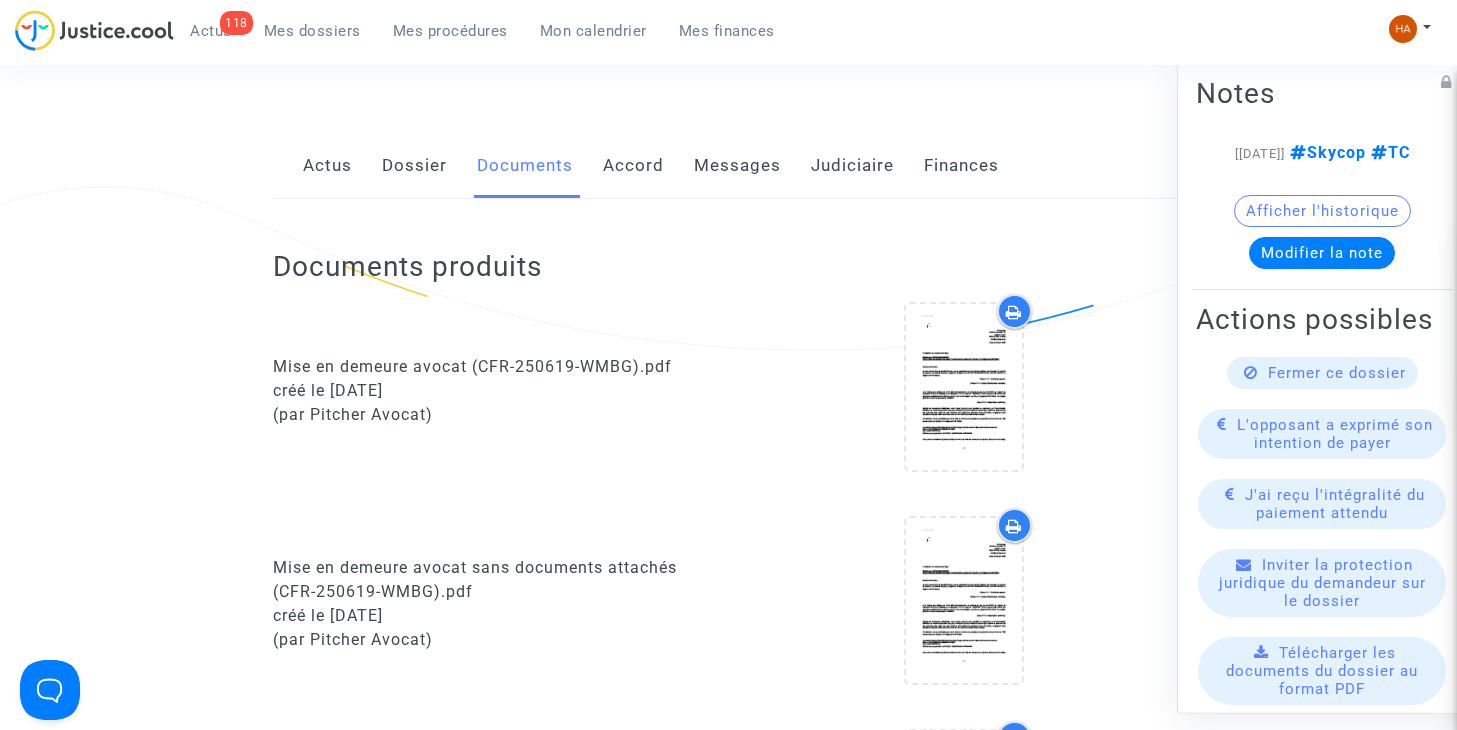 click on "Dossier" 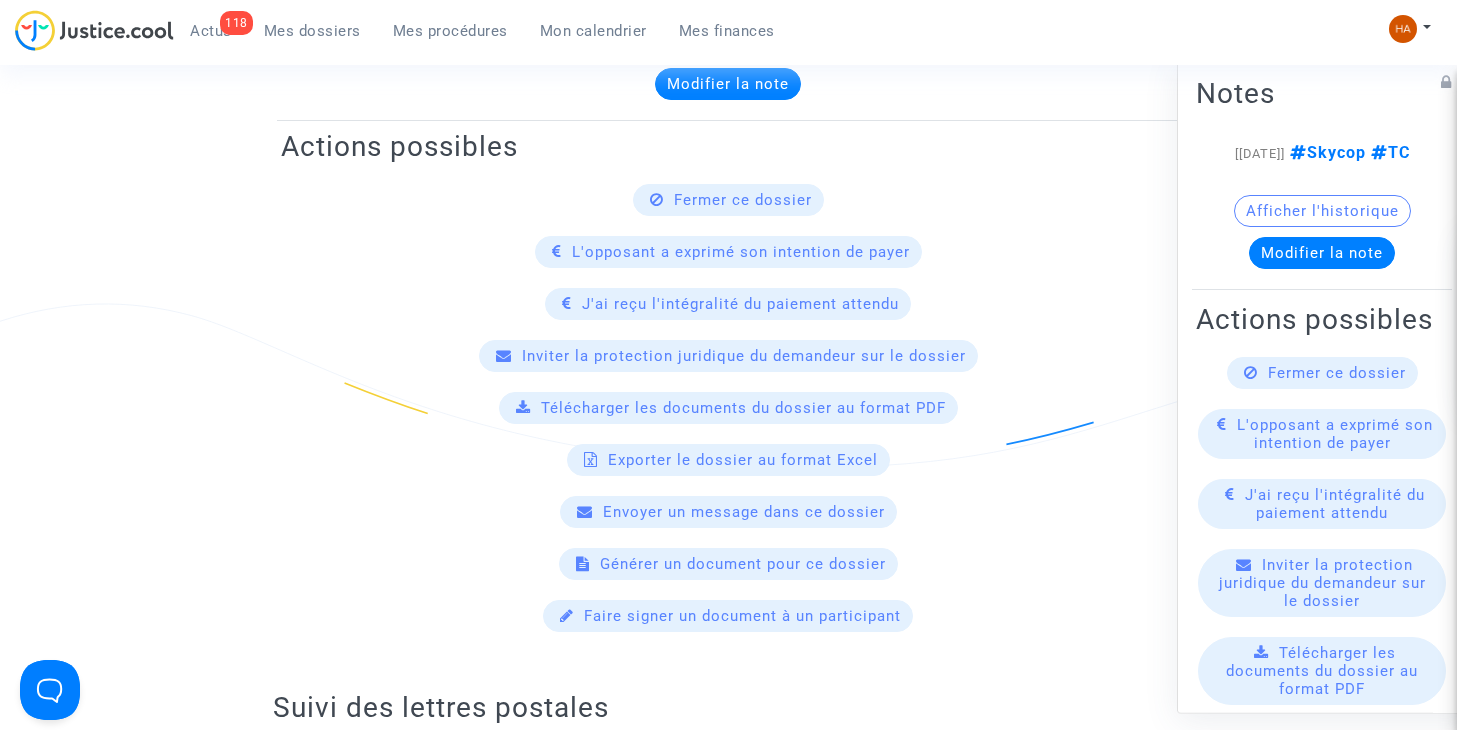 scroll, scrollTop: 1100, scrollLeft: 0, axis: vertical 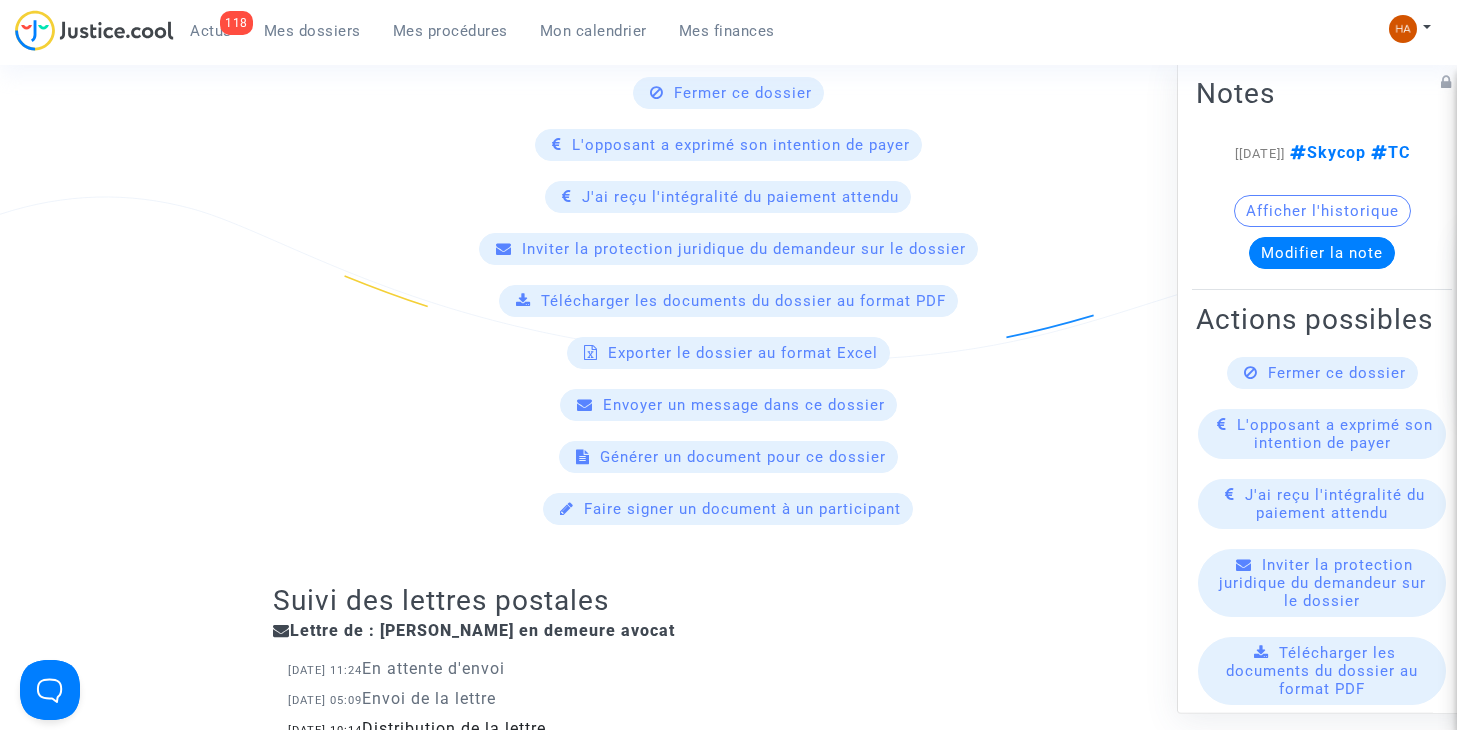 click on "Mes dossiers" at bounding box center [312, 31] 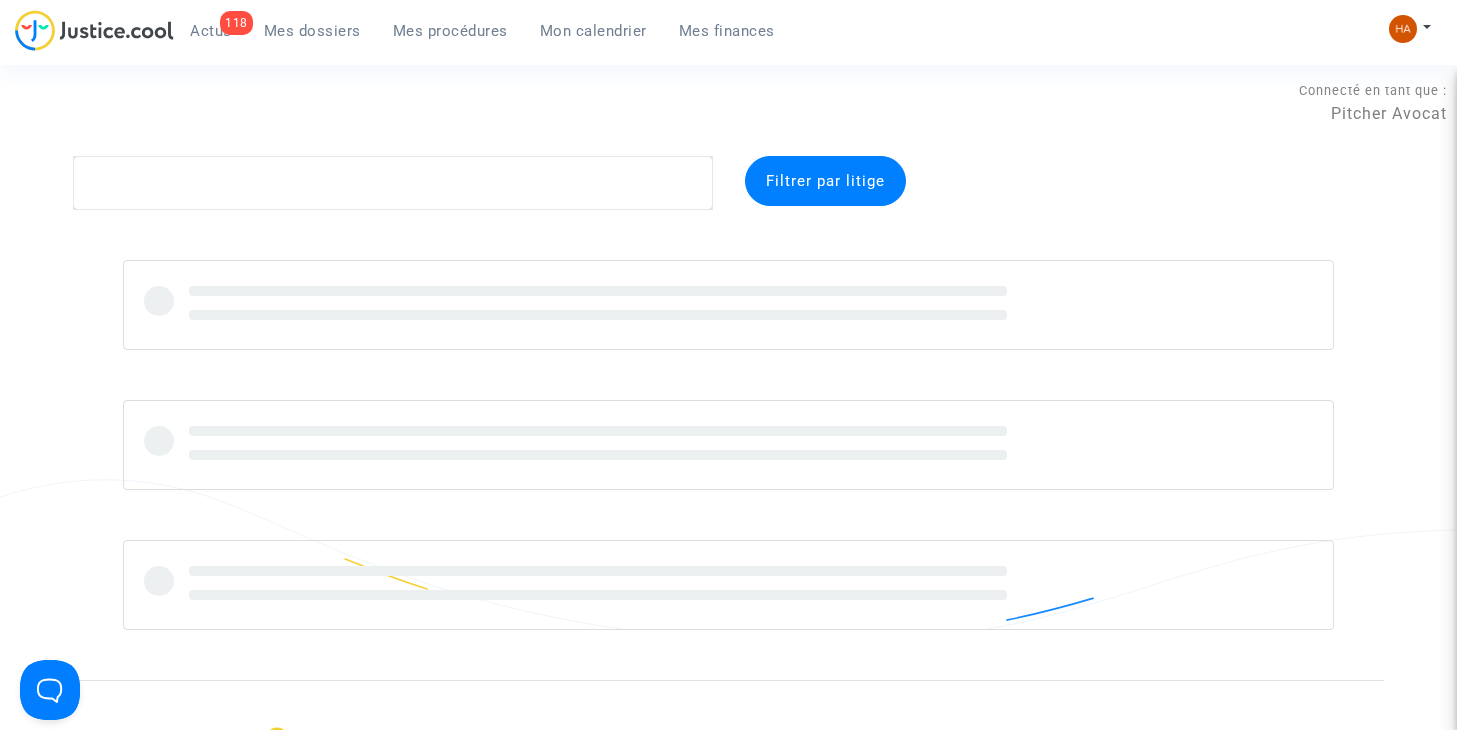 scroll, scrollTop: 0, scrollLeft: 0, axis: both 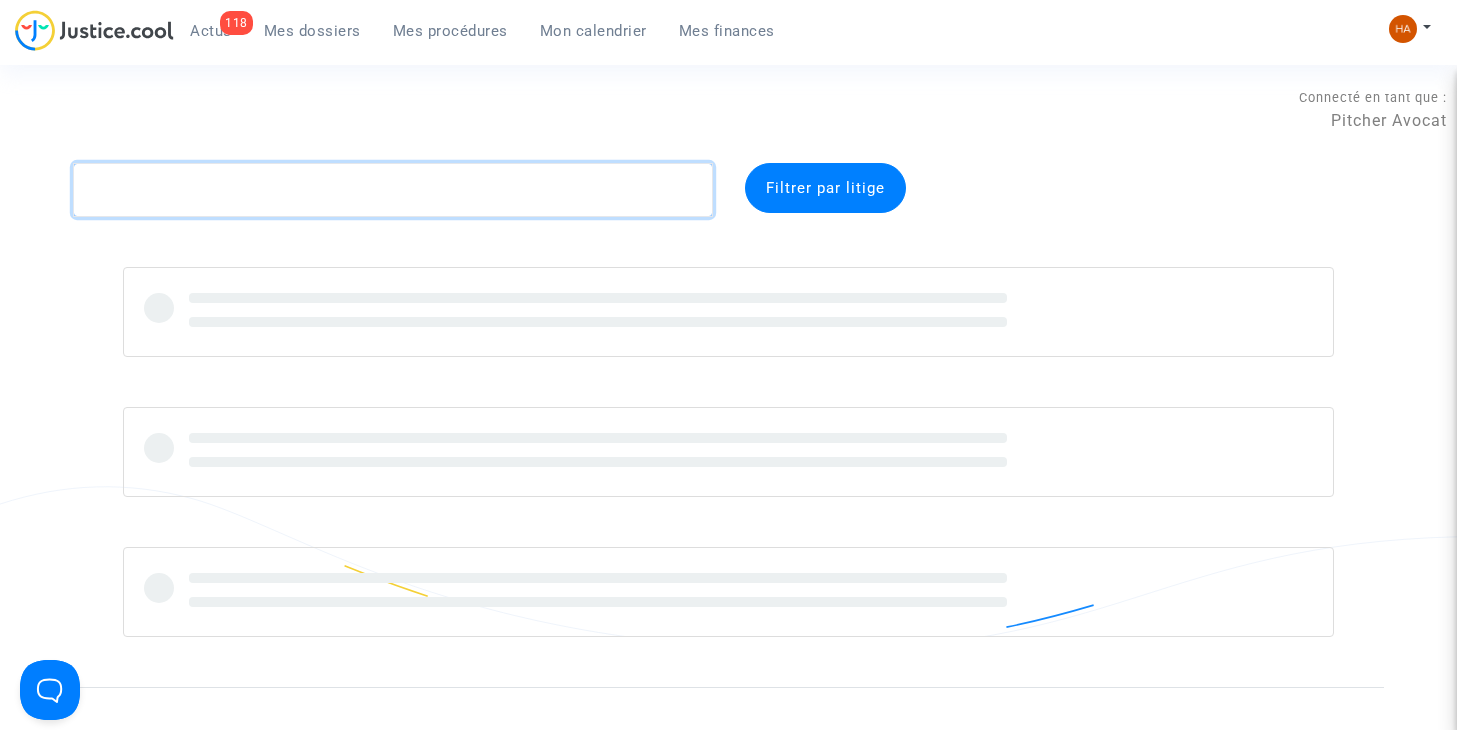 click 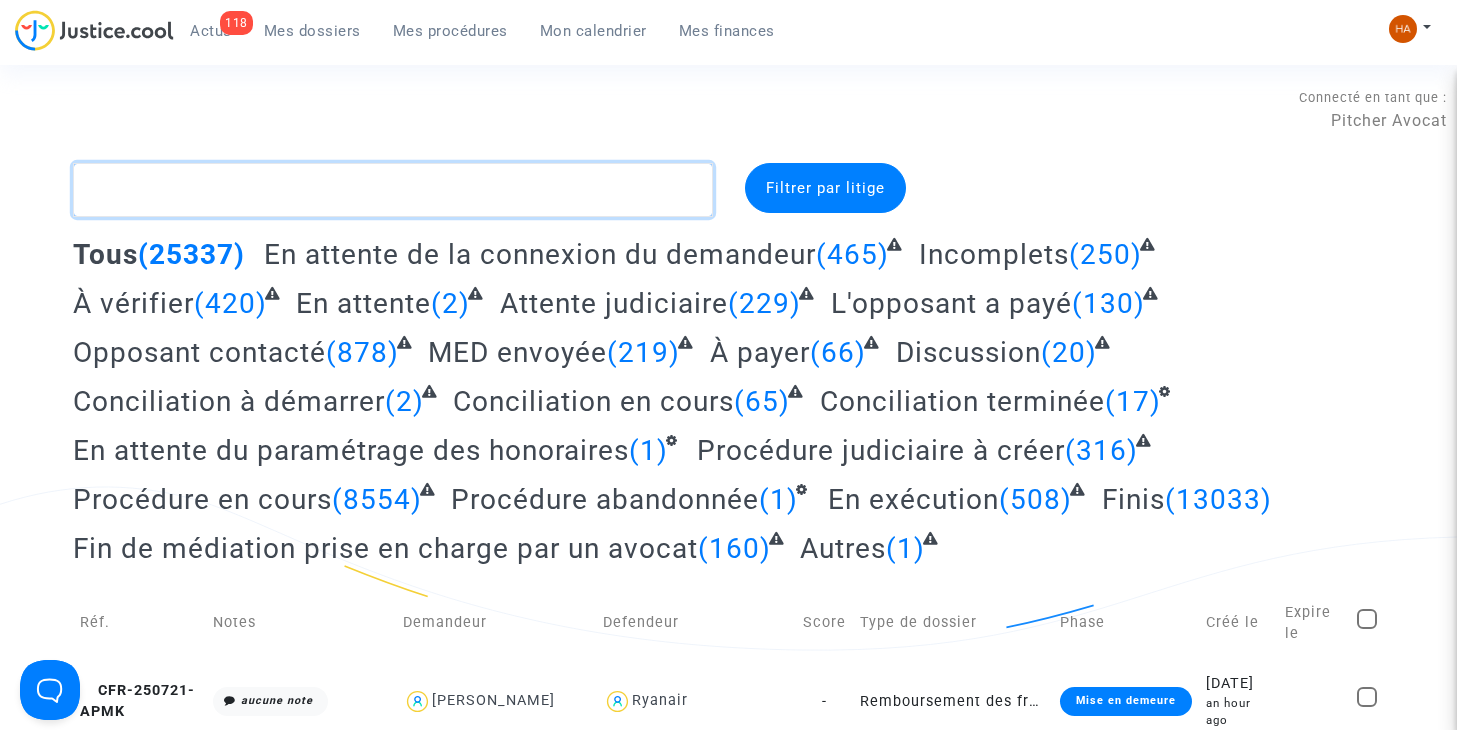 paste on "CFR-250619-WMBG" 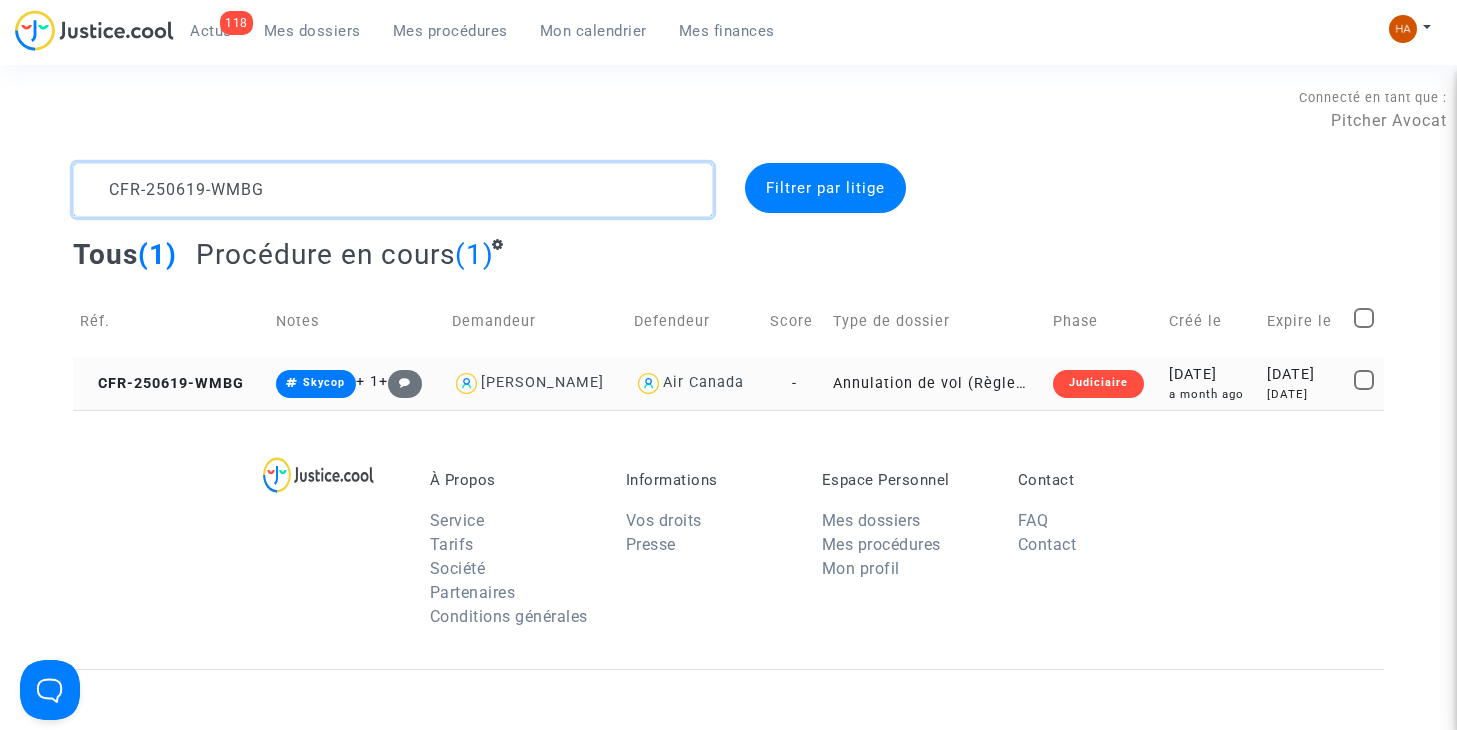 type on "CFR-250619-WMBG" 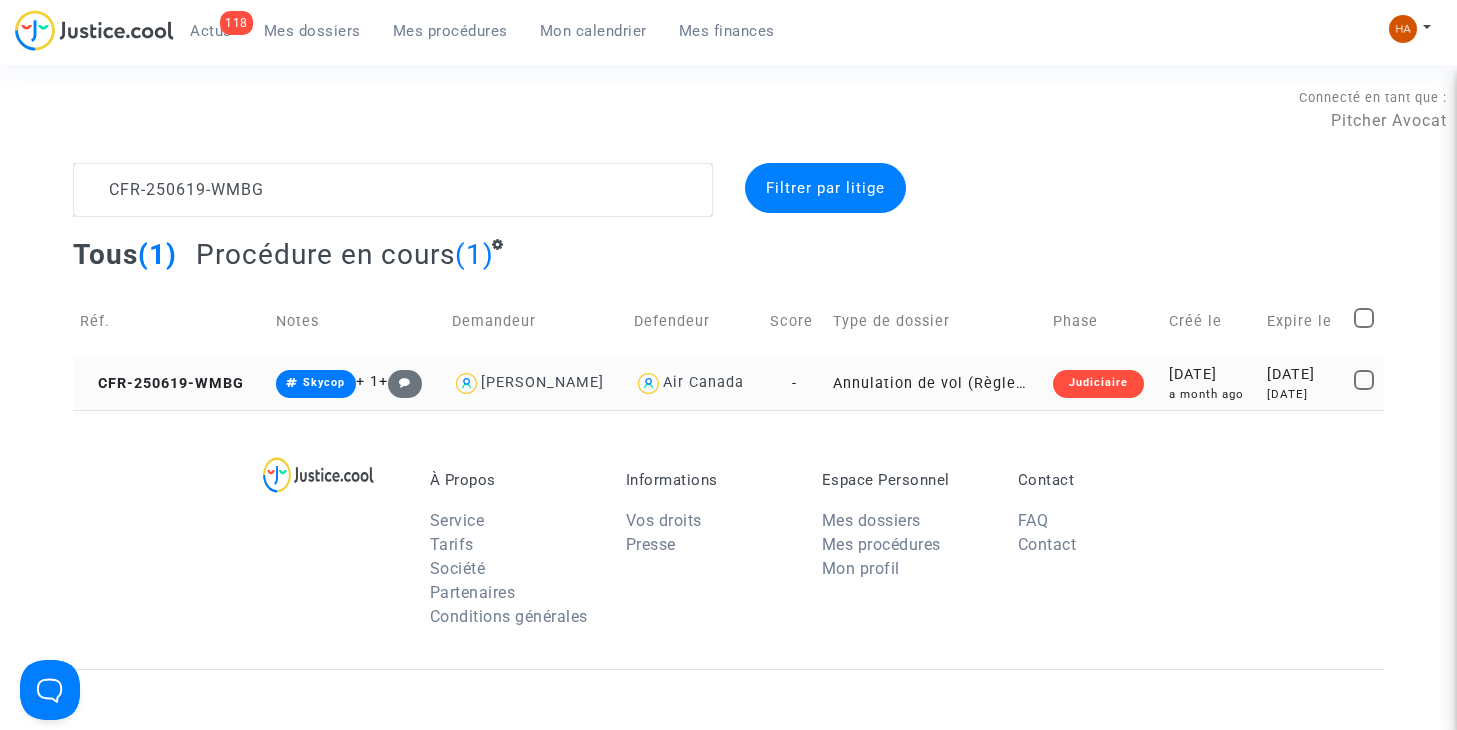 click on "Annulation de vol (Règlement CE n°261/2004)" 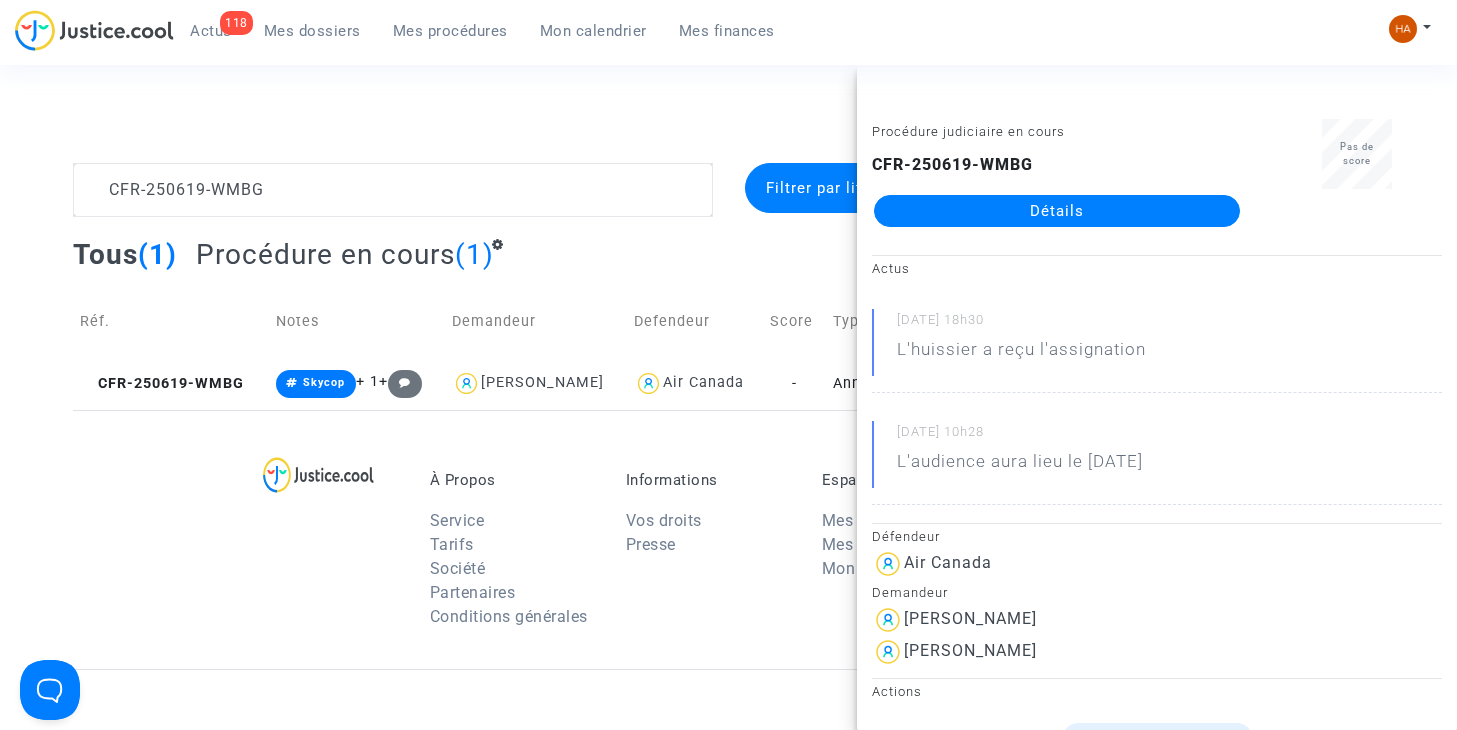 click on "Détails" 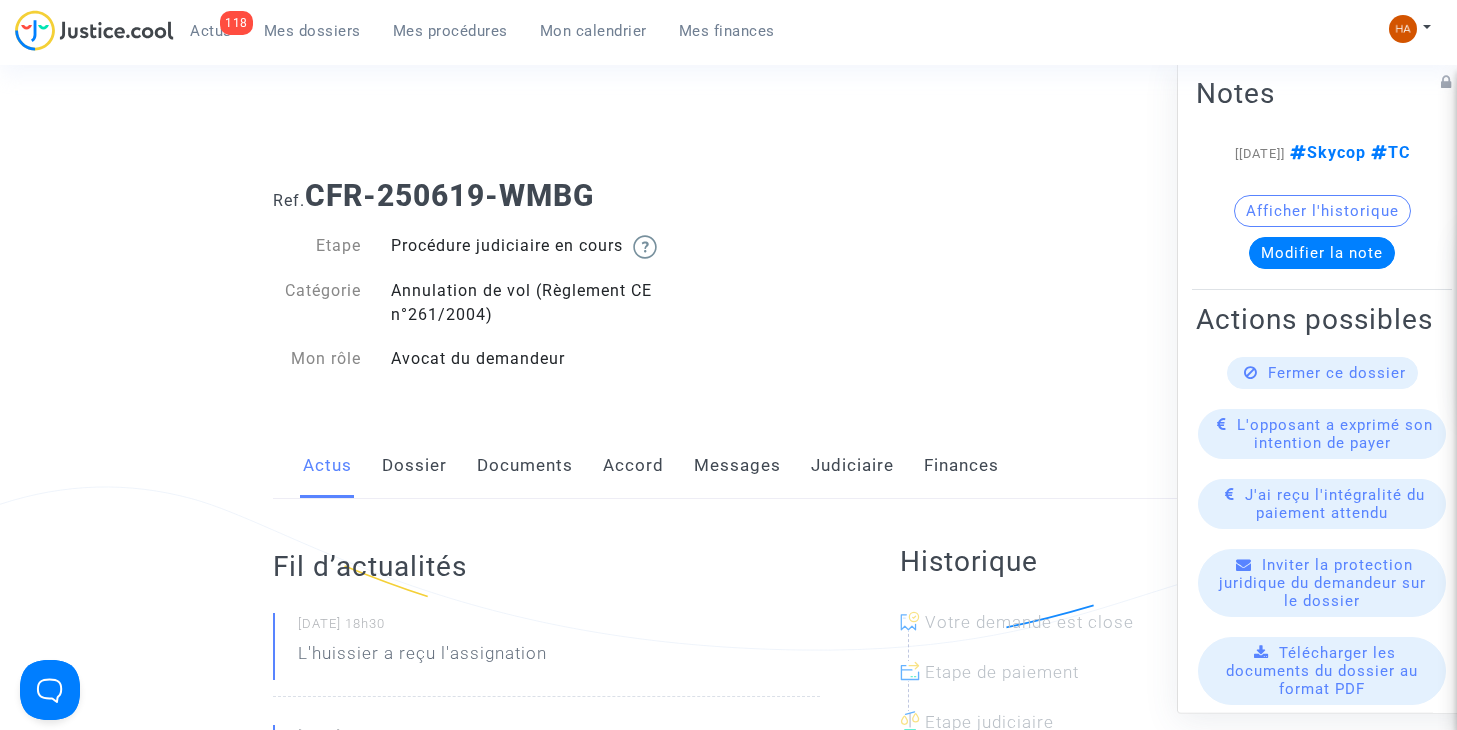click on "Documents" 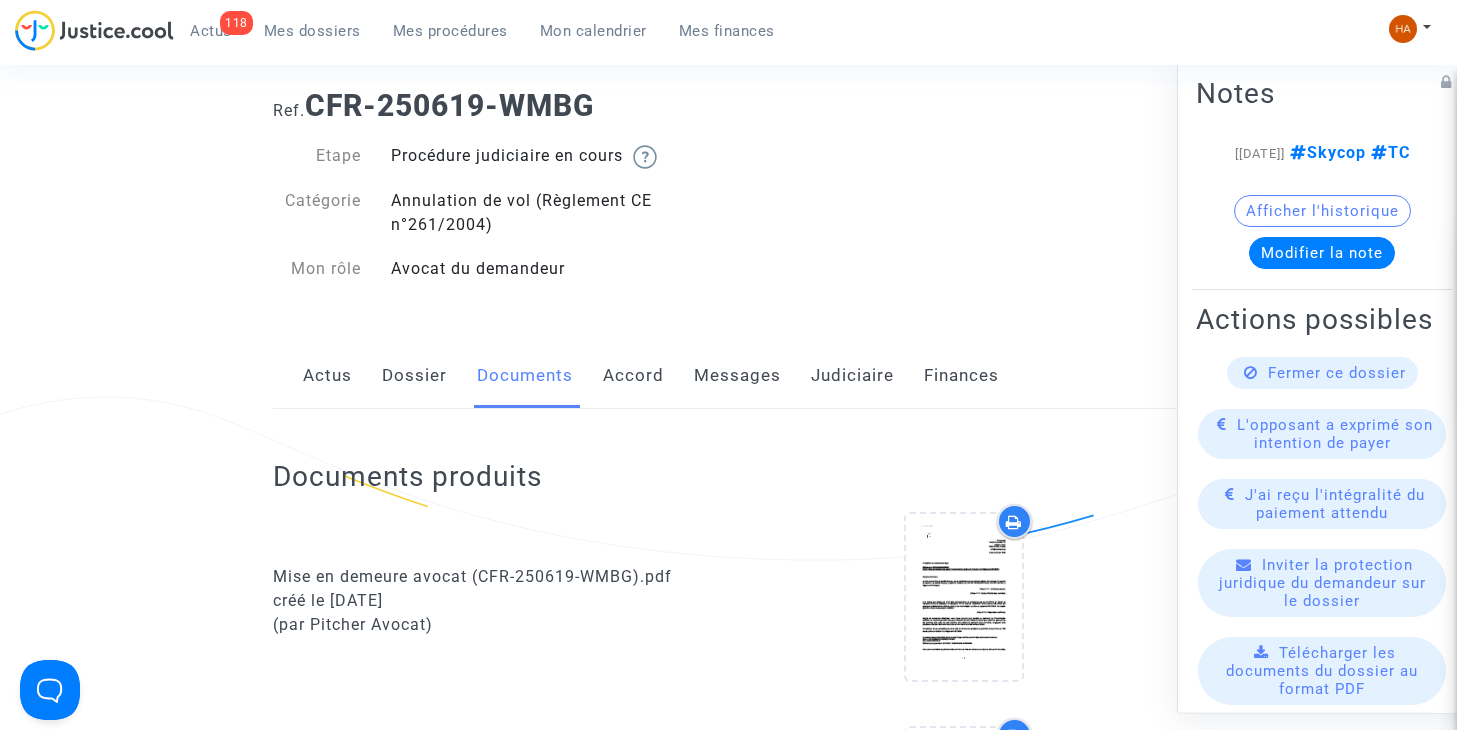 scroll, scrollTop: 0, scrollLeft: 0, axis: both 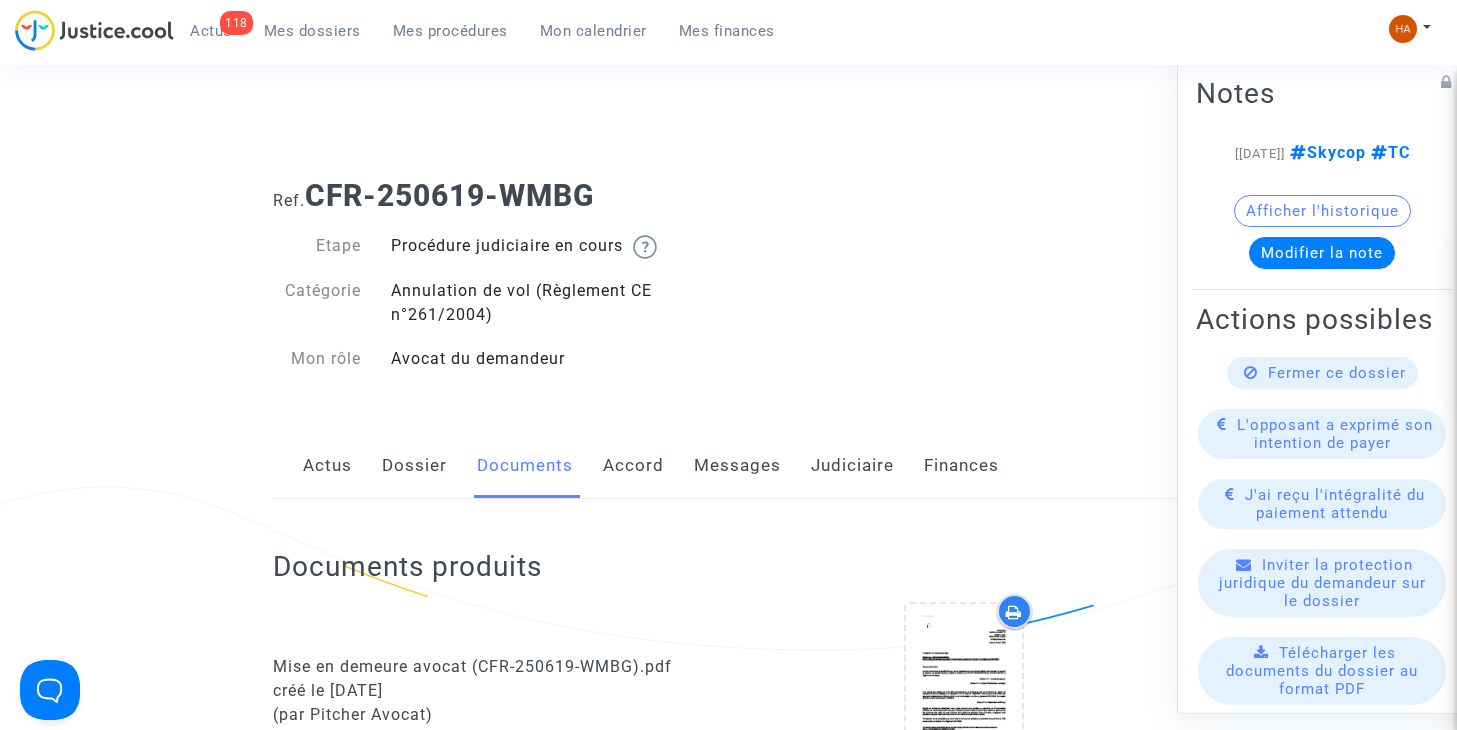 click on "Messages" 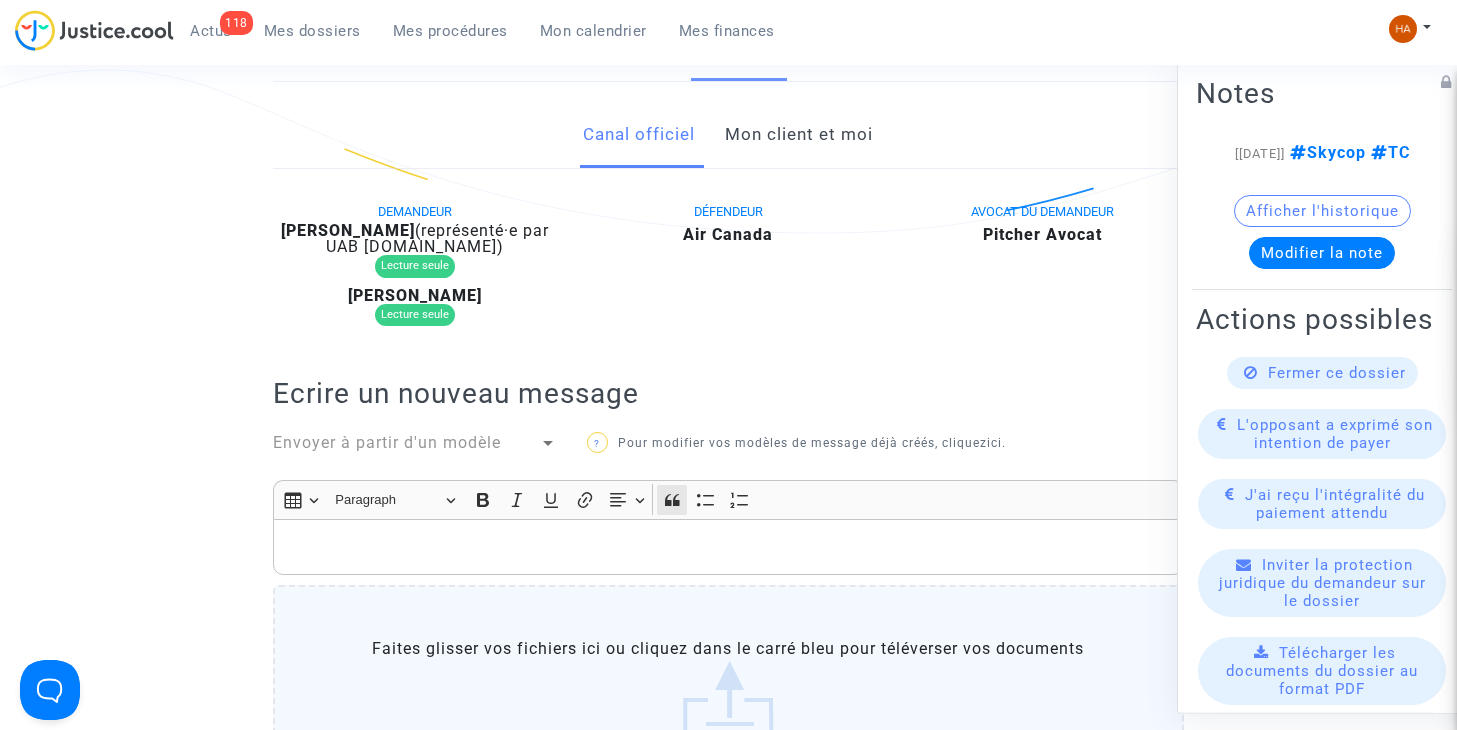 scroll, scrollTop: 400, scrollLeft: 0, axis: vertical 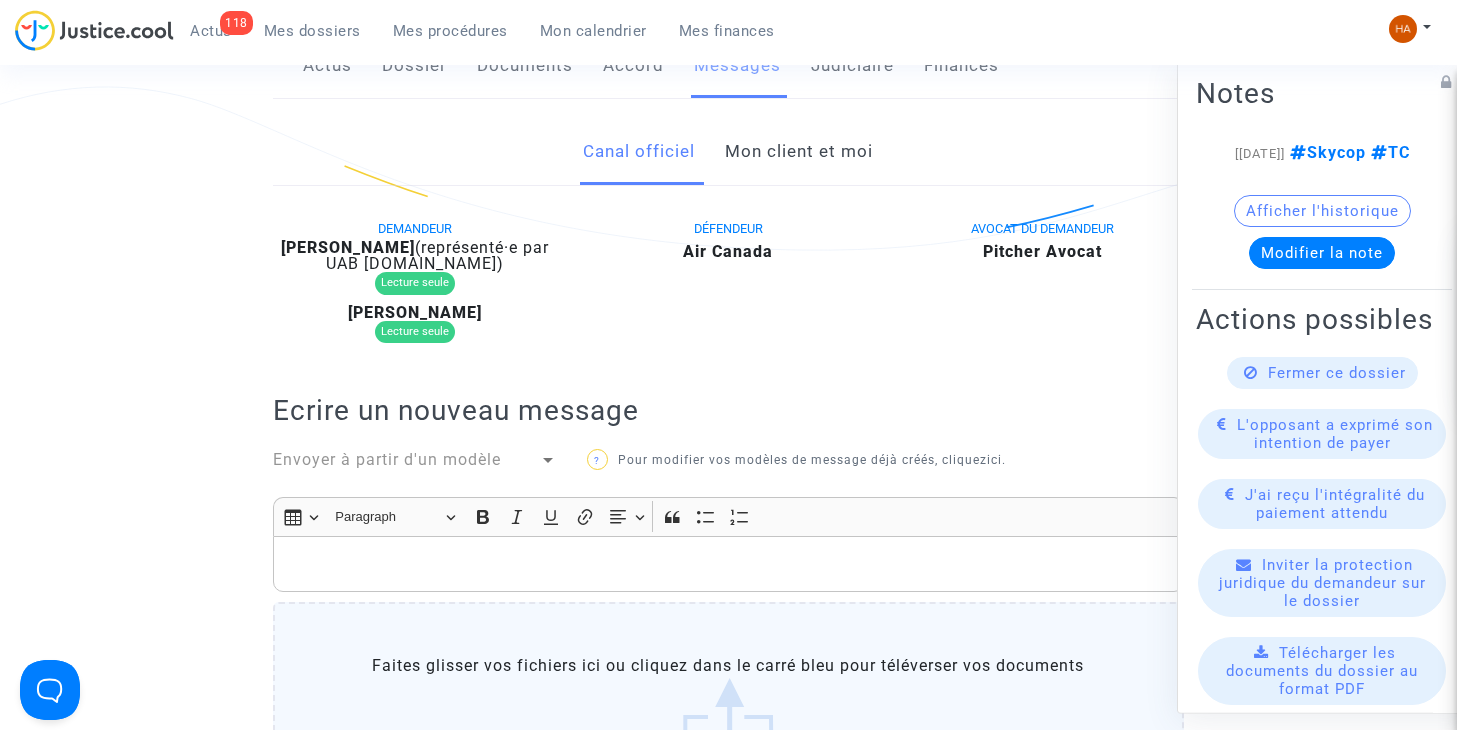 click on "Mon client et moi" 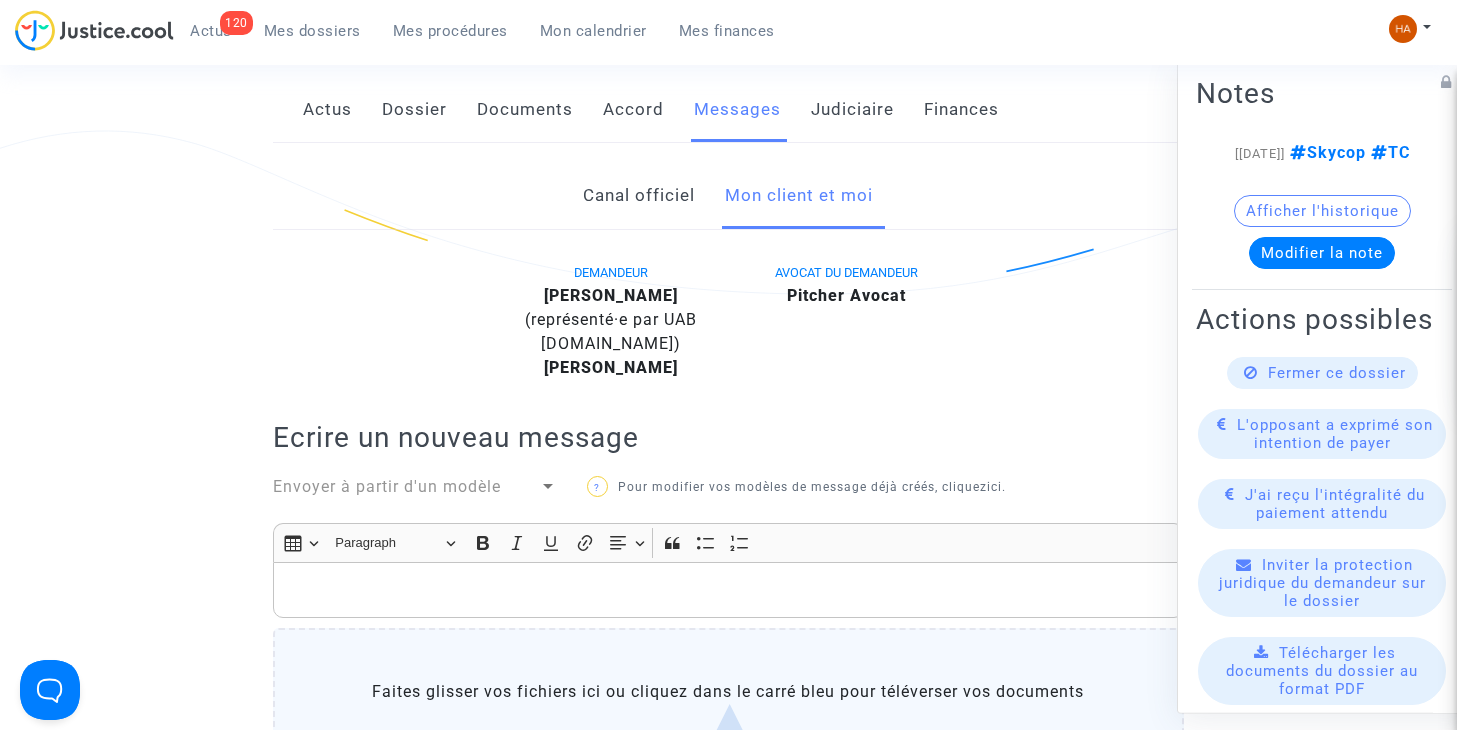 scroll, scrollTop: 0, scrollLeft: 0, axis: both 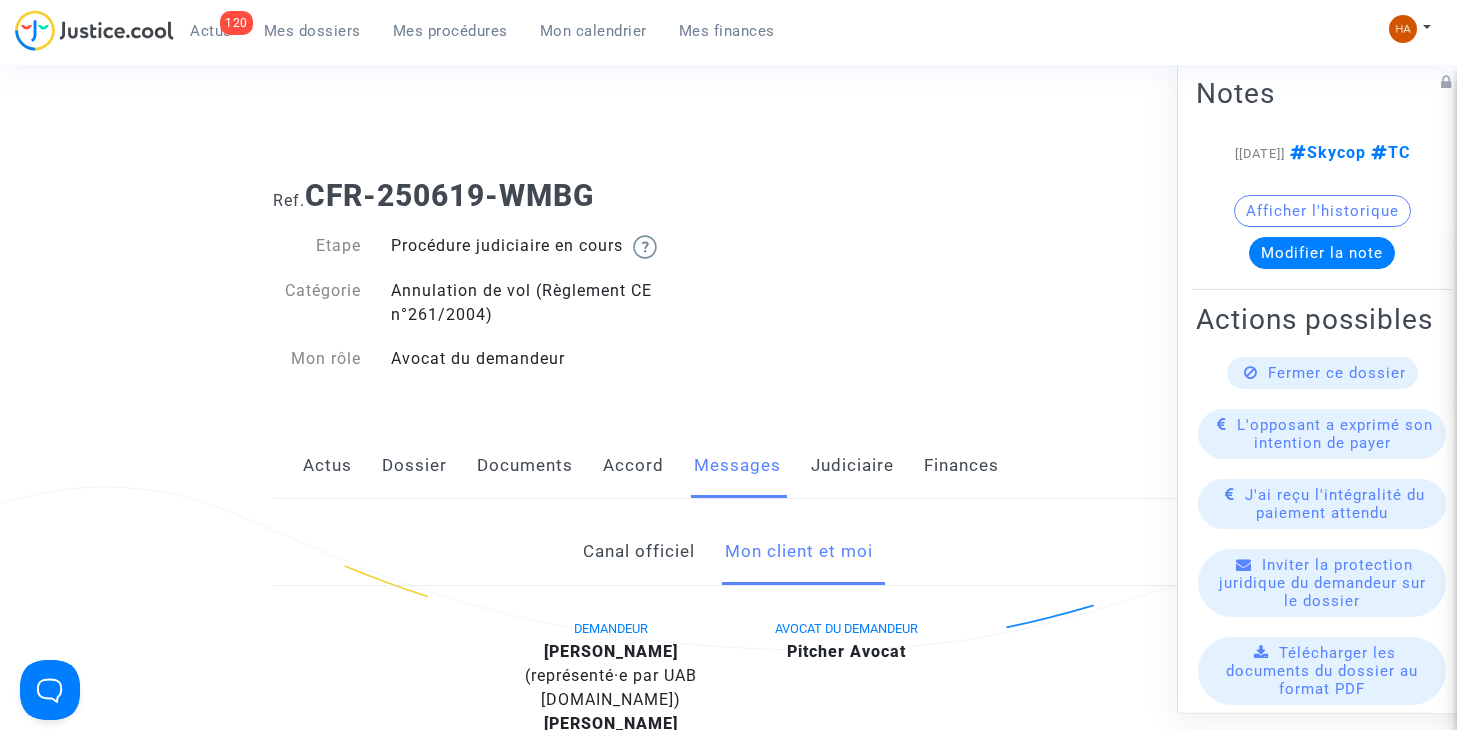drag, startPoint x: 878, startPoint y: 303, endPoint x: 701, endPoint y: 178, distance: 216.68872 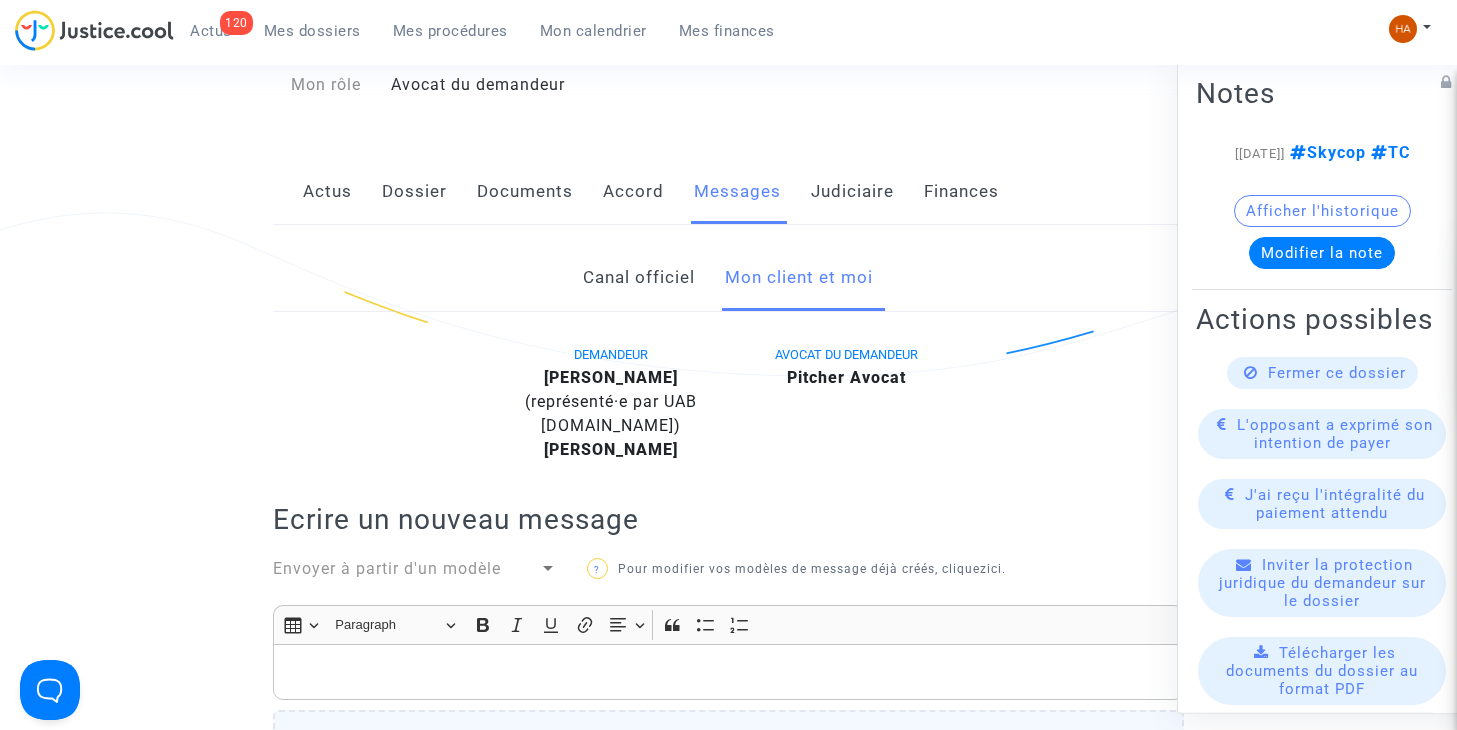 scroll, scrollTop: 249, scrollLeft: 0, axis: vertical 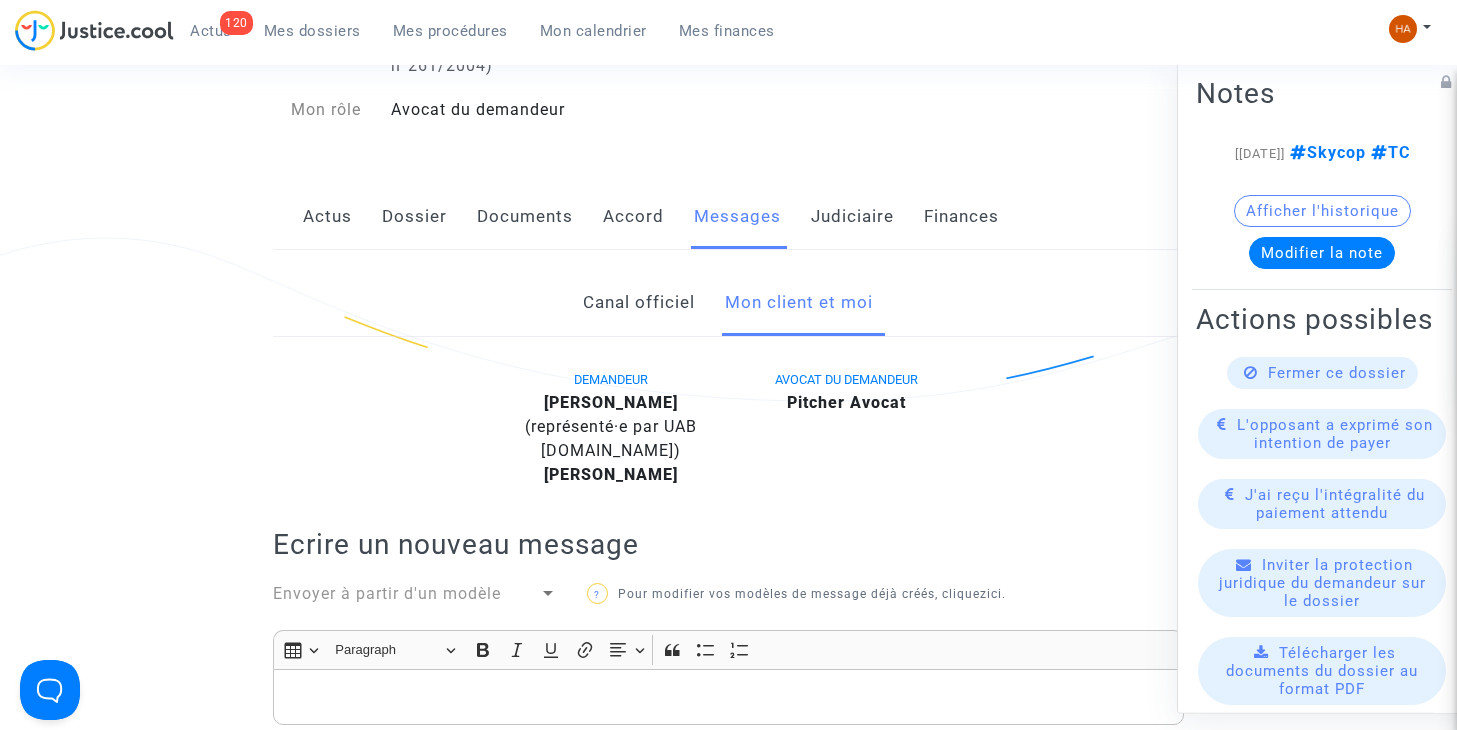 click on "Canal officiel" 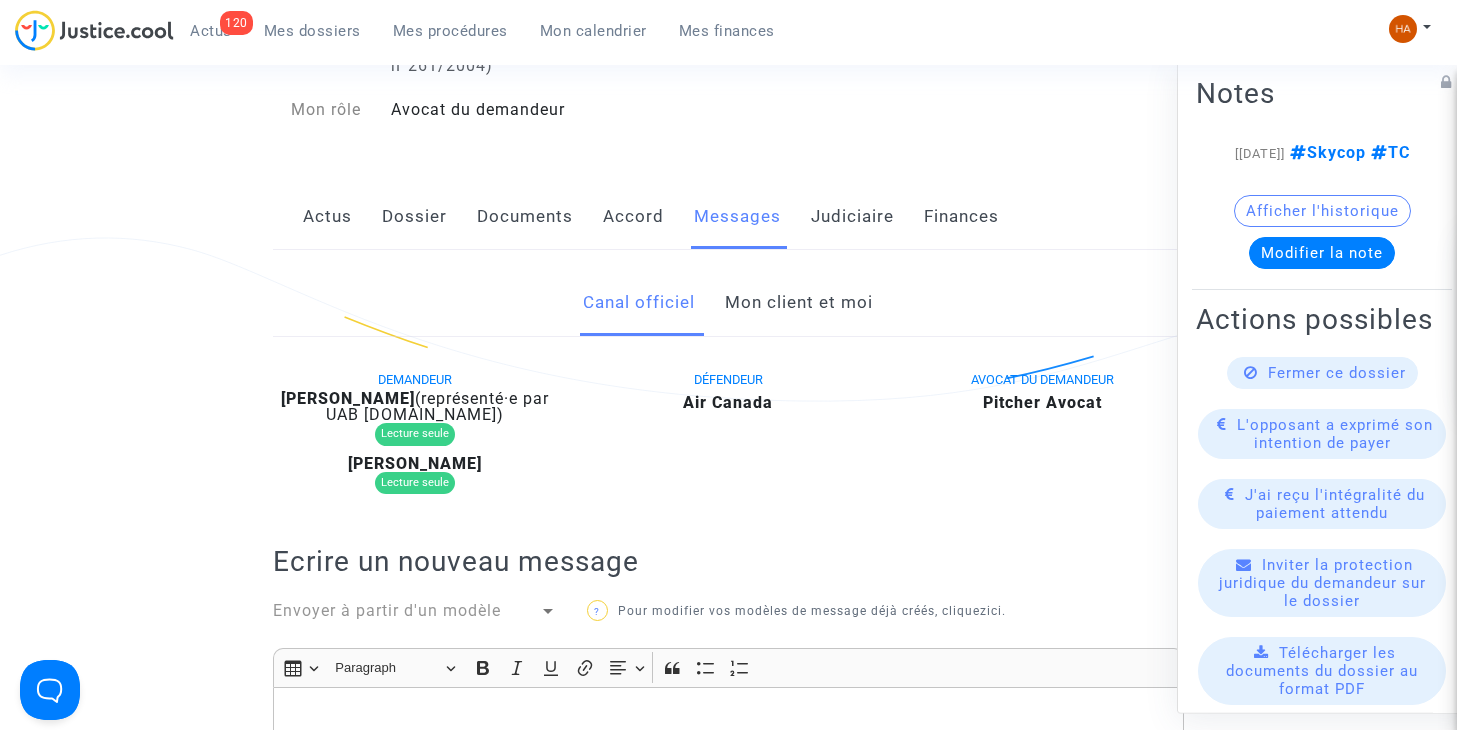 click on "Judiciaire" 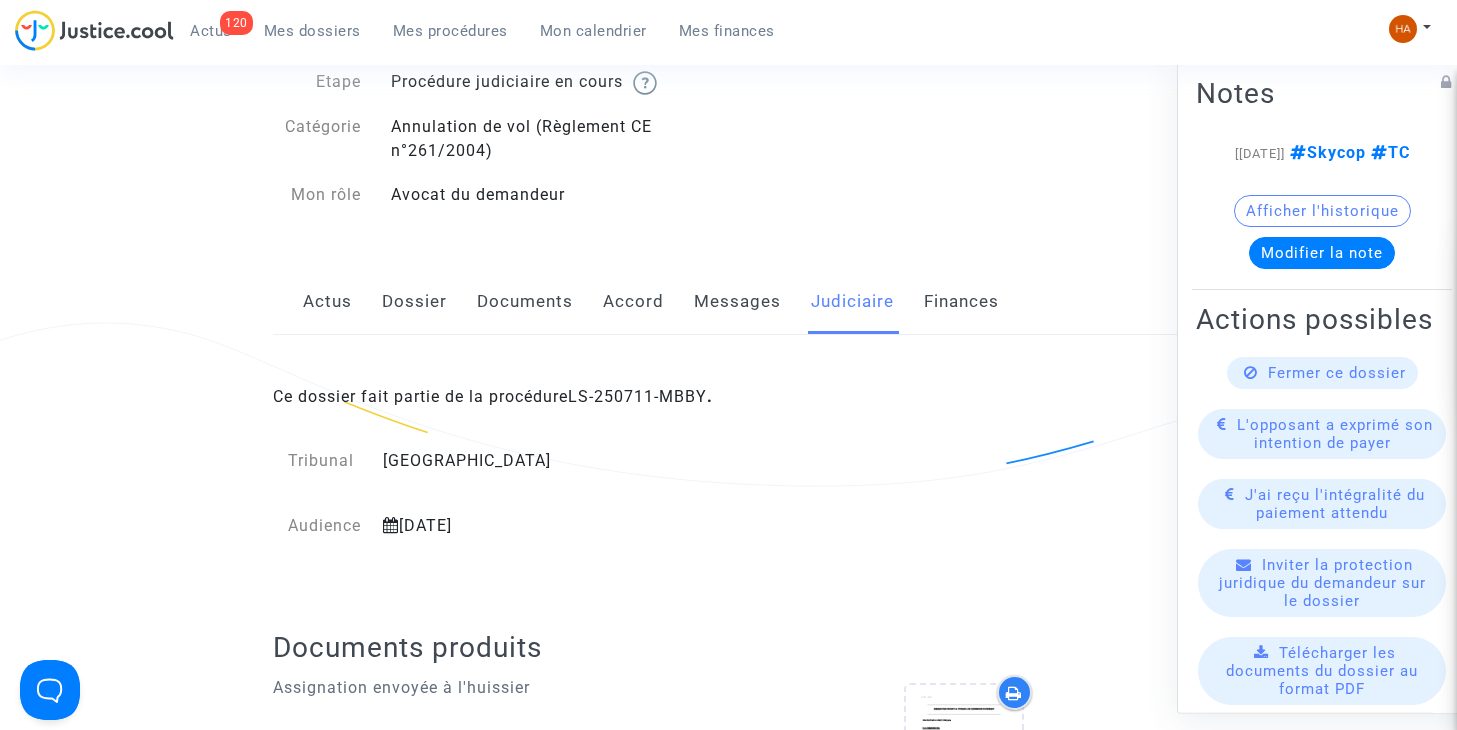 scroll, scrollTop: 0, scrollLeft: 0, axis: both 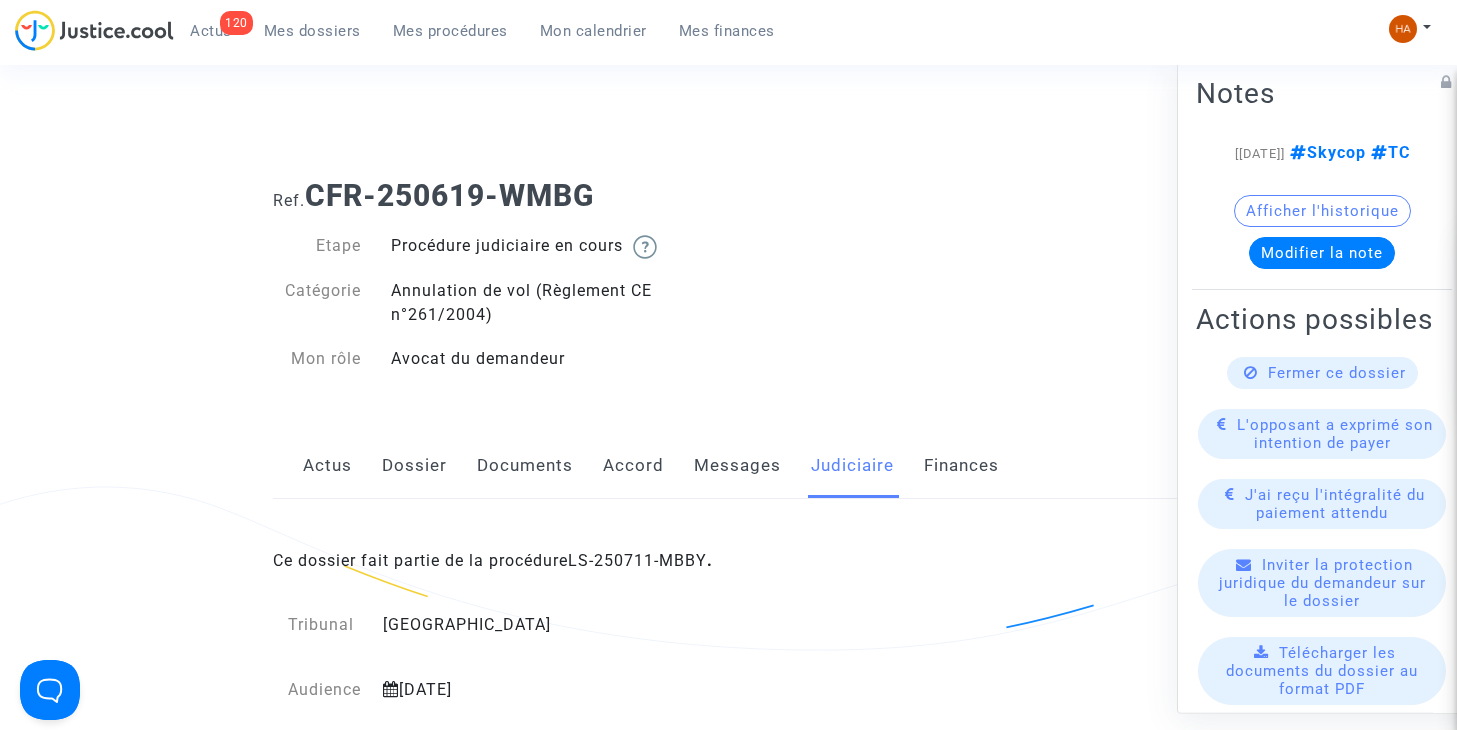 click on "Documents" 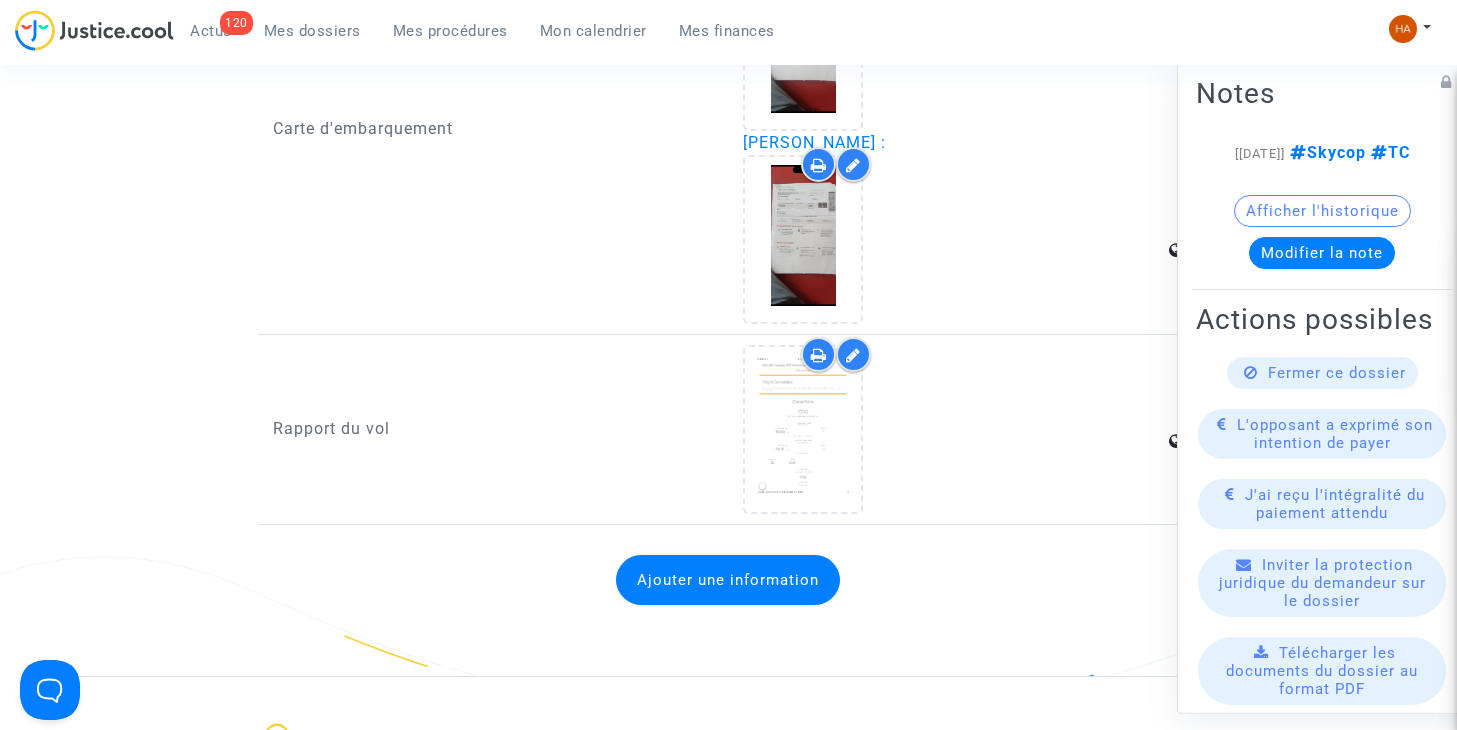 scroll, scrollTop: 3173, scrollLeft: 0, axis: vertical 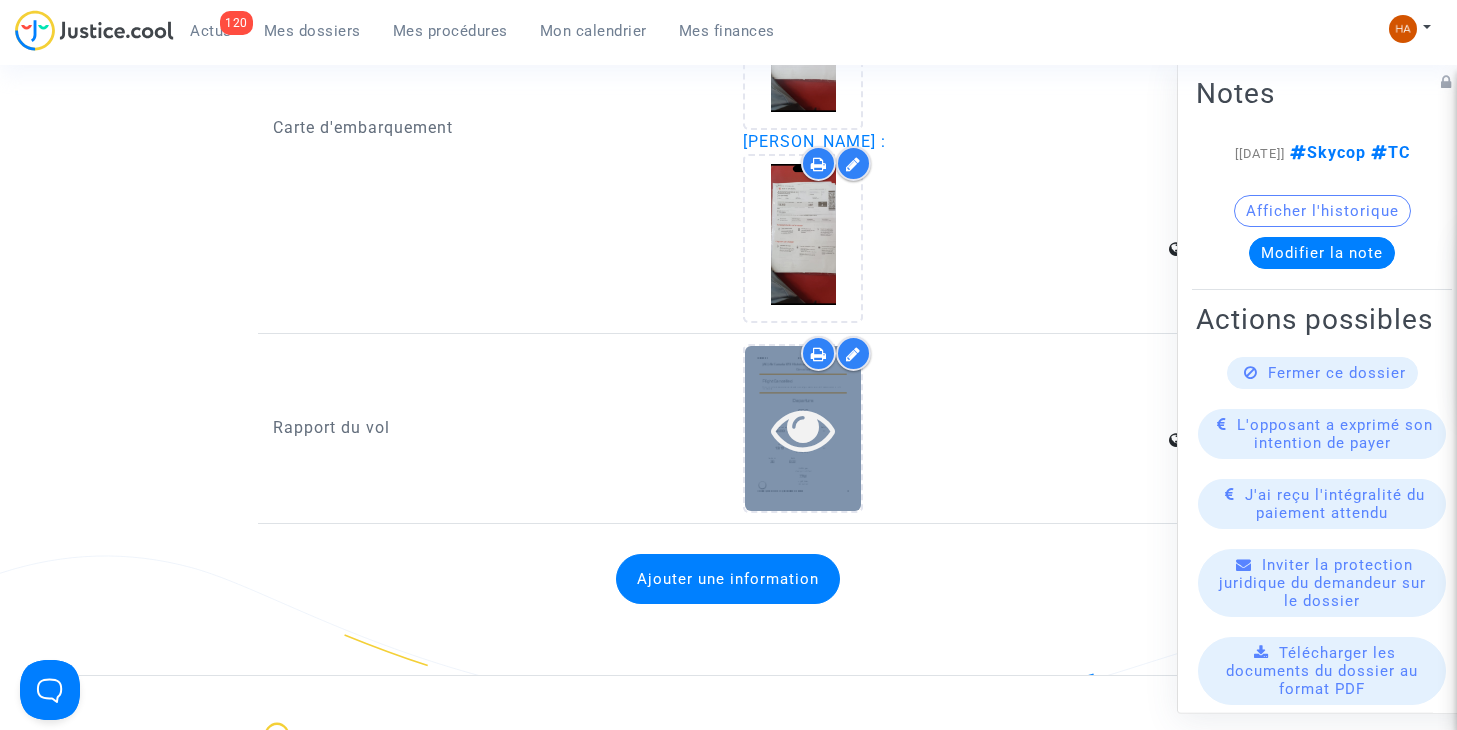 click at bounding box center (803, 429) 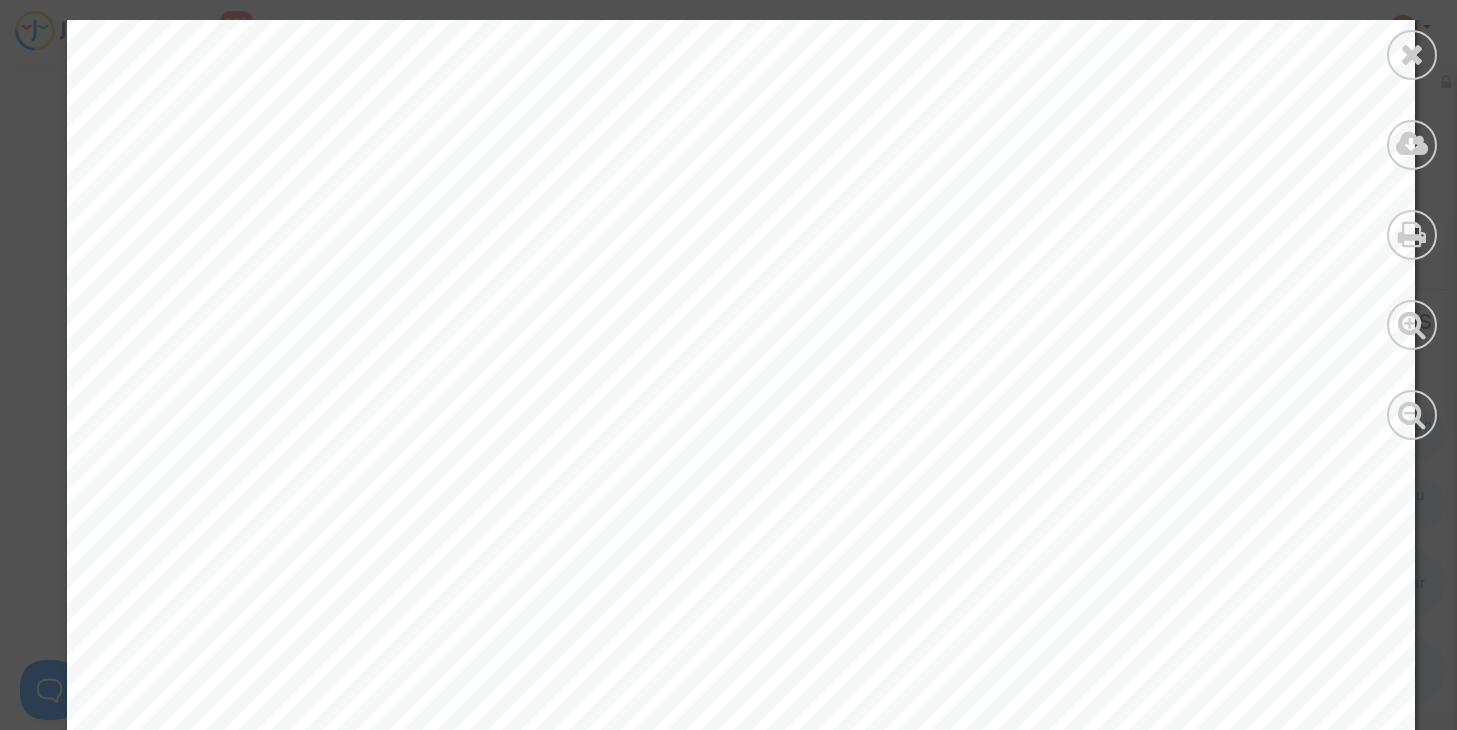 scroll, scrollTop: 74, scrollLeft: 0, axis: vertical 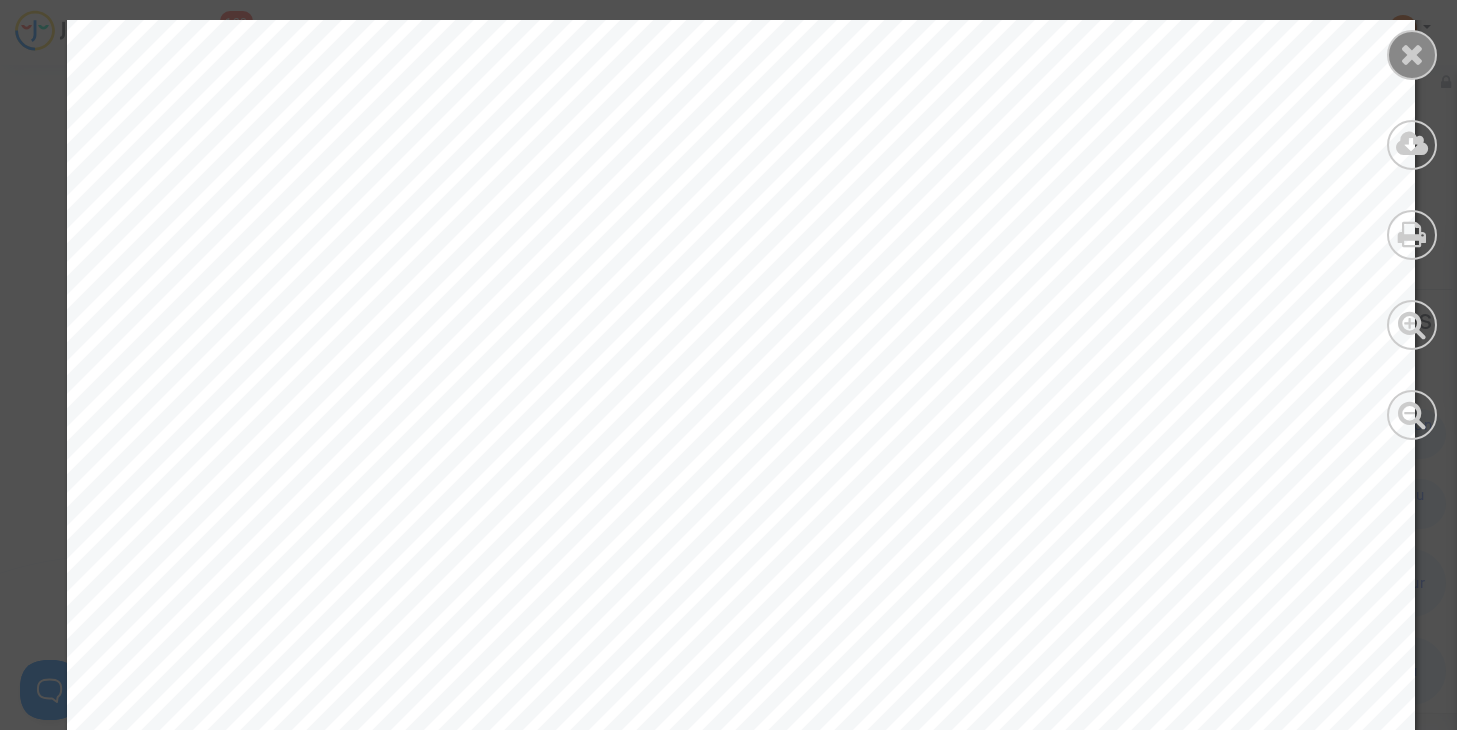 click at bounding box center (1412, 55) 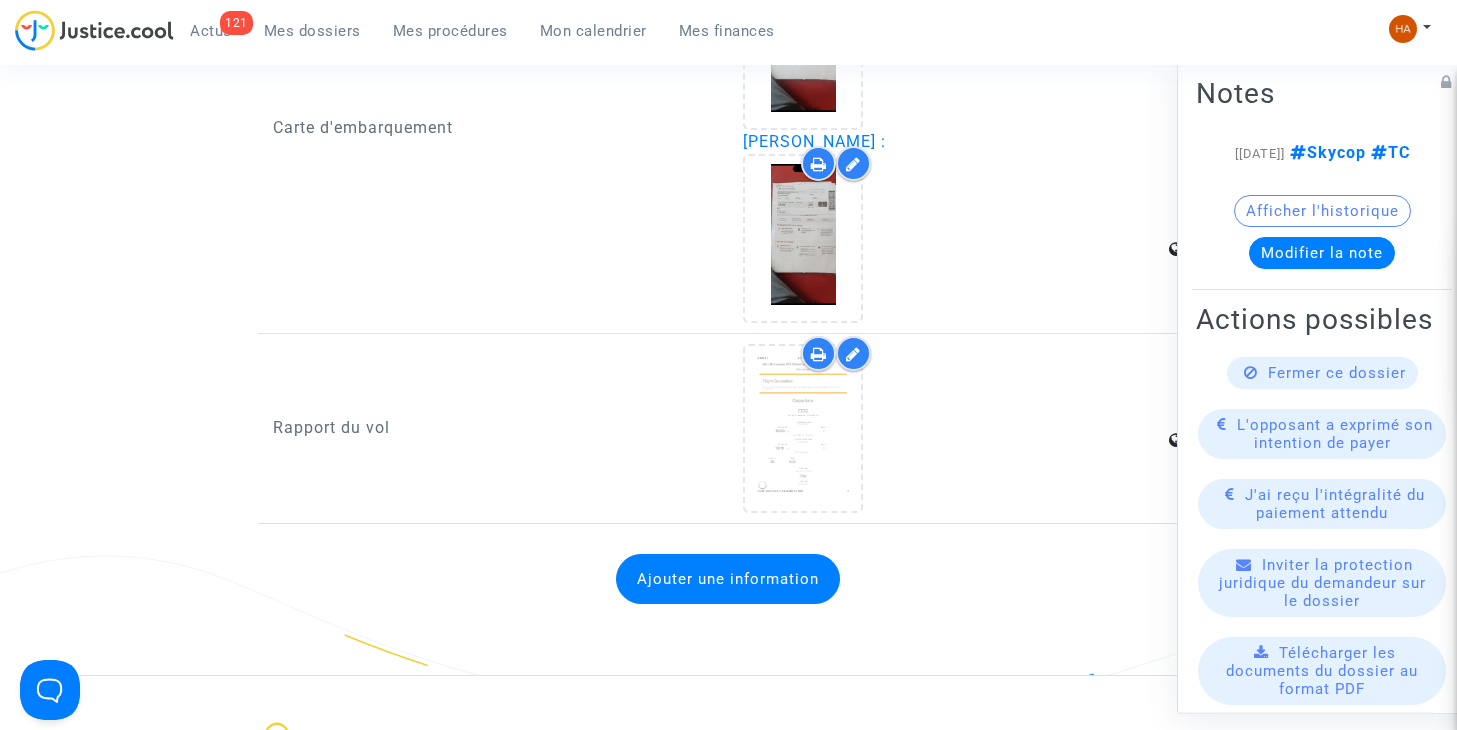 click on "Mes dossiers" at bounding box center (312, 31) 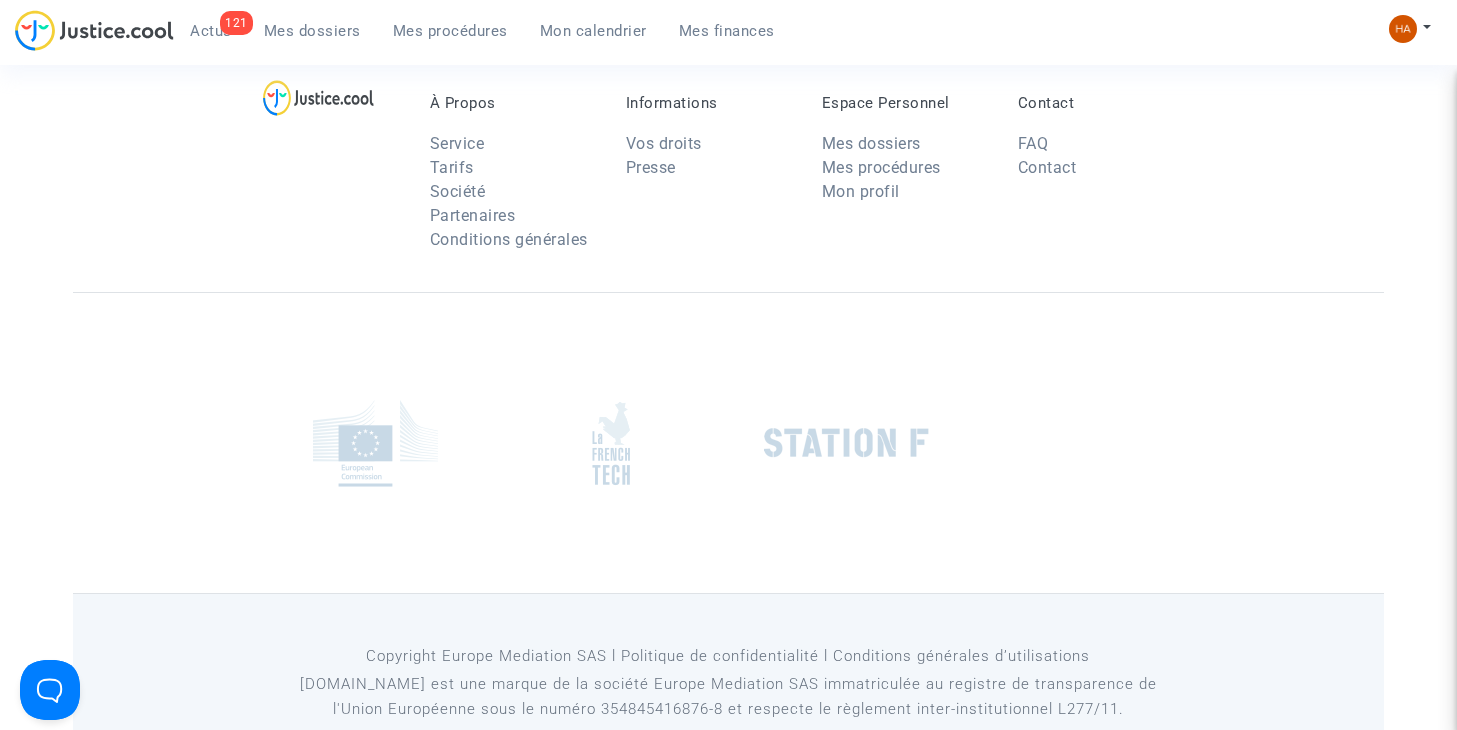 scroll, scrollTop: 0, scrollLeft: 0, axis: both 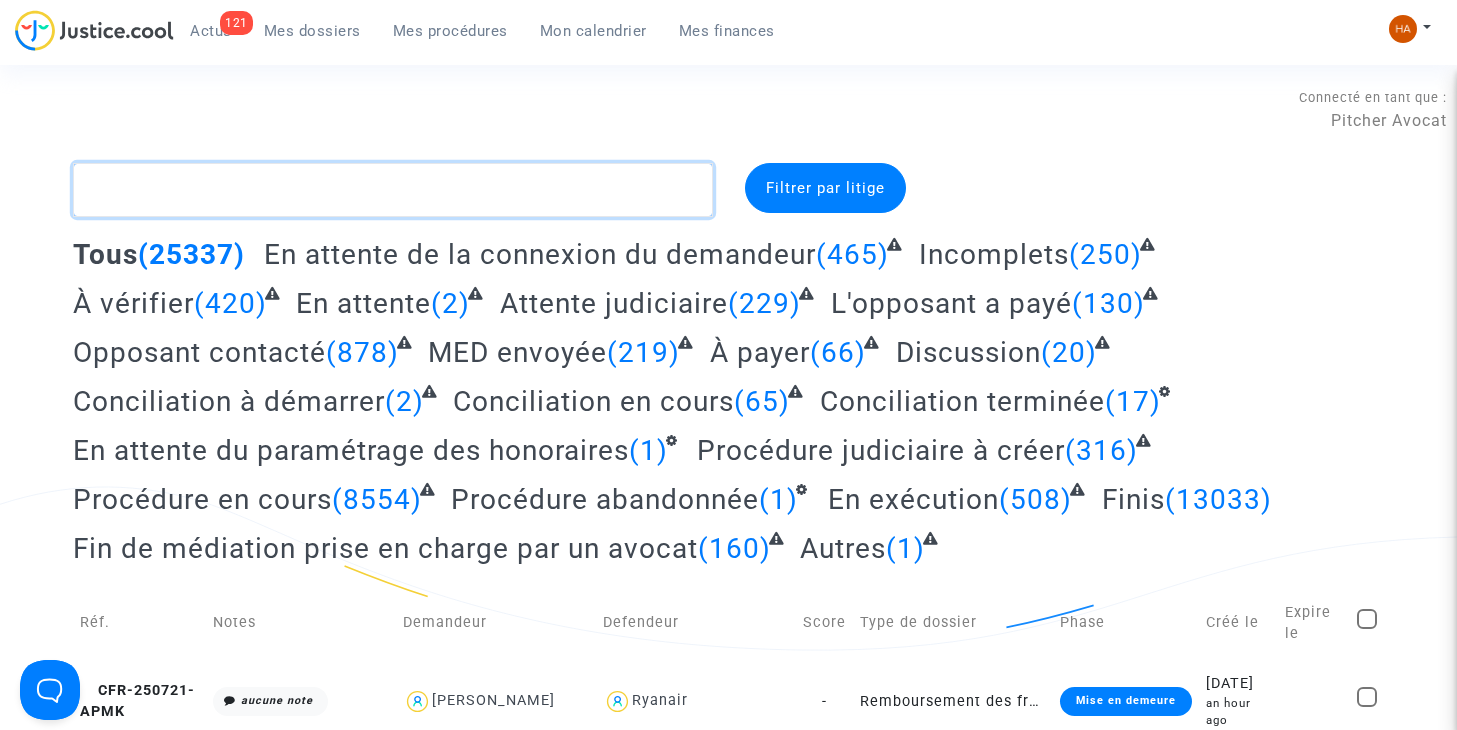 click 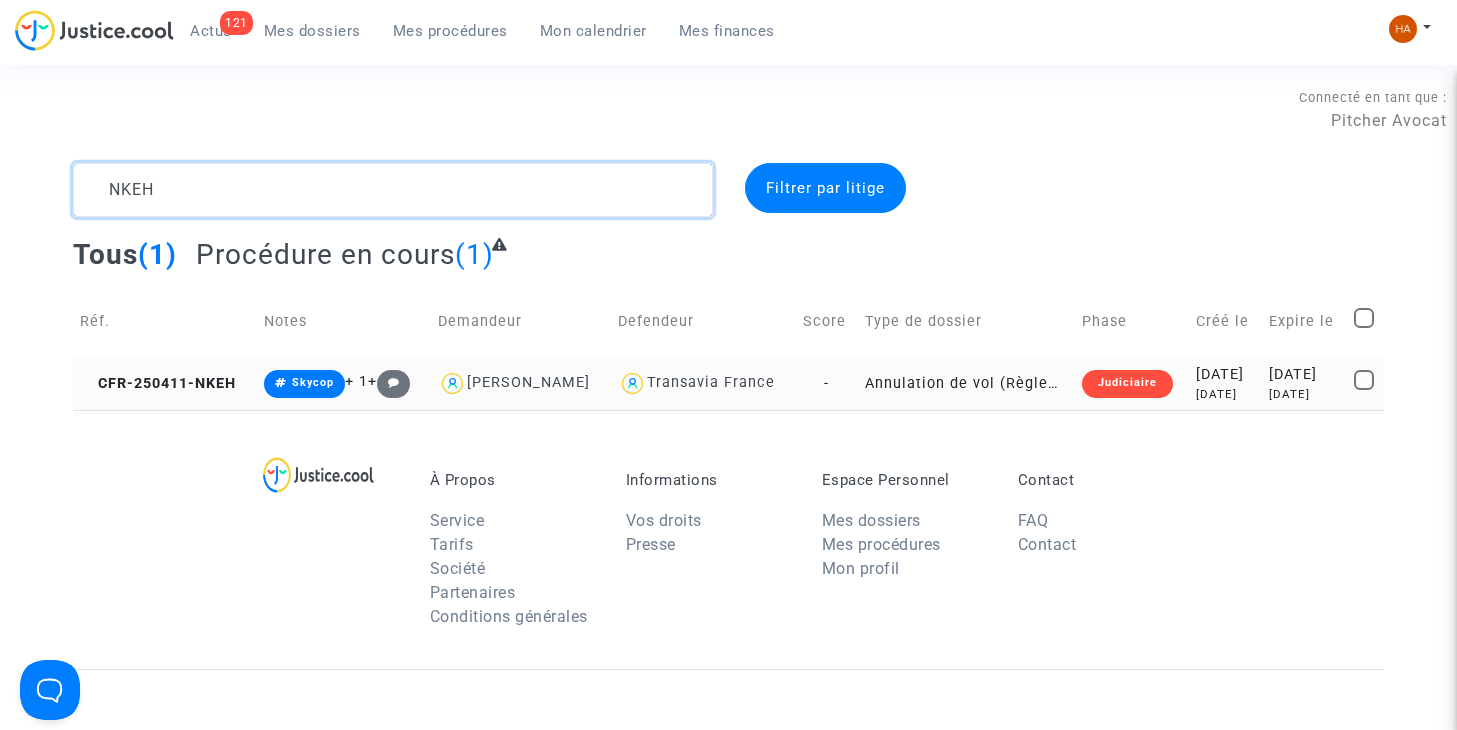 type on "NKEH" 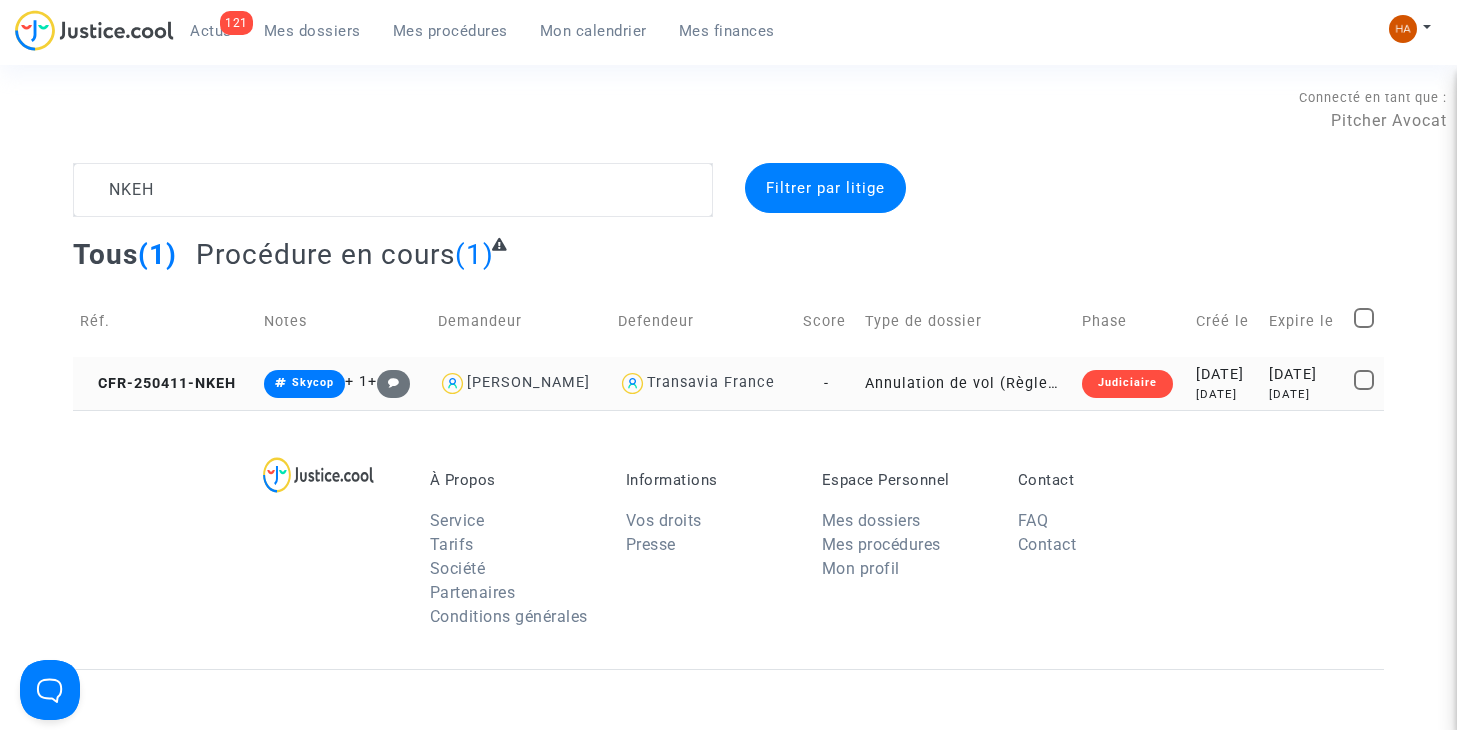 click on "-" 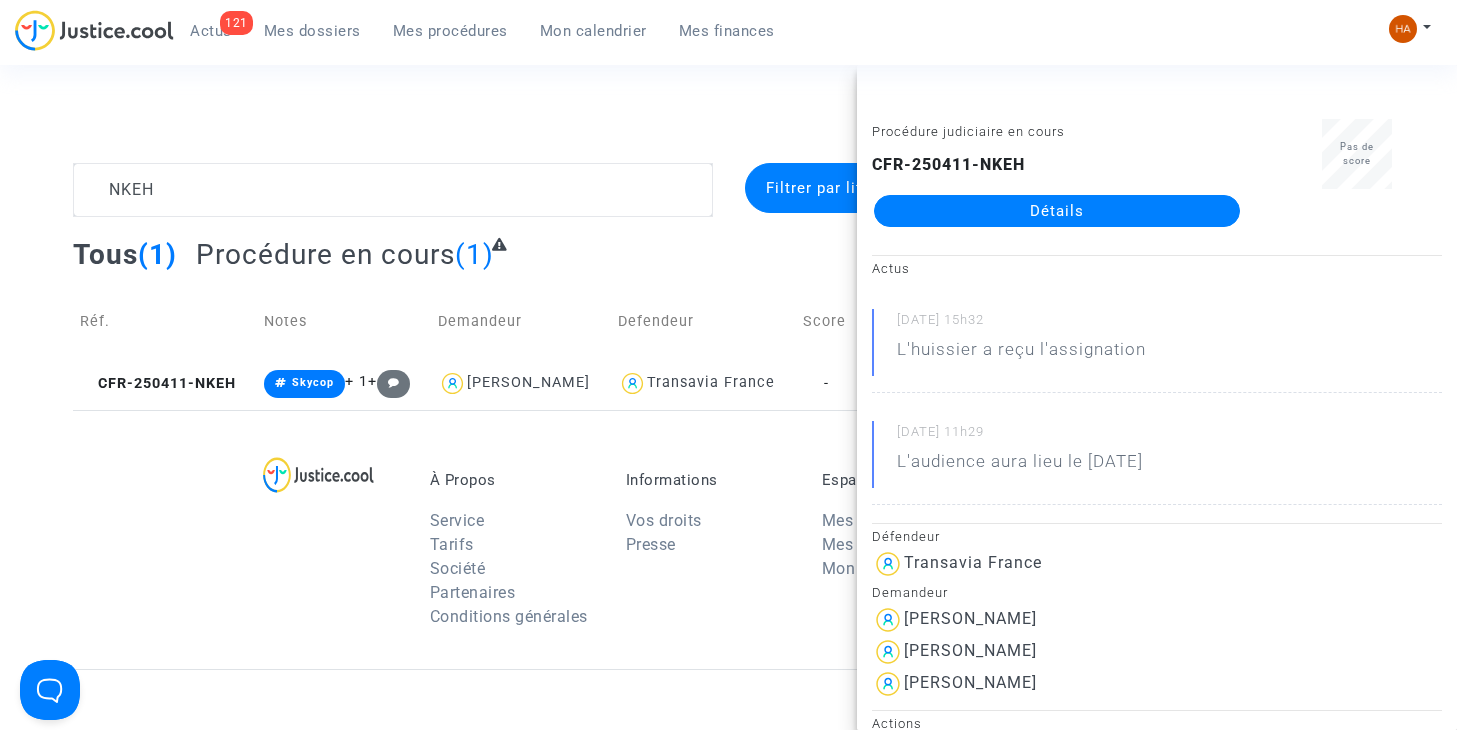 click on "Détails" 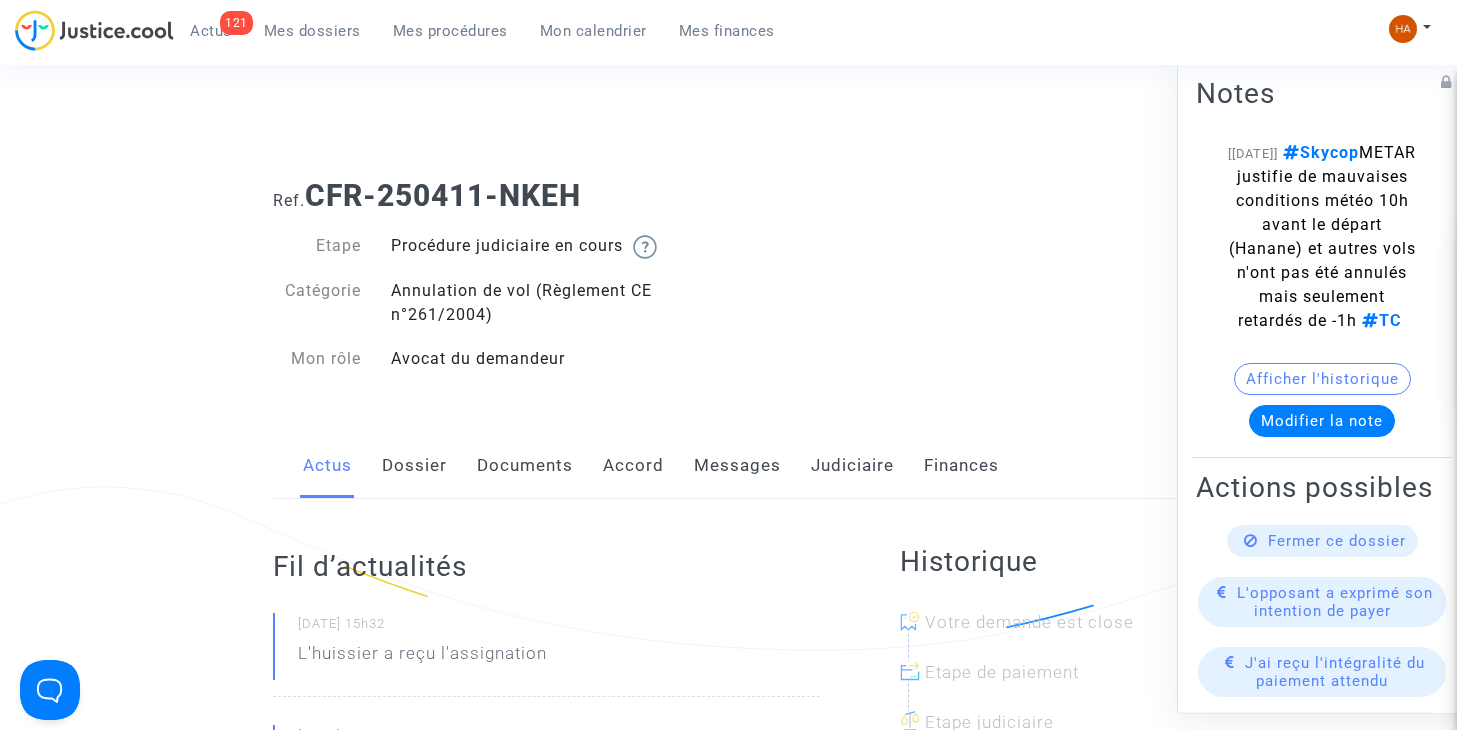 click on "Afficher l'historique" 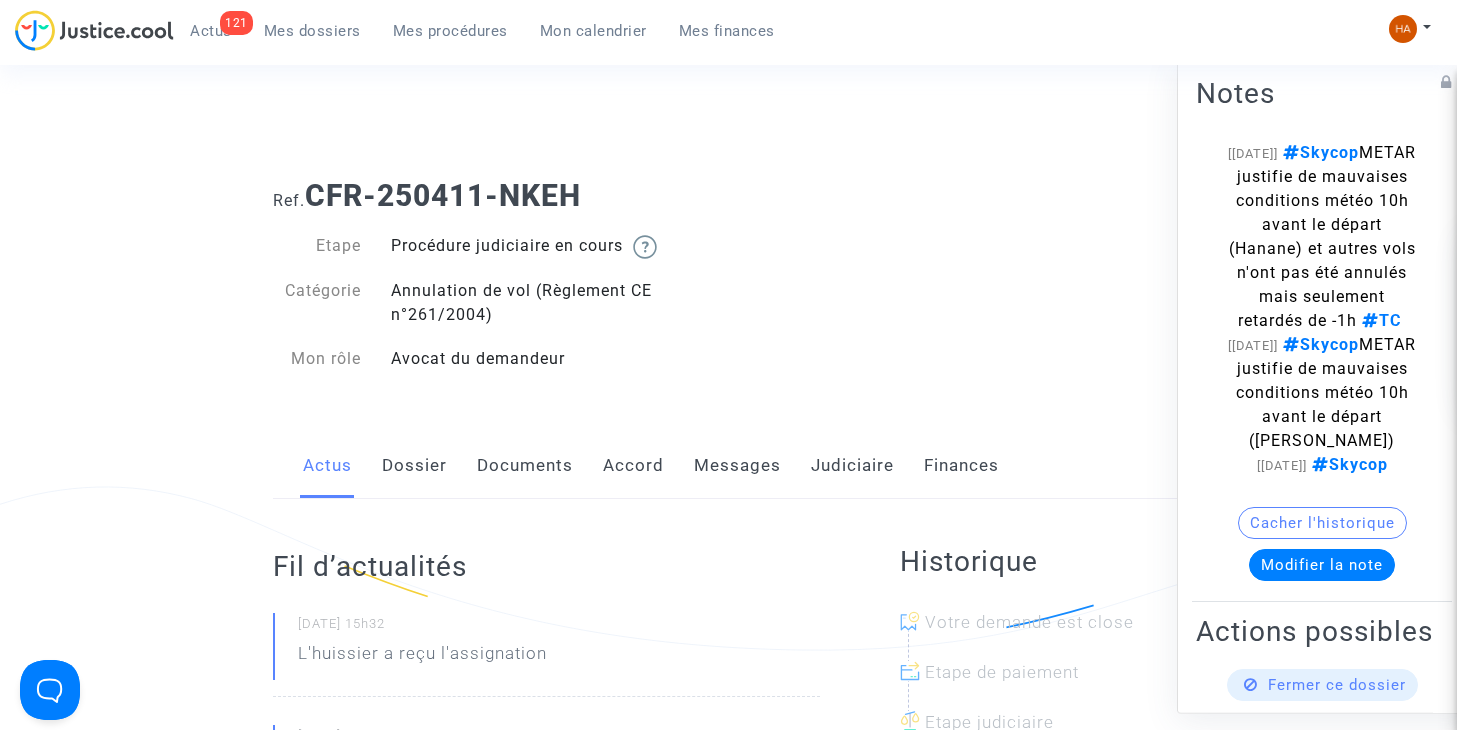 click on "Documents" 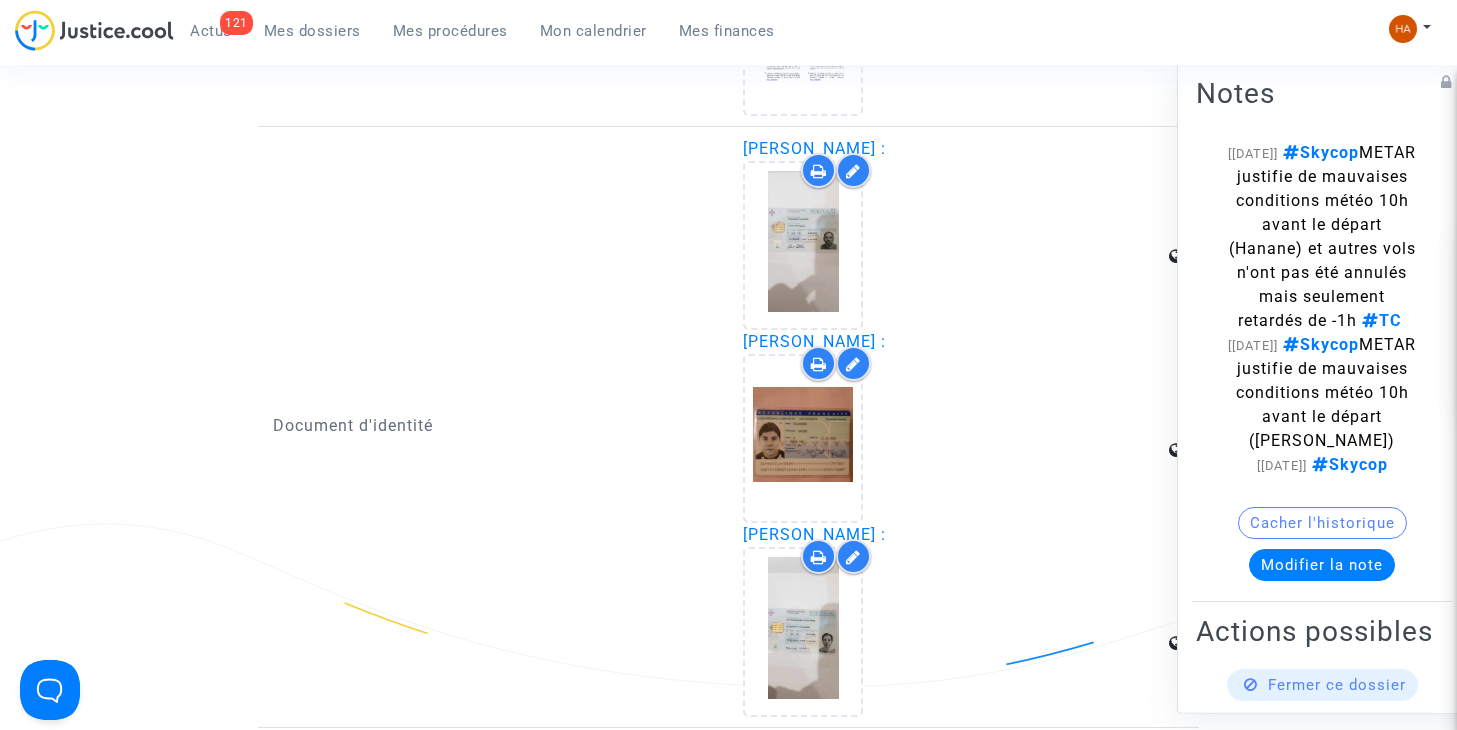 scroll, scrollTop: 3500, scrollLeft: 0, axis: vertical 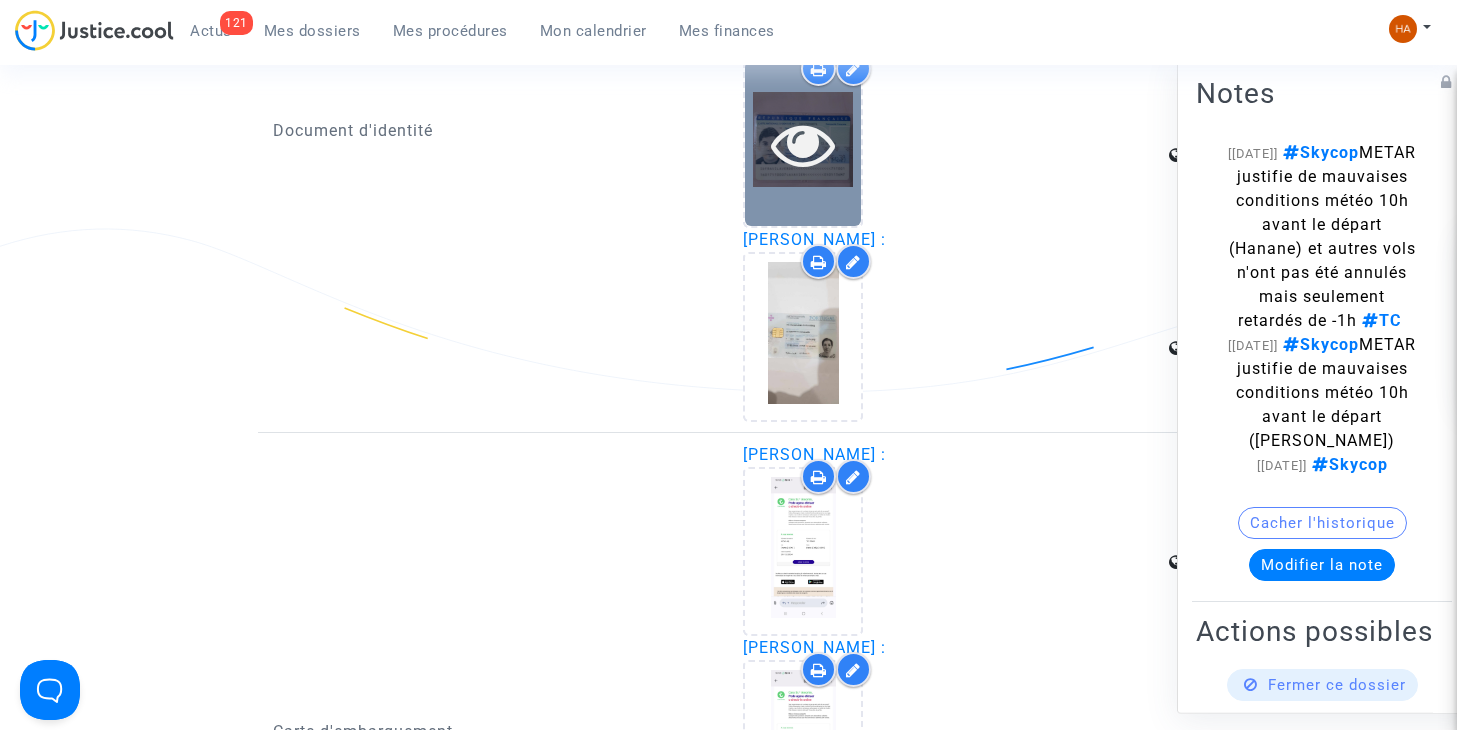 click at bounding box center (803, 144) 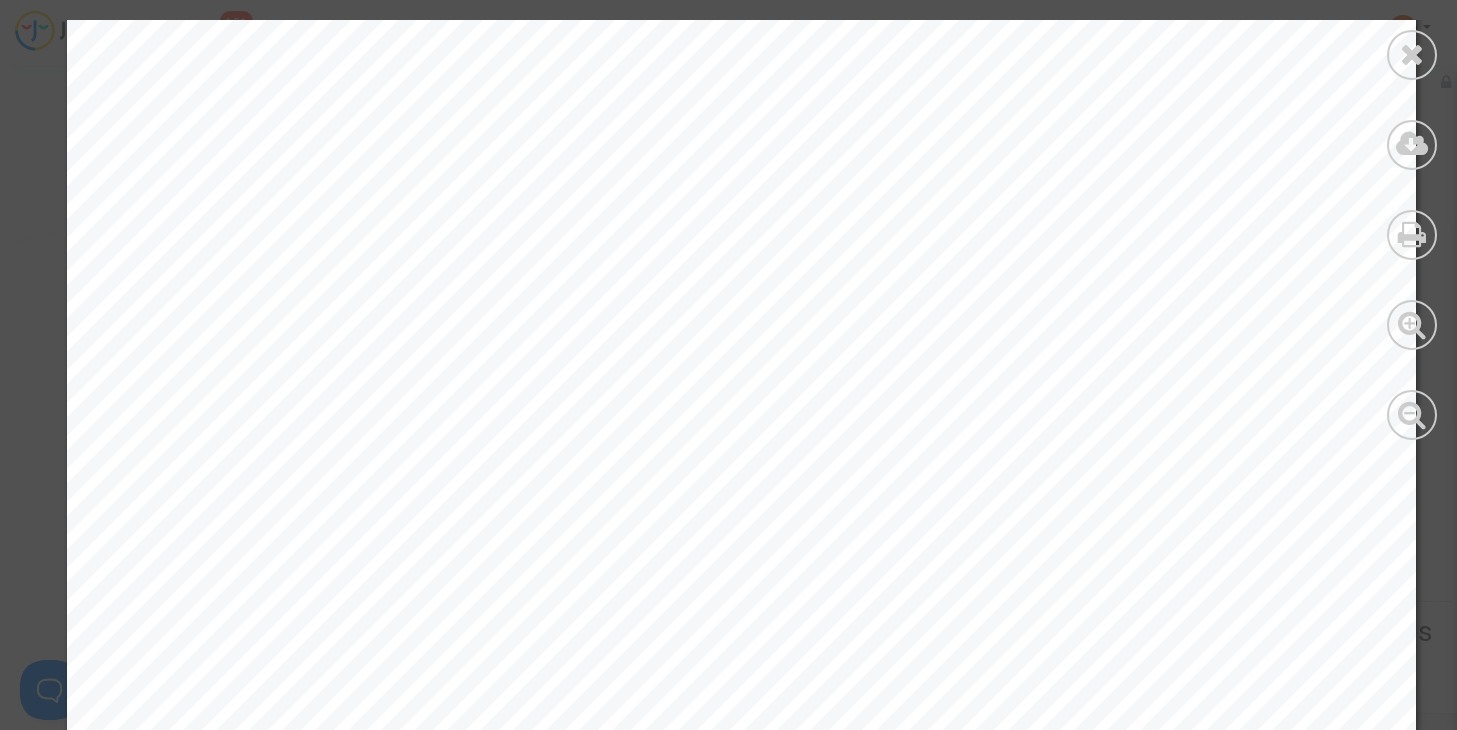 scroll, scrollTop: 400, scrollLeft: 0, axis: vertical 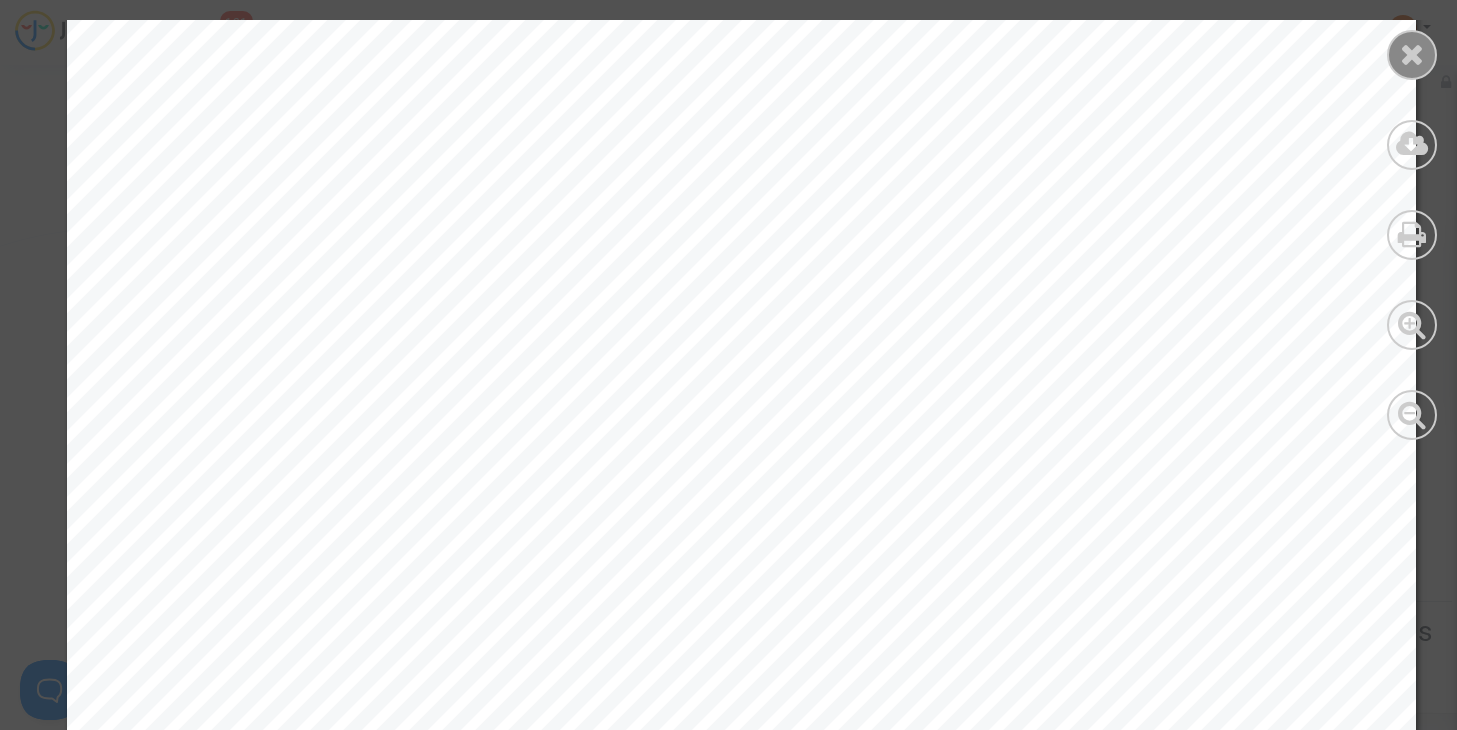 click at bounding box center [1412, 55] 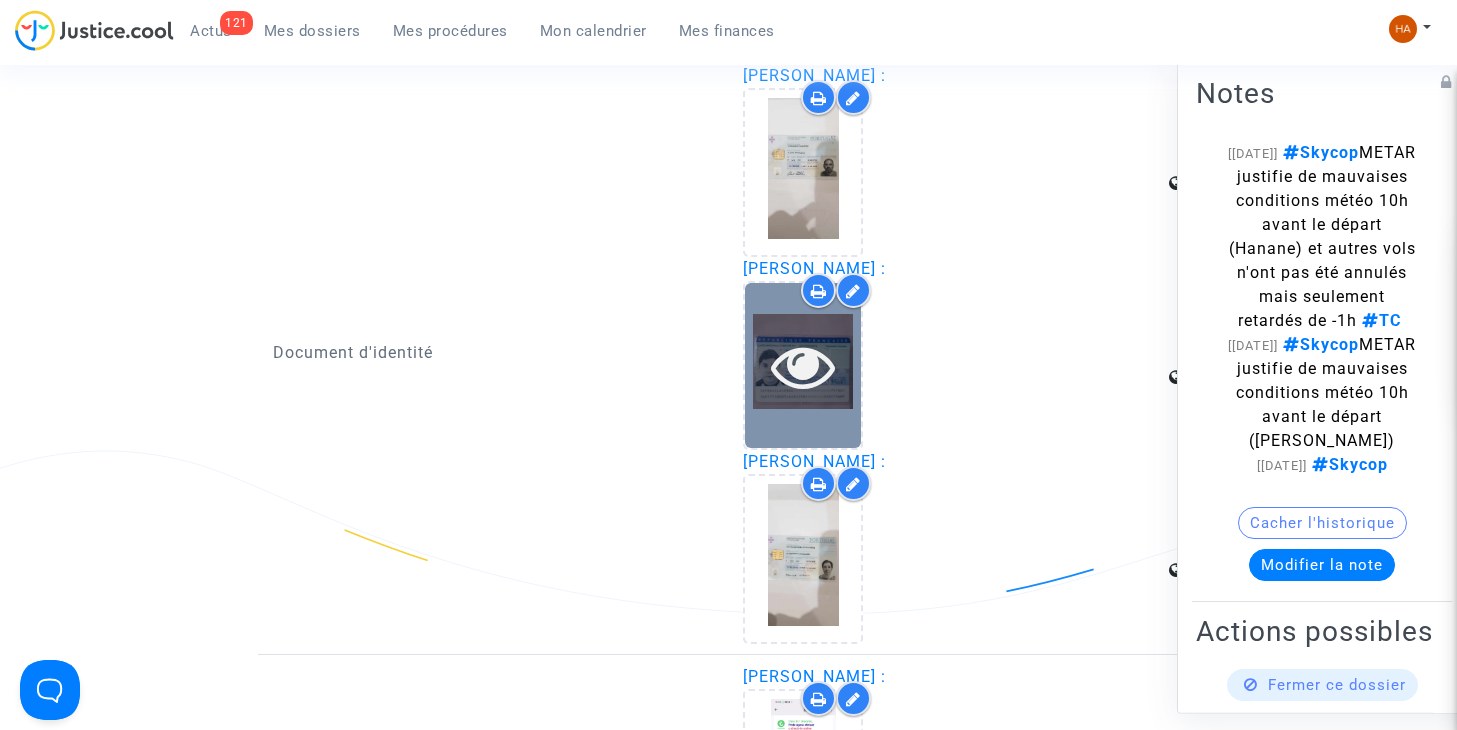 scroll, scrollTop: 3200, scrollLeft: 0, axis: vertical 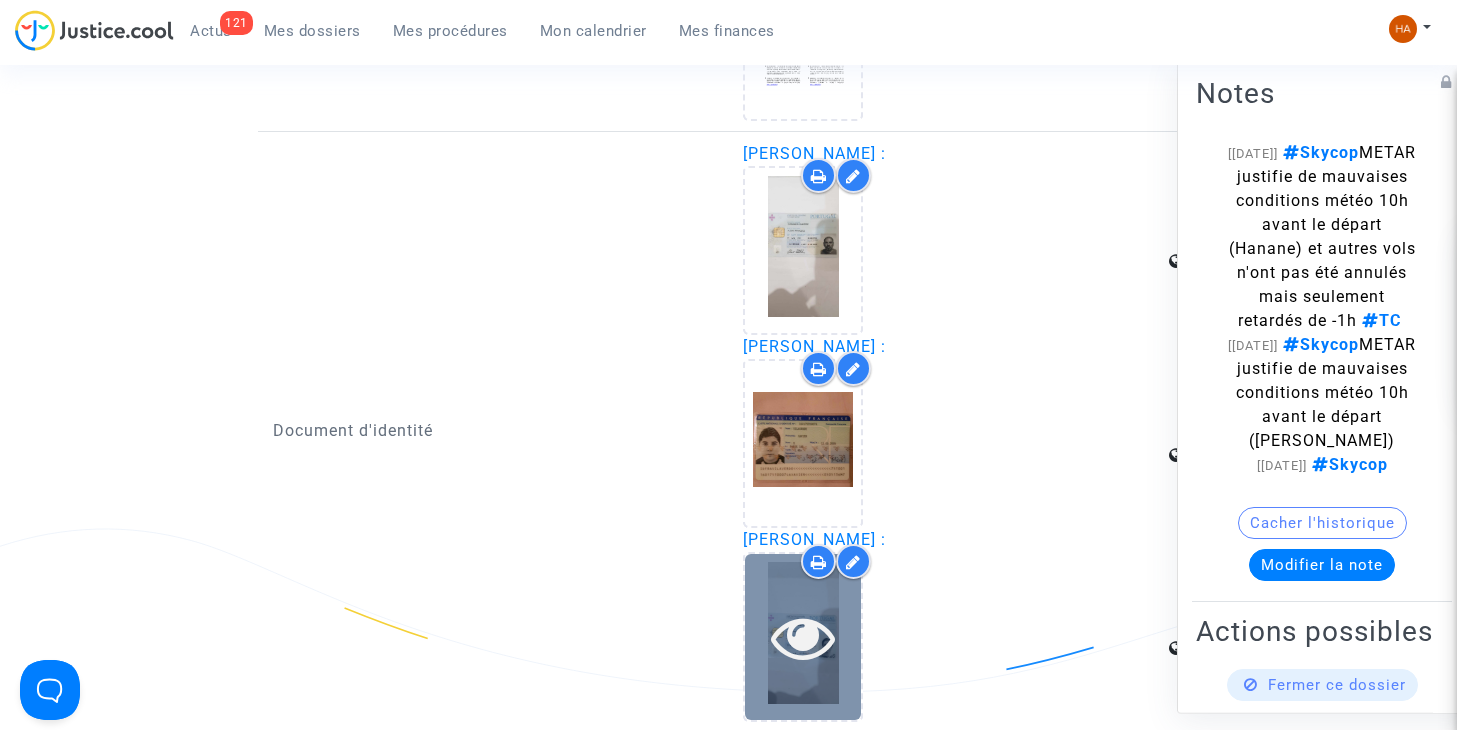 click at bounding box center [803, 637] 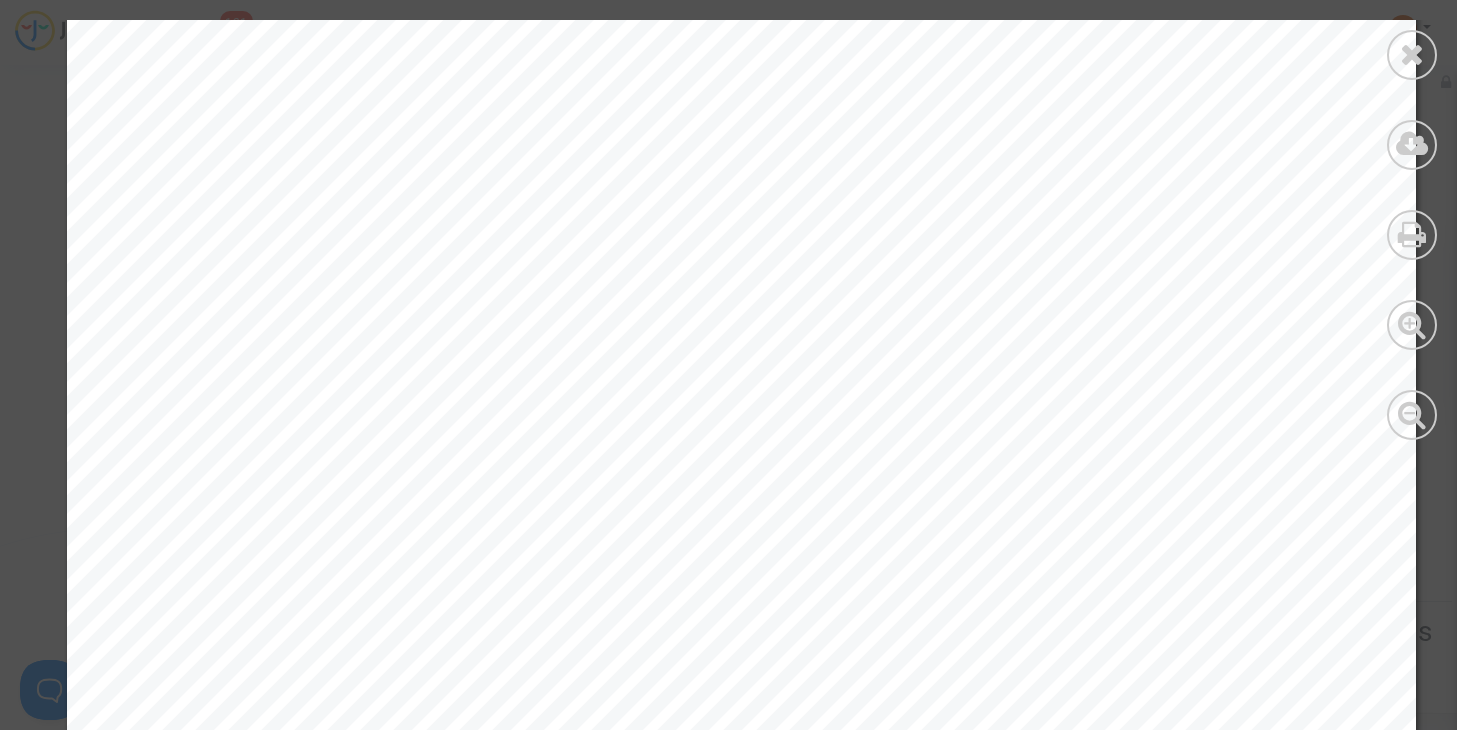 scroll, scrollTop: 500, scrollLeft: 0, axis: vertical 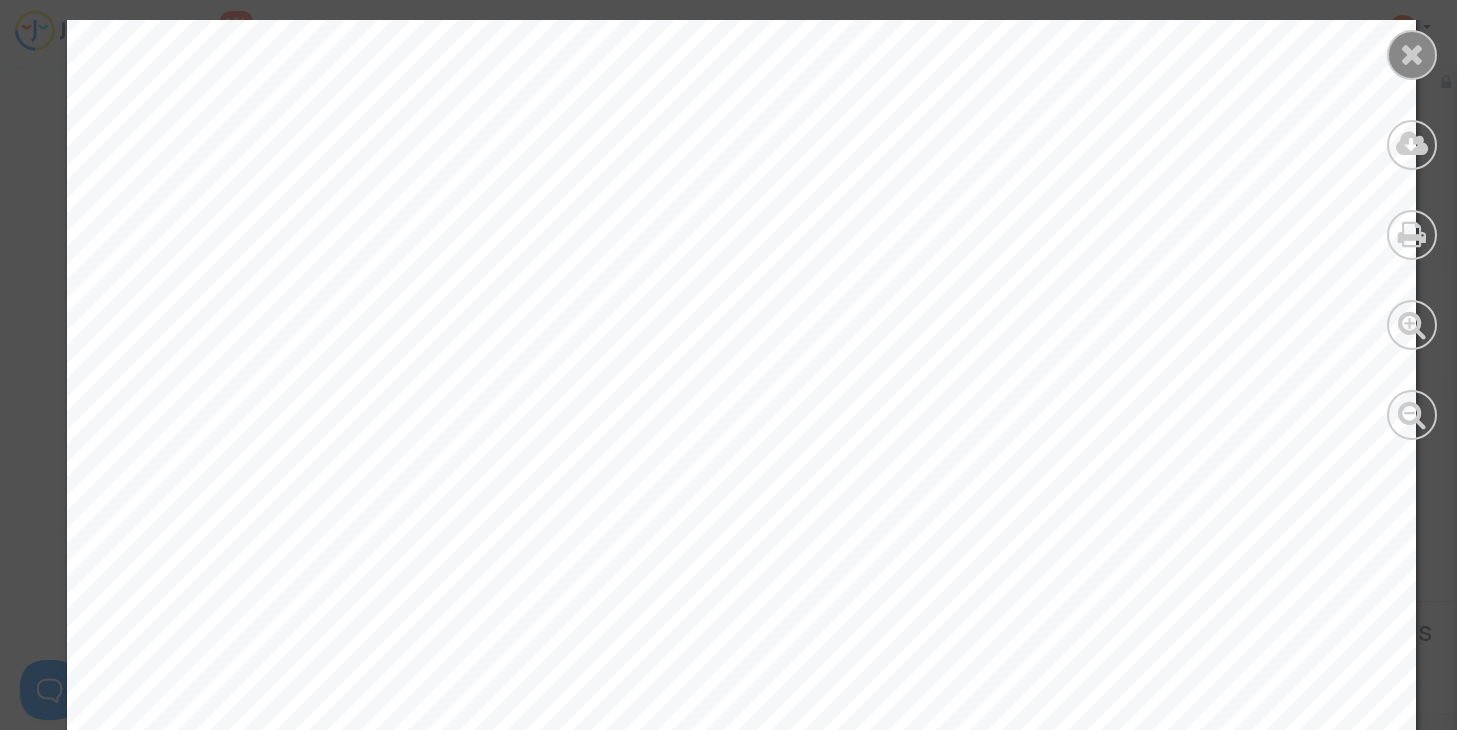 click at bounding box center (1412, 55) 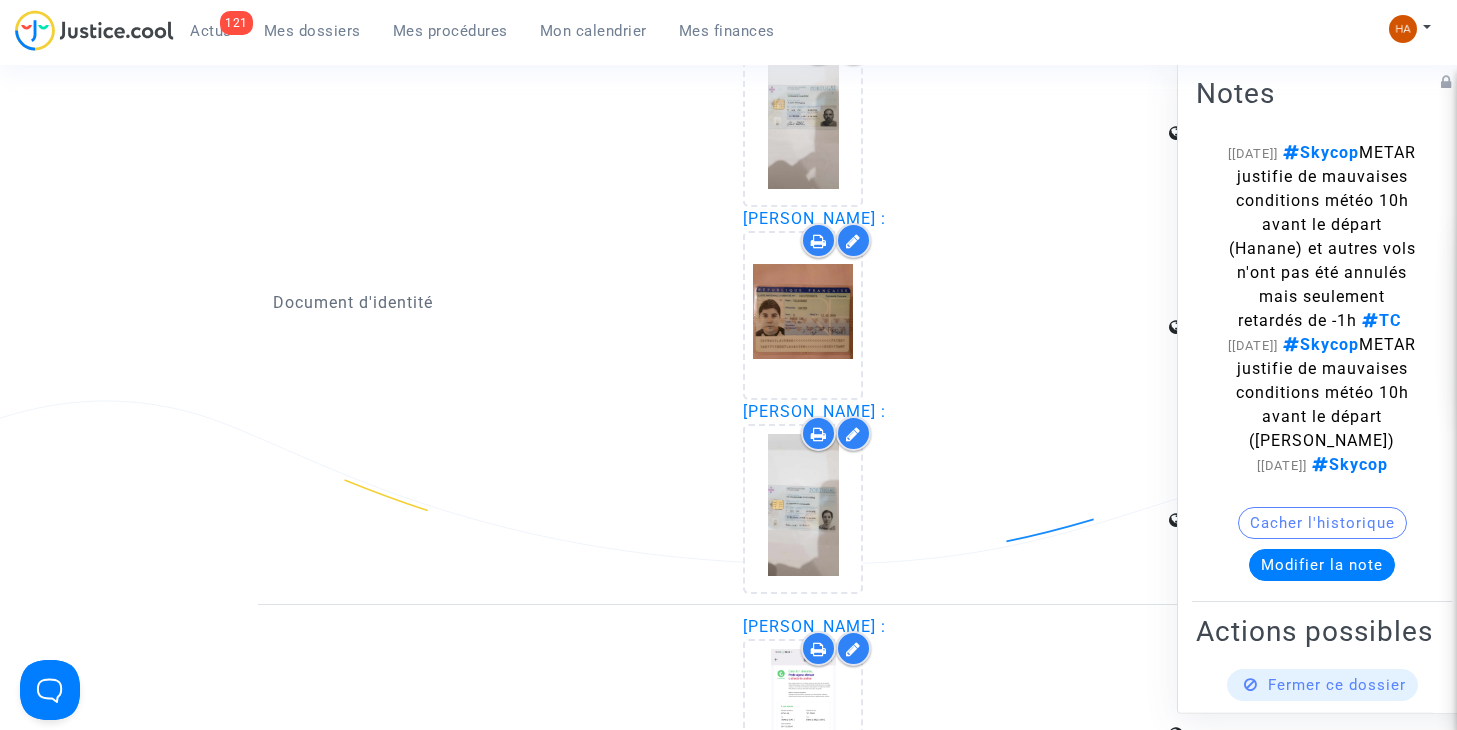 scroll, scrollTop: 3600, scrollLeft: 0, axis: vertical 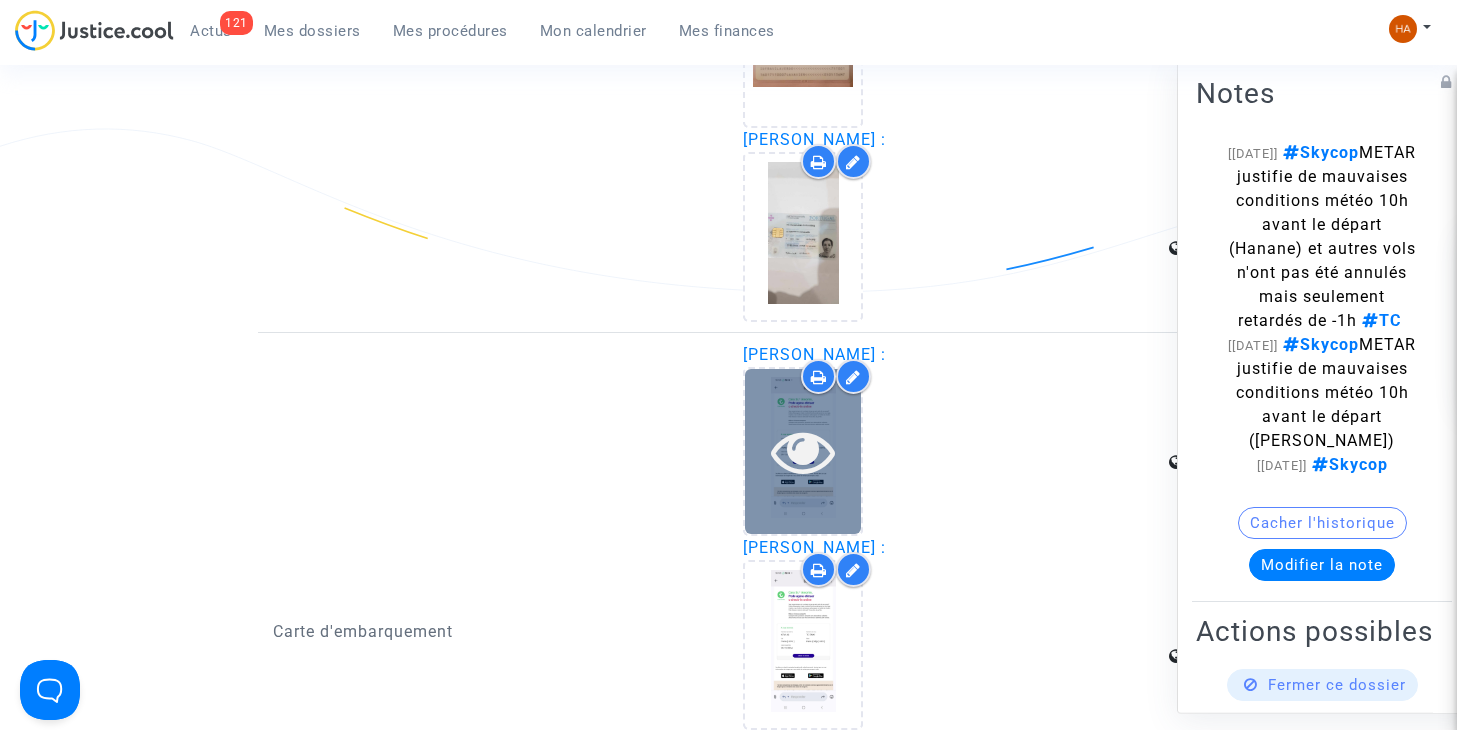 click at bounding box center [803, 451] 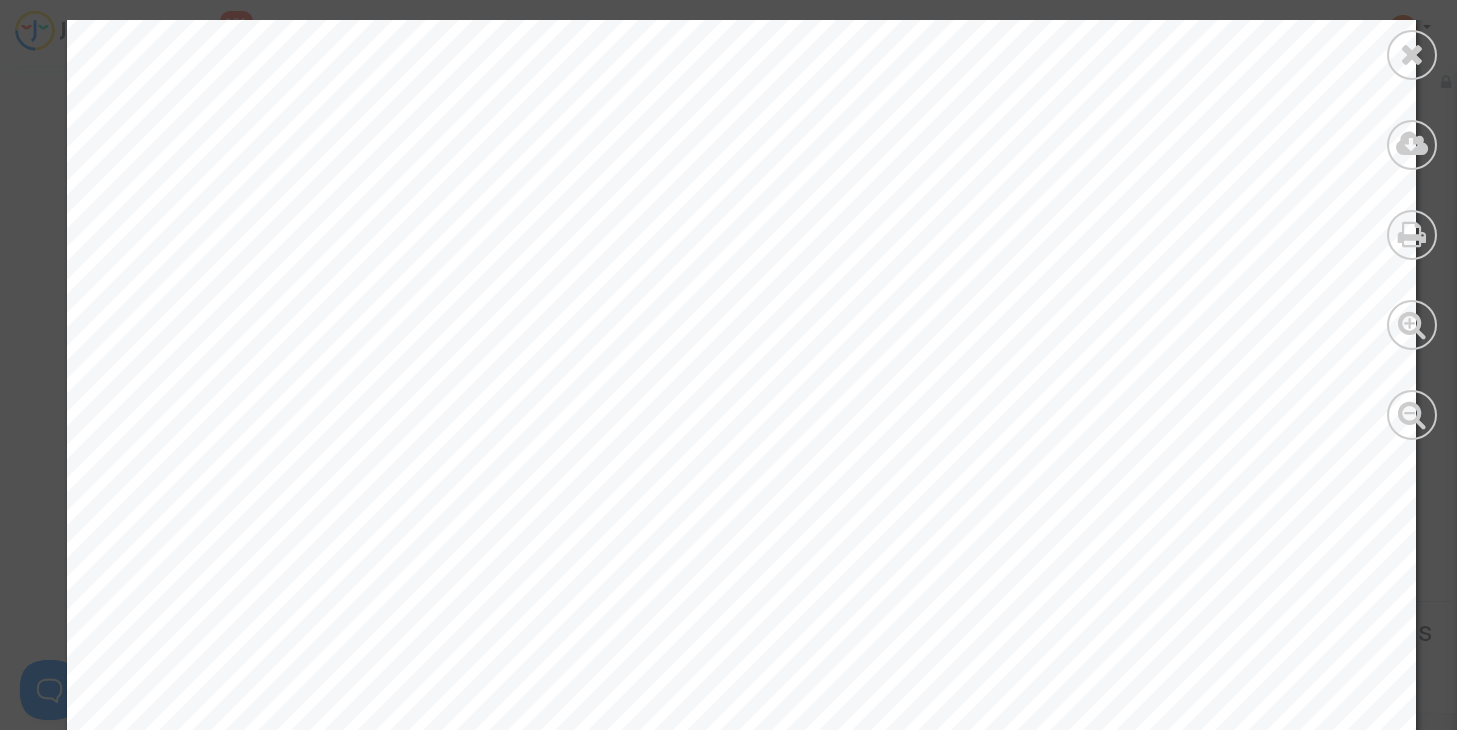 scroll, scrollTop: 1223, scrollLeft: 0, axis: vertical 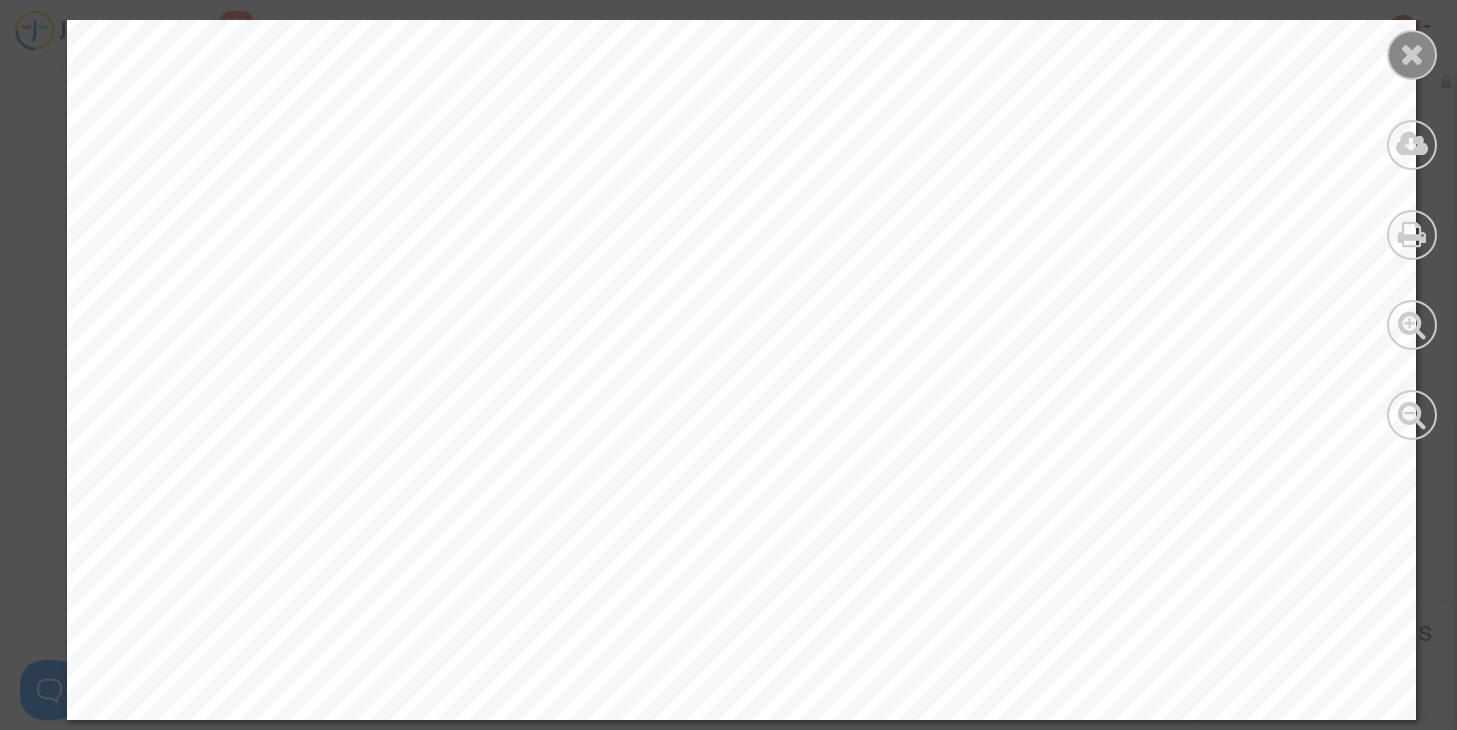 click at bounding box center (1412, 54) 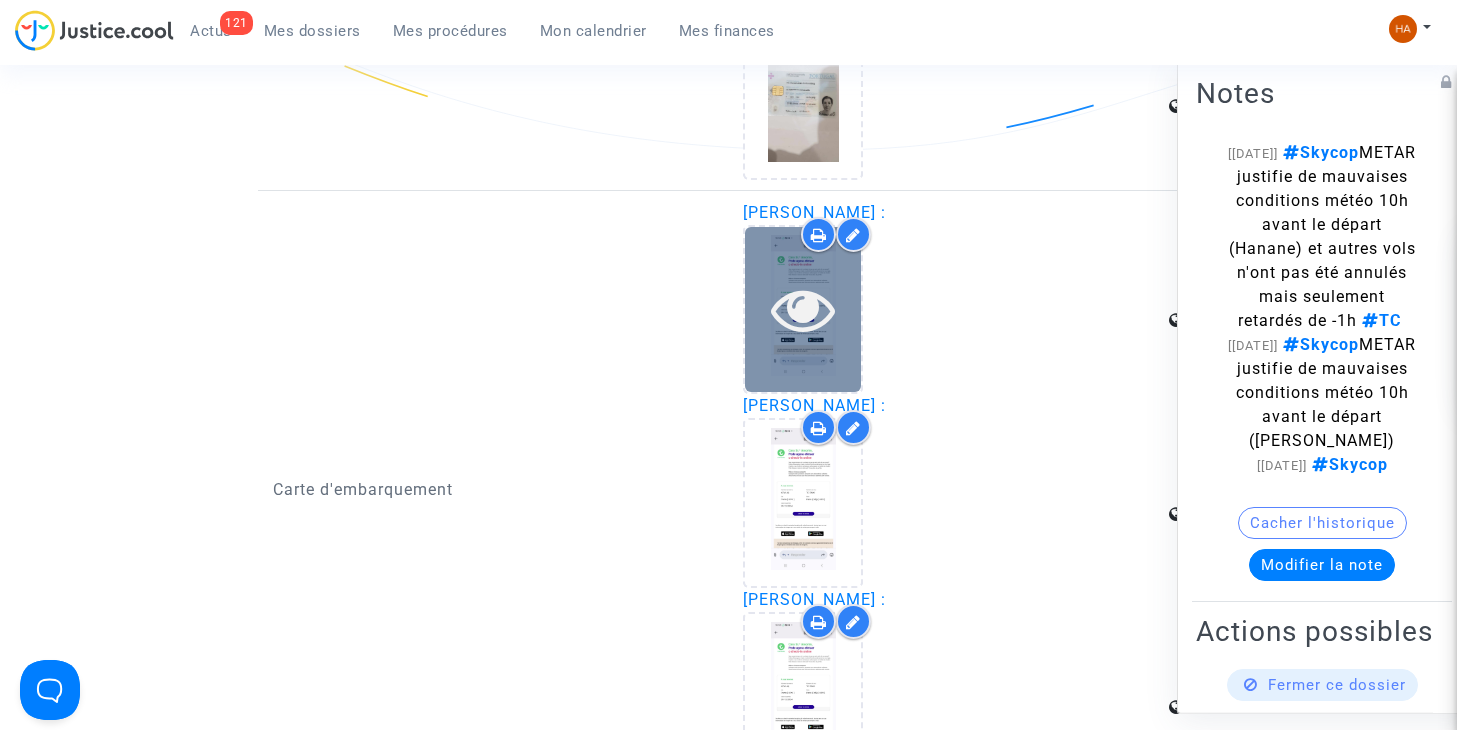 scroll, scrollTop: 3700, scrollLeft: 0, axis: vertical 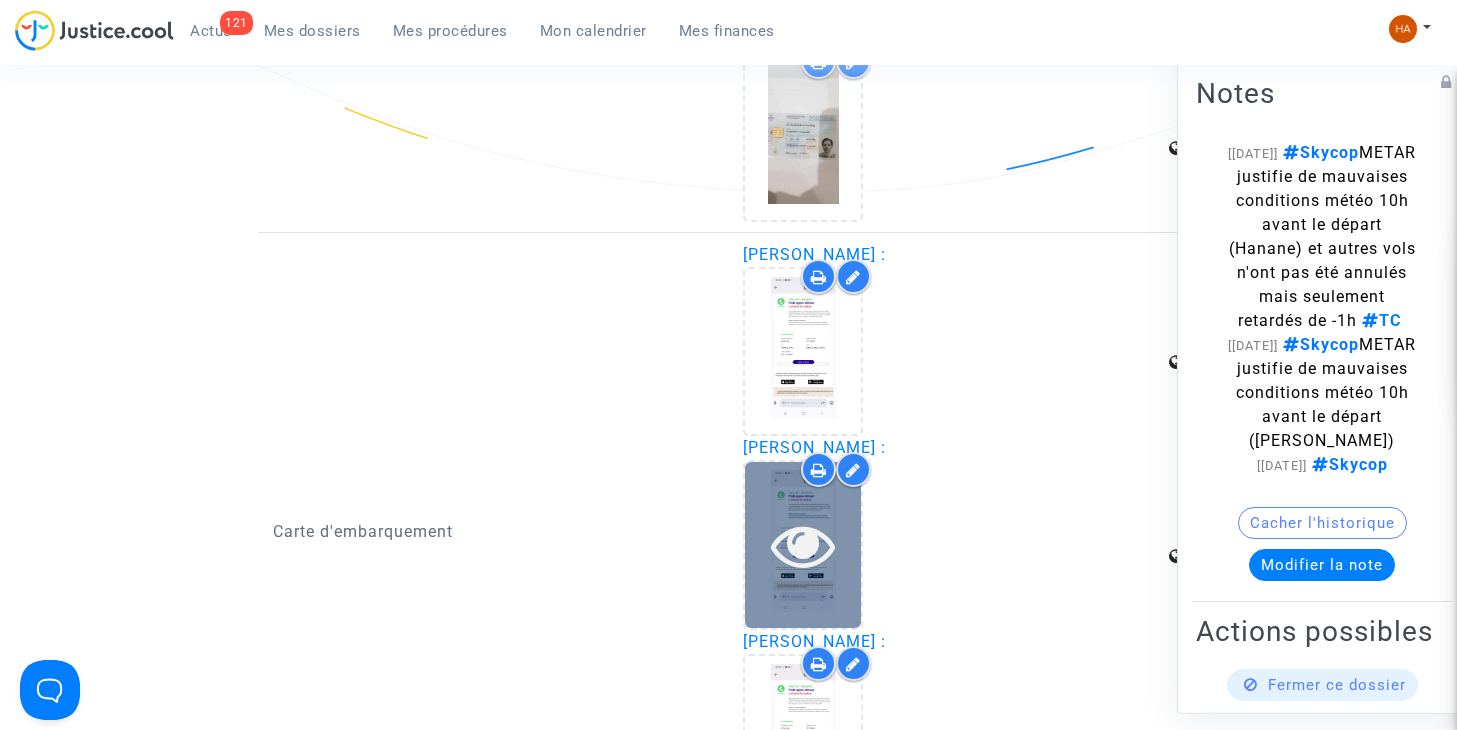 click at bounding box center [803, 545] 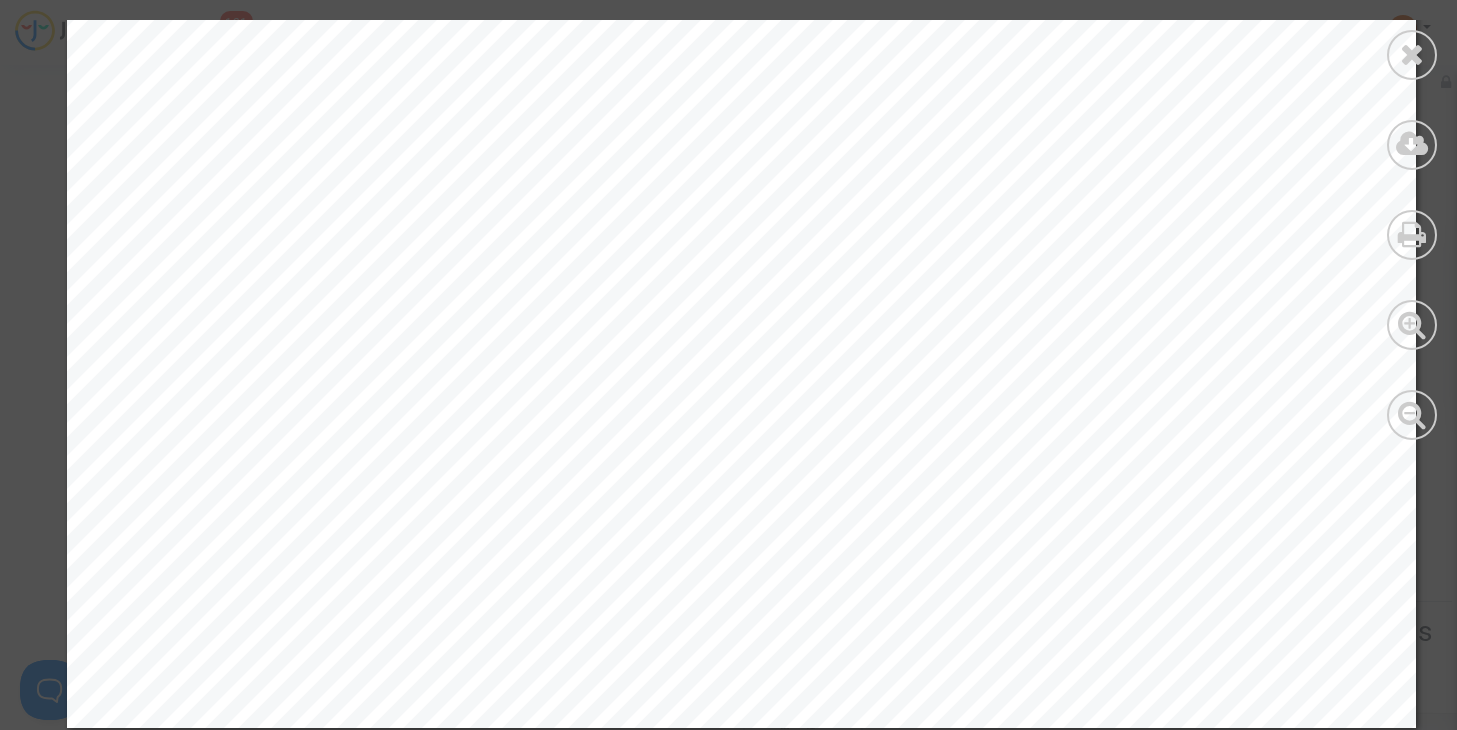 scroll, scrollTop: 1223, scrollLeft: 0, axis: vertical 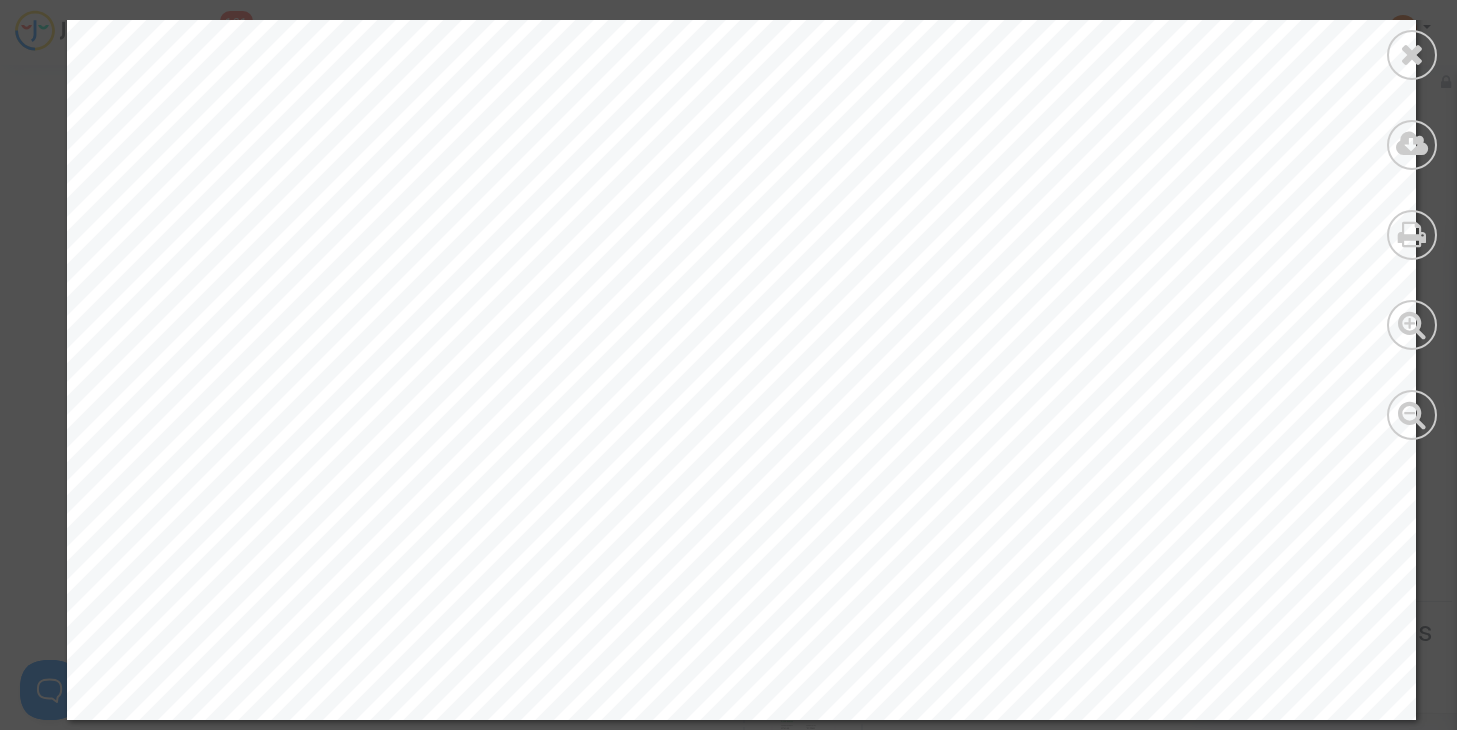 drag, startPoint x: 1395, startPoint y: 53, endPoint x: 1333, endPoint y: 116, distance: 88.391174 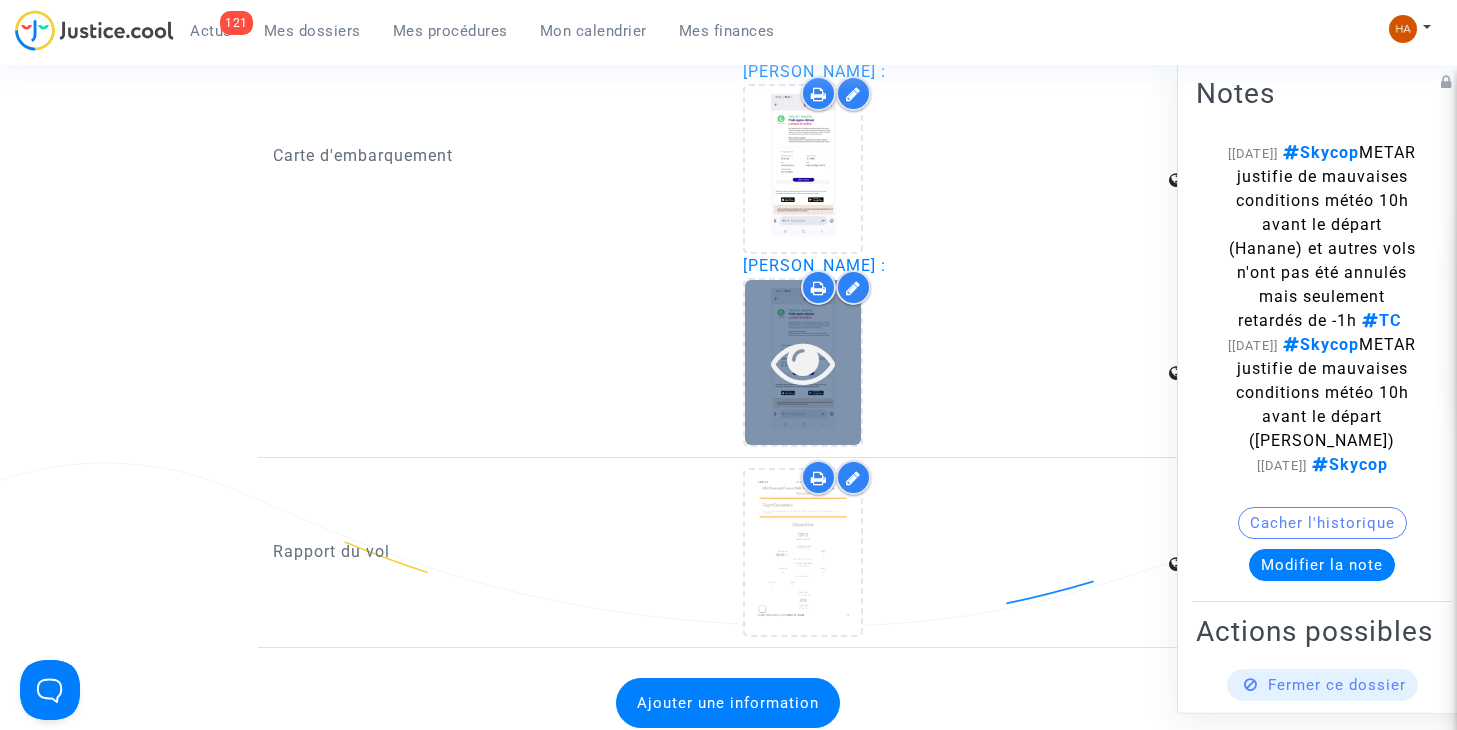 scroll, scrollTop: 4100, scrollLeft: 0, axis: vertical 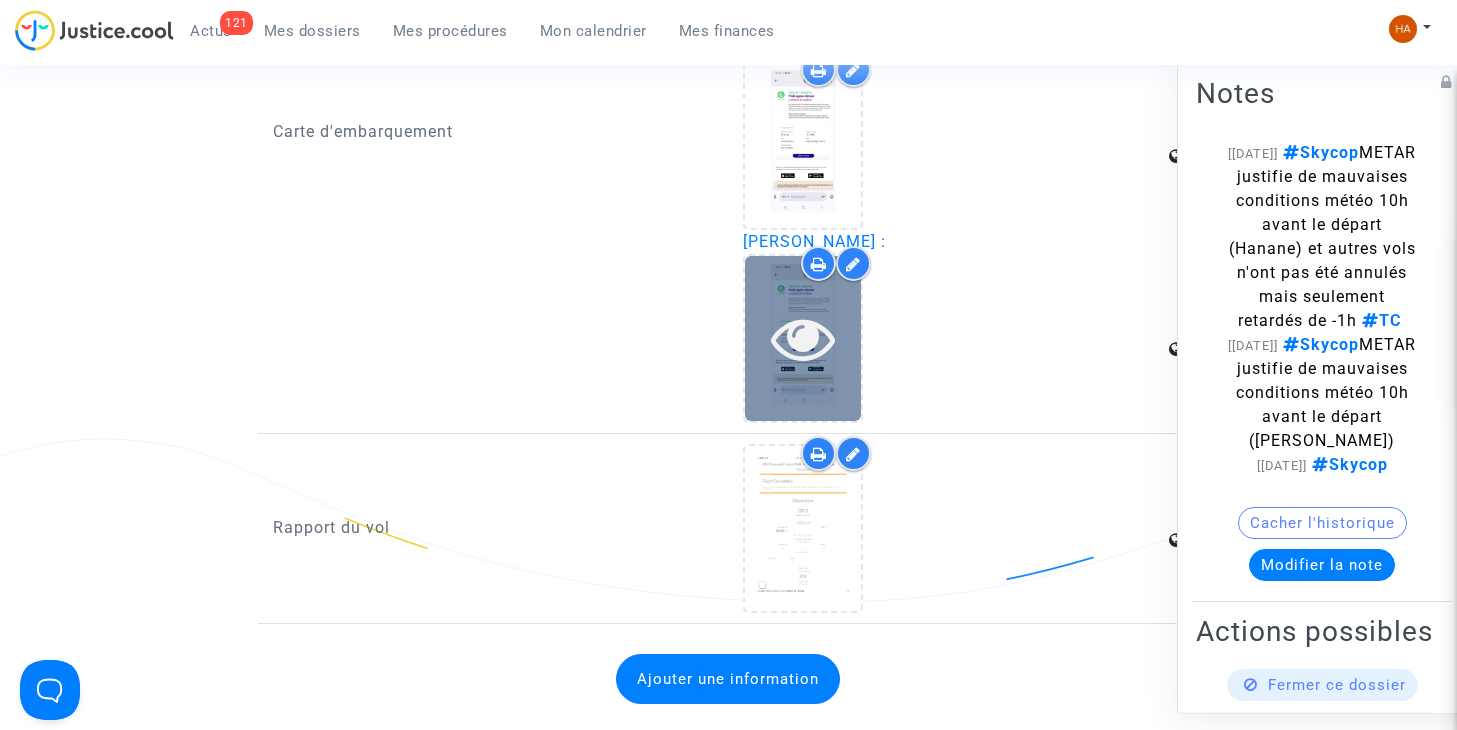 click at bounding box center [803, 338] 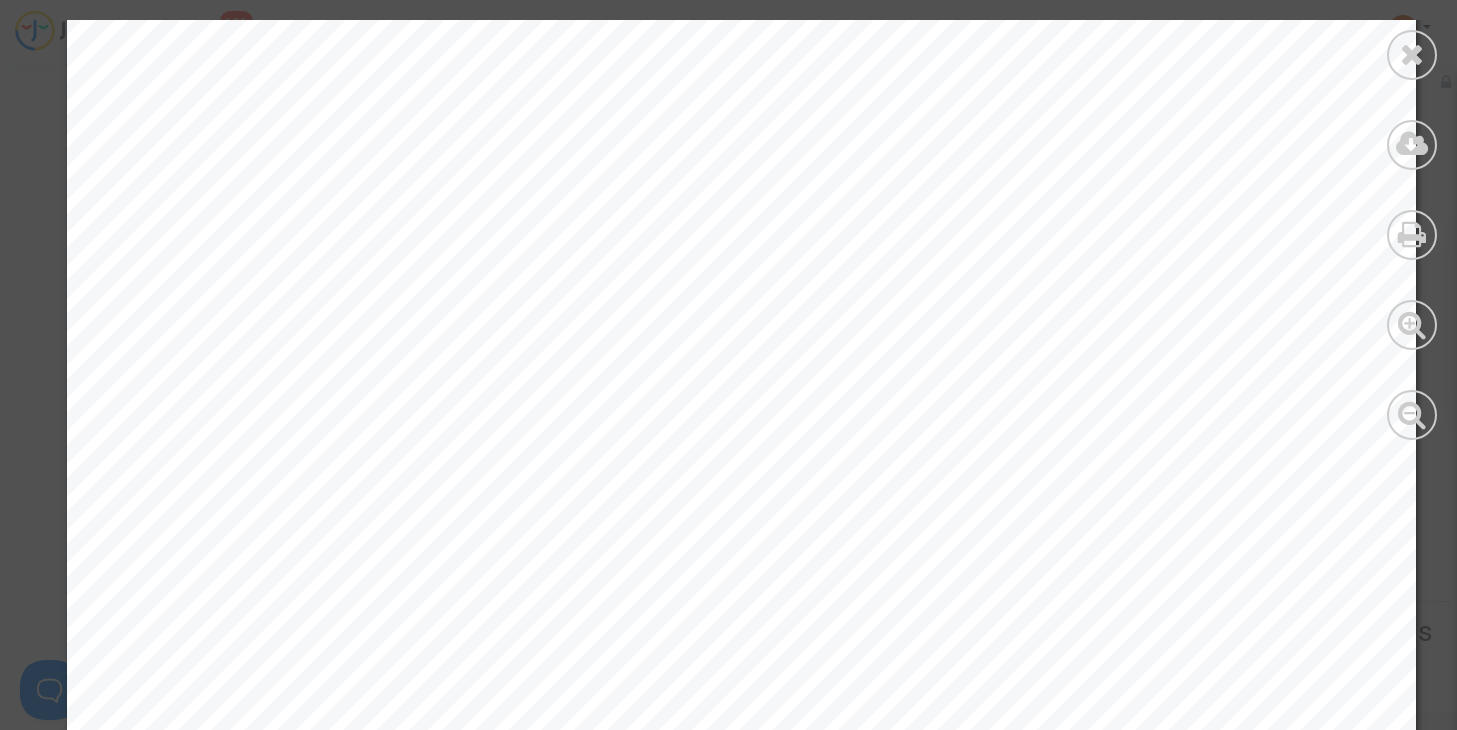 scroll, scrollTop: 500, scrollLeft: 0, axis: vertical 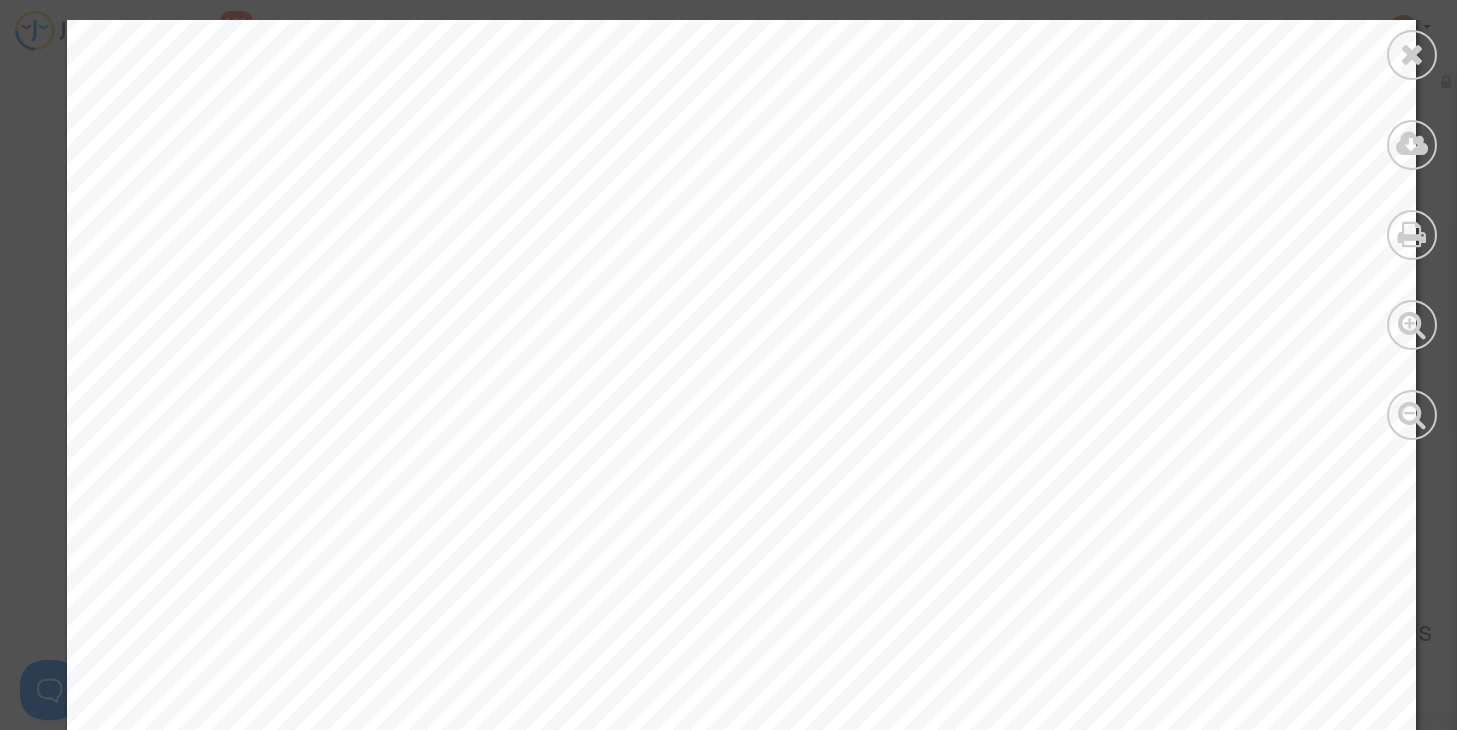 drag, startPoint x: 1427, startPoint y: 61, endPoint x: 1221, endPoint y: 266, distance: 290.62173 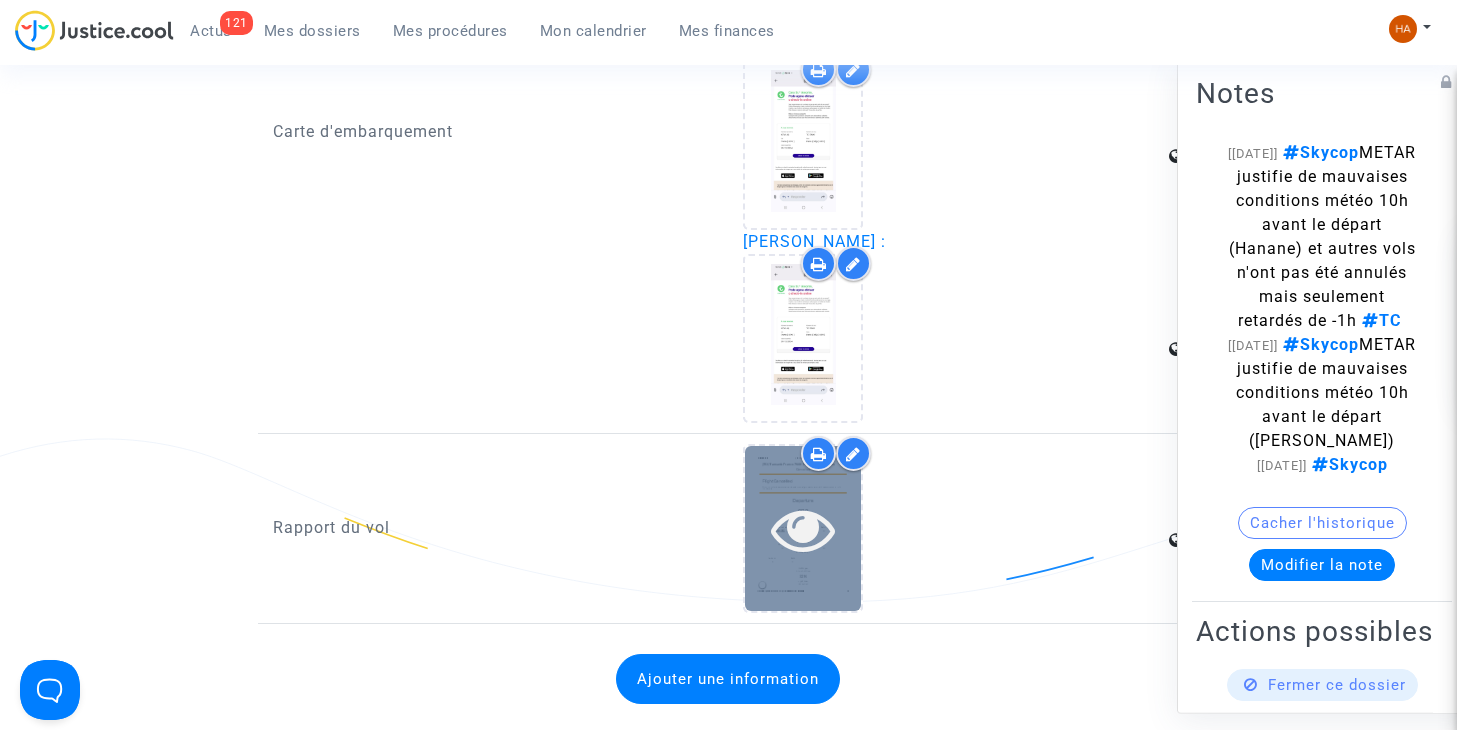 click at bounding box center (803, 529) 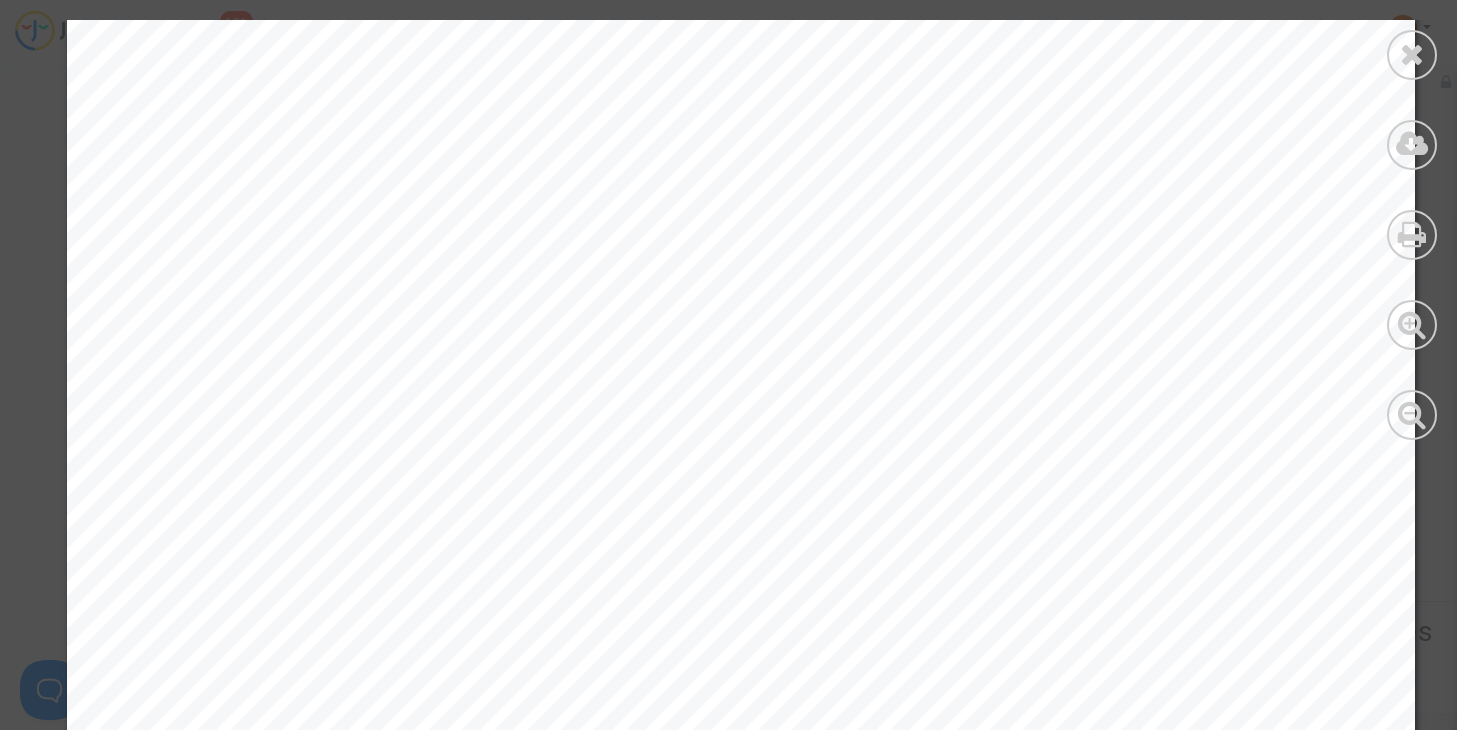scroll, scrollTop: 1000, scrollLeft: 0, axis: vertical 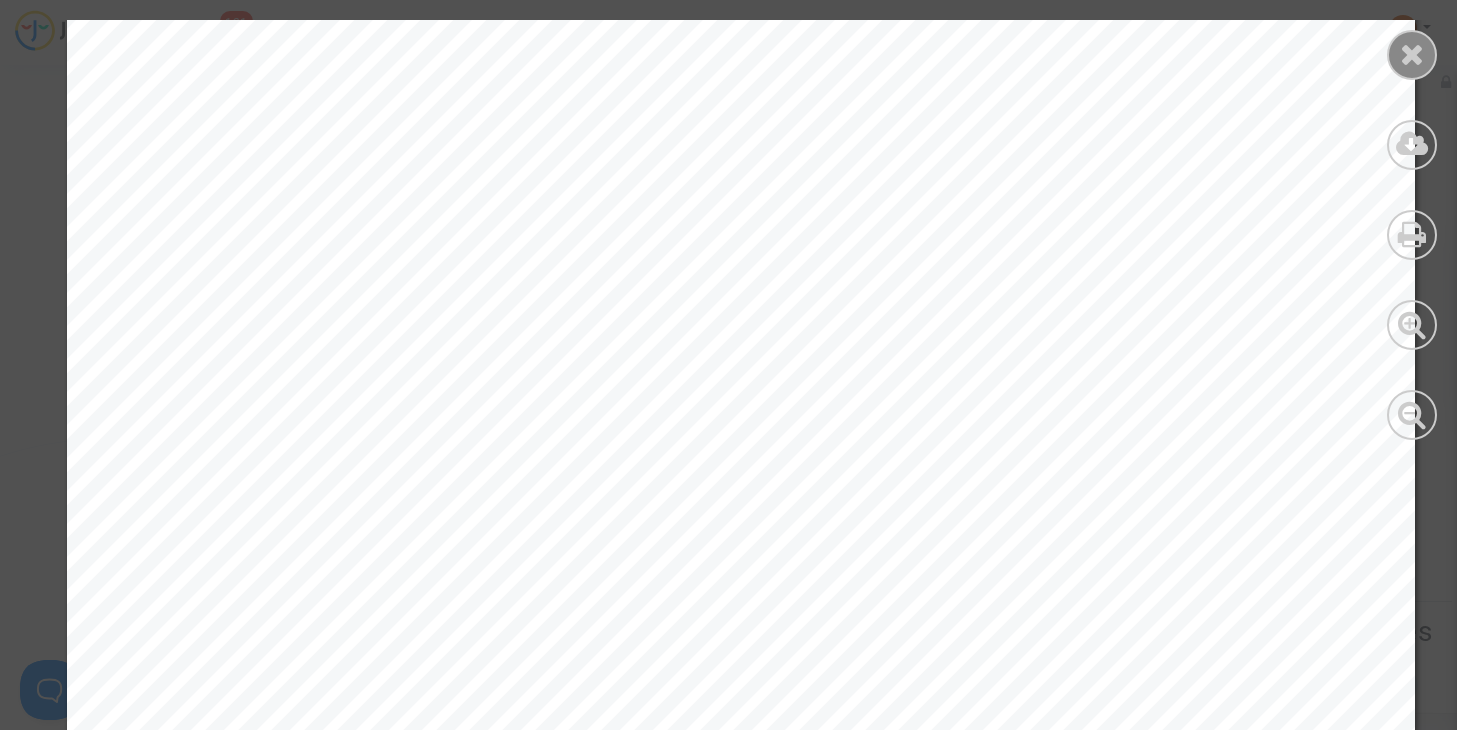 click at bounding box center [1412, 55] 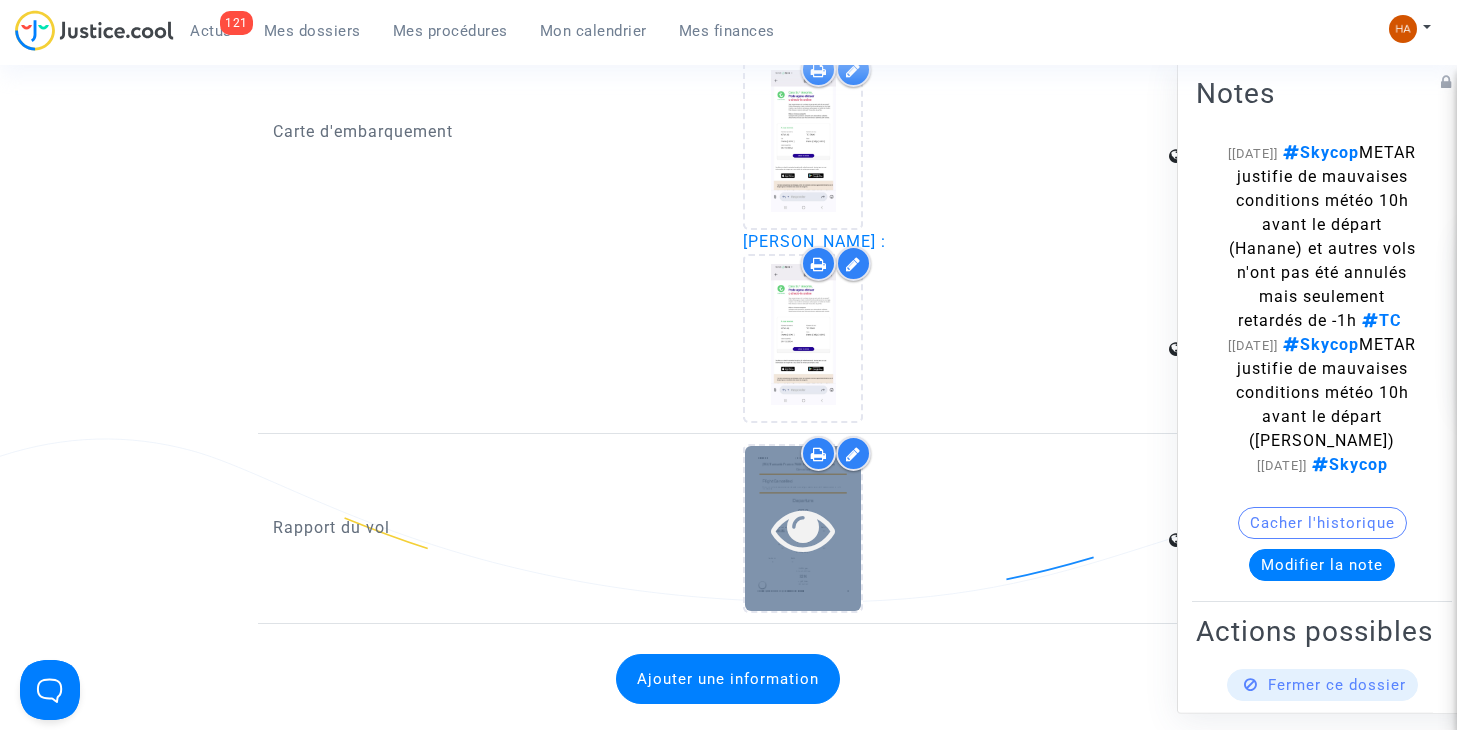 click at bounding box center [803, 529] 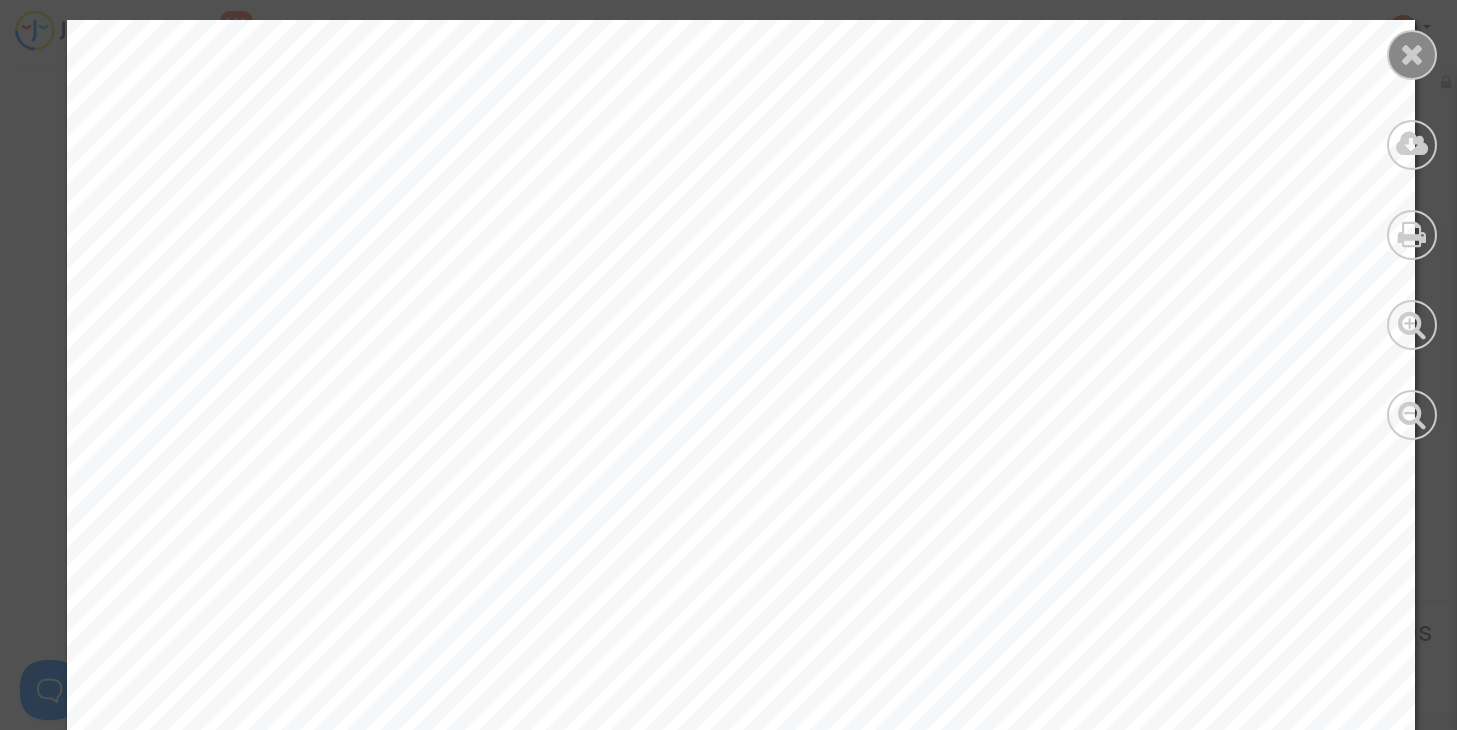 click at bounding box center (1412, 55) 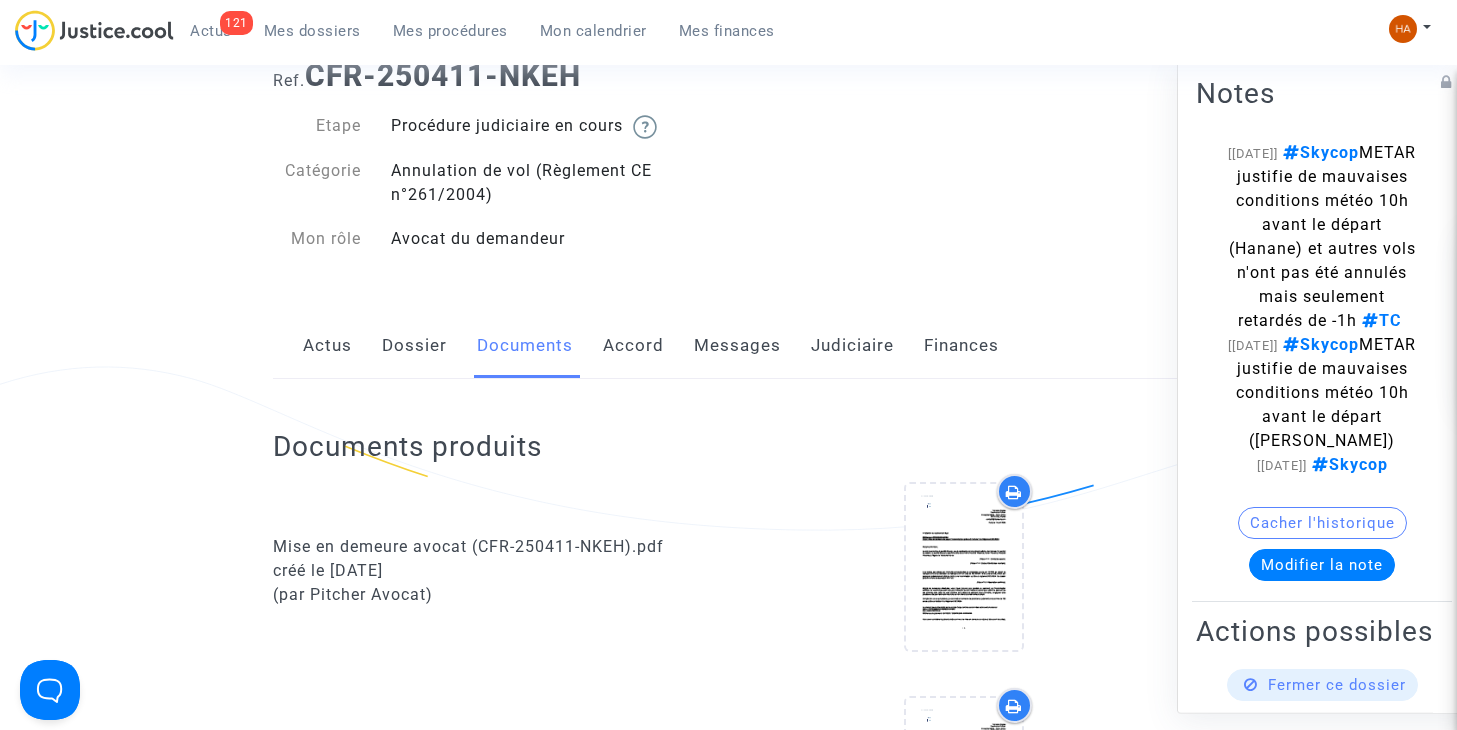 scroll, scrollTop: 0, scrollLeft: 0, axis: both 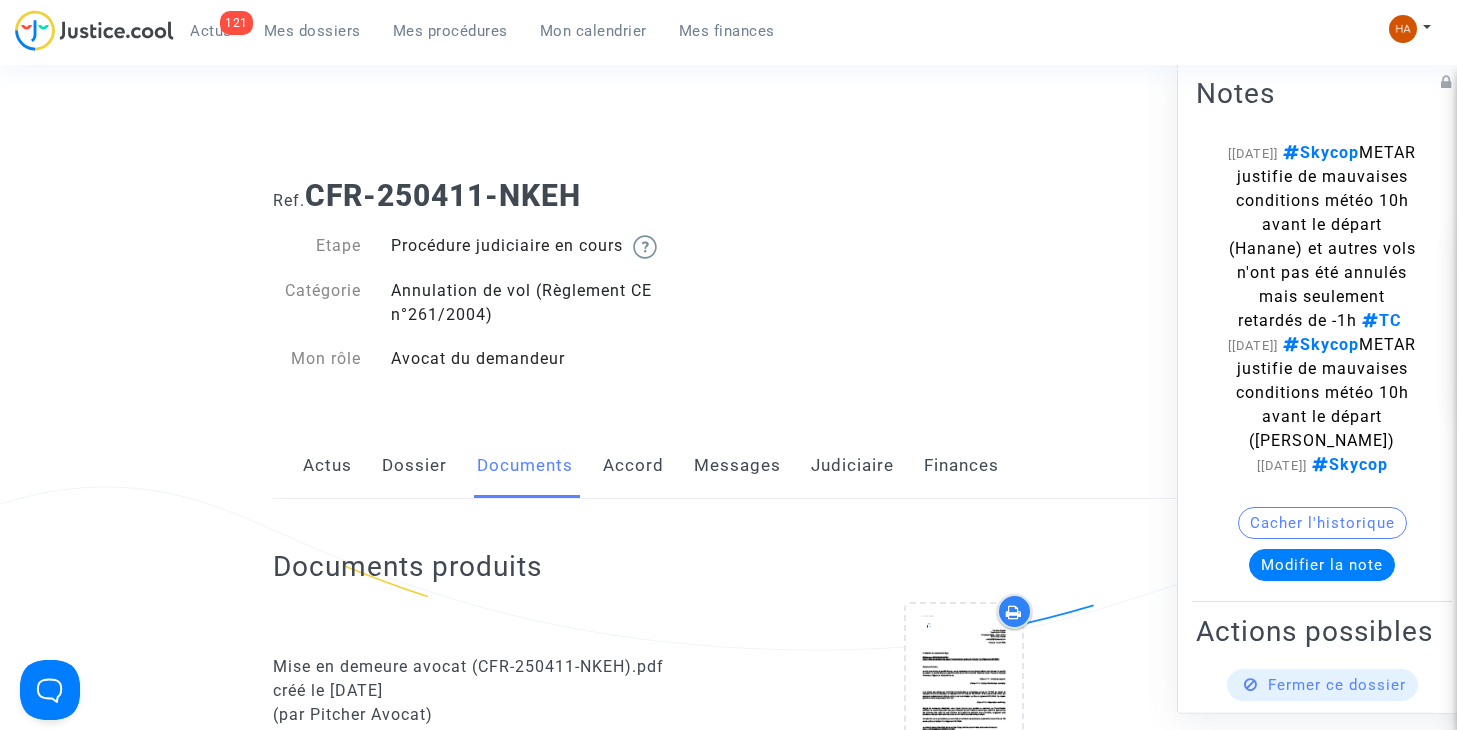 click on "Dossier" 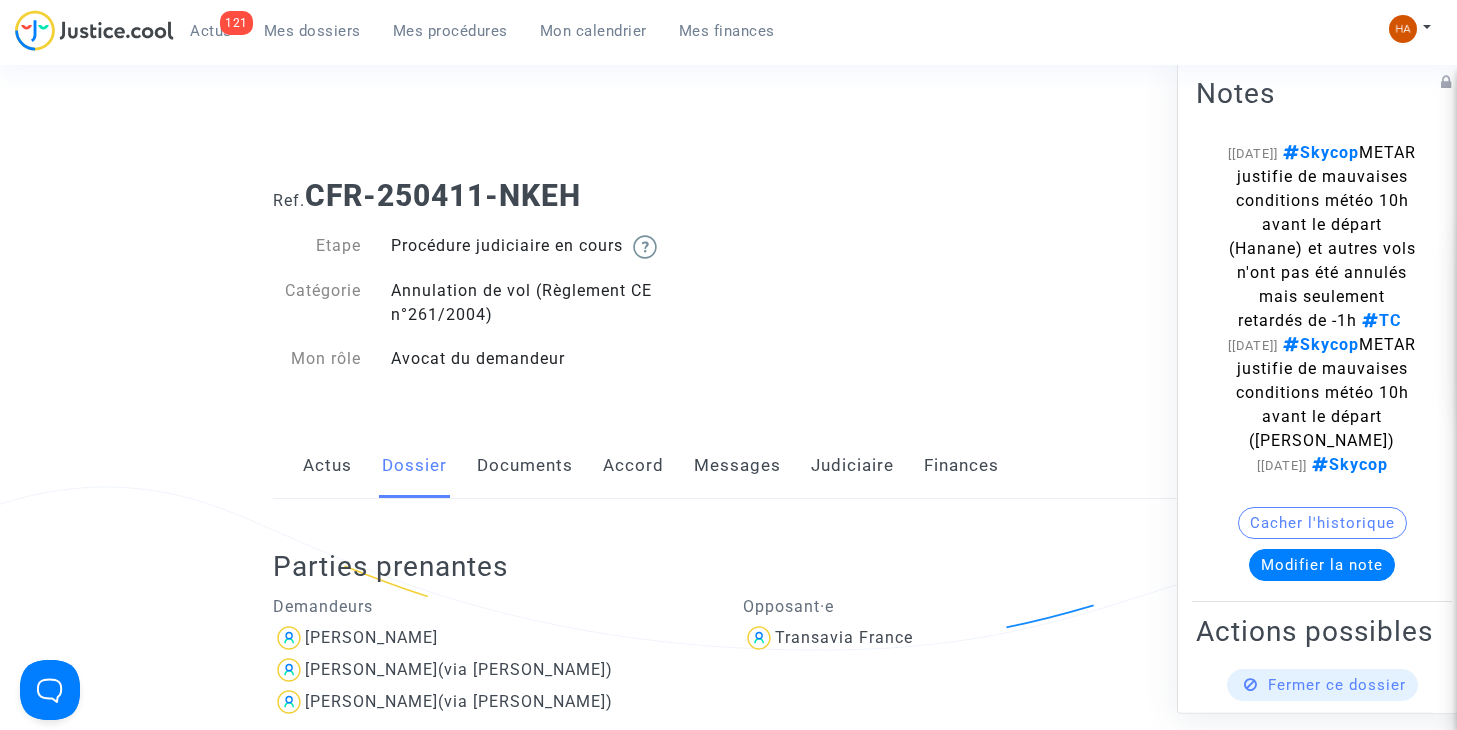 click on "Mes dossiers" at bounding box center [312, 31] 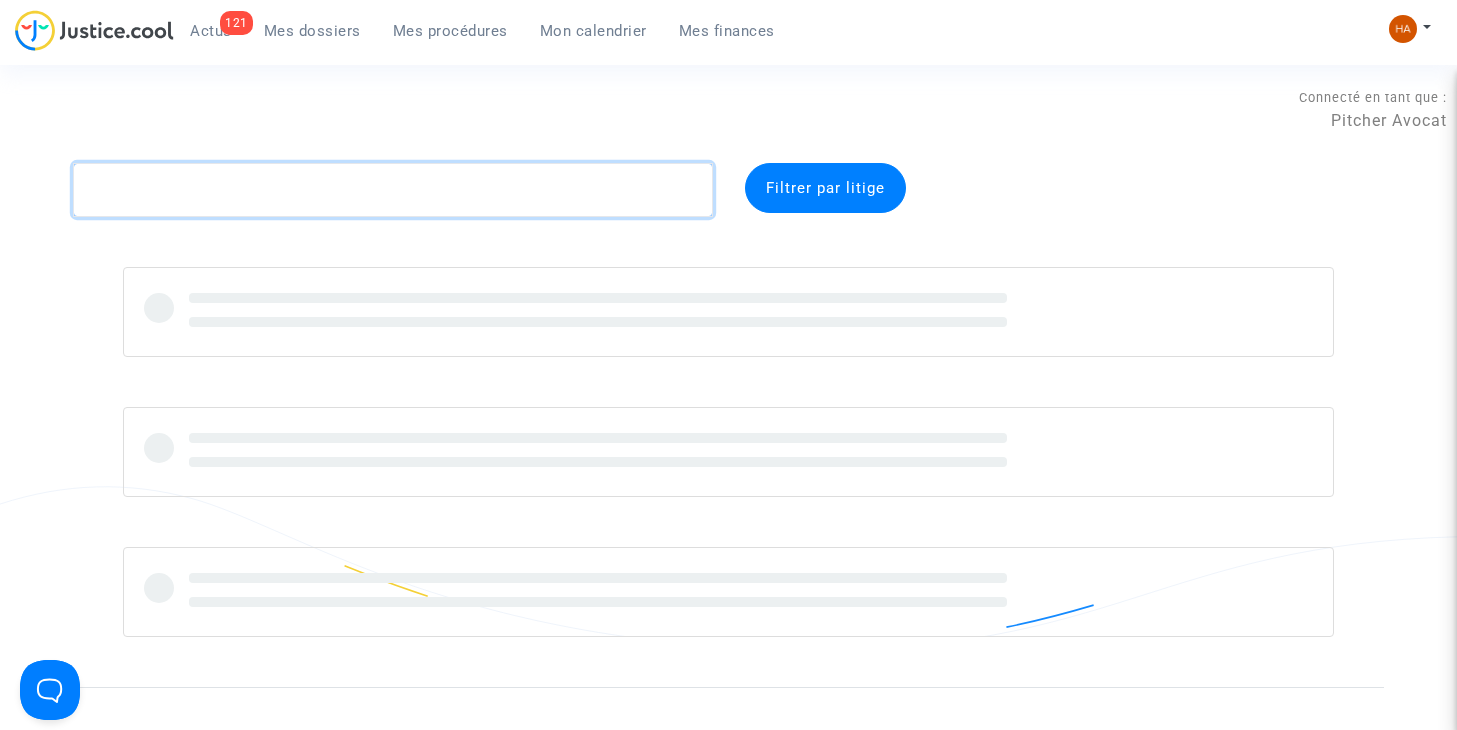 click 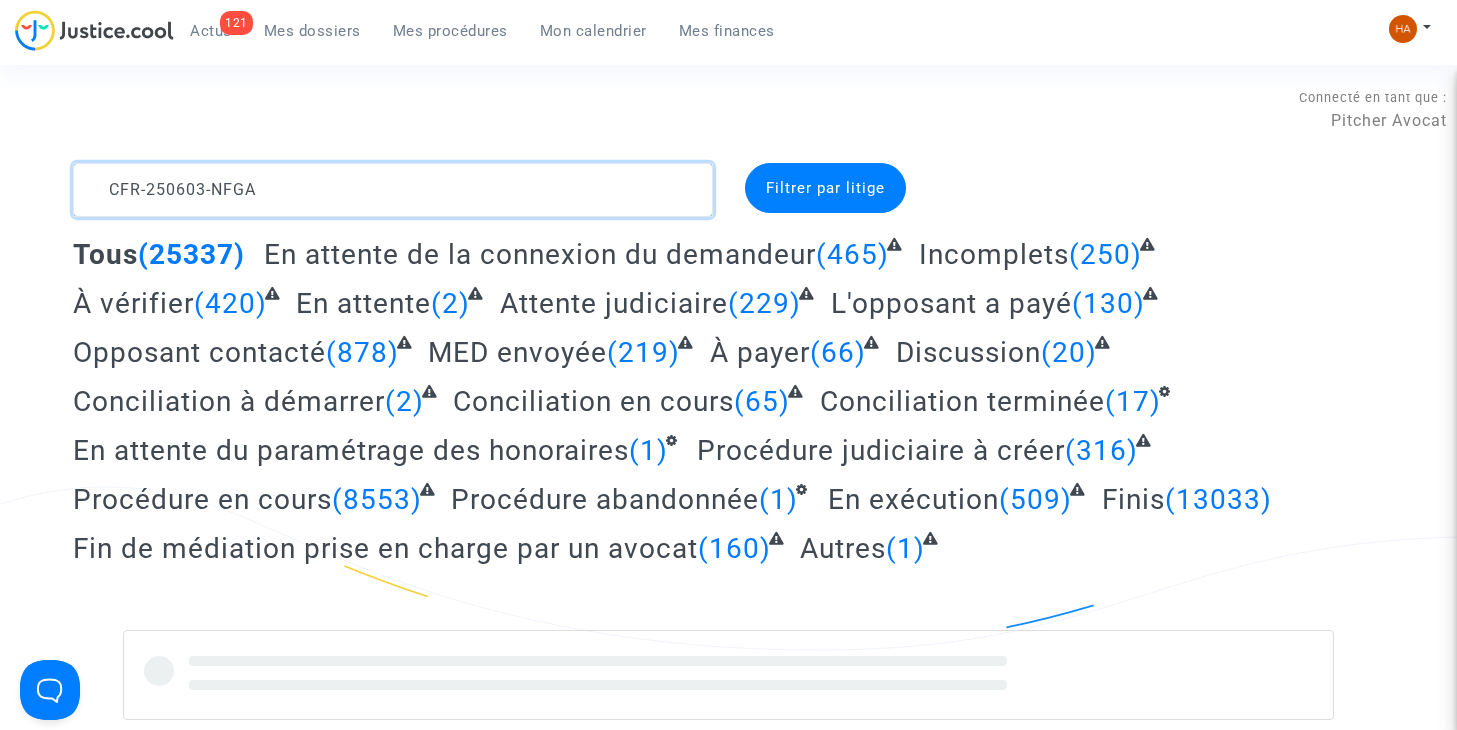 click 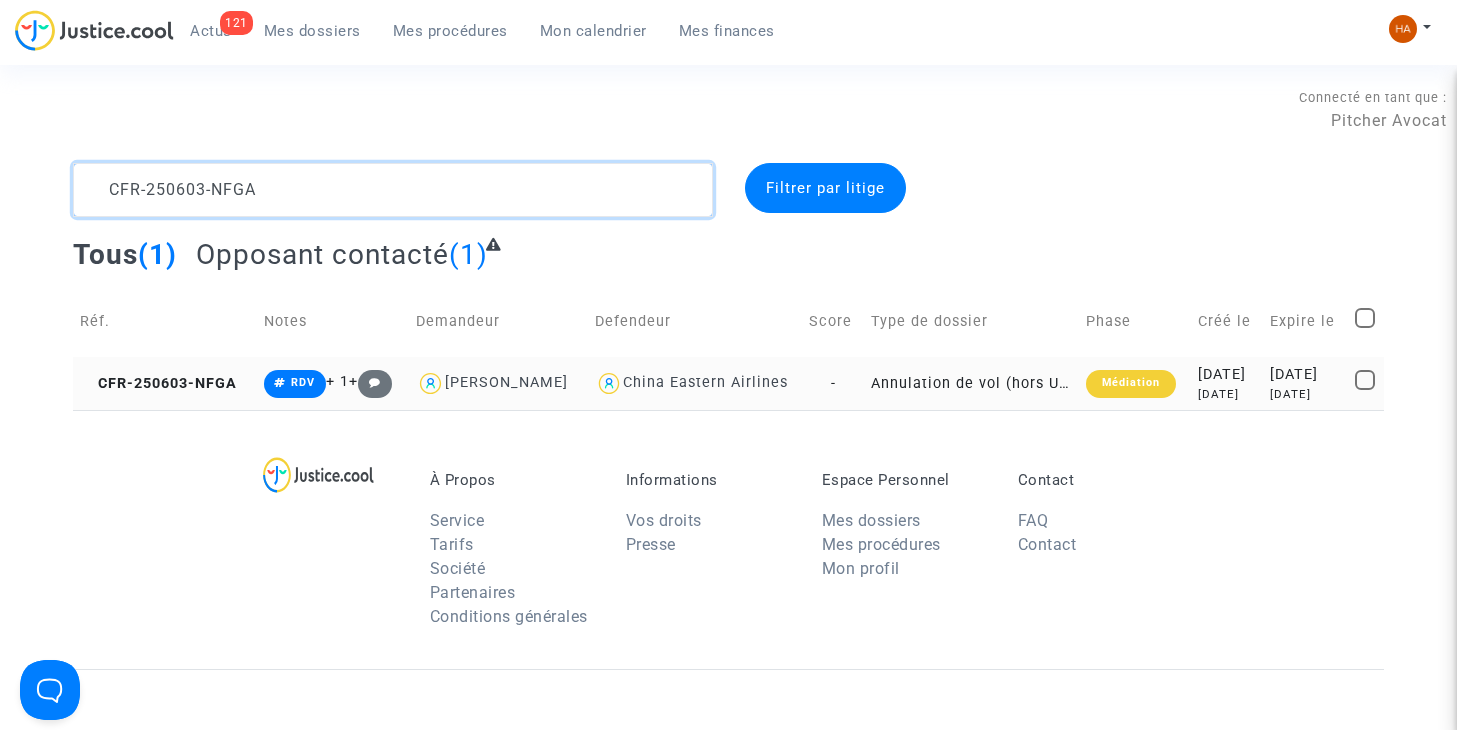 type on "CFR-250603-NFGA" 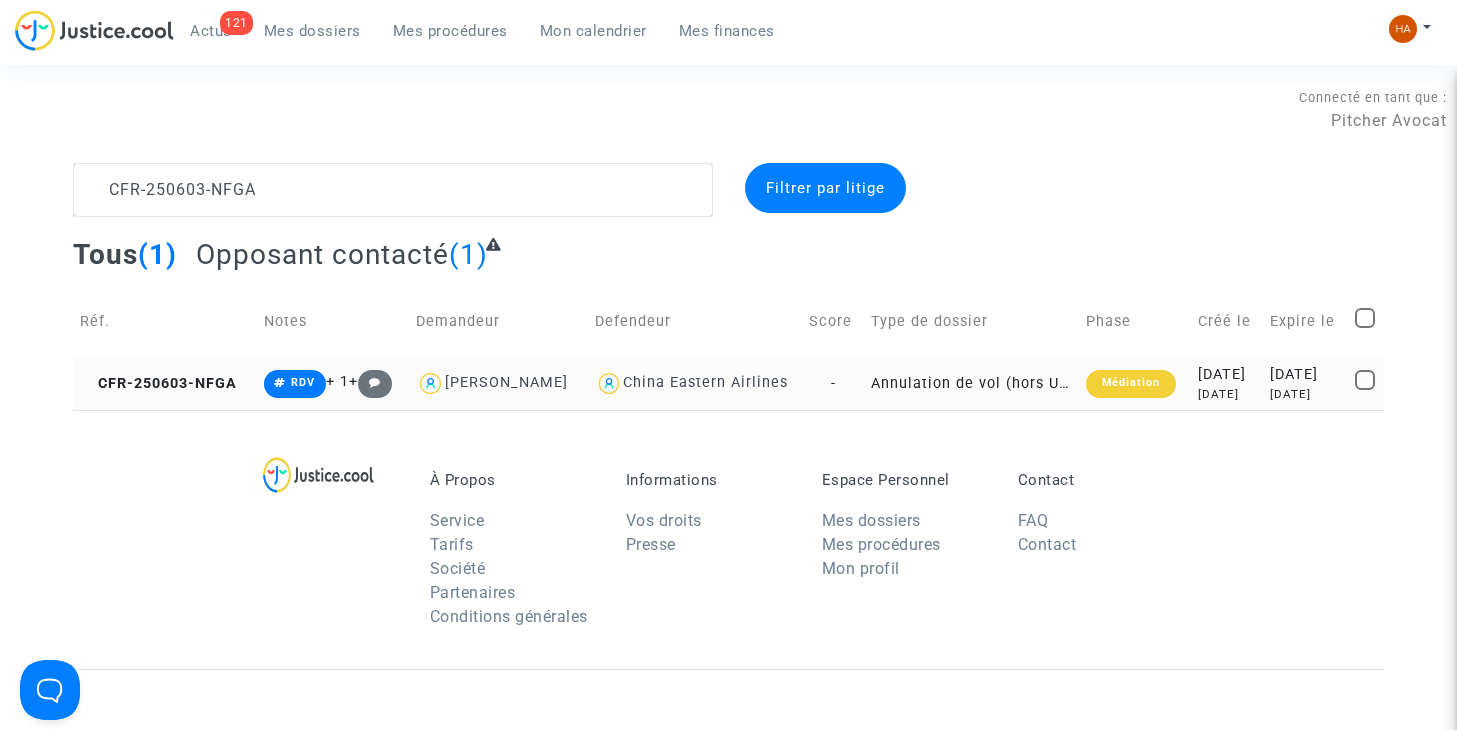 click on "Annulation de vol (hors UE - Convention de [GEOGRAPHIC_DATA])" 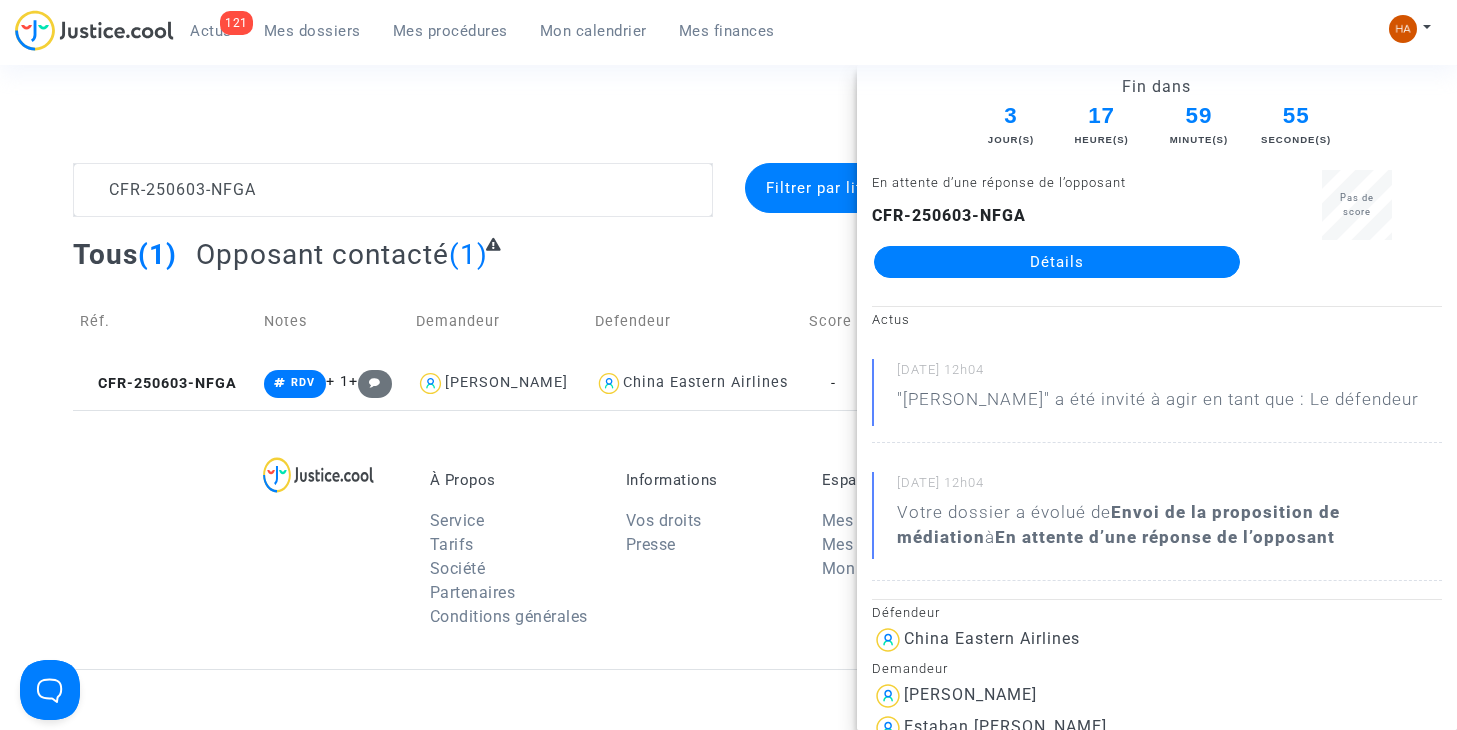 click on "Détails" 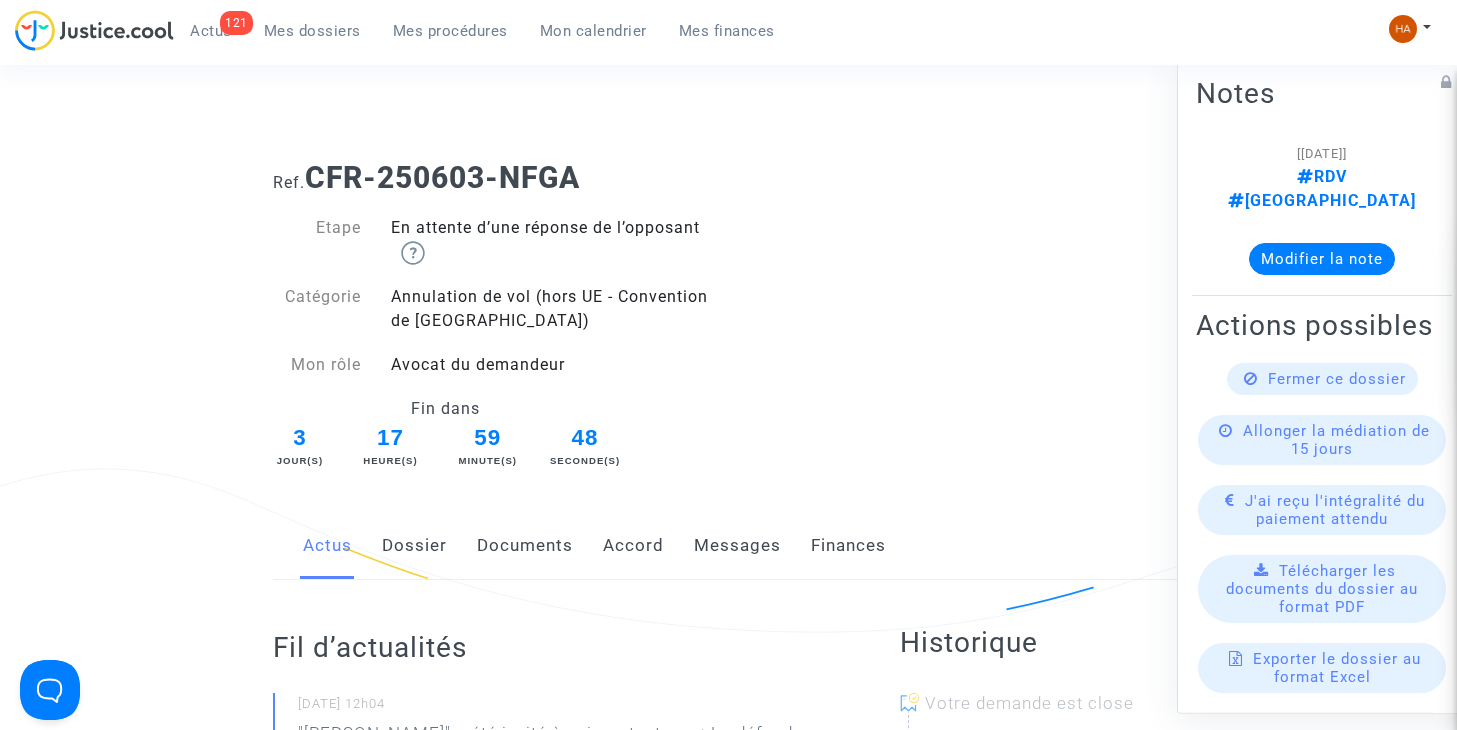scroll, scrollTop: 0, scrollLeft: 0, axis: both 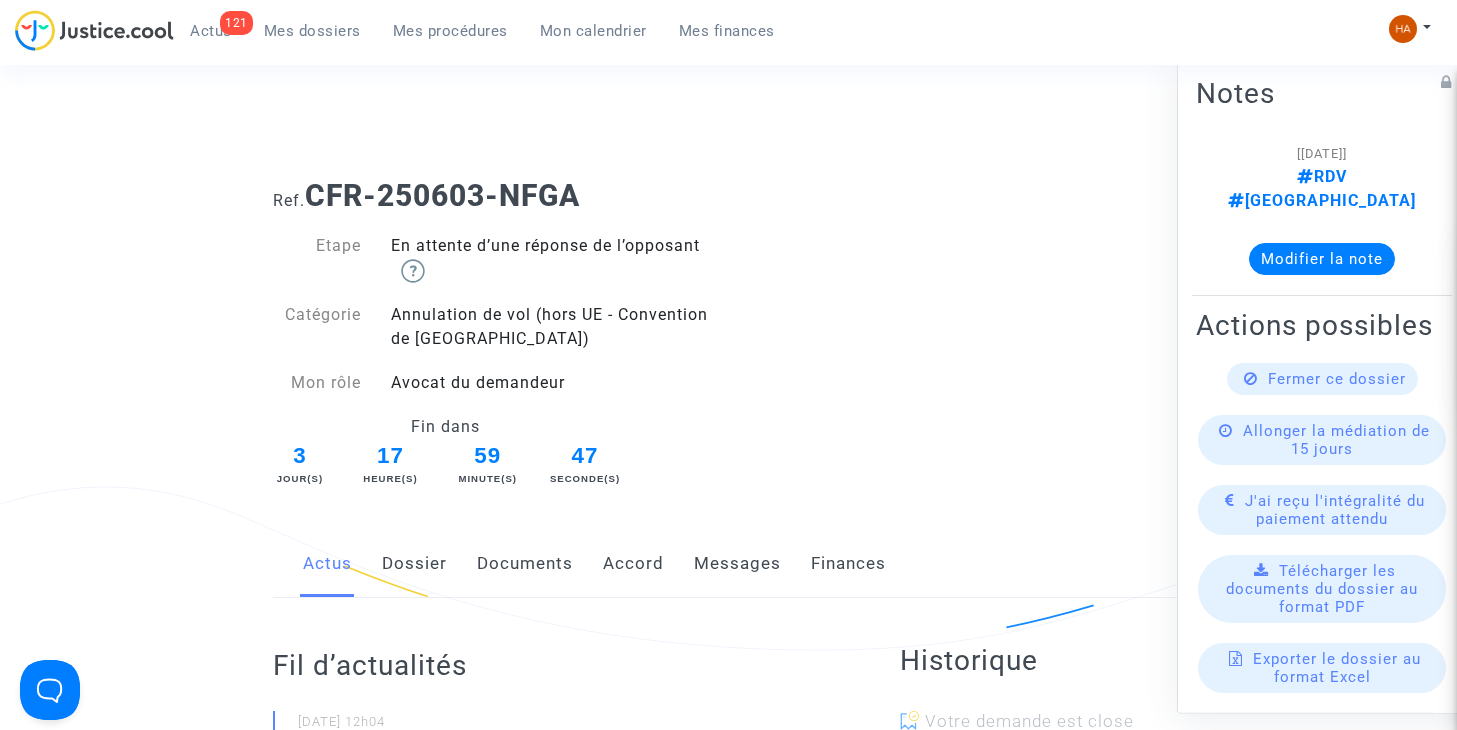 click on "Documents" 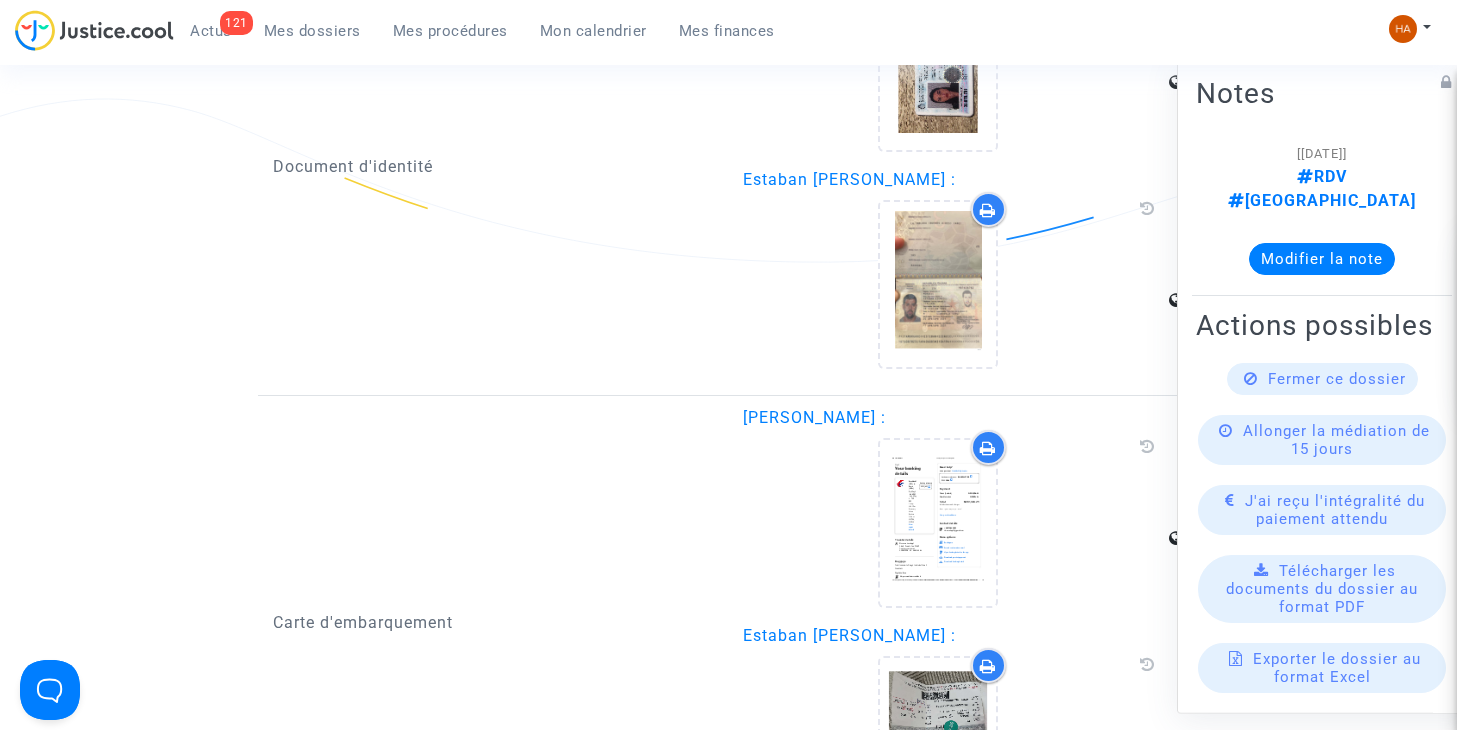 scroll, scrollTop: 2818, scrollLeft: 0, axis: vertical 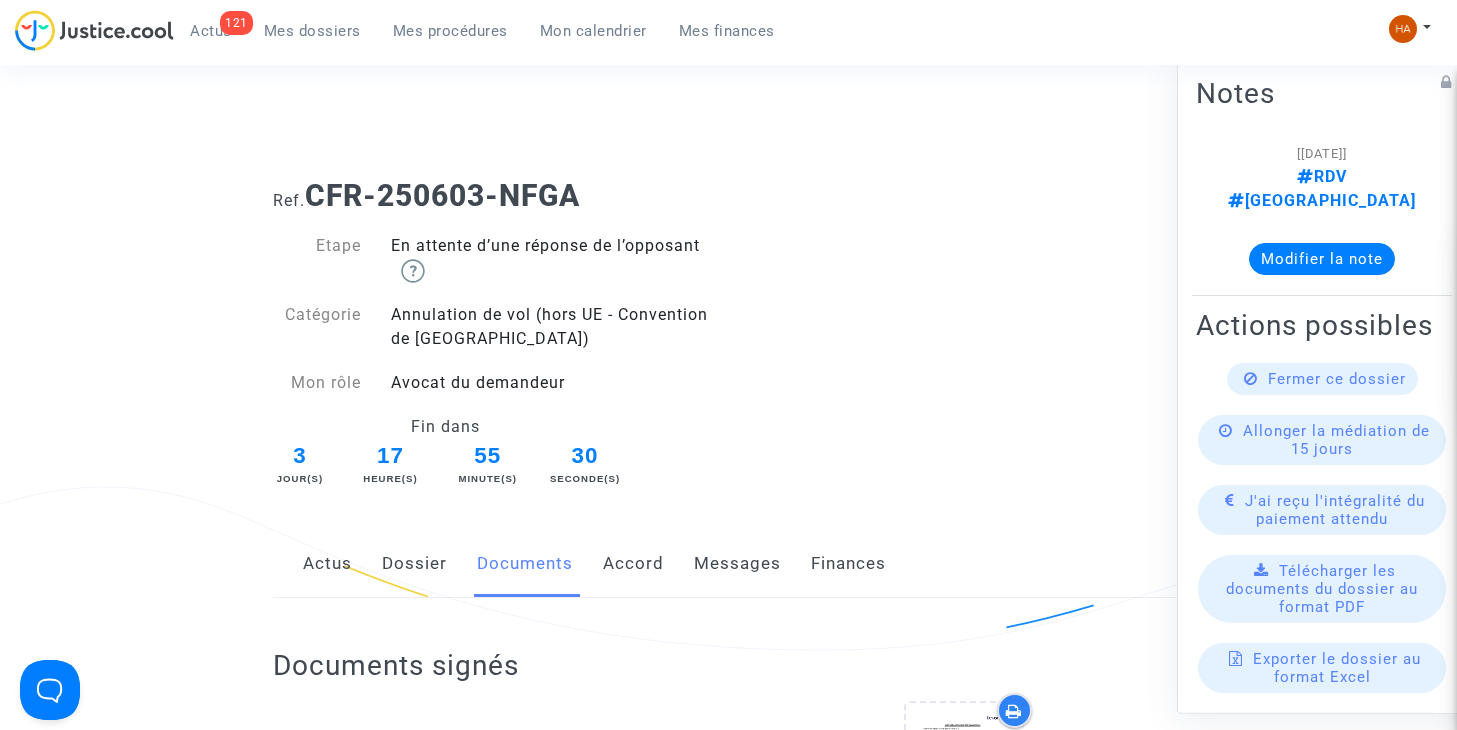click on "121 Actus Mes dossiers Mes procédures Mon calendrier Mes finances" at bounding box center (403, 37) 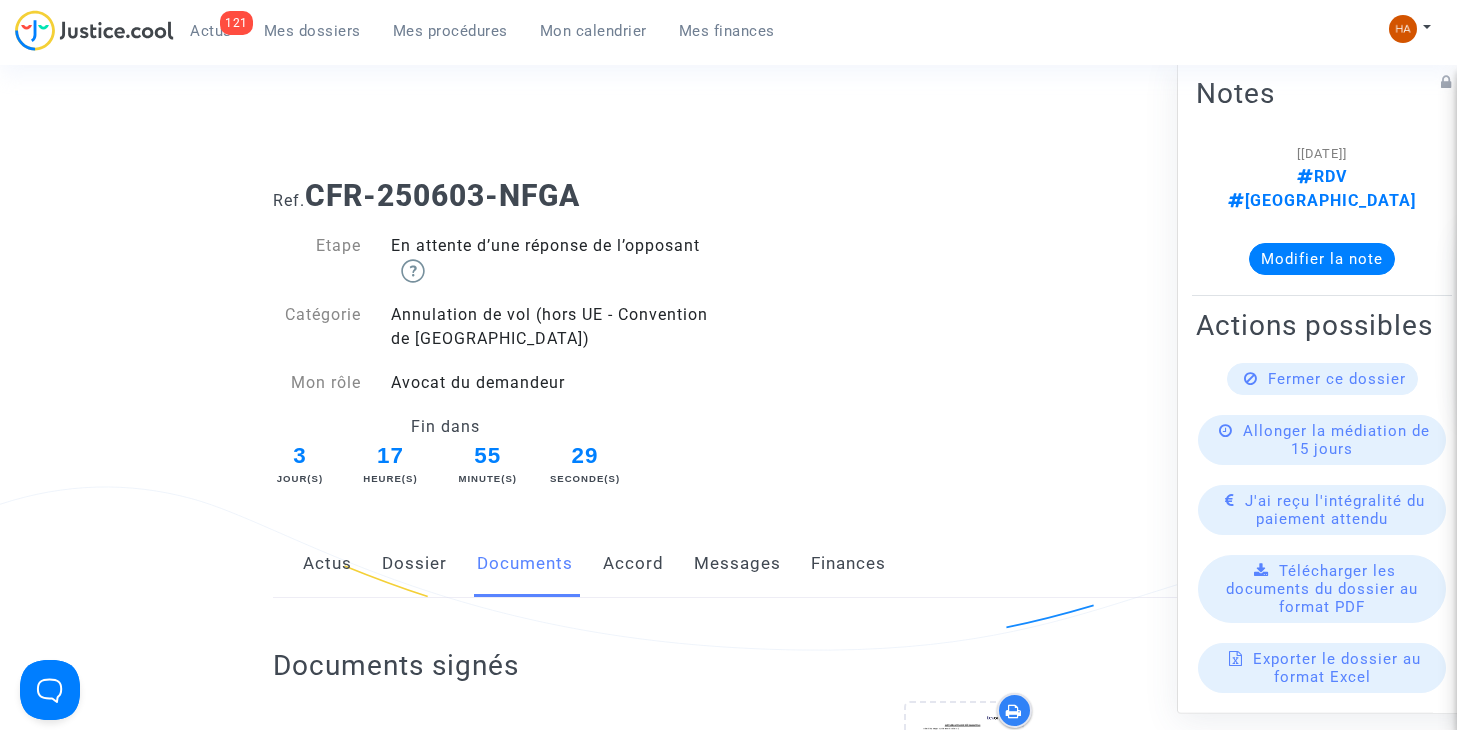 click on "Mes dossiers" at bounding box center [312, 31] 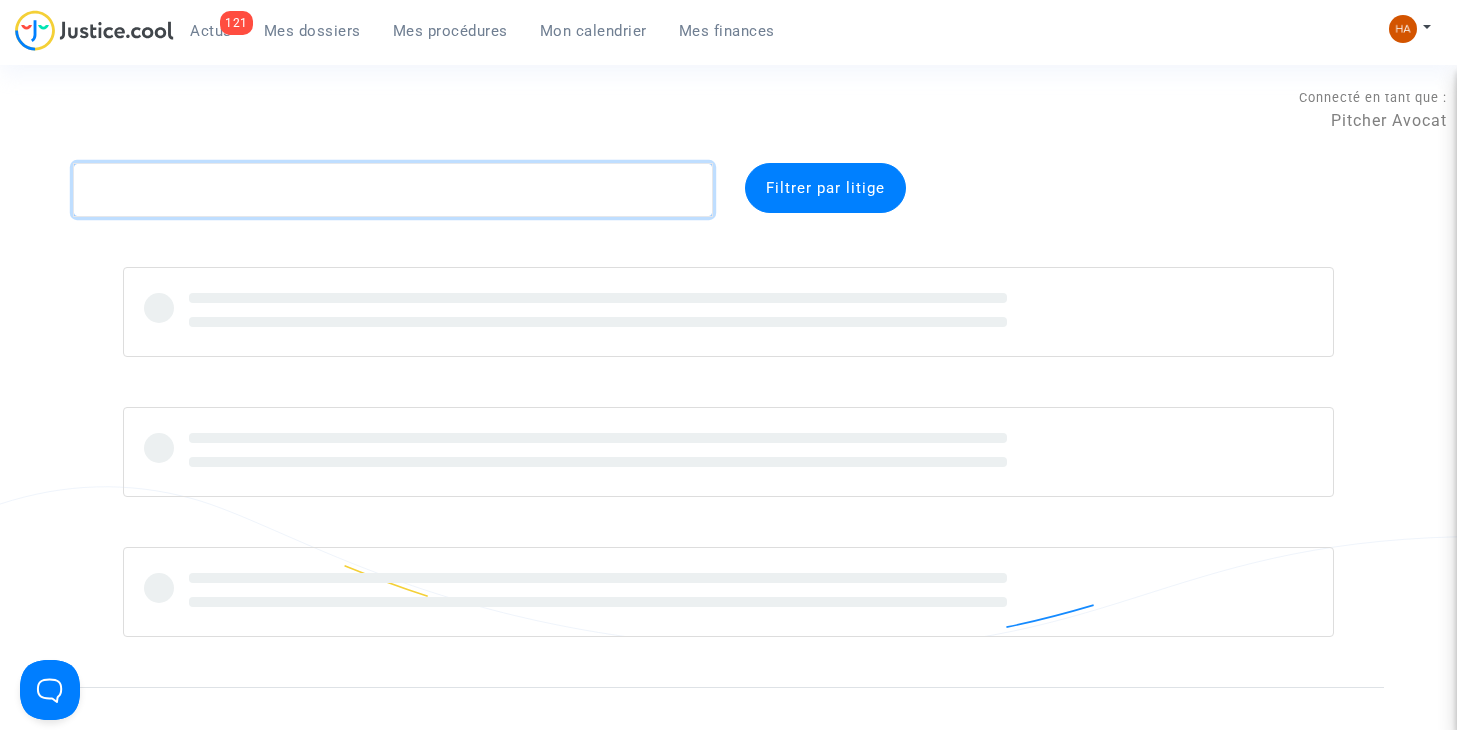 click 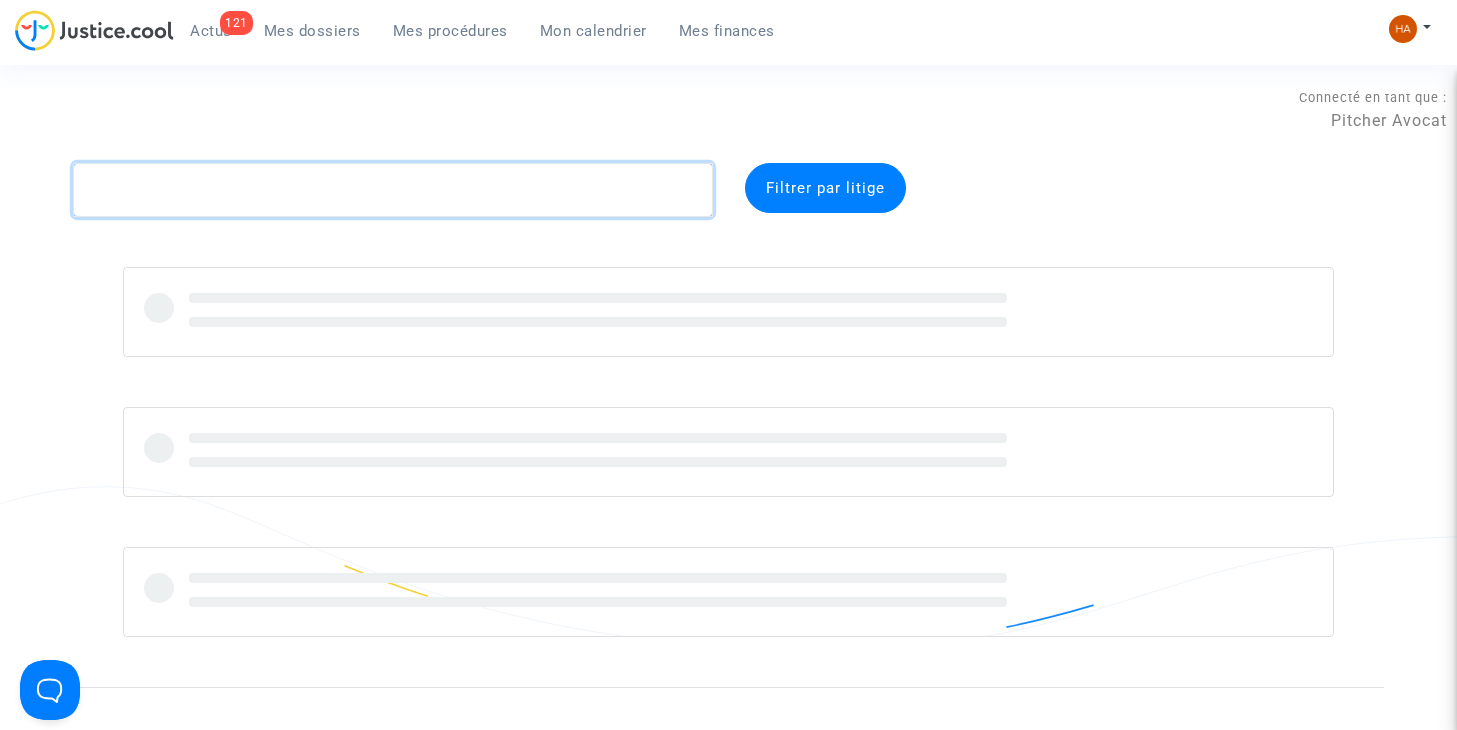 paste on "UT7J" 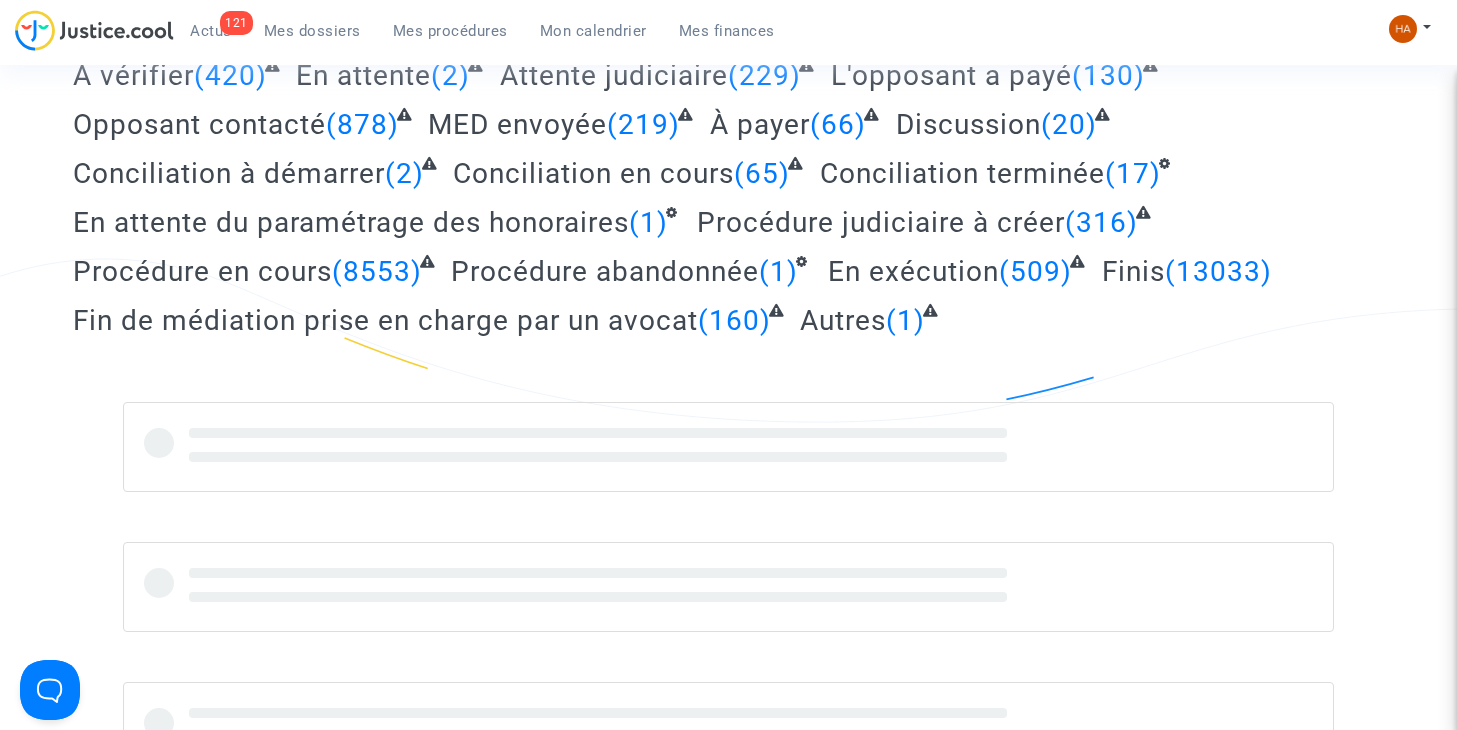 scroll, scrollTop: 229, scrollLeft: 0, axis: vertical 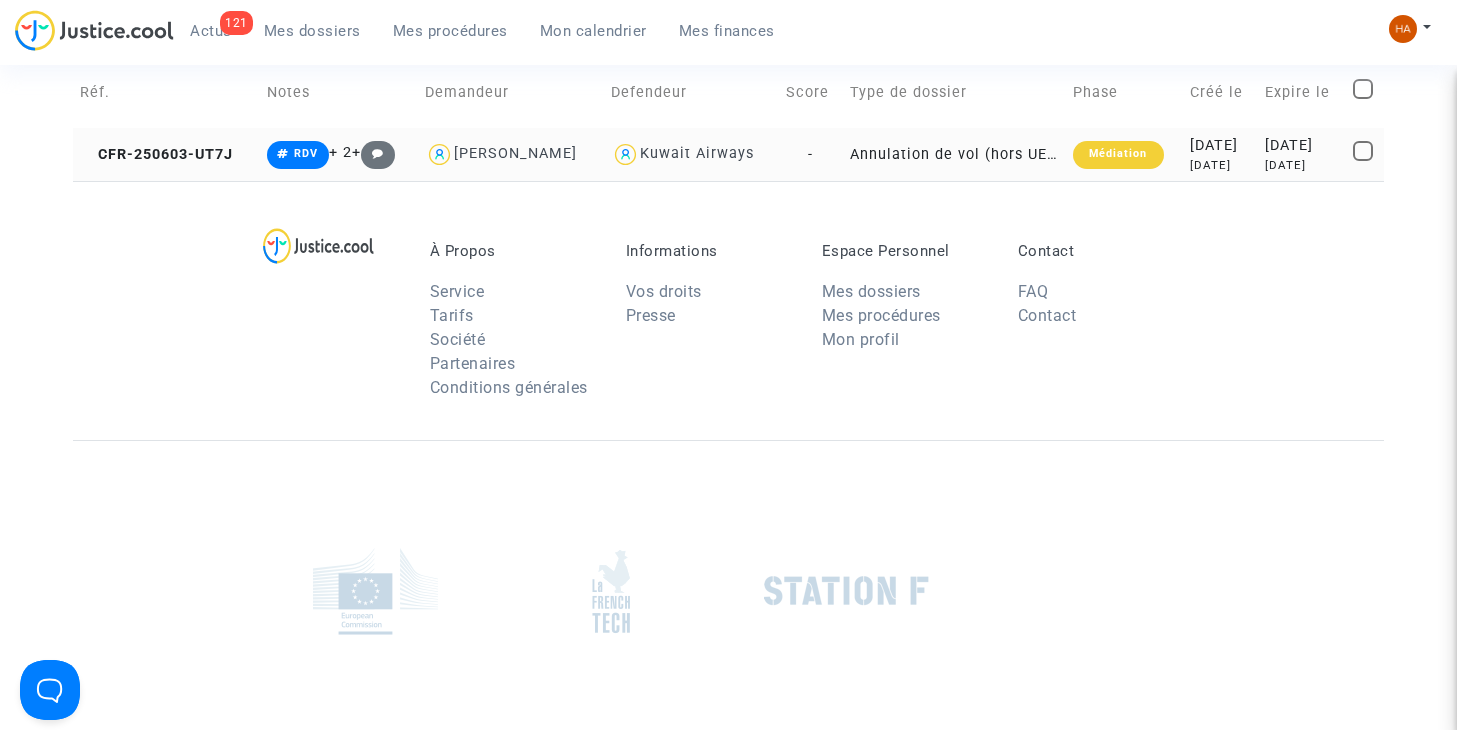 type on "UT7J" 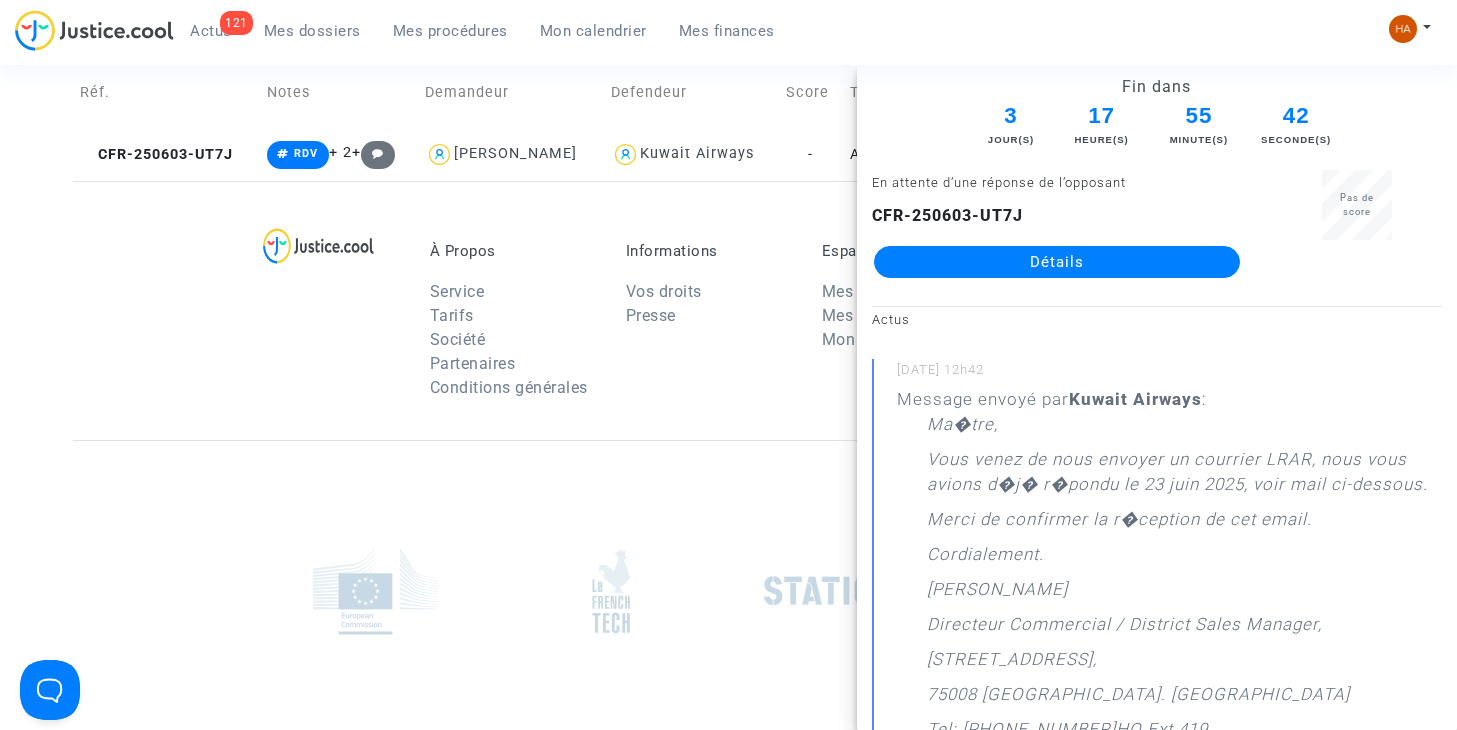 click on "Détails" 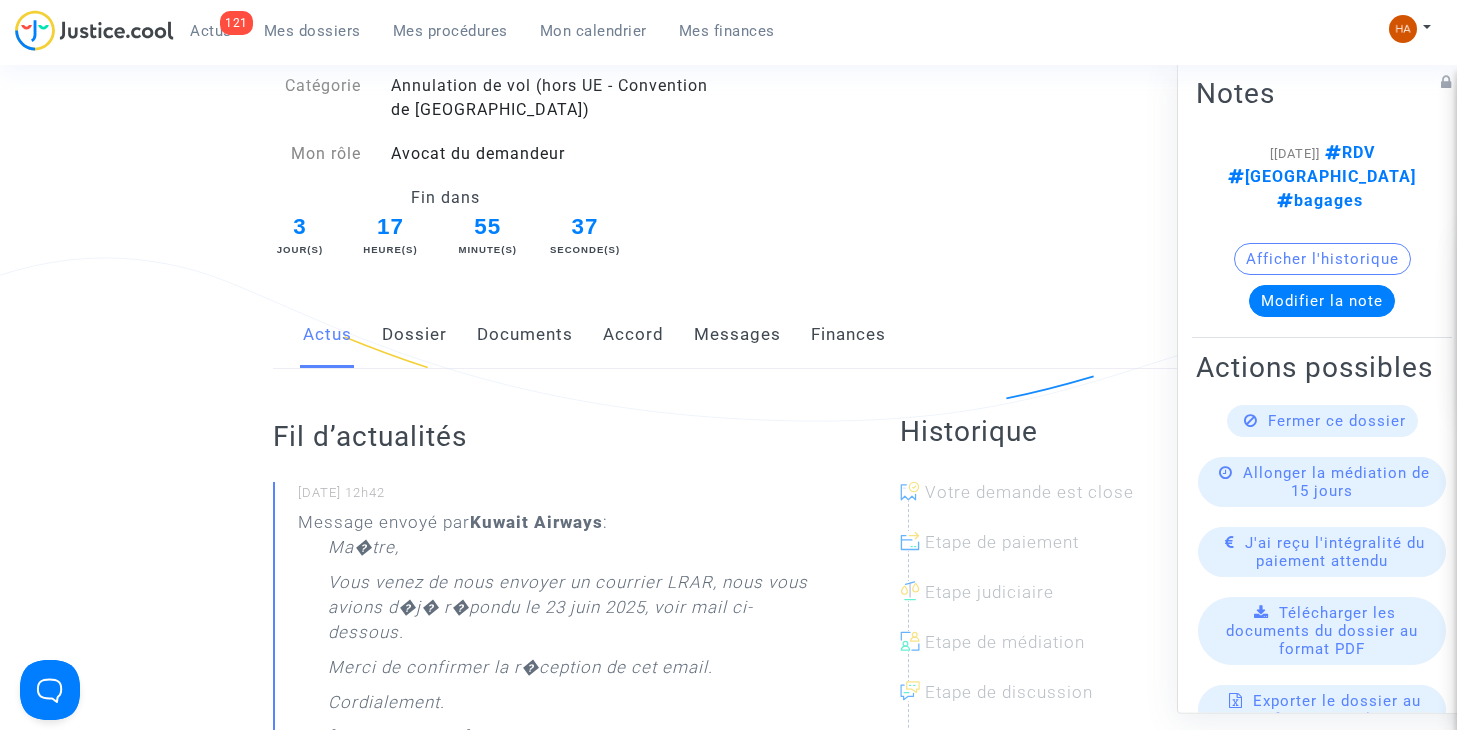 click on "Dossier" 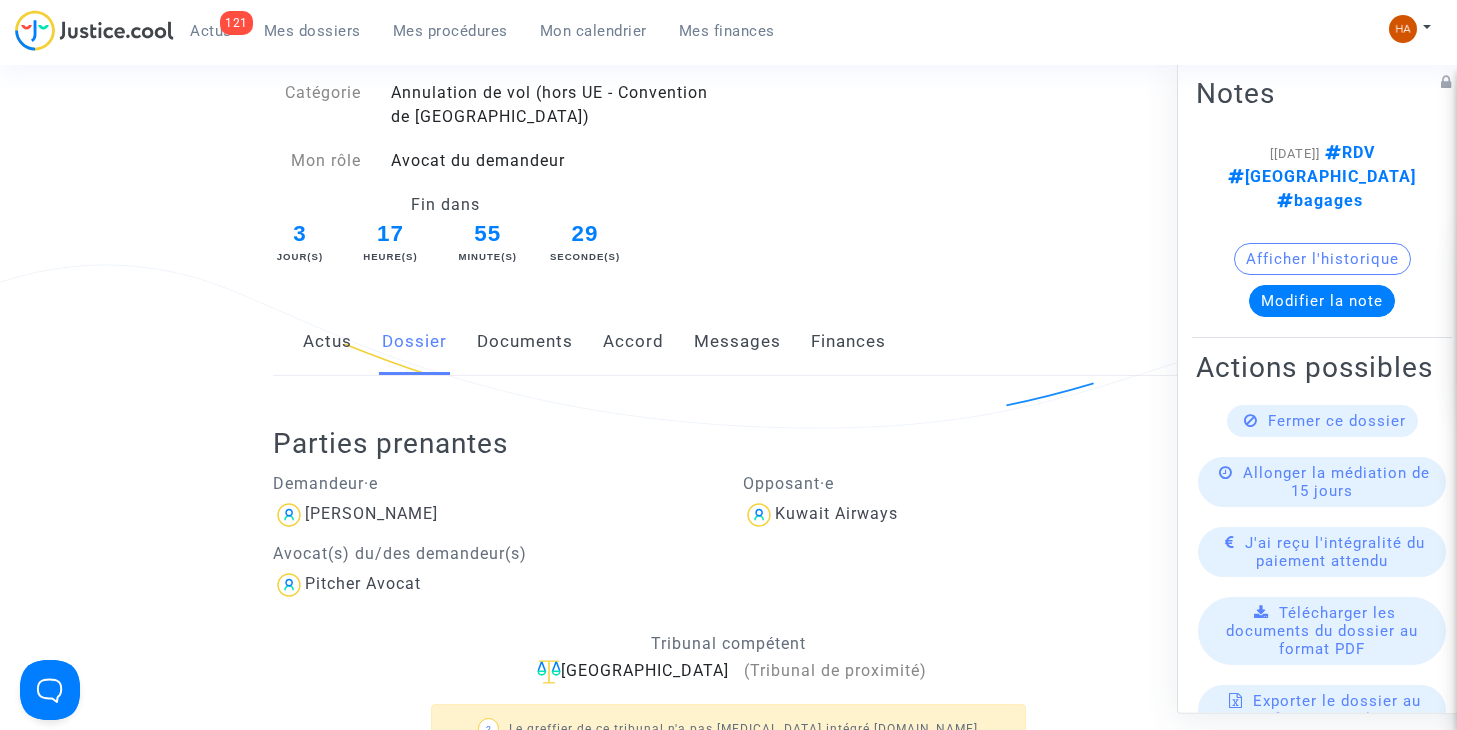 scroll, scrollTop: 221, scrollLeft: 0, axis: vertical 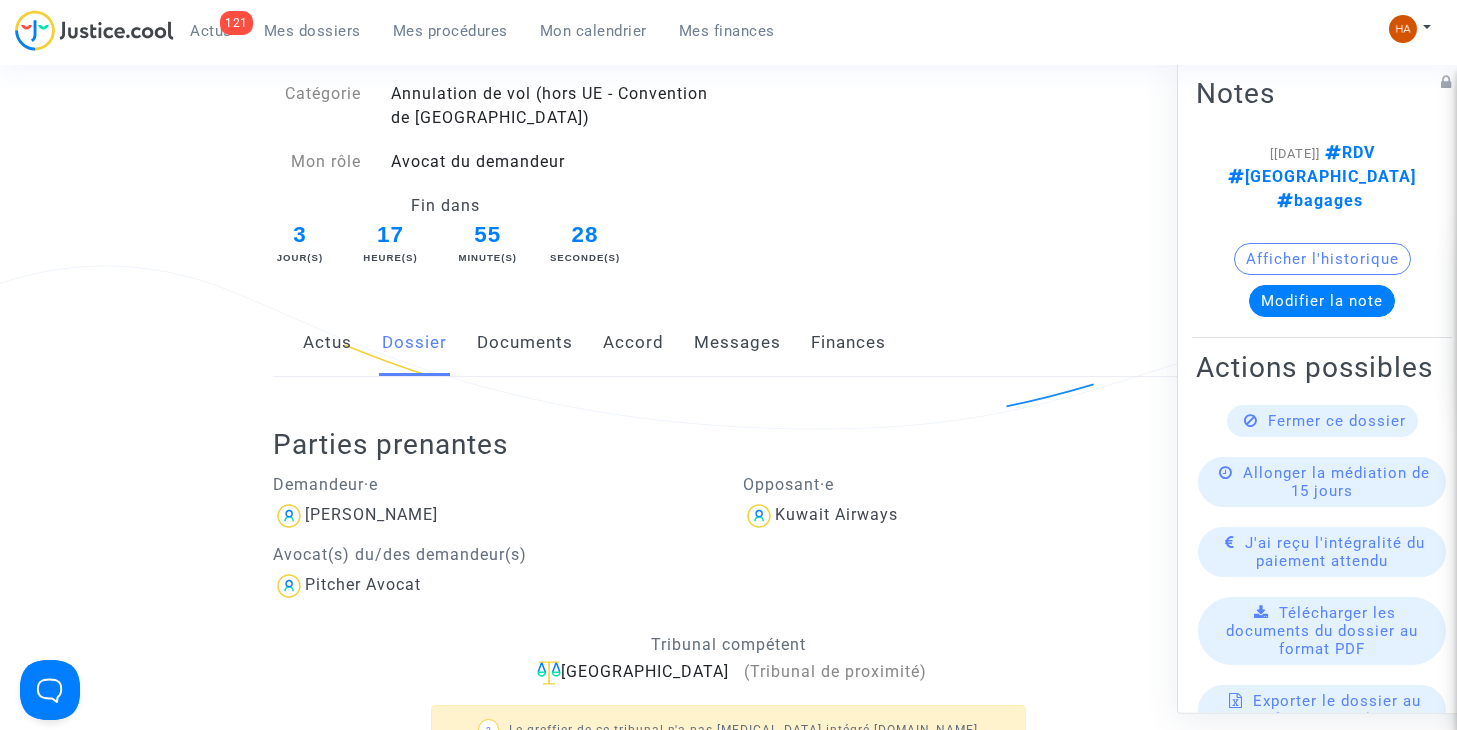 click on "Documents" 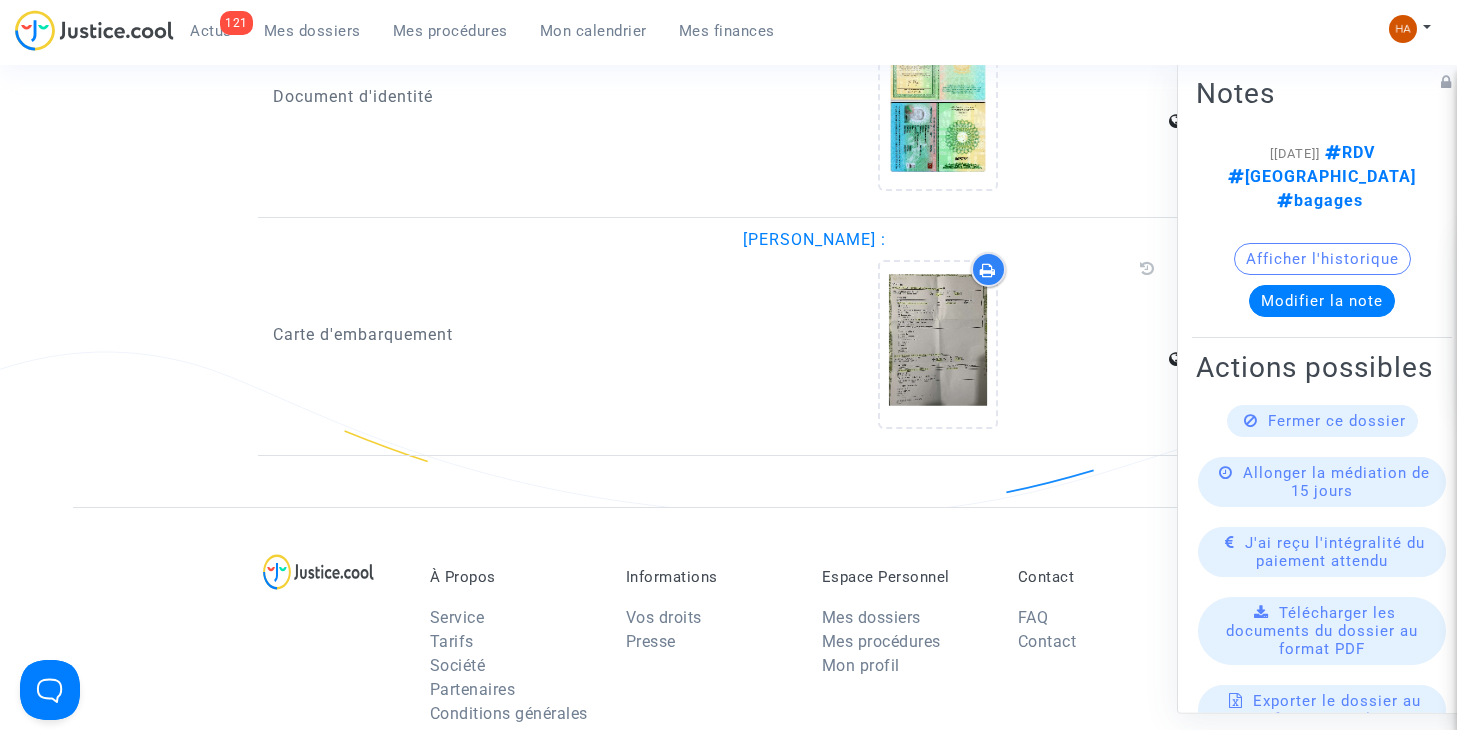 scroll, scrollTop: 2567, scrollLeft: 0, axis: vertical 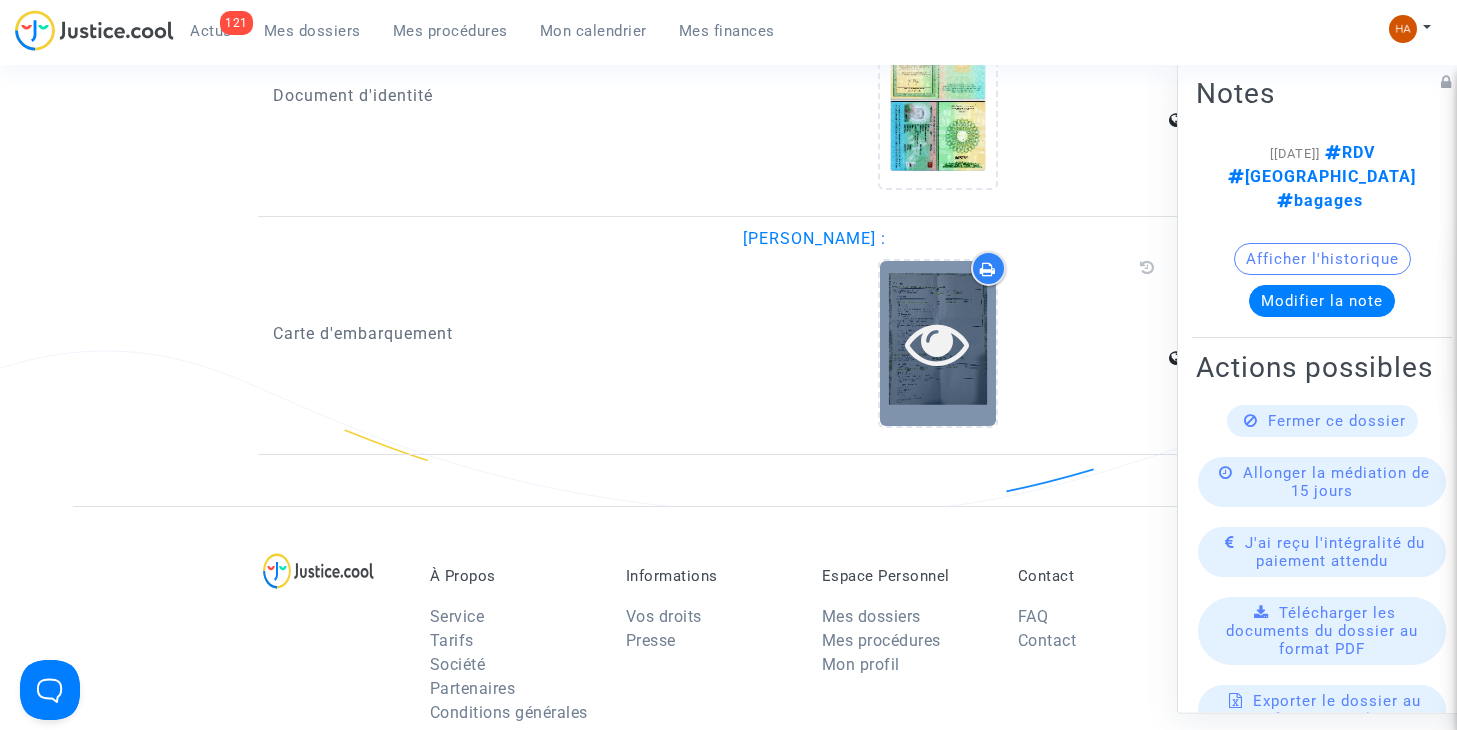 click at bounding box center (938, 343) 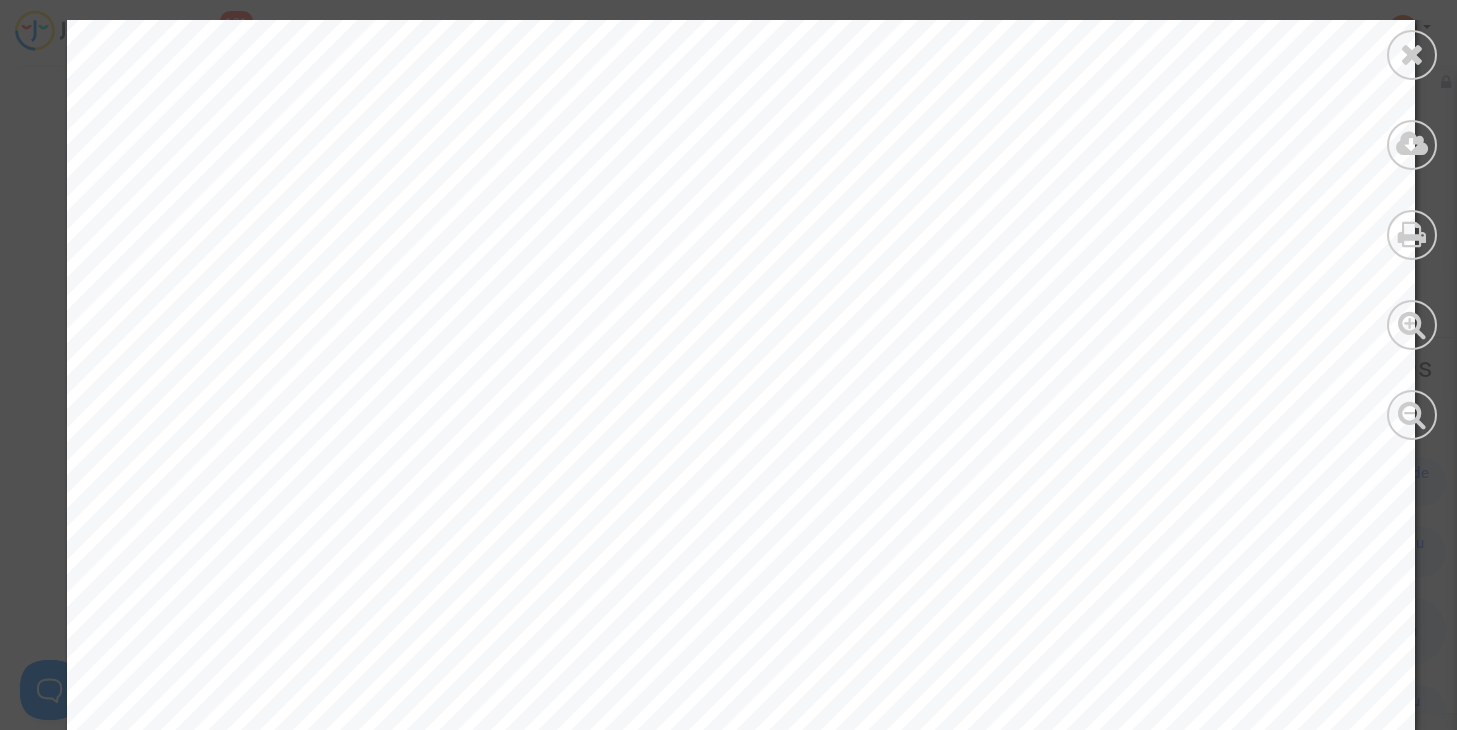 scroll, scrollTop: 2751, scrollLeft: 0, axis: vertical 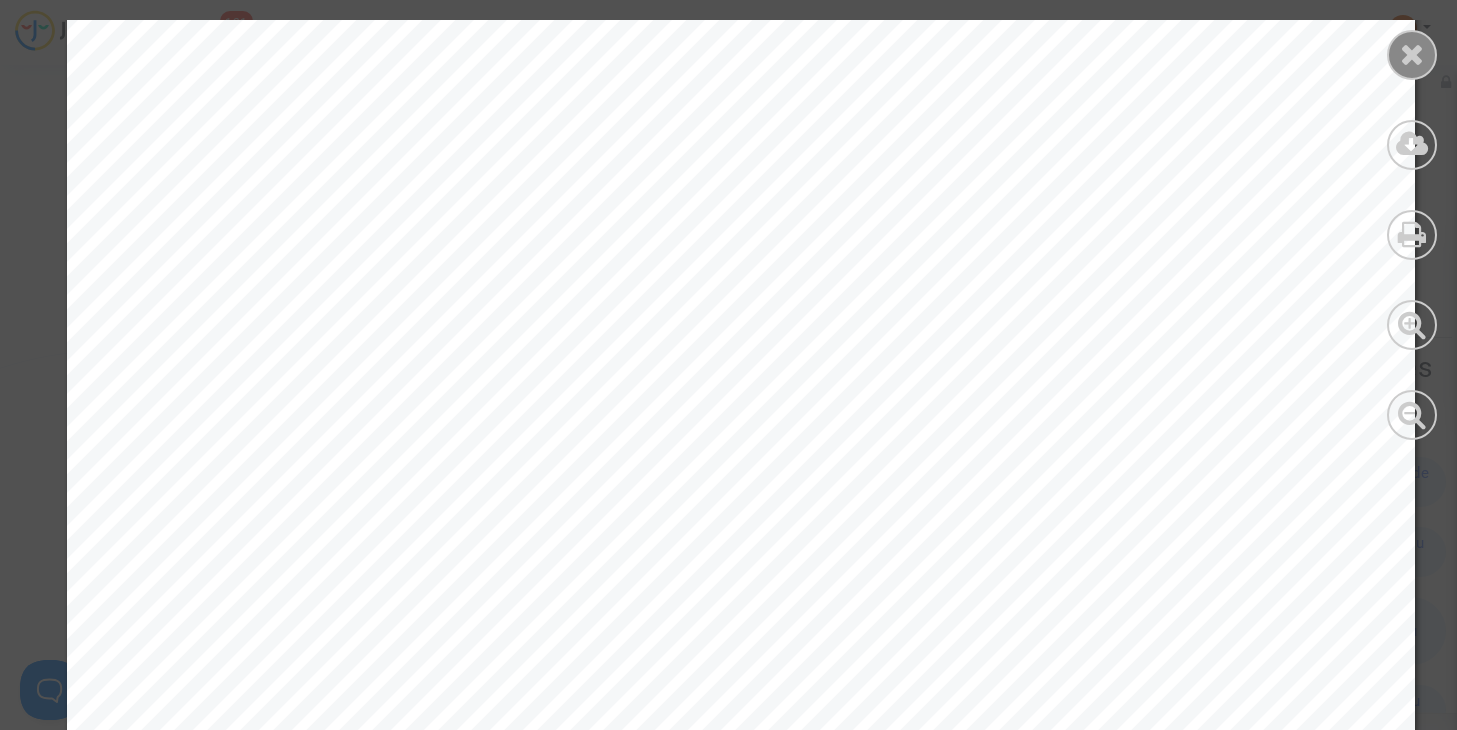 click at bounding box center (1412, 54) 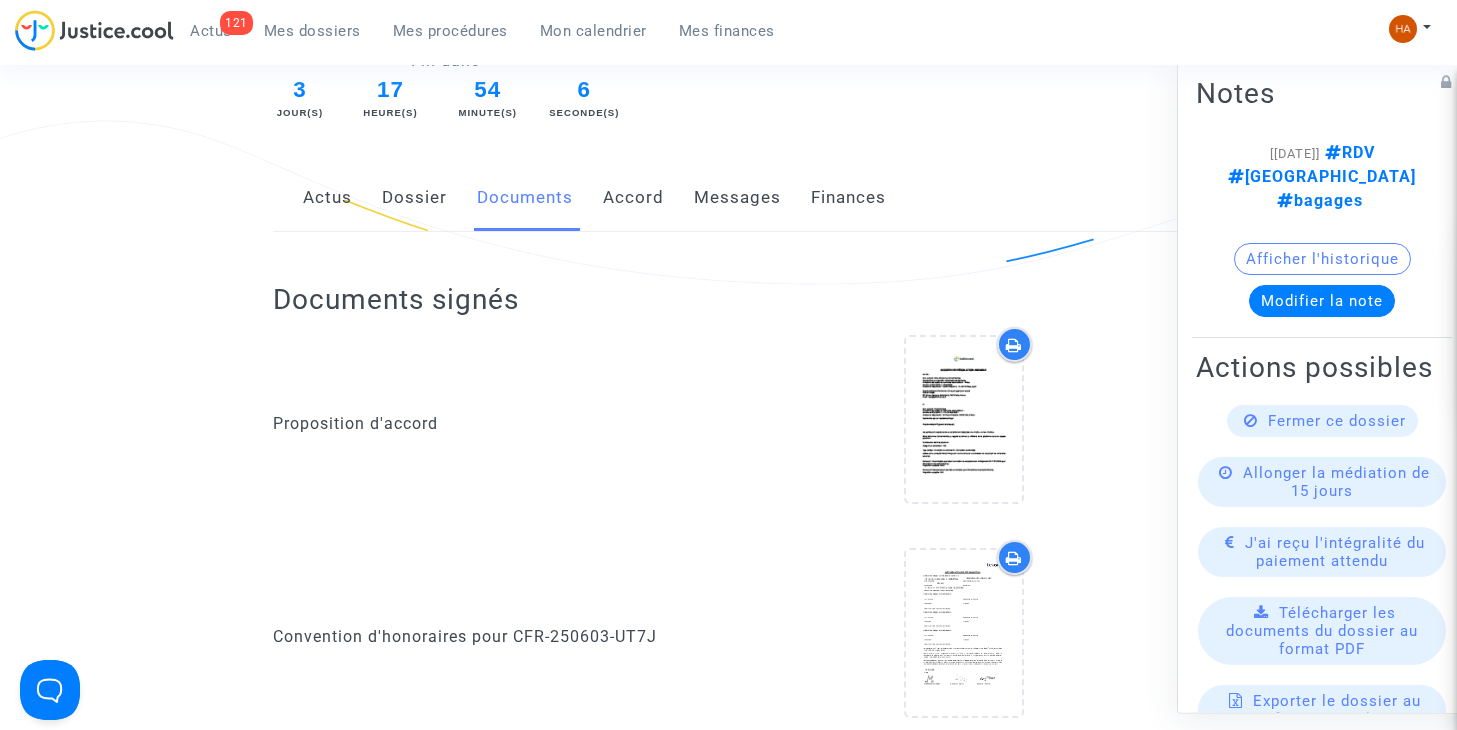 scroll, scrollTop: 0, scrollLeft: 0, axis: both 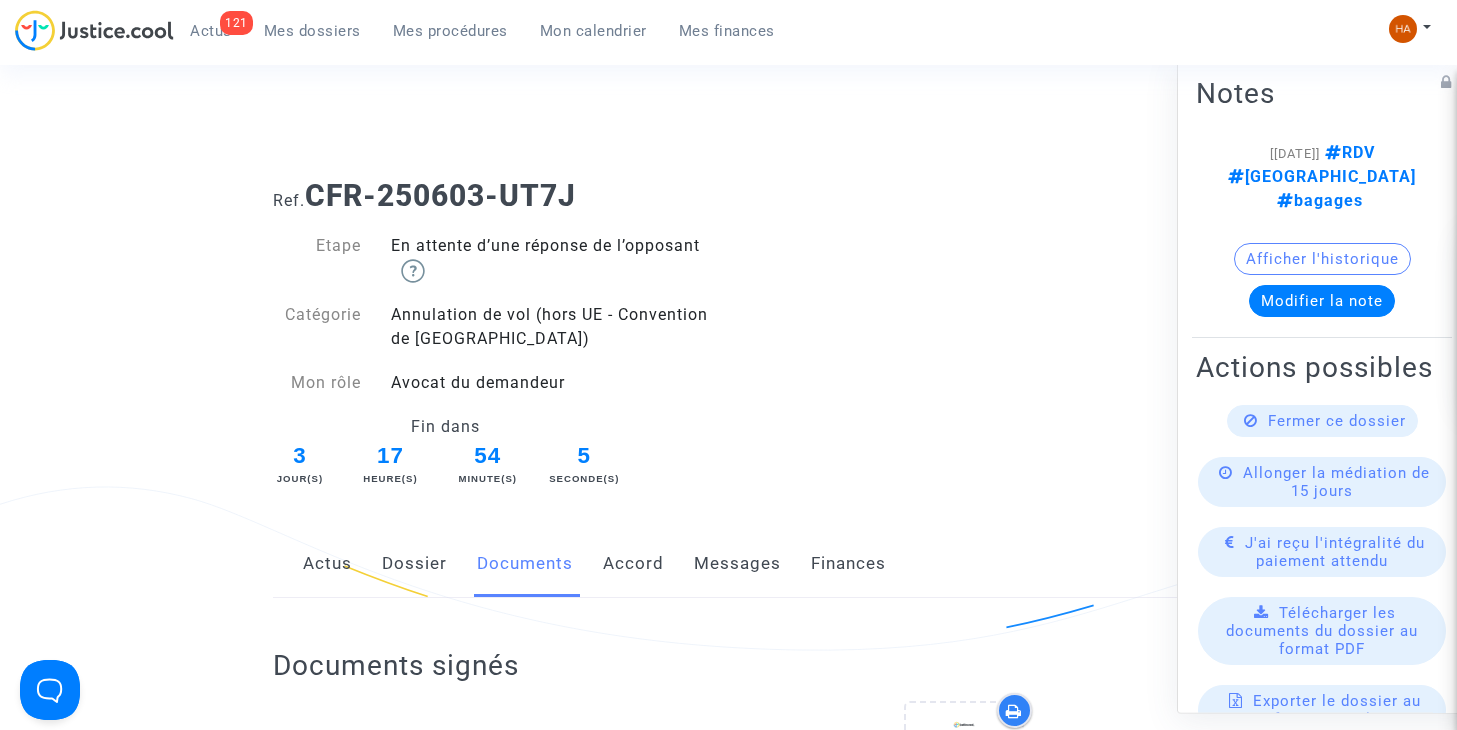click on "Dossier" 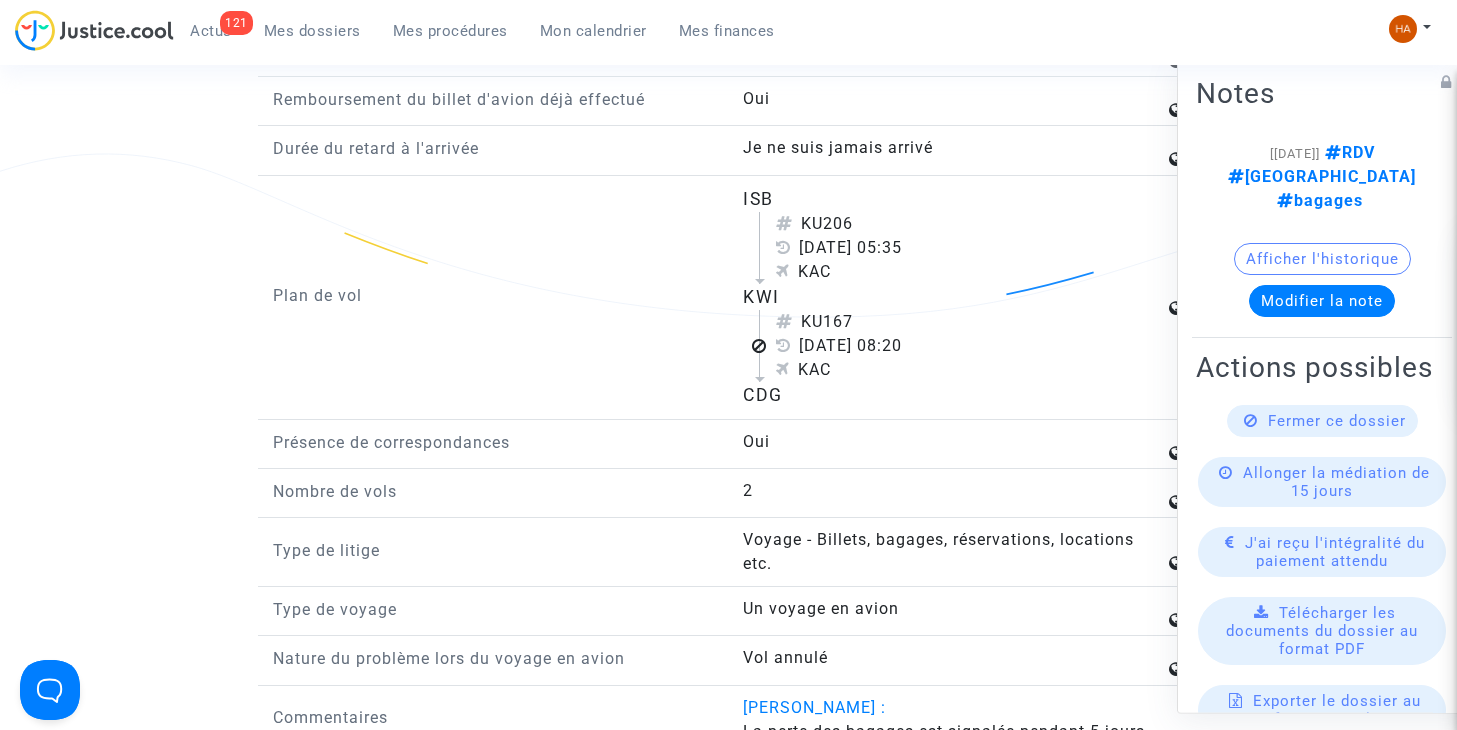 scroll, scrollTop: 2763, scrollLeft: 0, axis: vertical 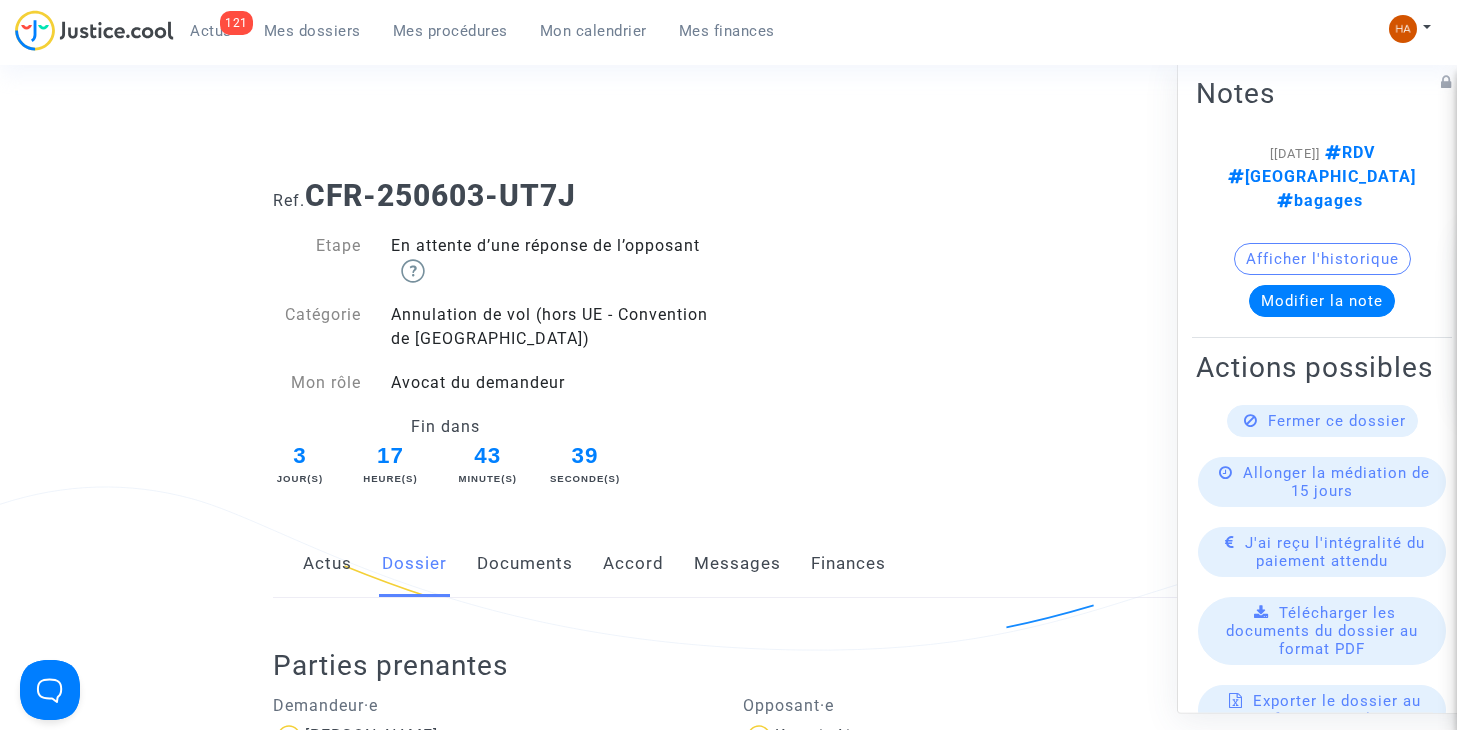 click on "Mes dossiers" at bounding box center (312, 31) 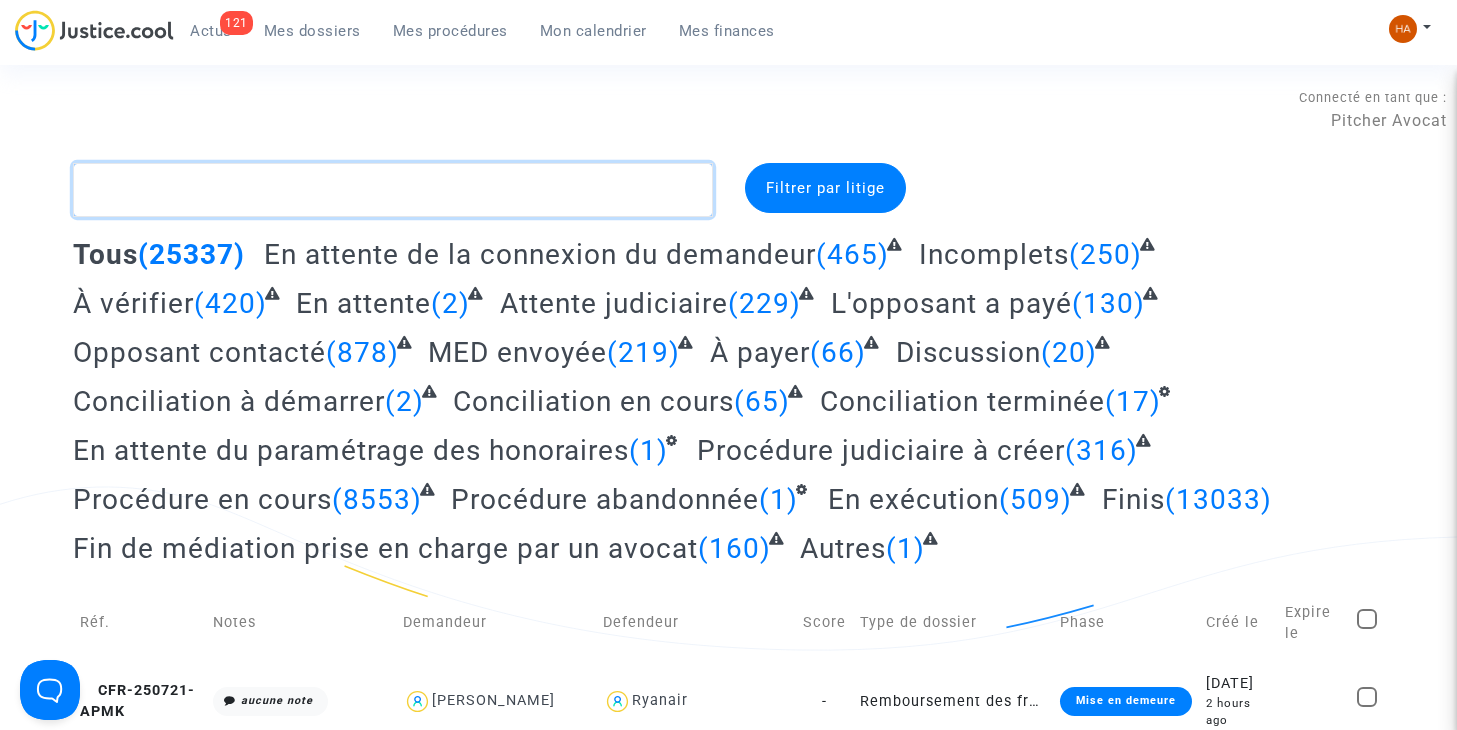 click 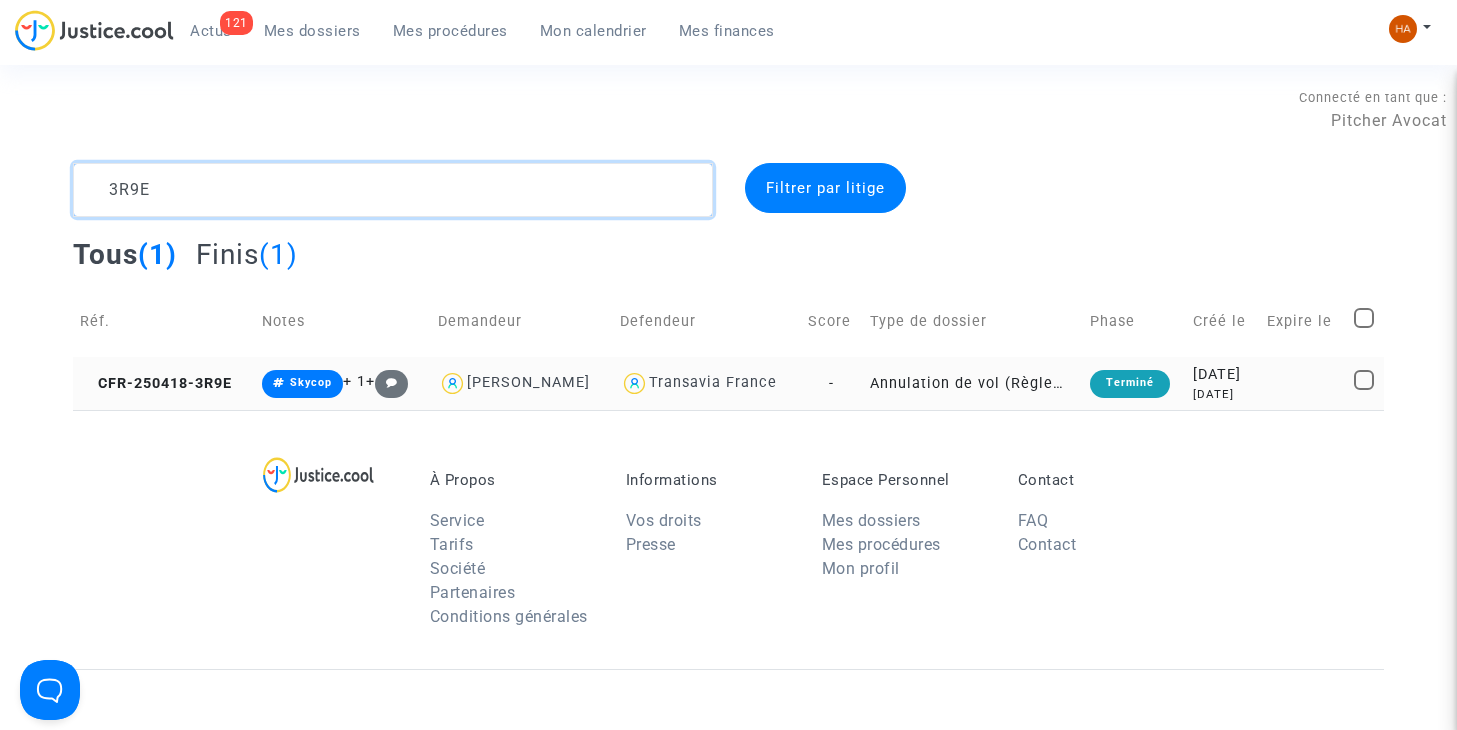 type on "3R9E" 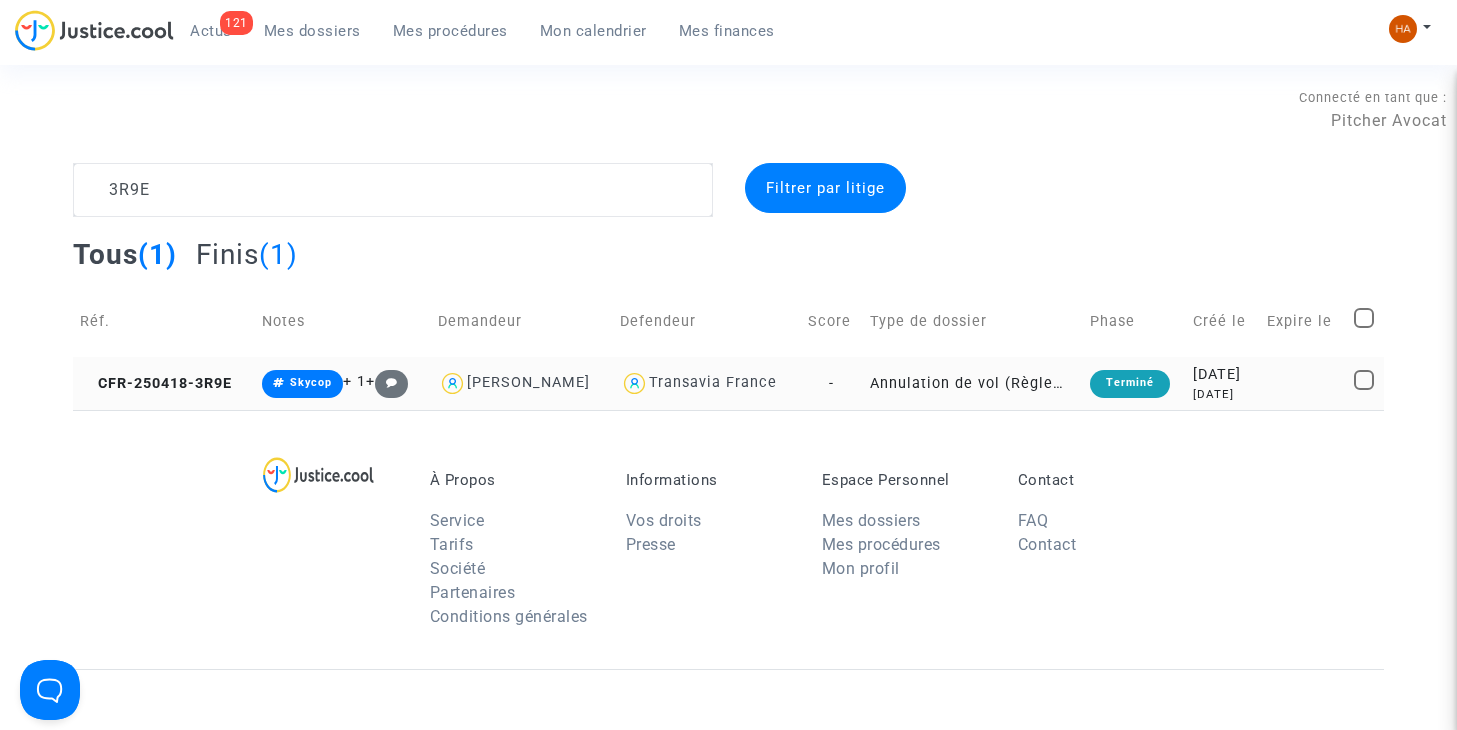 click on "Annulation de vol (Règlement CE n°261/2004)" 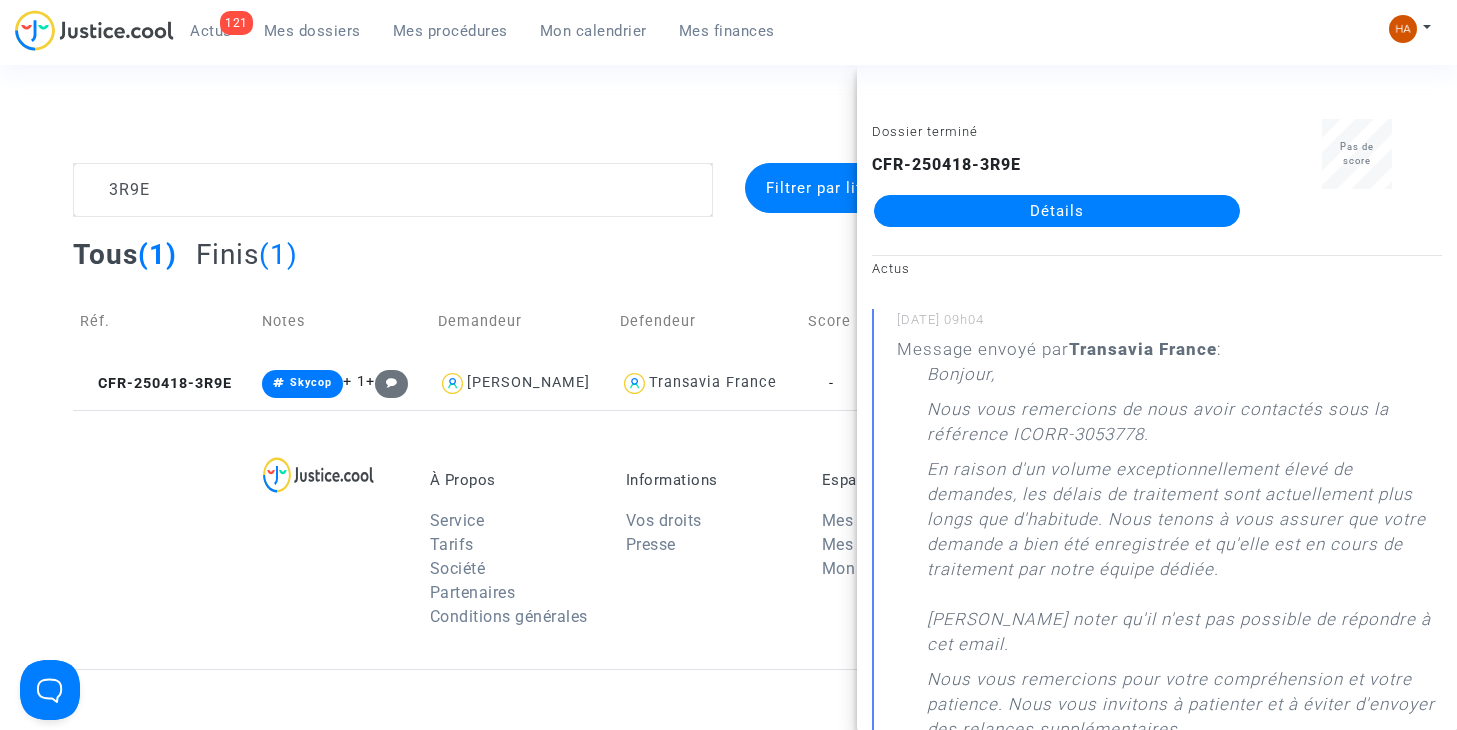 click on "Détails" 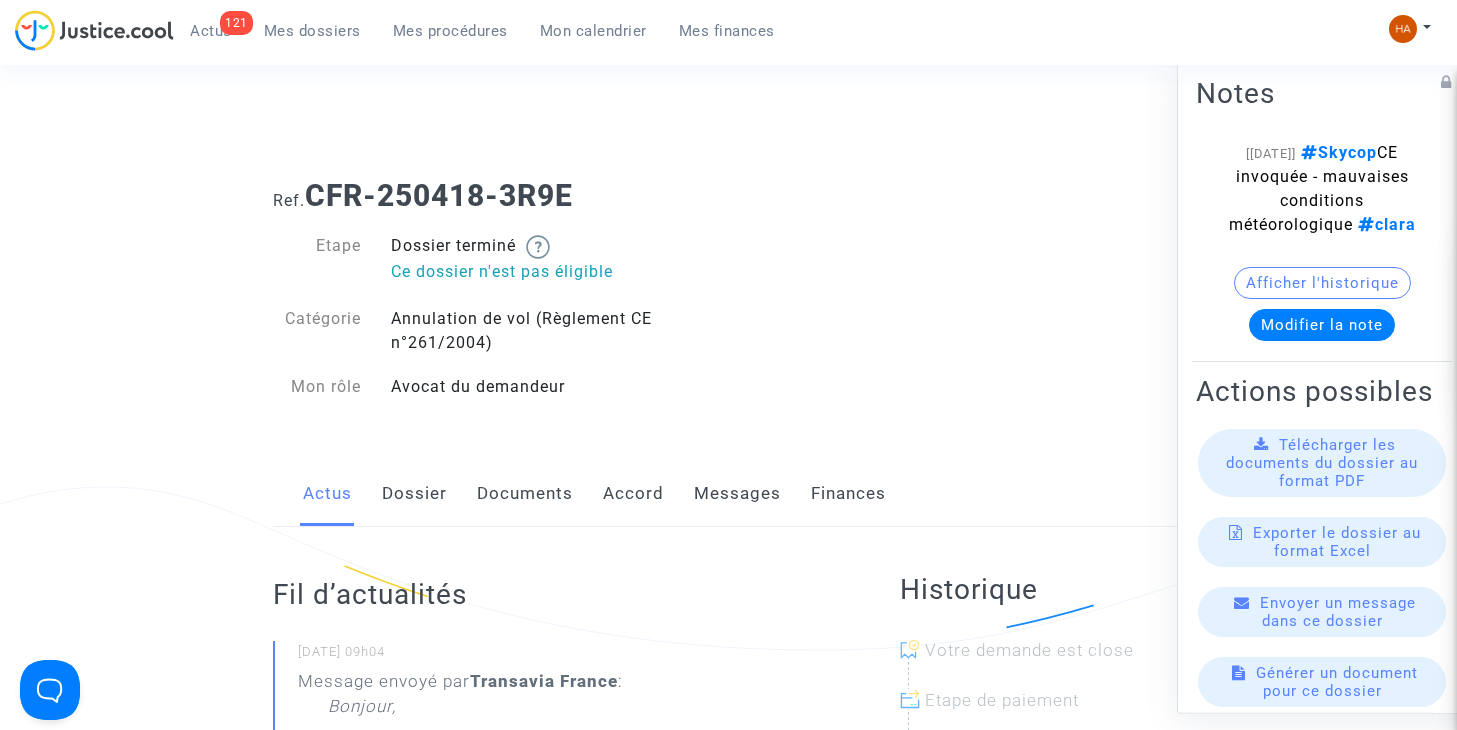 click on "Mes dossiers" at bounding box center (312, 31) 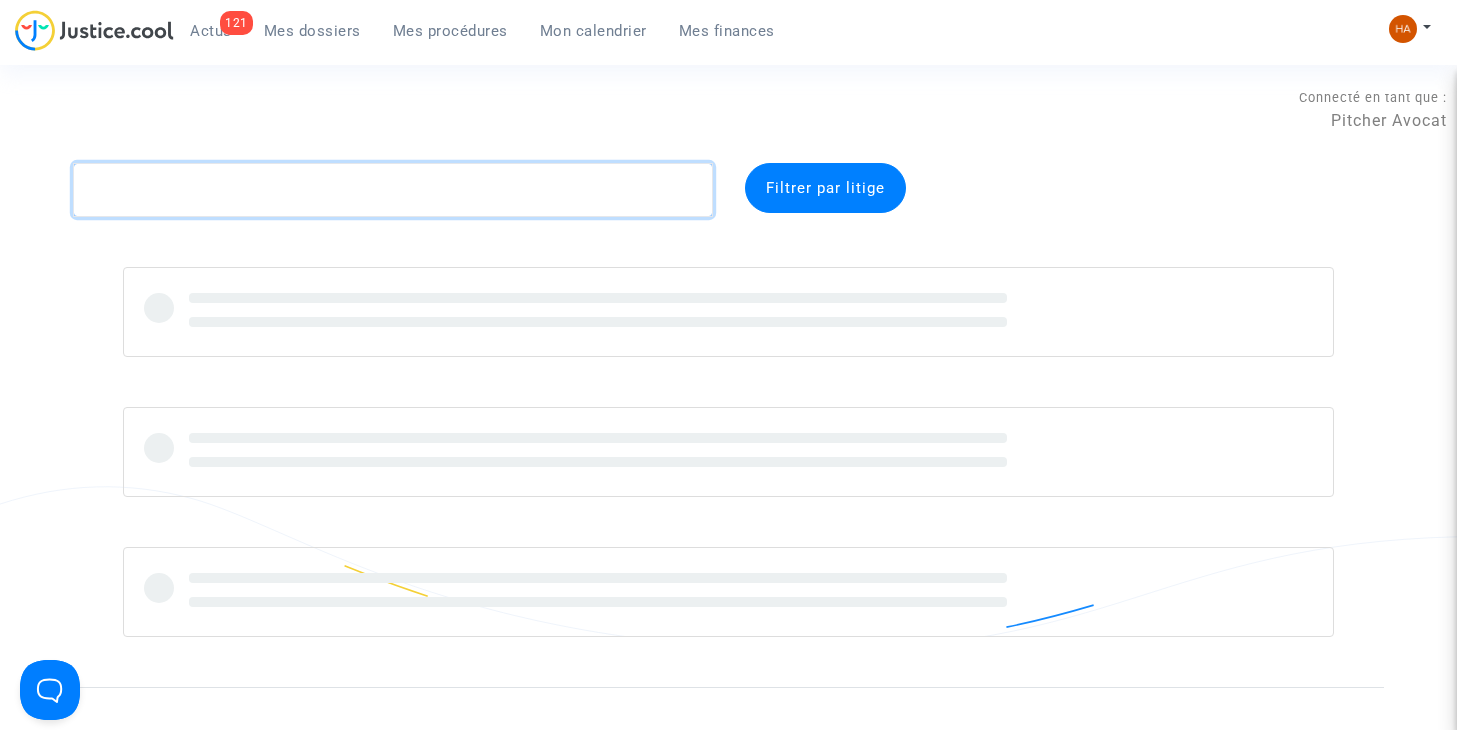 click 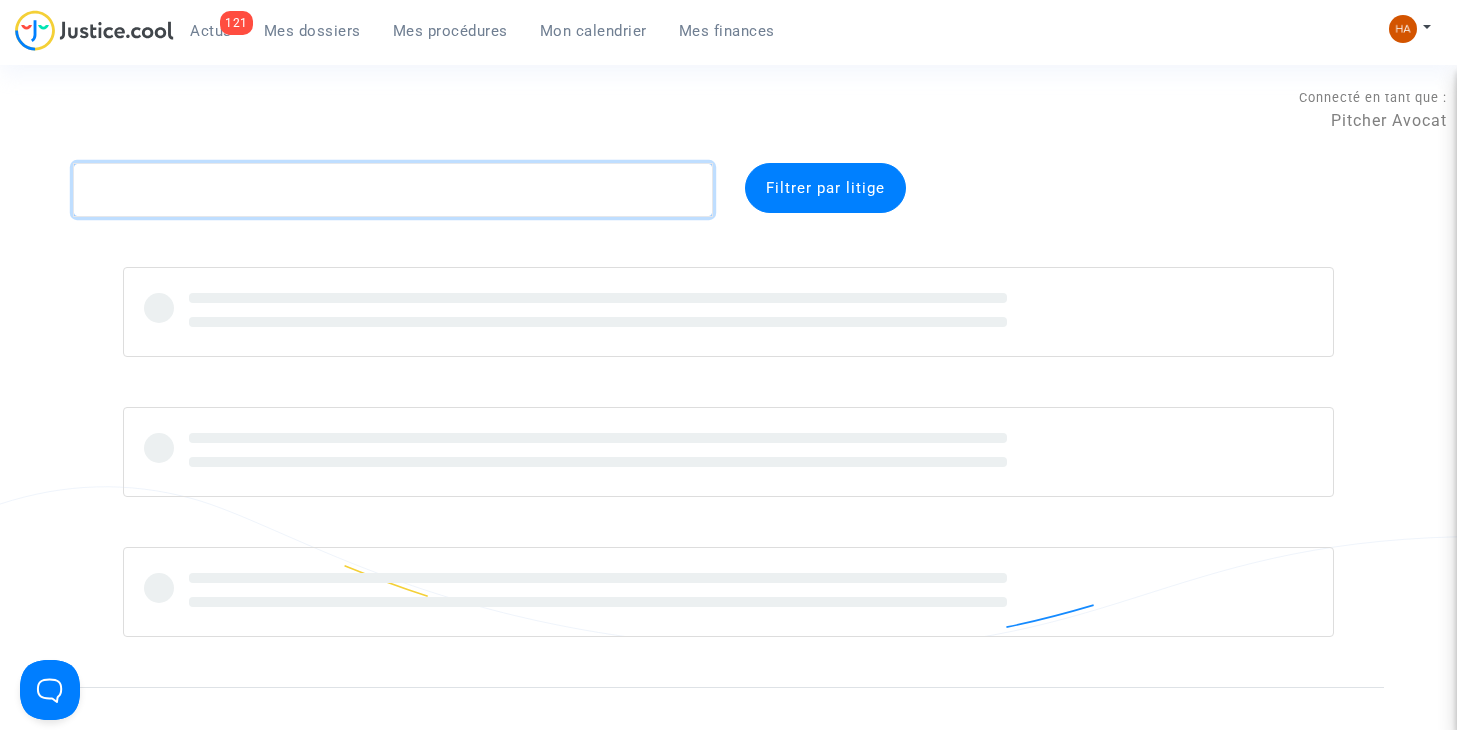 paste on "NF4C" 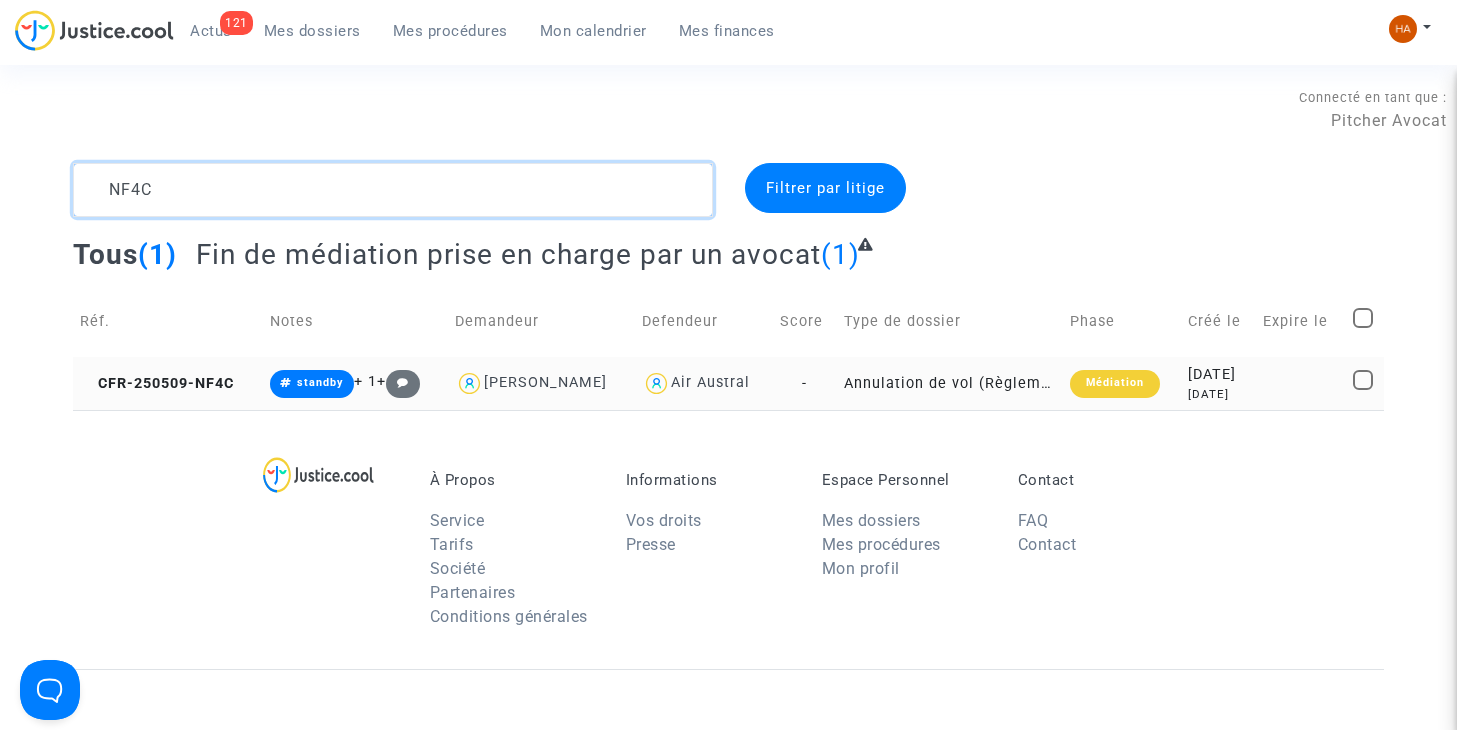 type on "NF4C" 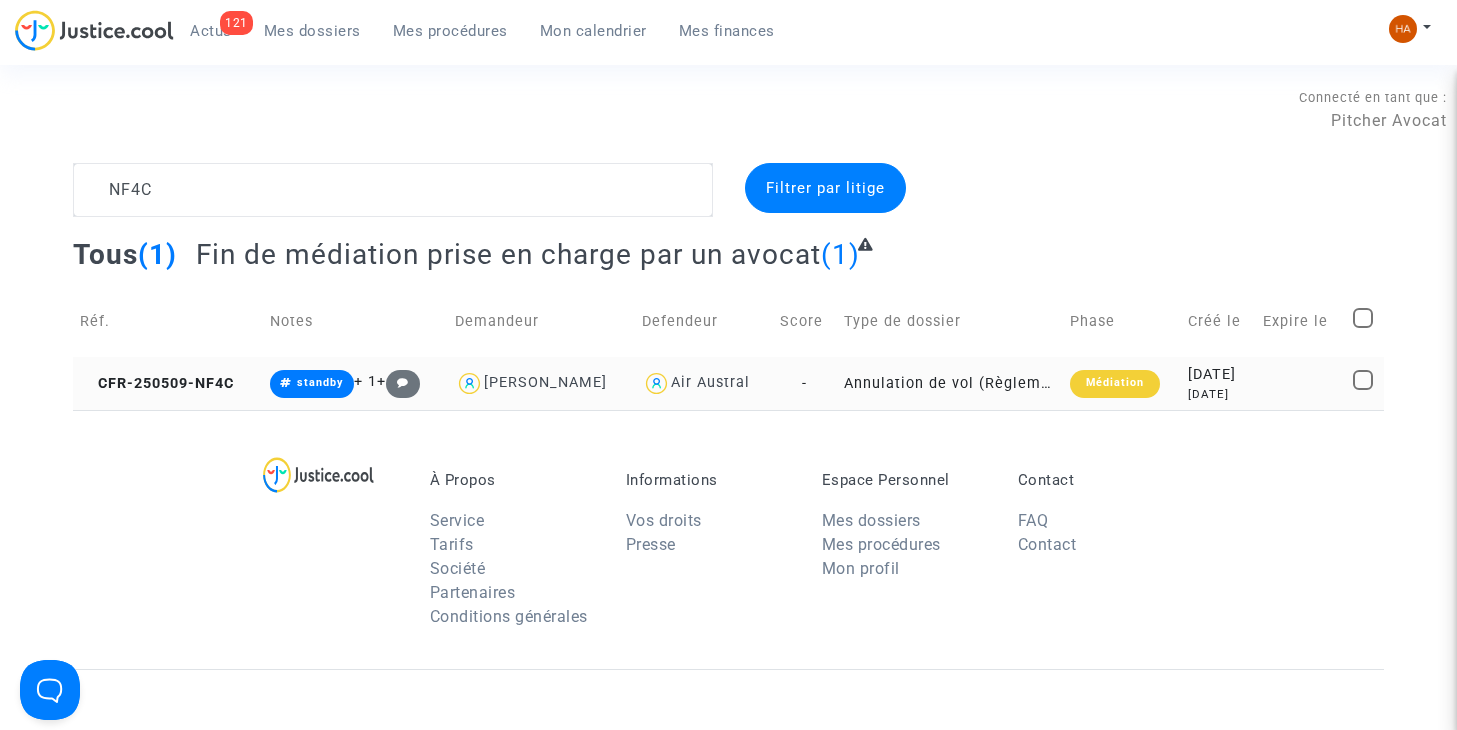 click on "Annulation de vol (Règlement CE n°261/2004)" 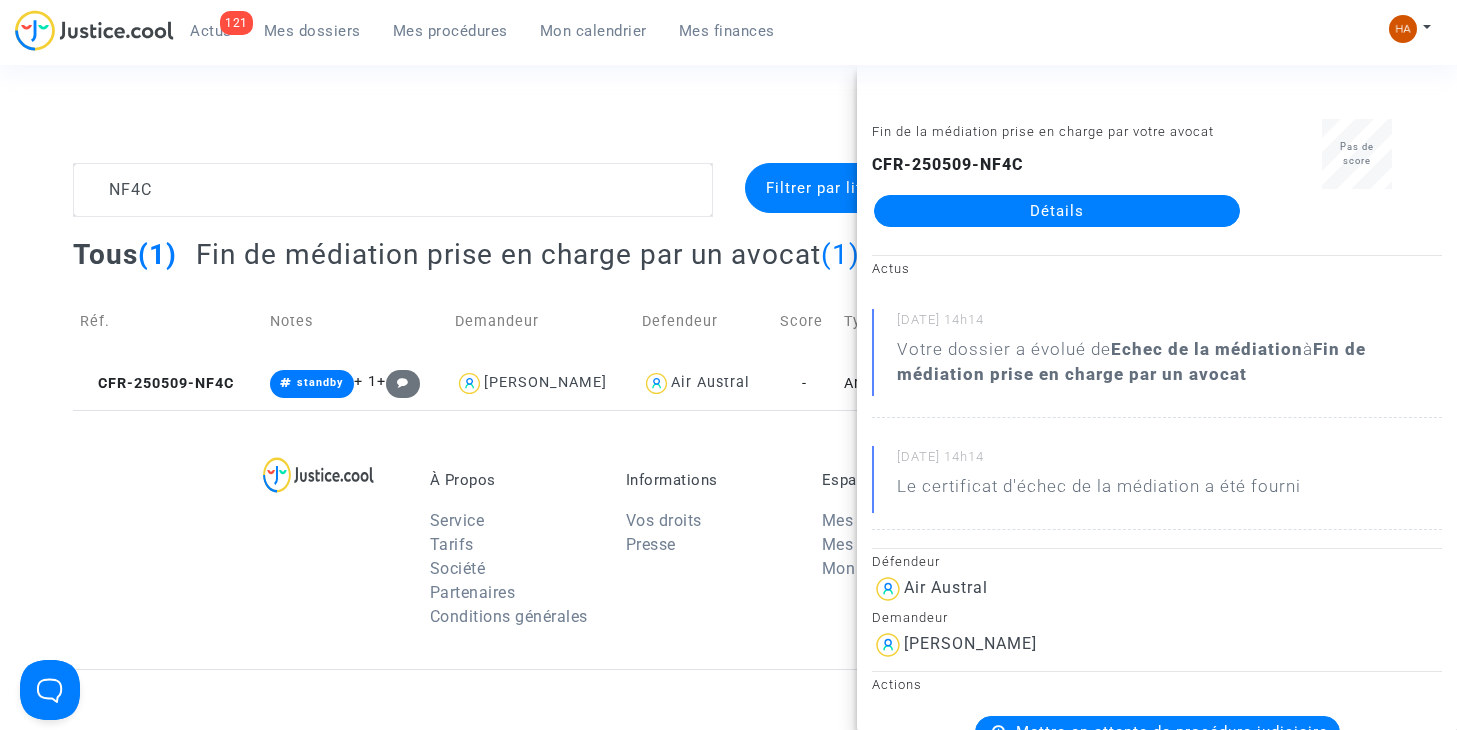 click on "Détails" 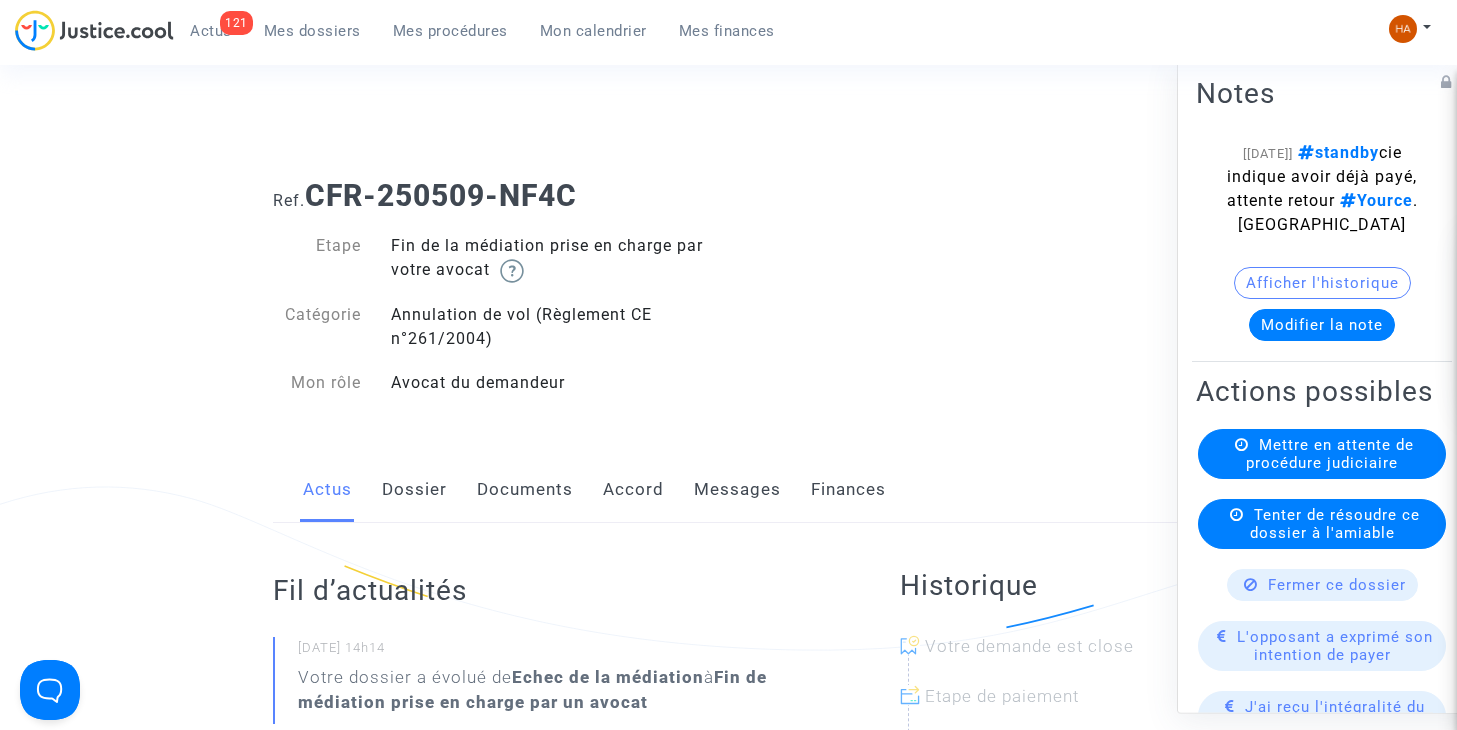 click on "Messages" 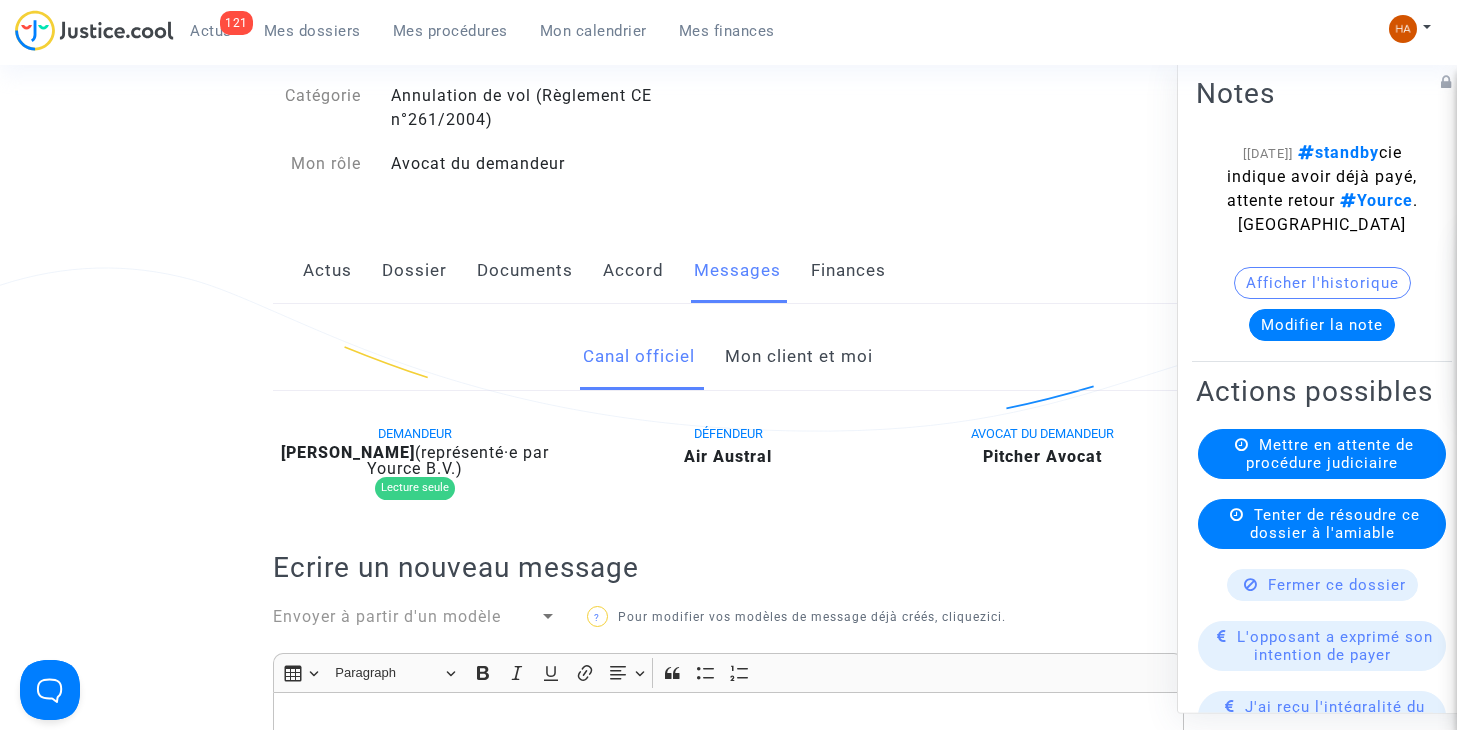 scroll, scrollTop: 200, scrollLeft: 0, axis: vertical 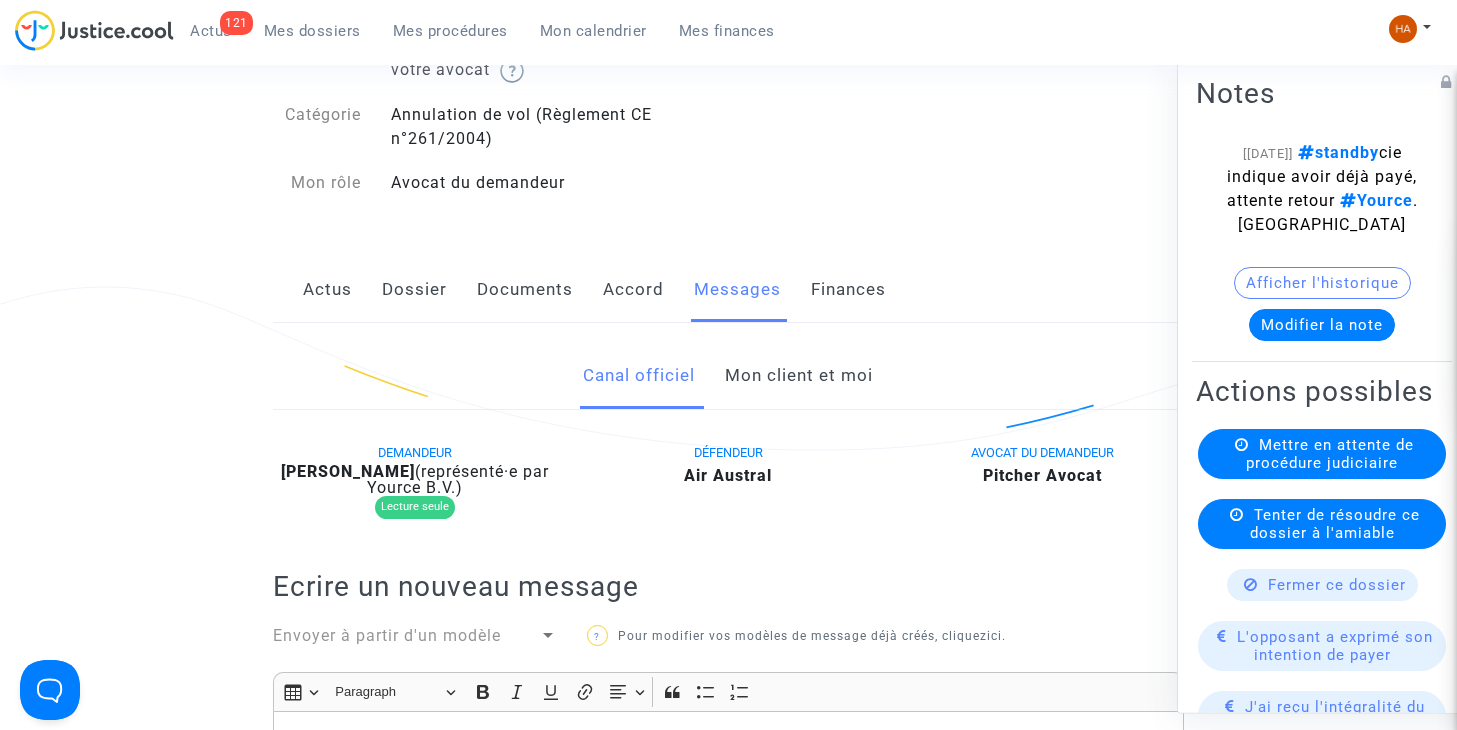click on "Mon client et moi" 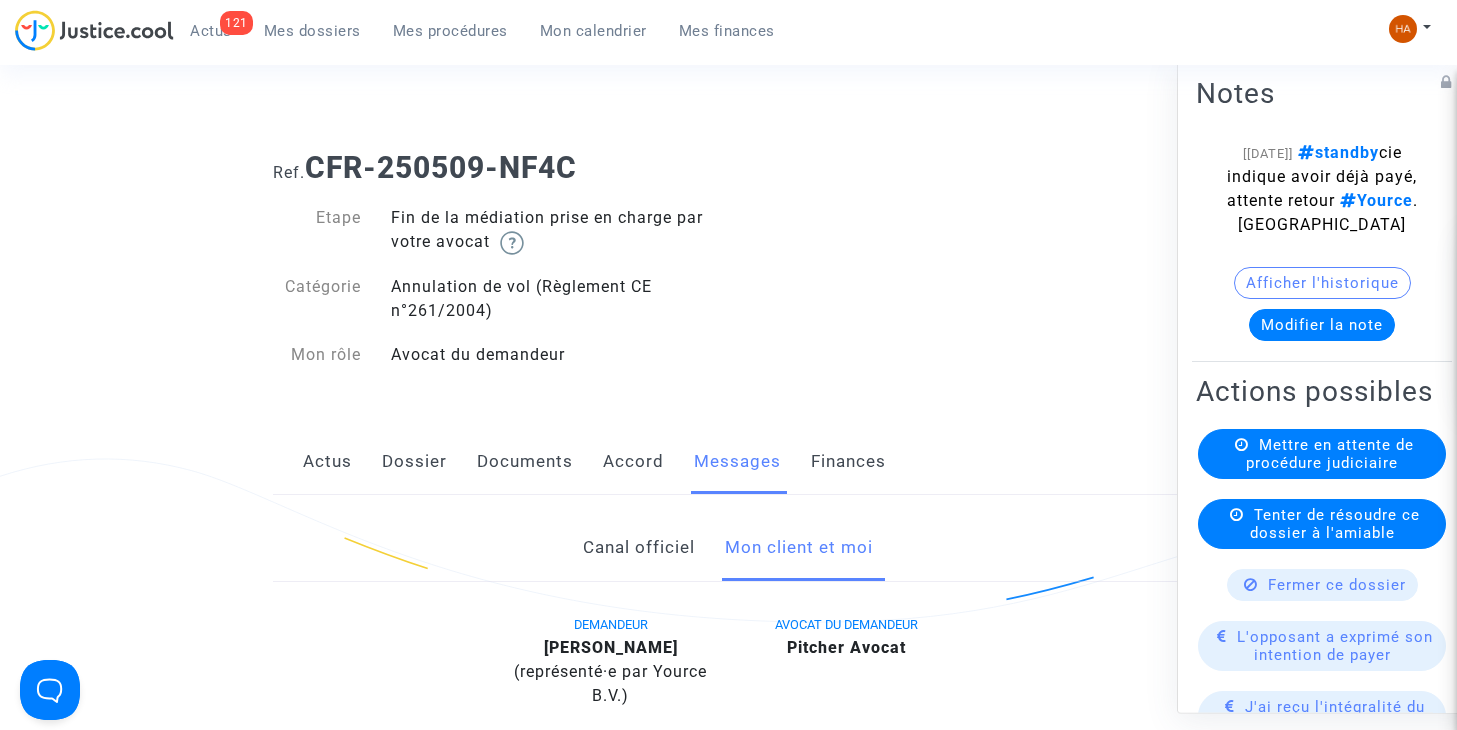 scroll, scrollTop: 0, scrollLeft: 0, axis: both 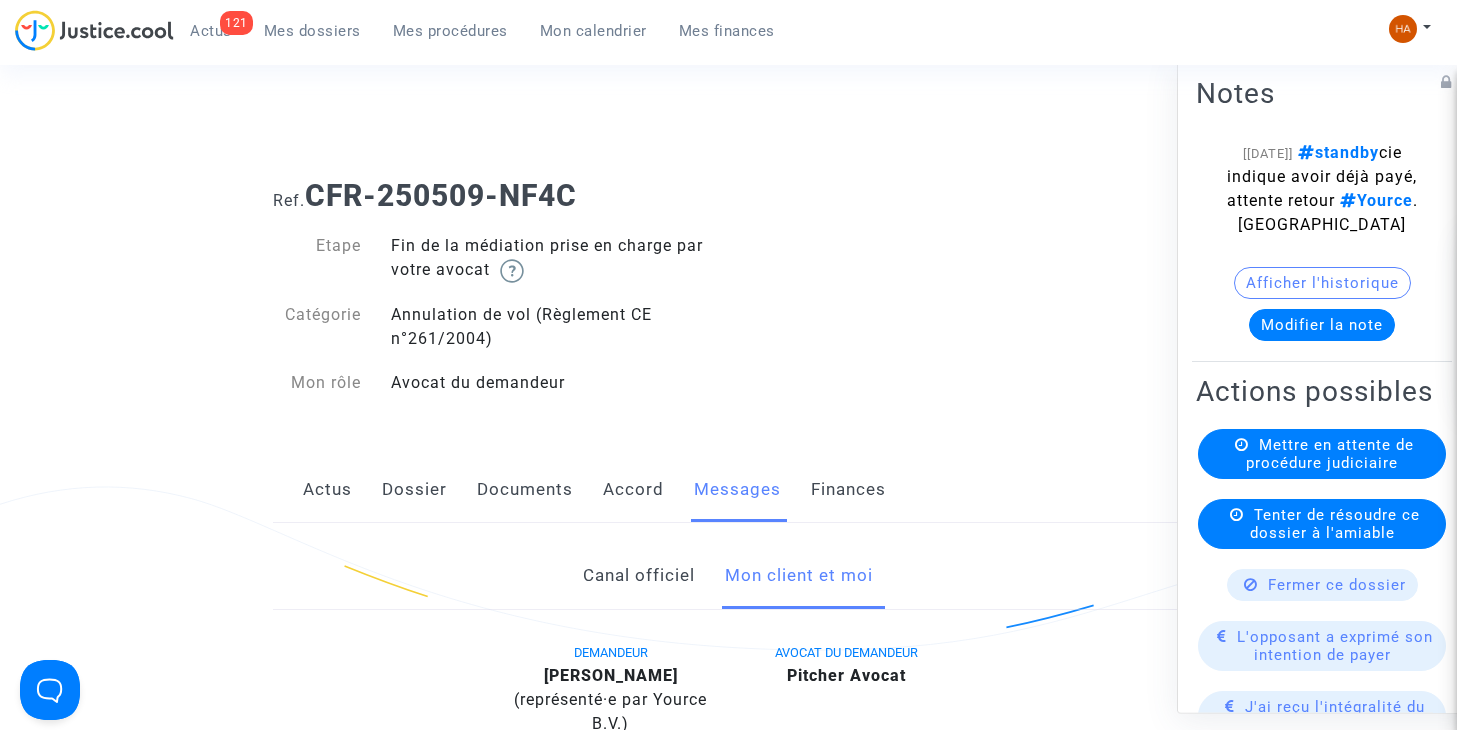 click on "Documents" 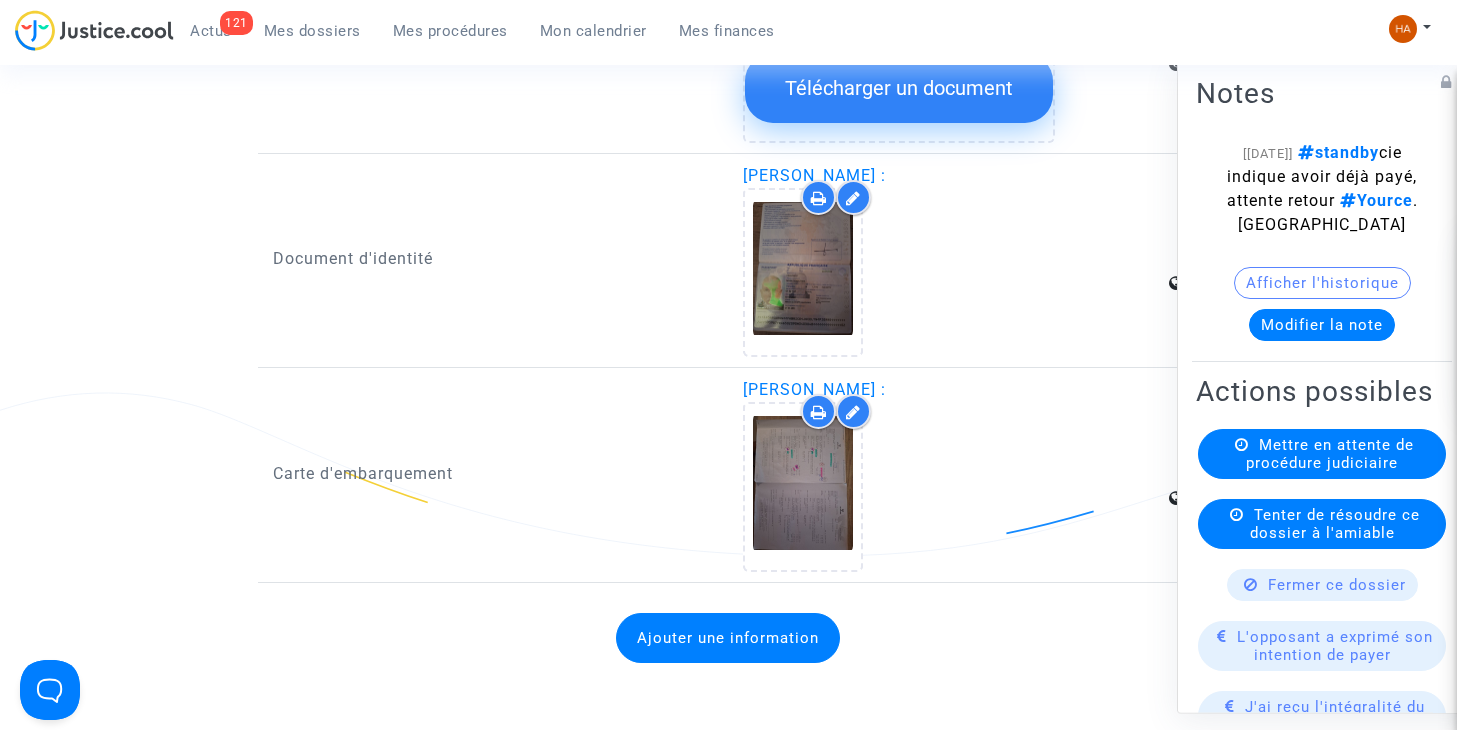 scroll, scrollTop: 3300, scrollLeft: 0, axis: vertical 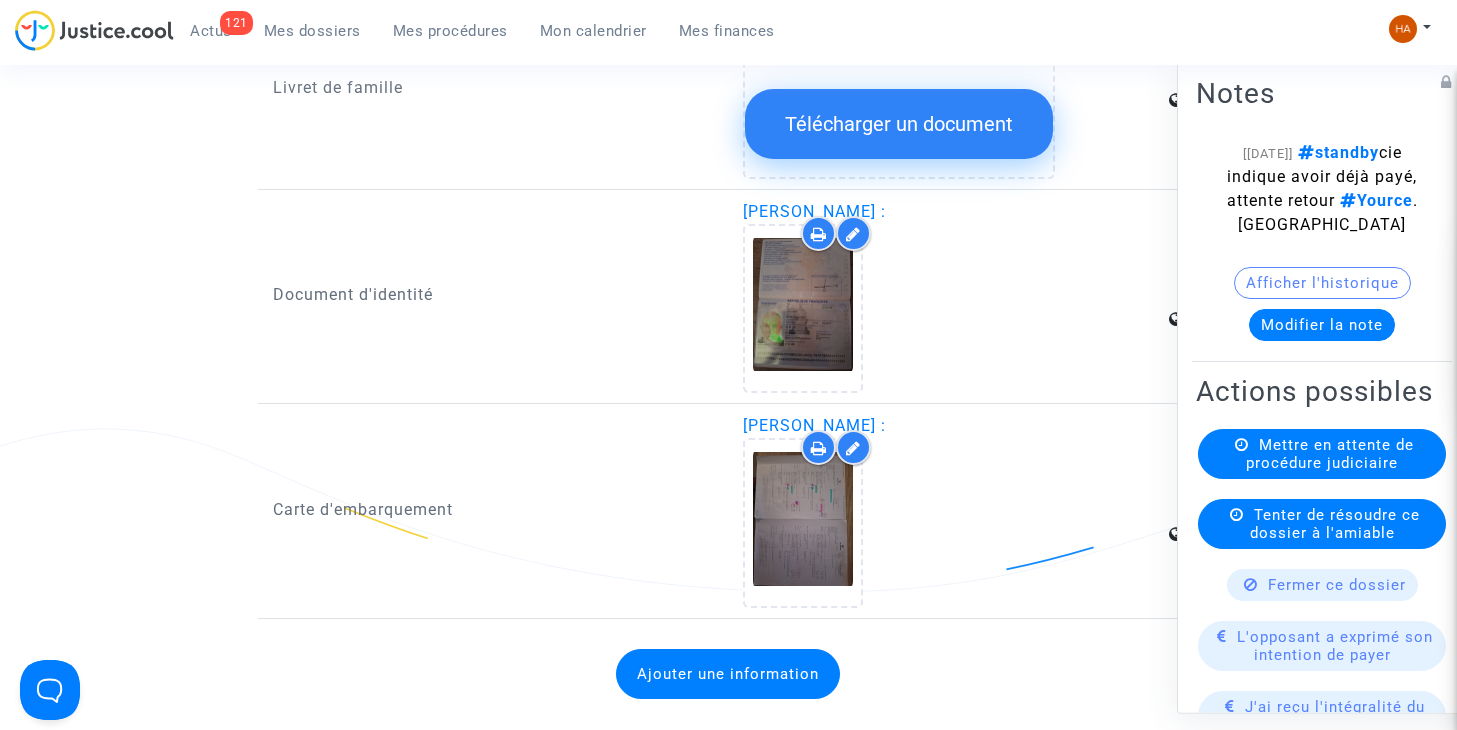 click on "Afficher l'historique" 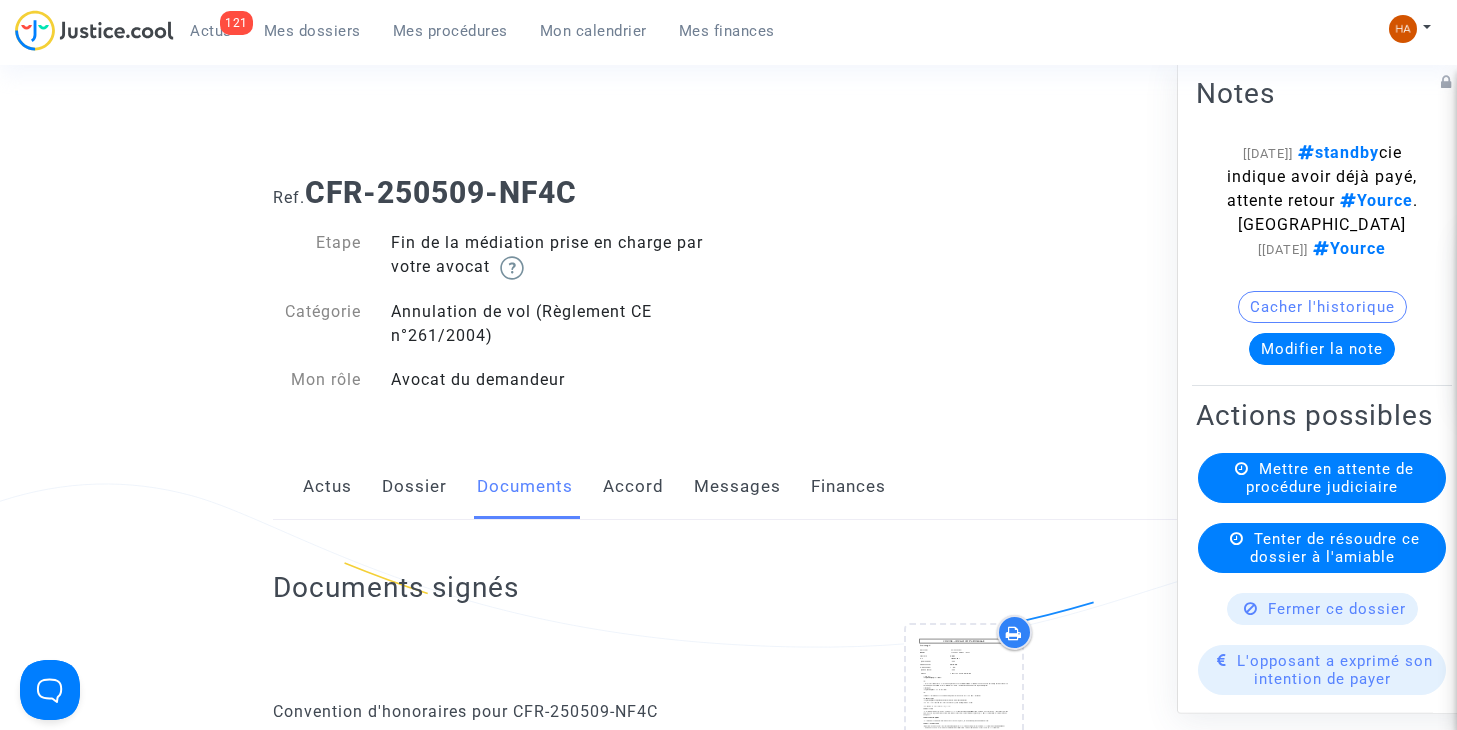 scroll, scrollTop: 0, scrollLeft: 0, axis: both 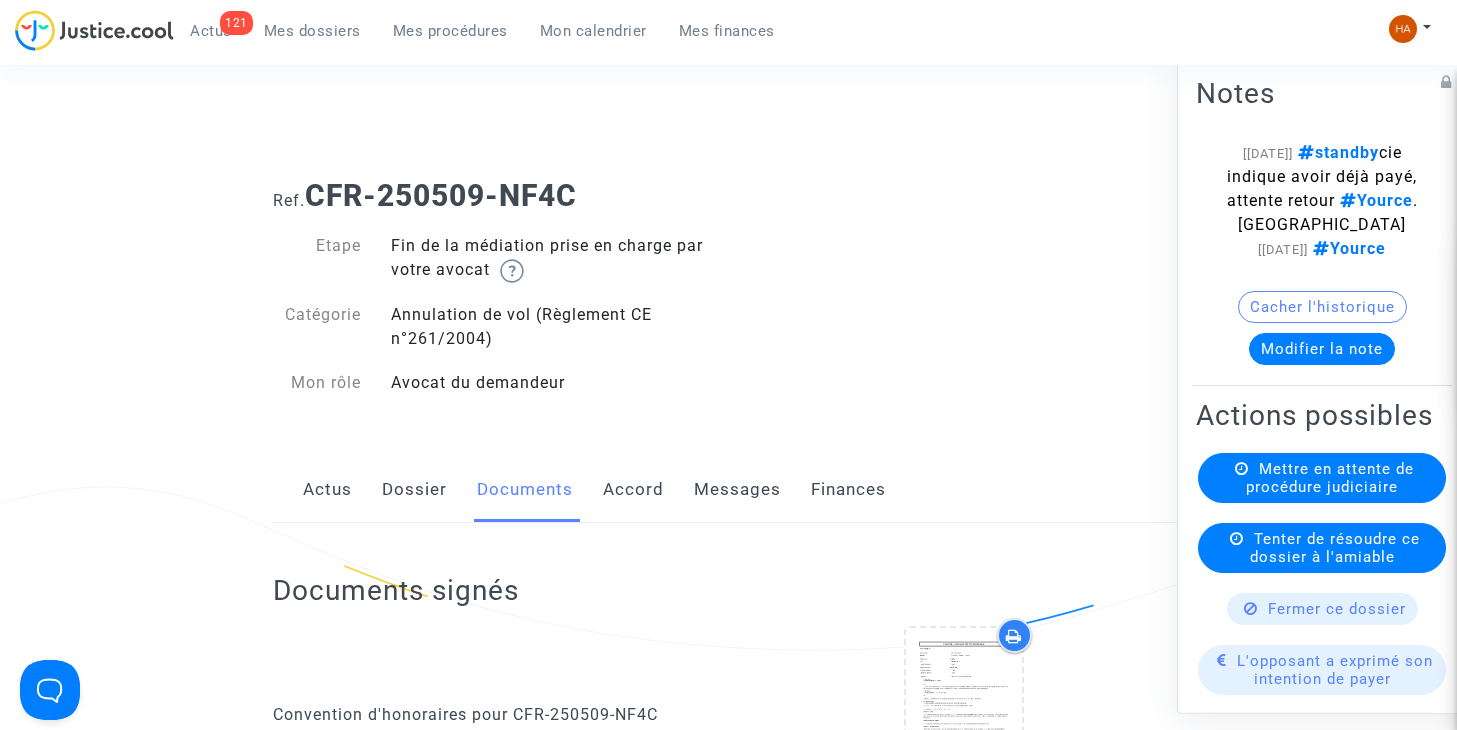 click on "Messages" 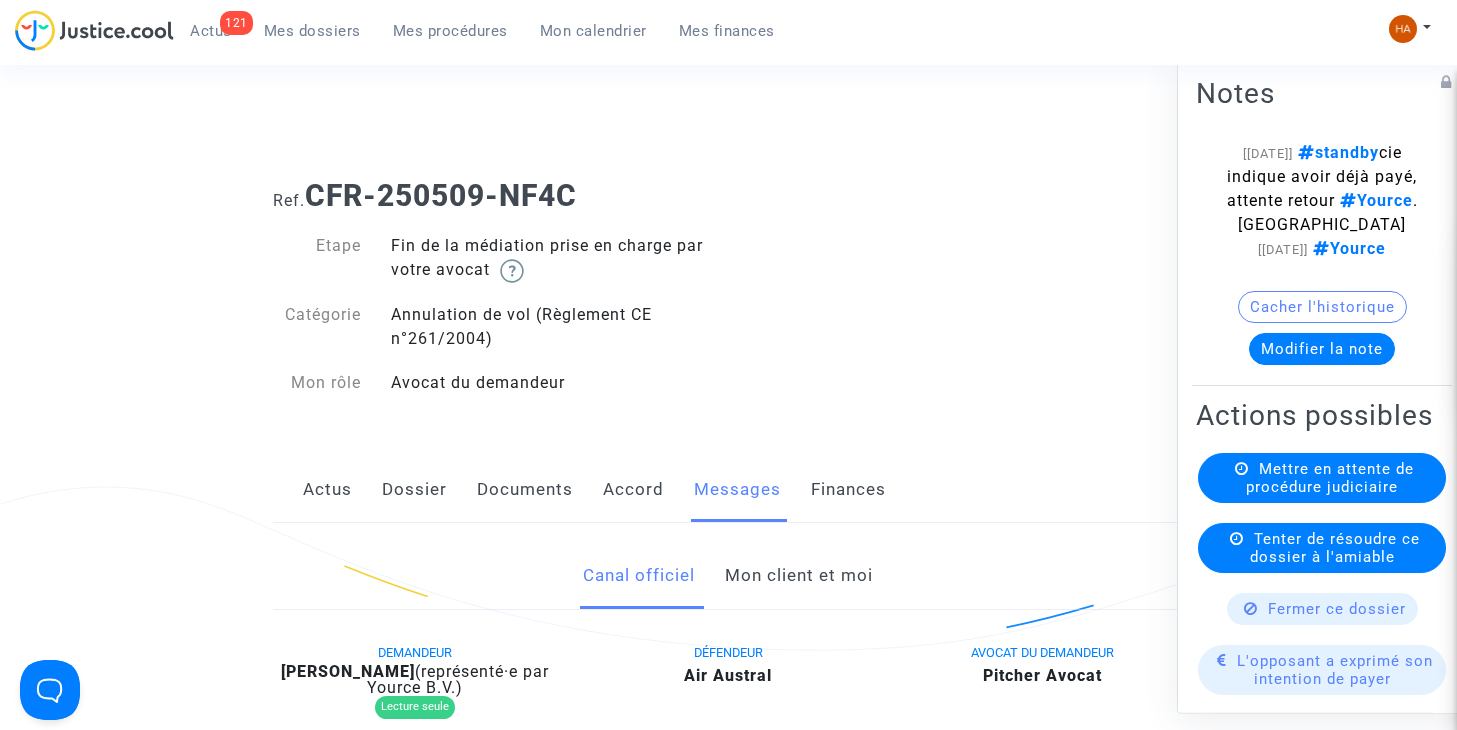 click on "Mon client et moi" 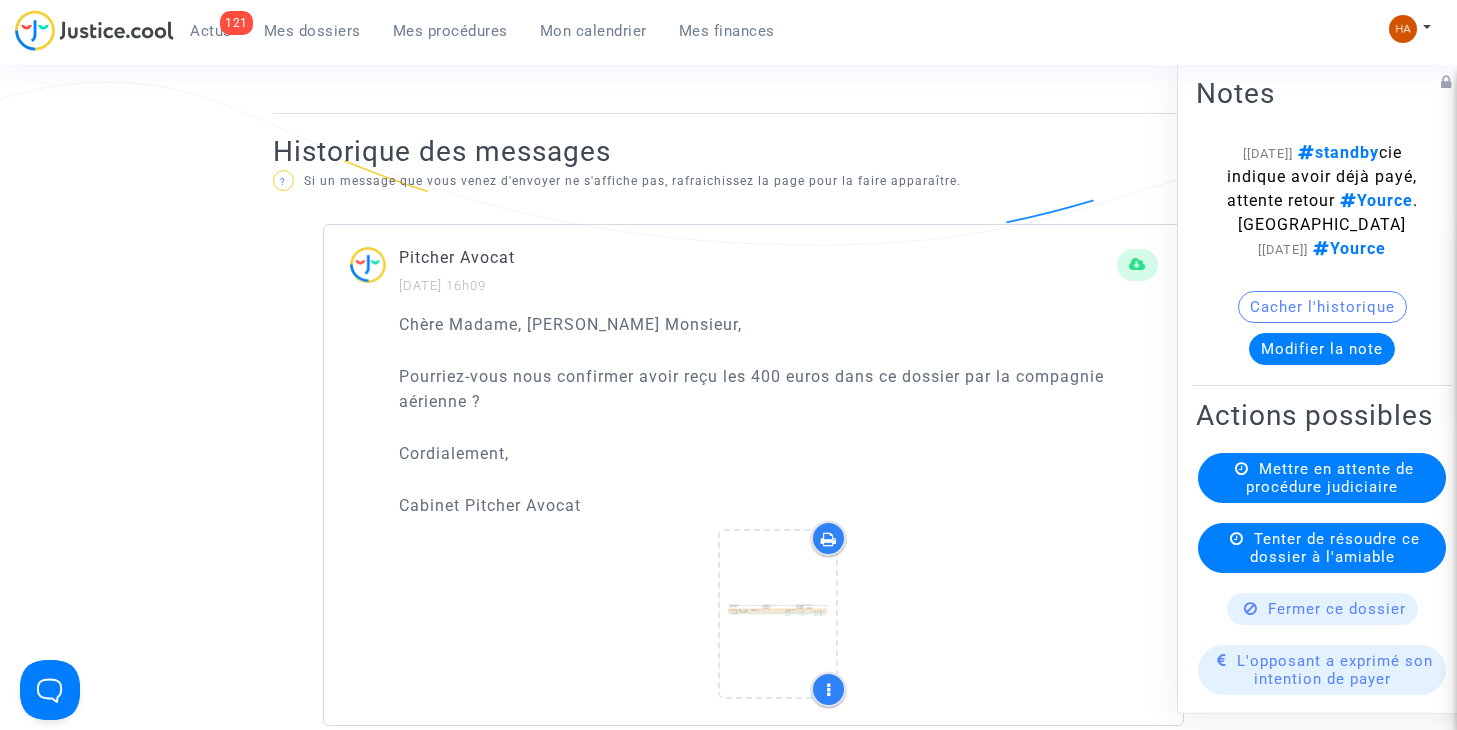 scroll, scrollTop: 1216, scrollLeft: 0, axis: vertical 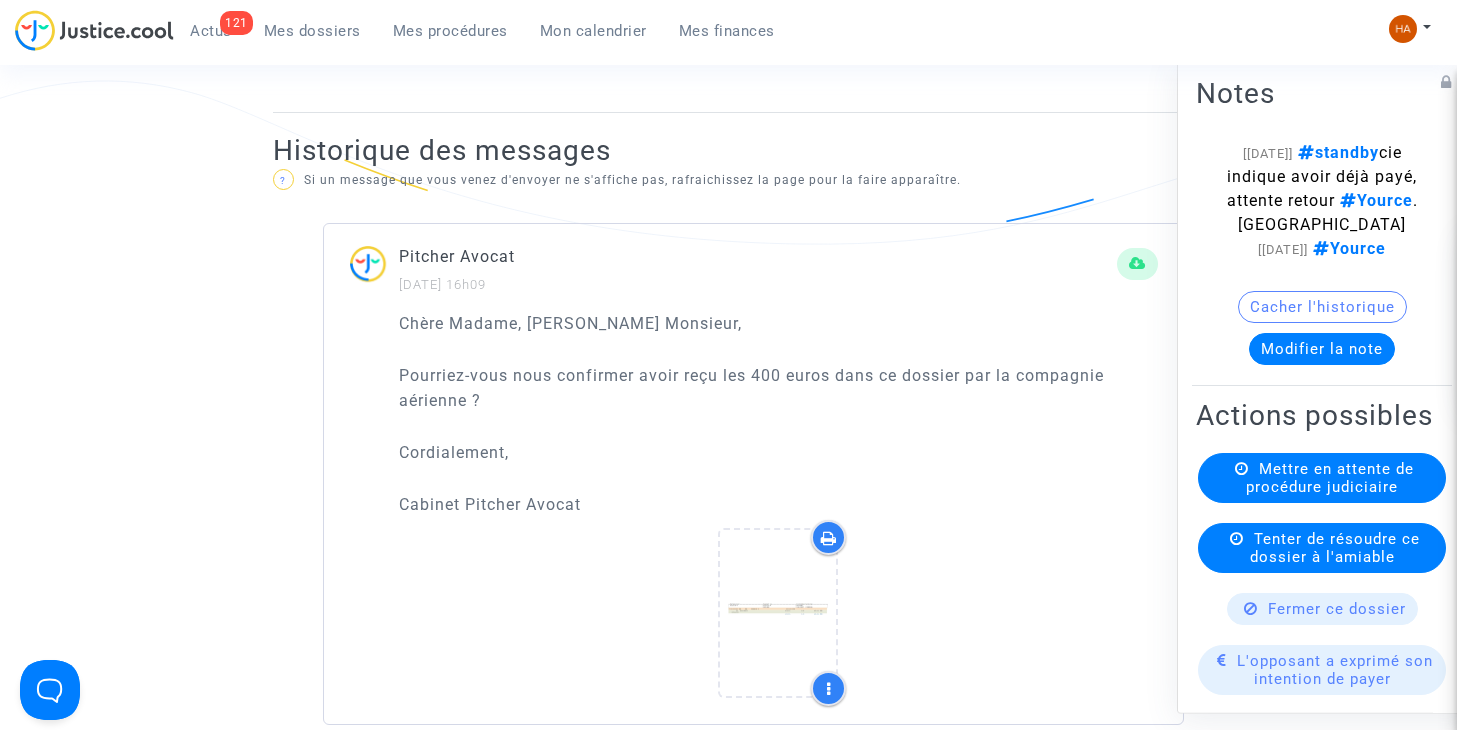 drag, startPoint x: 400, startPoint y: 328, endPoint x: 580, endPoint y: 517, distance: 261 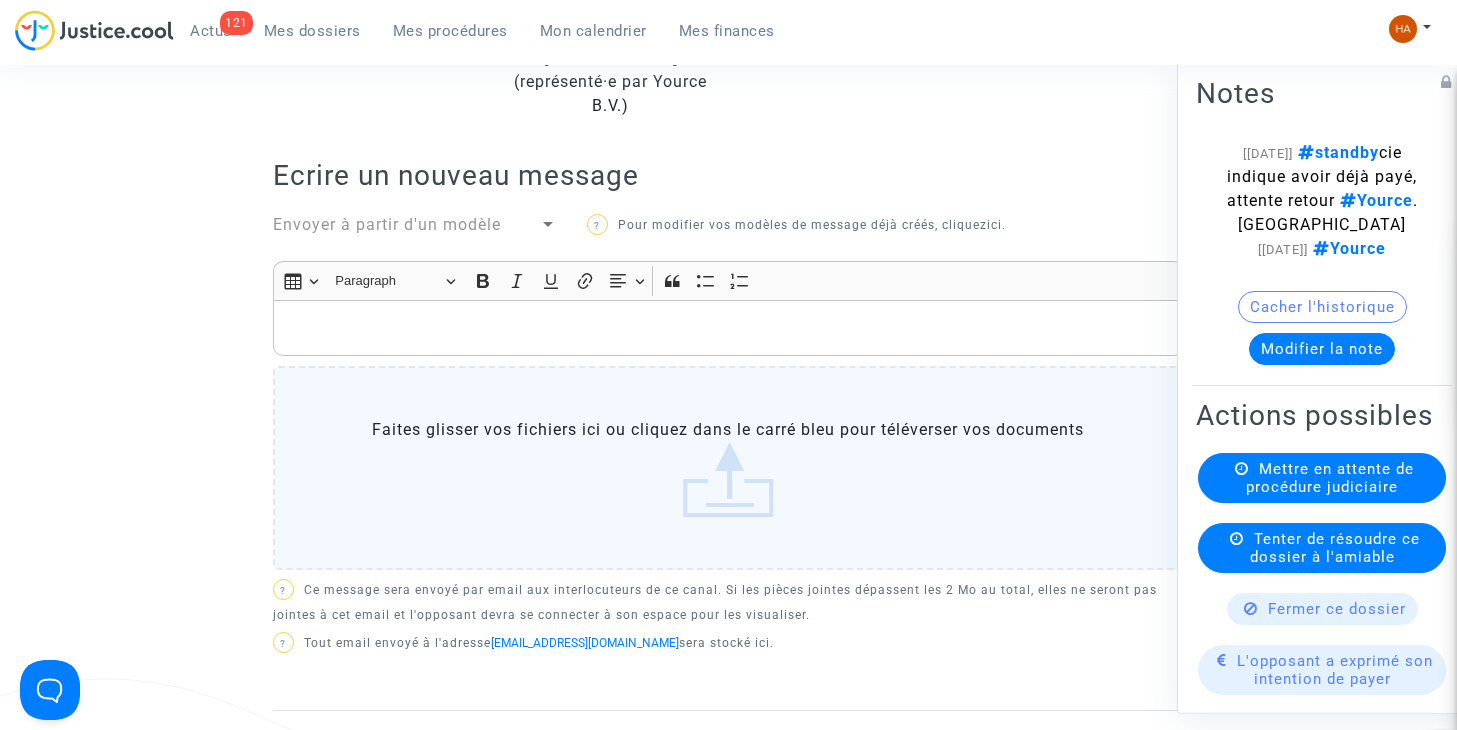 scroll, scrollTop: 616, scrollLeft: 0, axis: vertical 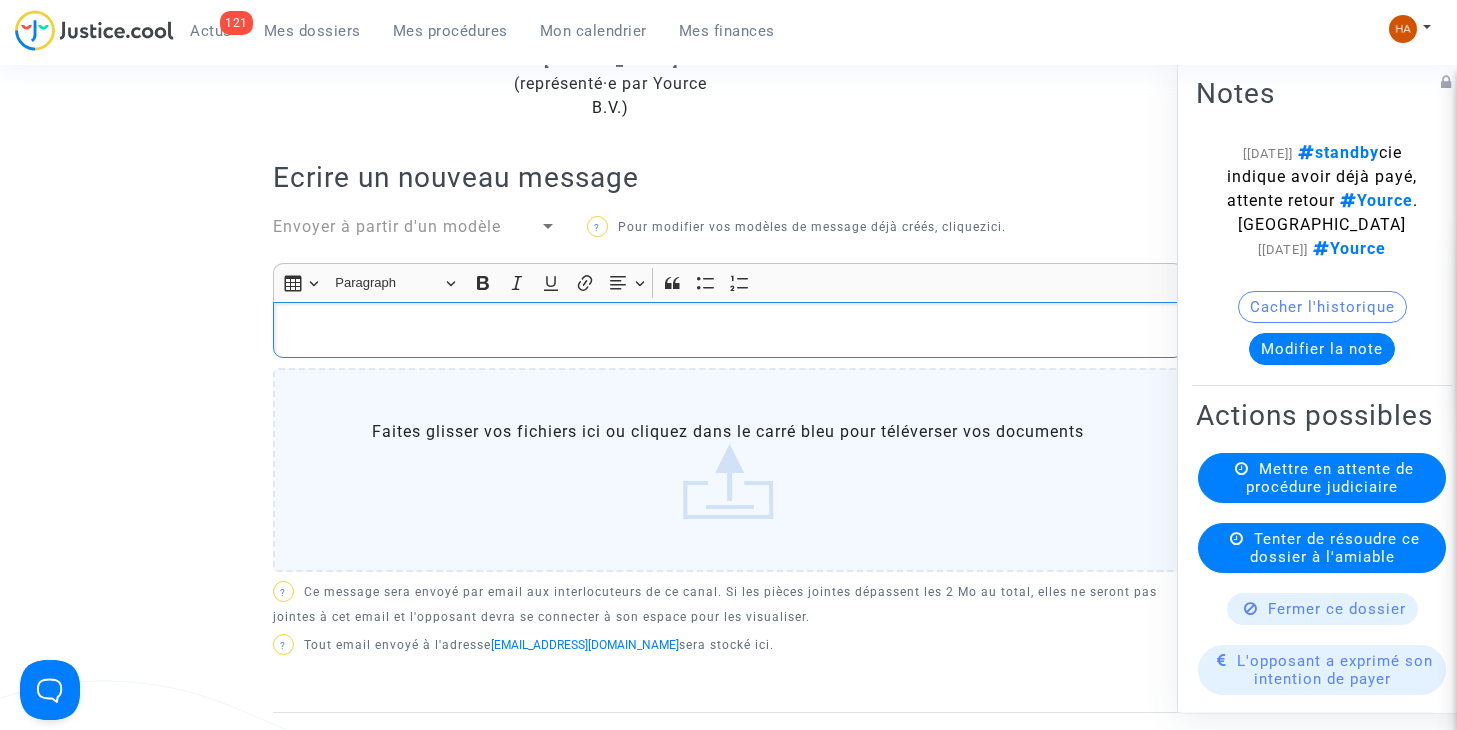click 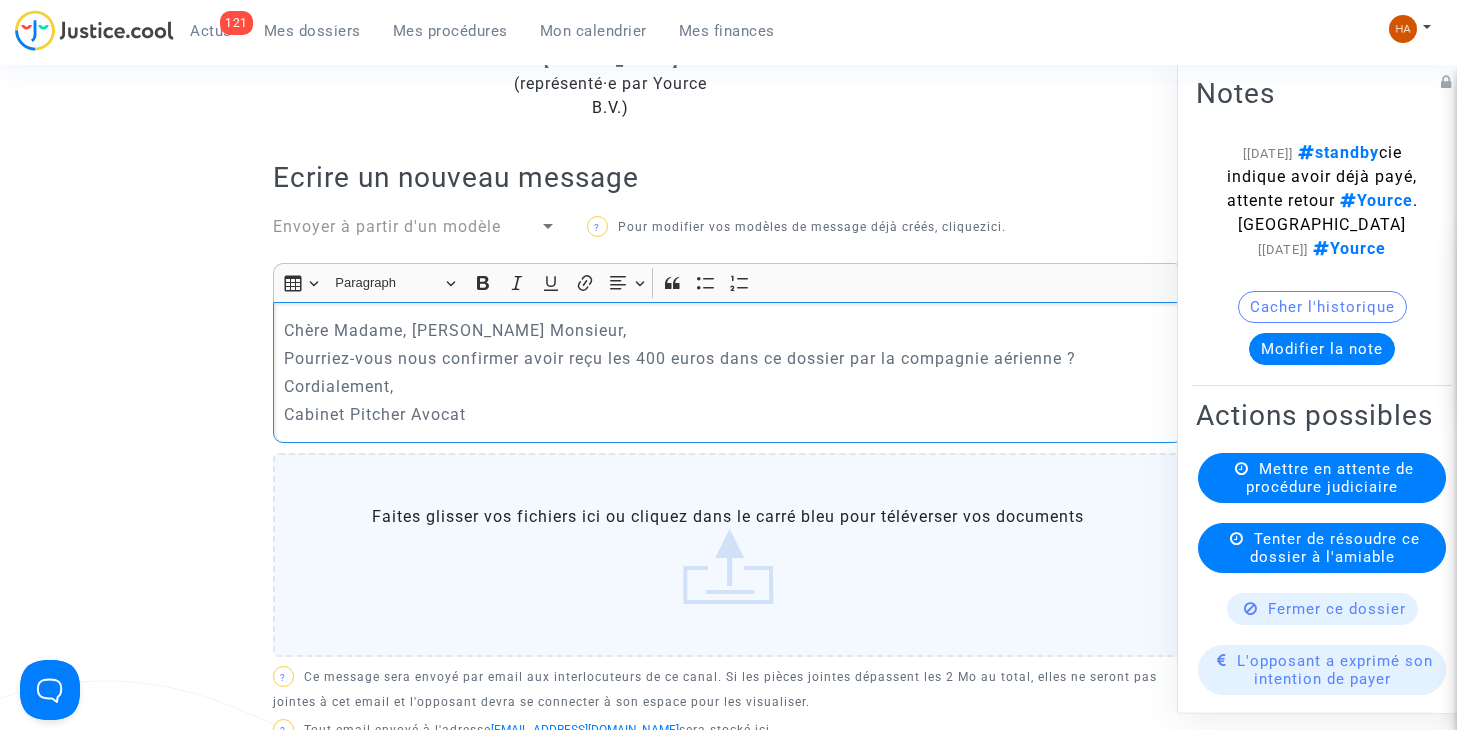 click on "Chère Madame, [PERSON_NAME] Monsieur, Pourriez-vous nous confirmer avoir reçu les 400 euros dans ce dossier par la compagnie aérienne ?  Cordialement, Cabinet Pitcher Avocat" 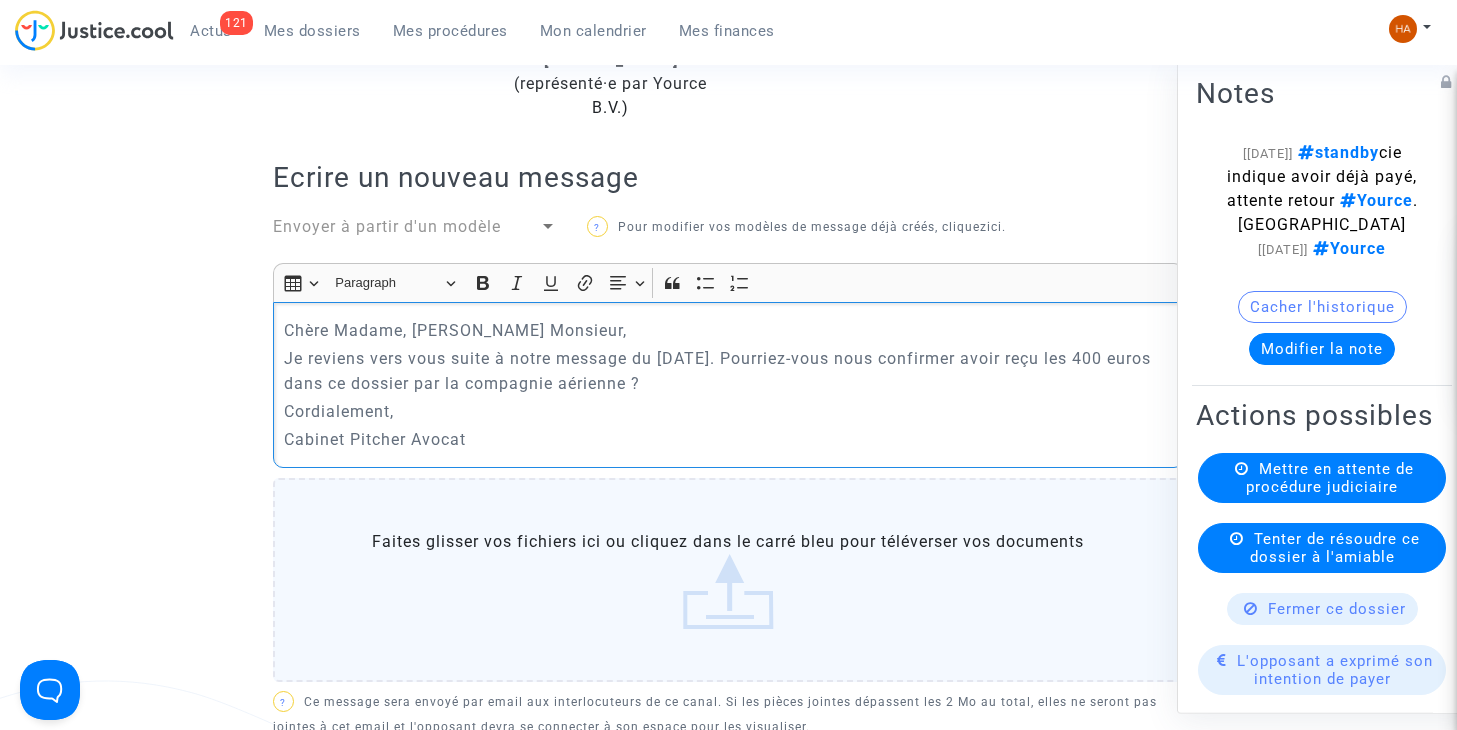 click on "Je reviens vers vous suite à notre message du [DATE]. Pourriez-vous nous confirmer avoir reçu les 400 euros dans ce dossier par la compagnie aérienne ?" 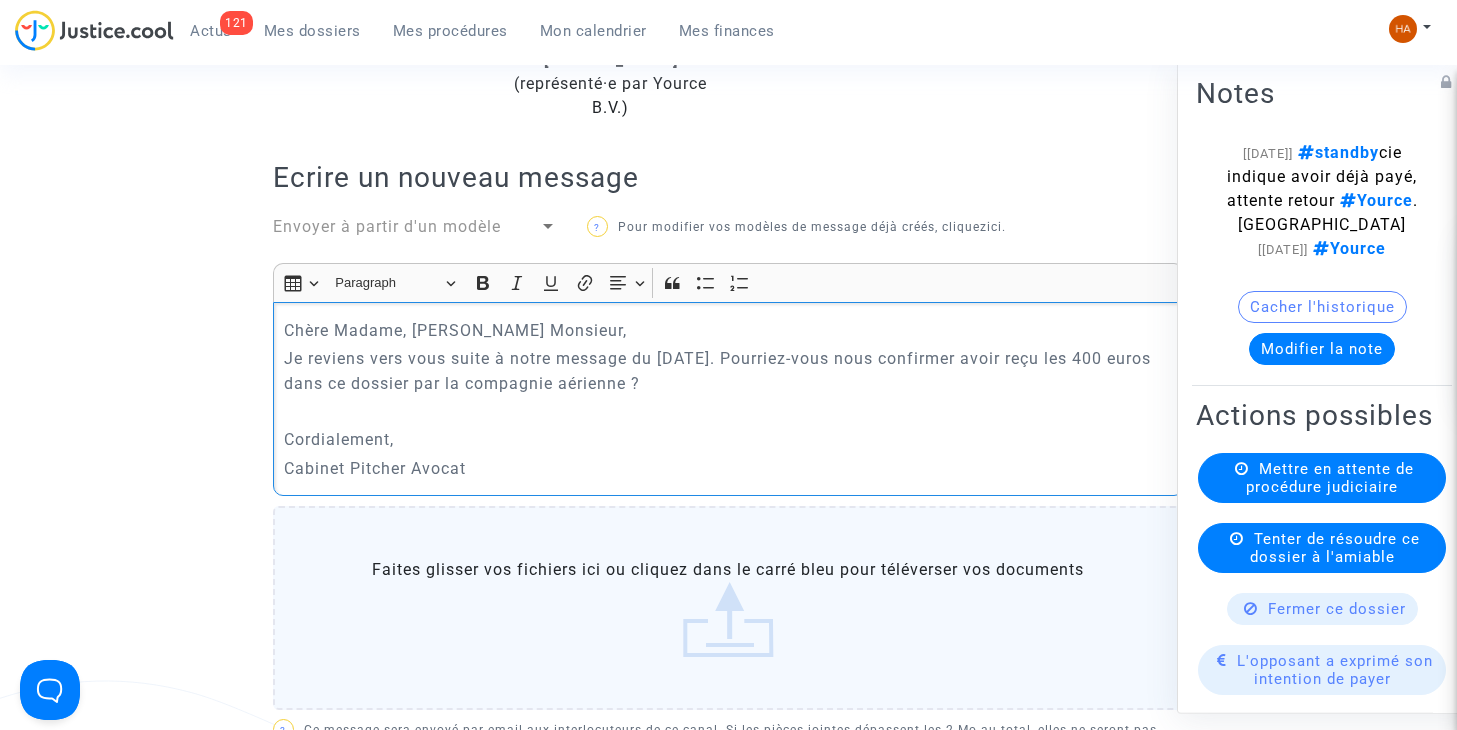 click on "Cordialement," 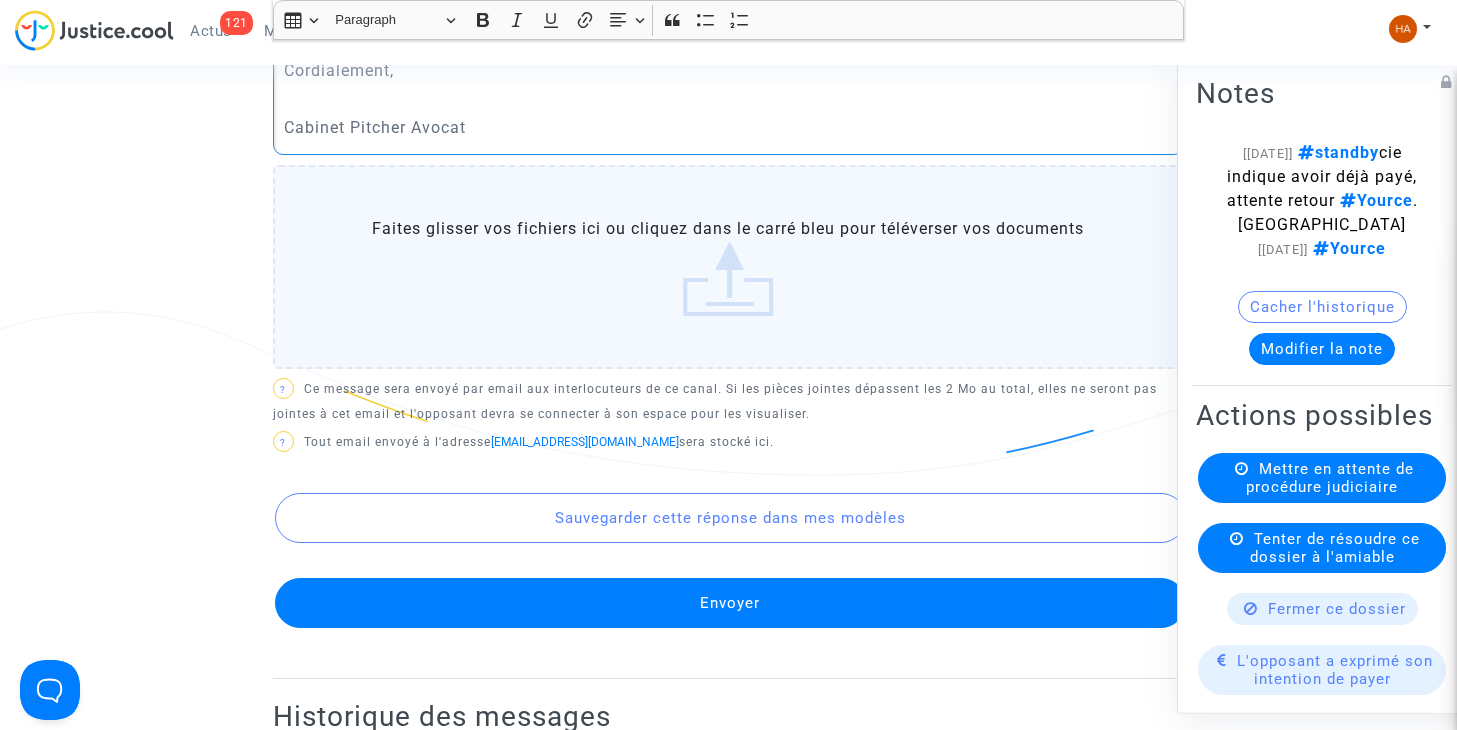 scroll, scrollTop: 986, scrollLeft: 0, axis: vertical 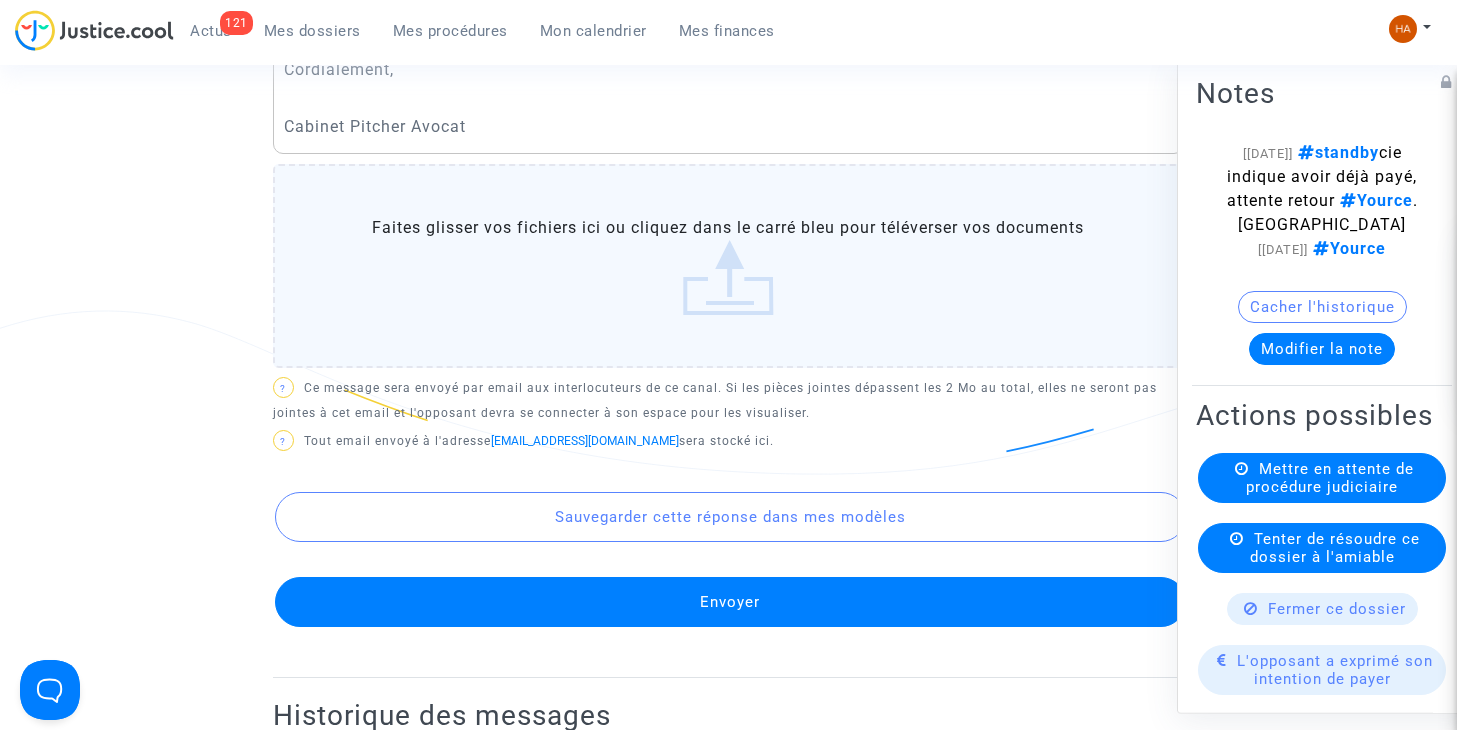 click on "Envoyer" 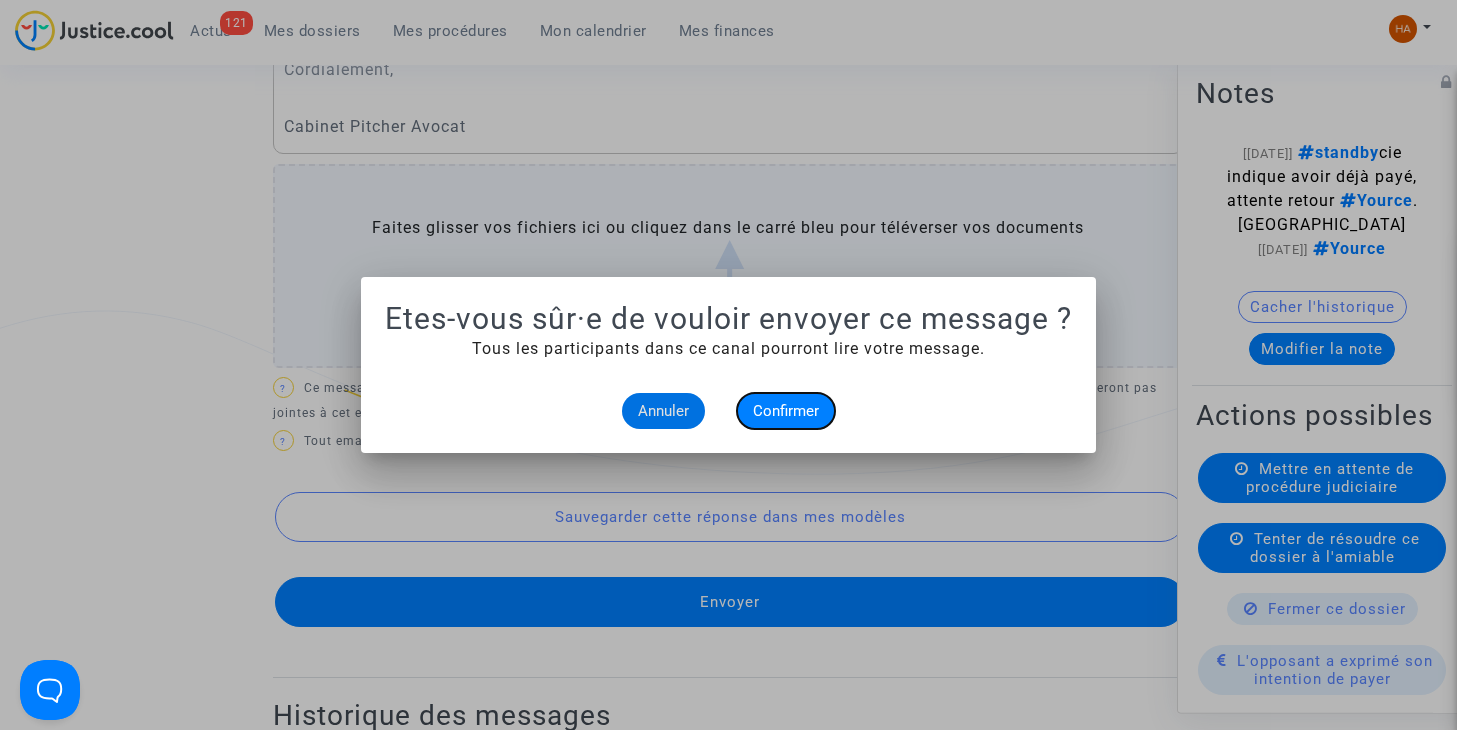 click on "Confirmer" at bounding box center [786, 411] 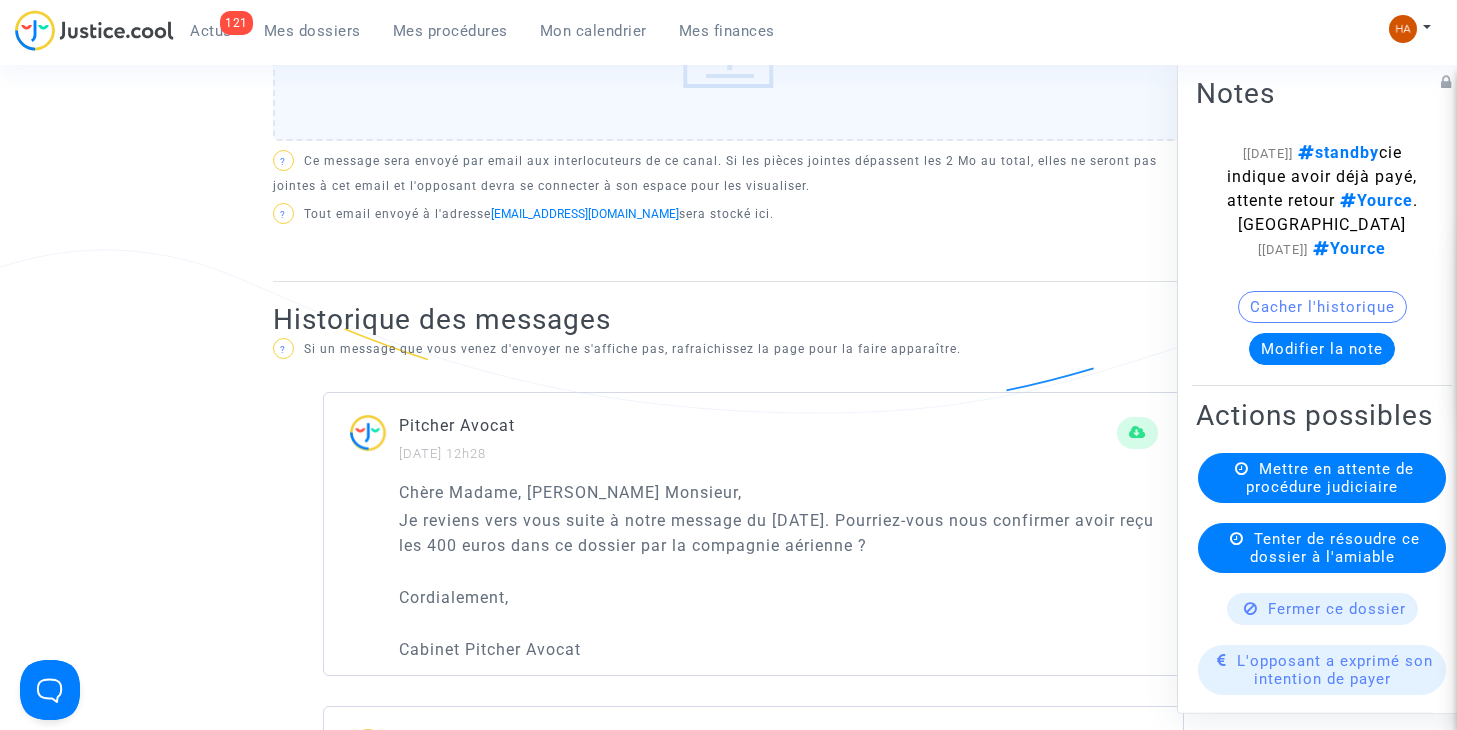 scroll, scrollTop: 1286, scrollLeft: 0, axis: vertical 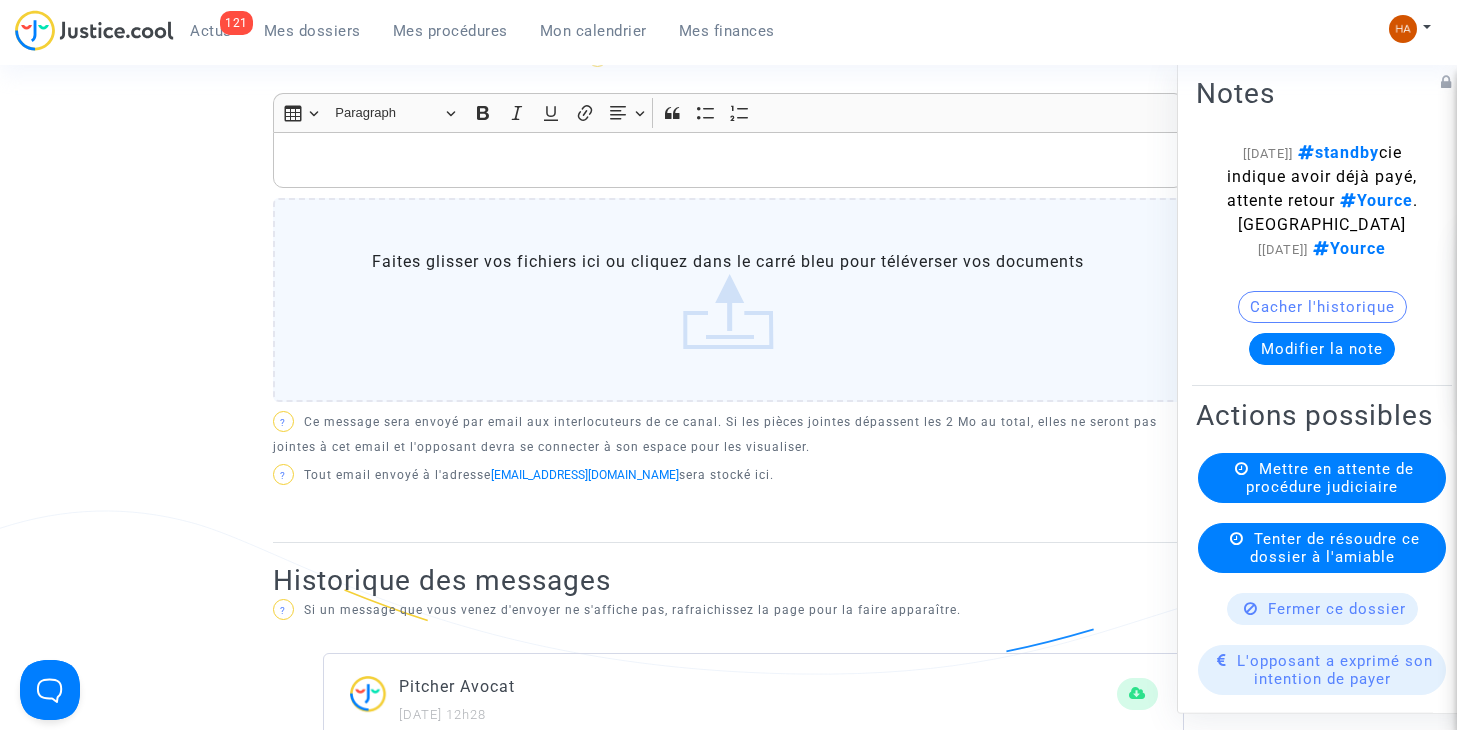 click on "Mes dossiers" at bounding box center (312, 31) 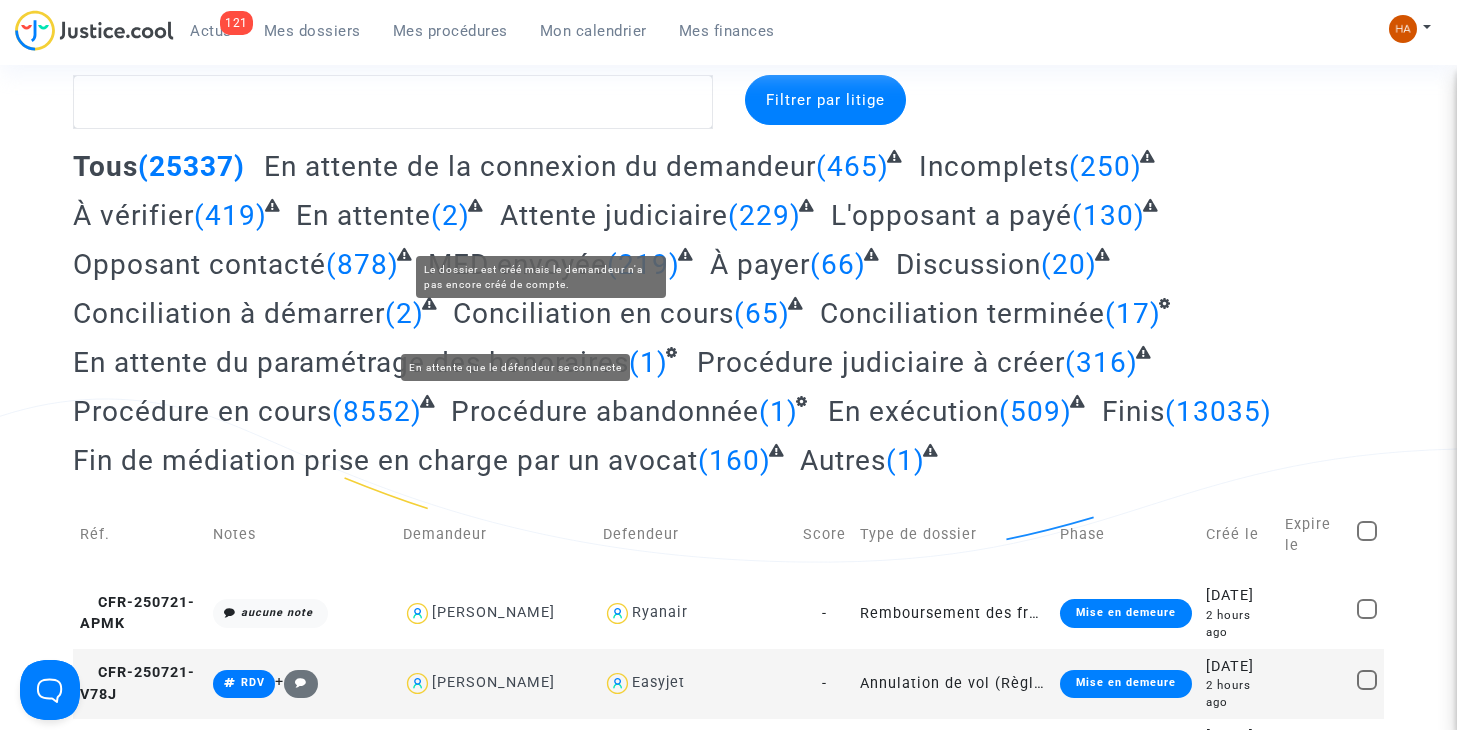 scroll, scrollTop: 0, scrollLeft: 0, axis: both 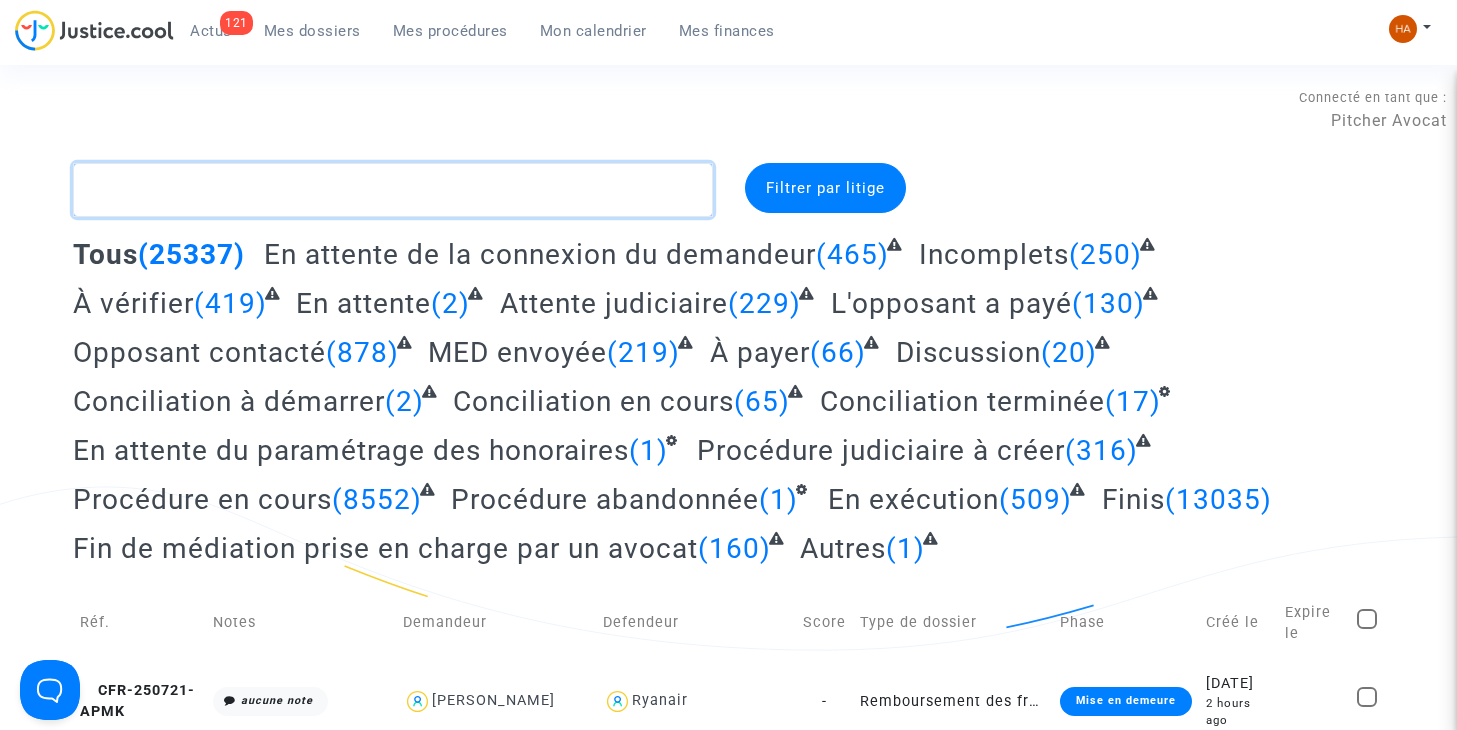 click 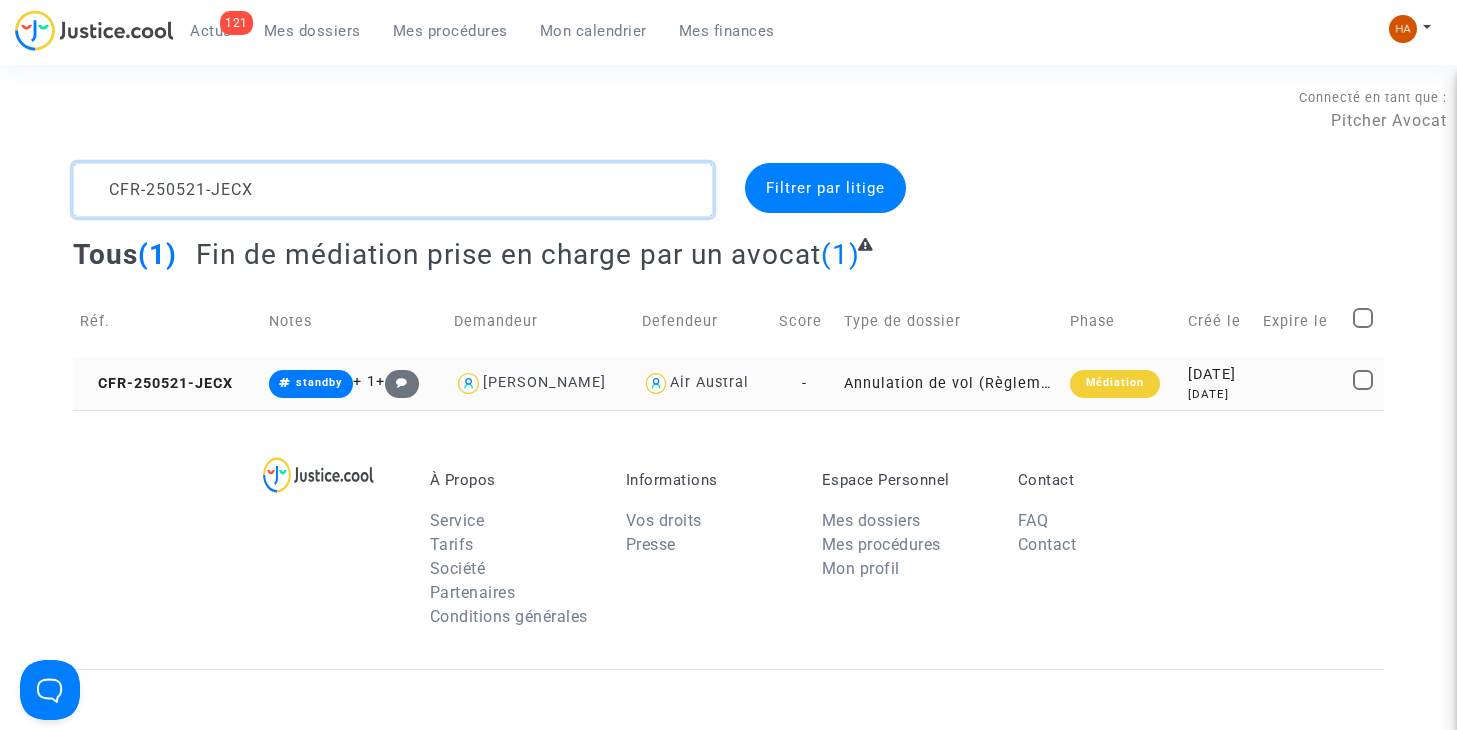 type on "CFR-250521-JECX" 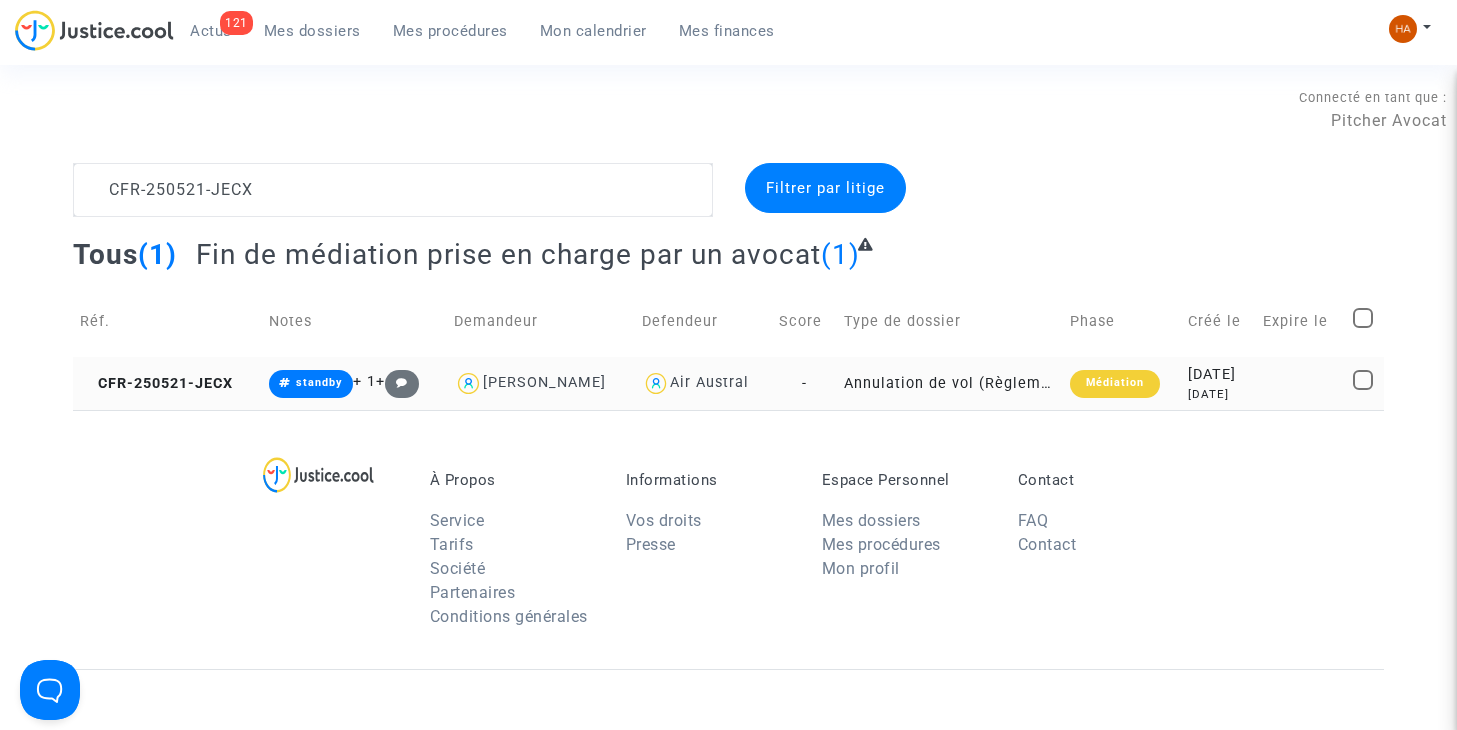 click on "Annulation de vol (Règlement CE n°261/2004)" 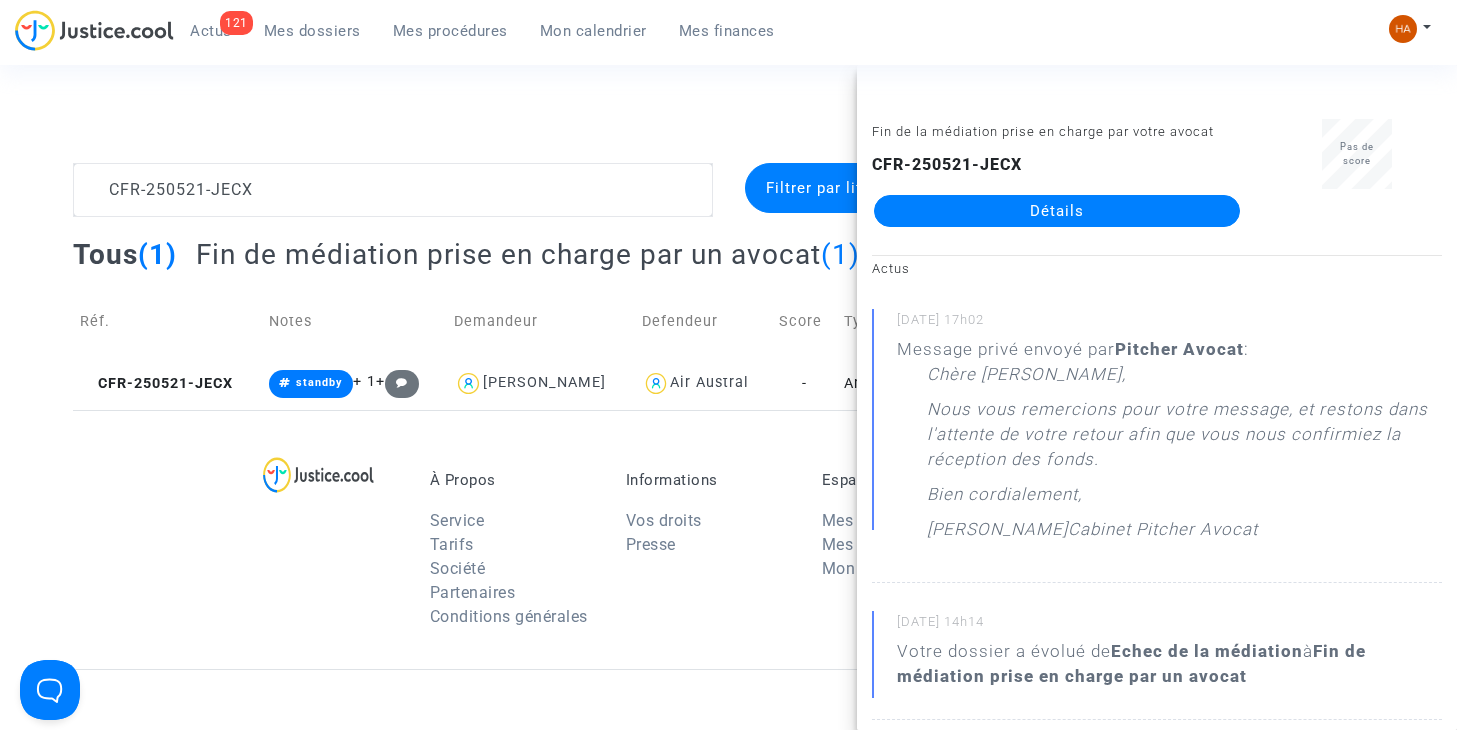 click on "Détails" 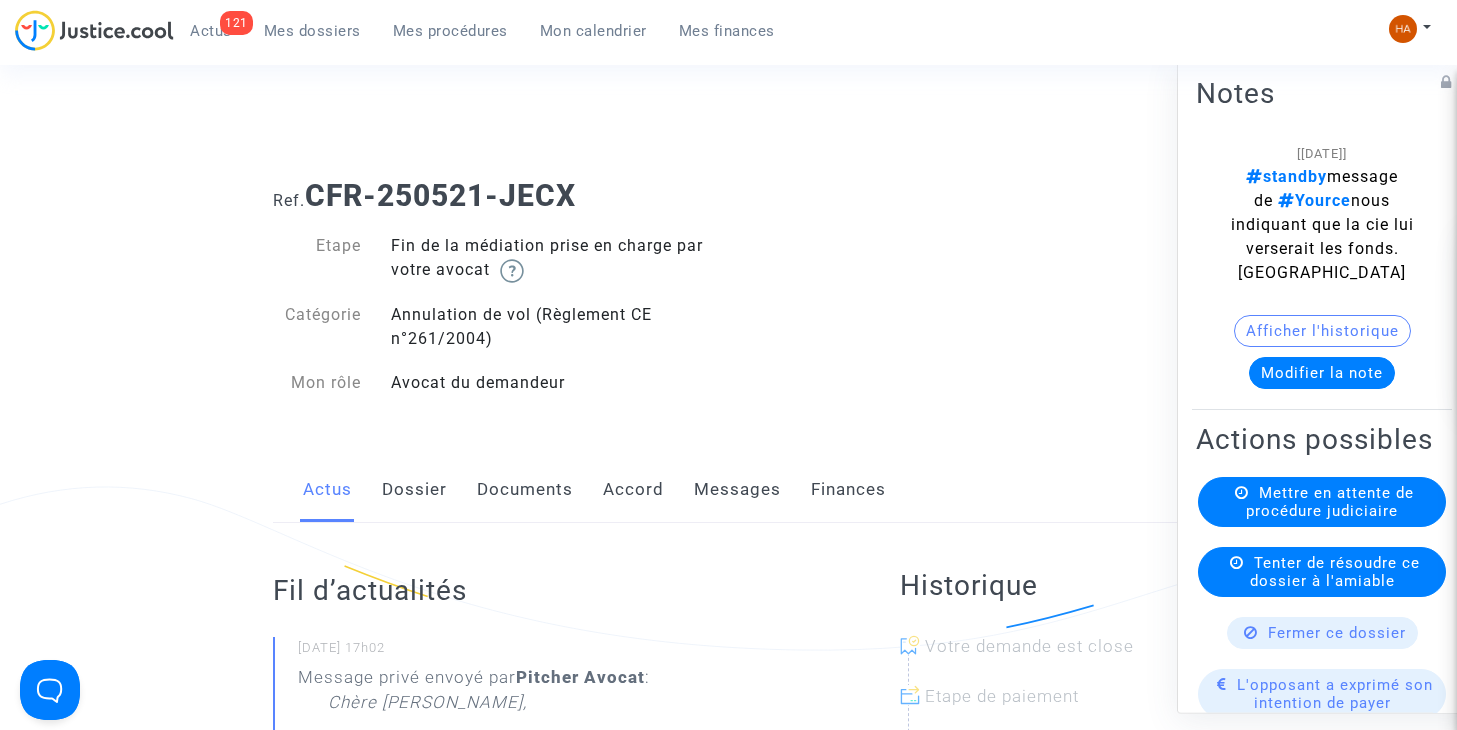 click on "Messages" 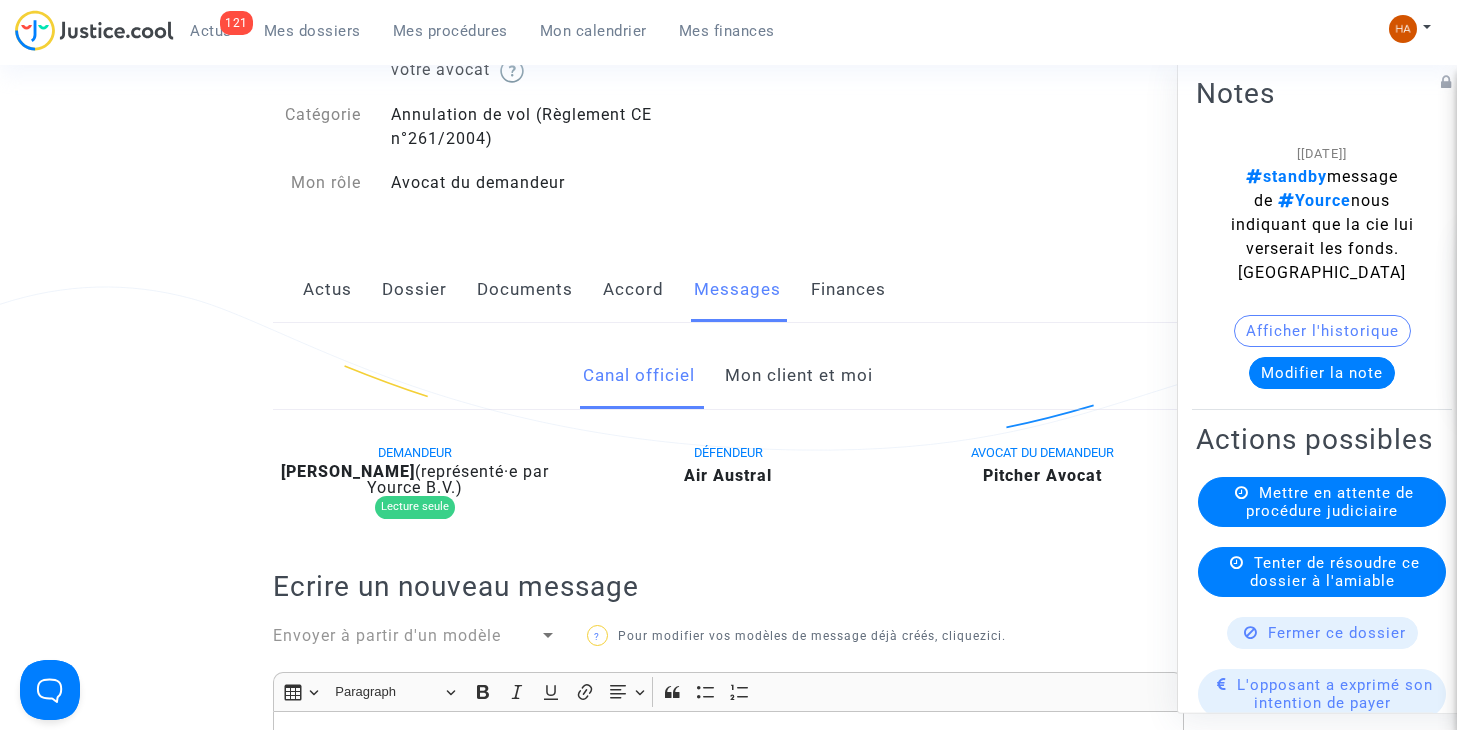 click on "Mon client et moi" 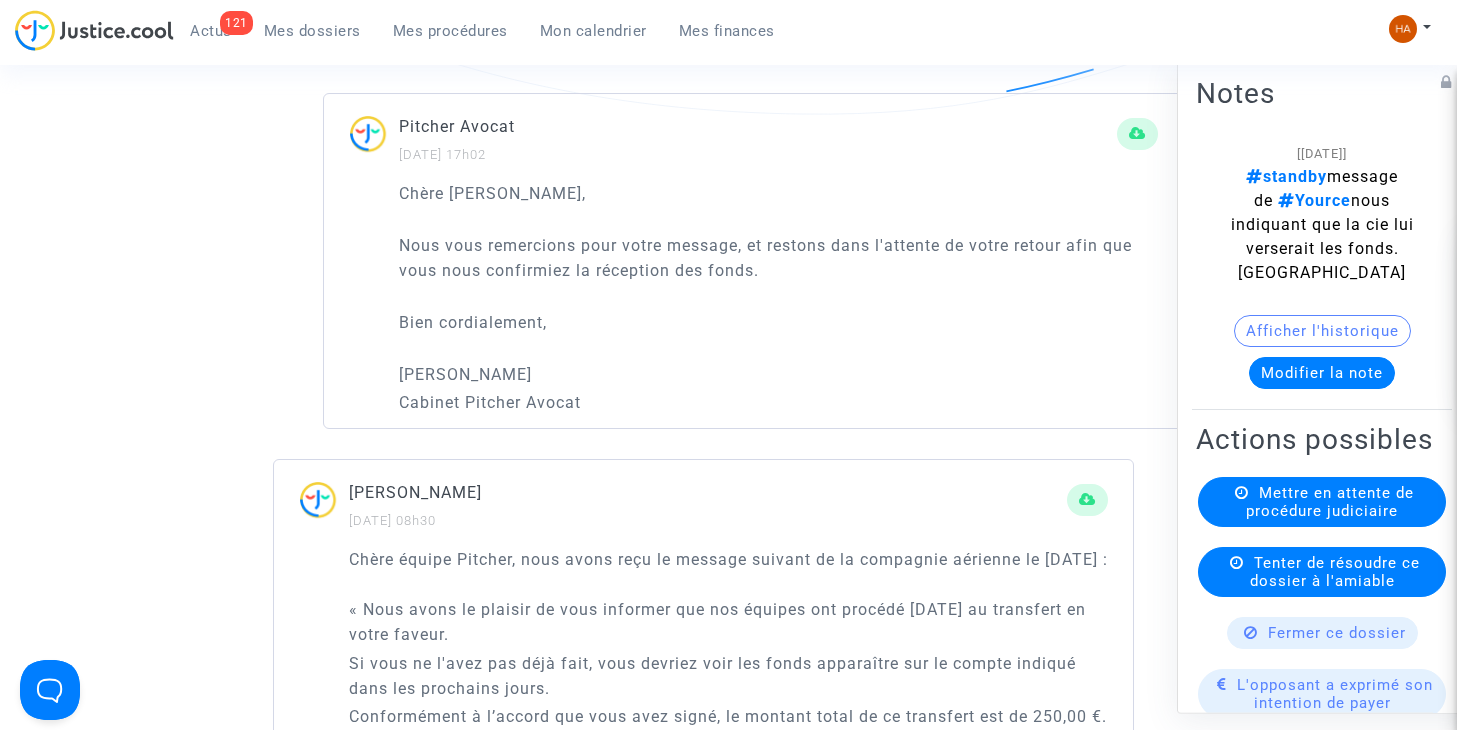 scroll, scrollTop: 1300, scrollLeft: 0, axis: vertical 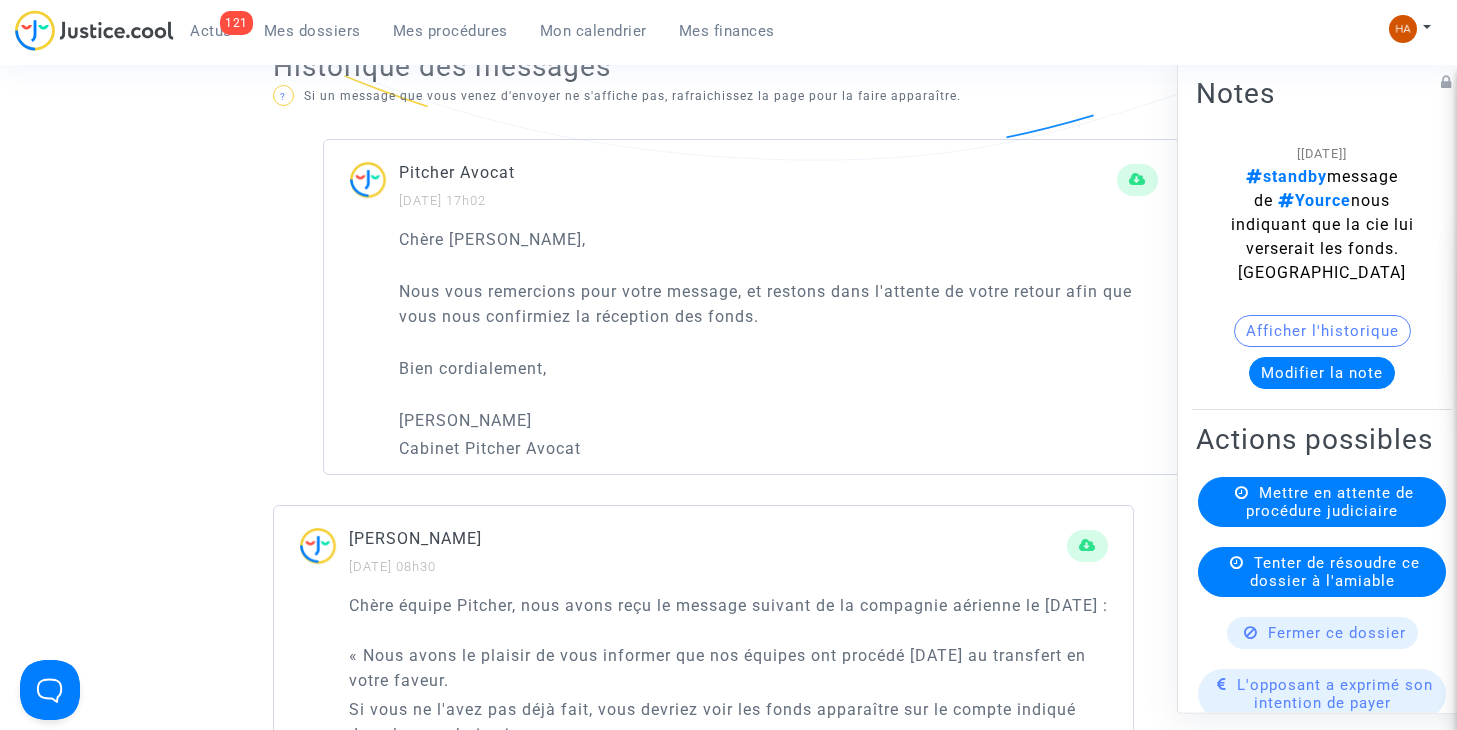 drag, startPoint x: 397, startPoint y: 286, endPoint x: 1071, endPoint y: 298, distance: 674.1068 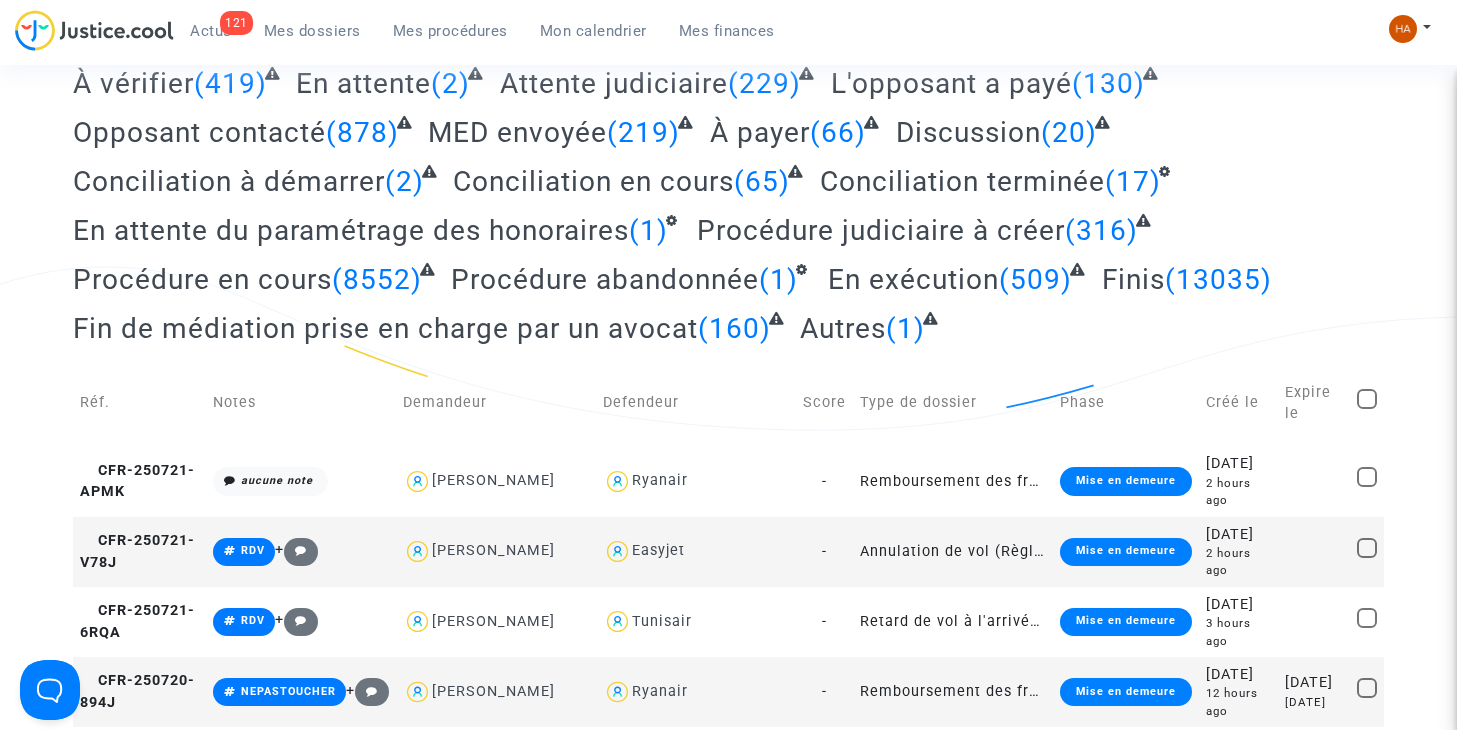 scroll, scrollTop: 0, scrollLeft: 0, axis: both 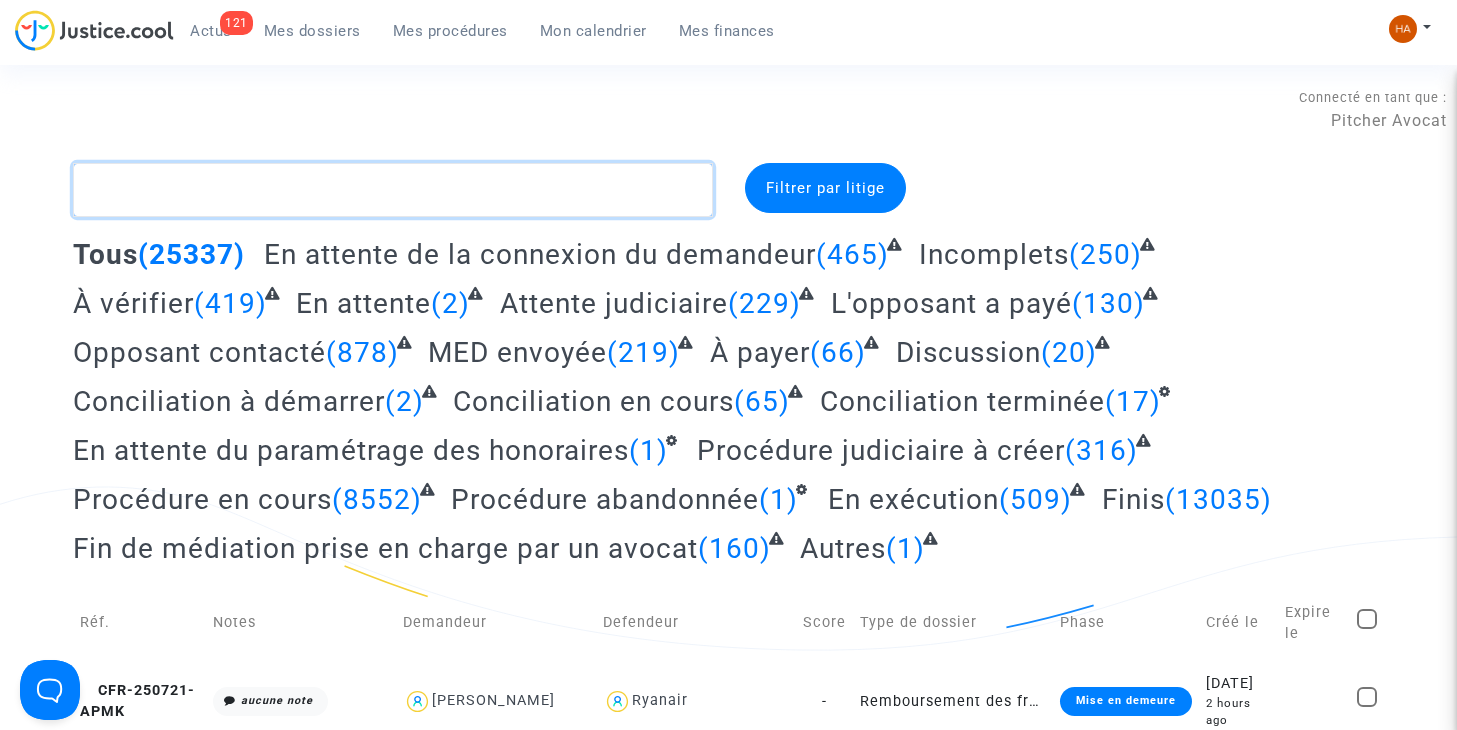 click 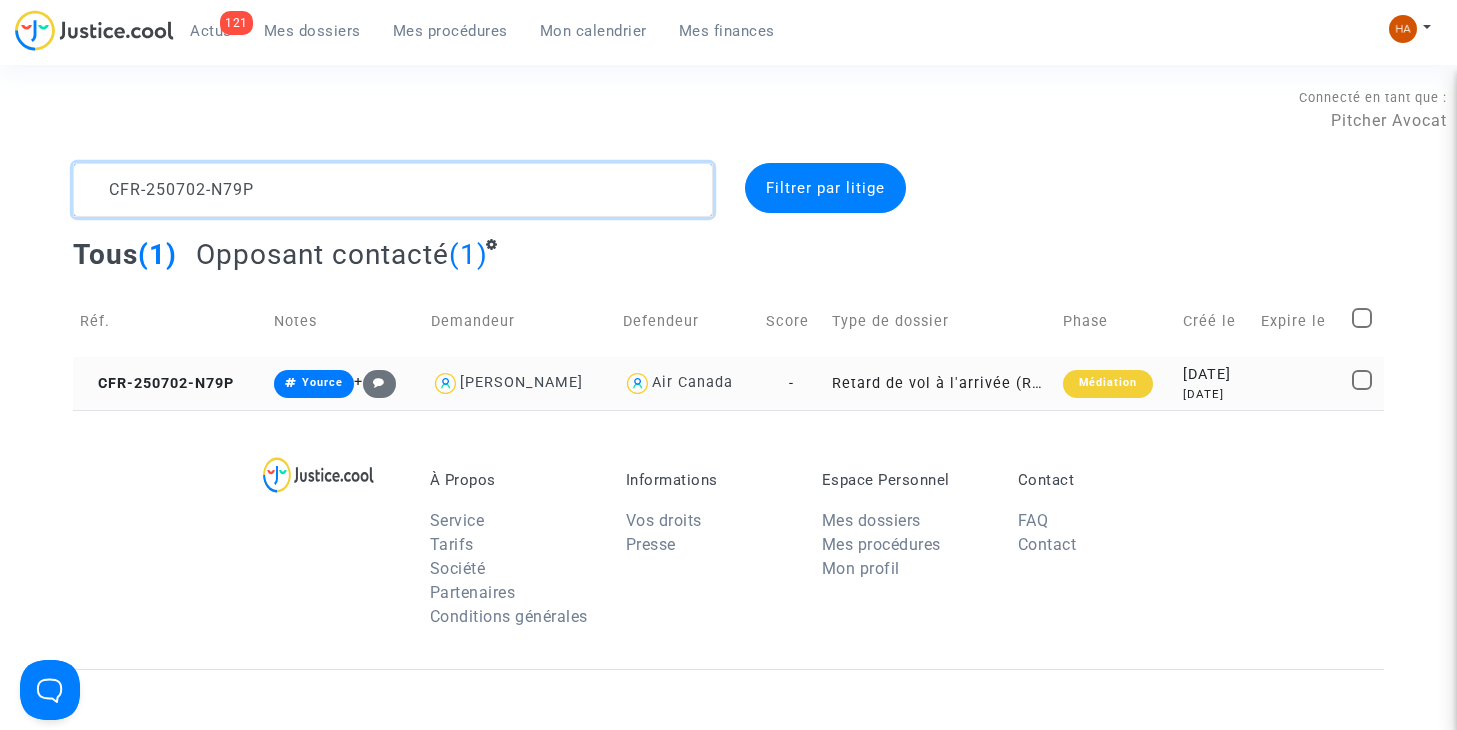 type on "CFR-250702-N79P" 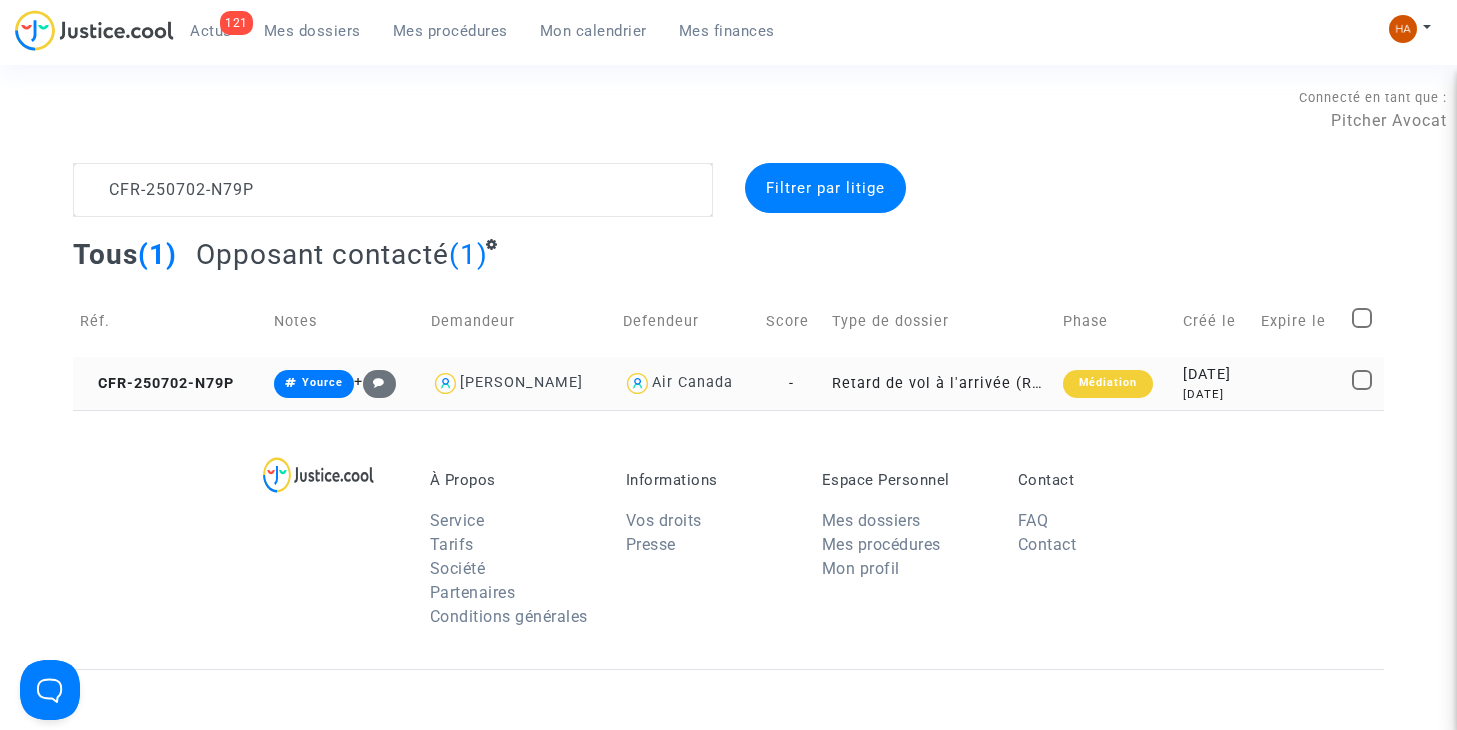 click on "Retard de vol à l'arrivée (Règlement CE n°261/2004)" 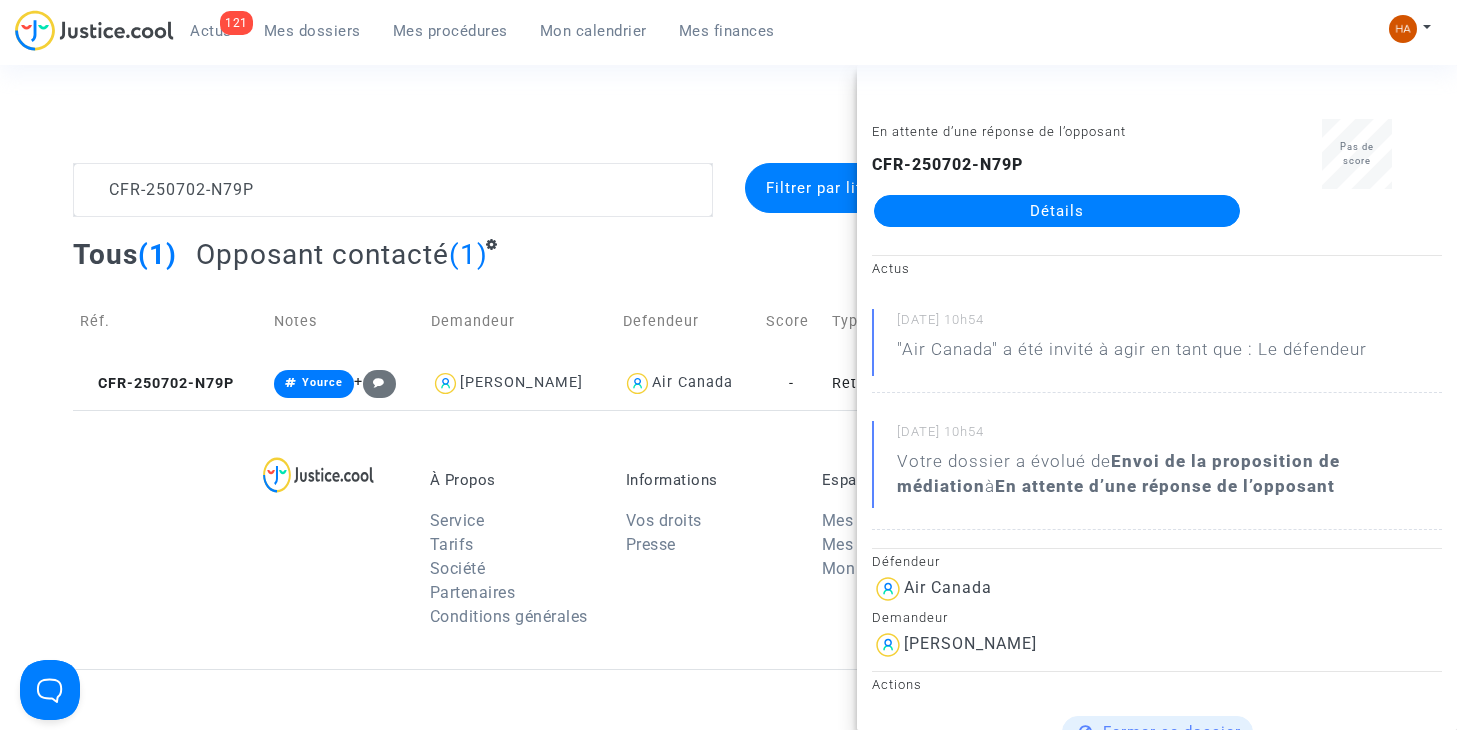 click on "Détails" 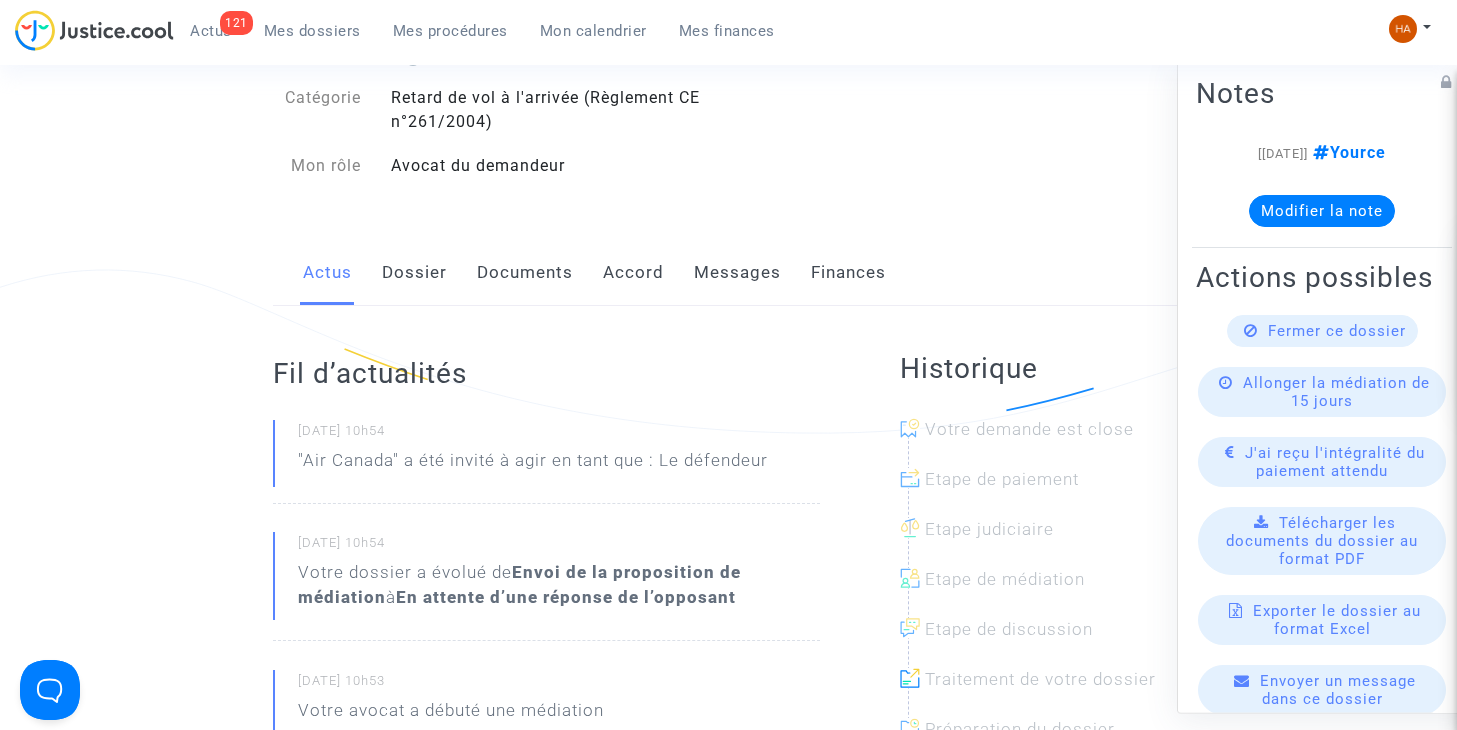 scroll, scrollTop: 218, scrollLeft: 0, axis: vertical 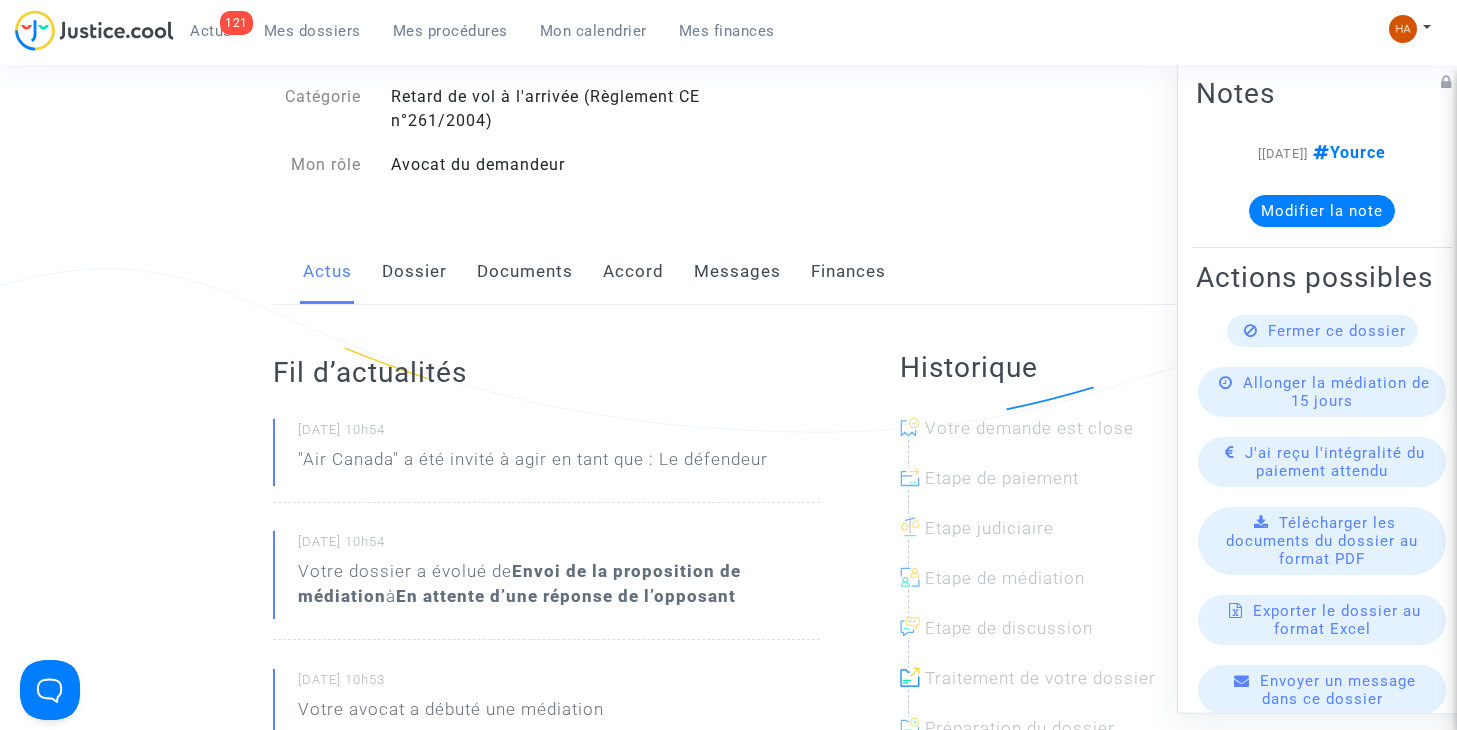 click on "Messages" 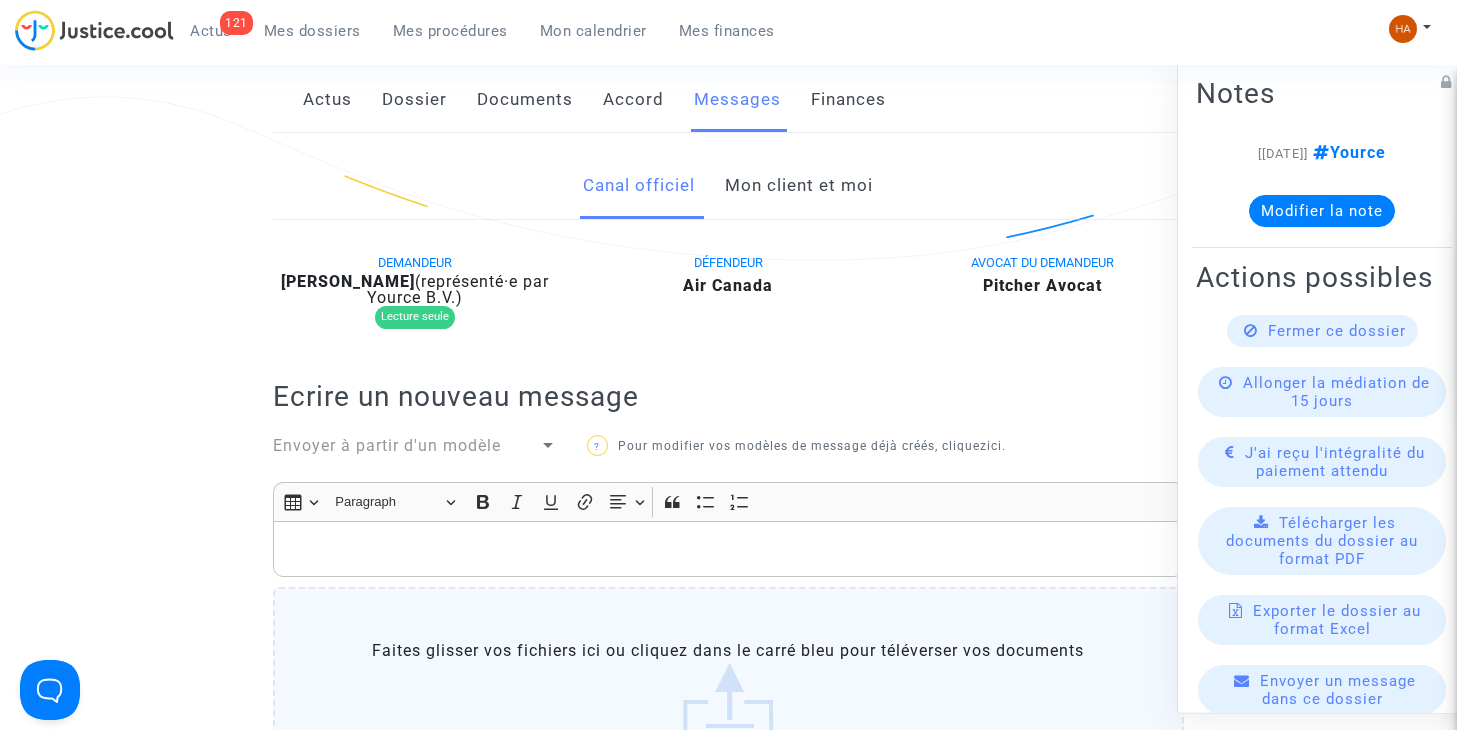 scroll, scrollTop: 388, scrollLeft: 0, axis: vertical 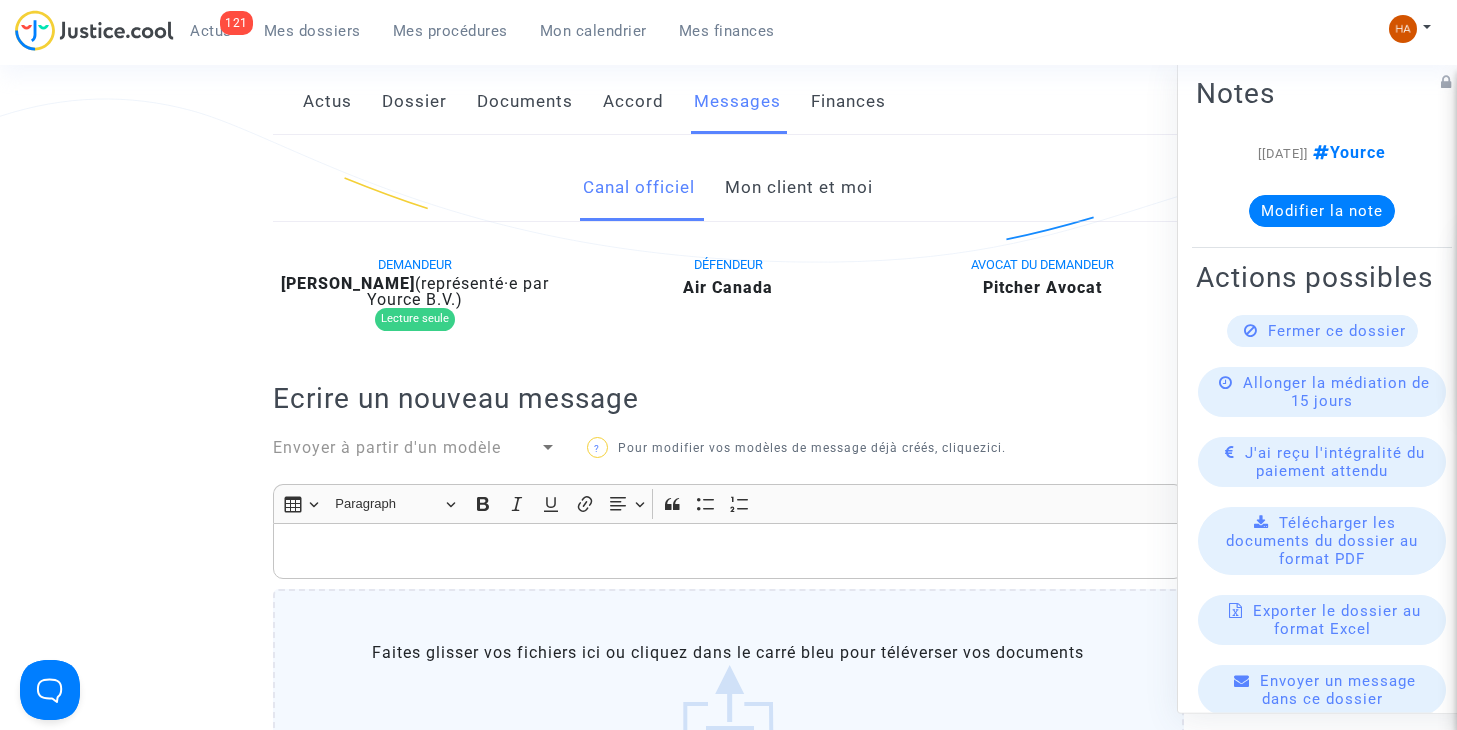 click on "Mon client et moi" 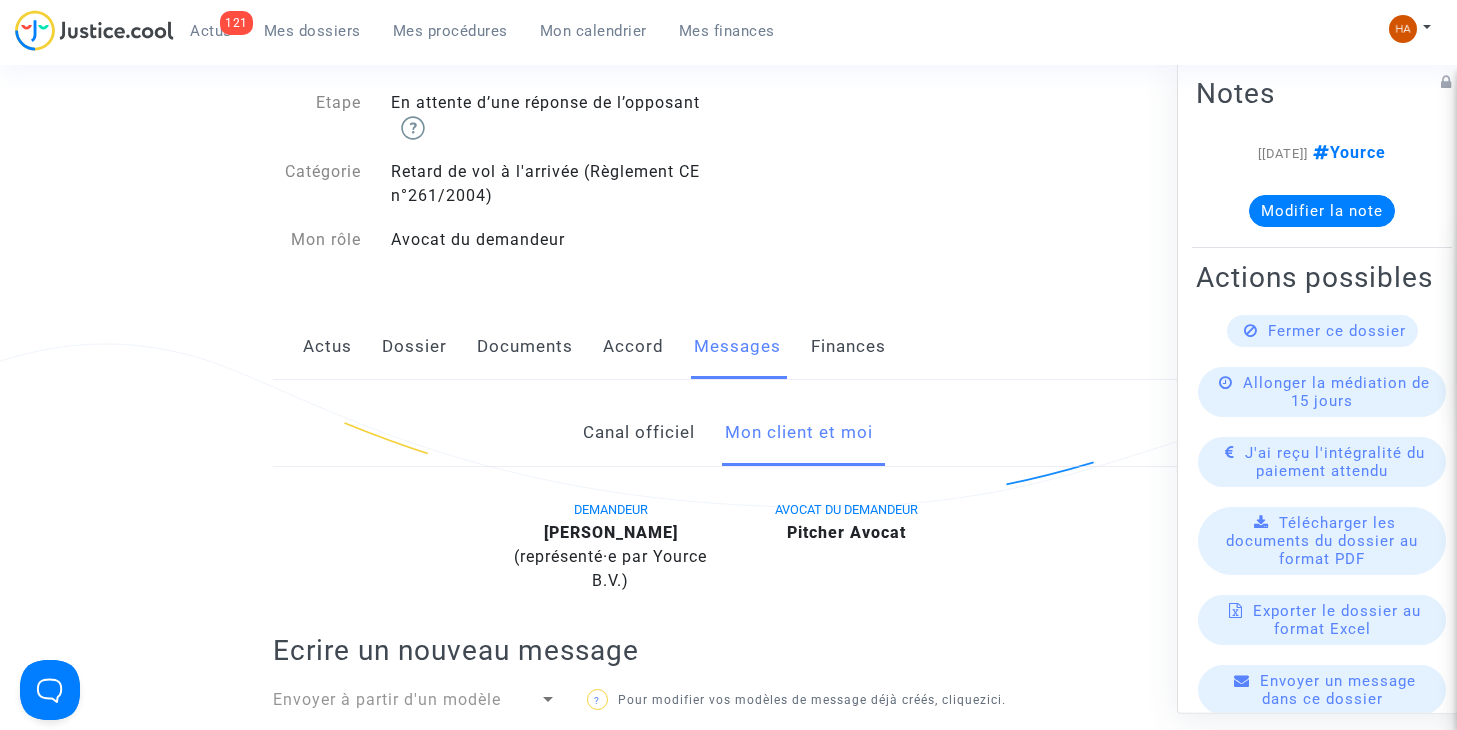 scroll, scrollTop: 0, scrollLeft: 0, axis: both 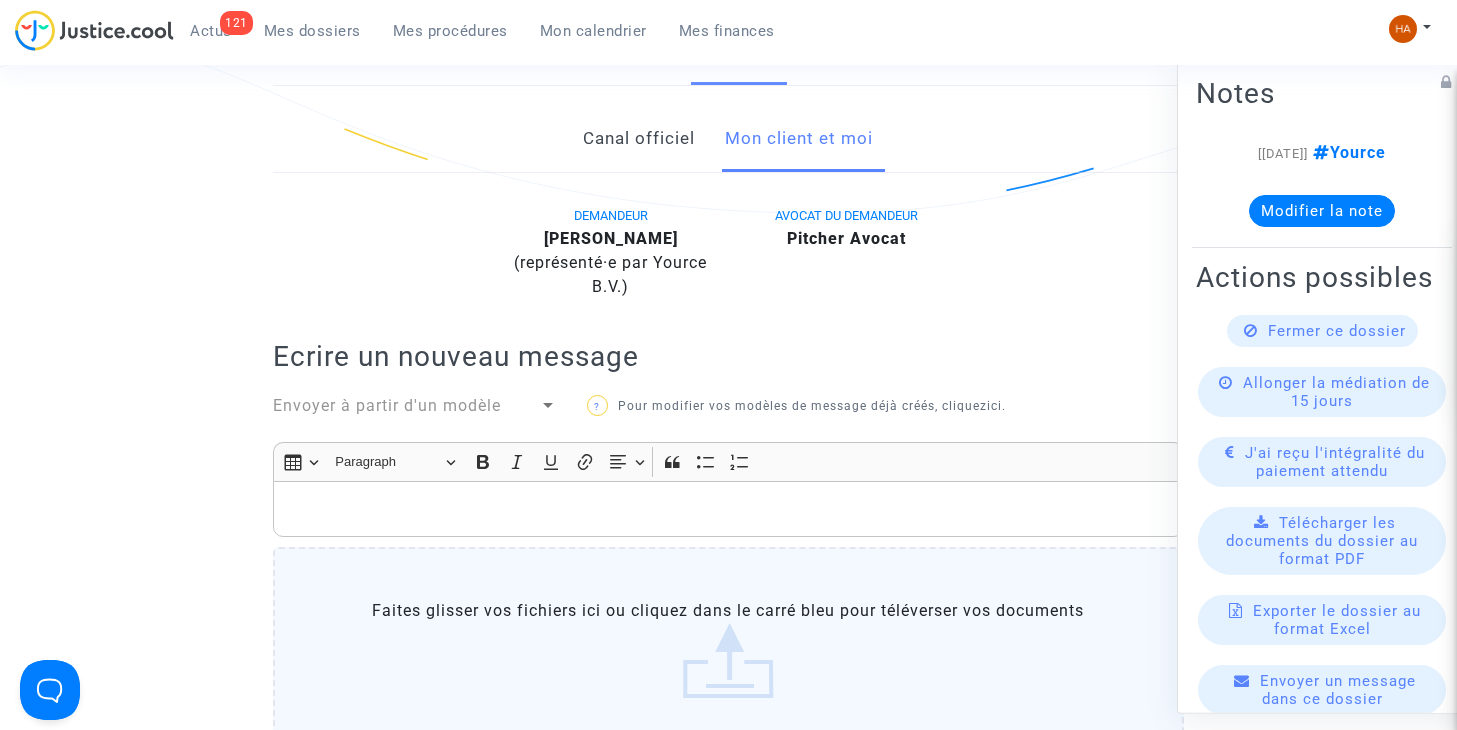 click on "Canal officiel" 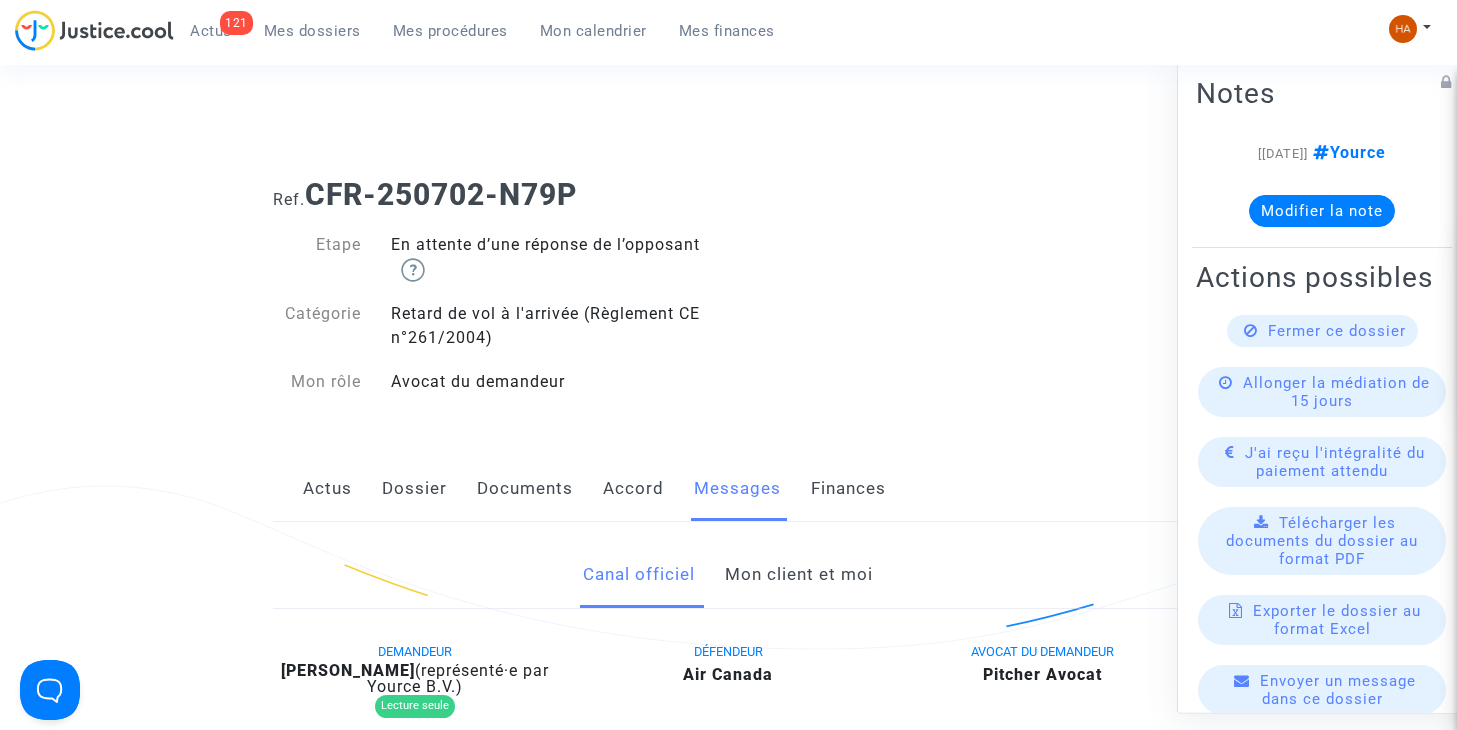 scroll, scrollTop: 0, scrollLeft: 0, axis: both 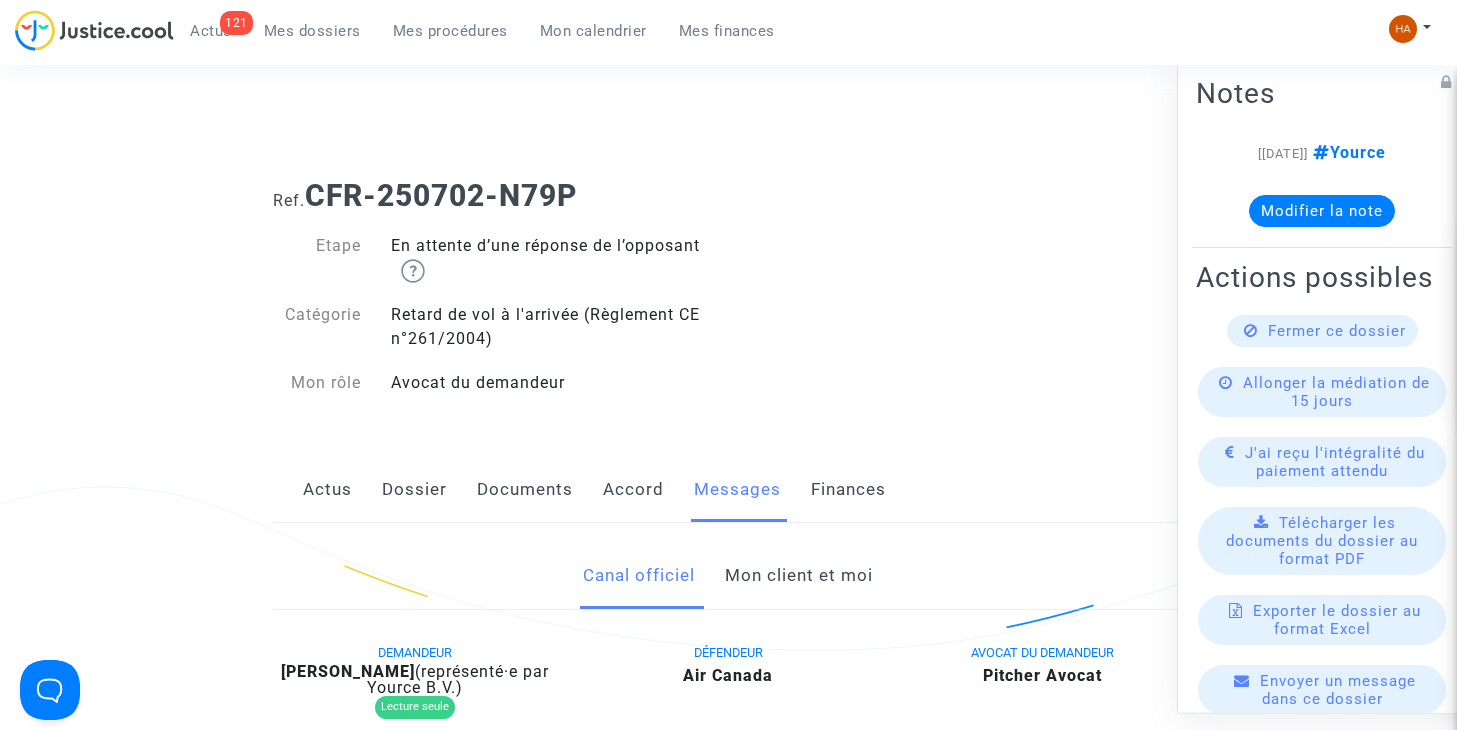 click on "Documents" 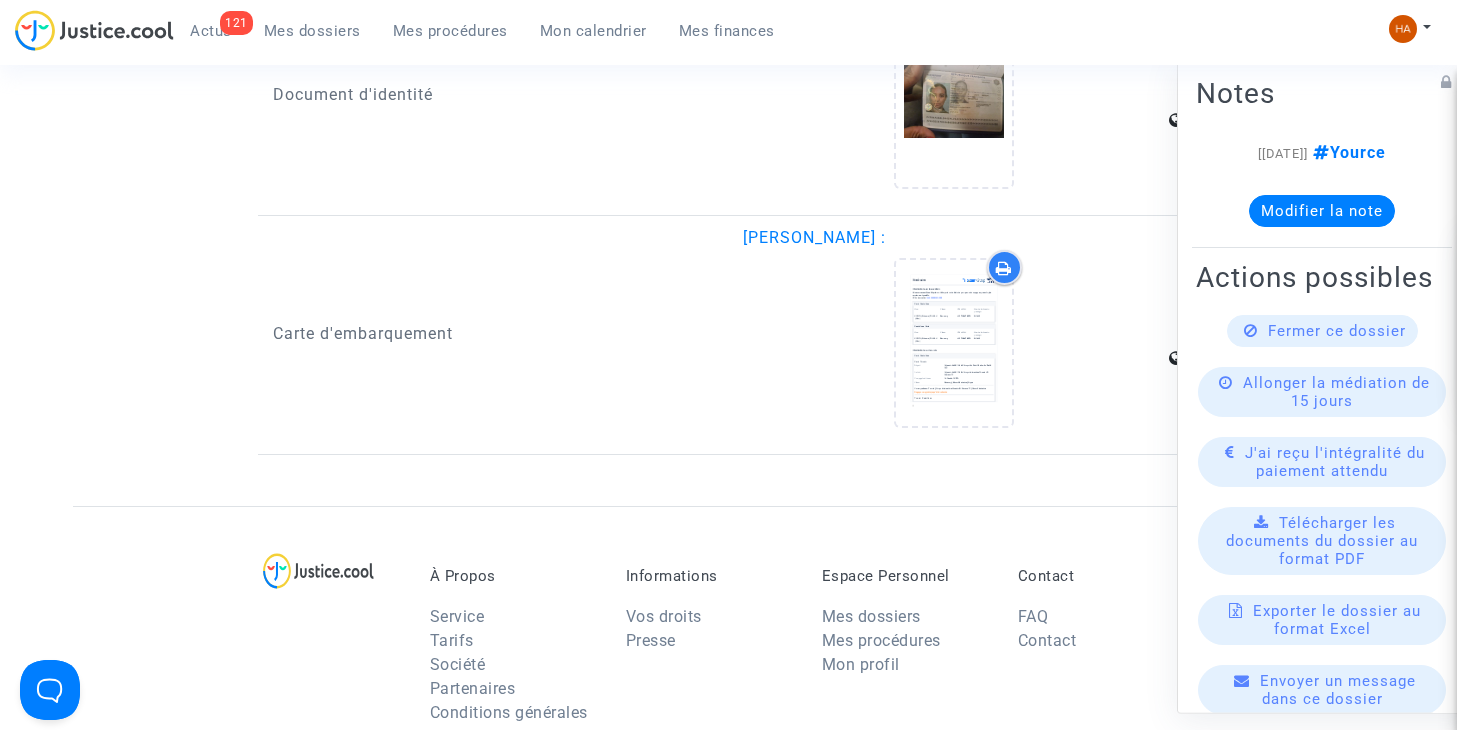 scroll, scrollTop: 2291, scrollLeft: 0, axis: vertical 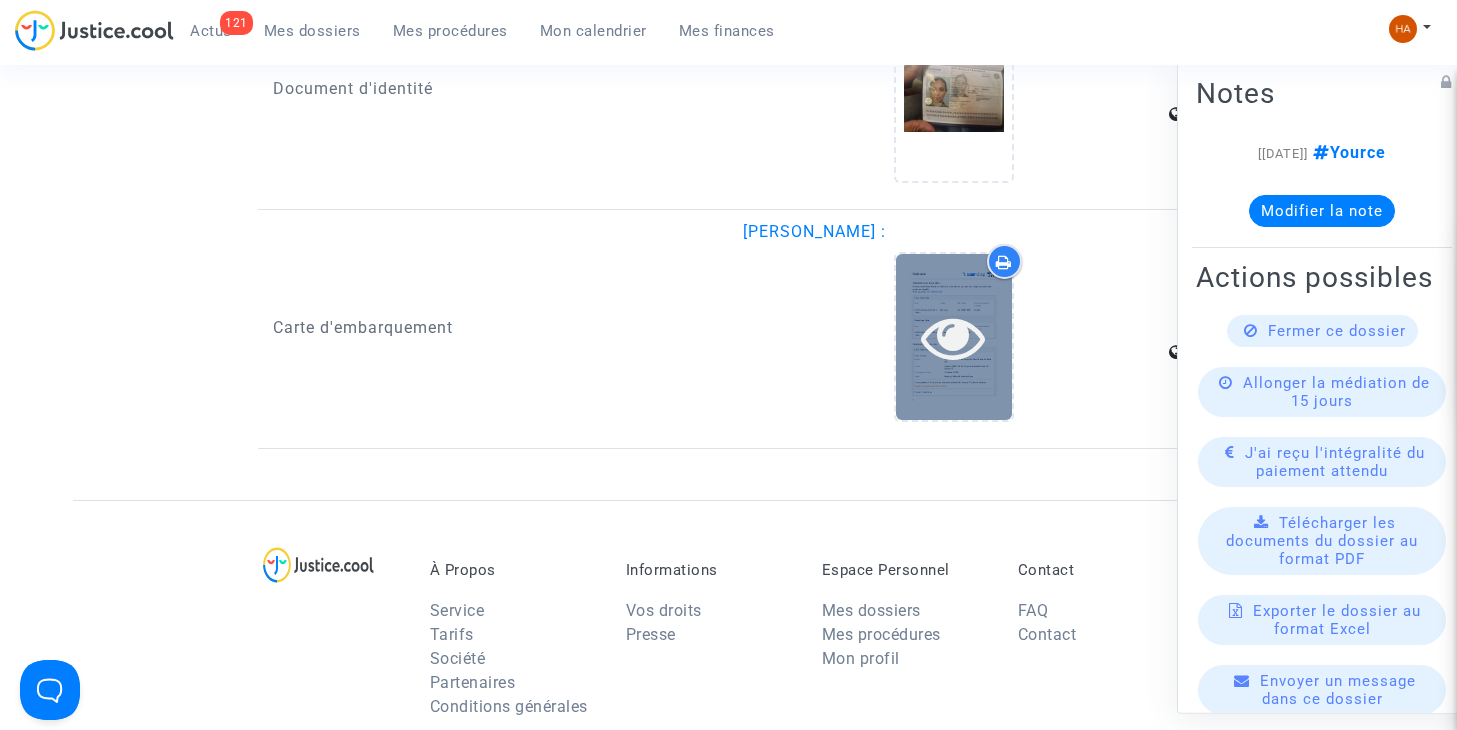 click at bounding box center (954, 336) 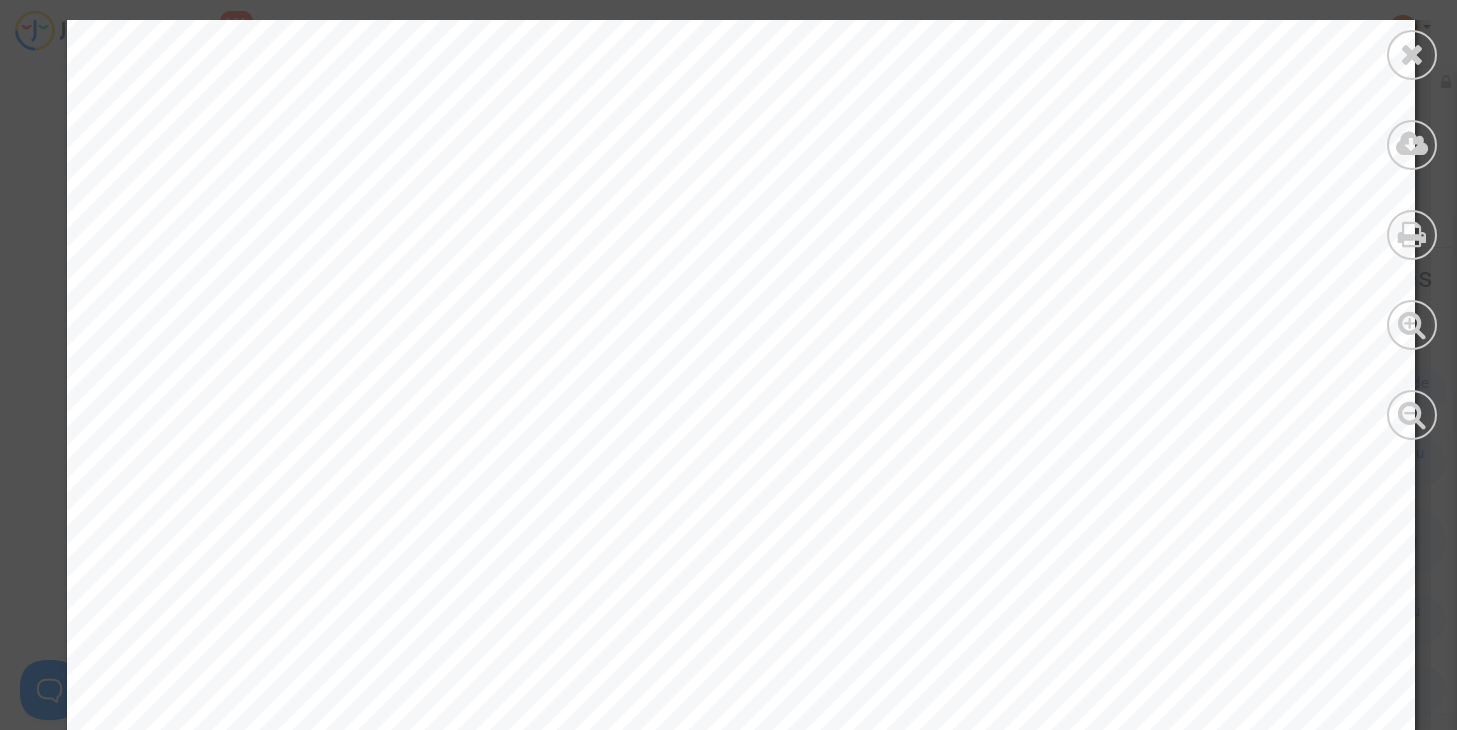 scroll, scrollTop: 296, scrollLeft: 0, axis: vertical 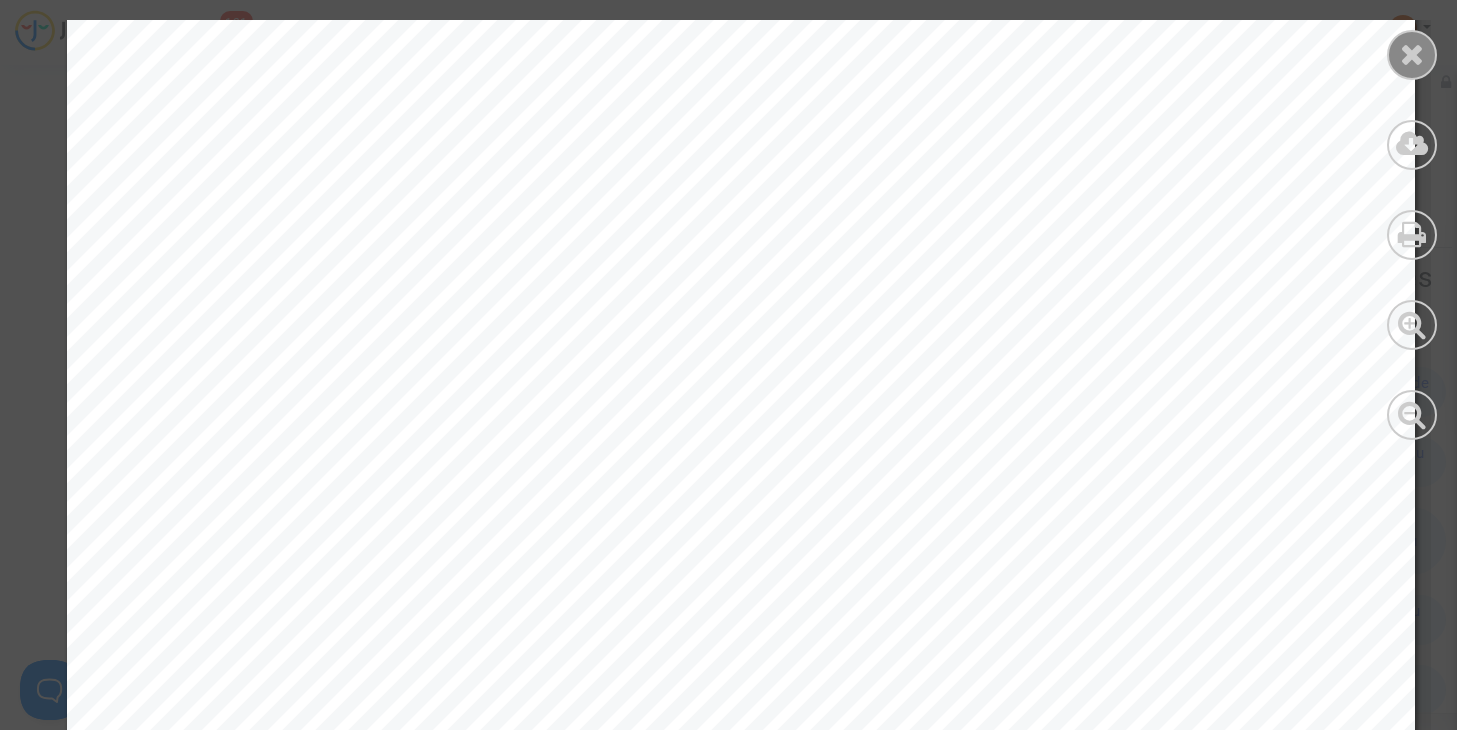 click at bounding box center [1412, 54] 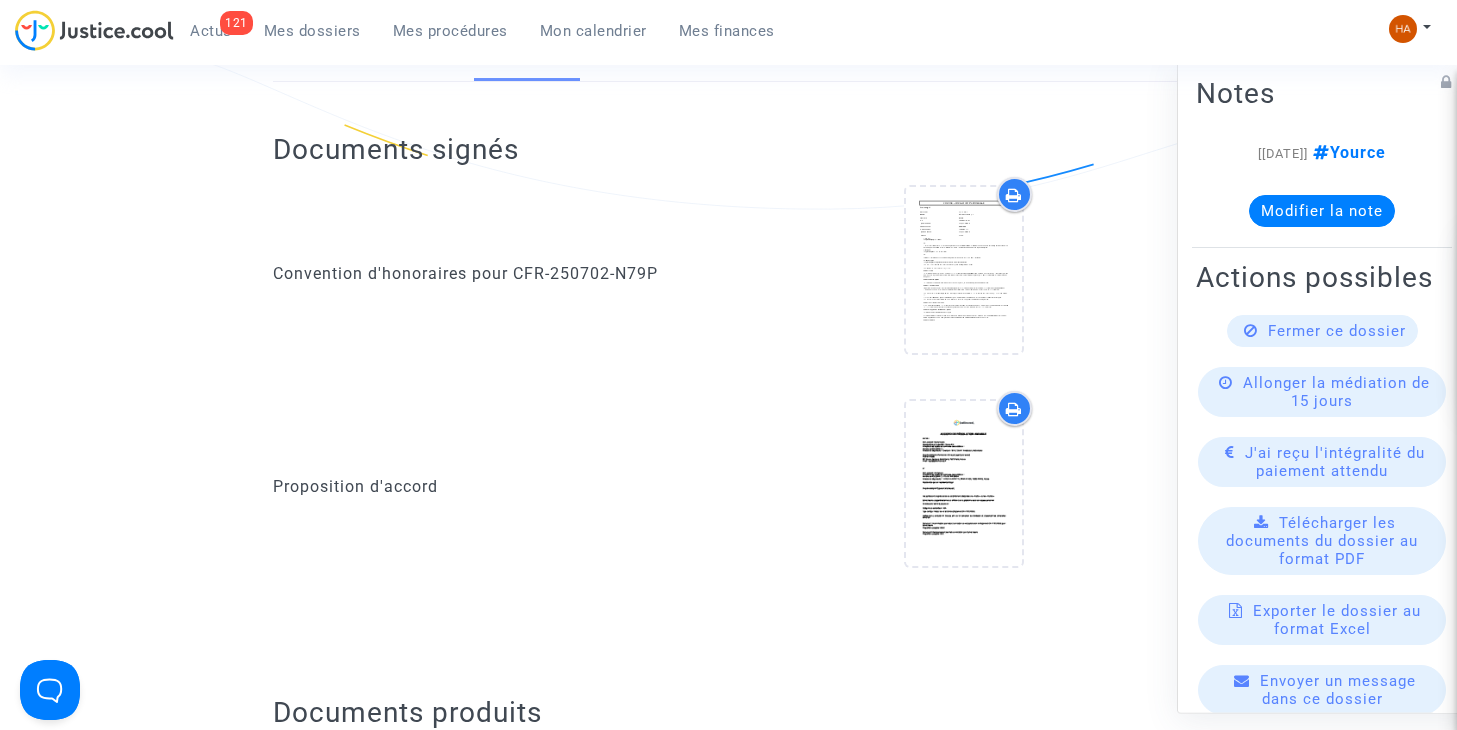 scroll, scrollTop: 0, scrollLeft: 0, axis: both 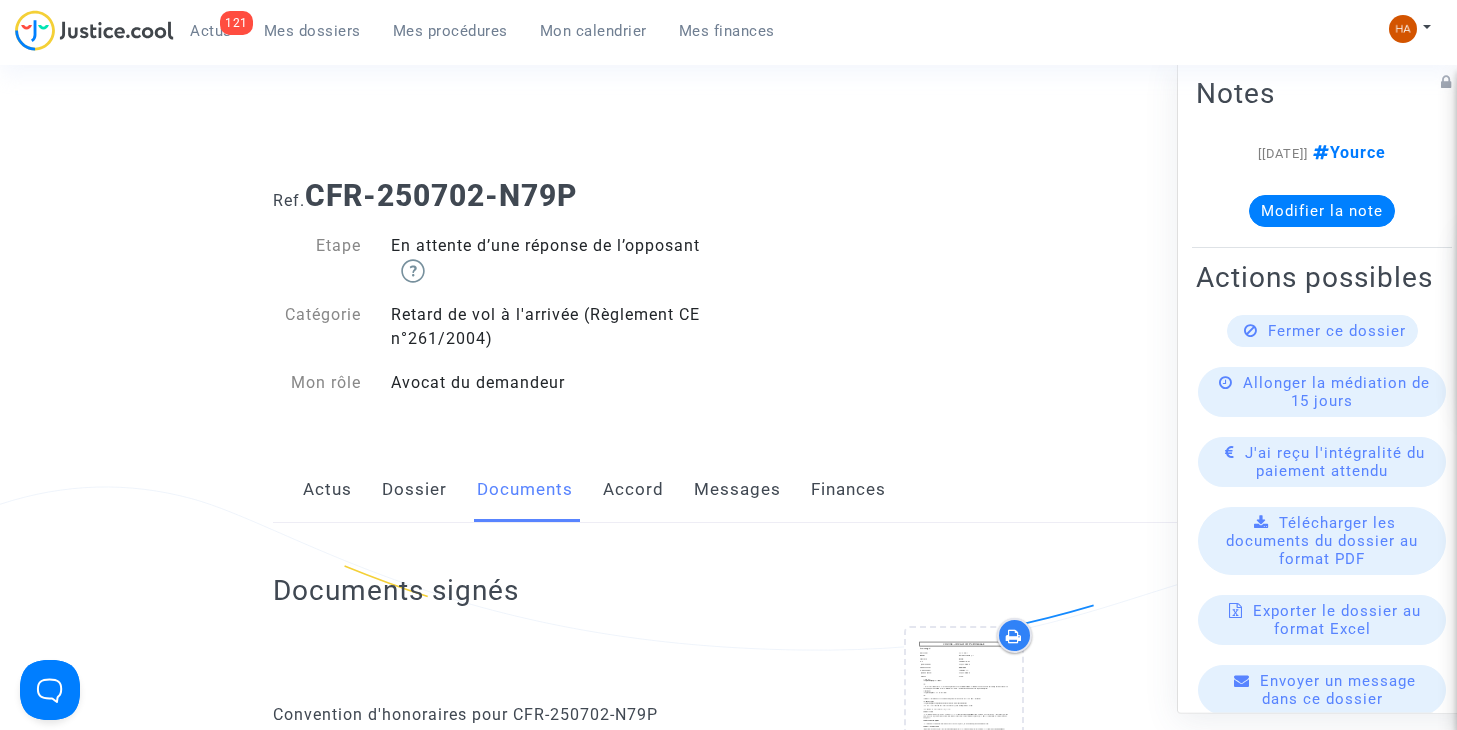 click on "Messages" 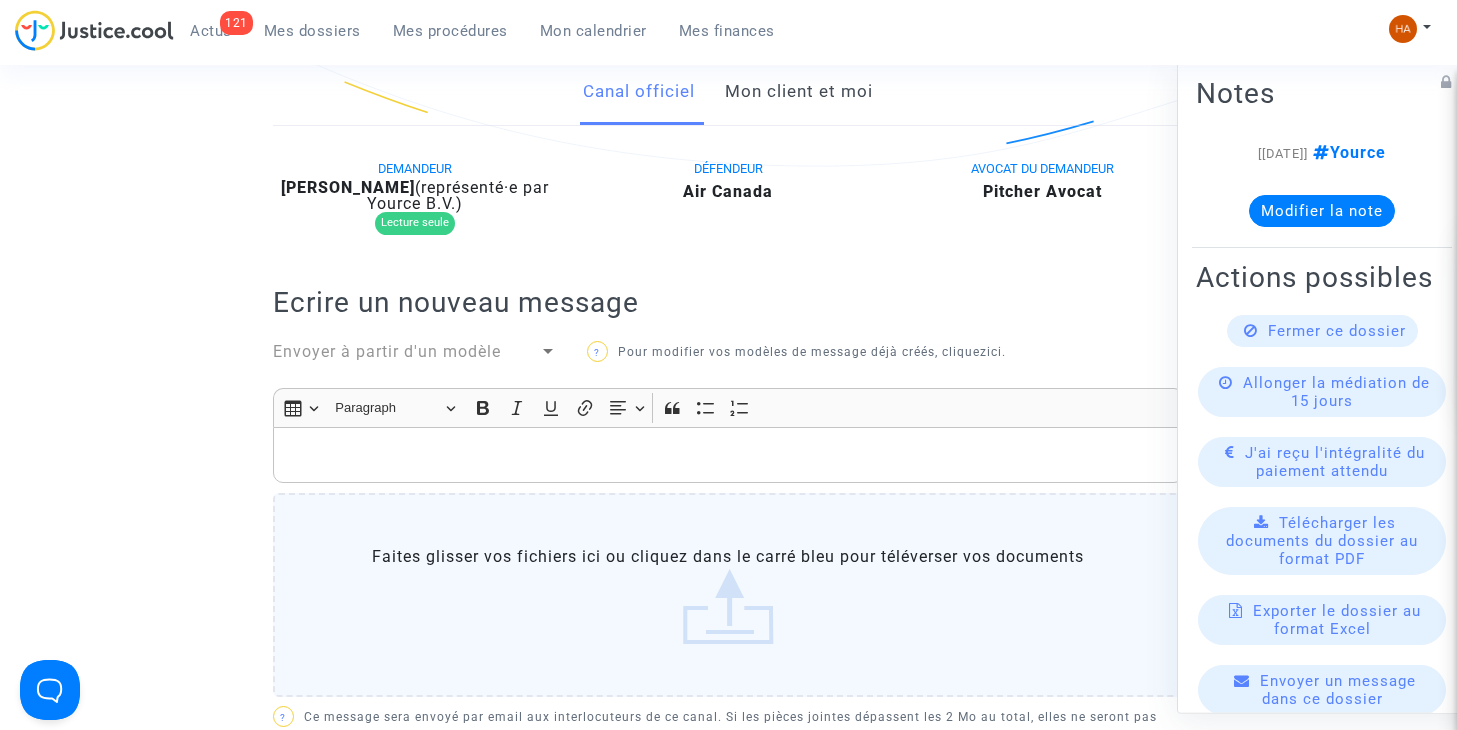 scroll, scrollTop: 472, scrollLeft: 0, axis: vertical 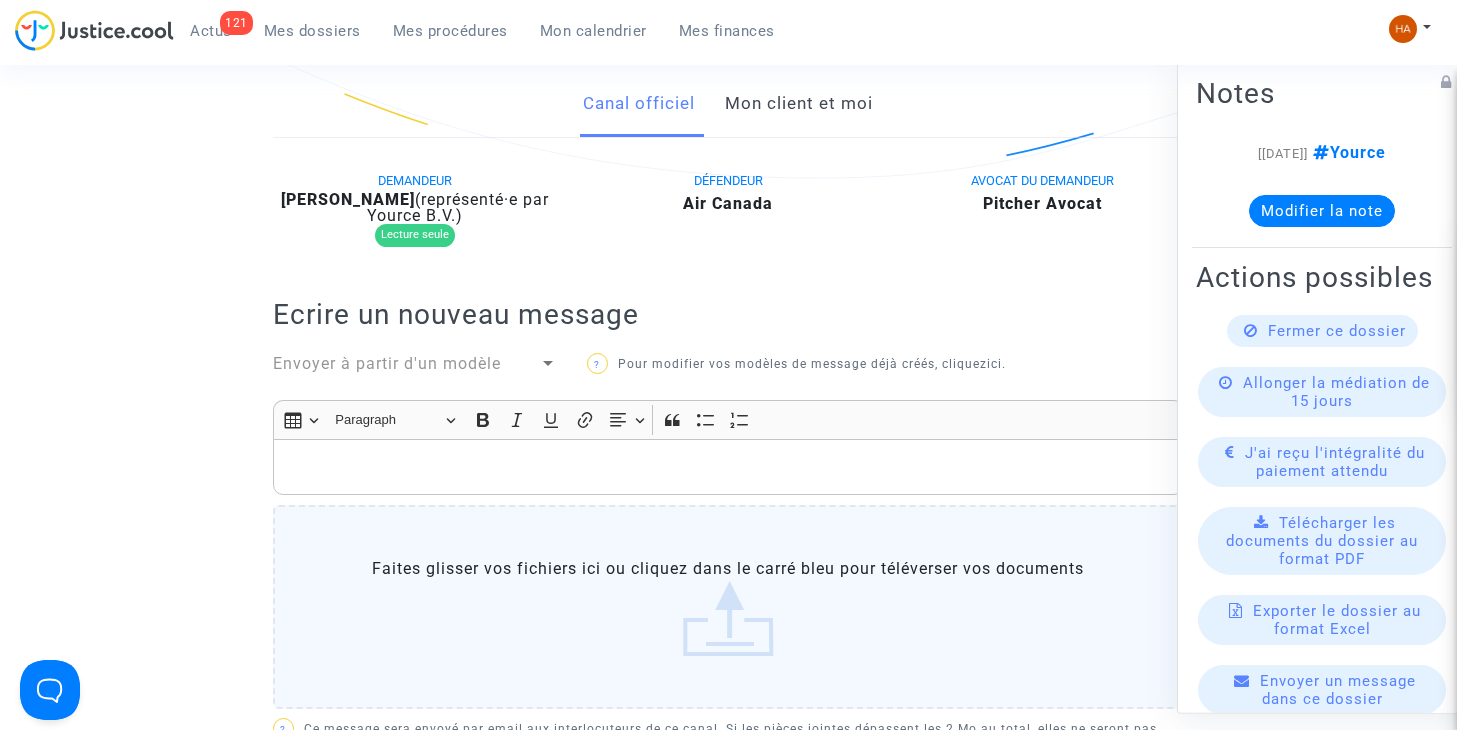 click on "Mon client et moi" 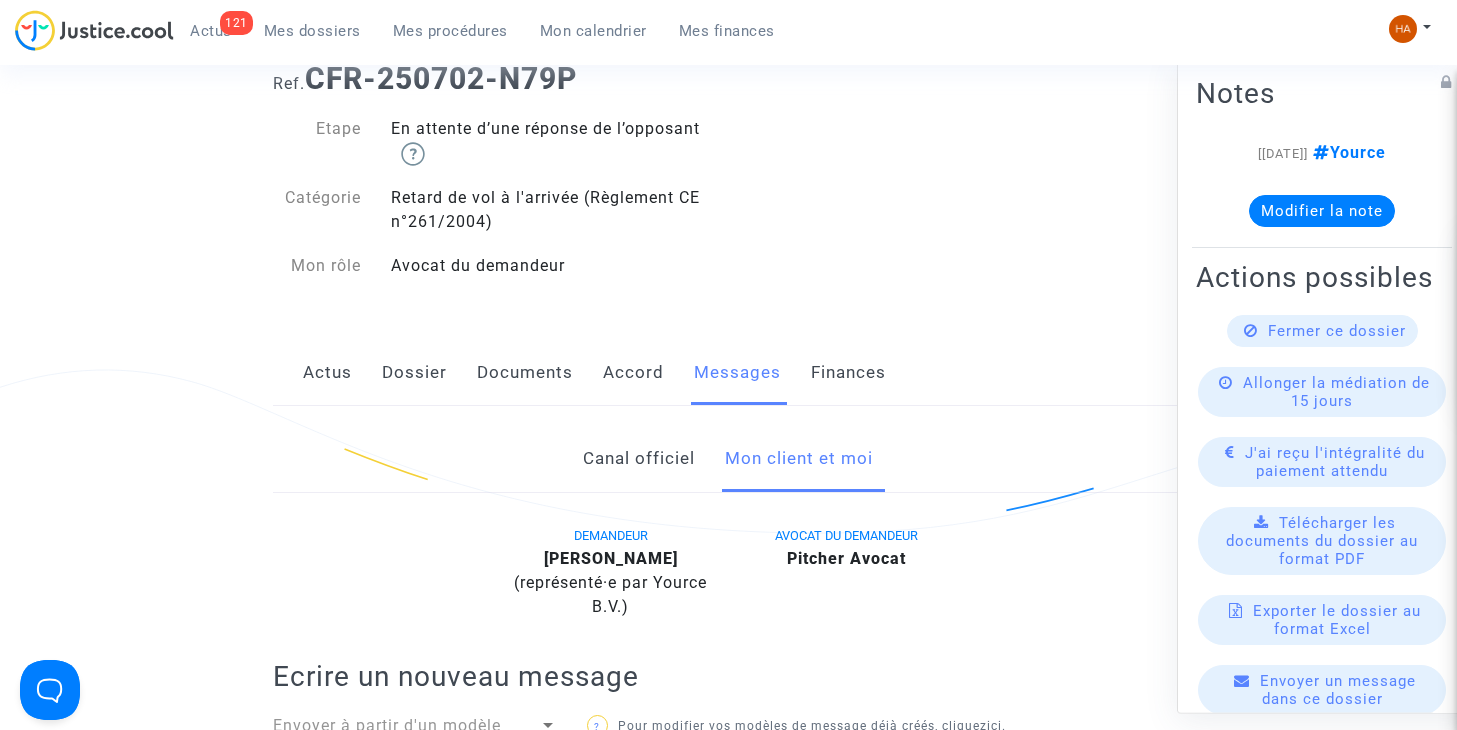 scroll, scrollTop: 0, scrollLeft: 0, axis: both 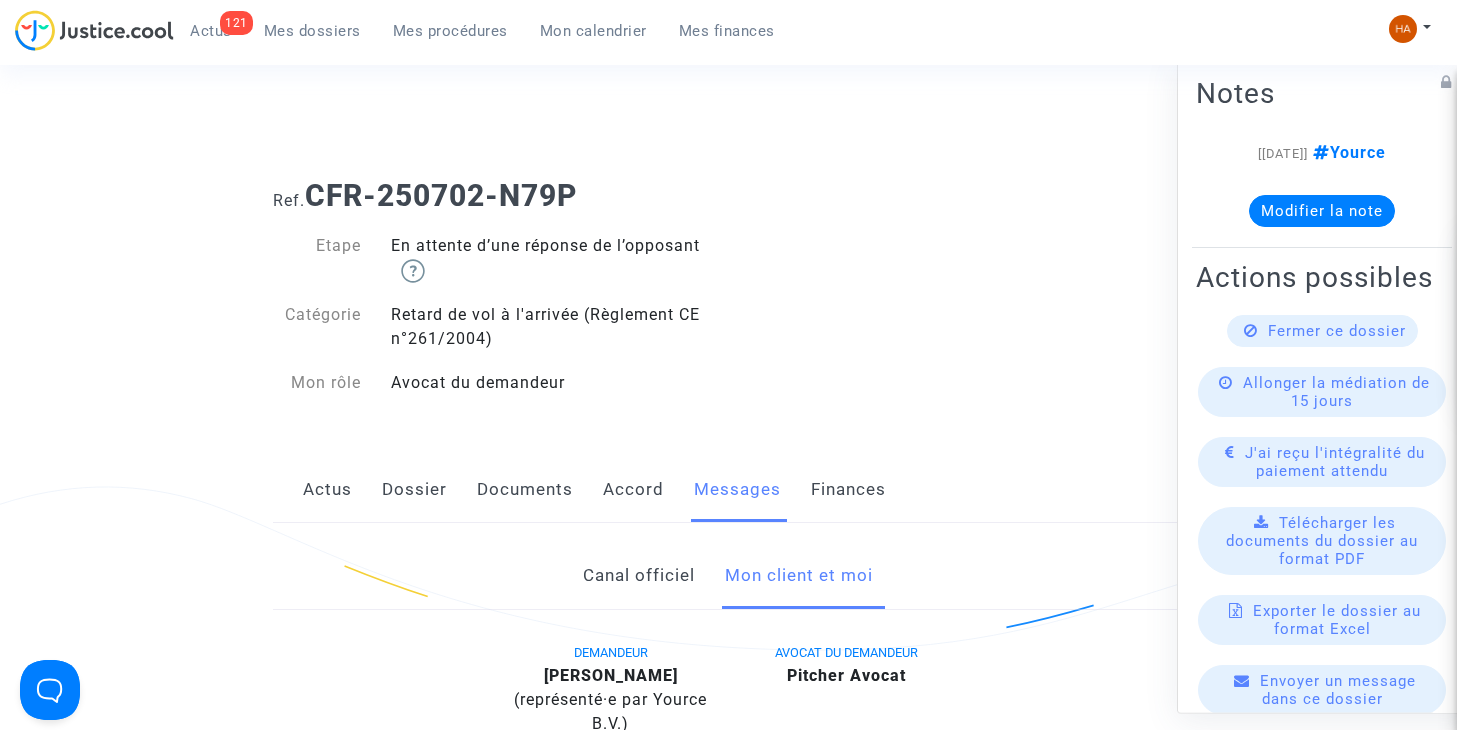 click on "Documents" 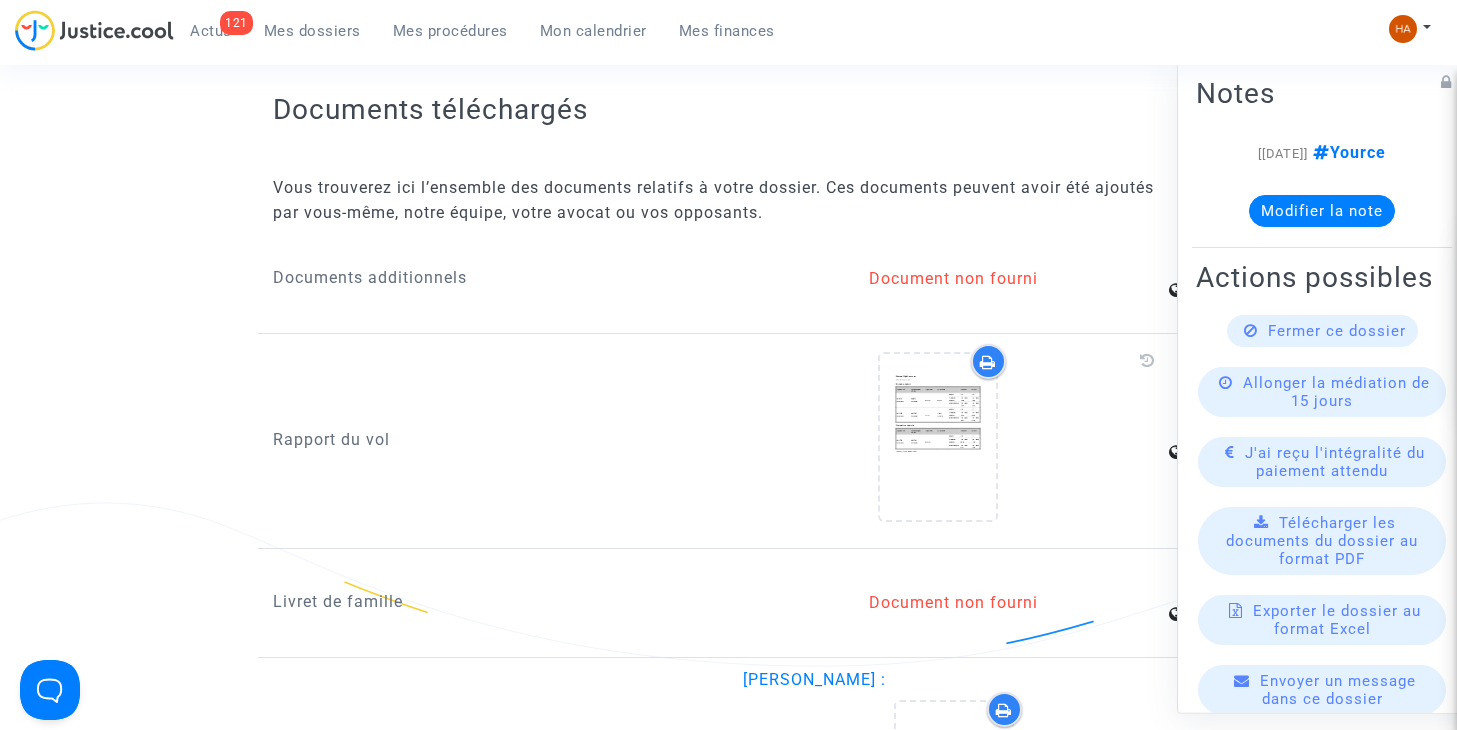 scroll, scrollTop: 1606, scrollLeft: 0, axis: vertical 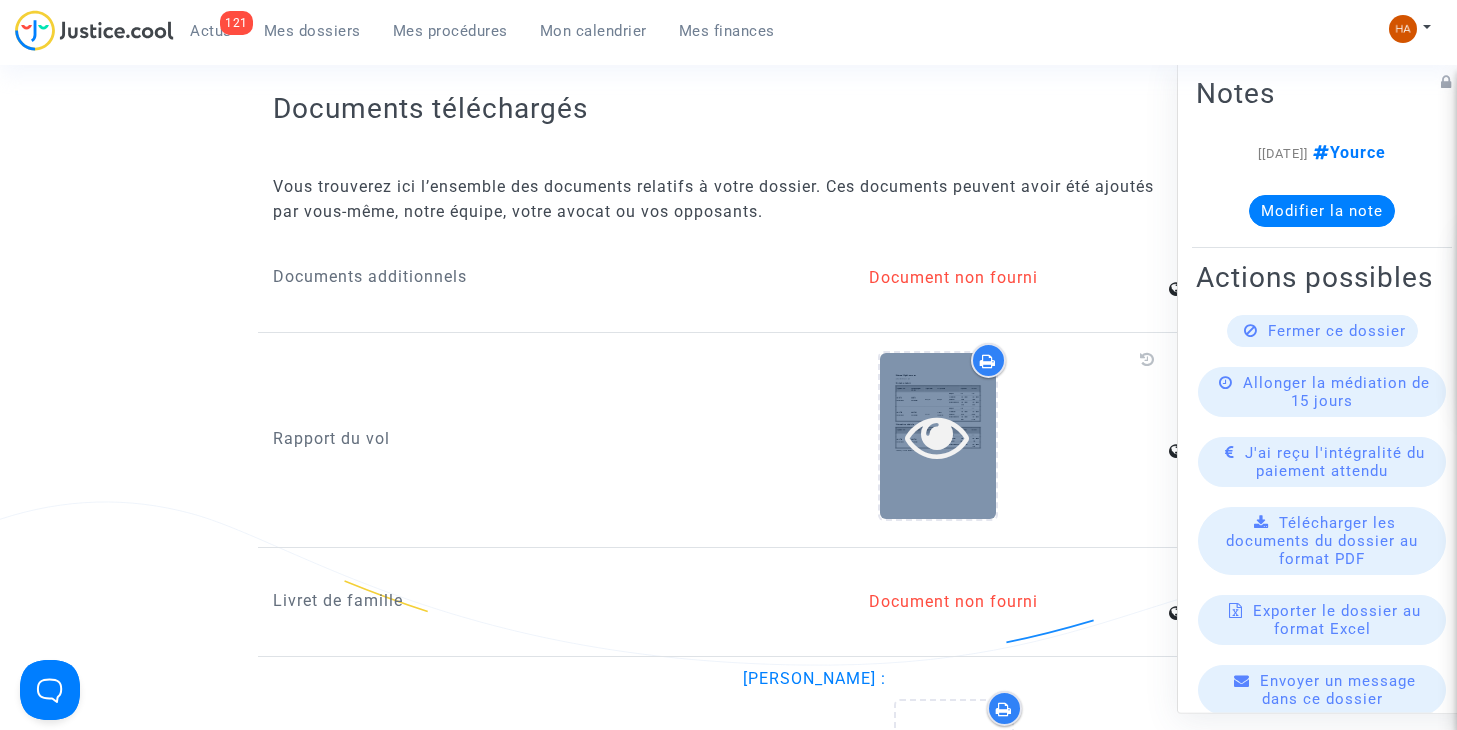 click at bounding box center (937, 436) 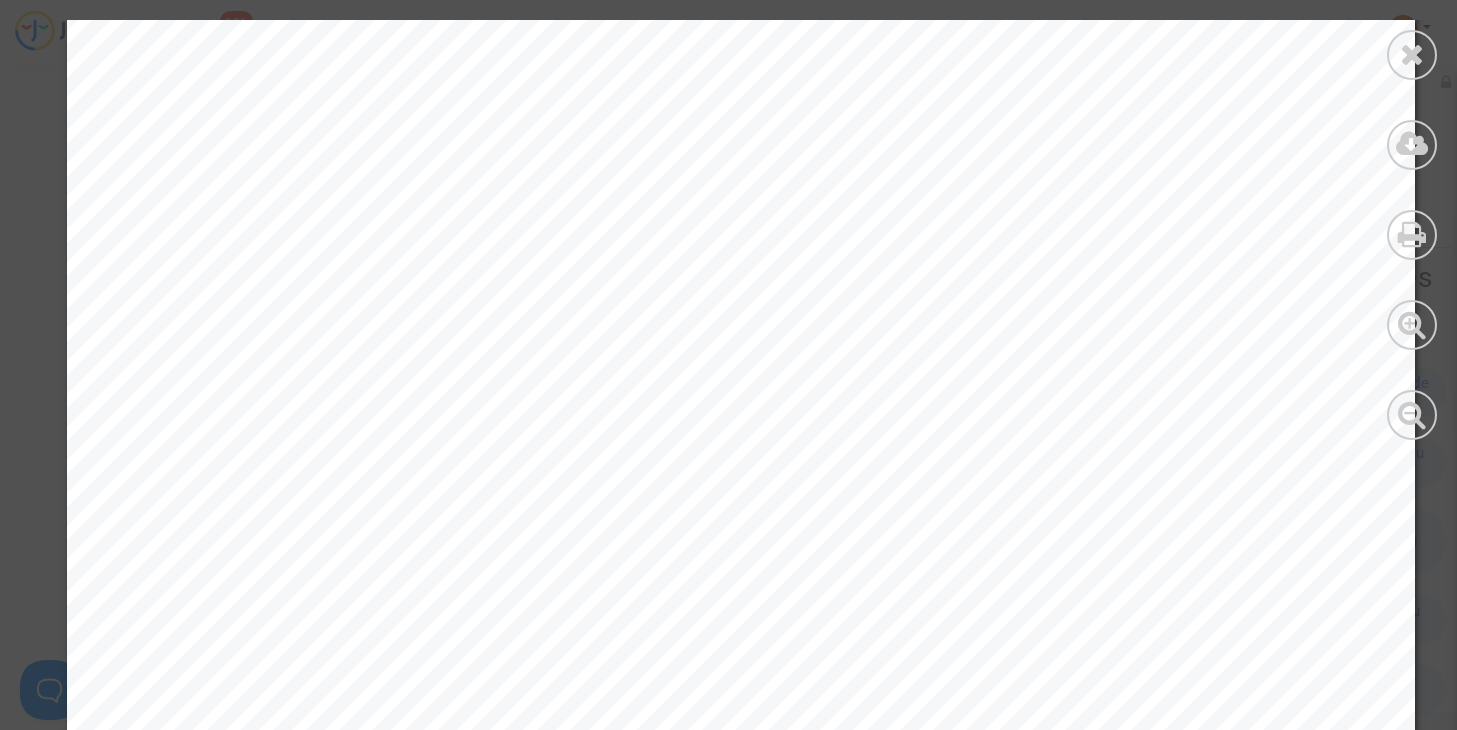 scroll, scrollTop: 471, scrollLeft: 0, axis: vertical 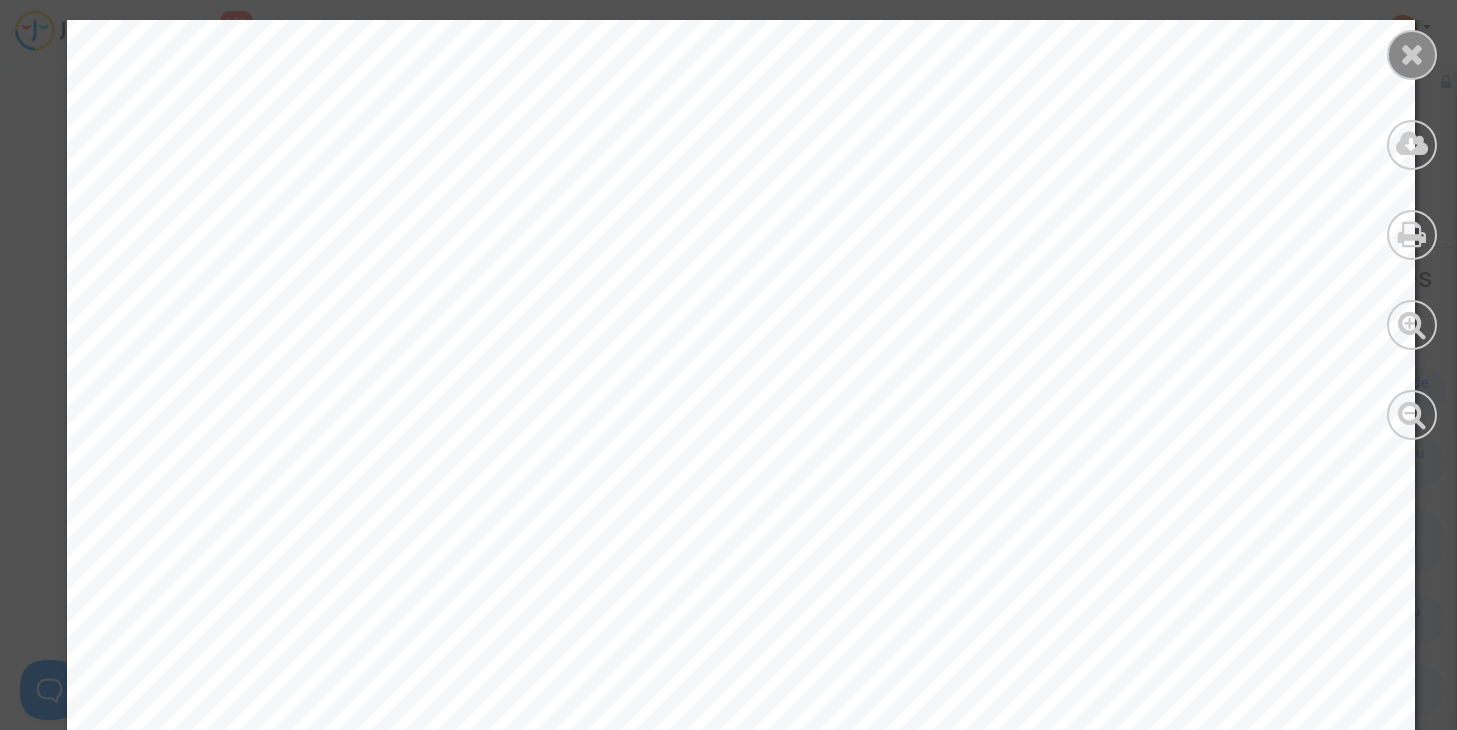 click at bounding box center (1412, 54) 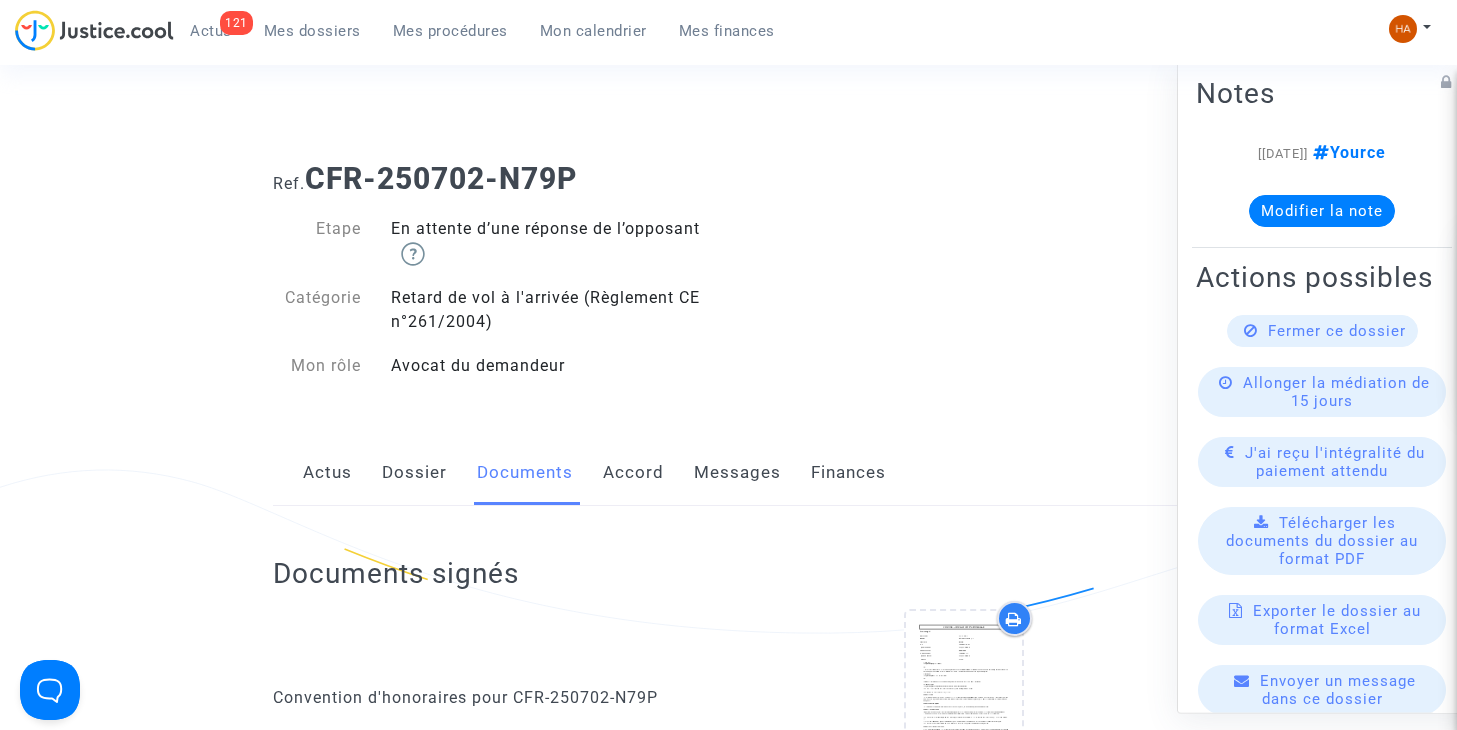 scroll, scrollTop: 0, scrollLeft: 0, axis: both 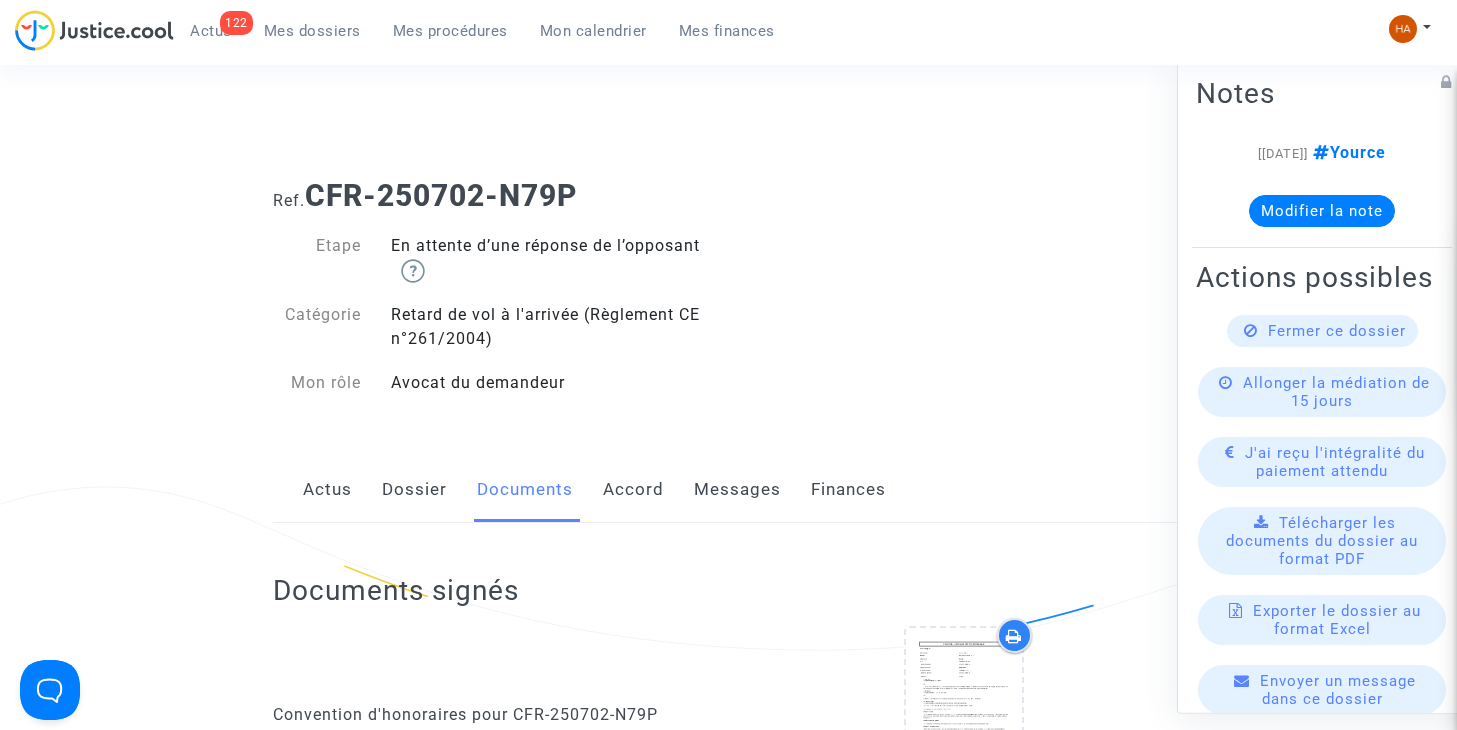 click on "Mes dossiers" at bounding box center (312, 31) 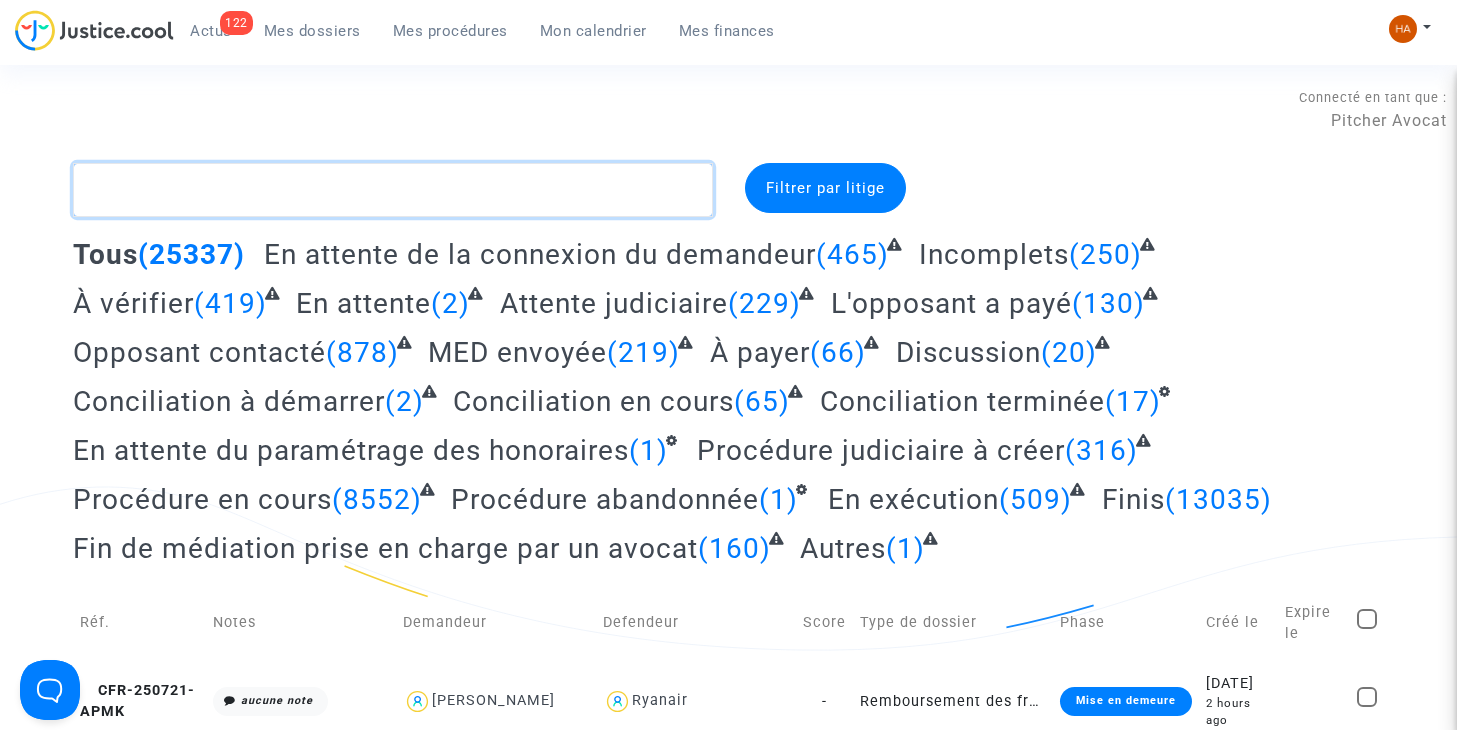 click 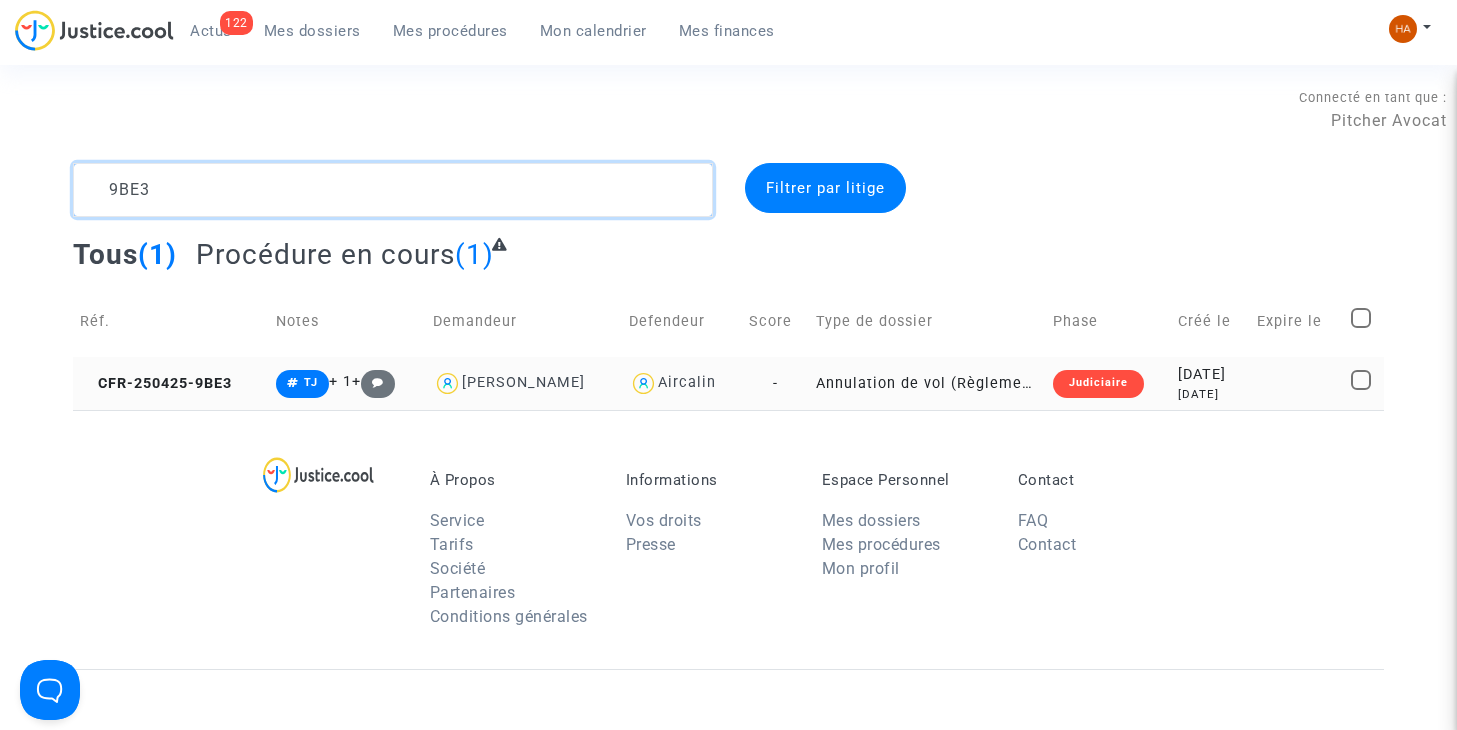 type on "9BE3" 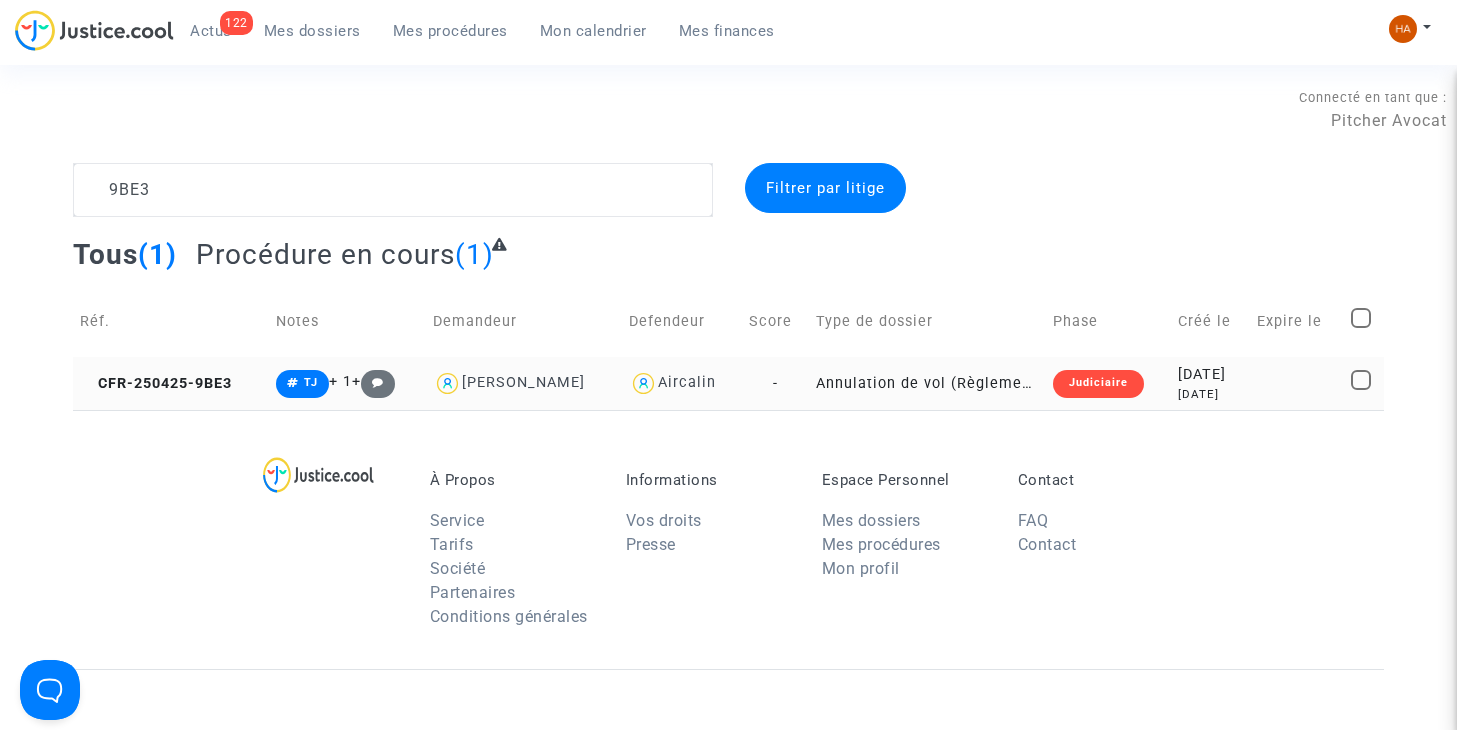 click on "Annulation de vol (Règlement CE n°261/2004)" 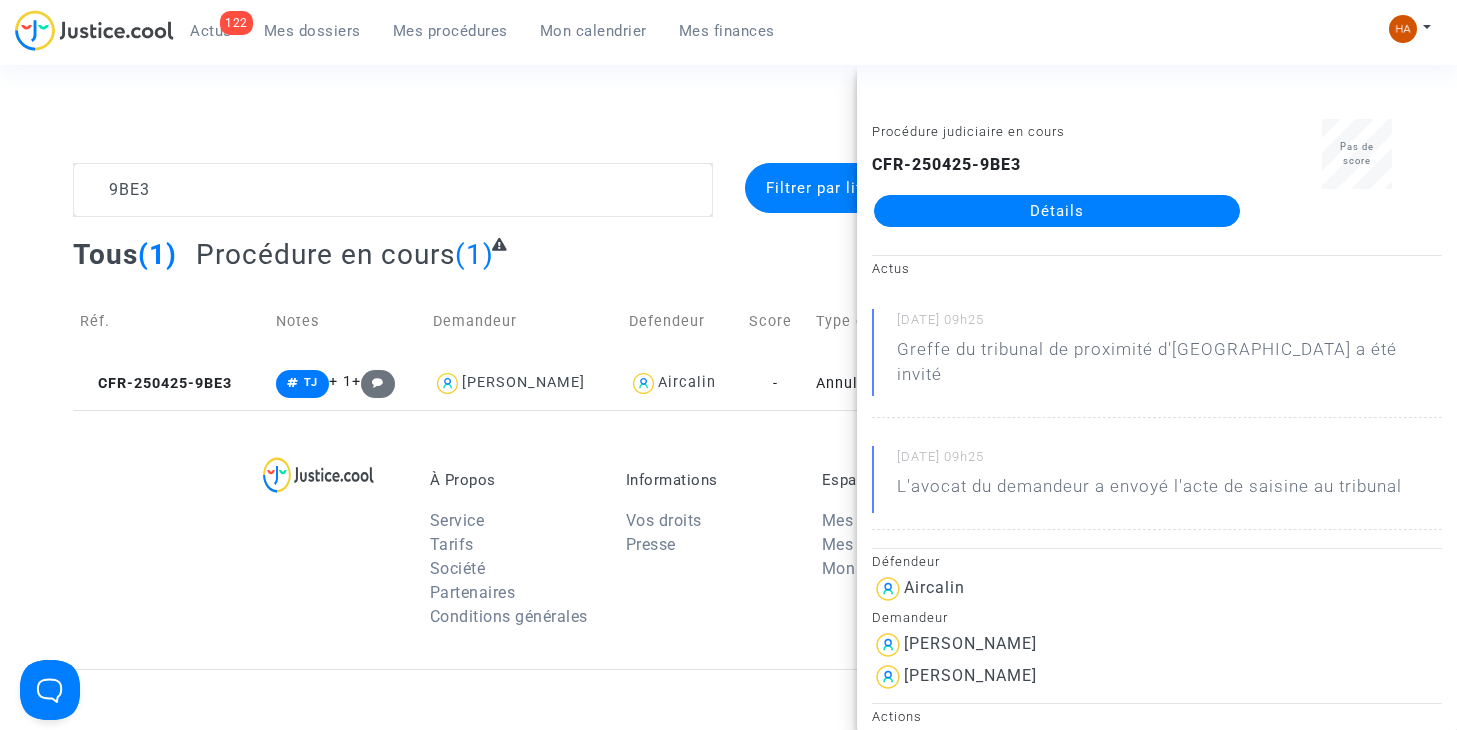 click on "Détails" 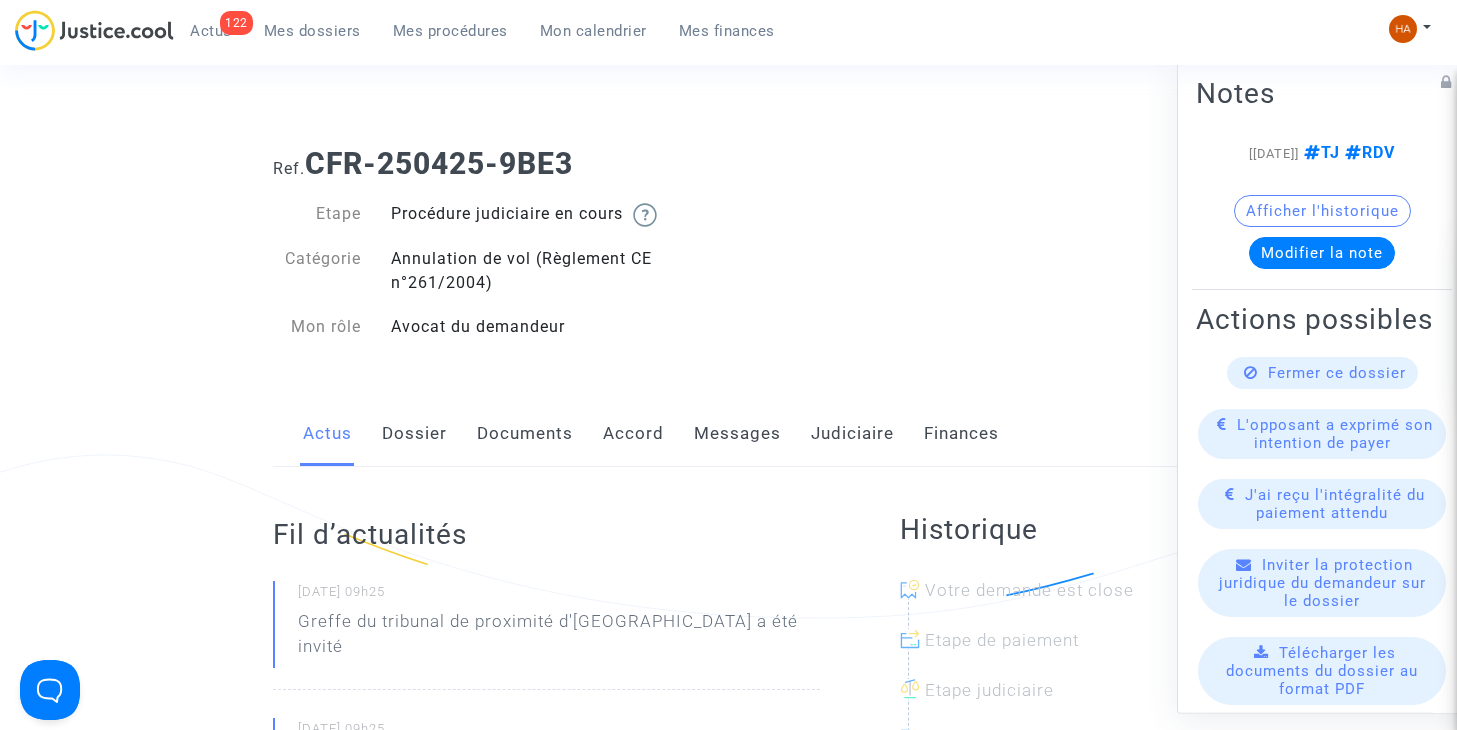 scroll, scrollTop: 0, scrollLeft: 0, axis: both 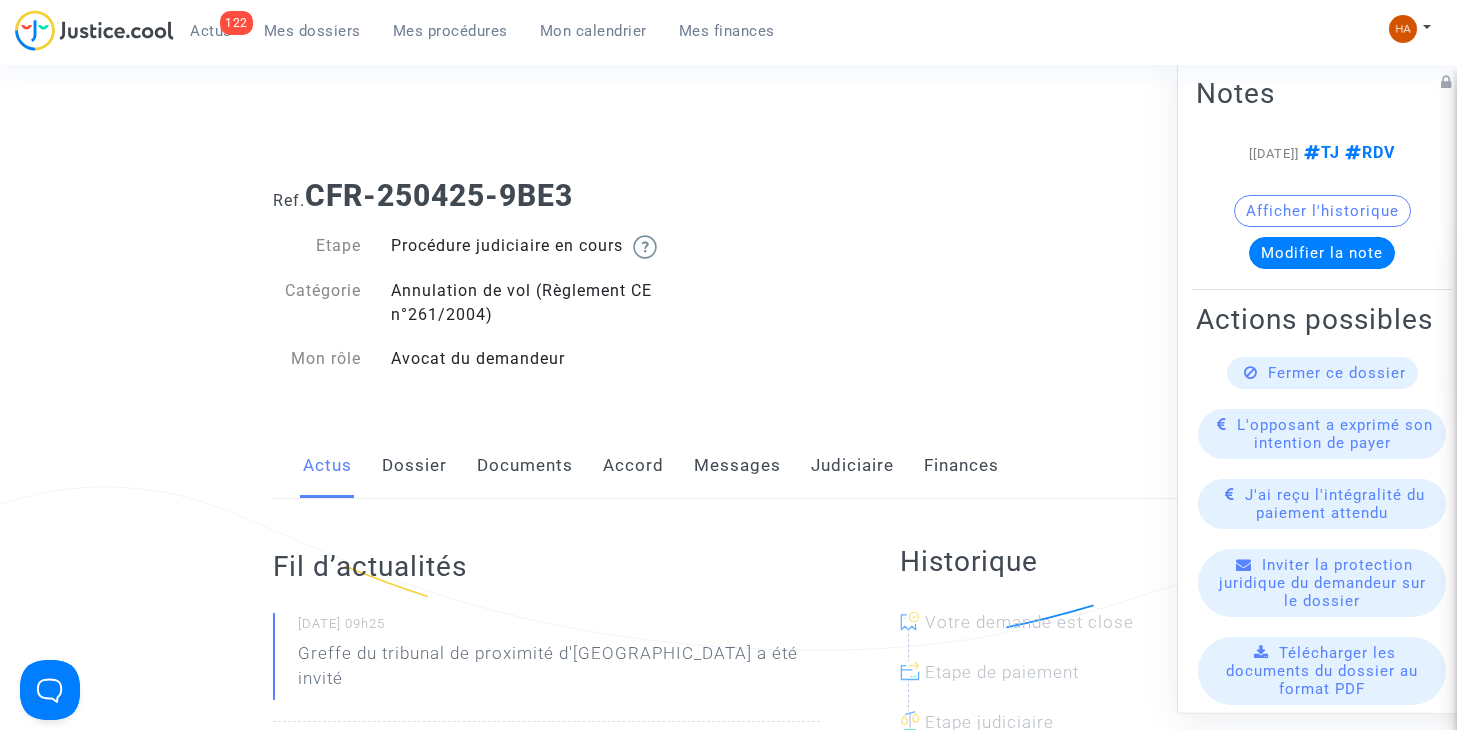 click on "Messages" 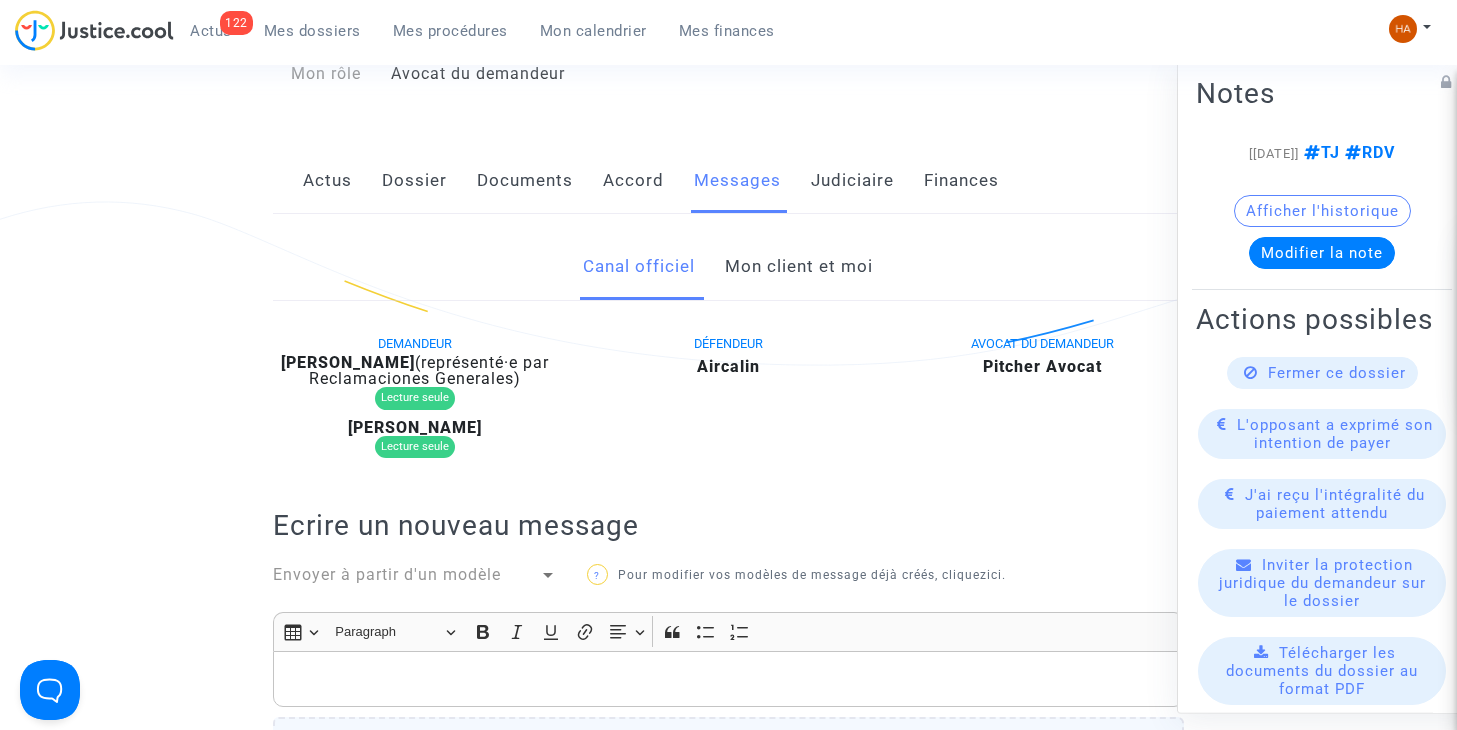 scroll, scrollTop: 189, scrollLeft: 0, axis: vertical 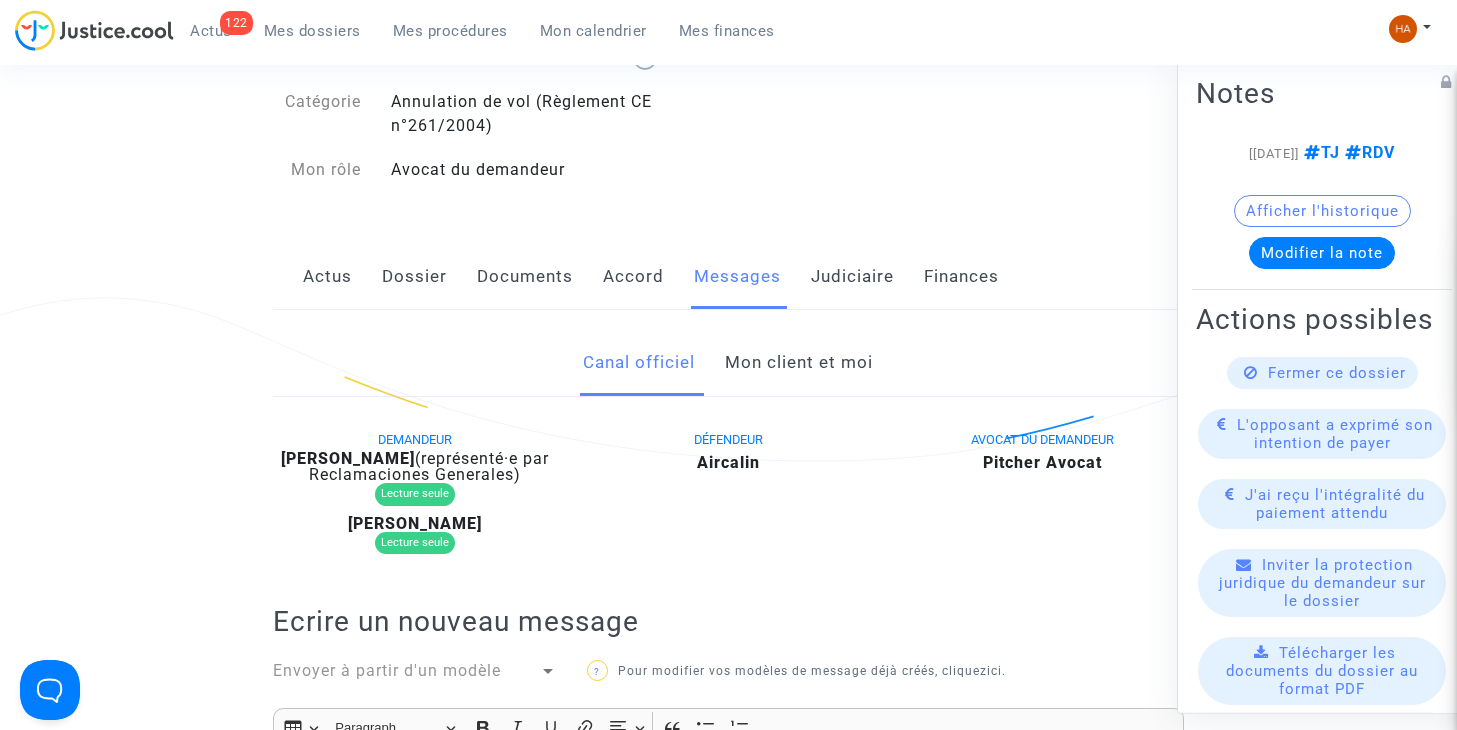 click on "Mon client et moi" 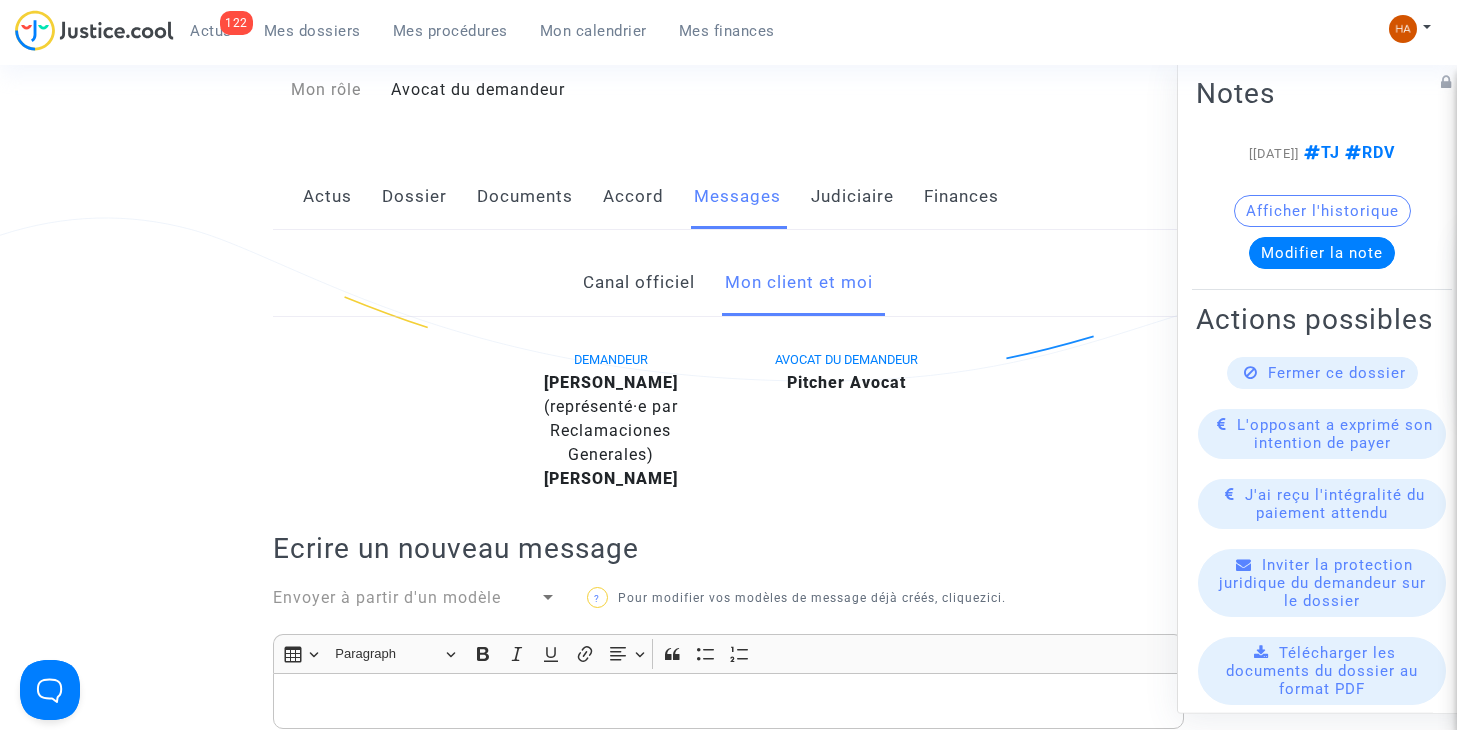 scroll, scrollTop: 0, scrollLeft: 0, axis: both 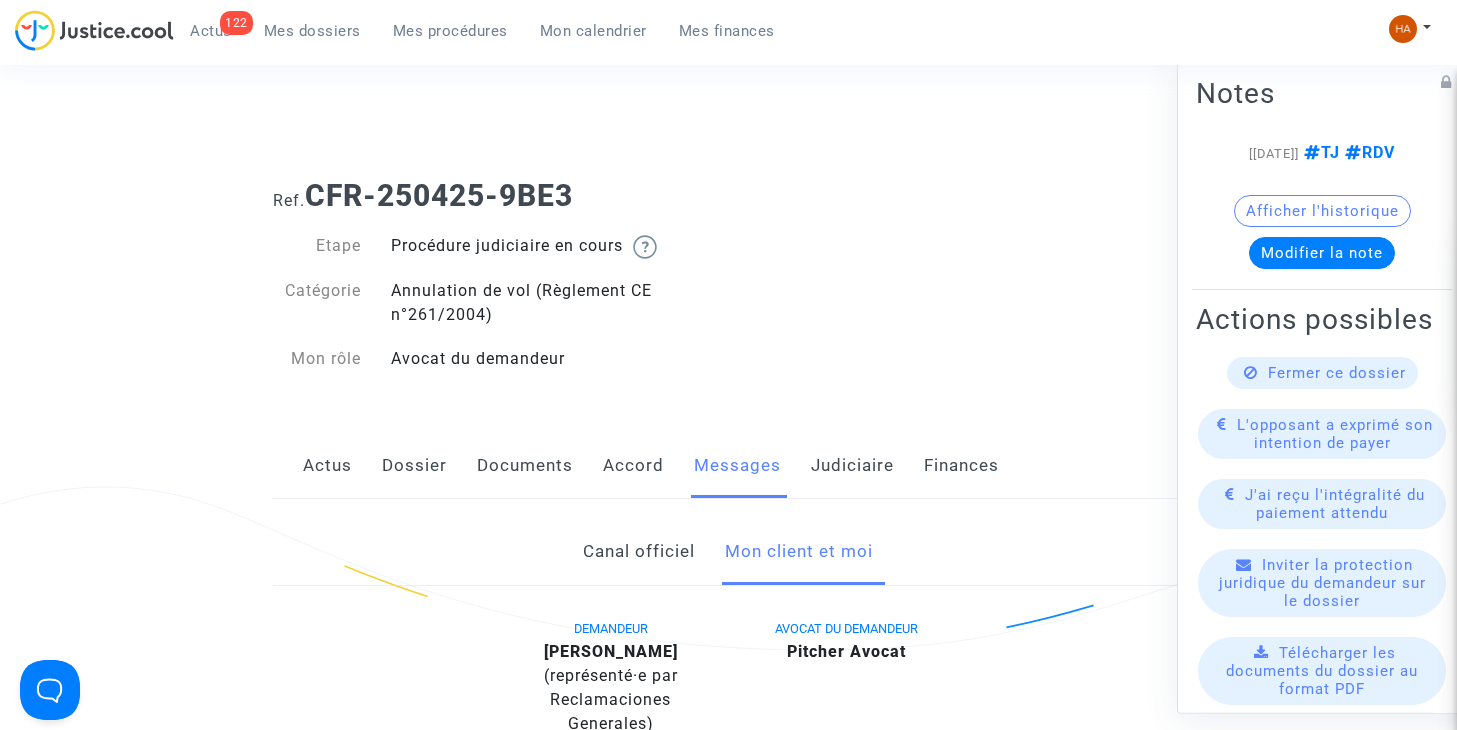 click on "Documents" 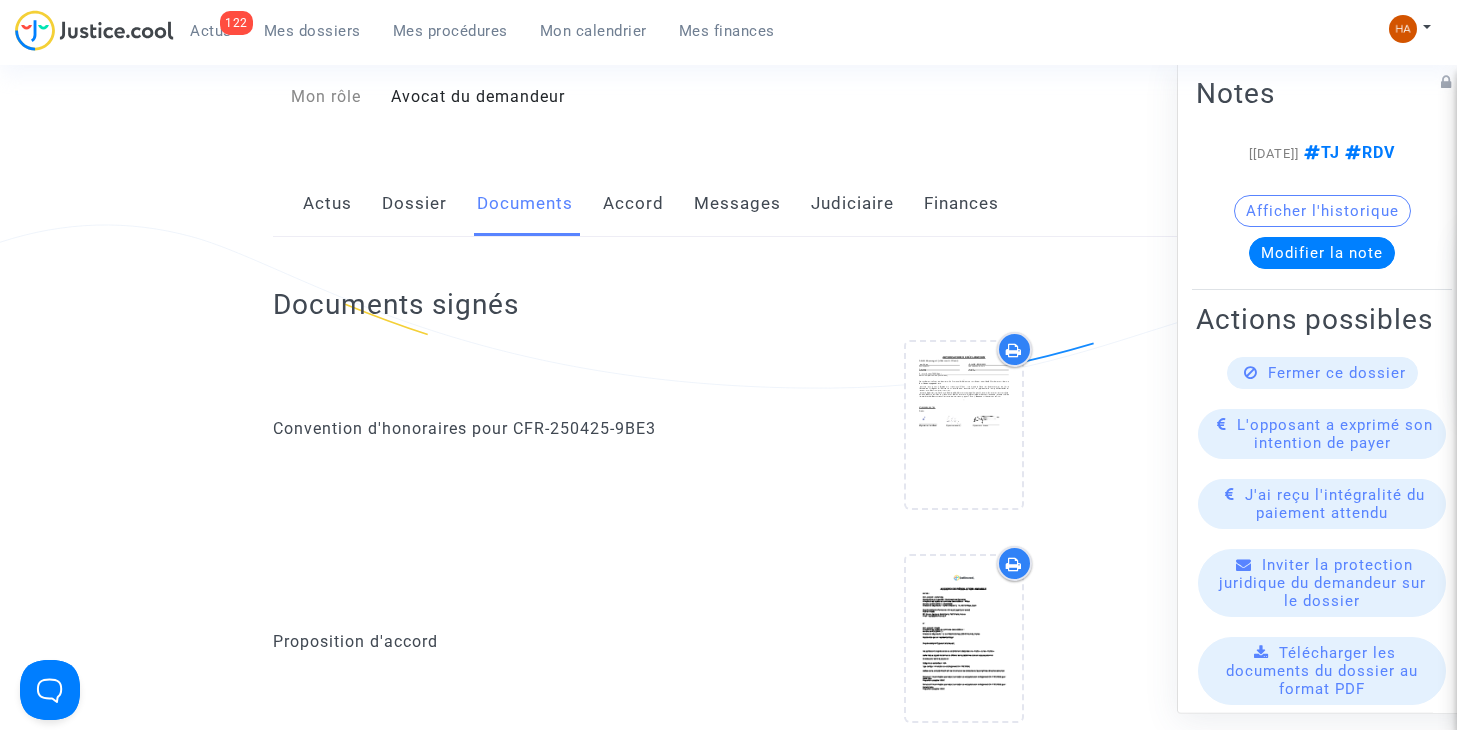 scroll, scrollTop: 0, scrollLeft: 0, axis: both 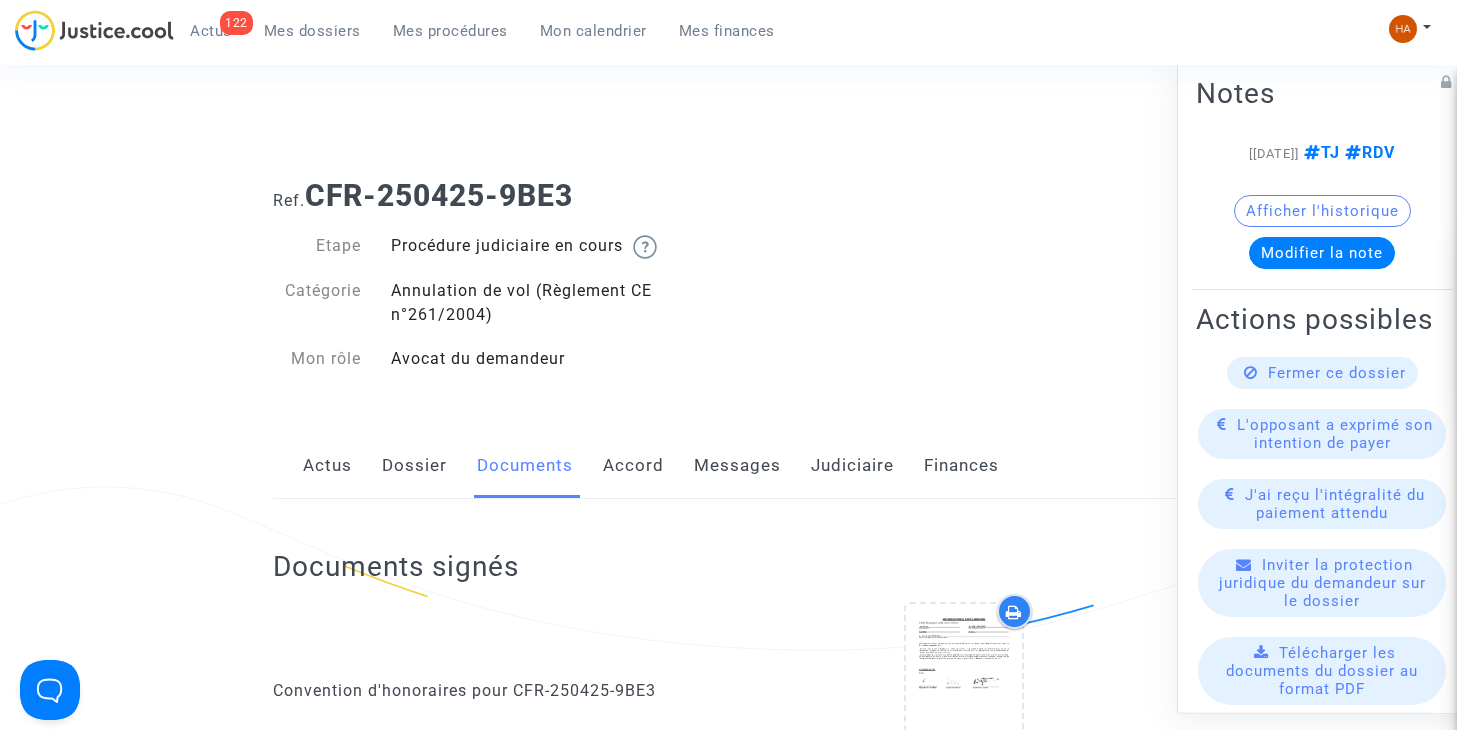 click on "Actus" 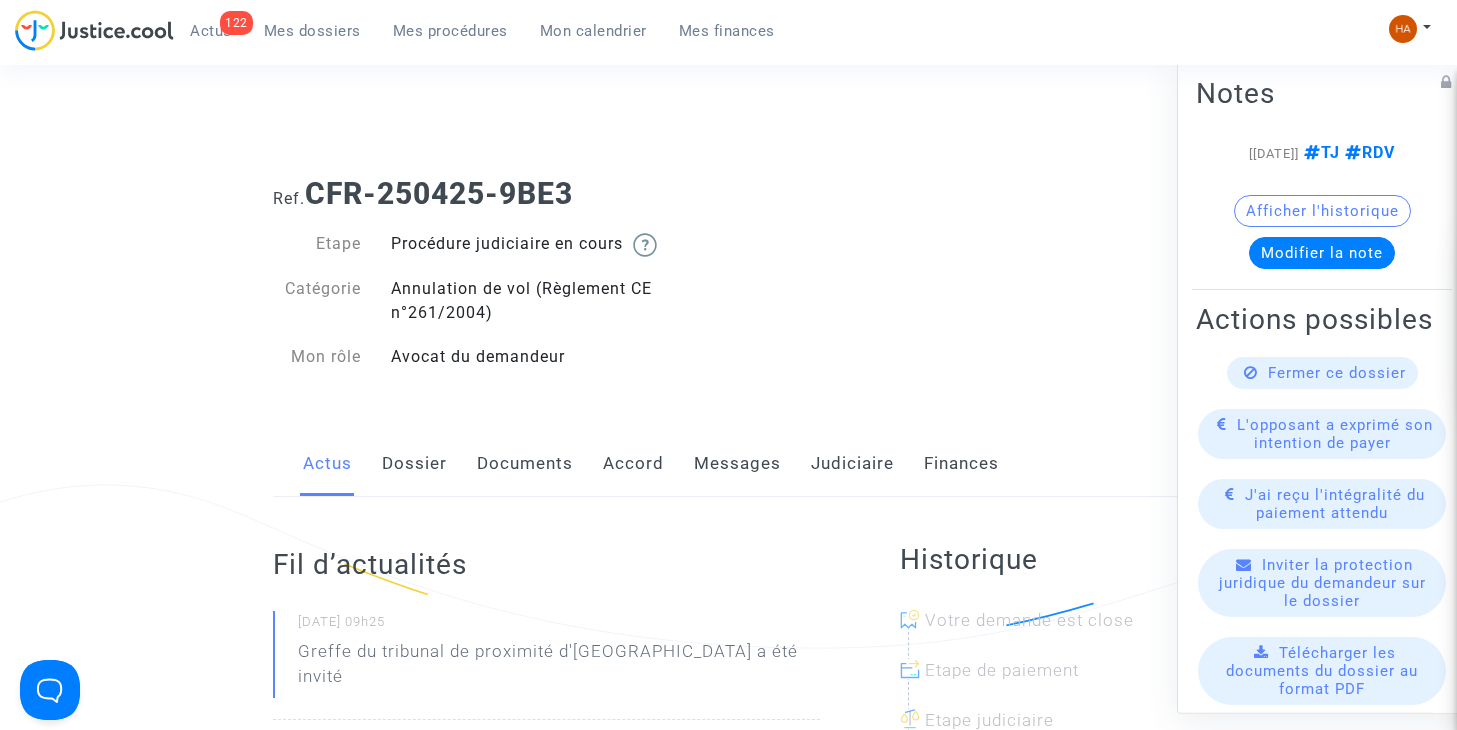 scroll, scrollTop: 0, scrollLeft: 0, axis: both 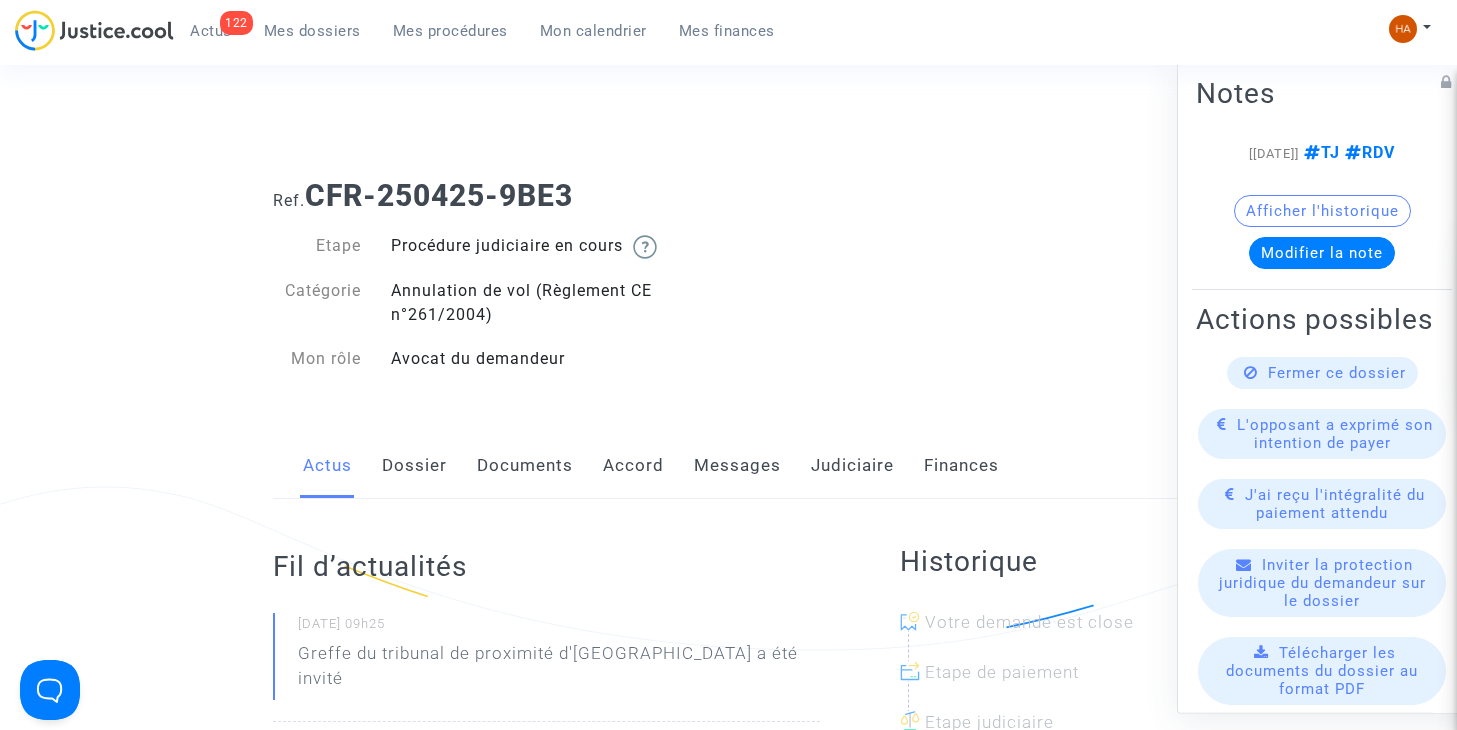 click on "Dossier" 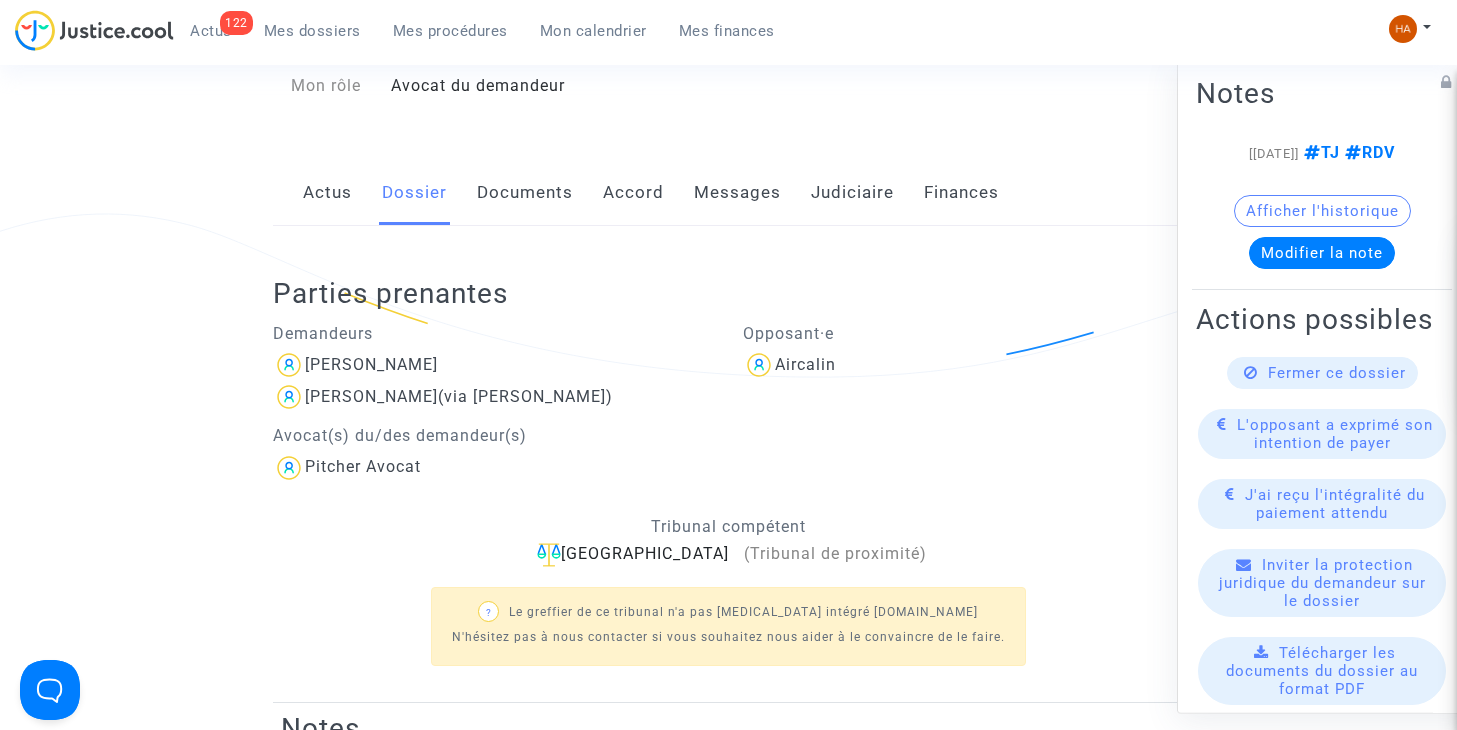 scroll, scrollTop: 274, scrollLeft: 0, axis: vertical 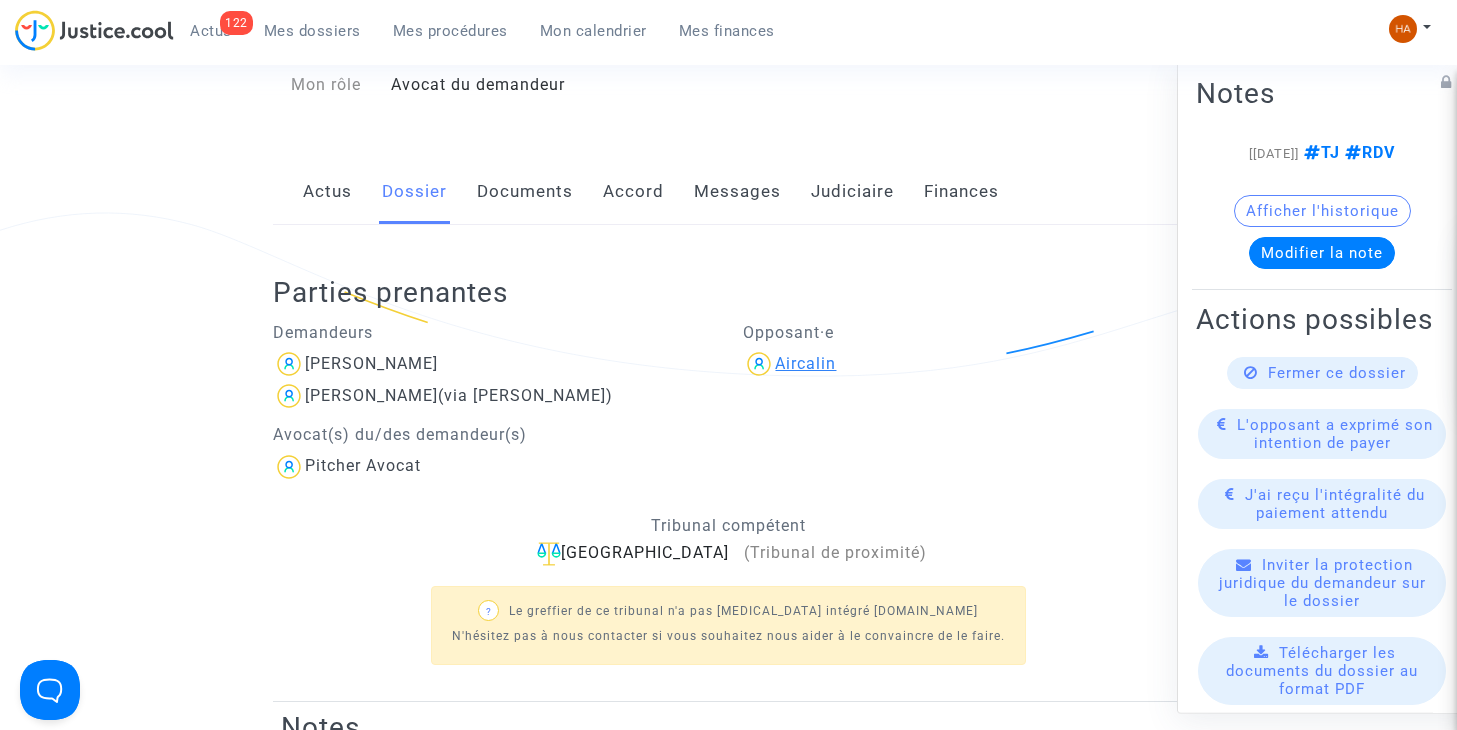 click on "Aircalin" 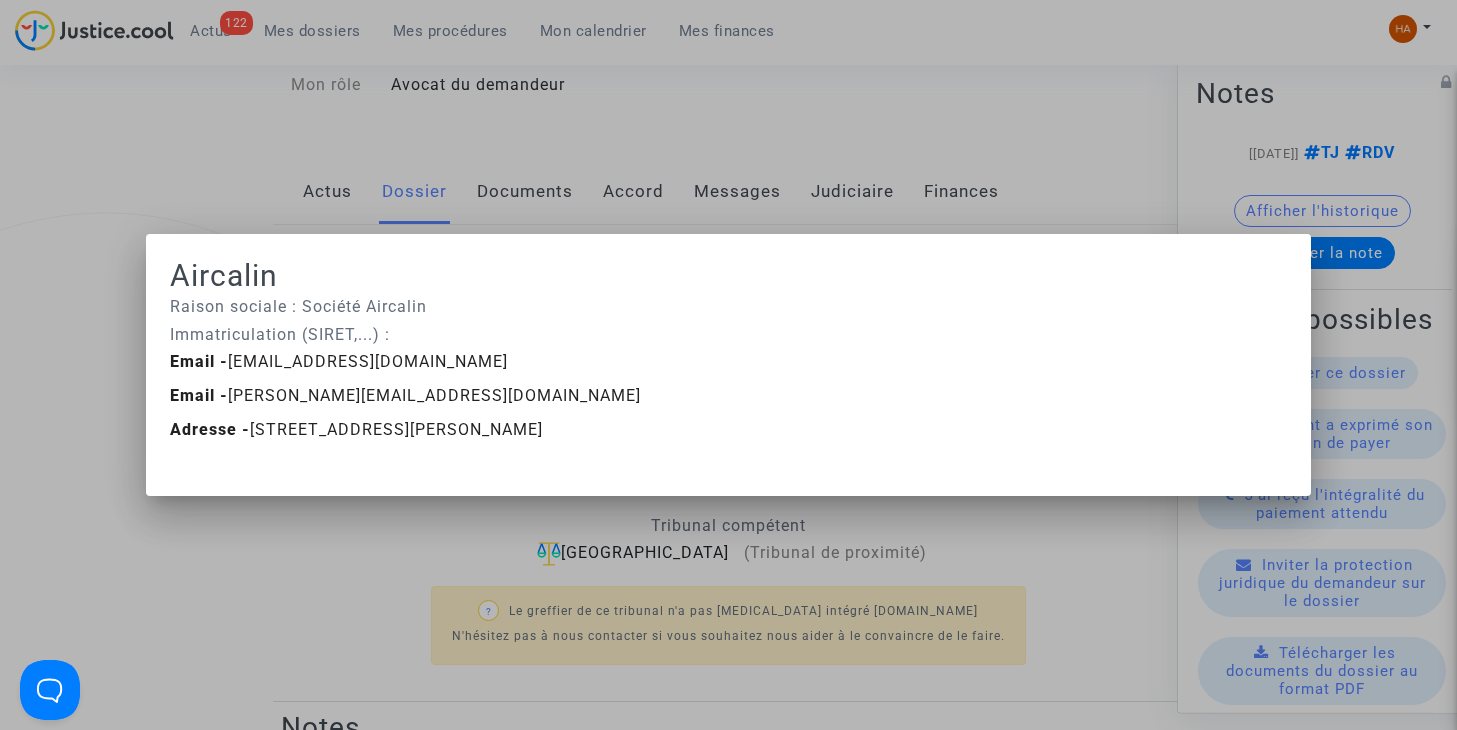 click at bounding box center (728, 365) 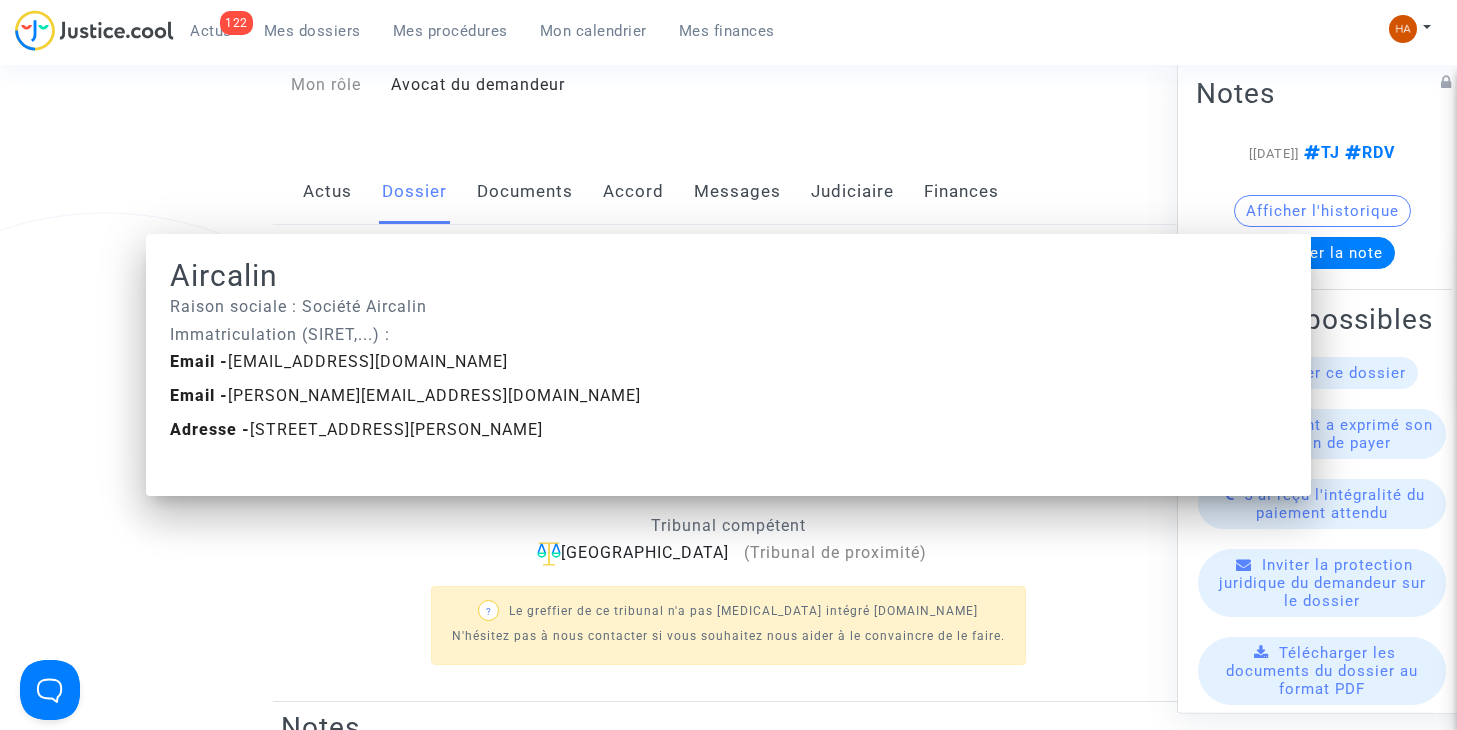 scroll, scrollTop: 274, scrollLeft: 0, axis: vertical 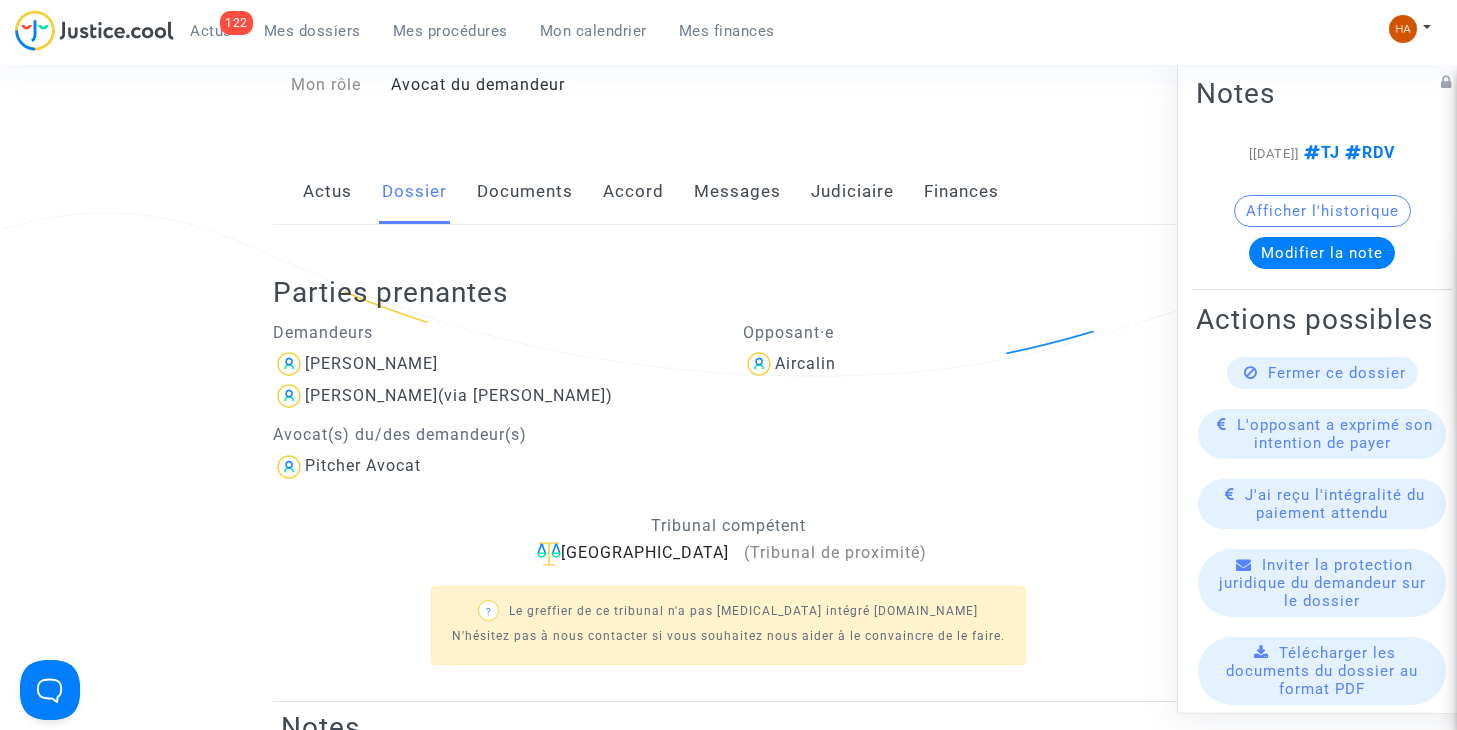 click on "Documents" 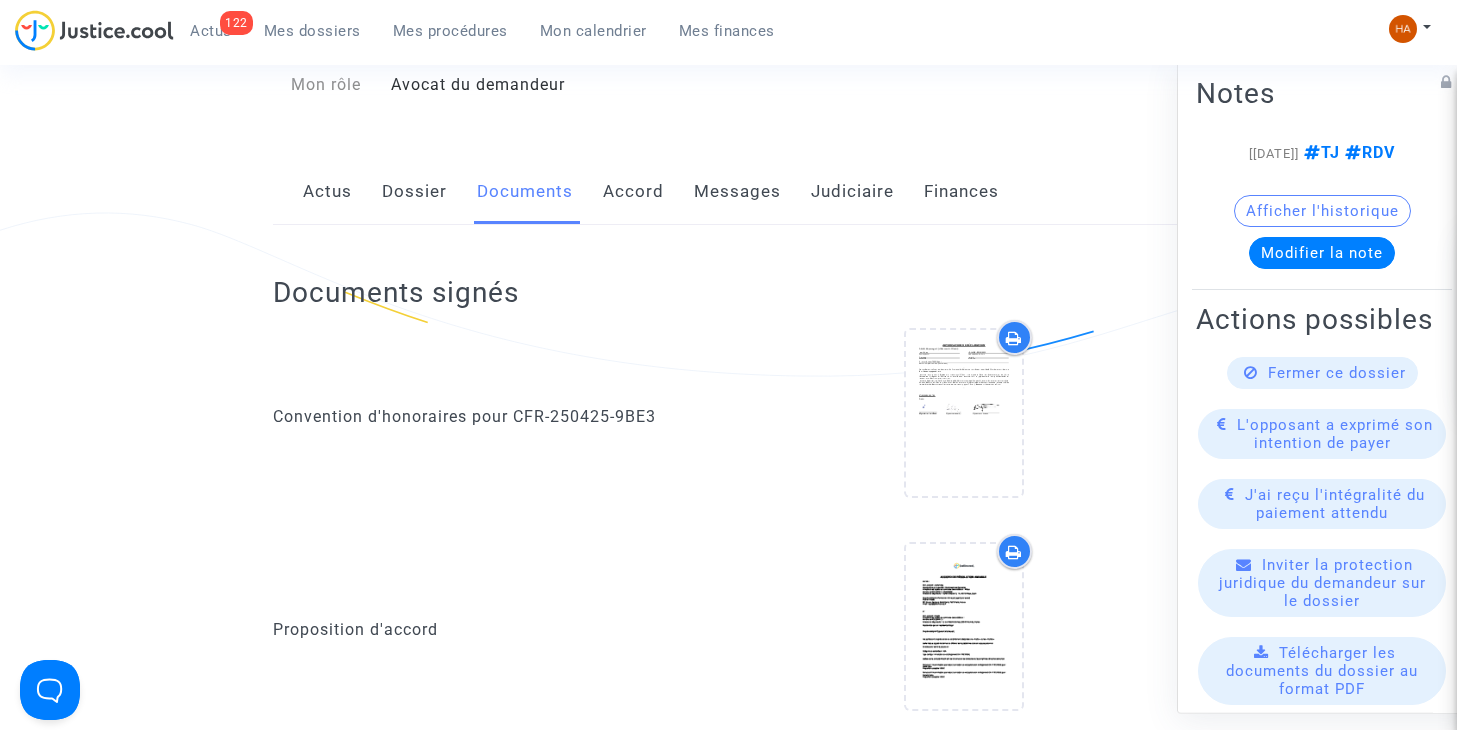 click on "Actus   Dossier   Documents   Accord   Messages   Judiciaire   Finances" 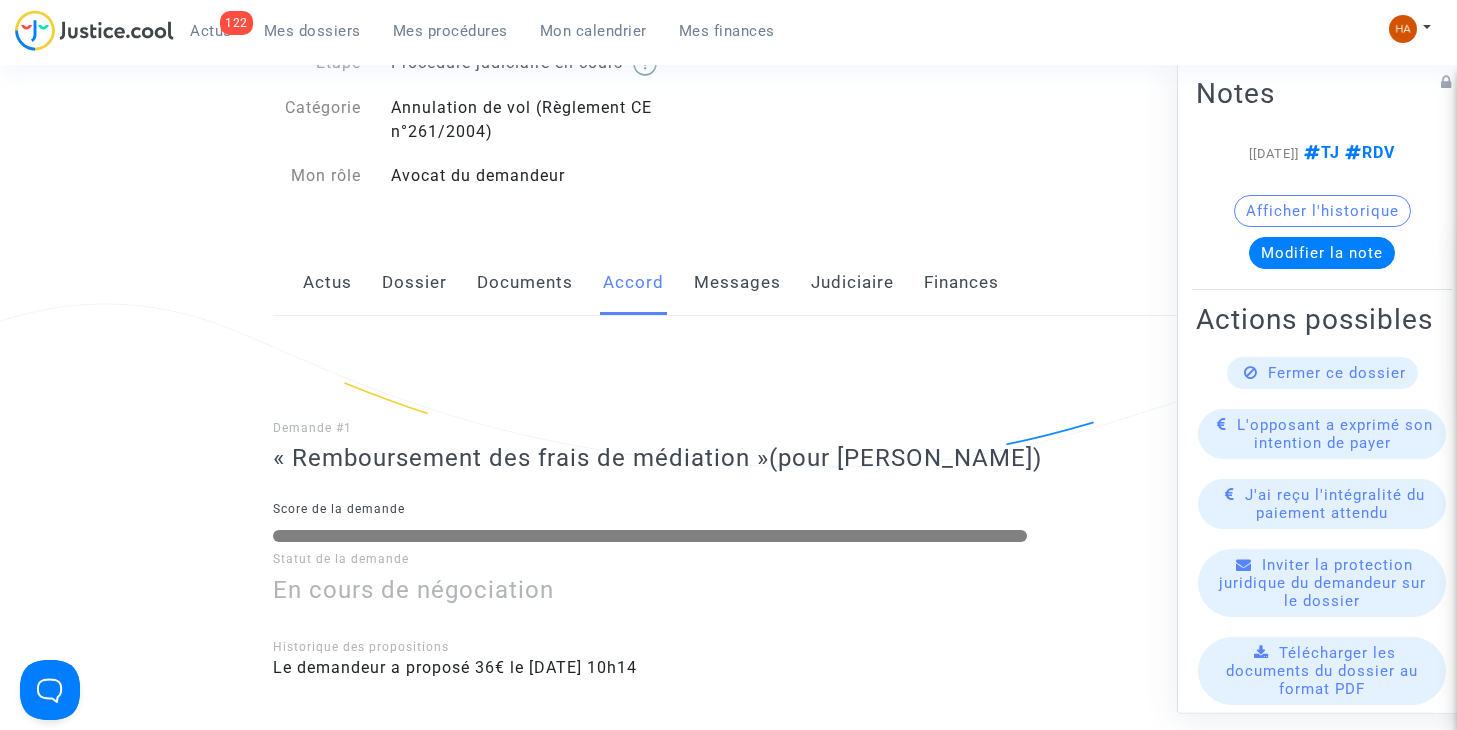 scroll, scrollTop: 174, scrollLeft: 0, axis: vertical 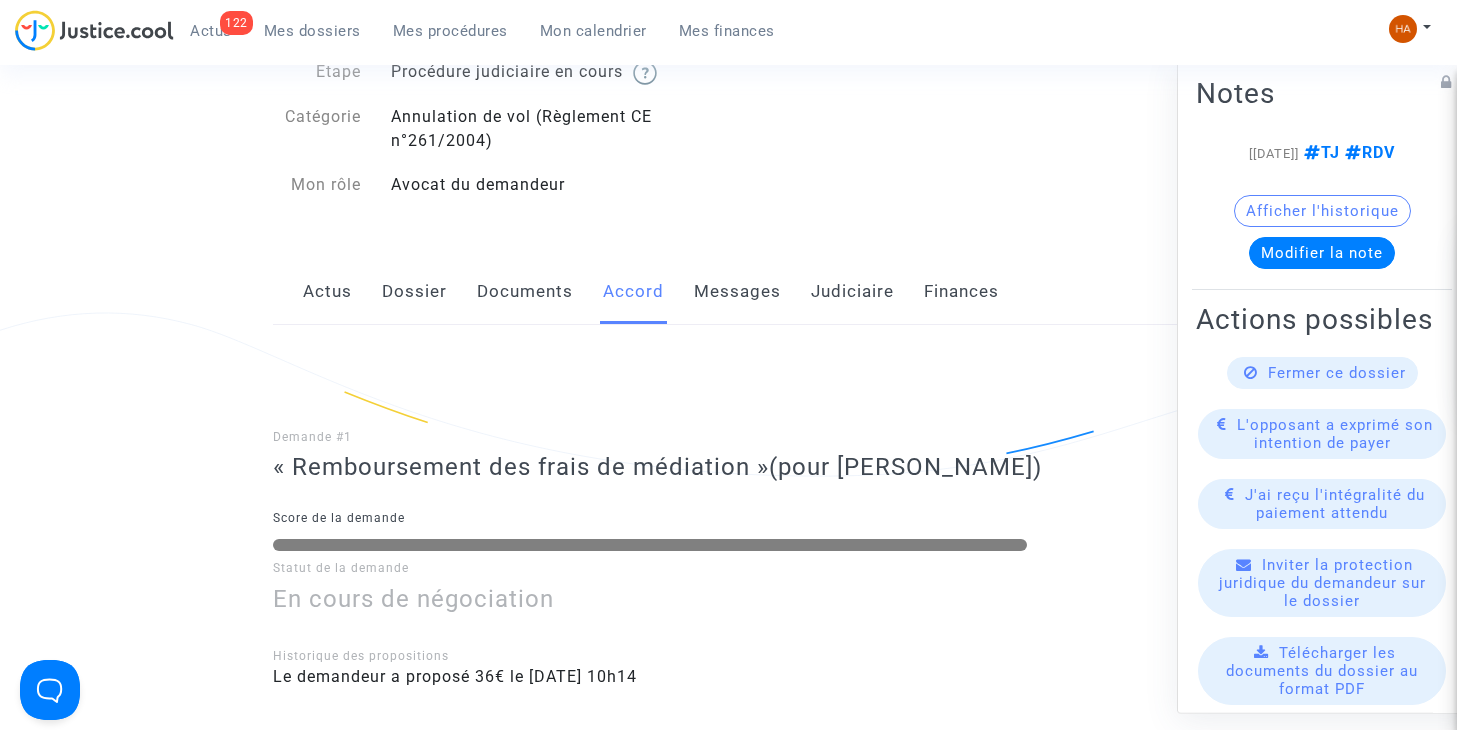 click on "Messages" 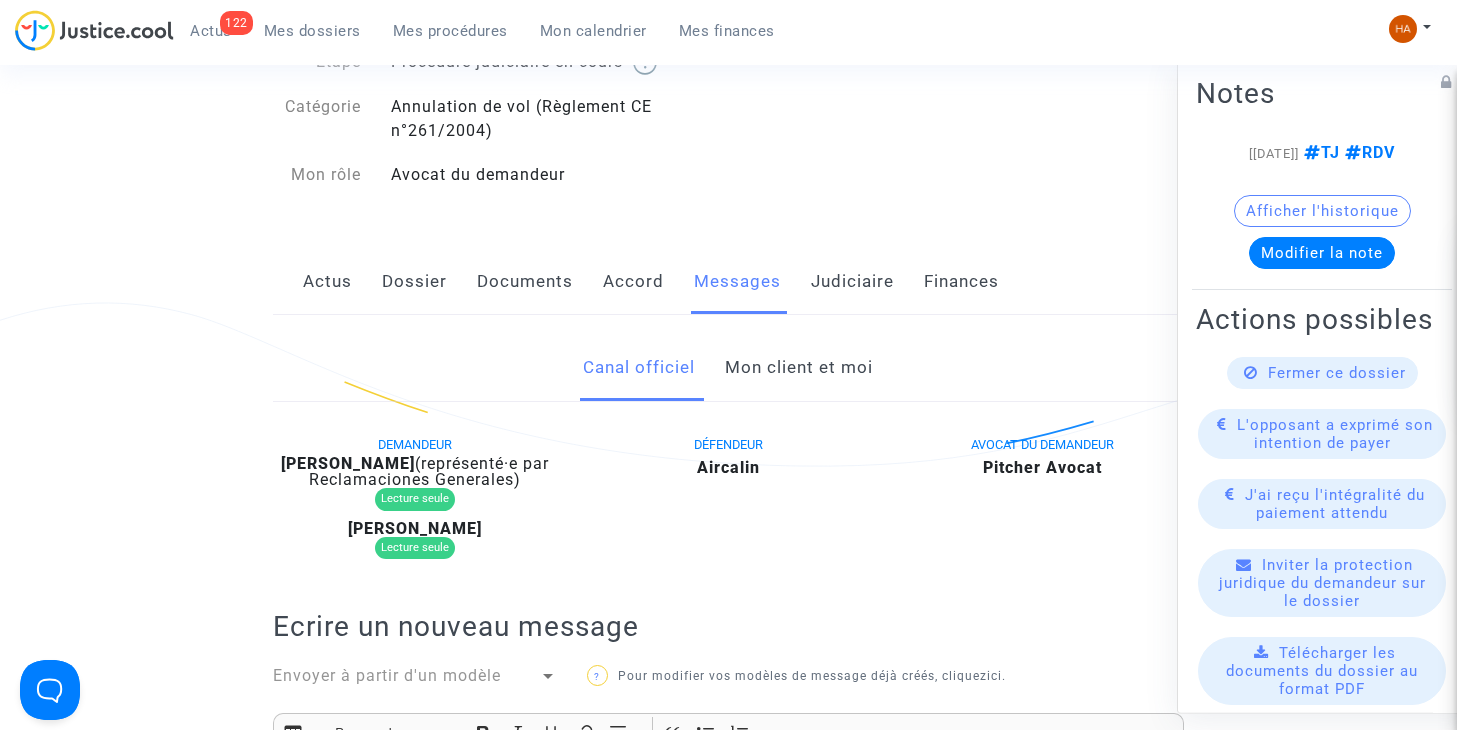 scroll, scrollTop: 106, scrollLeft: 0, axis: vertical 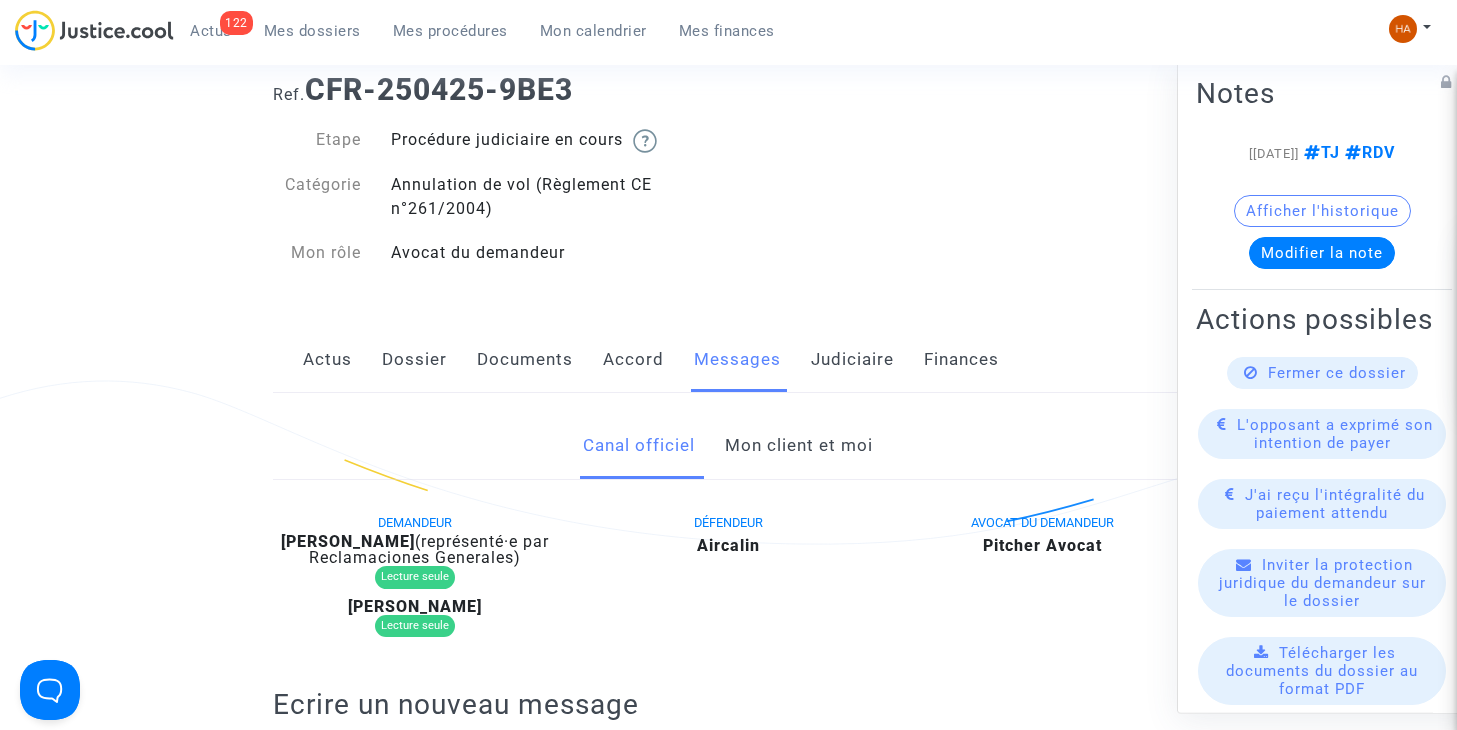 click on "Accord" 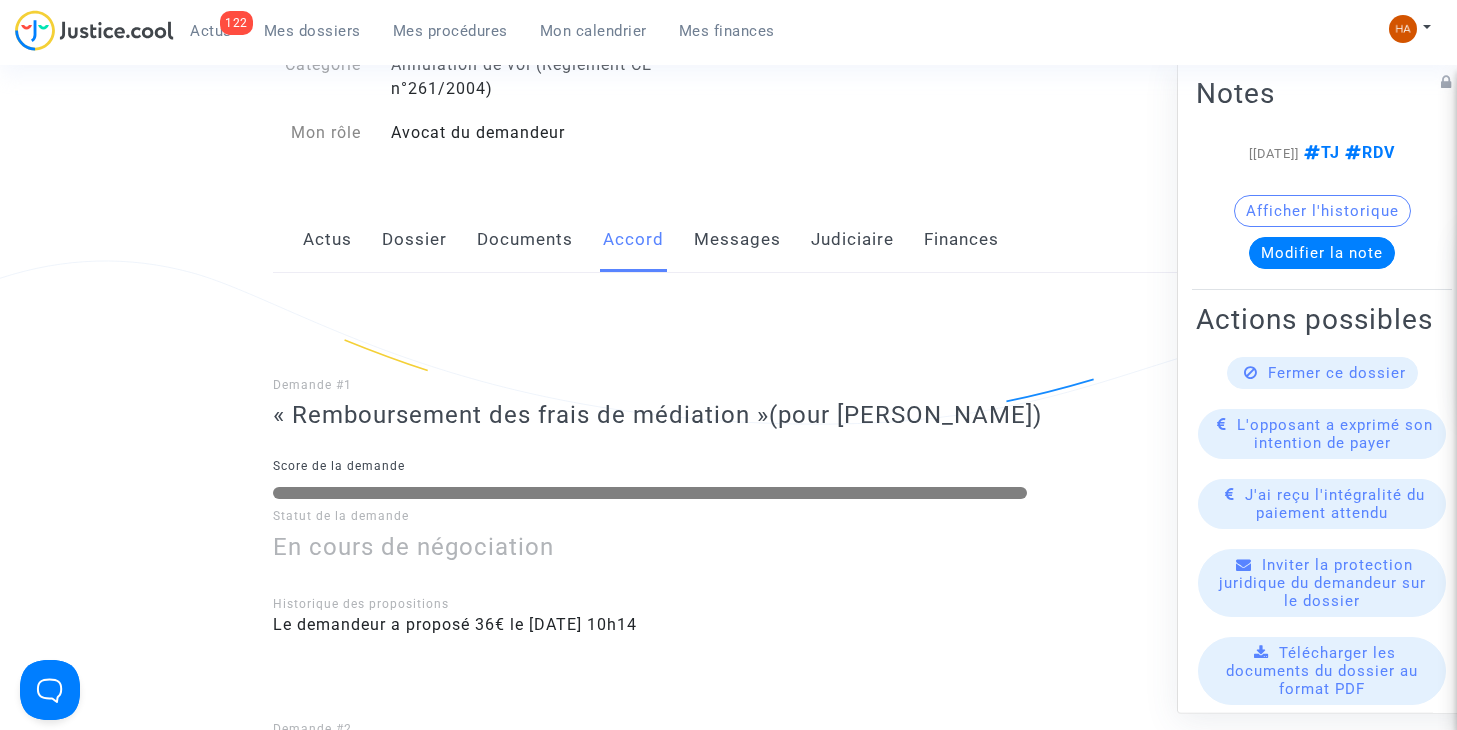 scroll, scrollTop: 106, scrollLeft: 0, axis: vertical 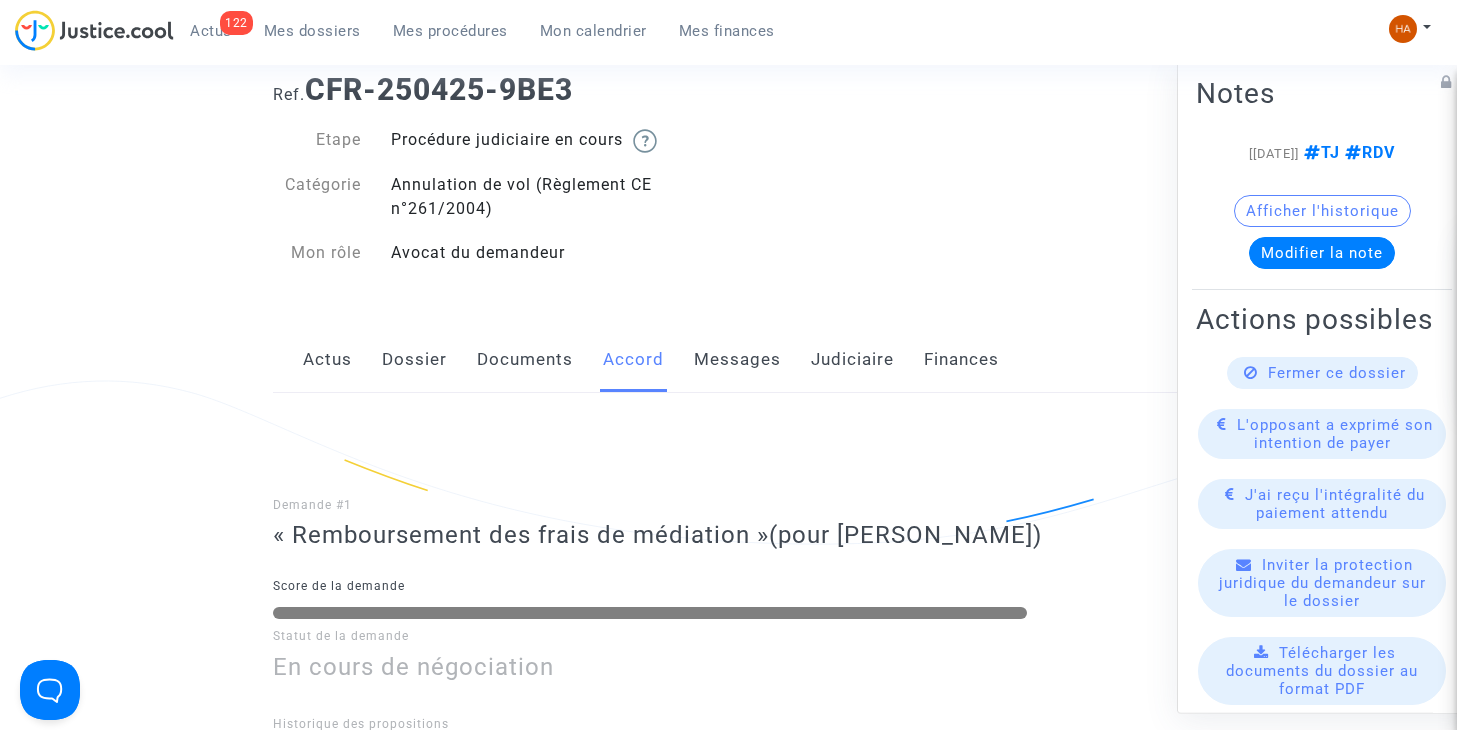 click on "Documents" 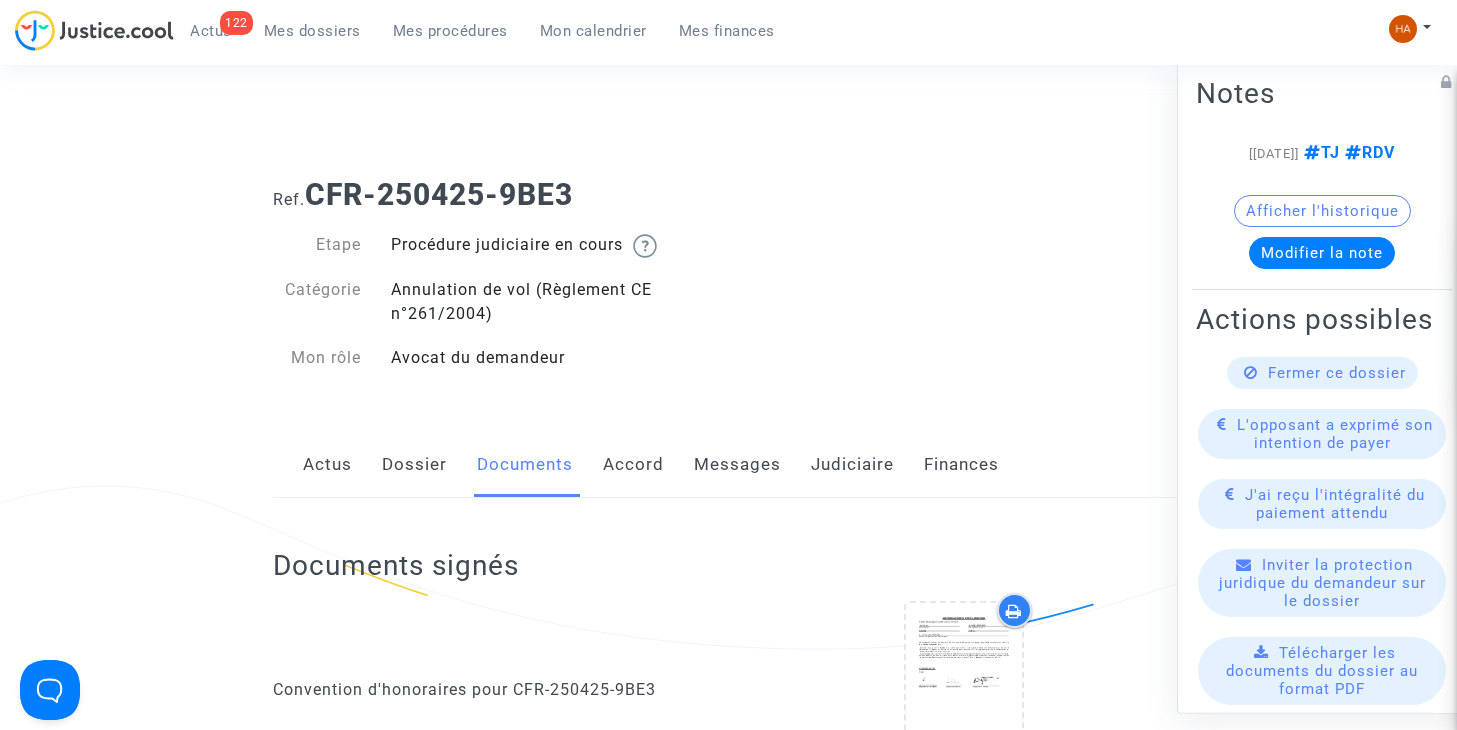 scroll, scrollTop: 0, scrollLeft: 0, axis: both 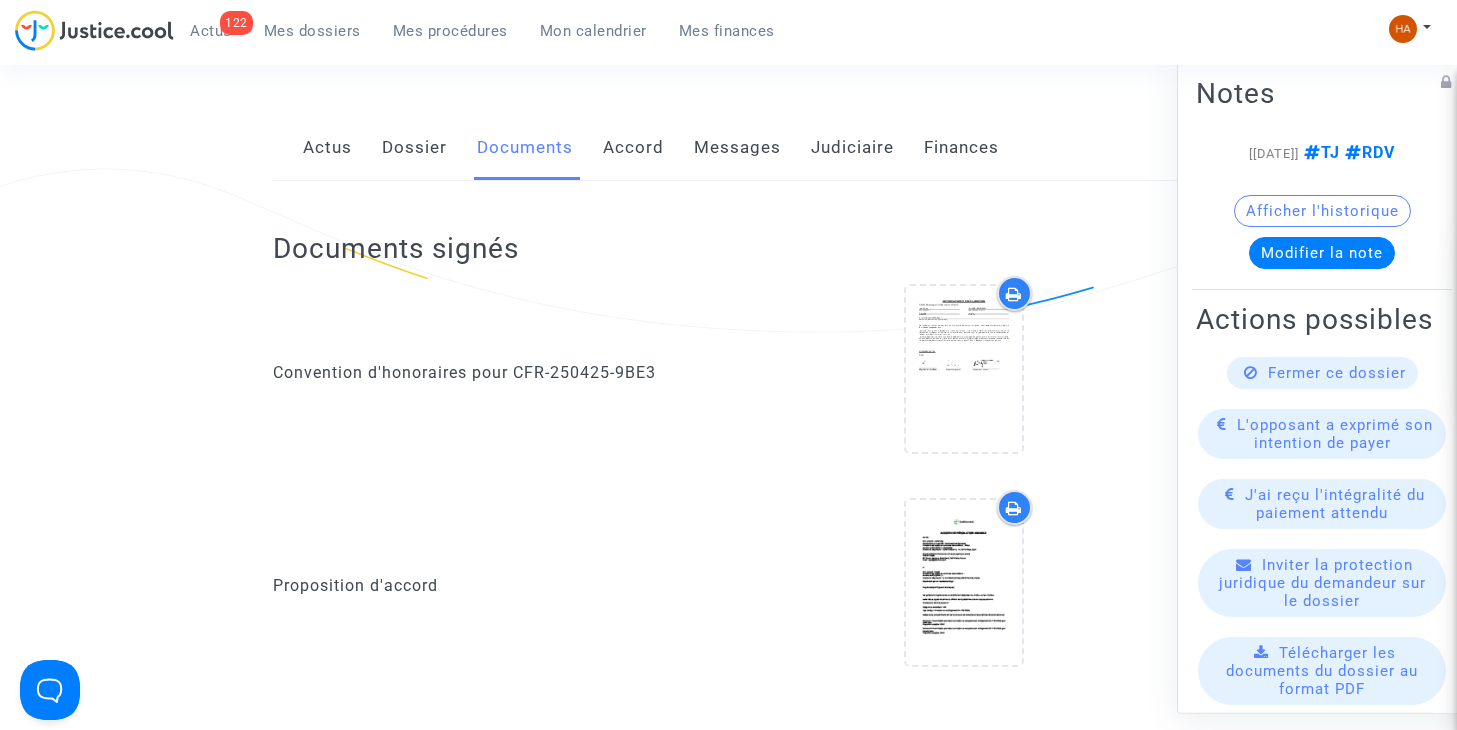 click on "Dossier" 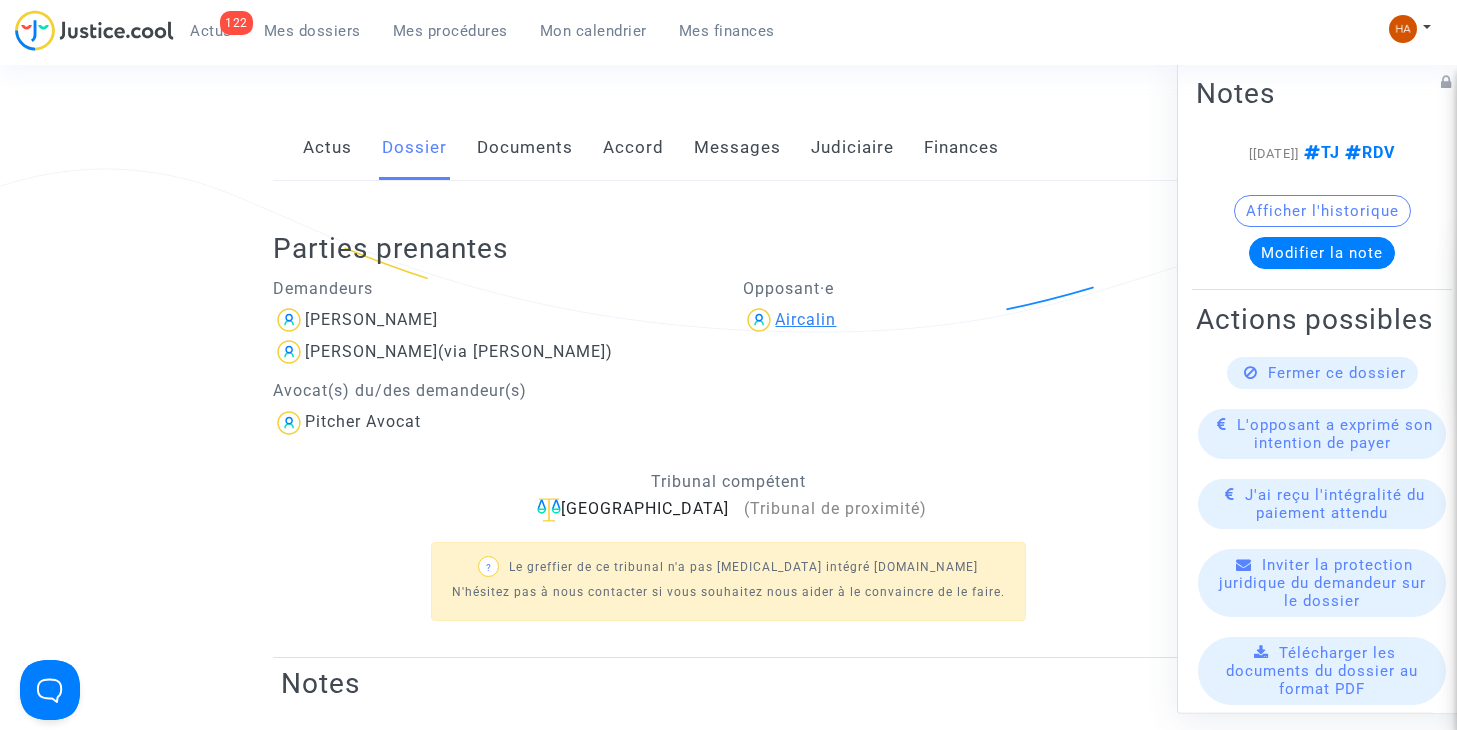 click on "Aircalin" 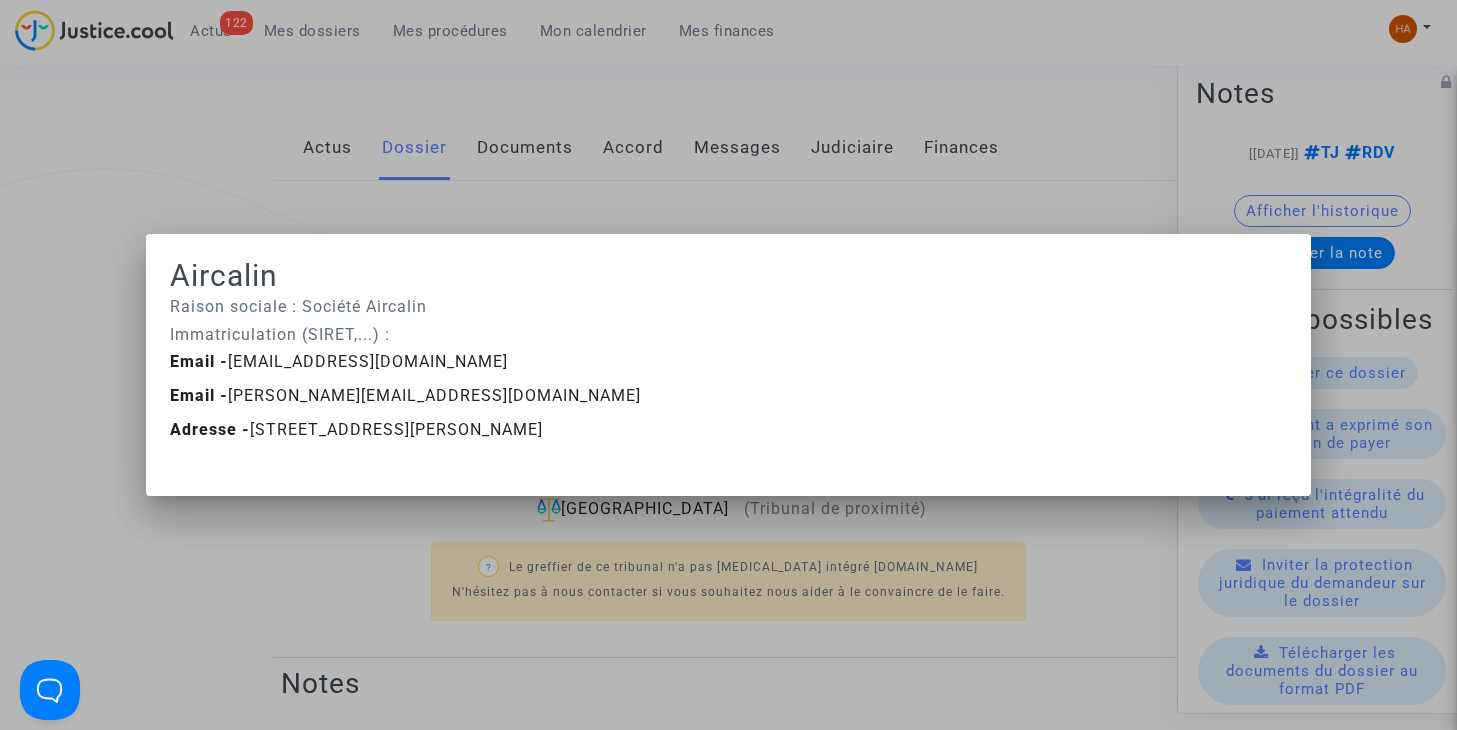 click at bounding box center [728, 365] 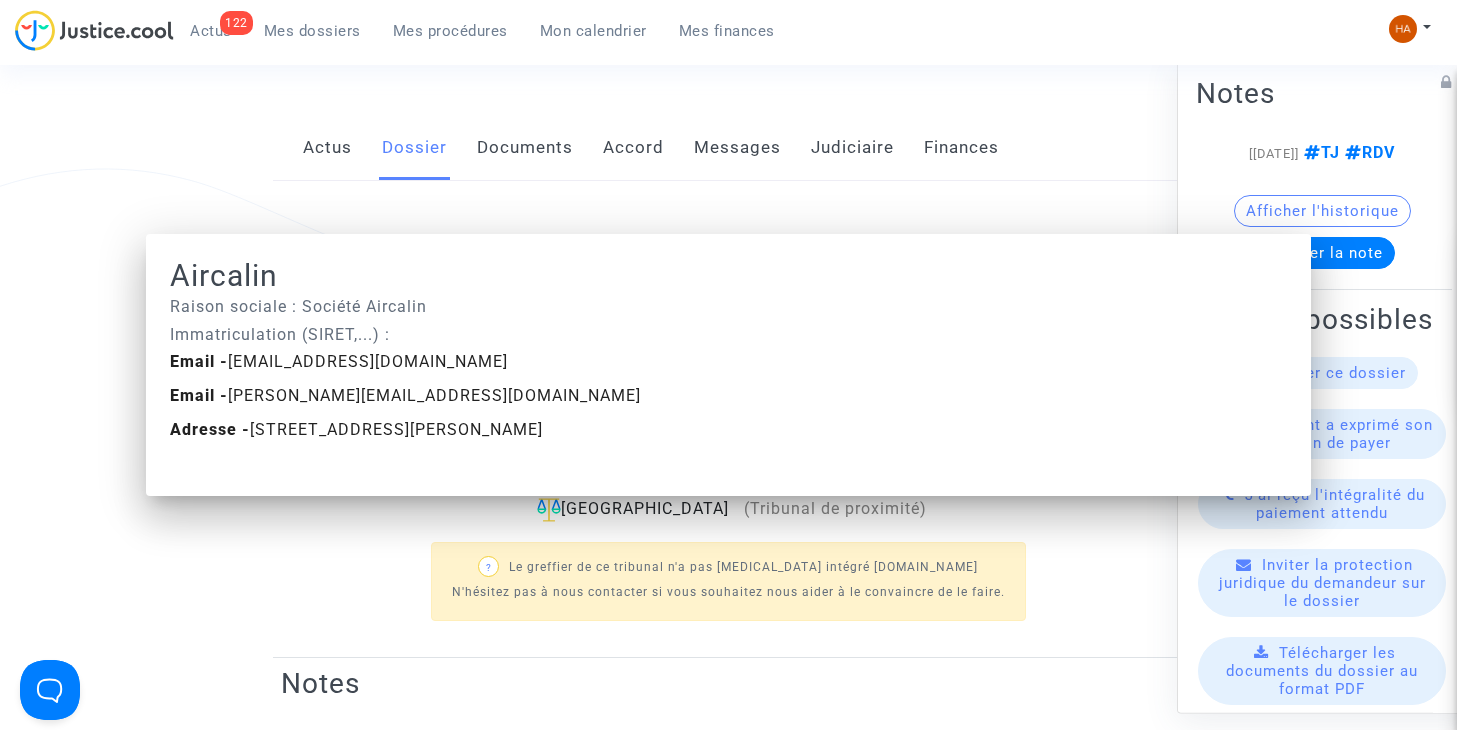 scroll, scrollTop: 318, scrollLeft: 0, axis: vertical 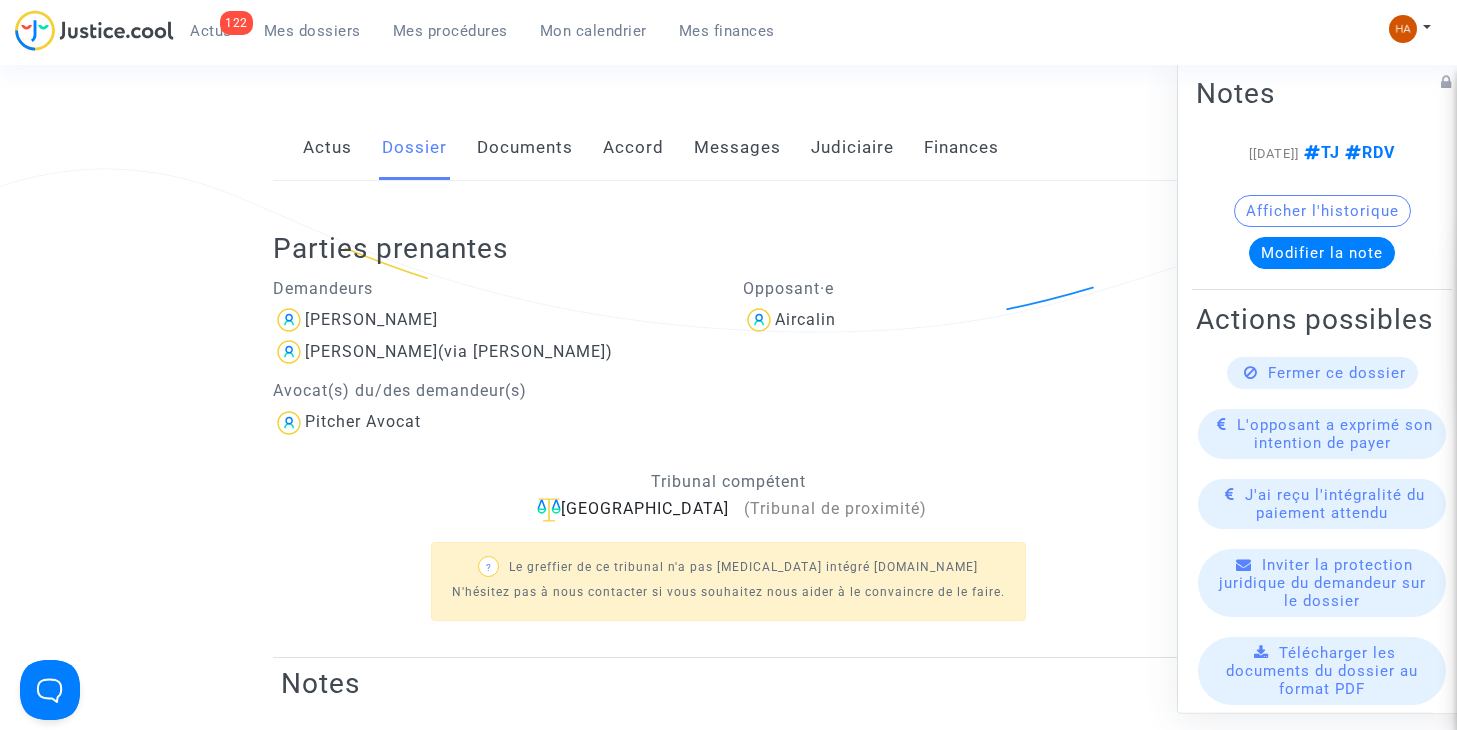 click on "Documents" 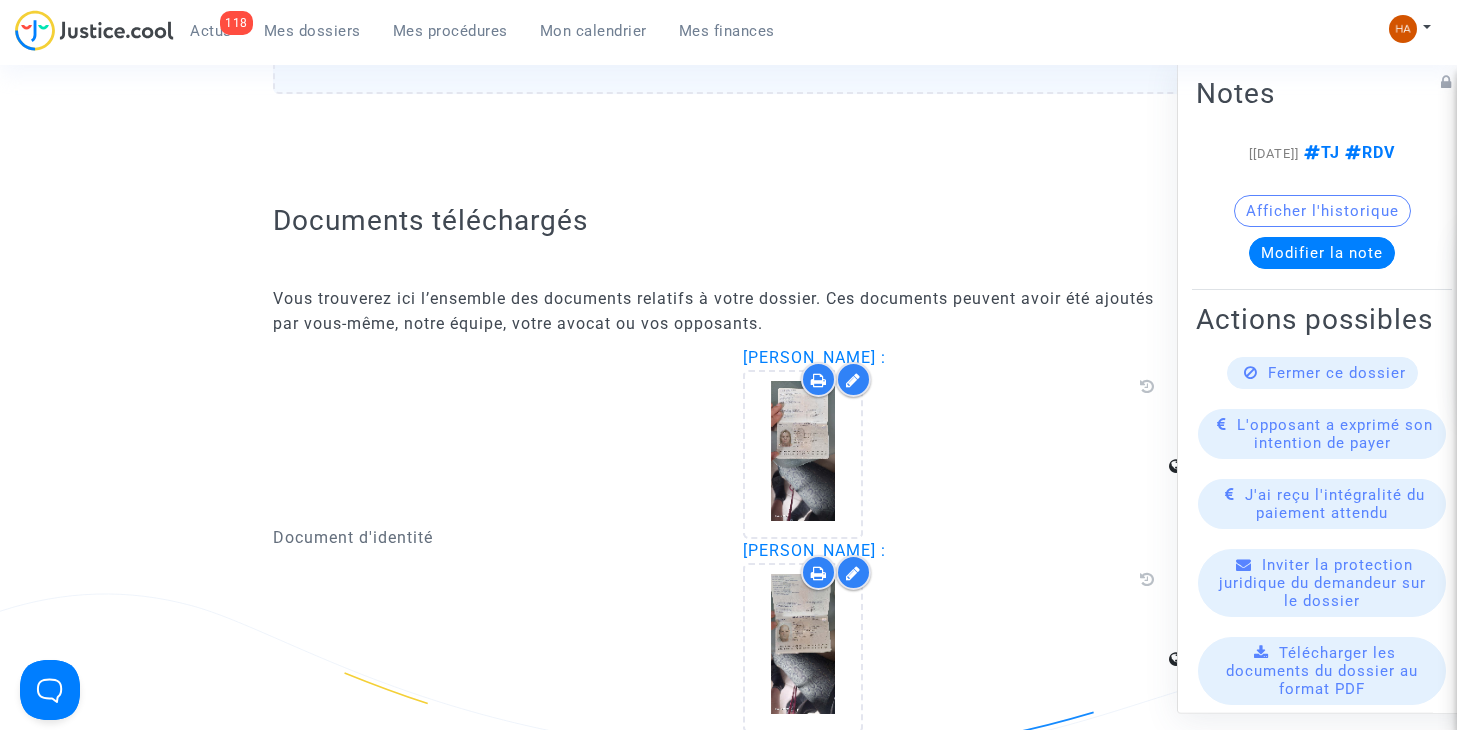 scroll, scrollTop: 2418, scrollLeft: 0, axis: vertical 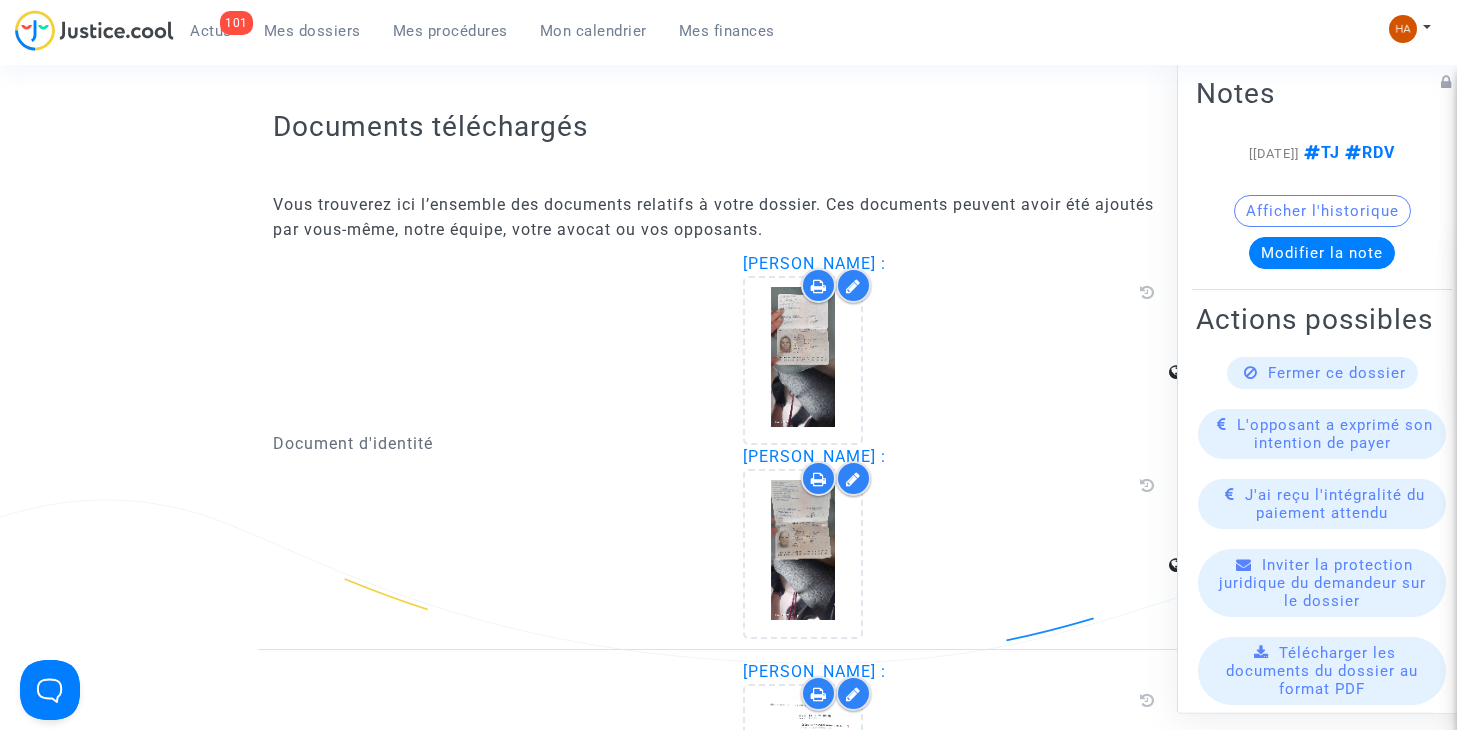 click on "Mes dossiers" at bounding box center [312, 31] 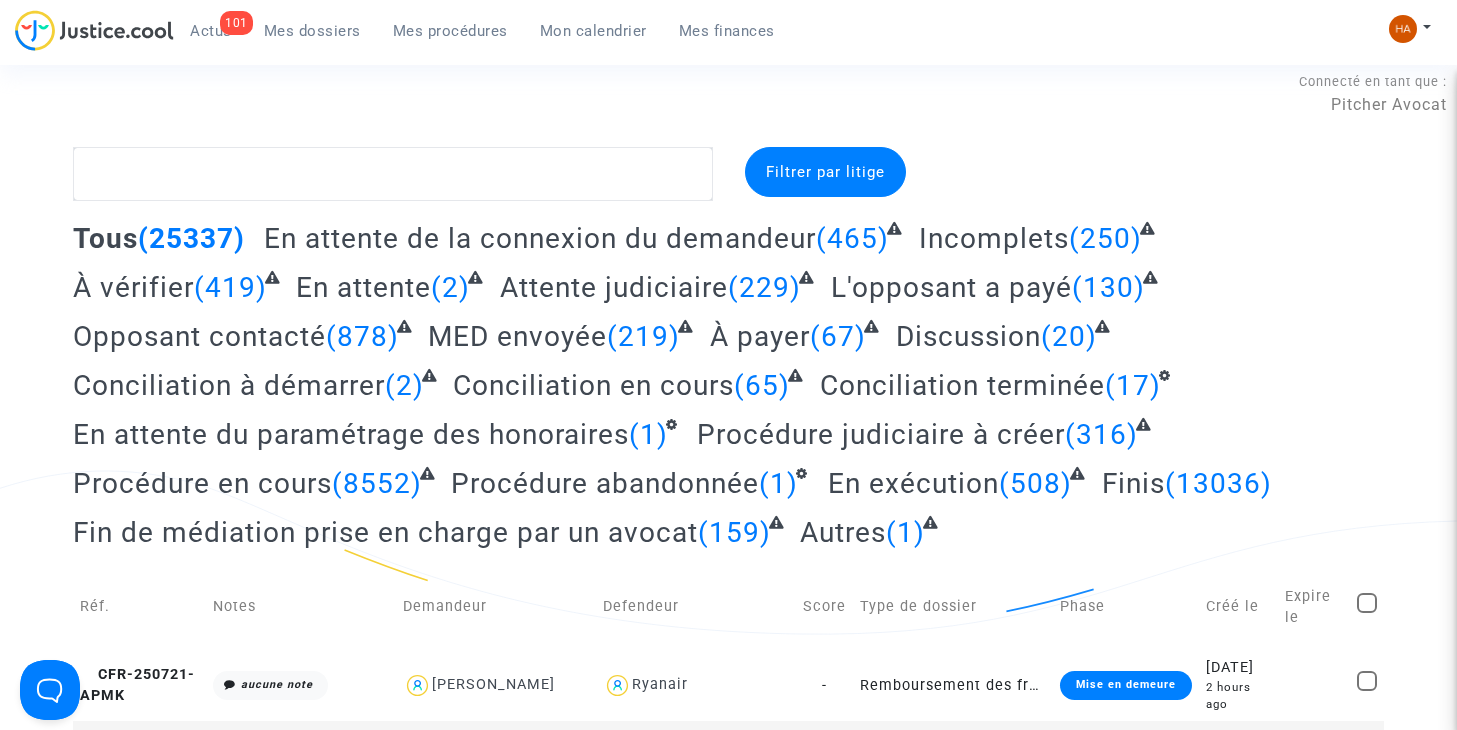 scroll, scrollTop: 0, scrollLeft: 0, axis: both 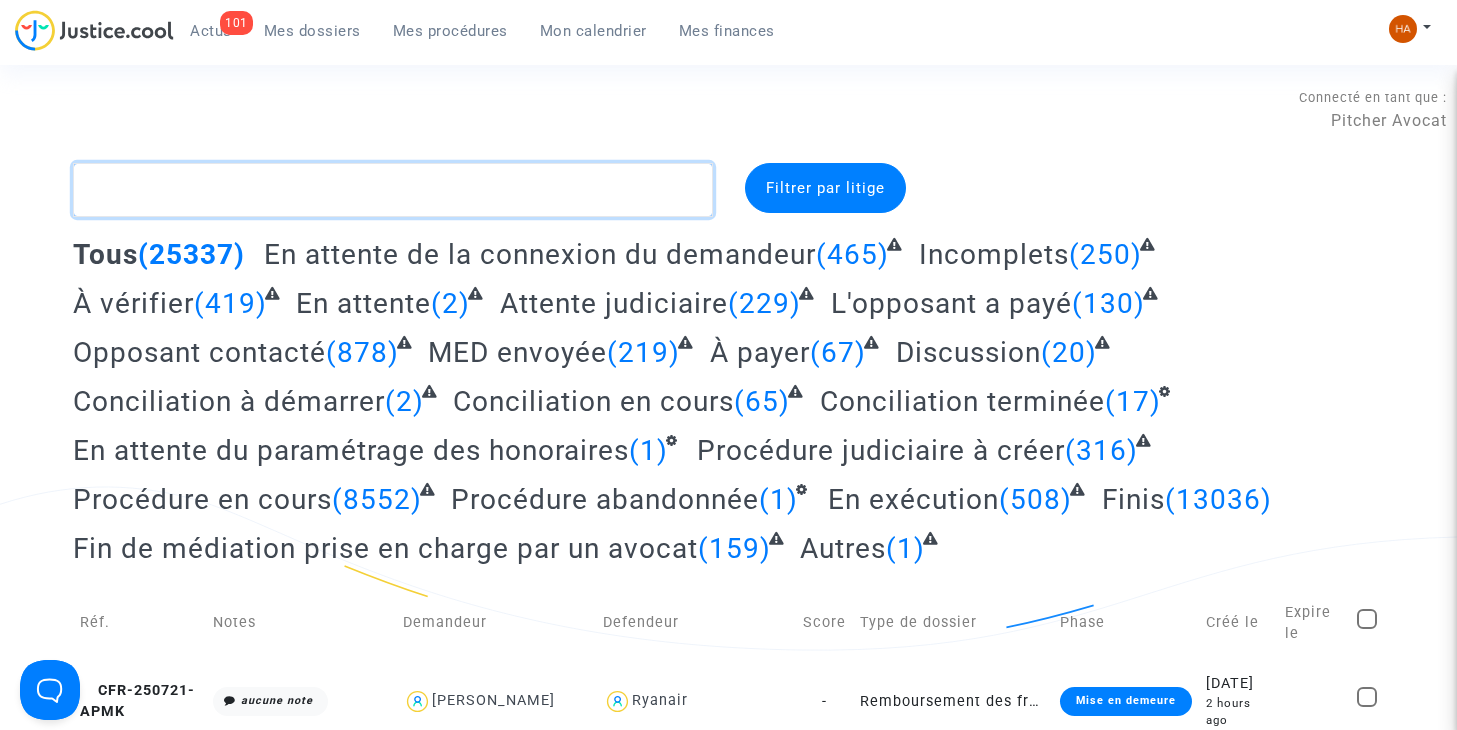 click 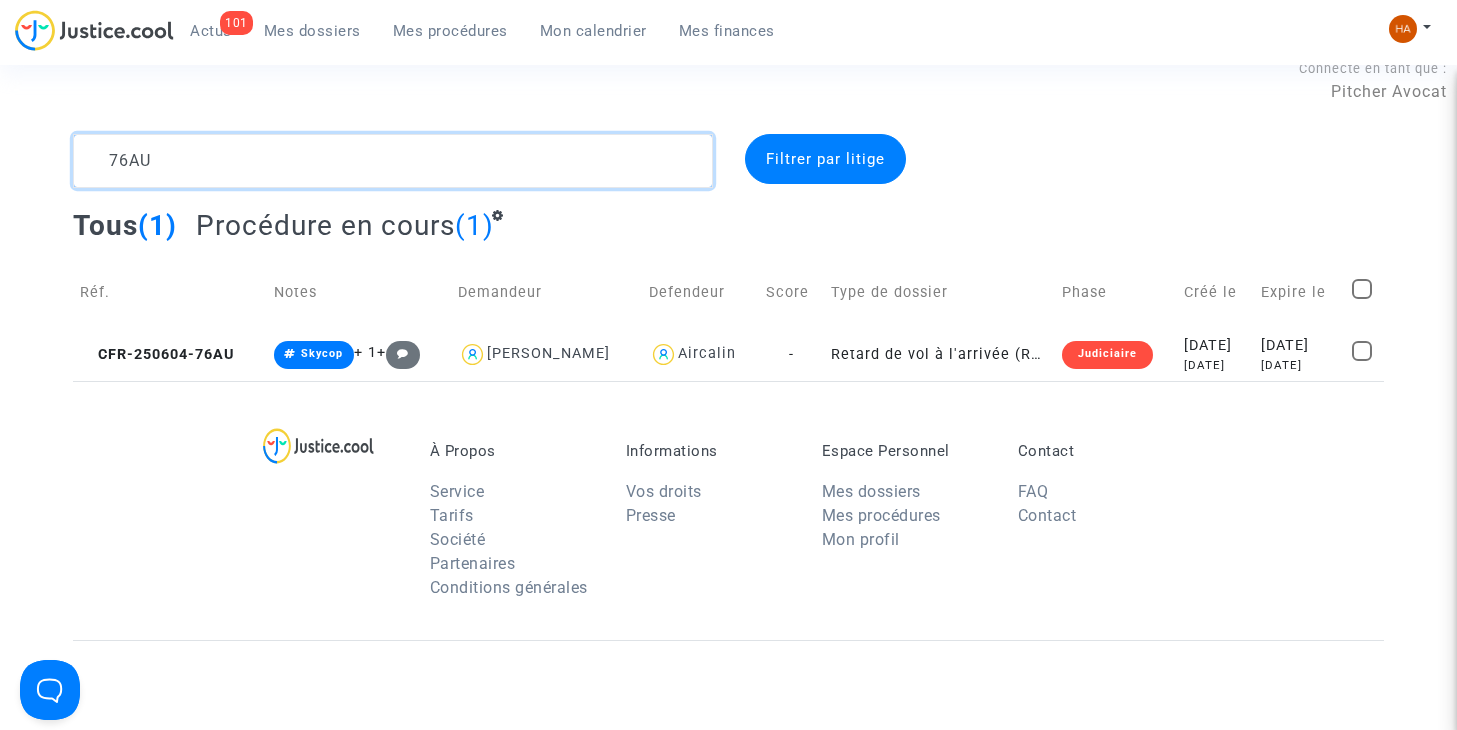 scroll, scrollTop: 0, scrollLeft: 0, axis: both 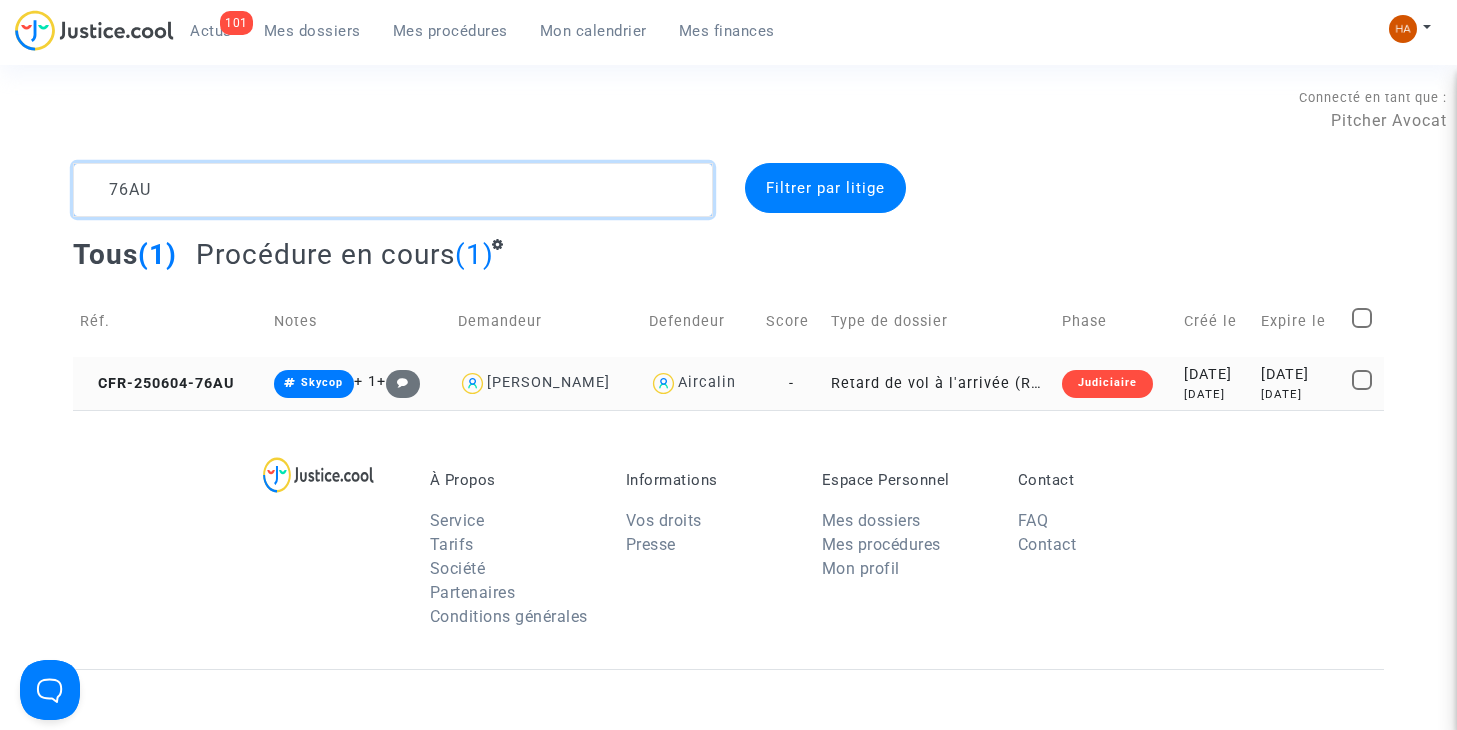 type on "76AU" 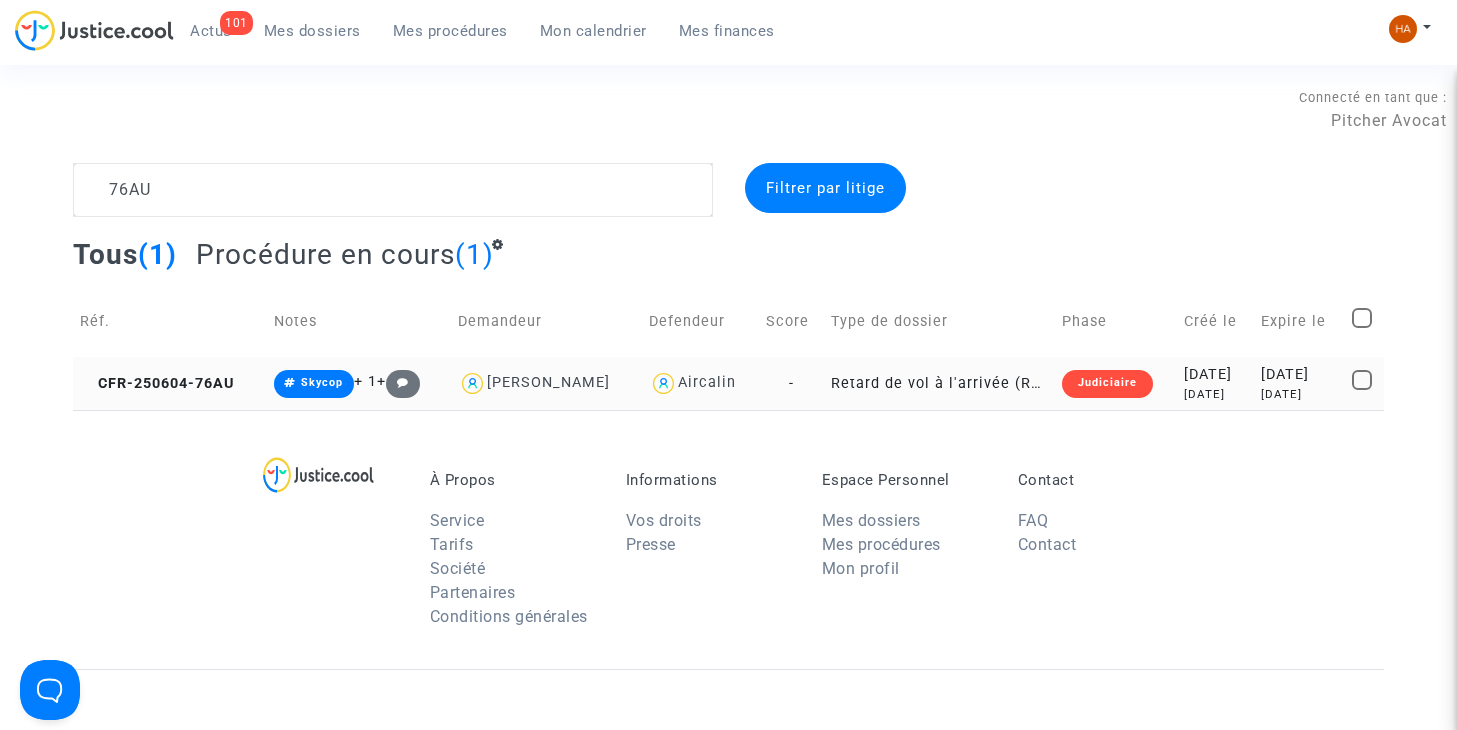 click on "Retard de vol à l'arrivée (Règlement CE n°261/2004)" 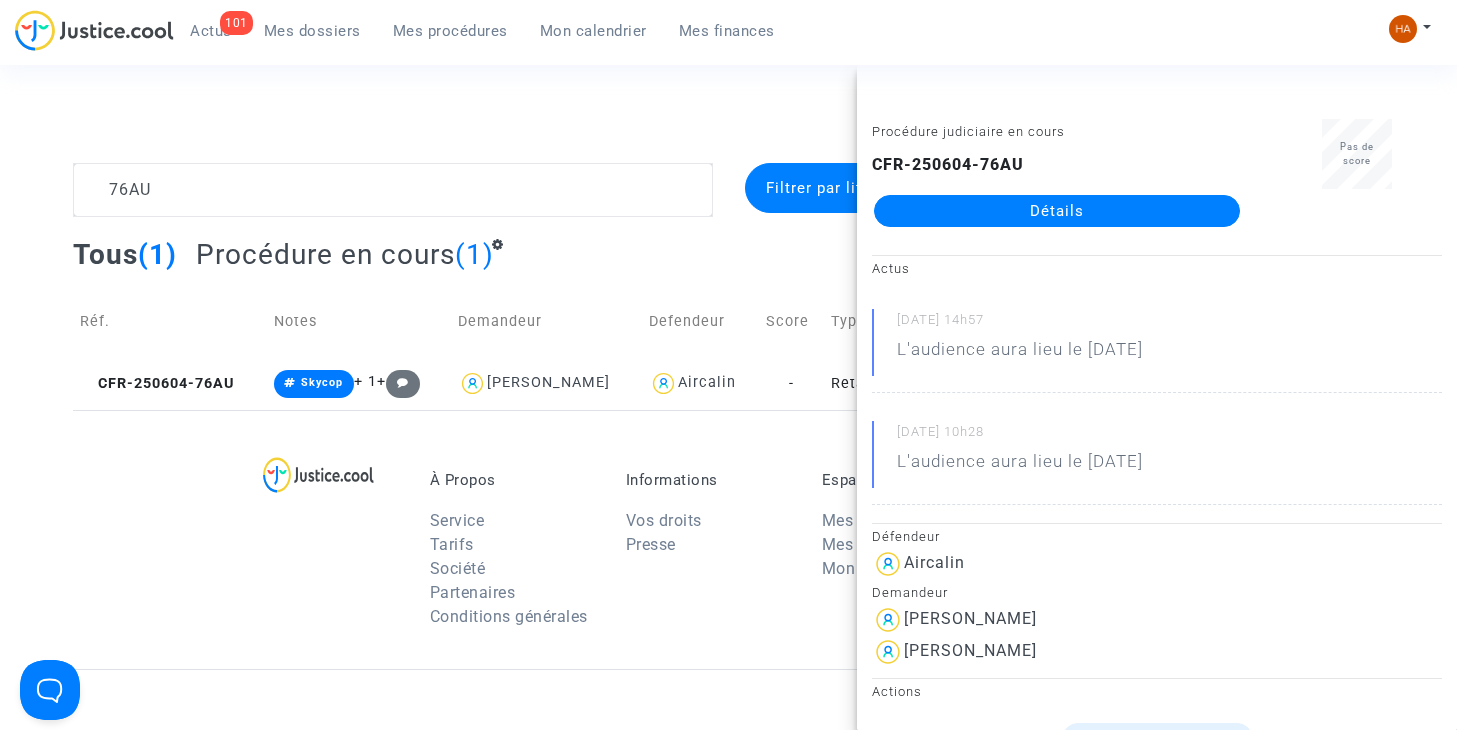 drag, startPoint x: 936, startPoint y: 214, endPoint x: 875, endPoint y: 291, distance: 98.23441 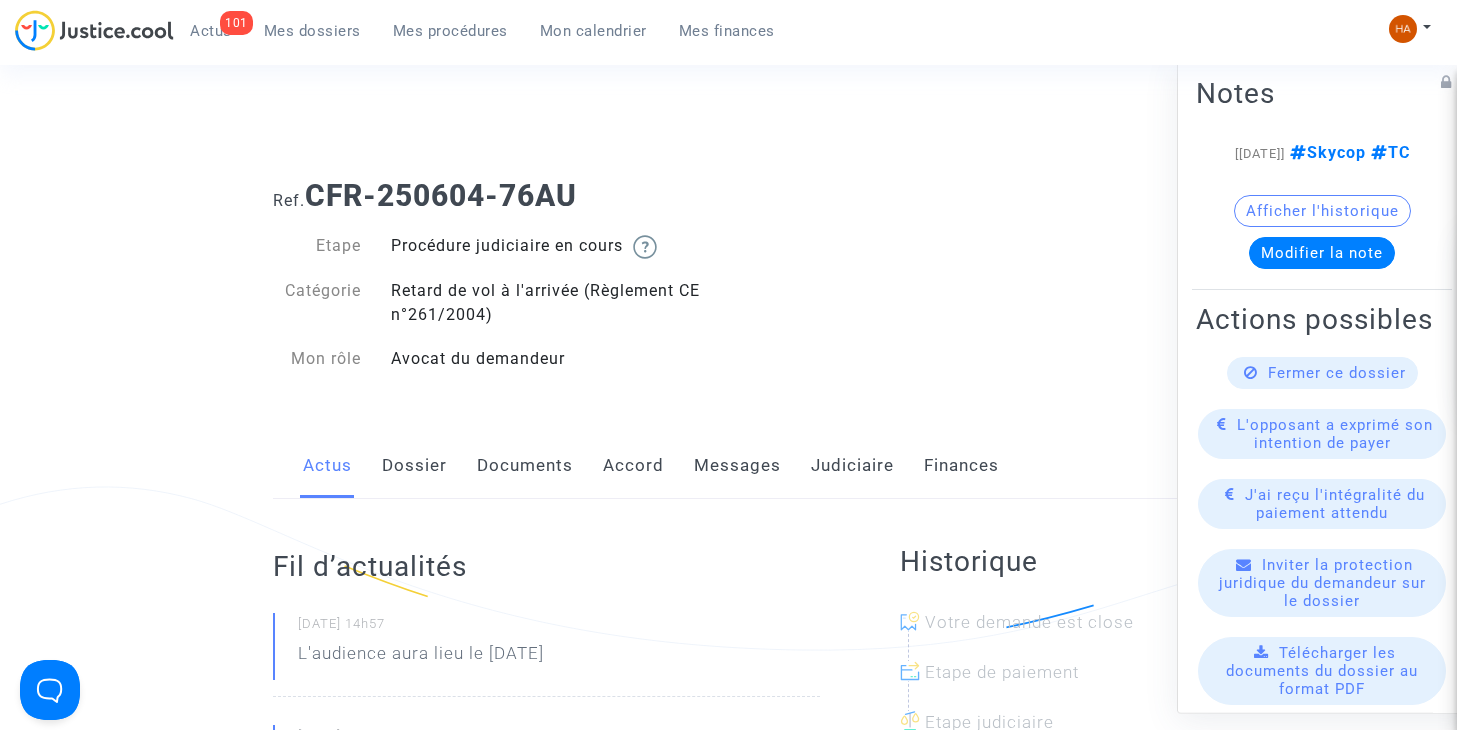 click on "Dossier" 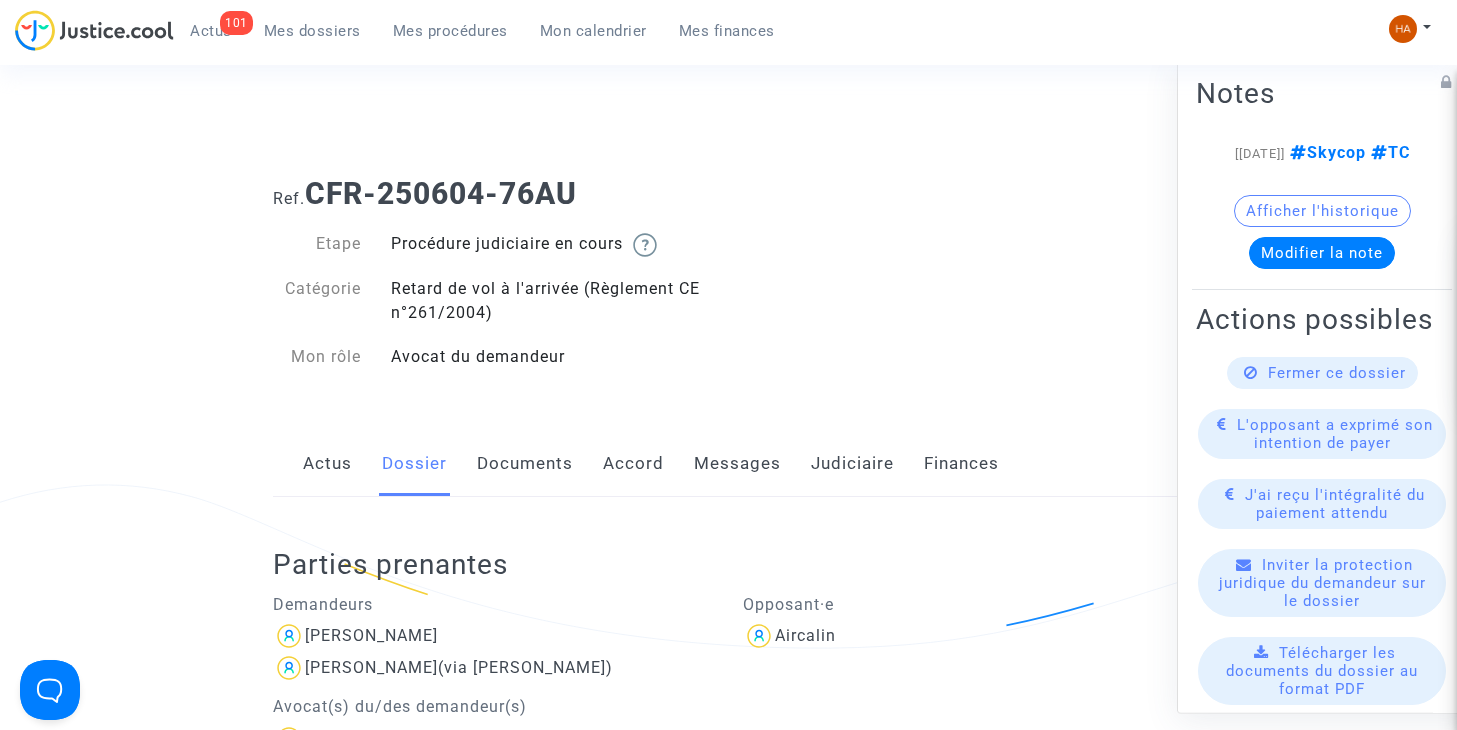 scroll, scrollTop: 0, scrollLeft: 0, axis: both 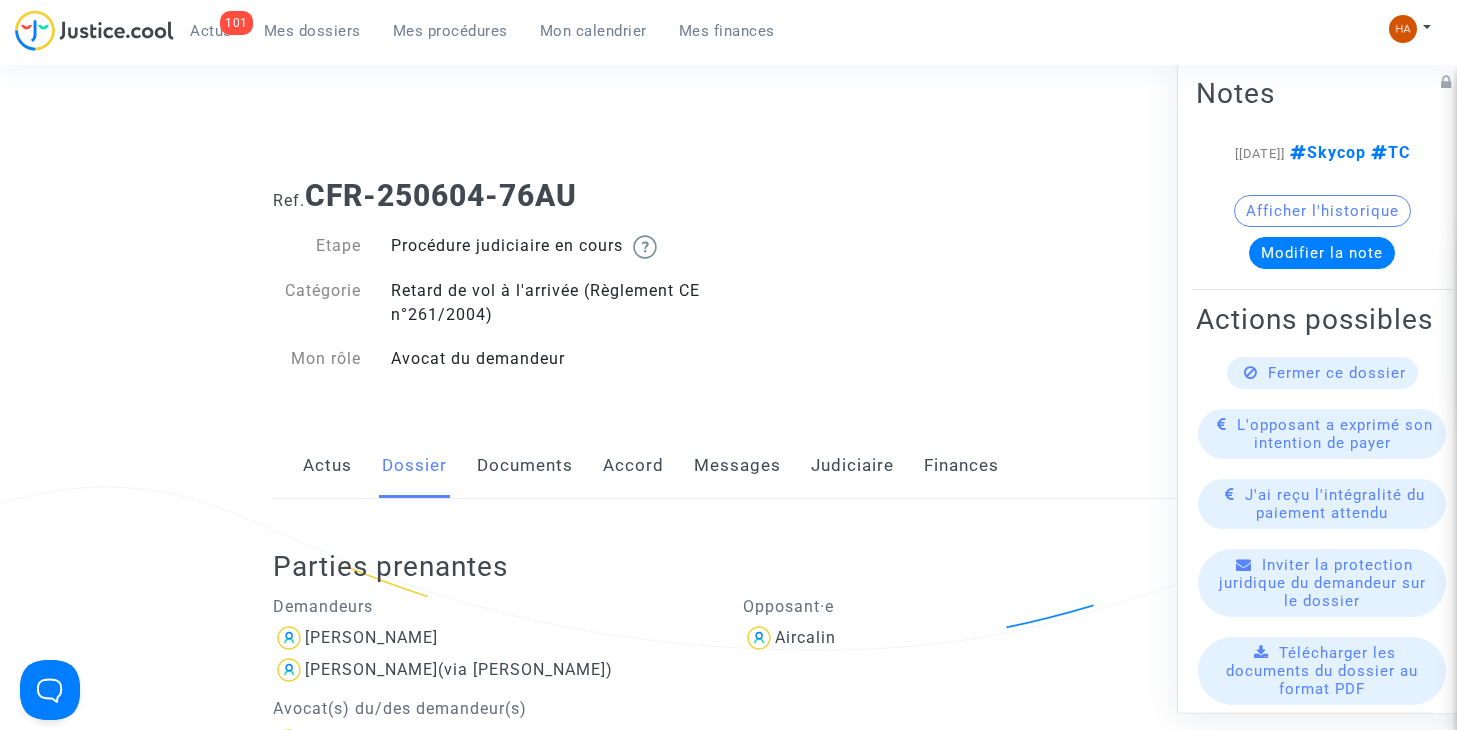drag, startPoint x: 582, startPoint y: 201, endPoint x: 313, endPoint y: 188, distance: 269.31393 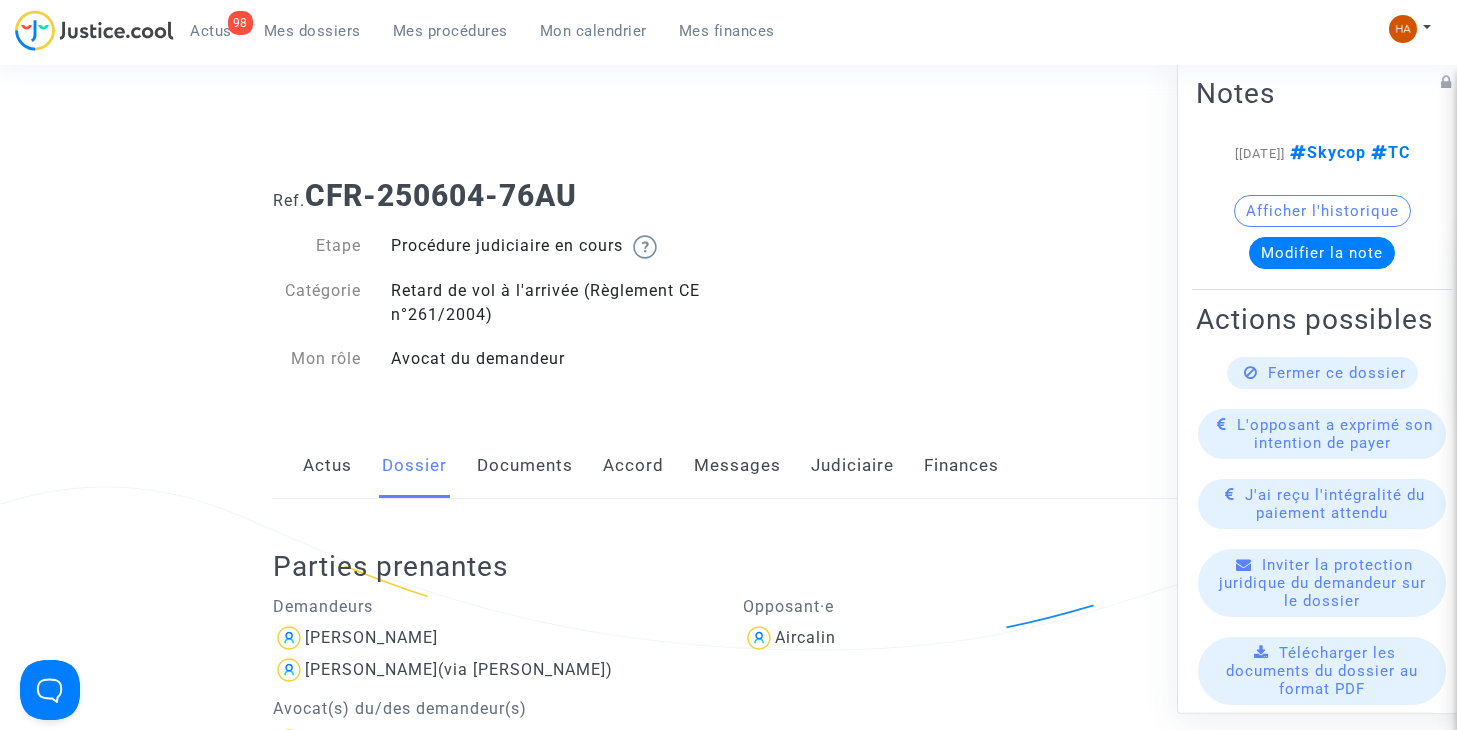 click on "Accord" 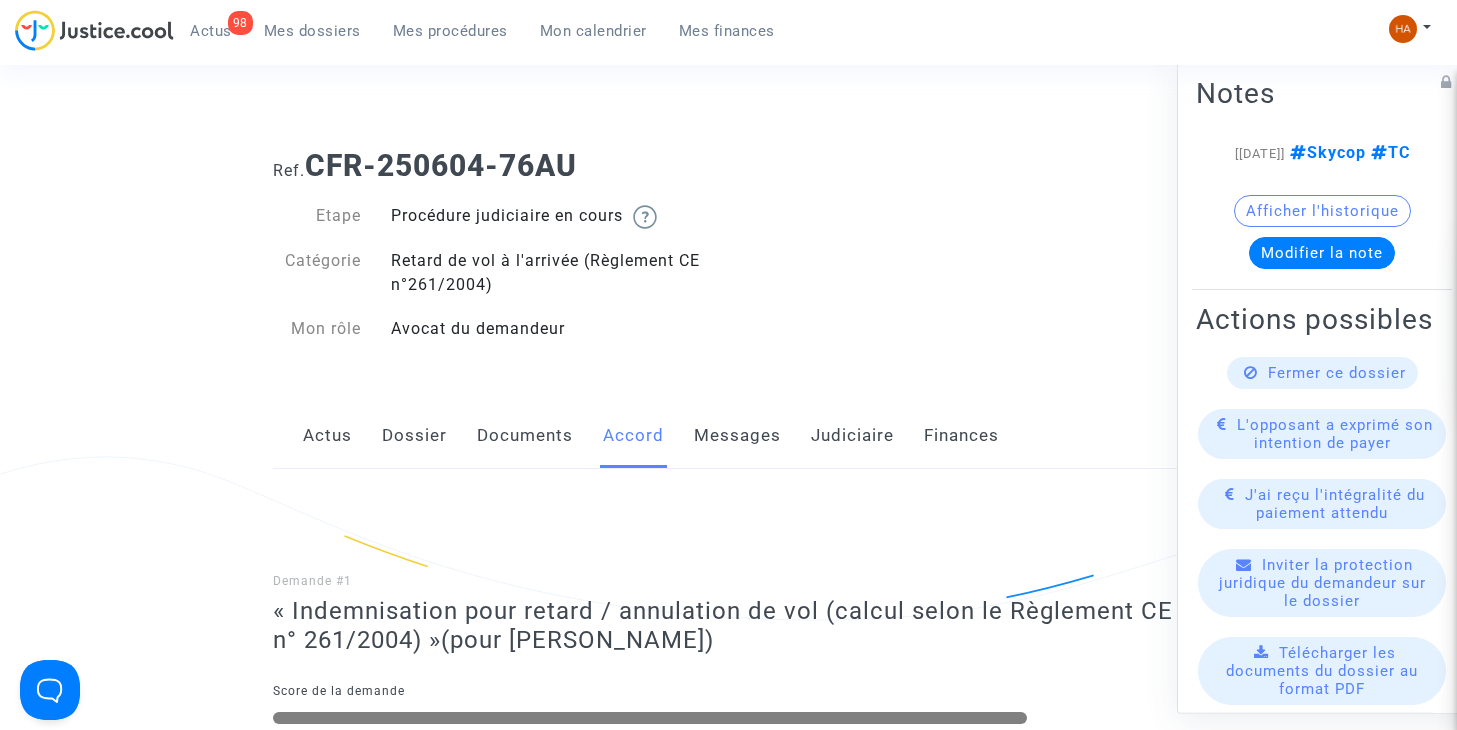 scroll, scrollTop: 0, scrollLeft: 0, axis: both 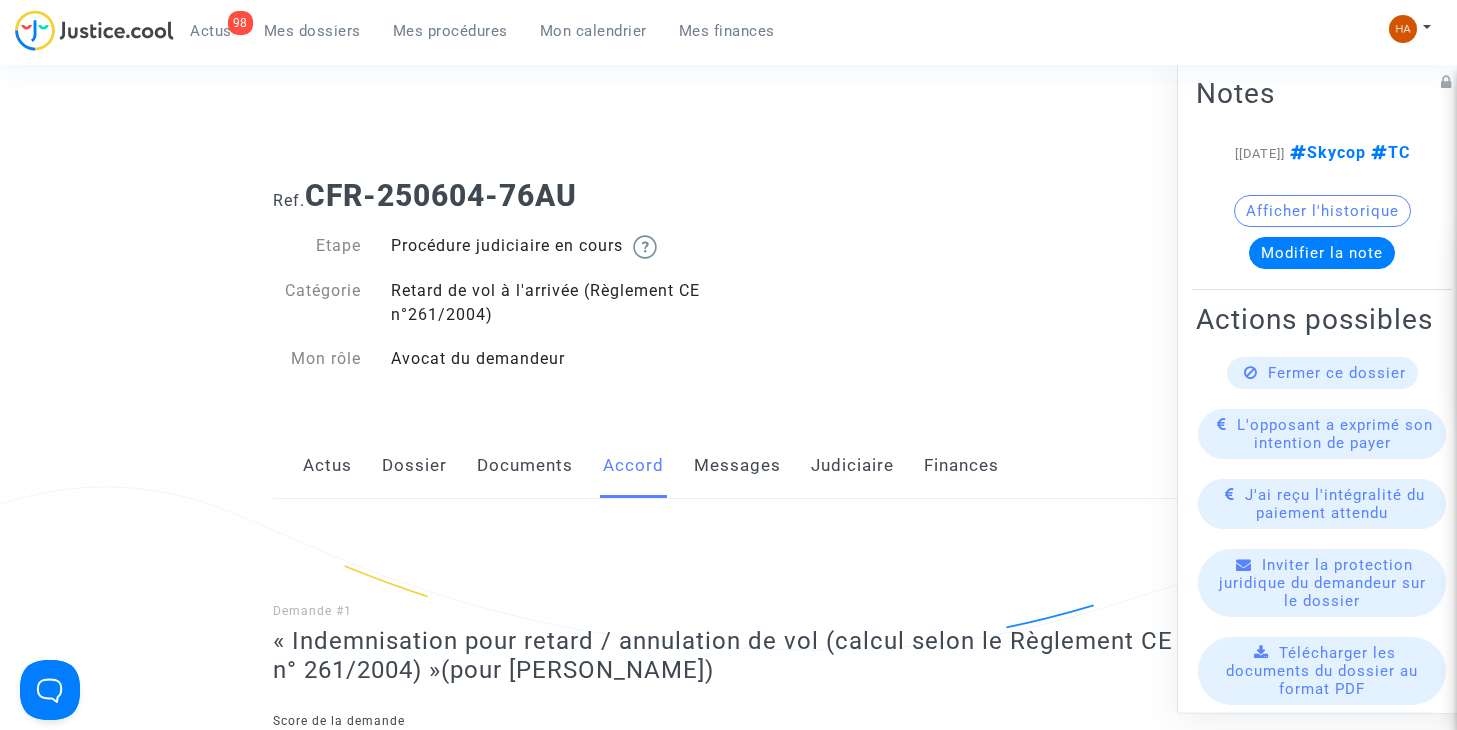 click on "Mes dossiers" at bounding box center [312, 31] 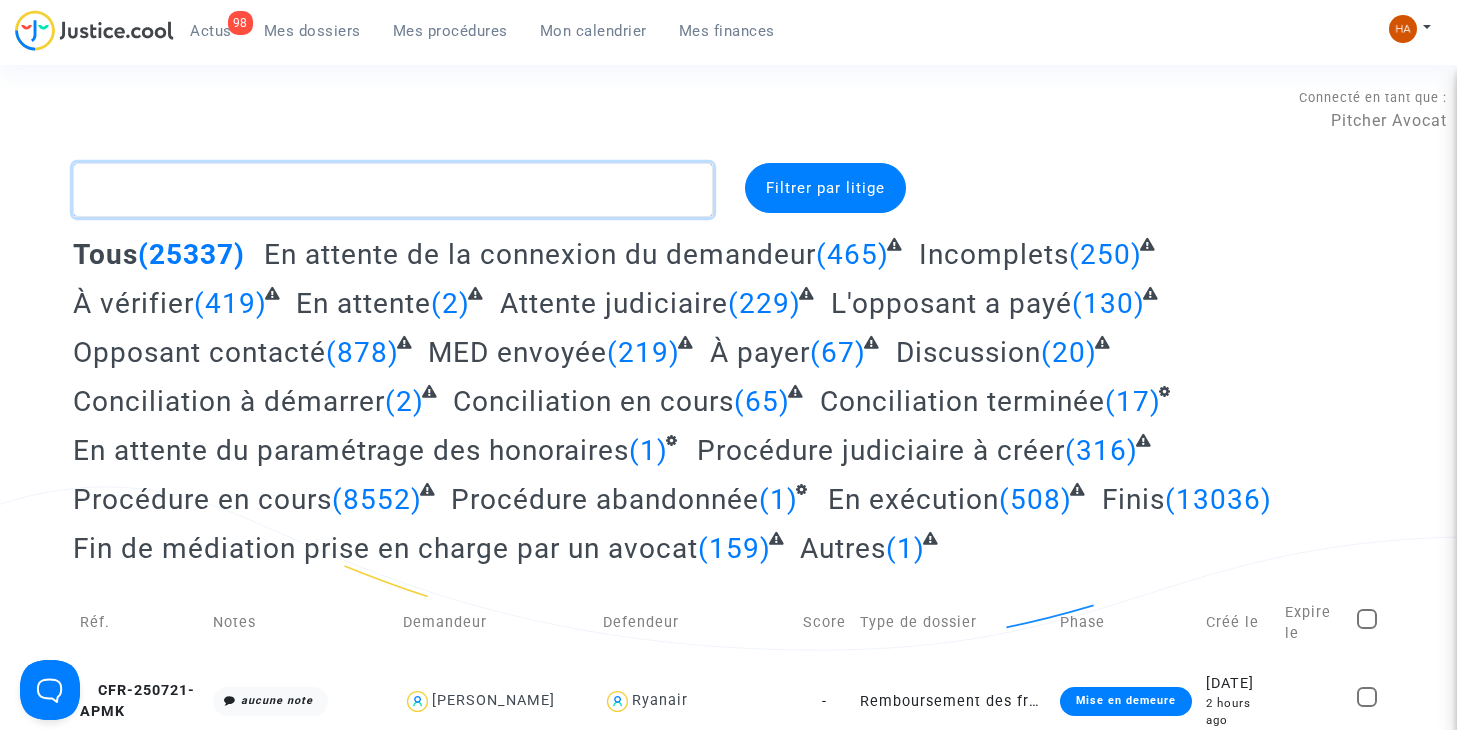 click 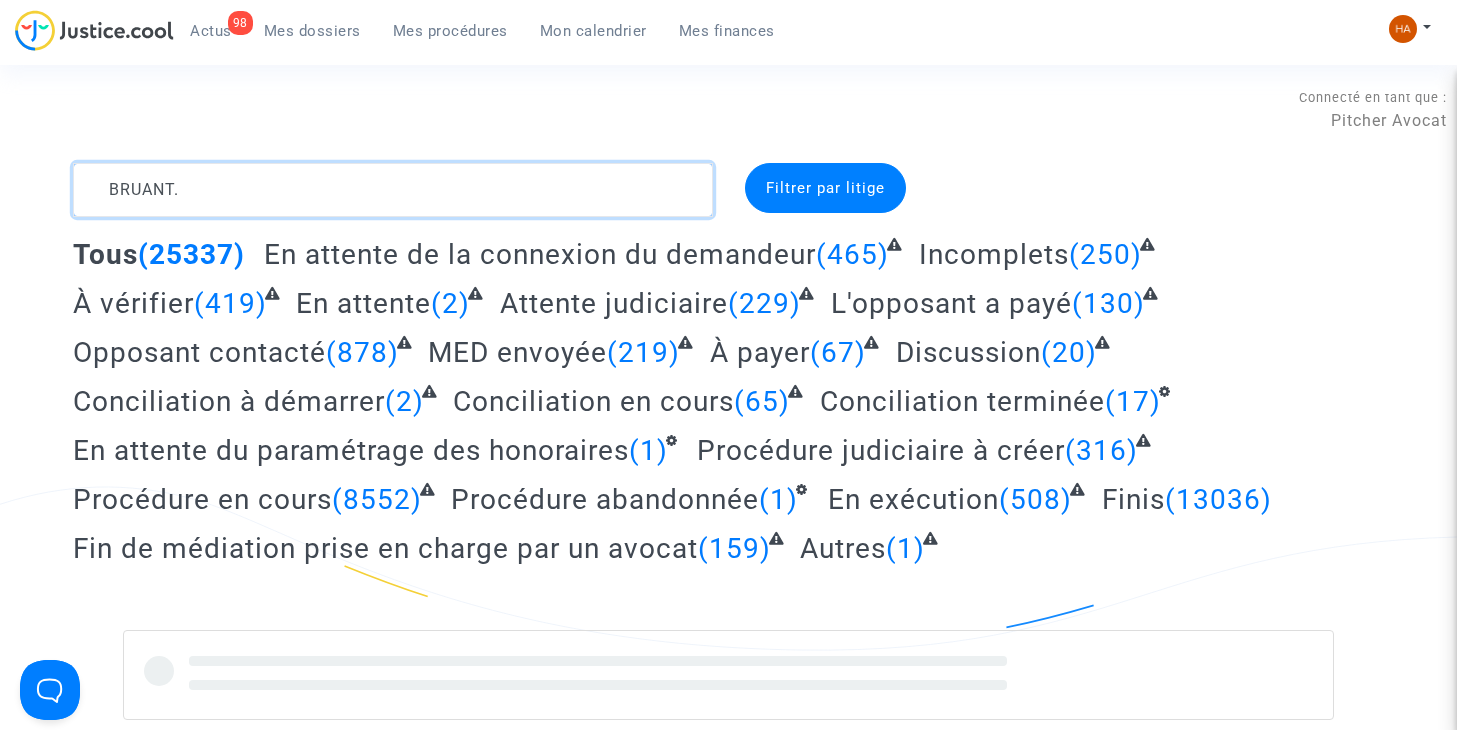 click 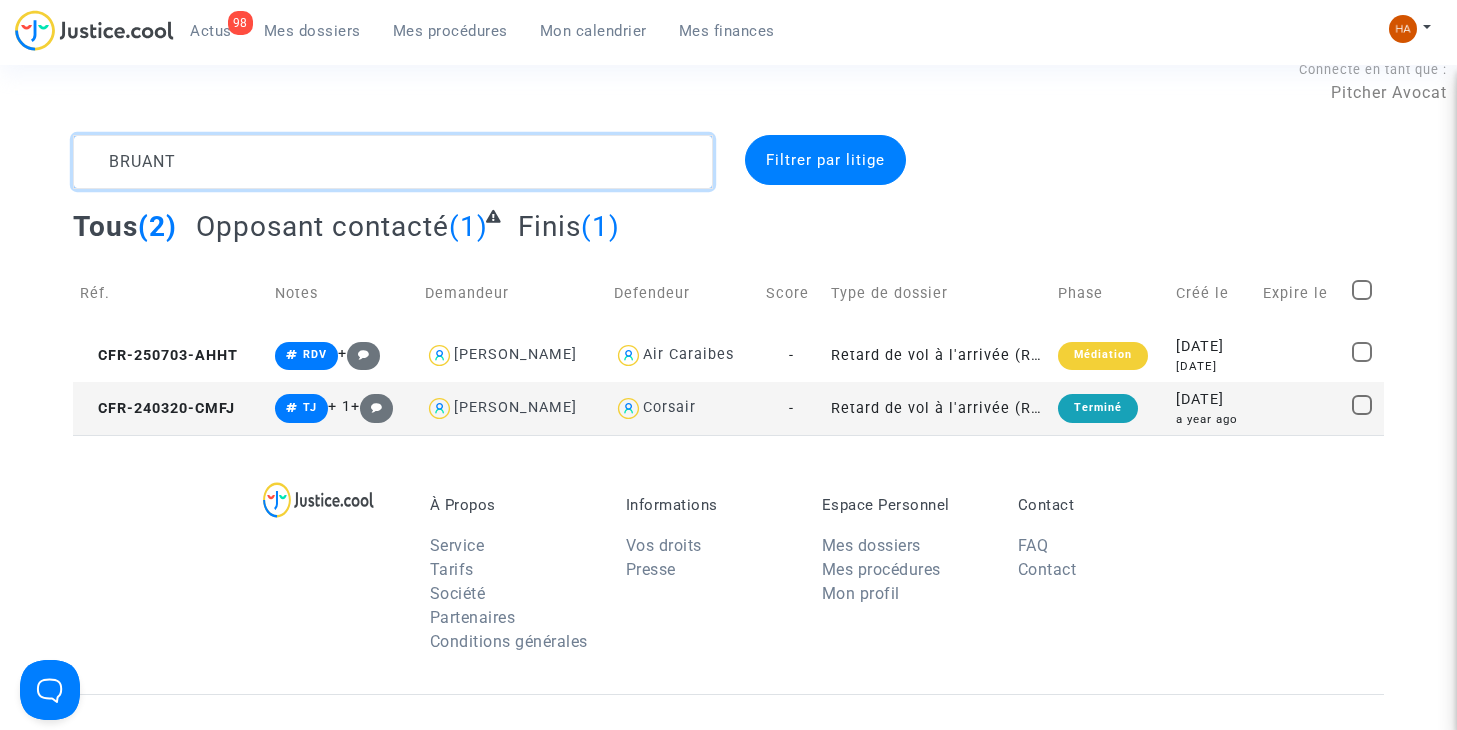 scroll, scrollTop: 0, scrollLeft: 0, axis: both 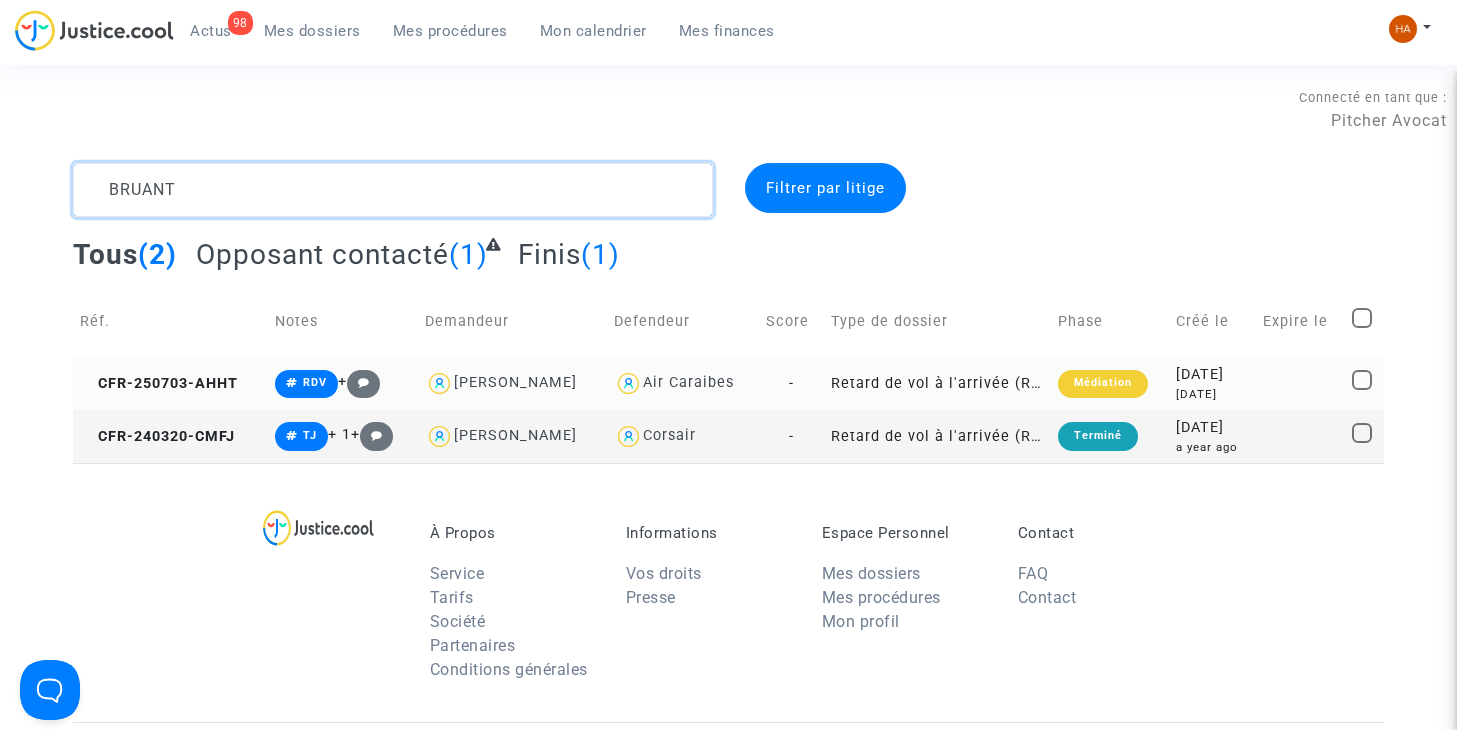 type on "BRUANT" 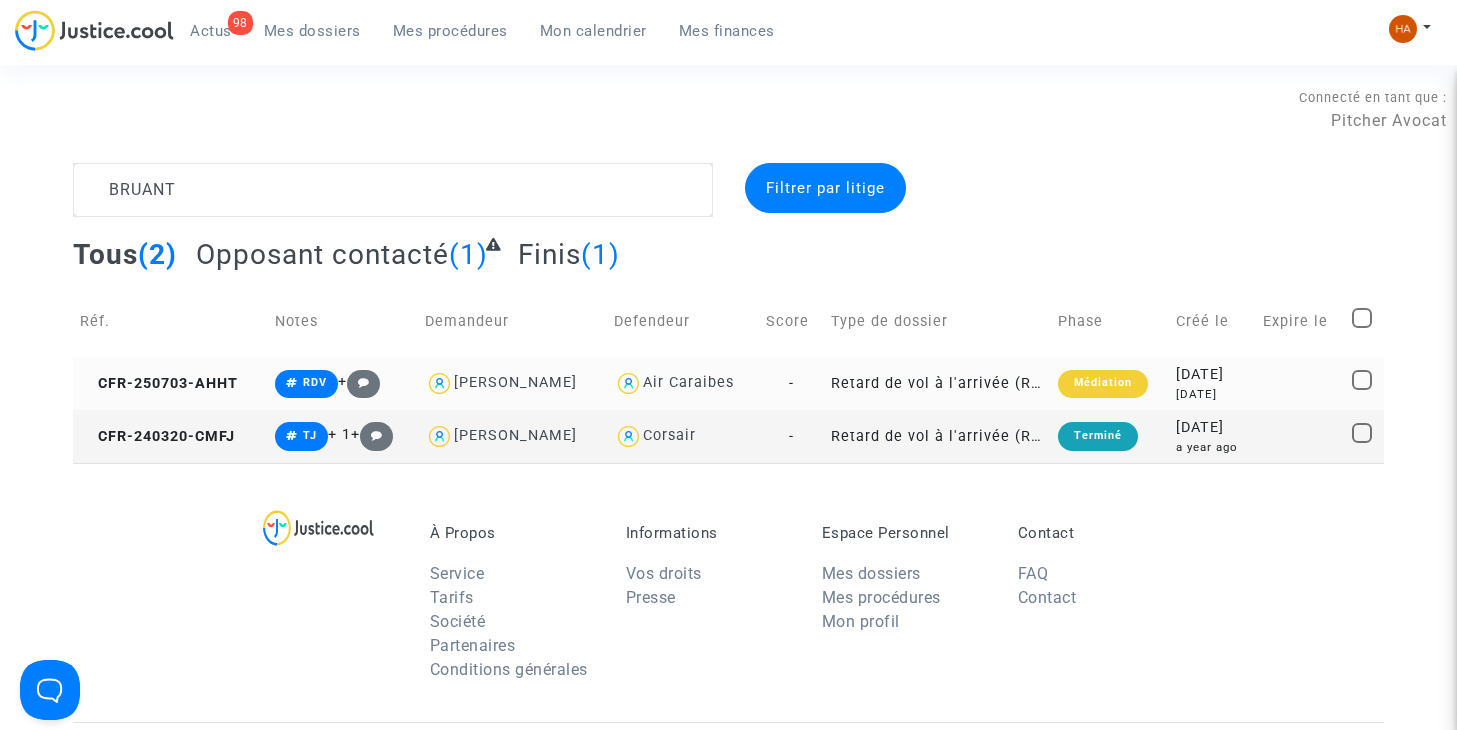 click on "-" 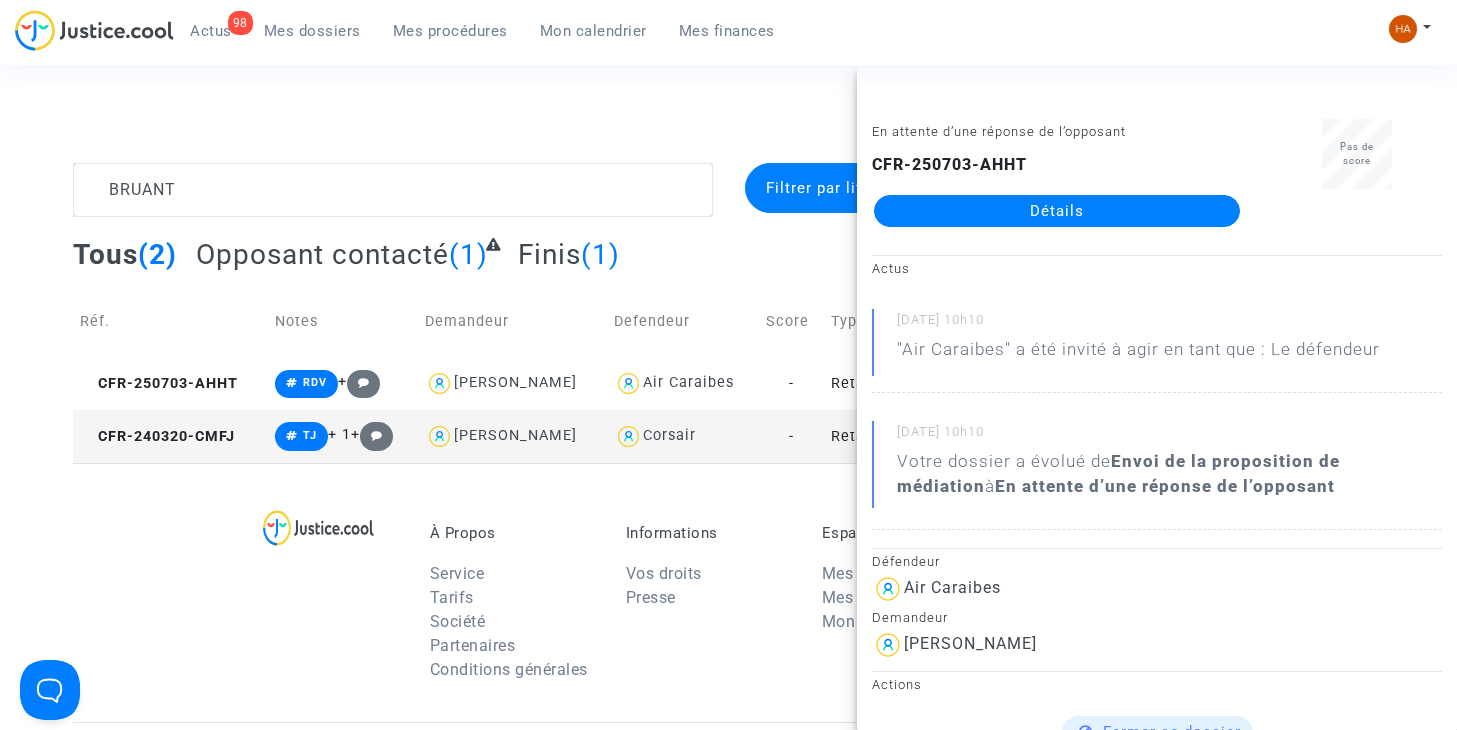 click on "À Propos  Service   Tarifs   Société   Partenaires   Conditions générales  Informations  Vos droits   Presse  Espace Personnel  Mes dossiers   Mes procédures   Mon profil   Contact   FAQ   Contact" at bounding box center (728, 592) 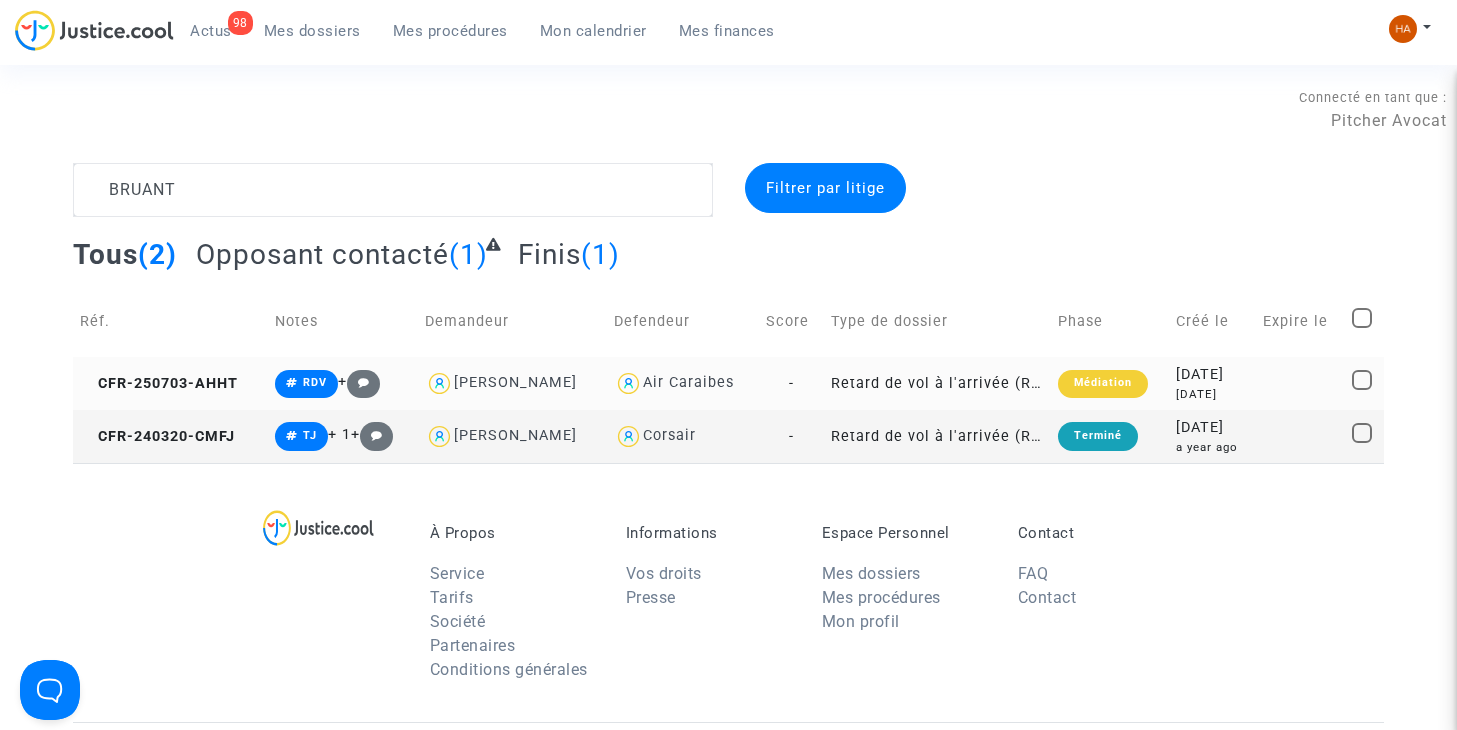click on "-" 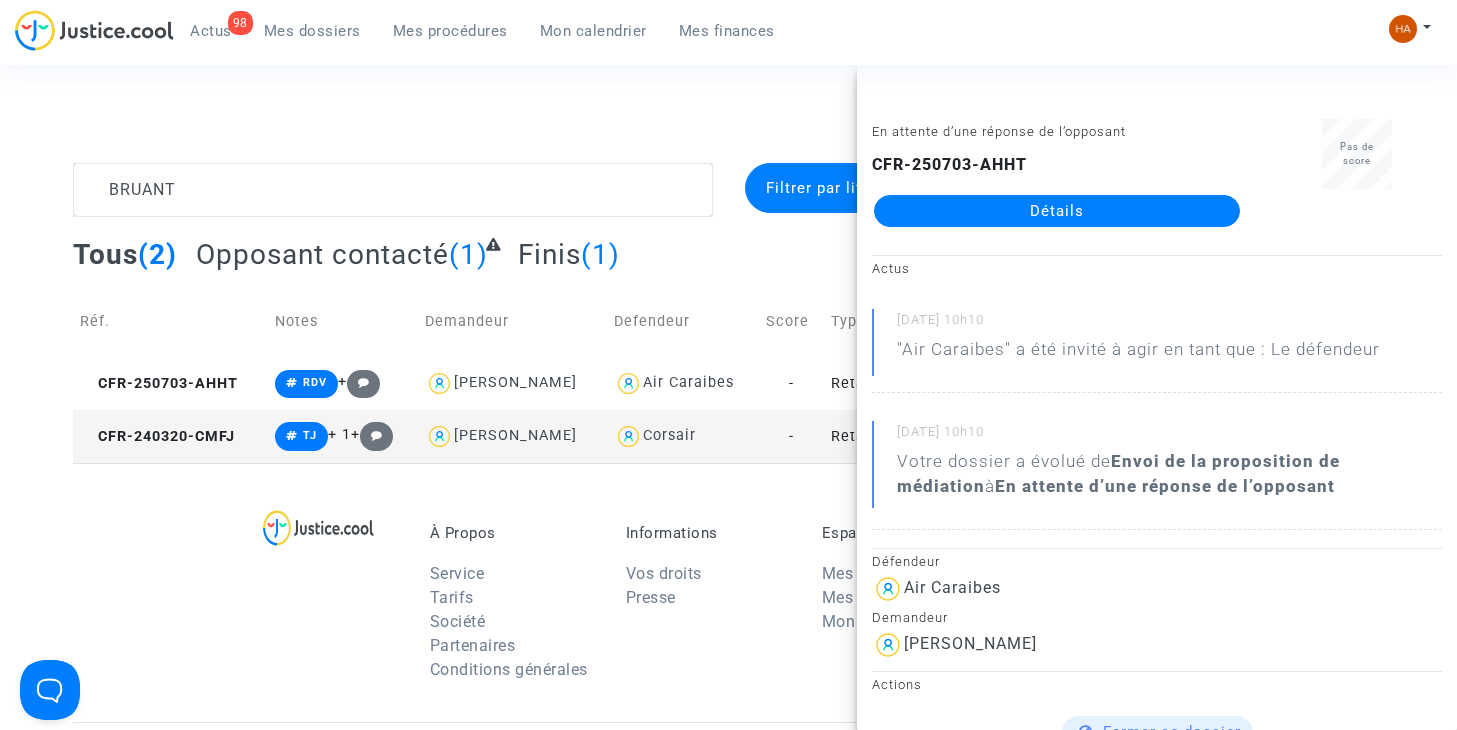click on "Détails" 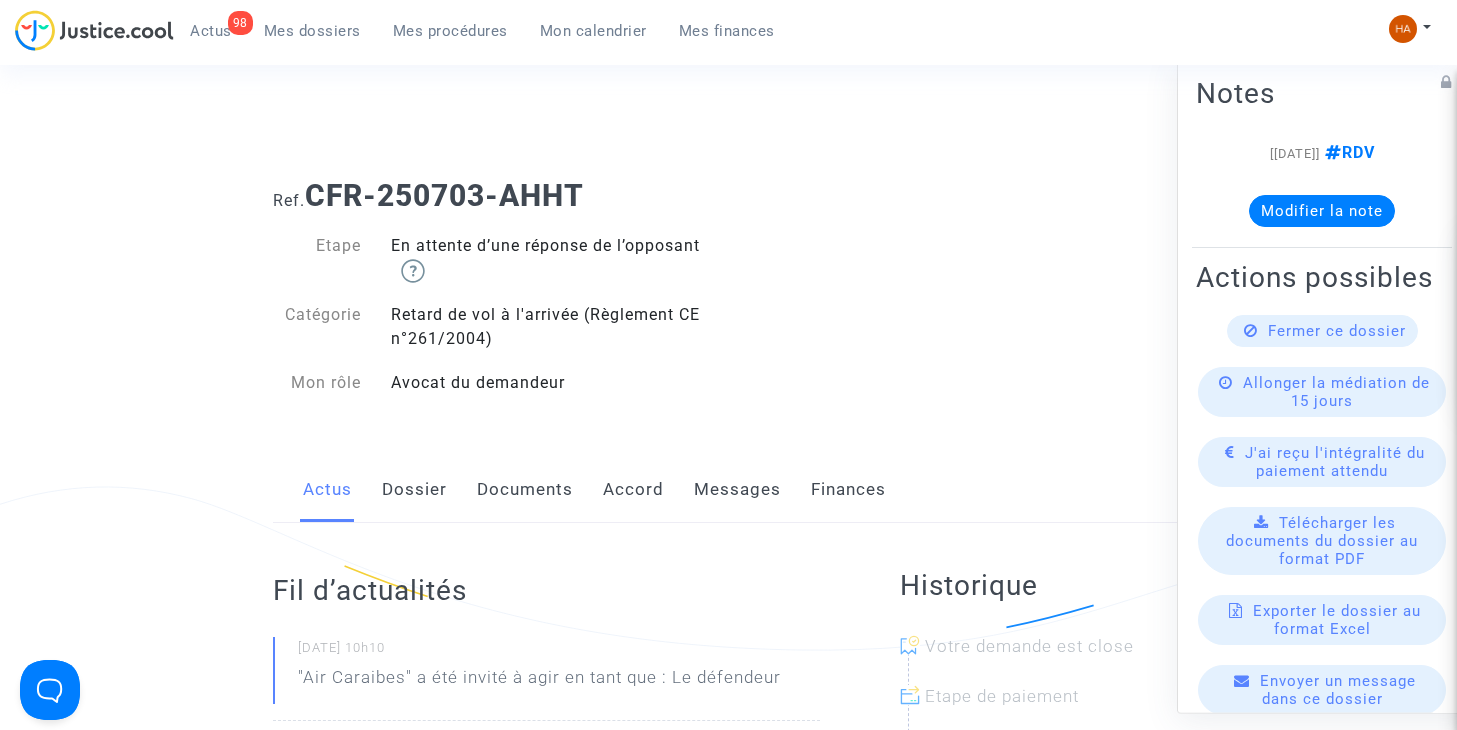 click on "Messages" 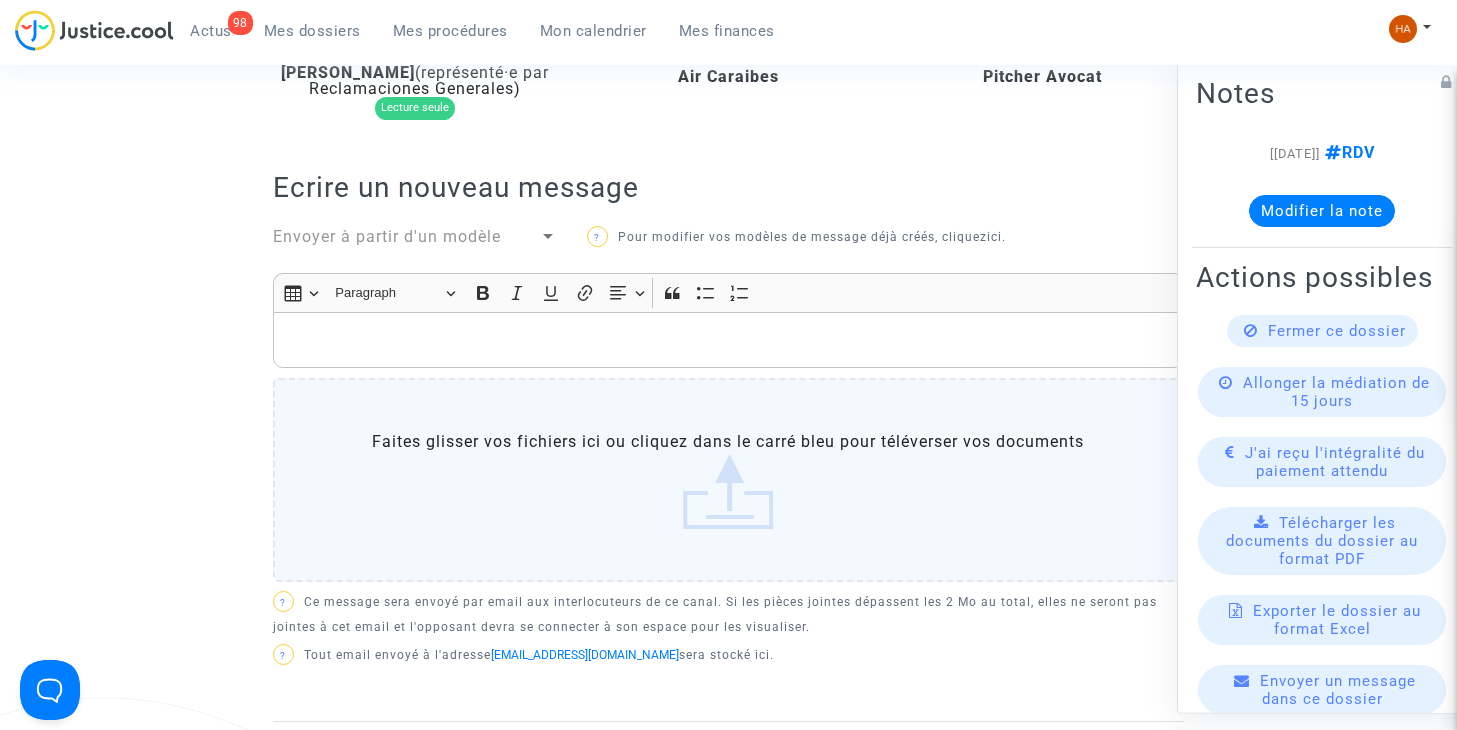 scroll, scrollTop: 300, scrollLeft: 0, axis: vertical 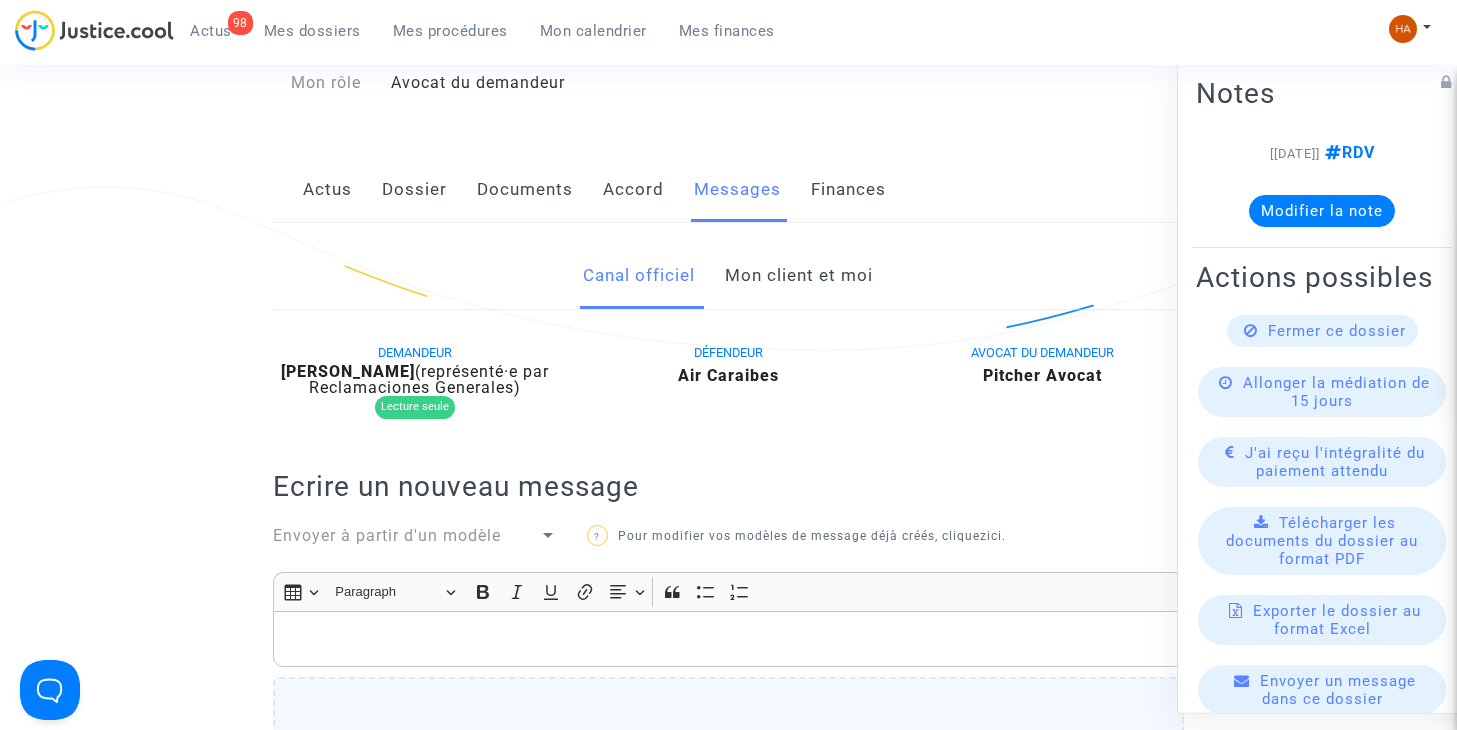 click on "Mon client et moi" 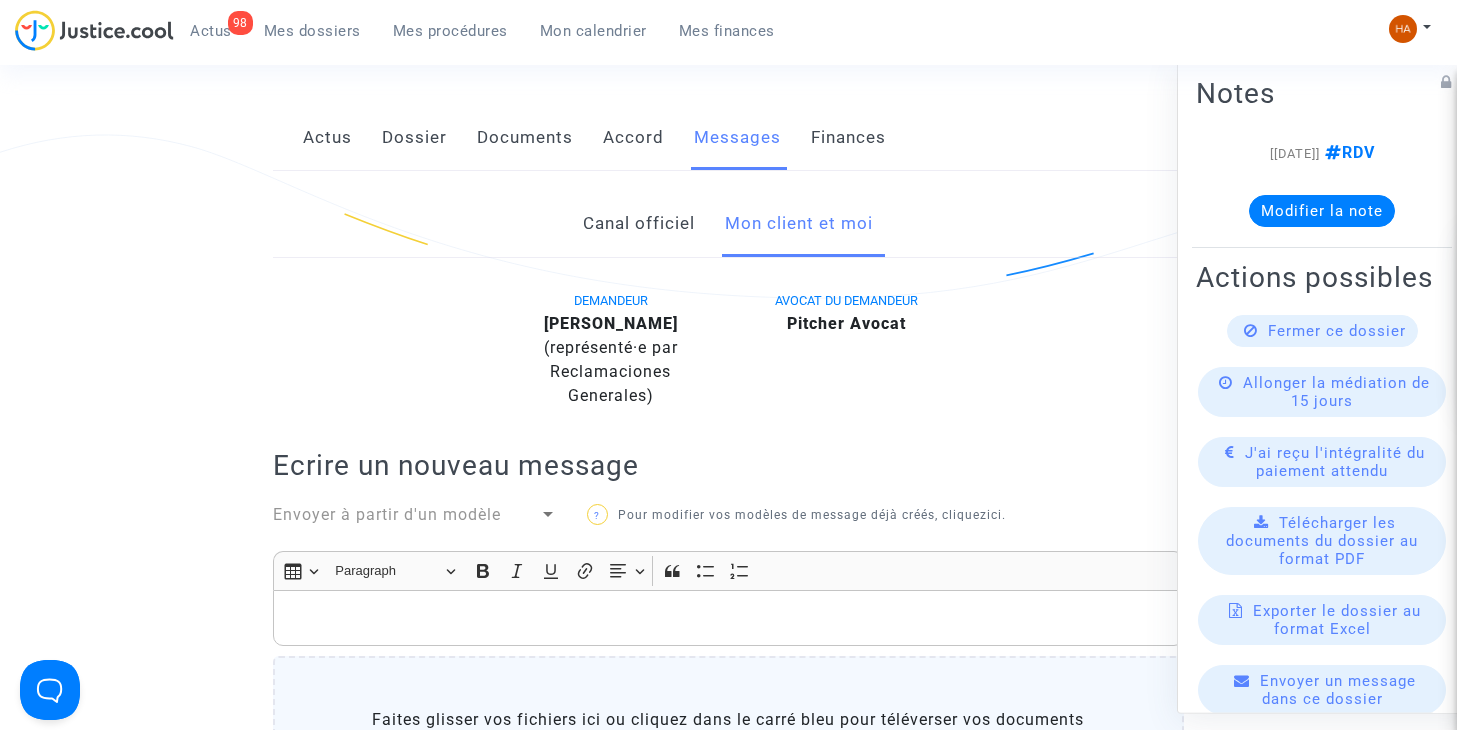 scroll, scrollTop: 200, scrollLeft: 0, axis: vertical 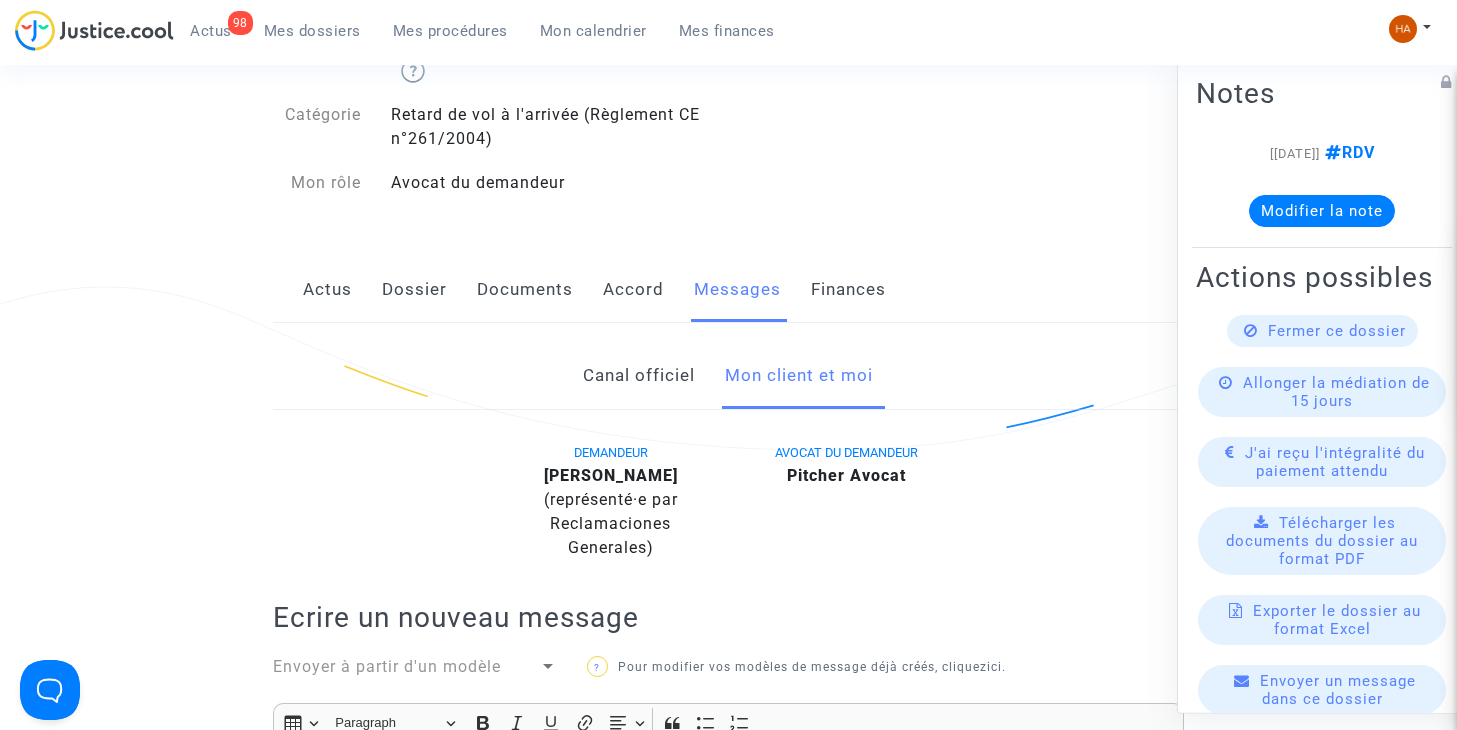 click on "Documents" 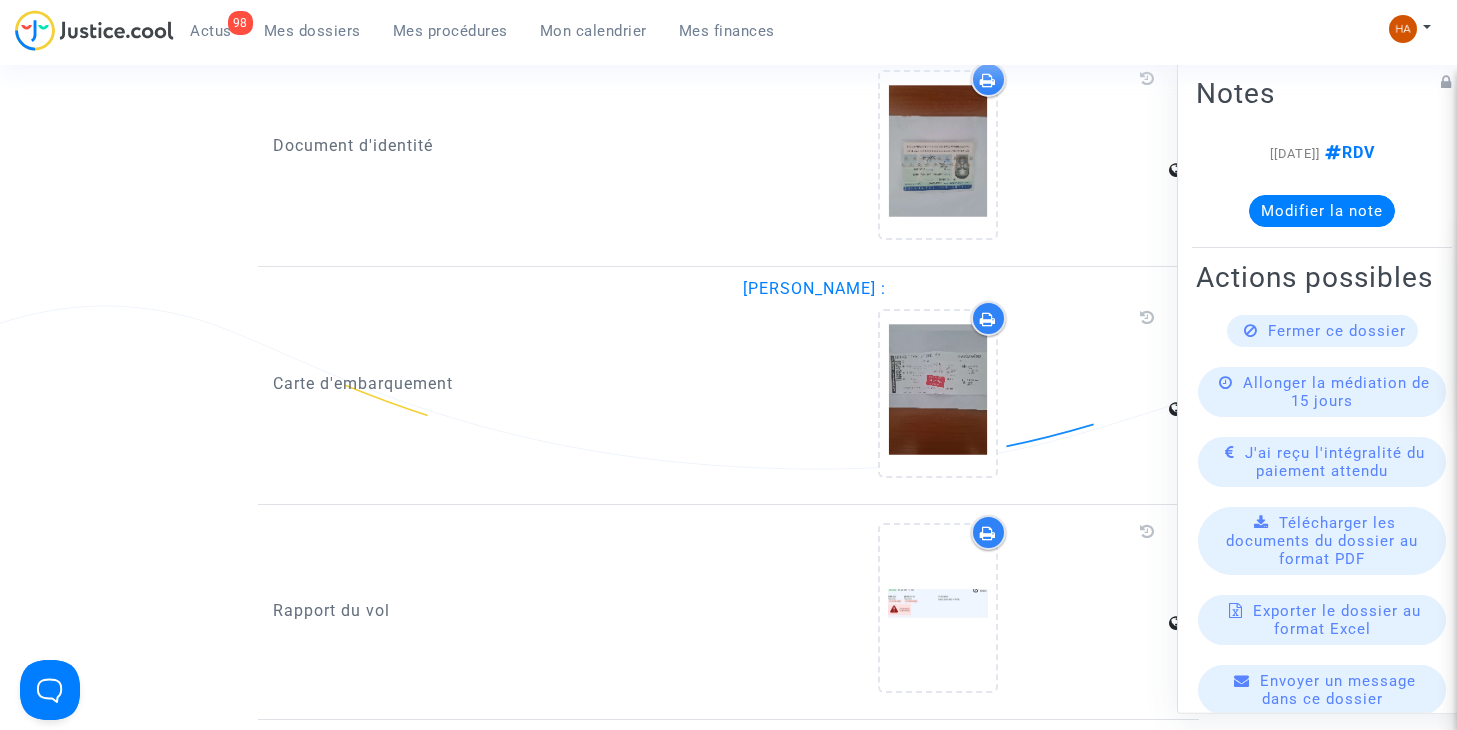 scroll, scrollTop: 2000, scrollLeft: 0, axis: vertical 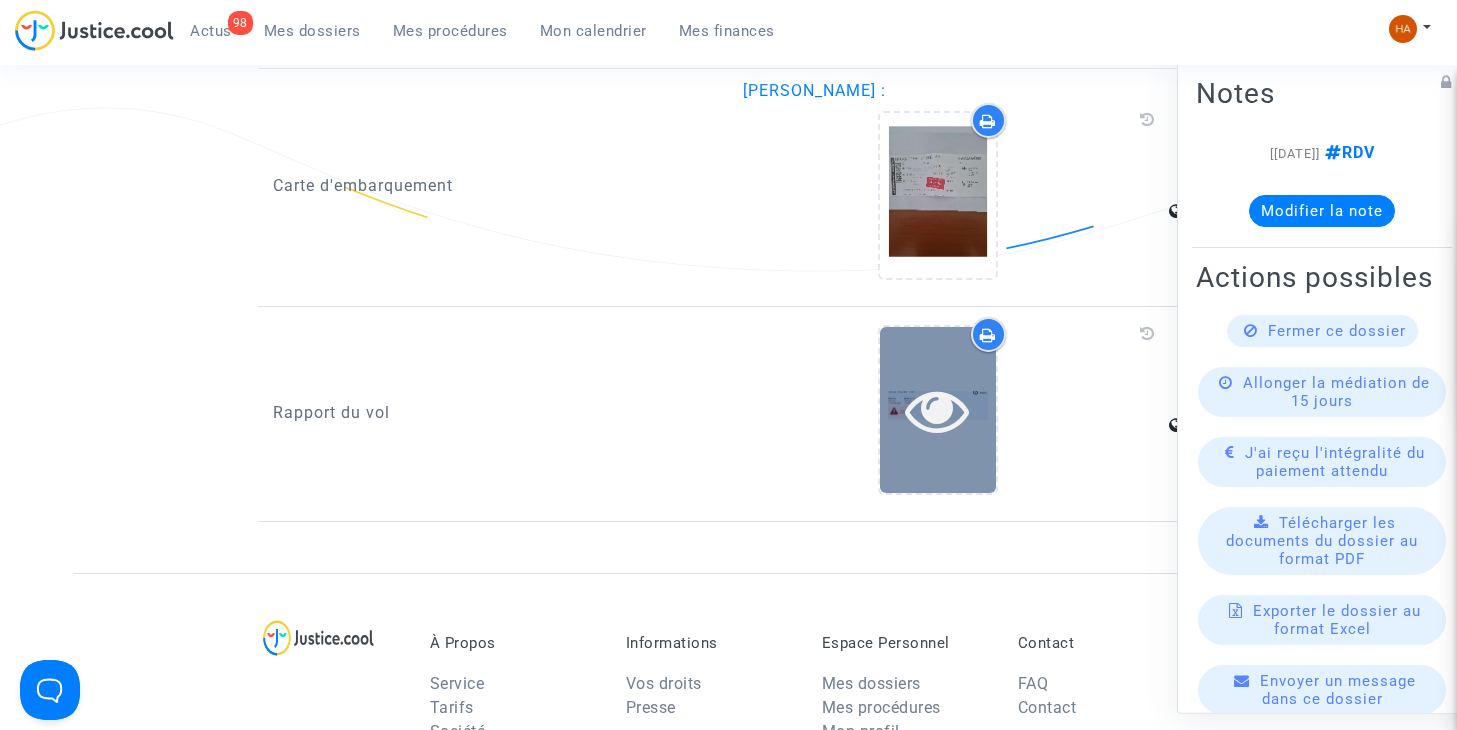 click at bounding box center (938, 409) 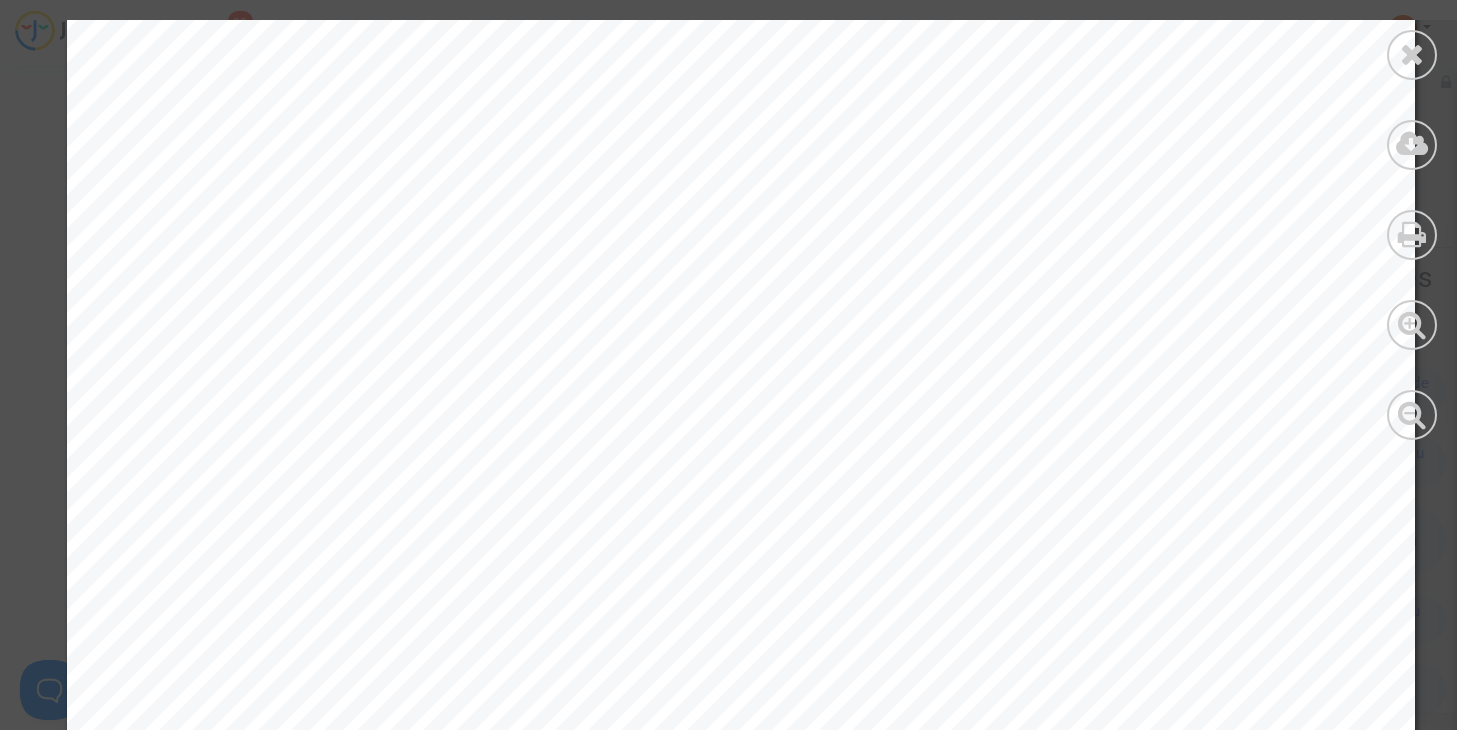 scroll, scrollTop: 1900, scrollLeft: 0, axis: vertical 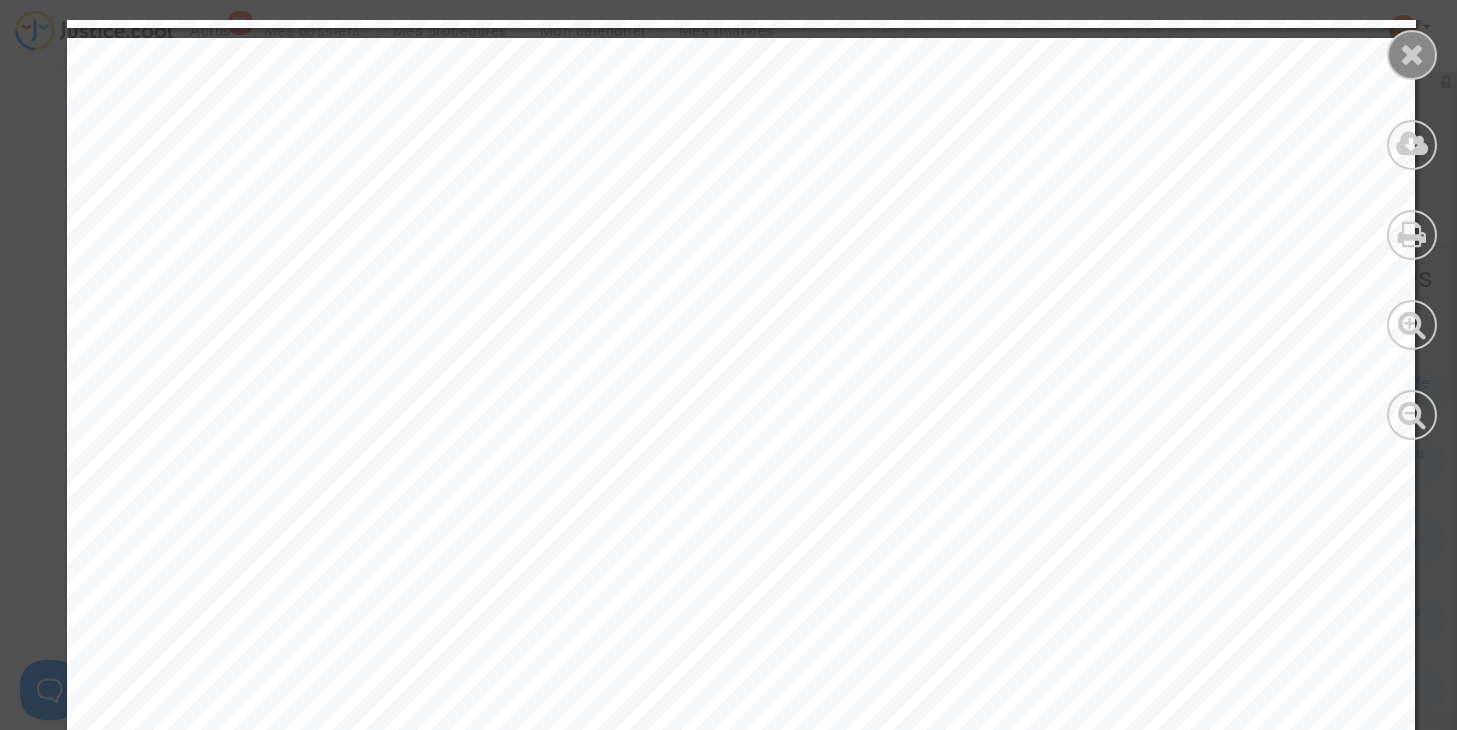 click at bounding box center [1412, 55] 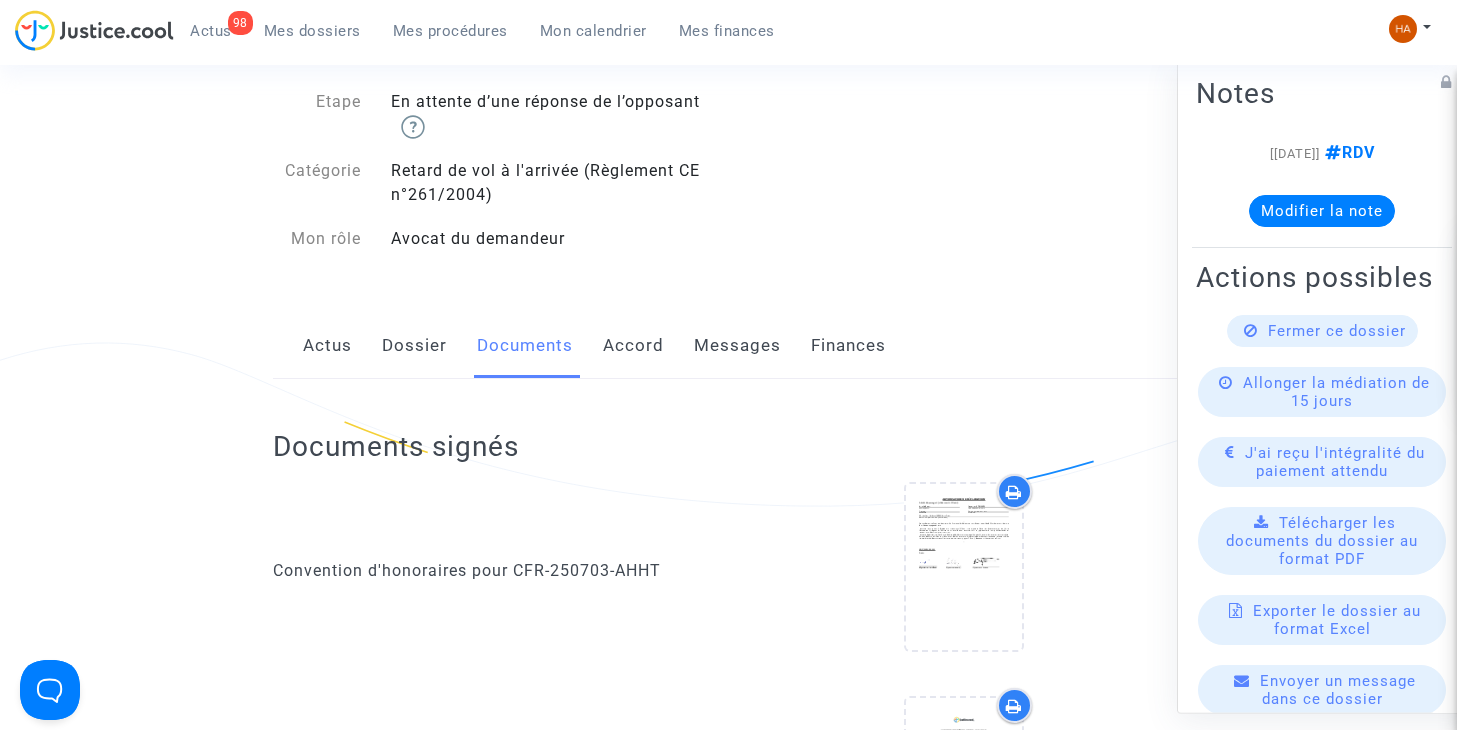 scroll, scrollTop: 0, scrollLeft: 0, axis: both 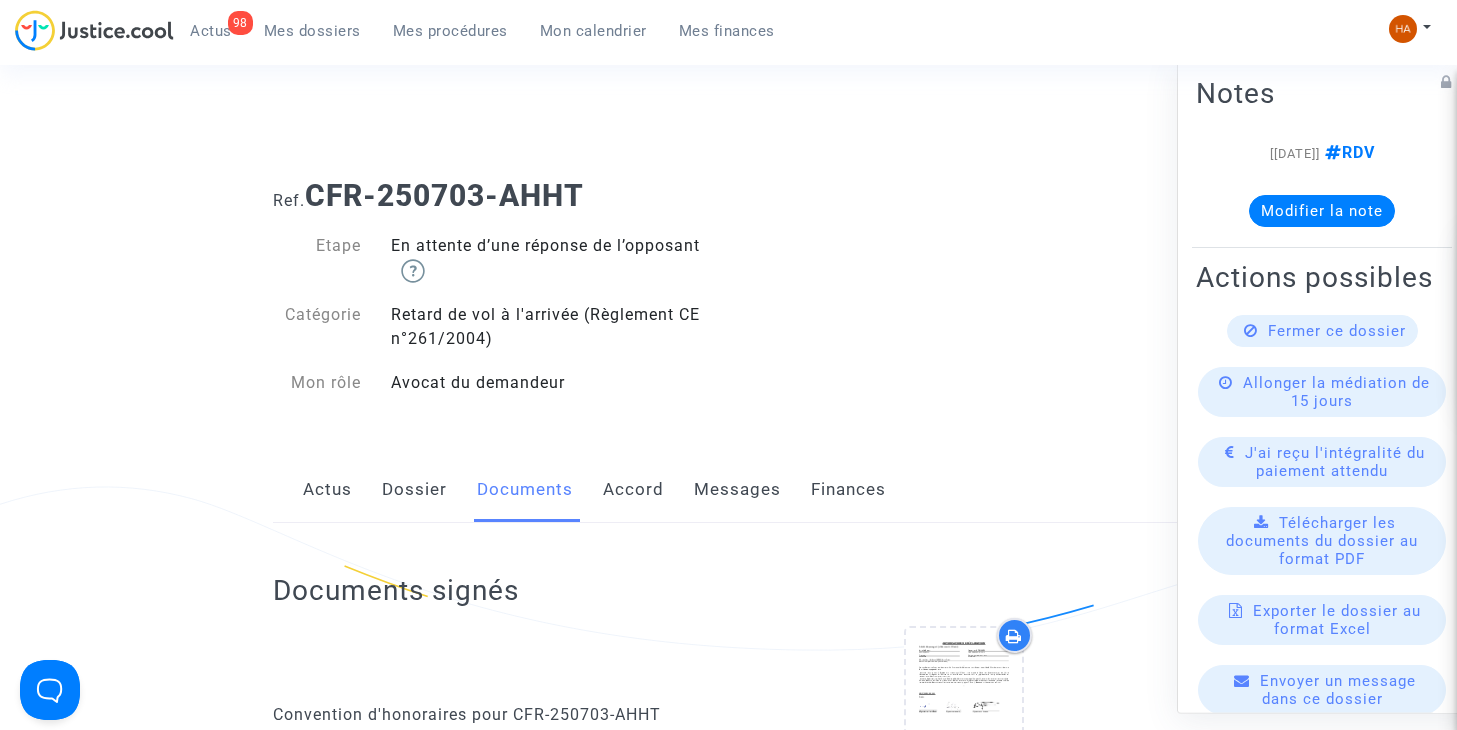 click on "Dossier" 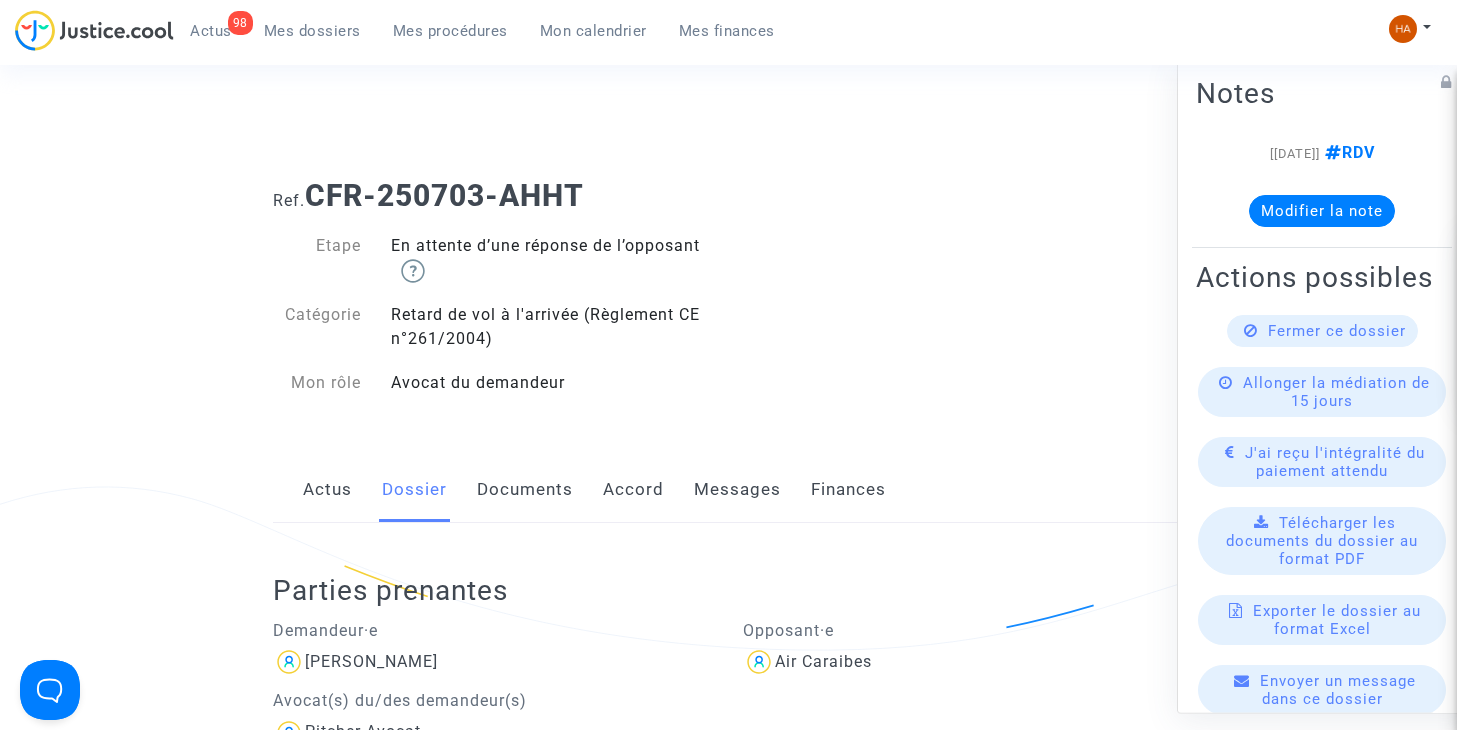 click on "Accord" 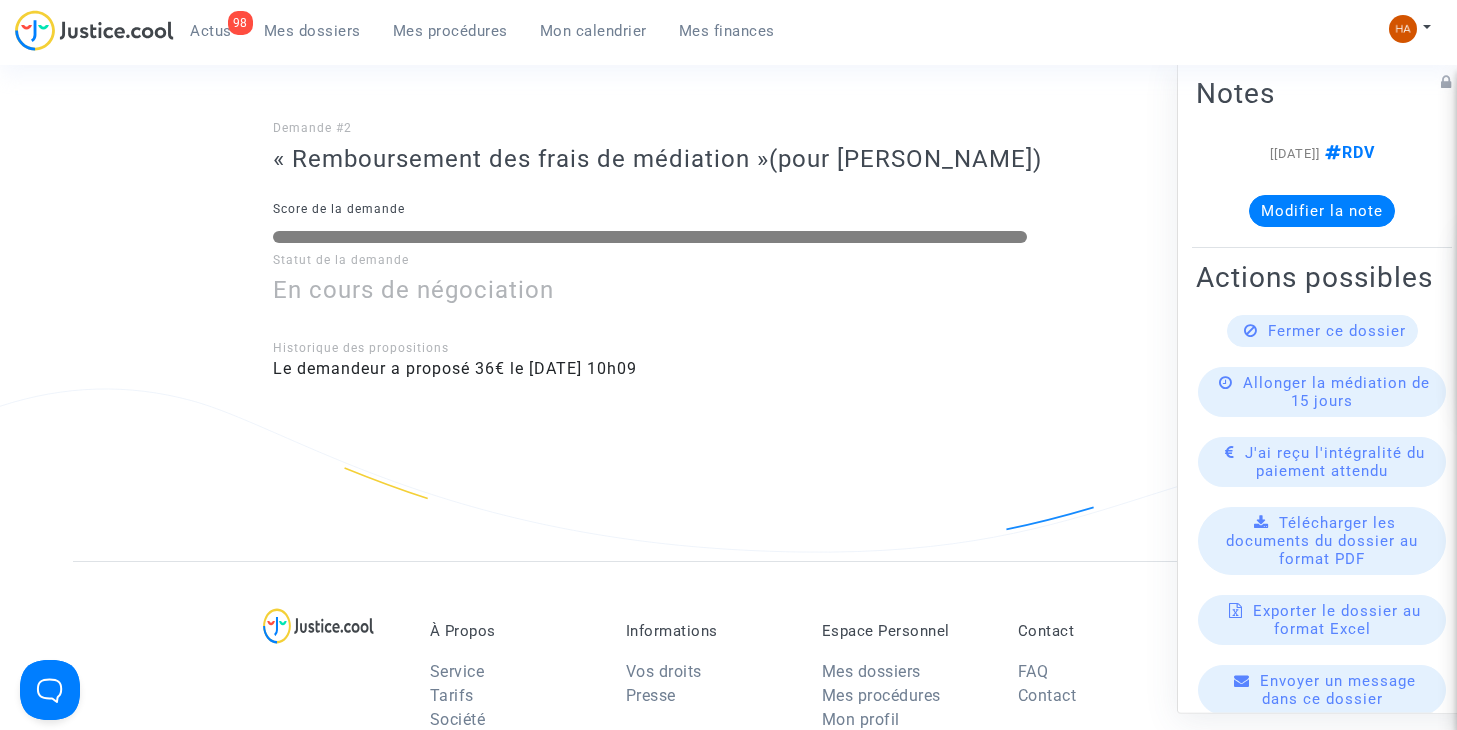 scroll, scrollTop: 1100, scrollLeft: 0, axis: vertical 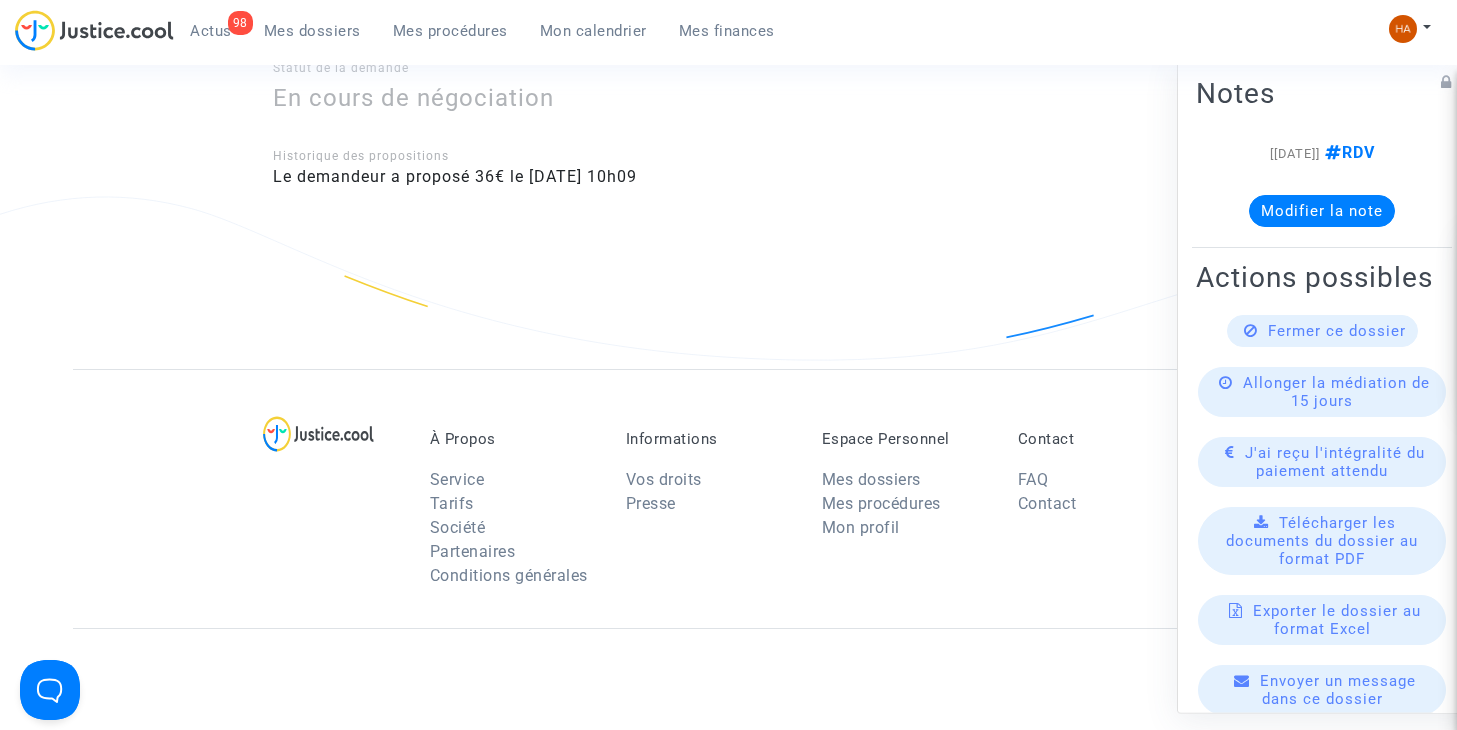 click on "Ref.  CFR-250703-AHHT  Etape   En attente d’une réponse de l’opposant       Catégorie   Retard de vol à l'arrivée (Règlement CE n°261/2004)   Mon rôle   Avocat du demandeur   Actus   Dossier   Documents   Accord   Messages   Finances  Demande #1  « Indemnisation pour retard / annulation de vol (calcul selon le Règlement CE n° 261/2004) »  (pour [PERSON_NAME]) Score de la demande Statut de la demande En cours de négociation  Dernière proposition conforme à l'estimation [DOMAIN_NAME]    Historique des propositions Le demandeur a proposé 400€ le [DATE] 08h13 Demande #2  « Remboursement des frais de médiation »  (pour [PERSON_NAME]) Score de la demande Statut de la demande En cours de négociation Historique des propositions Le demandeur a proposé 36€ le [DATE] 10h09 Notes [[DATE]]    RDV   Modifier la note  Actions possibles Fermer ce dossier Allonger la médiation de 15 jours J'ai reçu l'intégralité du paiement attendu Exporter le dossier au format Excel" 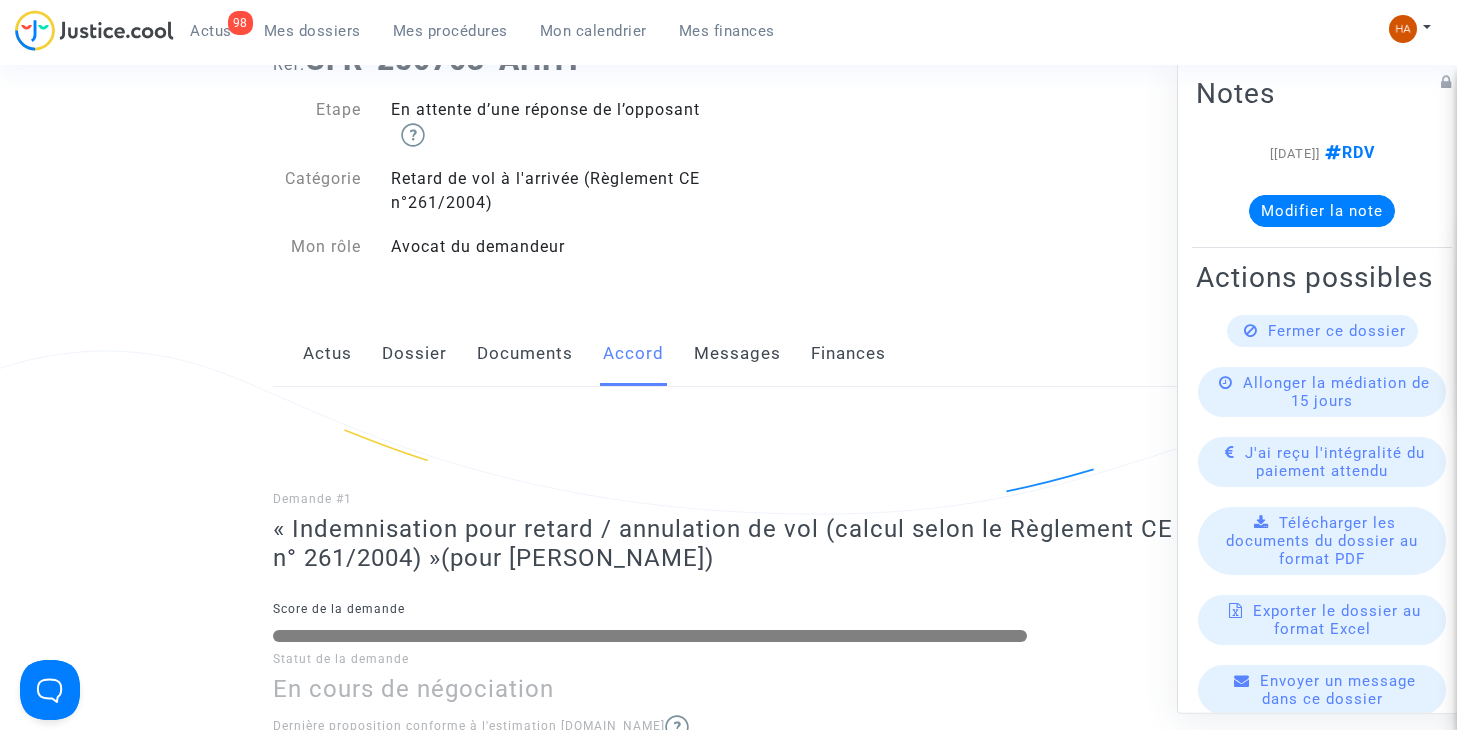 scroll, scrollTop: 0, scrollLeft: 0, axis: both 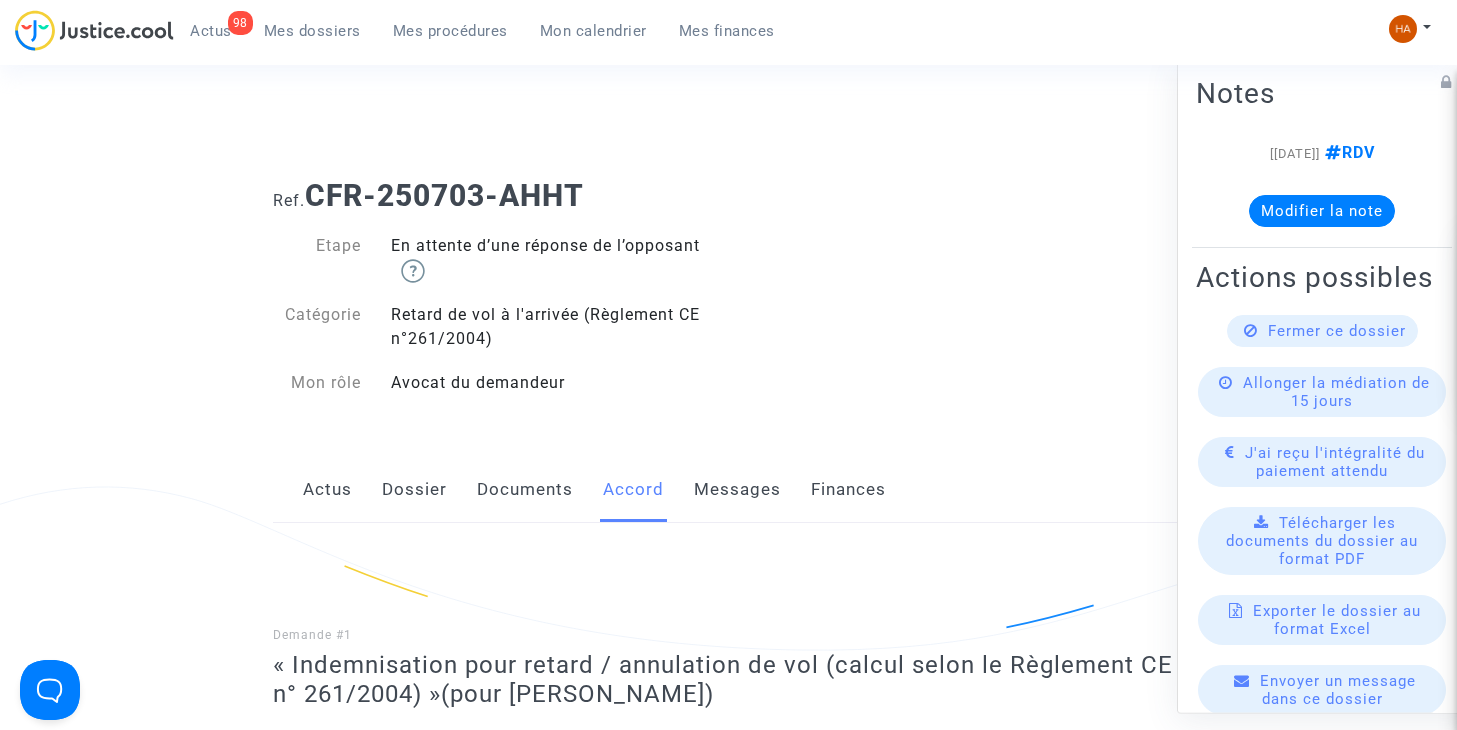 click on "Dossier" 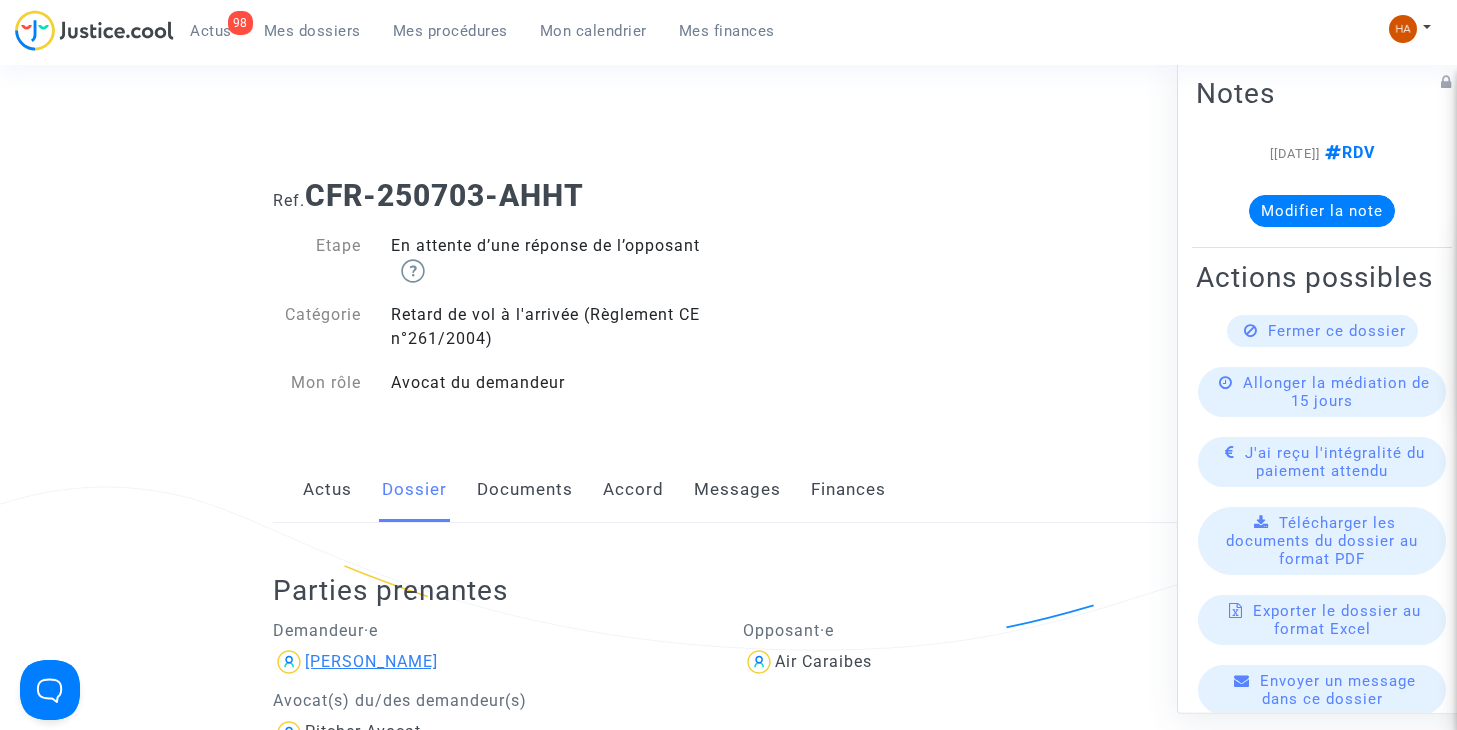 drag, startPoint x: 431, startPoint y: 660, endPoint x: 305, endPoint y: 657, distance: 126.035706 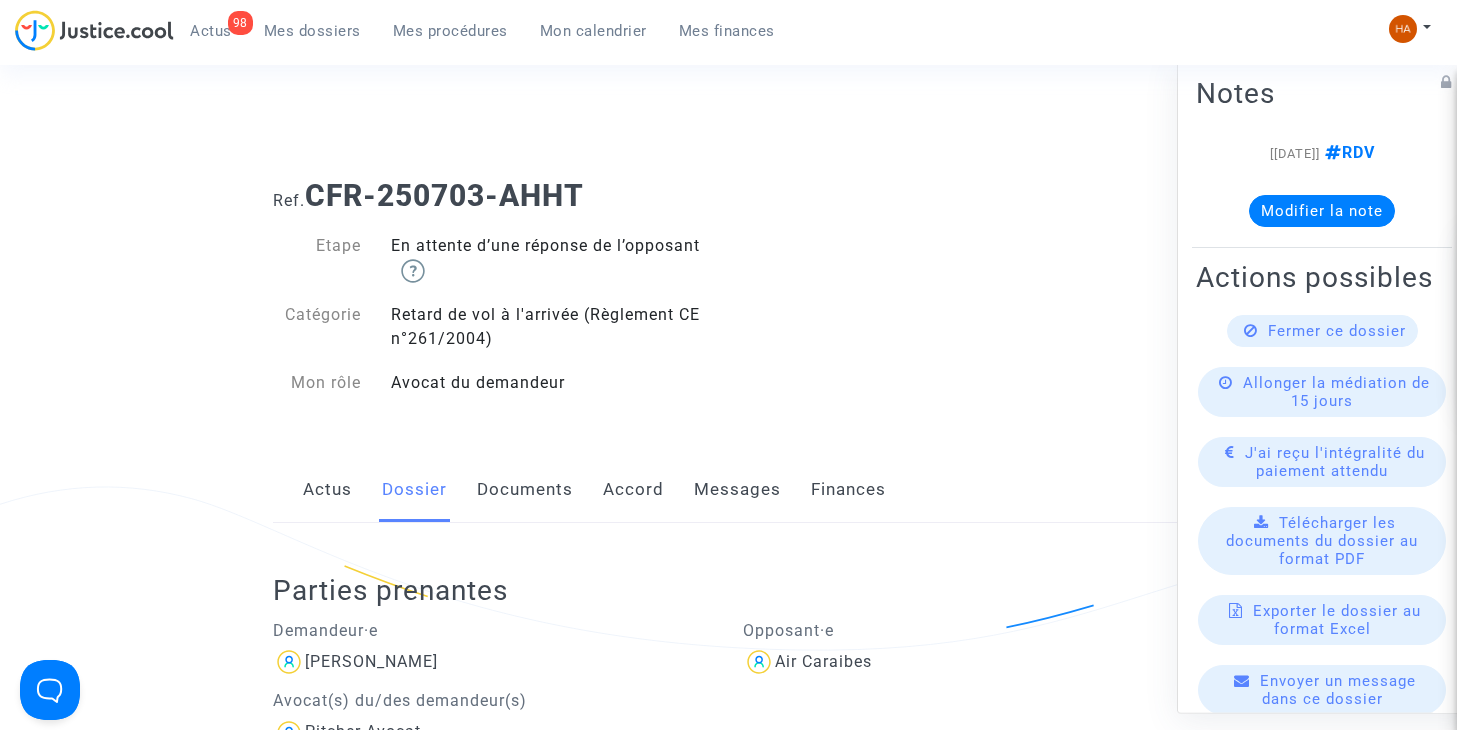 click on "Ref.  CFR-250703-AHHT  Etape   En attente d’une réponse de l’opposant       Catégorie   Retard de vol à l'arrivée (Règlement CE n°261/2004)   Mon rôle   Avocat du demandeur   Actus   Dossier   Documents   Accord   Messages   Finances  Parties prenantes  Demandeur·[PERSON_NAME]  Avocat(s) du/des demandeur(s)  Pitcher Avocat  Opposant·e  Air Caraibes  Tribunal compétent     [GEOGRAPHIC_DATA]      (Tribunal de proximité) ?  Le greffier de ce tribunal n'a pas [MEDICAL_DATA] intégré [DOMAIN_NAME]  N'hésitez pas à nous contacter si vous souhaitez nous aider à le convaincre de le faire.  Notes [[DATE]]    RDV   Modifier la note  Actions possibles Fermer ce dossier Allonger la médiation de 15 jours J'ai reçu l'intégralité du paiement attendu Télécharger les documents du dossier au format PDF Exporter le dossier au format Excel Envoyer un message dans ce dossier Générer un document pour ce dossier Faire signer un document à un participant Moyens de contact de l'opposant Email -  Email -  ?" 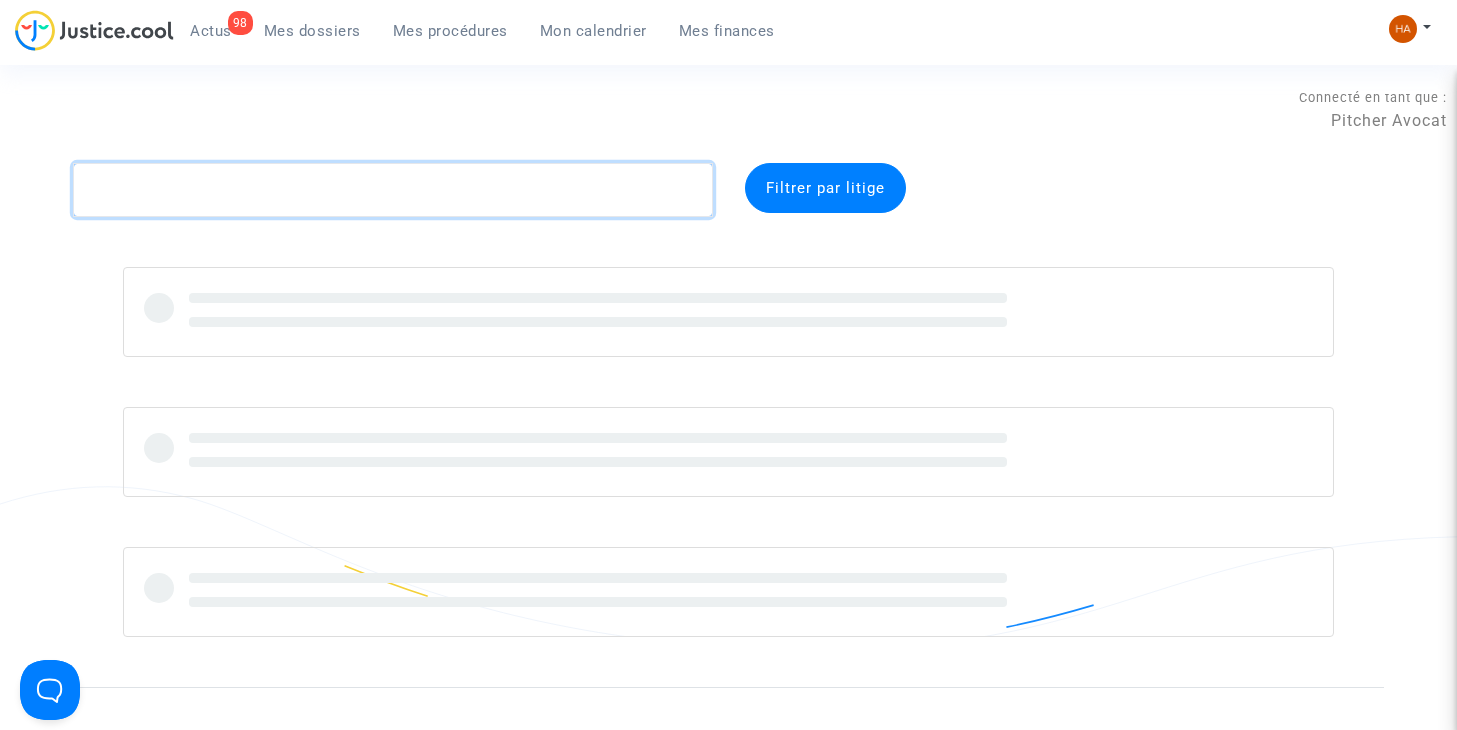 click 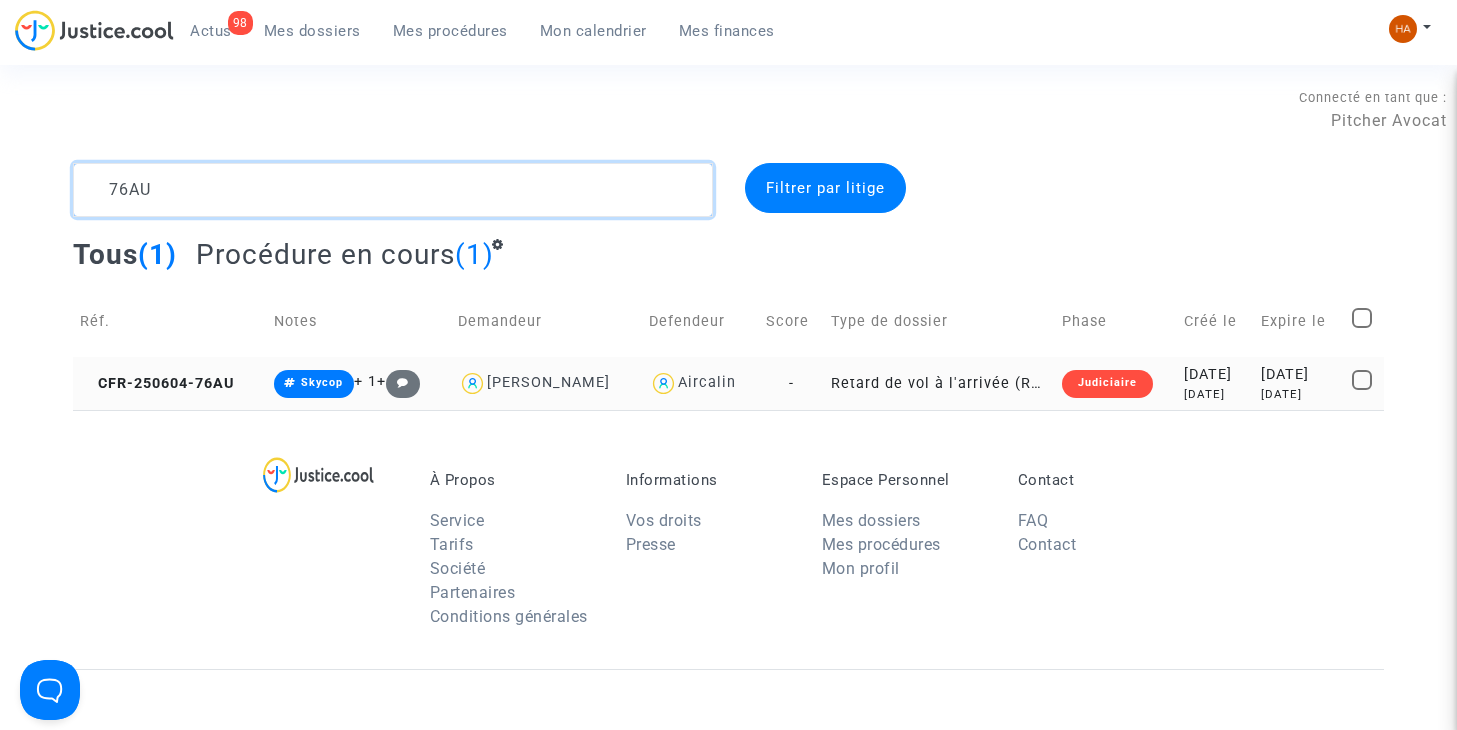 type on "76AU" 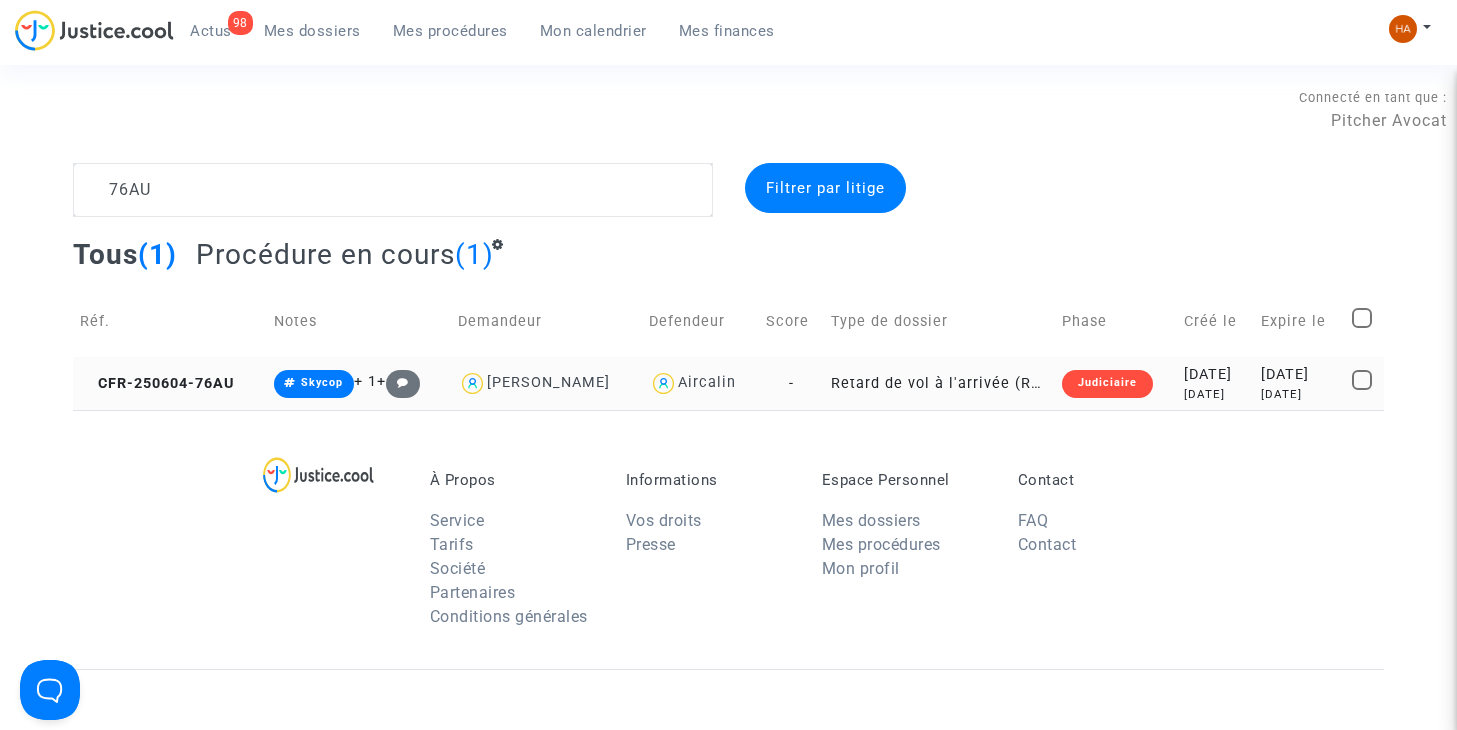 click on "Retard de vol à l'arrivée (Règlement CE n°261/2004)" 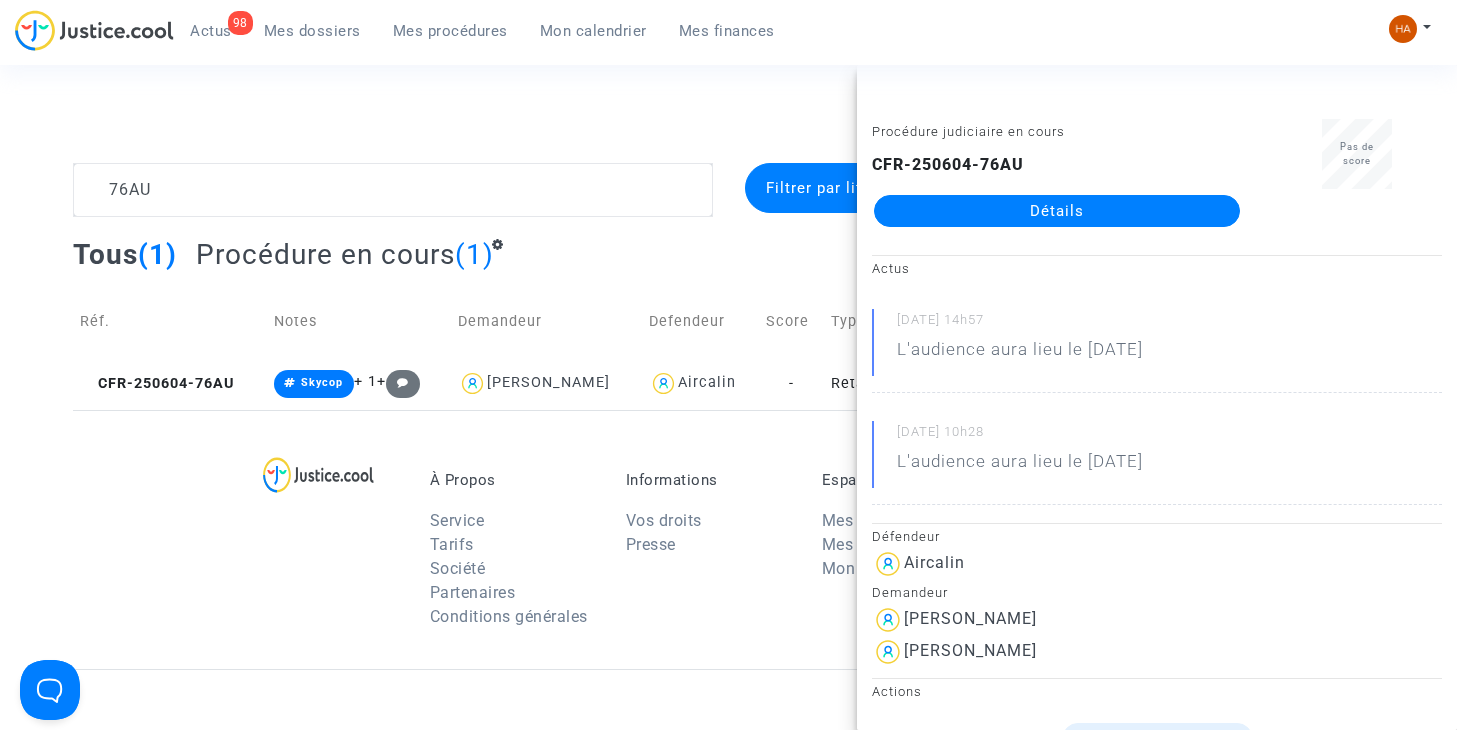 click on "Détails" 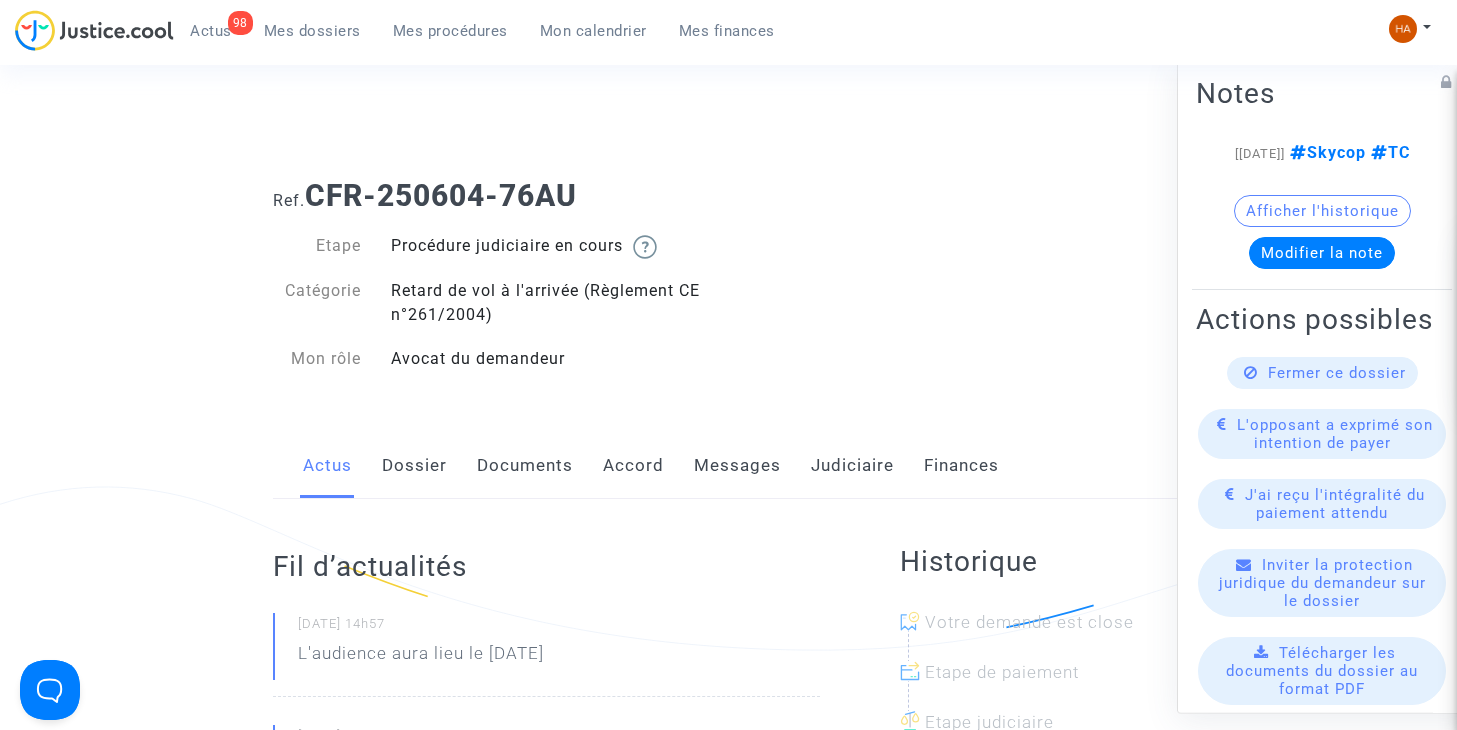 click on "Messages" 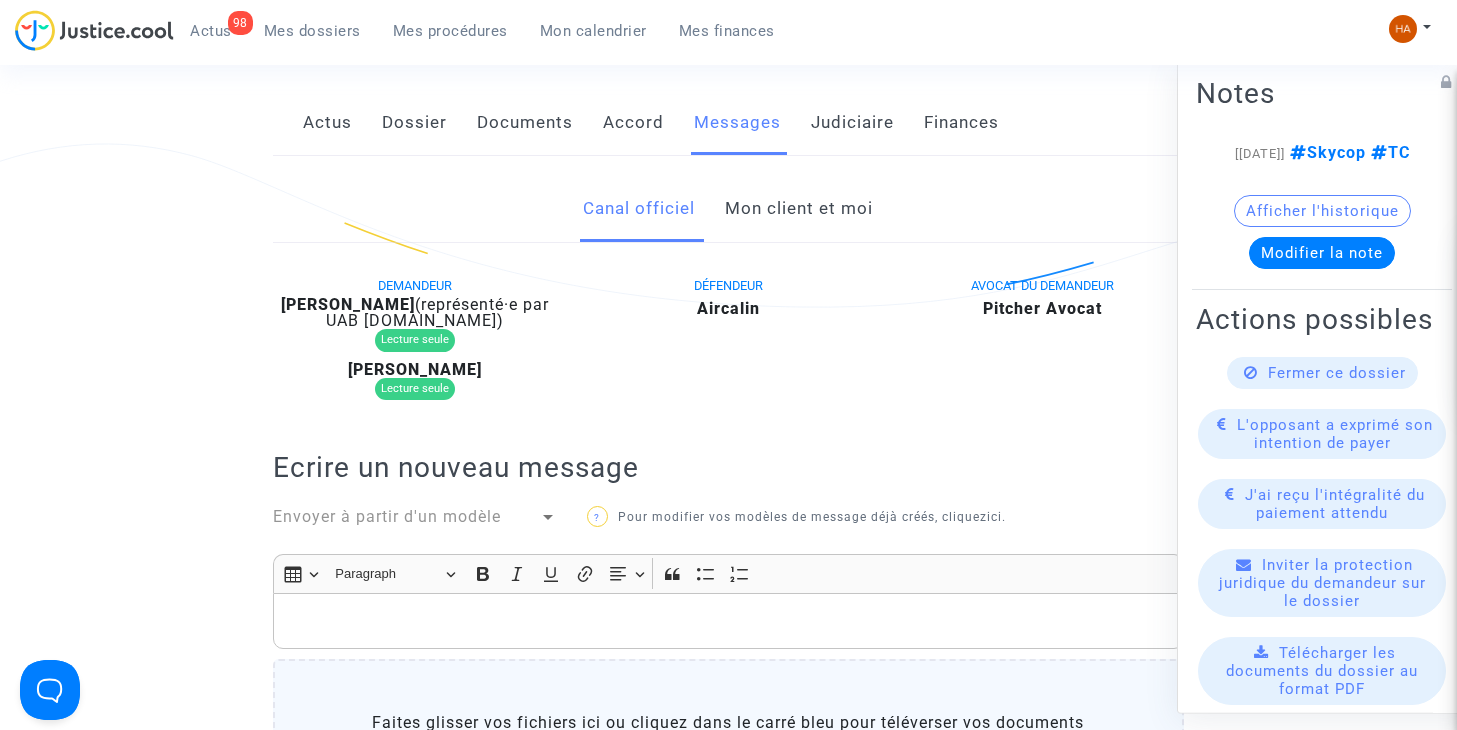 scroll, scrollTop: 300, scrollLeft: 0, axis: vertical 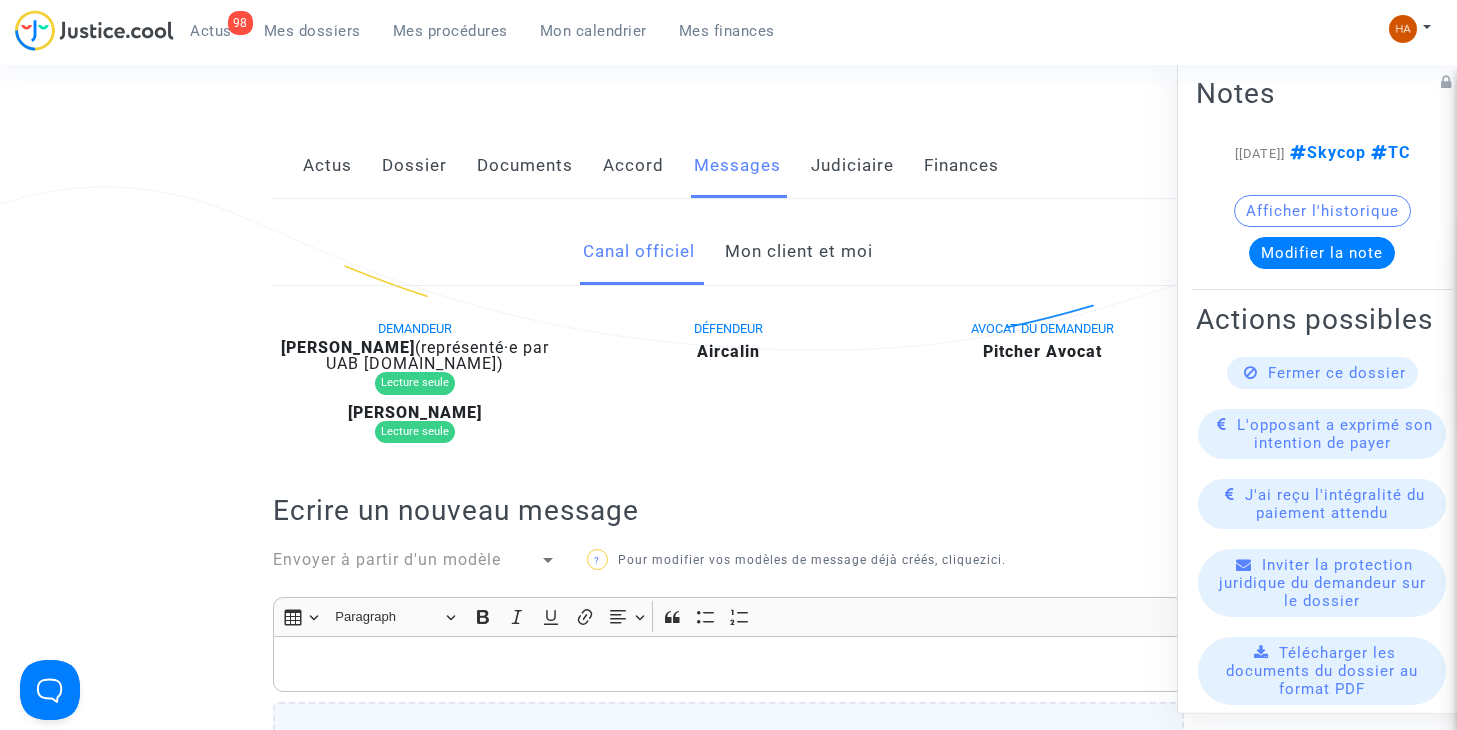 click on "Accord" 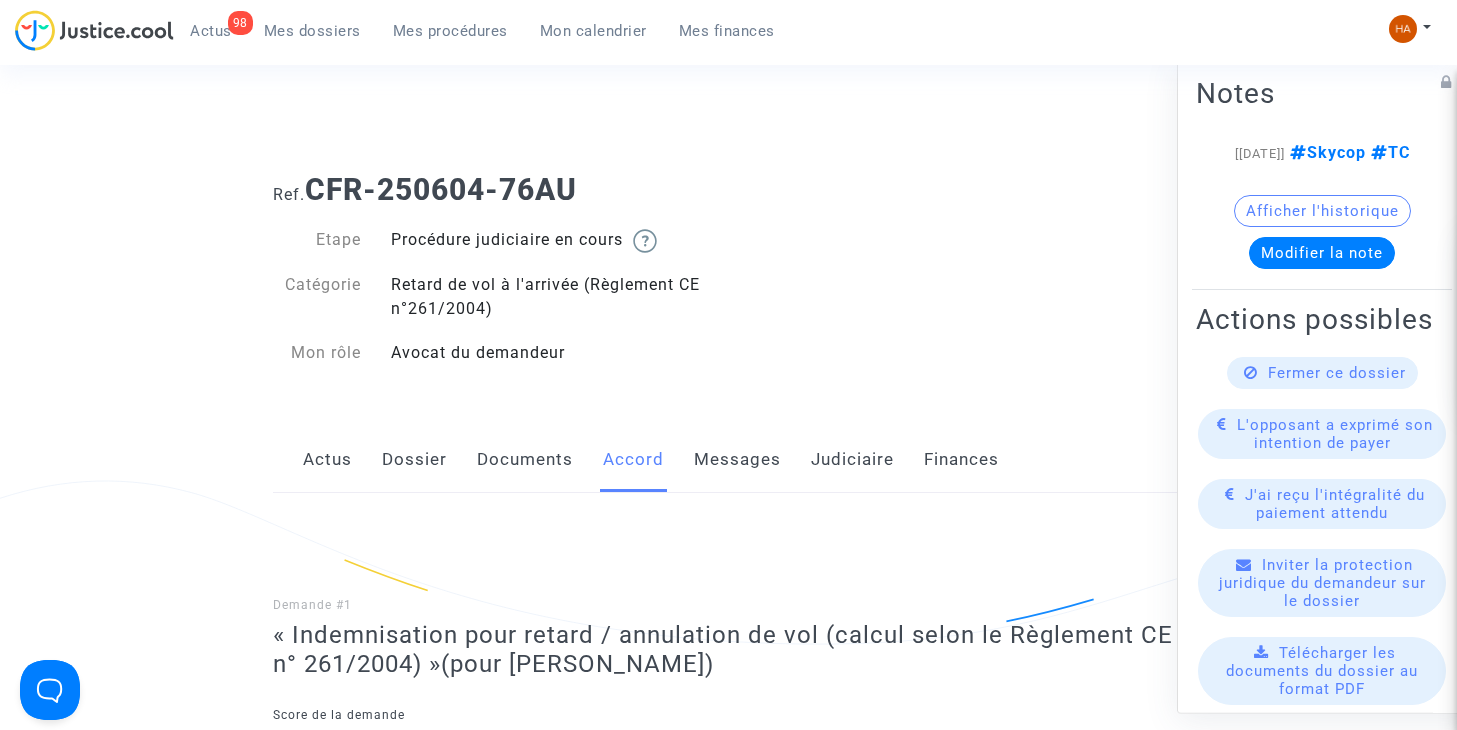 scroll, scrollTop: 0, scrollLeft: 0, axis: both 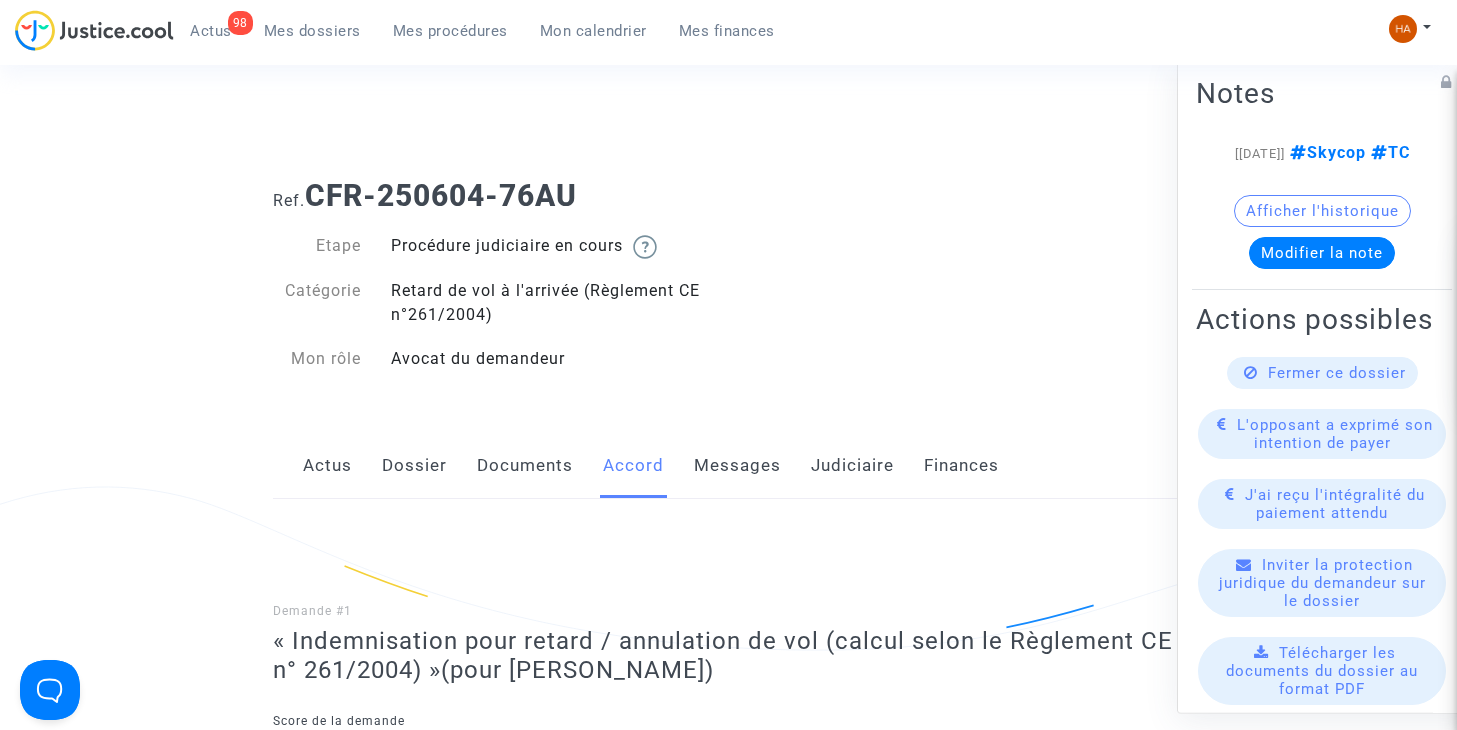 click on "Mes dossiers" at bounding box center (312, 31) 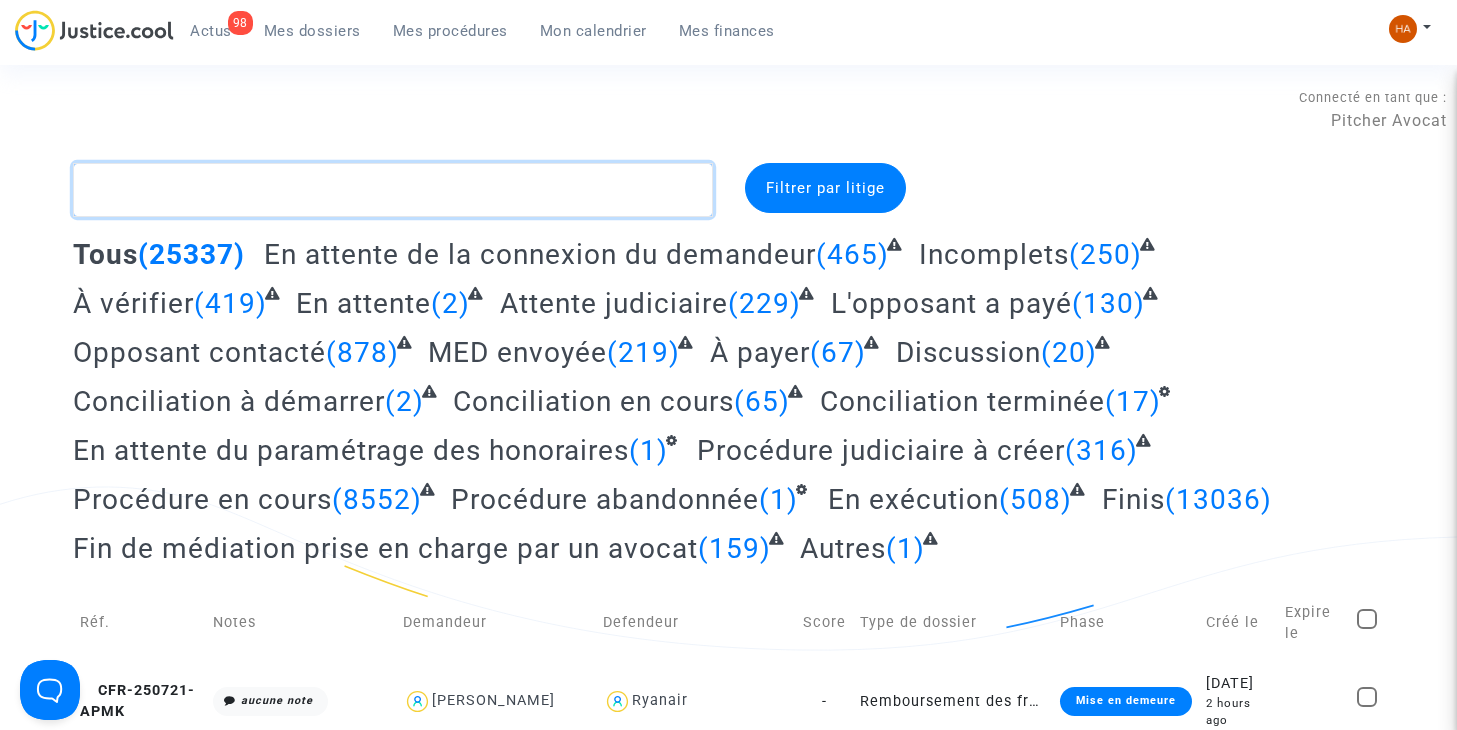 click 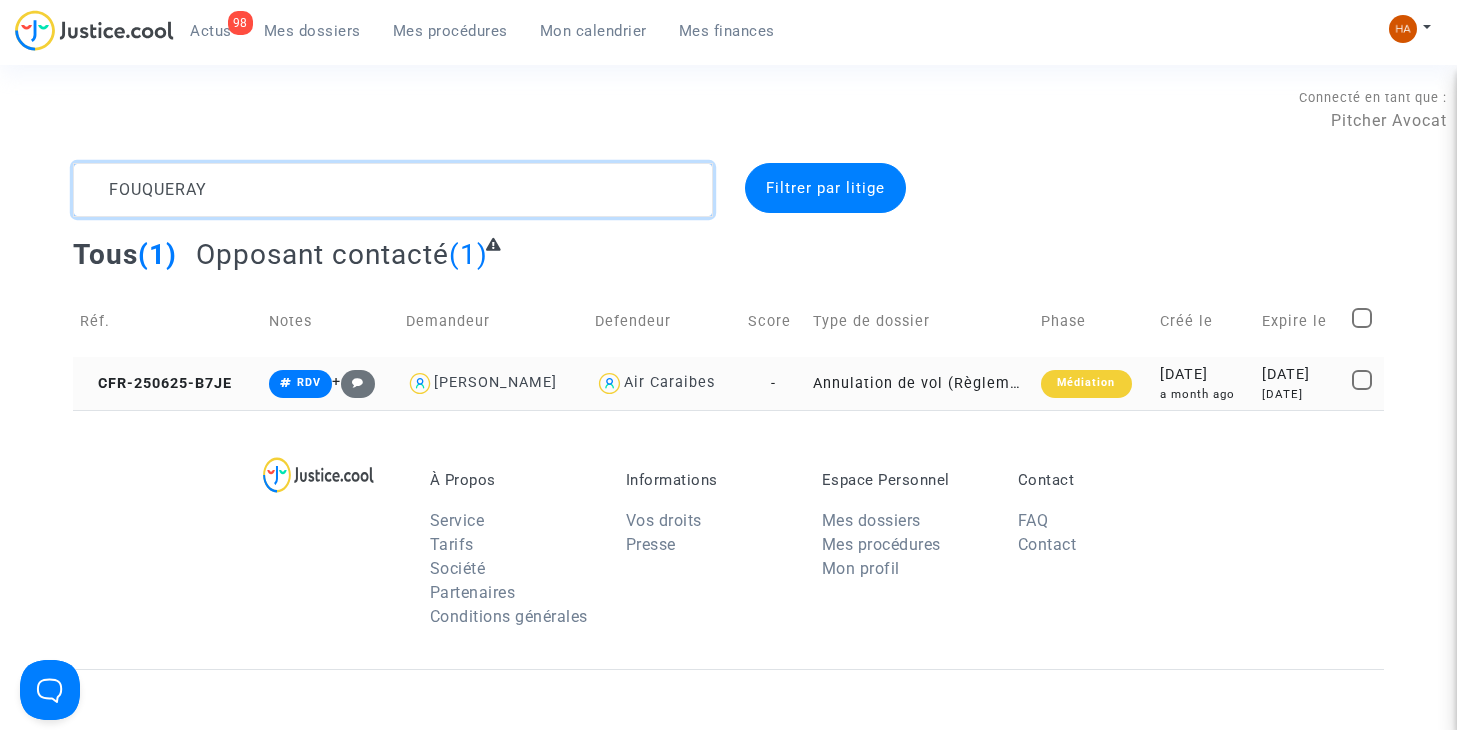 type on "FOUQUERAY" 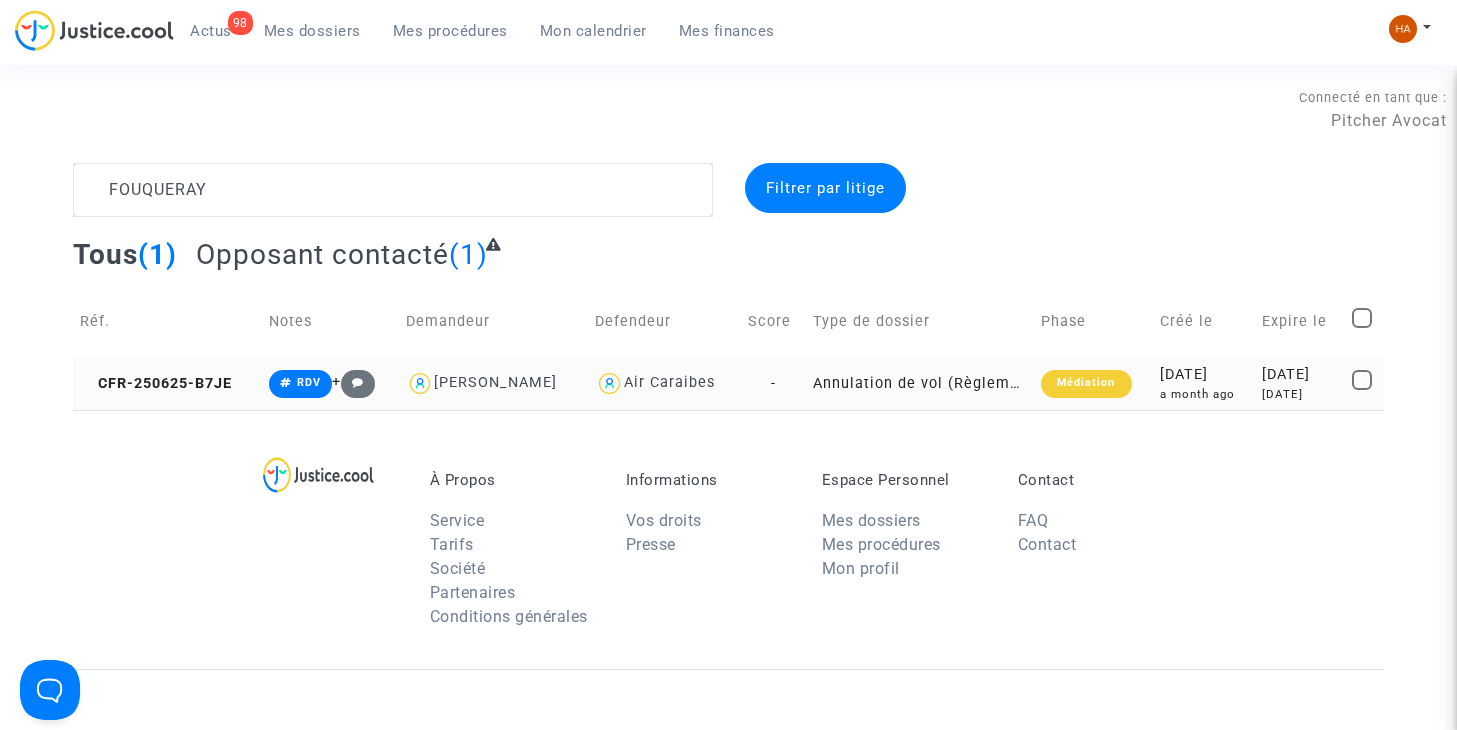 click on "-" 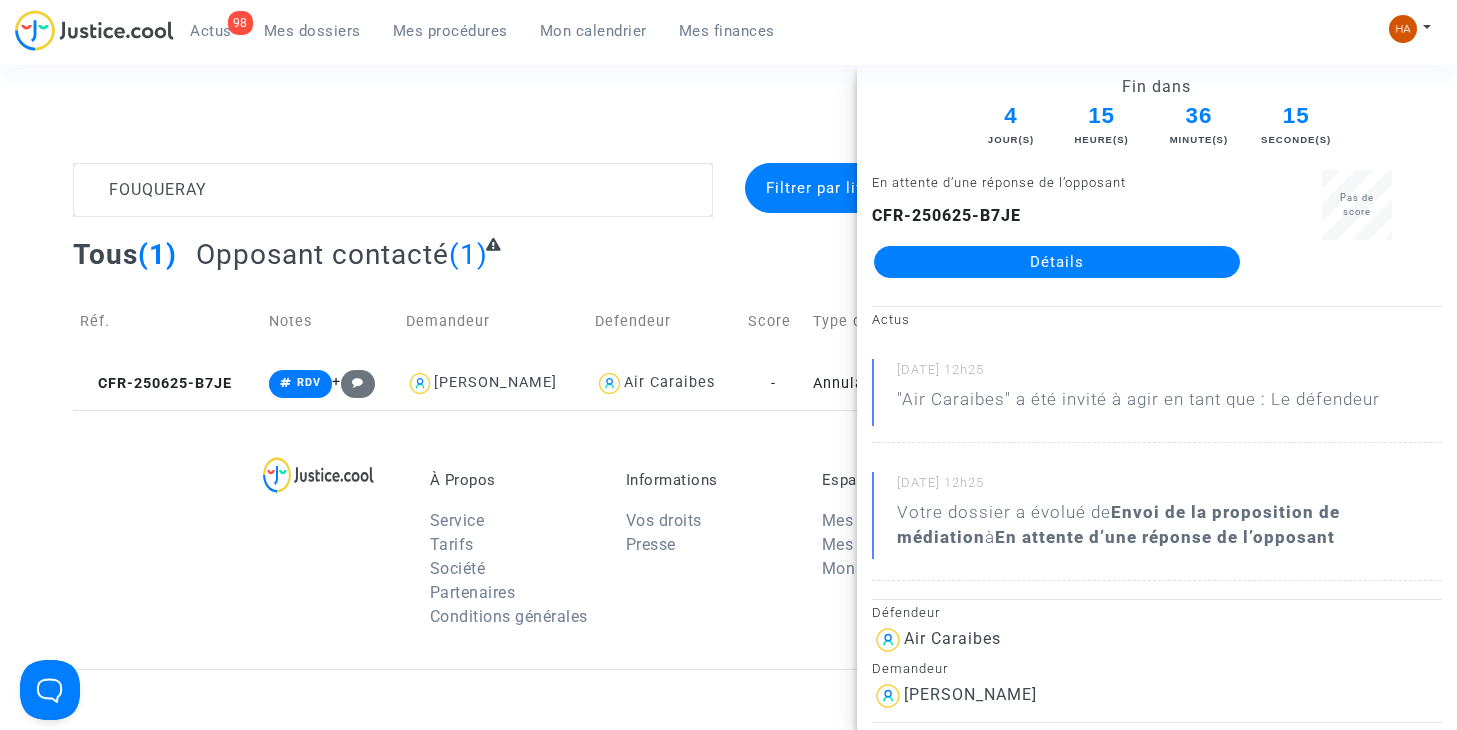 click on "Détails" 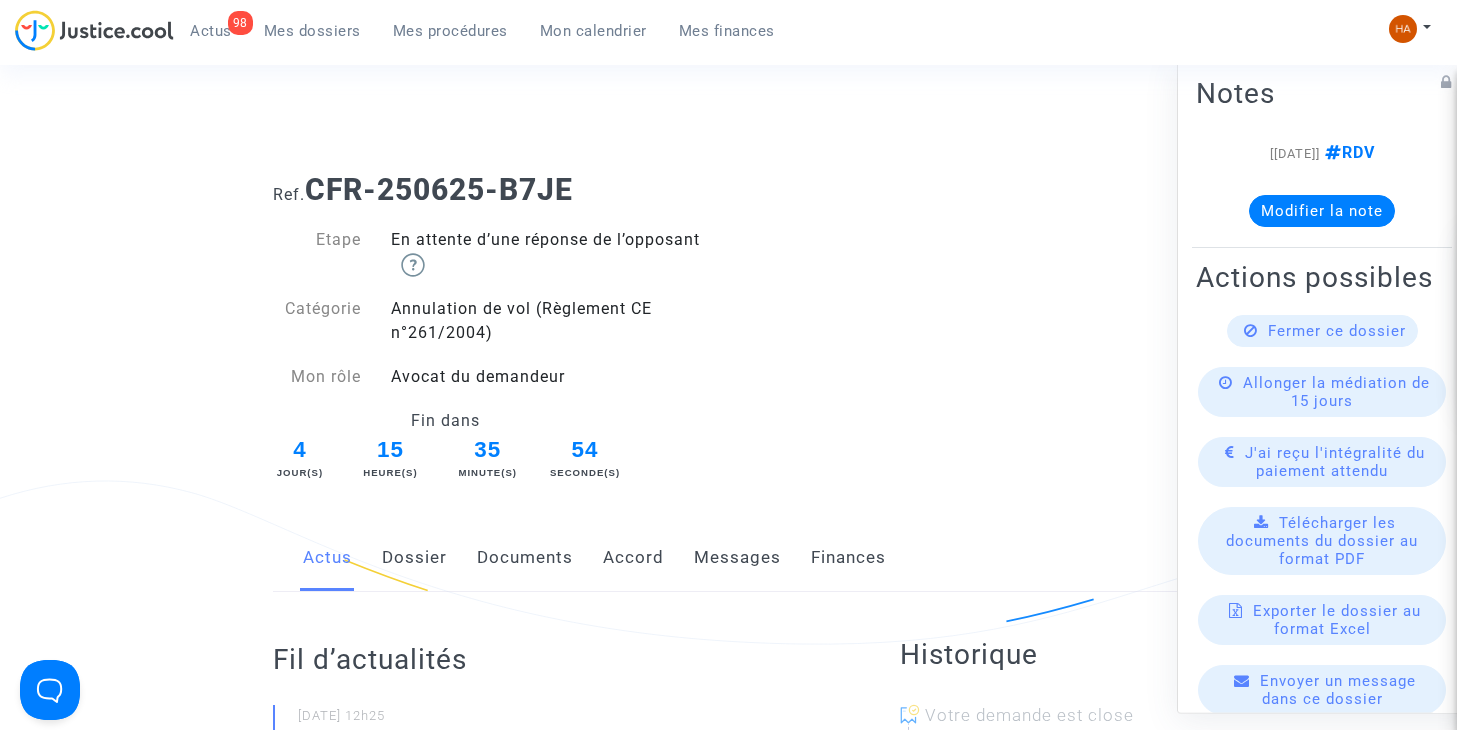 scroll, scrollTop: 0, scrollLeft: 0, axis: both 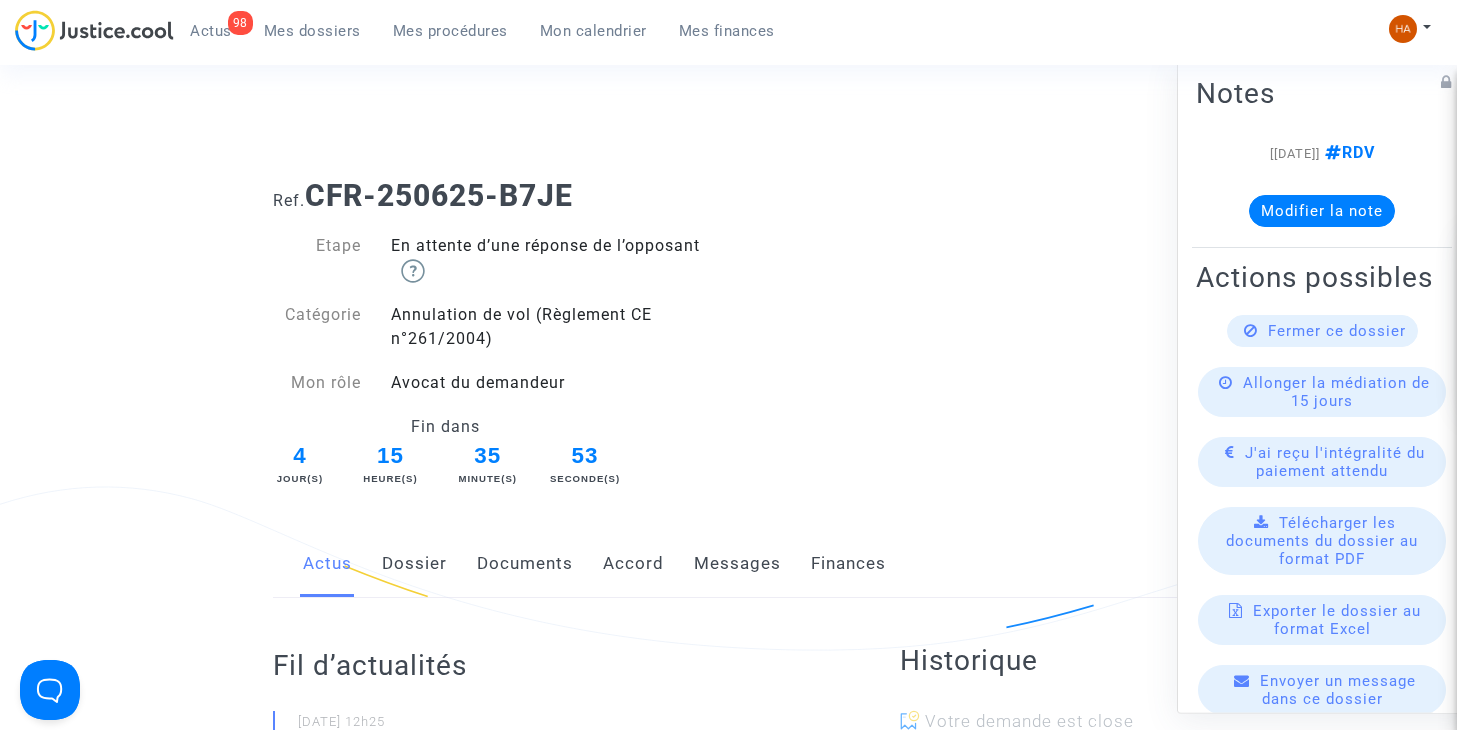 click on "Accord" 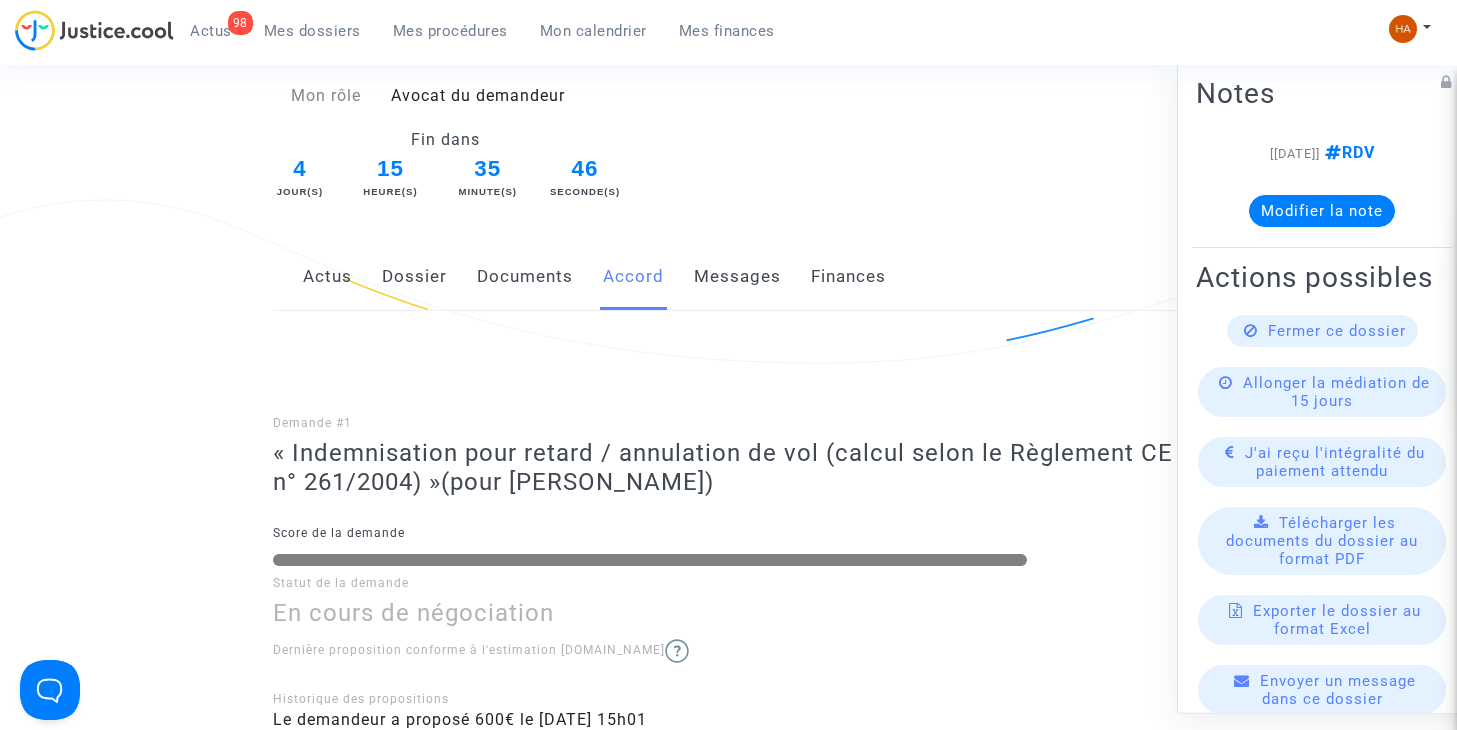 scroll, scrollTop: 300, scrollLeft: 0, axis: vertical 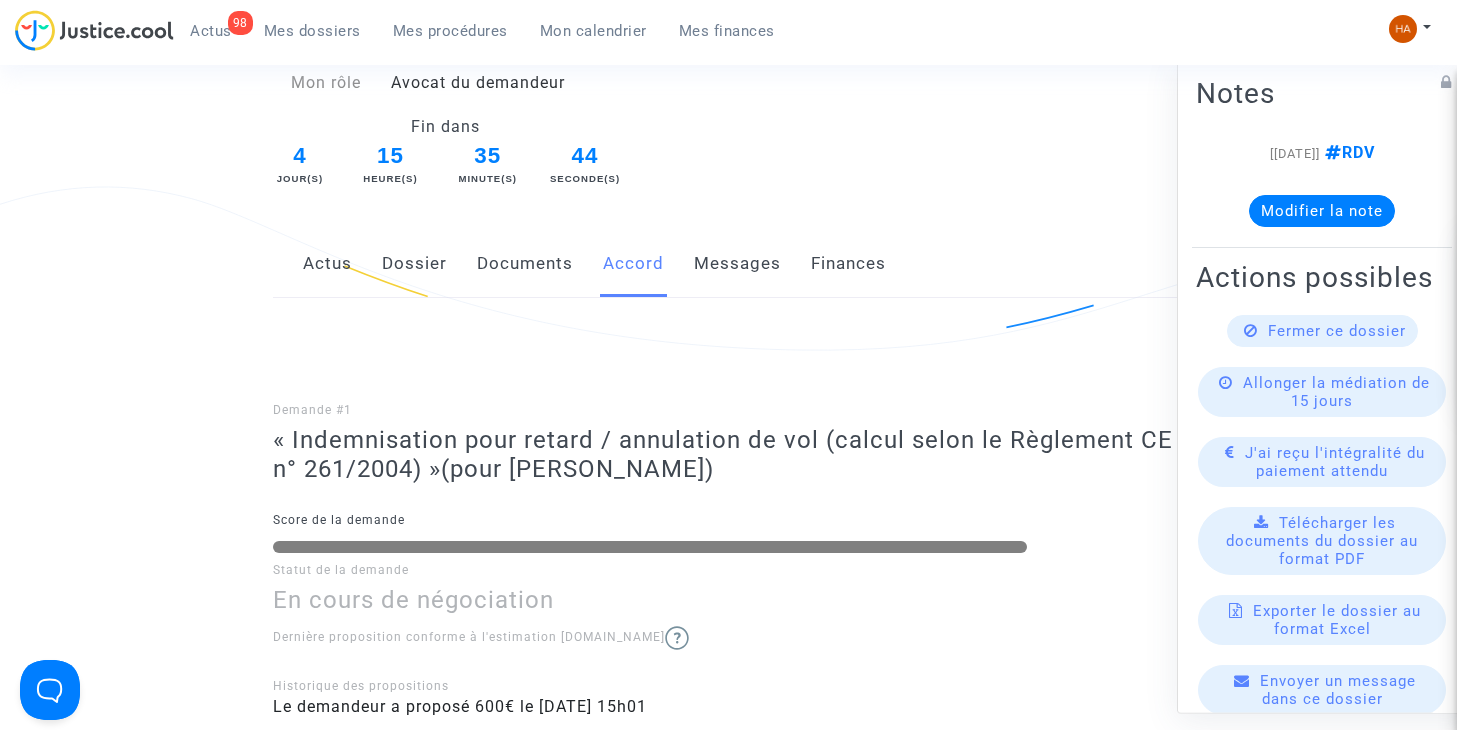 click on "Dossier" 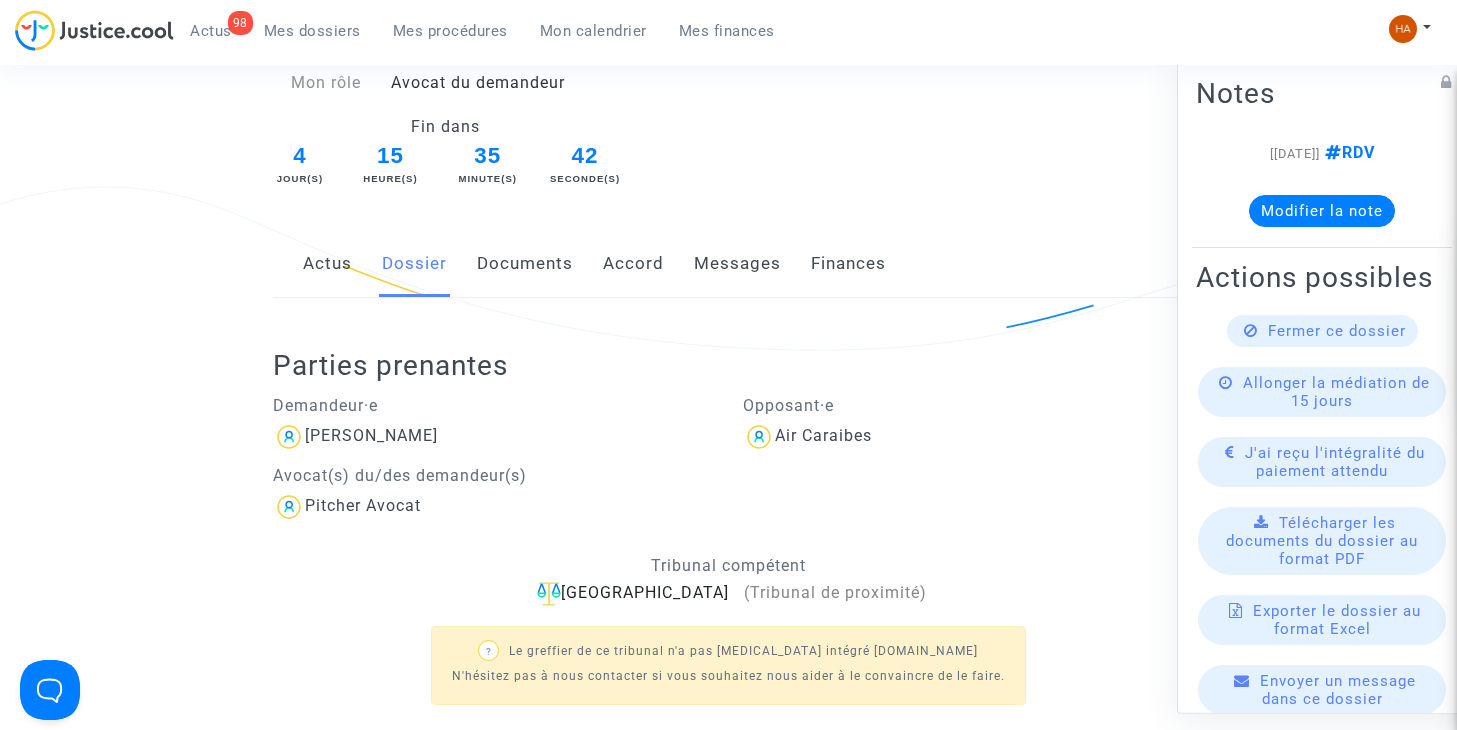 click on "Accord" 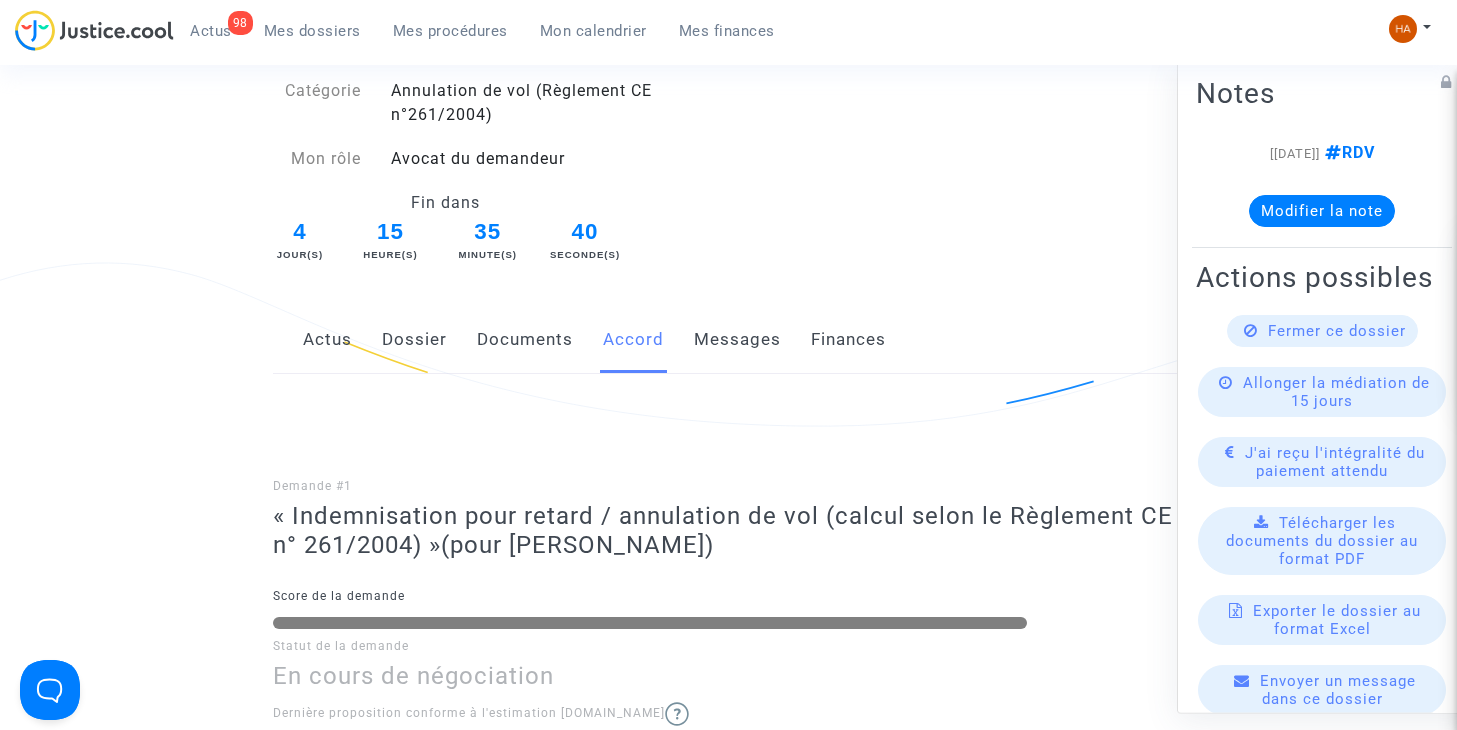 scroll, scrollTop: 200, scrollLeft: 0, axis: vertical 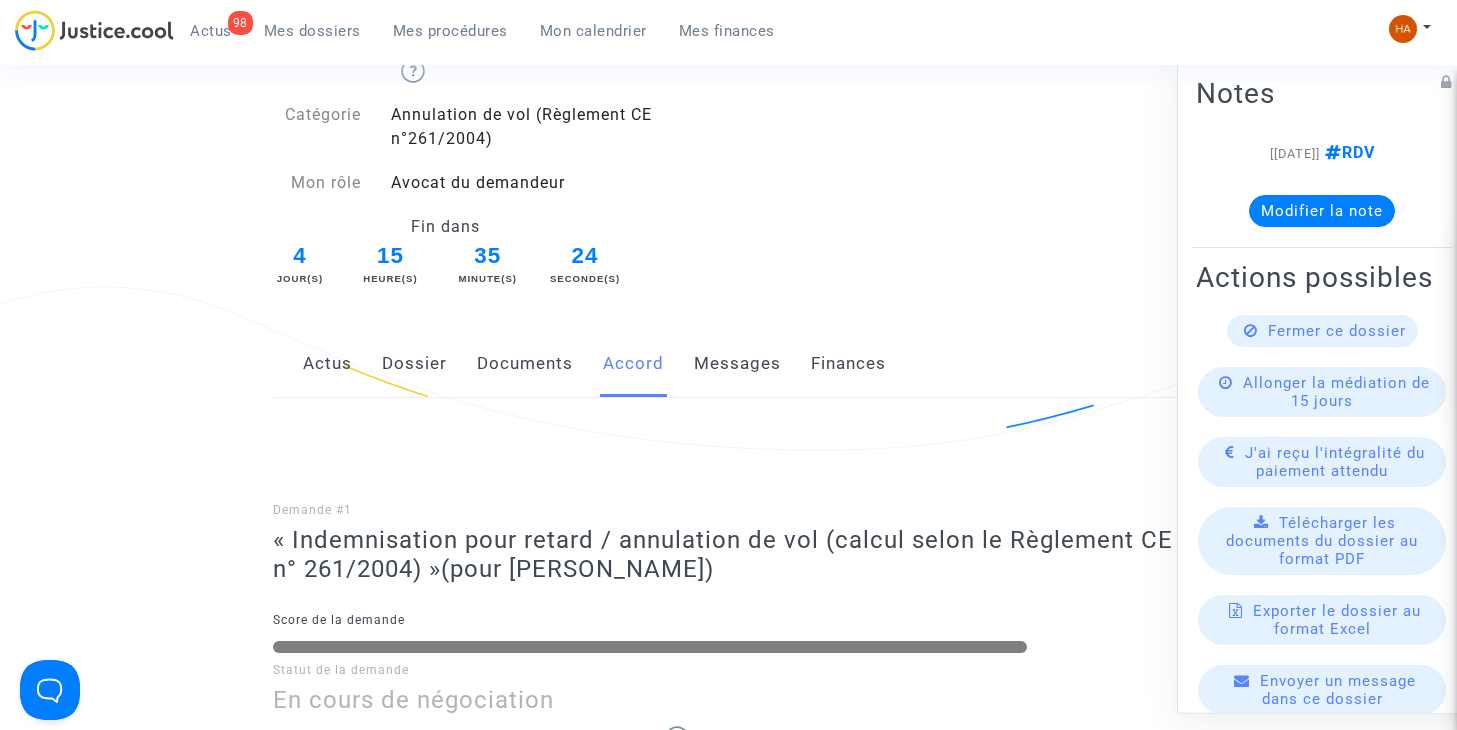 click on "Ref.  CFR-250625-B7JE  Etape   En attente d’une réponse de l’opposant       Catégorie   Annulation de vol (Règlement CE n°261/2004)   Mon rôle   Avocat du demandeur  Fin dans 4 Jour(s) 15 [PERSON_NAME](s) 35 Minute(s) 24 Seconde(s)  Actus   Dossier   Documents   Accord   Messages   Finances  Demande #1  « Indemnisation pour retard / annulation de vol (calcul selon le Règlement CE n° 261/2004) »  (pour [PERSON_NAME]) Score de la demande Statut de la demande En cours de négociation  Dernière proposition conforme à l'estimation [DOMAIN_NAME]    Historique des propositions Le demandeur a proposé 600€ le [DATE] 15h01 Demande #2  « Remboursement des frais de médiation »  (pour [PERSON_NAME]) Score de la demande Statut de la demande En cours de négociation Historique des propositions Le demandeur a proposé 36€ le [DATE] 12h25 Notes [[DATE]]    RDV   Modifier la note  Actions possibles Fermer ce dossier Allonger la médiation de 15 jours Exporter le dossier au format Excel" 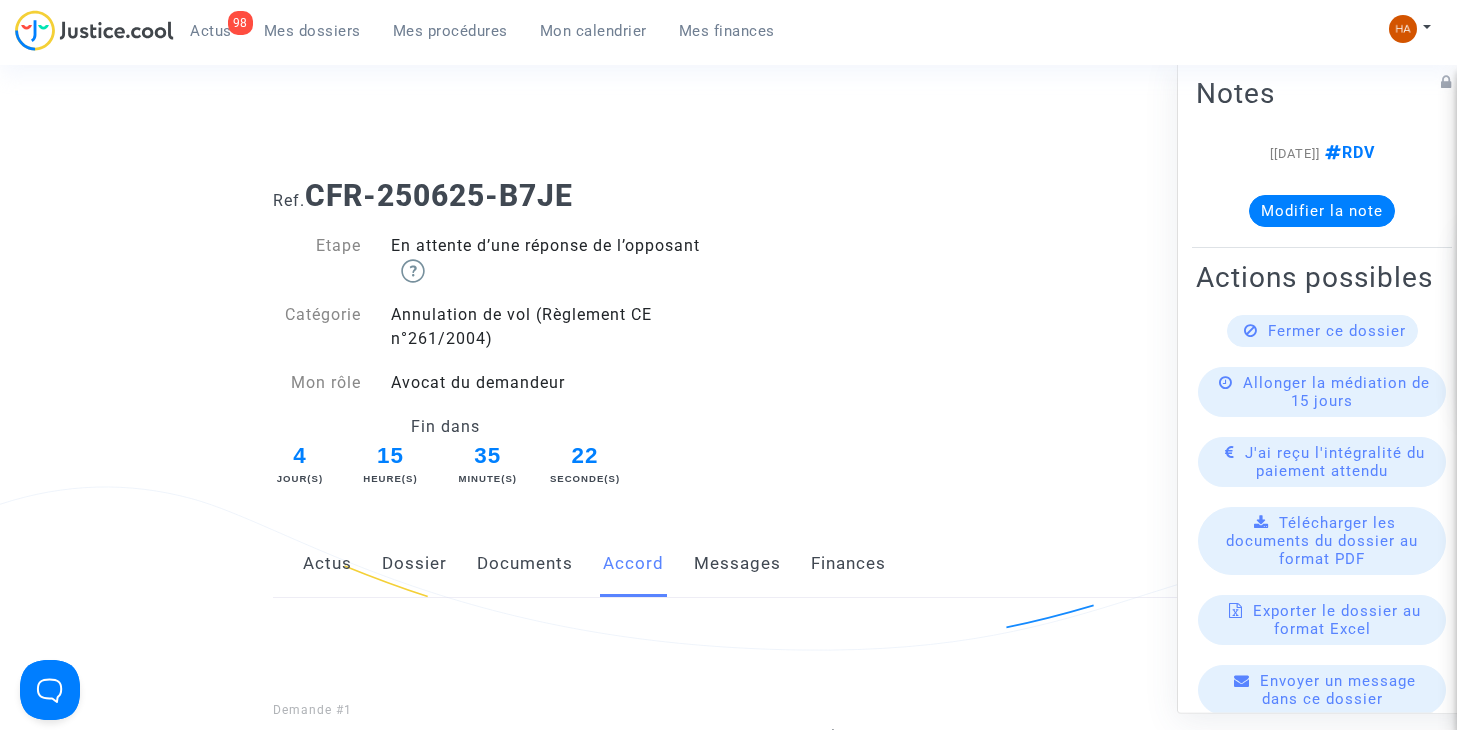 drag, startPoint x: 592, startPoint y: 195, endPoint x: 315, endPoint y: 185, distance: 277.18045 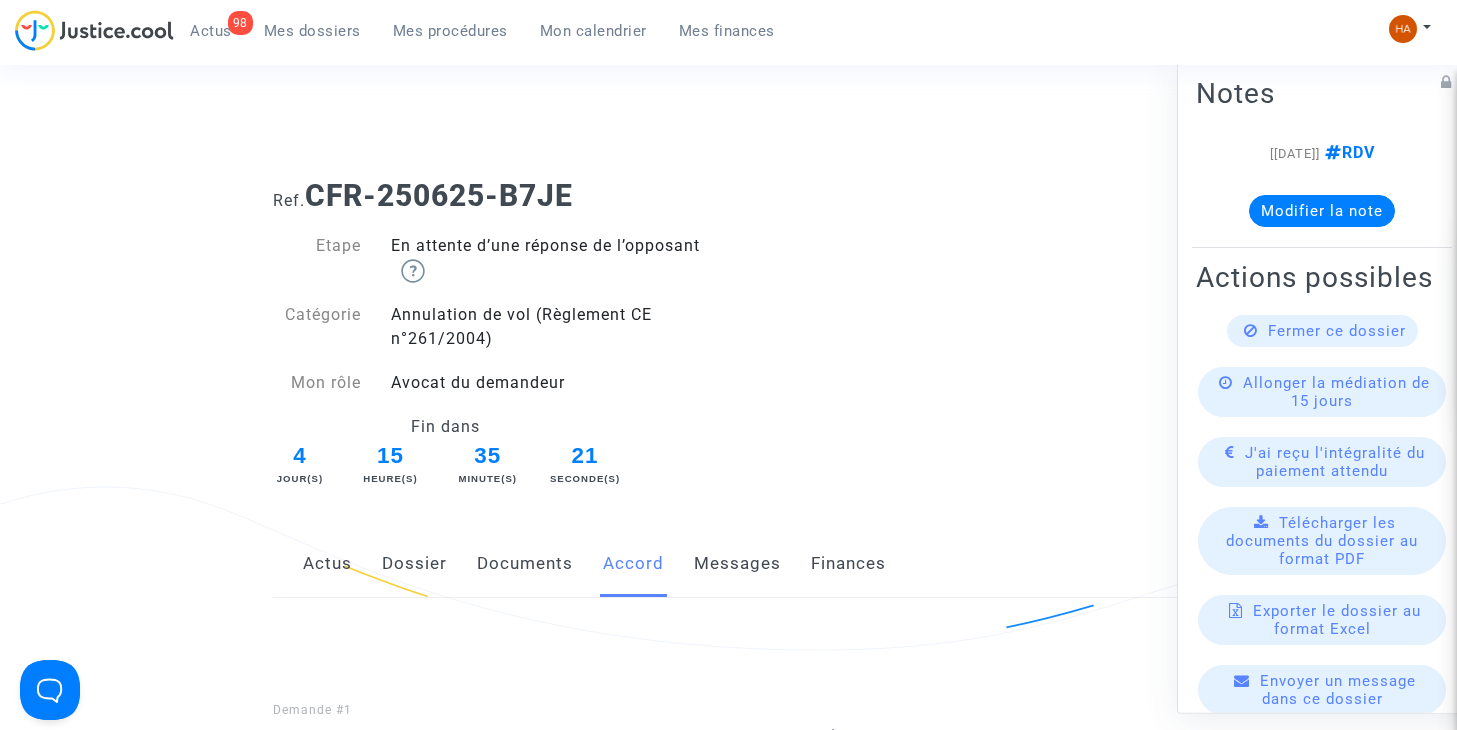 copy on "CFR-250625-B7JE" 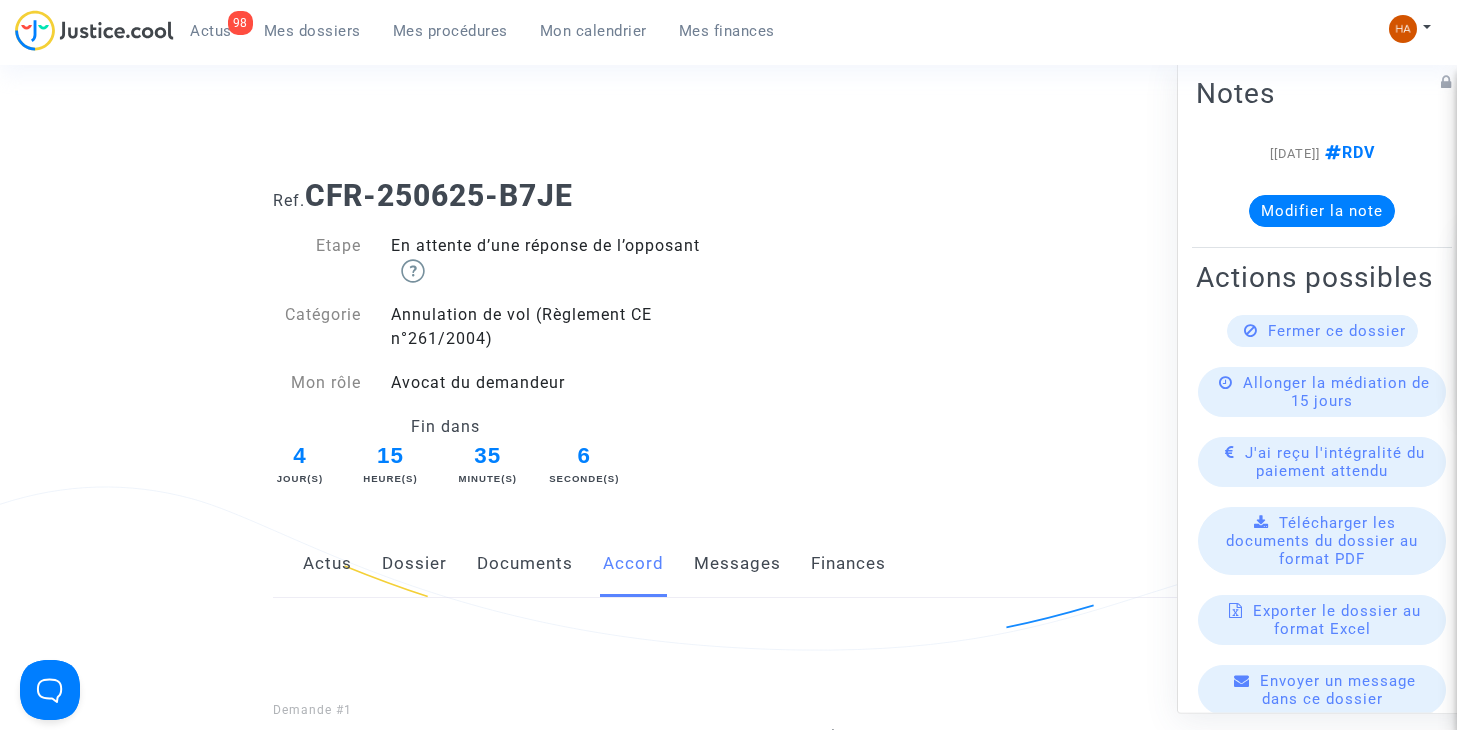 click on "Ref.  CFR-250625-B7JE  Etape   En attente d’une réponse de l’opposant       Catégorie   Annulation de vol (Règlement CE n°261/2004)   Mon rôle   Avocat du demandeur  Fin dans 4 Jour(s) 15 [PERSON_NAME](s) 35 Minute(s) 6 Seconde(s)  Actus   Dossier   Documents   Accord   Messages   Finances  Demande #1  « Indemnisation pour retard / annulation de vol (calcul selon le Règlement CE n° 261/2004) »  (pour [PERSON_NAME]) Score de la demande Statut de la demande En cours de négociation  Dernière proposition conforme à l'estimation [DOMAIN_NAME]    Historique des propositions Le demandeur a proposé 600€ le [DATE] 15h01 Demande #2  « Remboursement des frais de médiation »  (pour [PERSON_NAME]) Score de la demande Statut de la demande En cours de négociation Historique des propositions Le demandeur a proposé 36€ le [DATE] 12h25 Notes [[DATE]]    RDV   Modifier la note  Actions possibles Fermer ce dossier Allonger la médiation de 15 jours Exporter le dossier au format Excel" 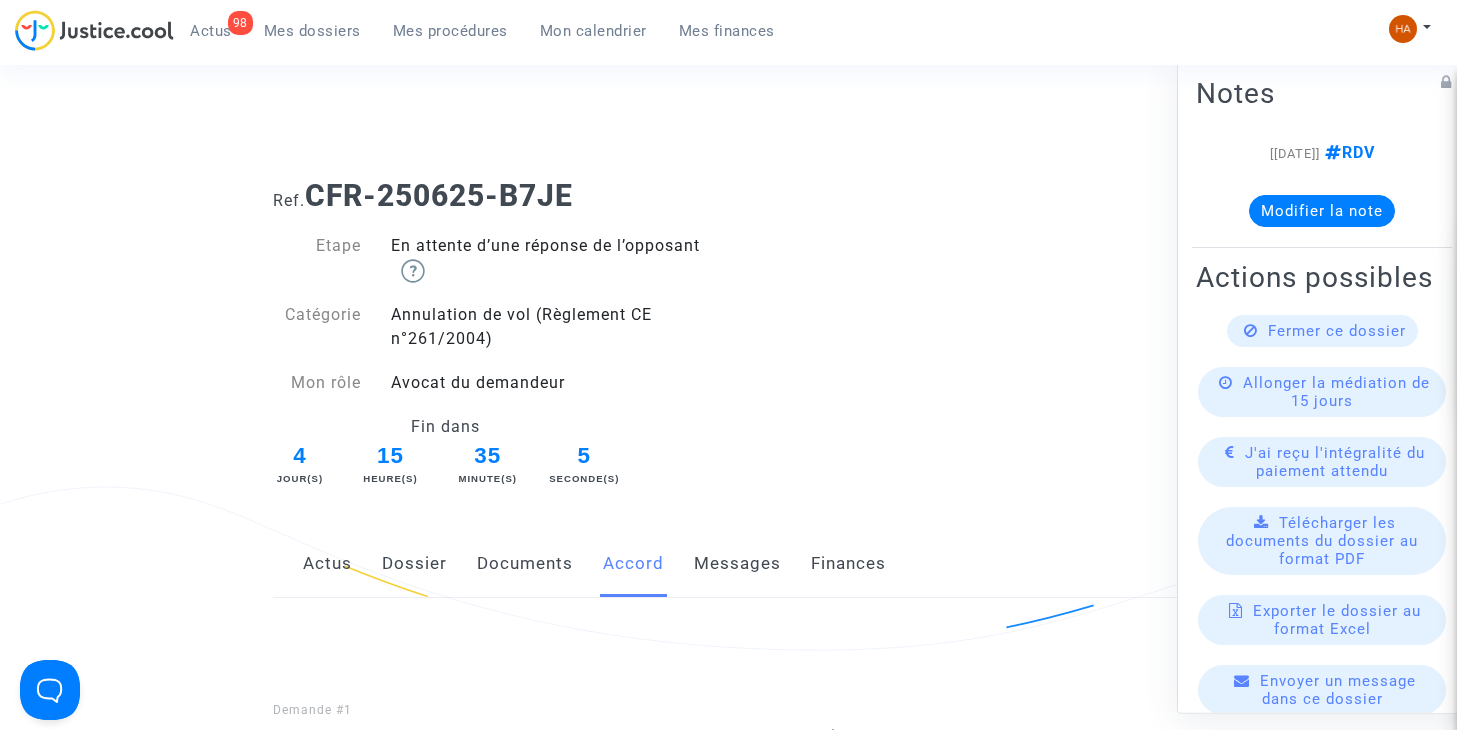click on "Dossier" 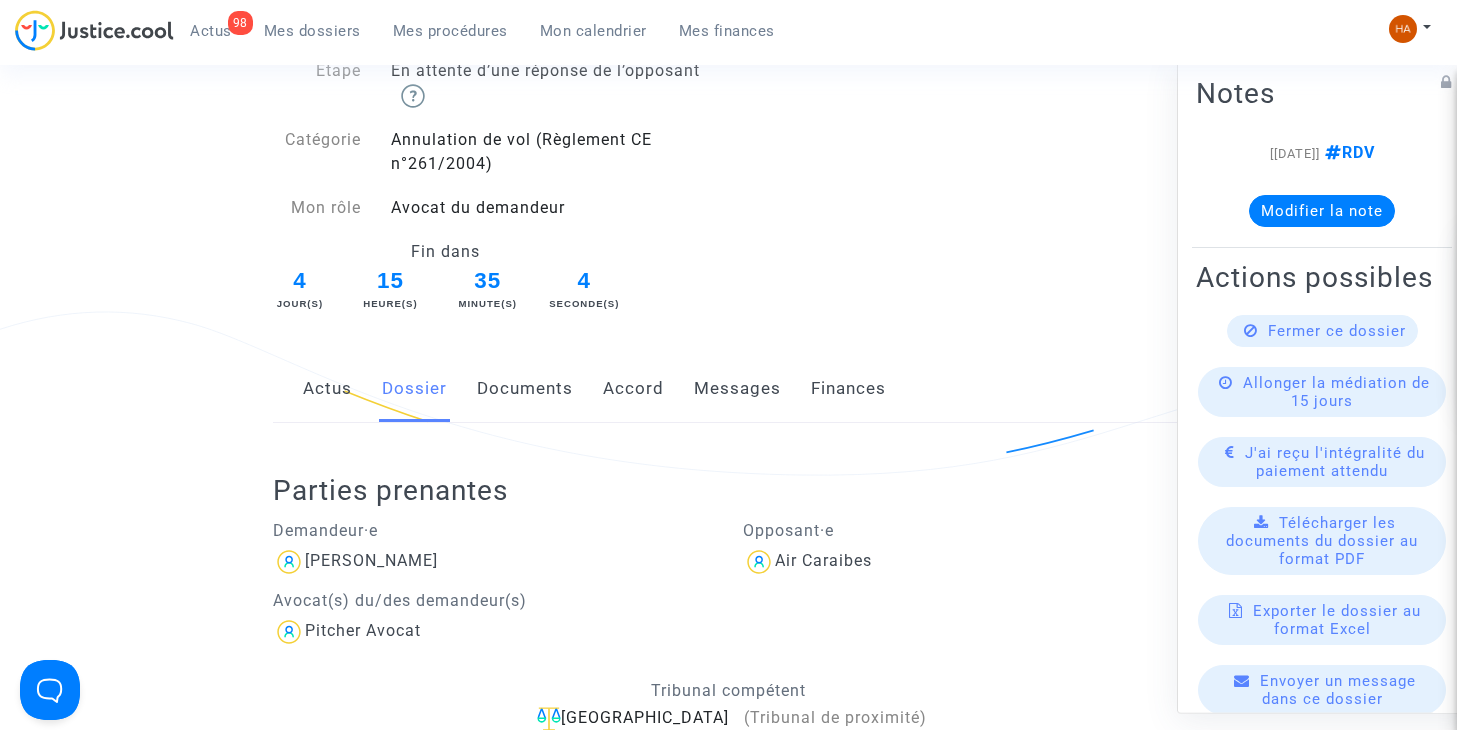 scroll, scrollTop: 178, scrollLeft: 0, axis: vertical 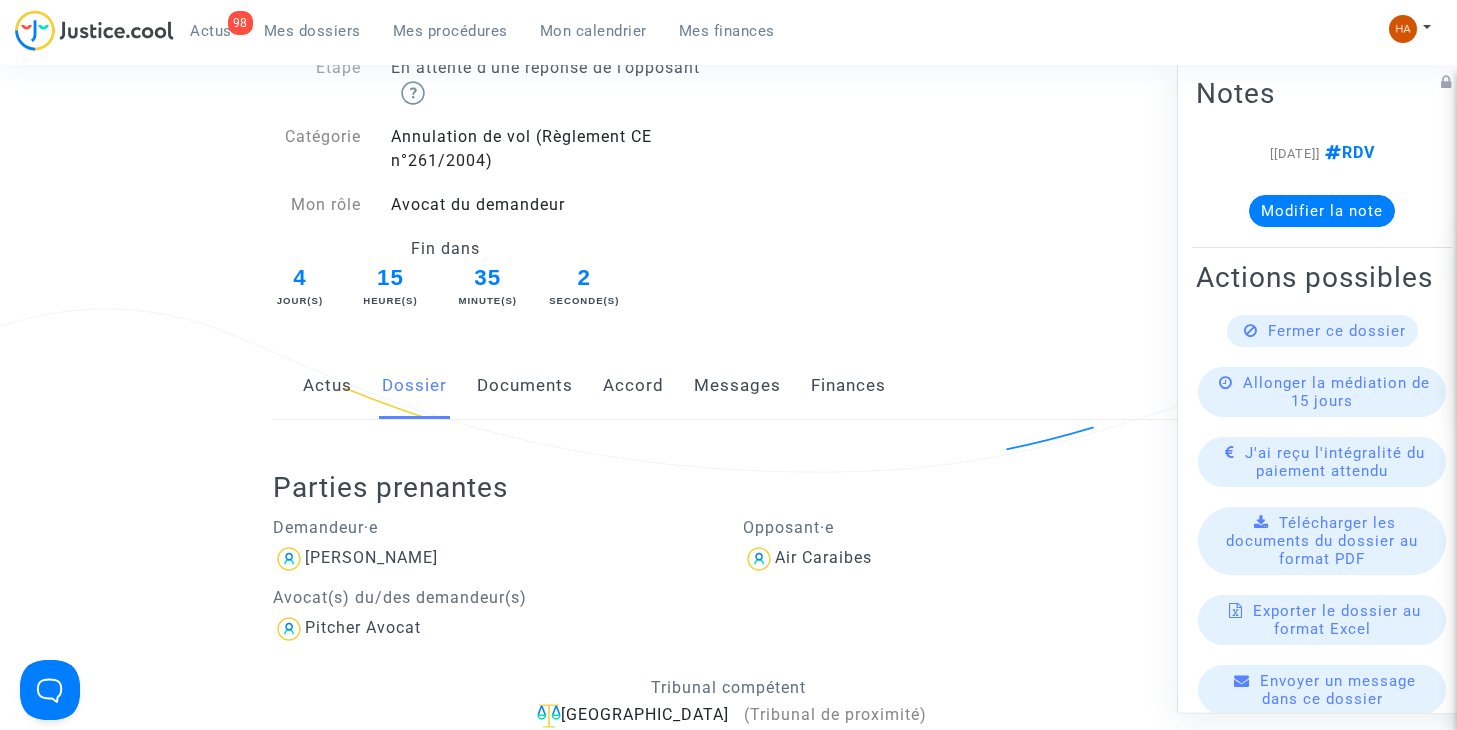 drag, startPoint x: 456, startPoint y: 564, endPoint x: 300, endPoint y: 553, distance: 156.38734 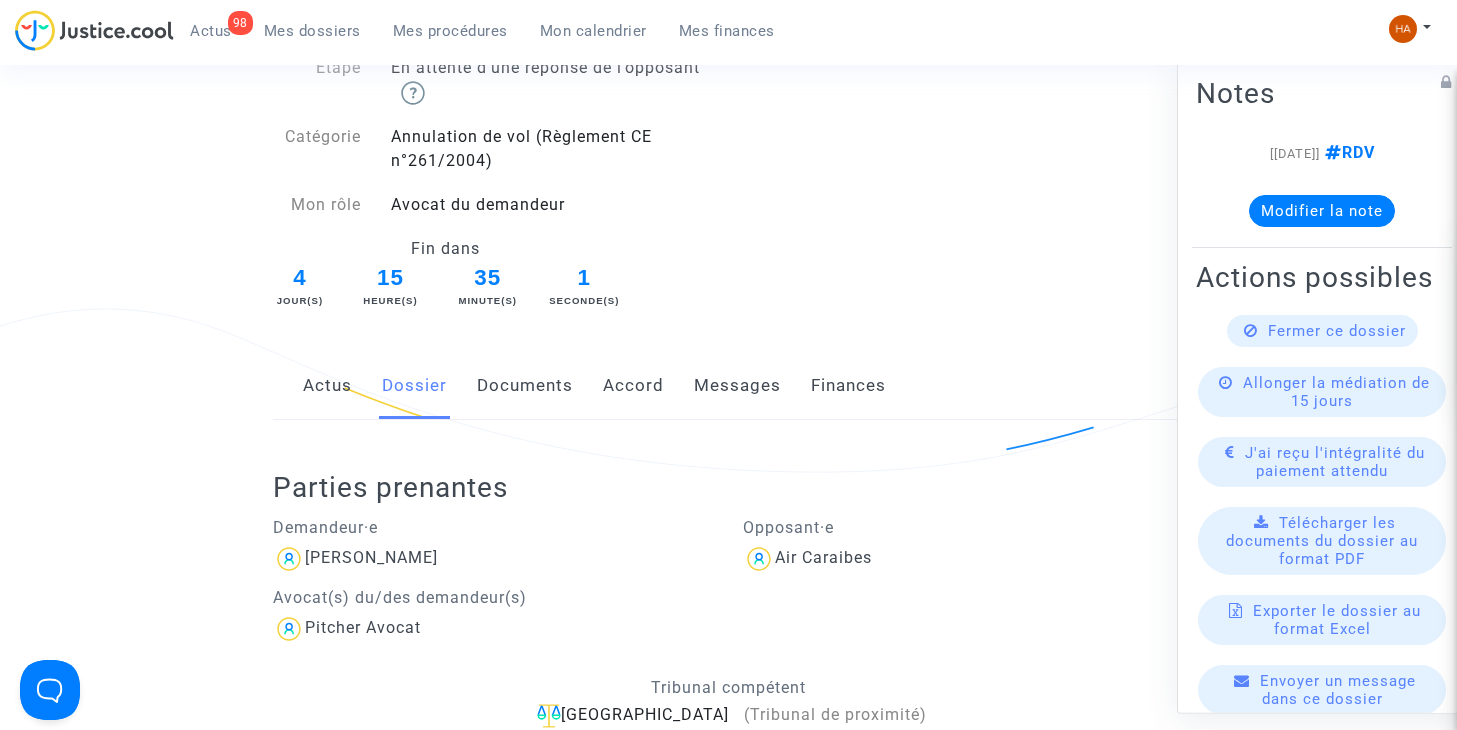 copy on "[PERSON_NAME]" 